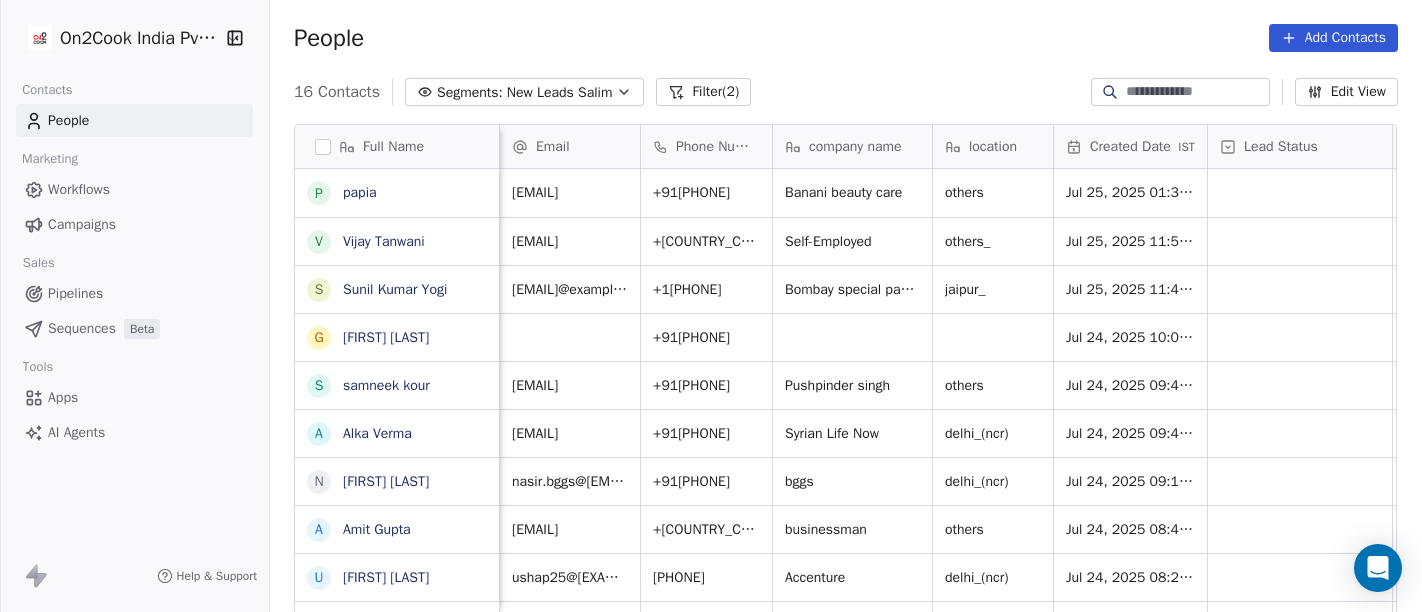 scroll, scrollTop: 0, scrollLeft: 0, axis: both 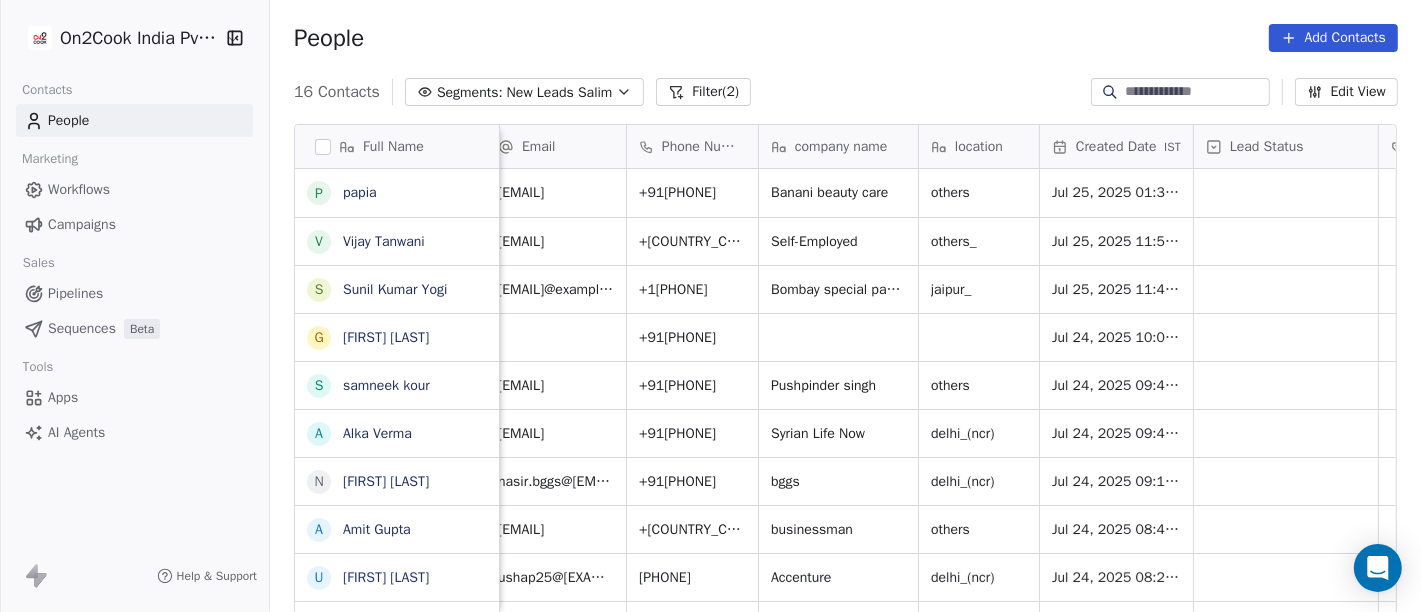 click on "People  Add Contacts" at bounding box center (846, 38) 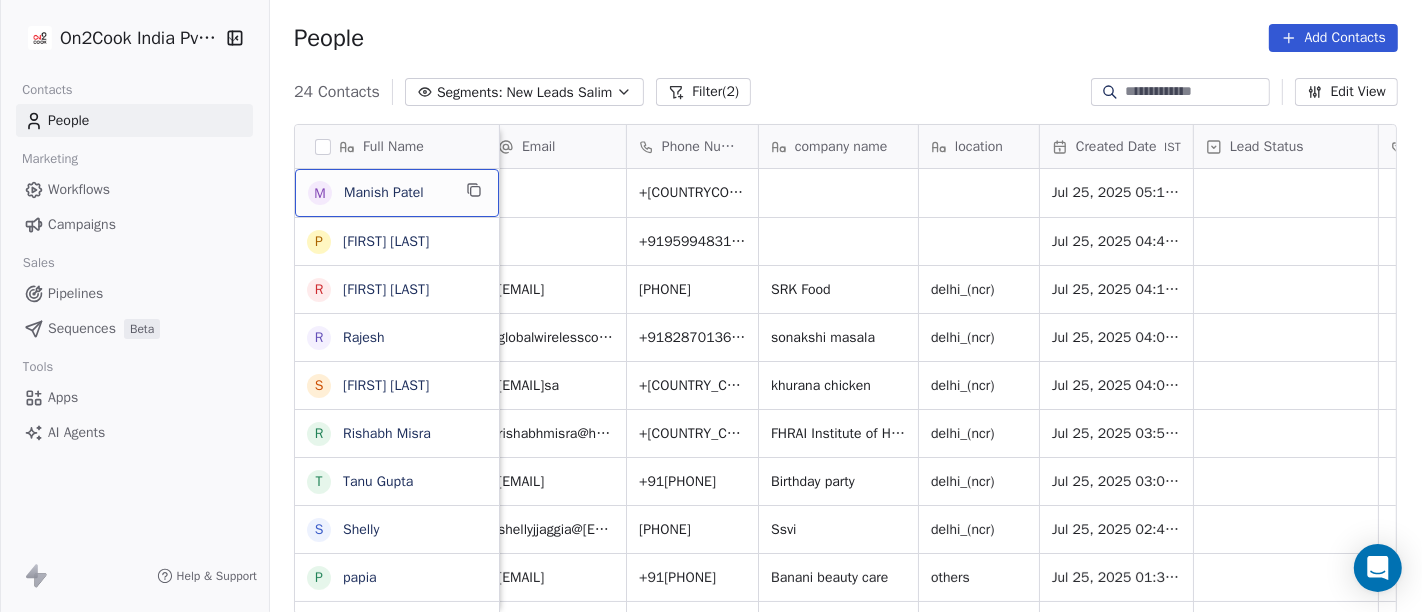 scroll, scrollTop: 2, scrollLeft: 0, axis: vertical 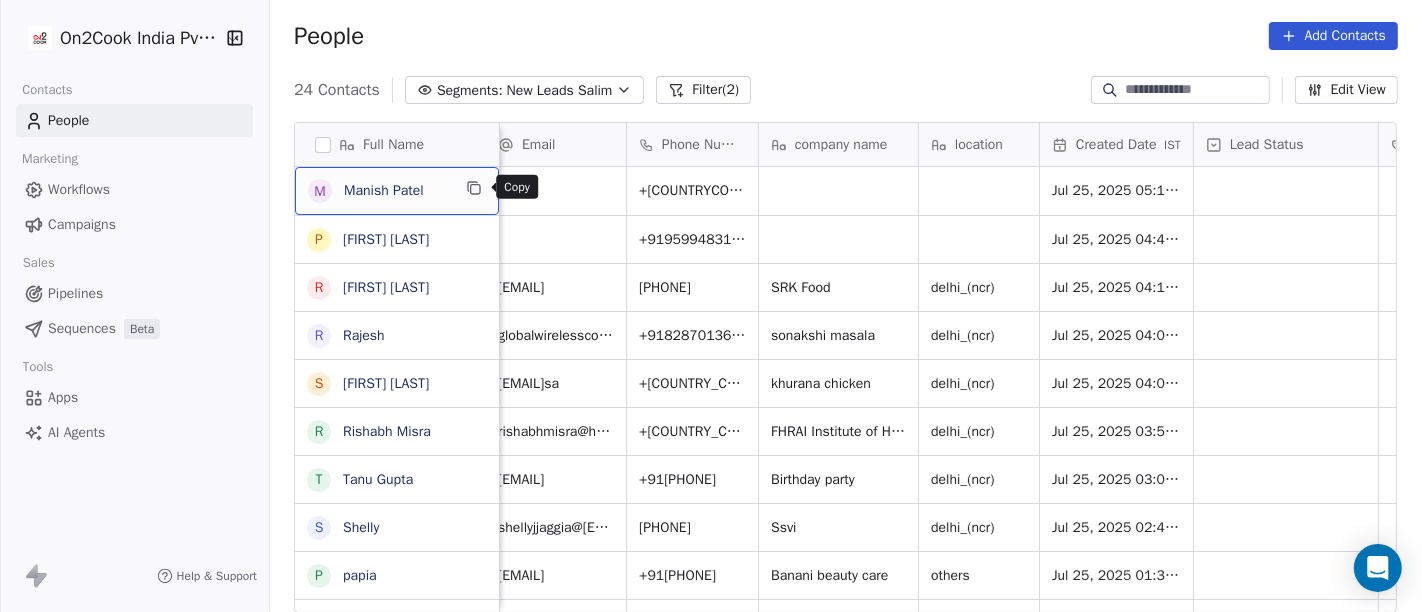 click 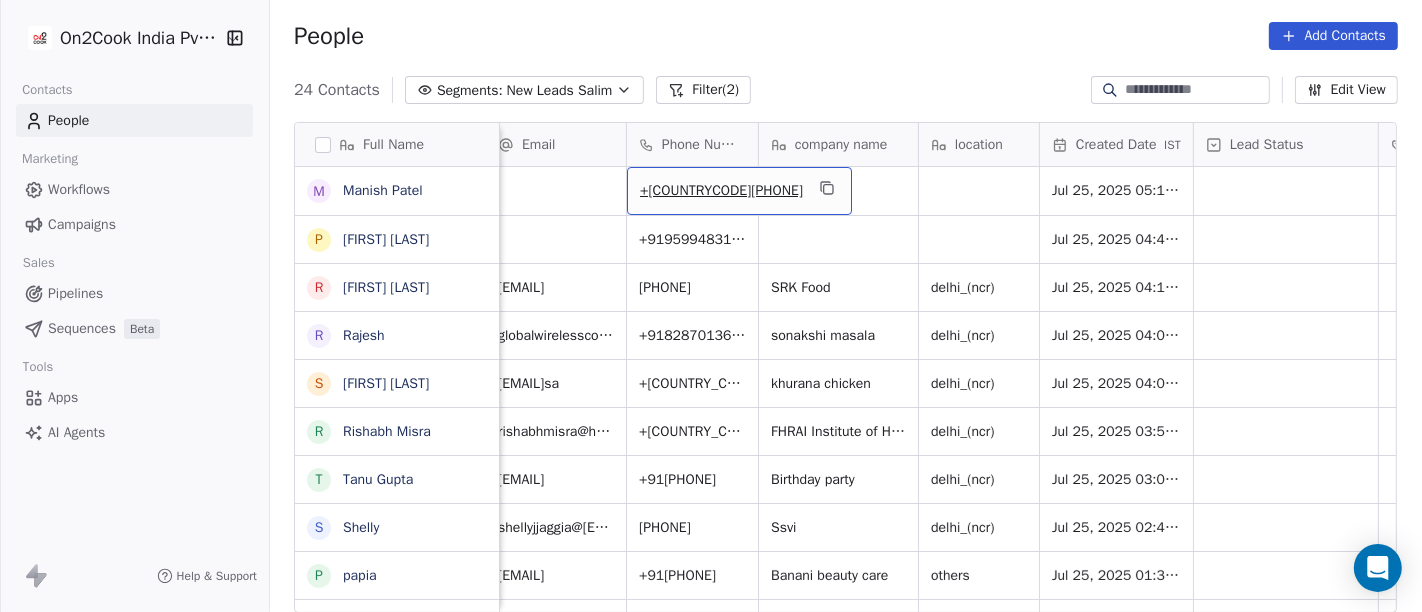 click on "+[COUNTRYCODE][PHONE]" at bounding box center [739, 191] 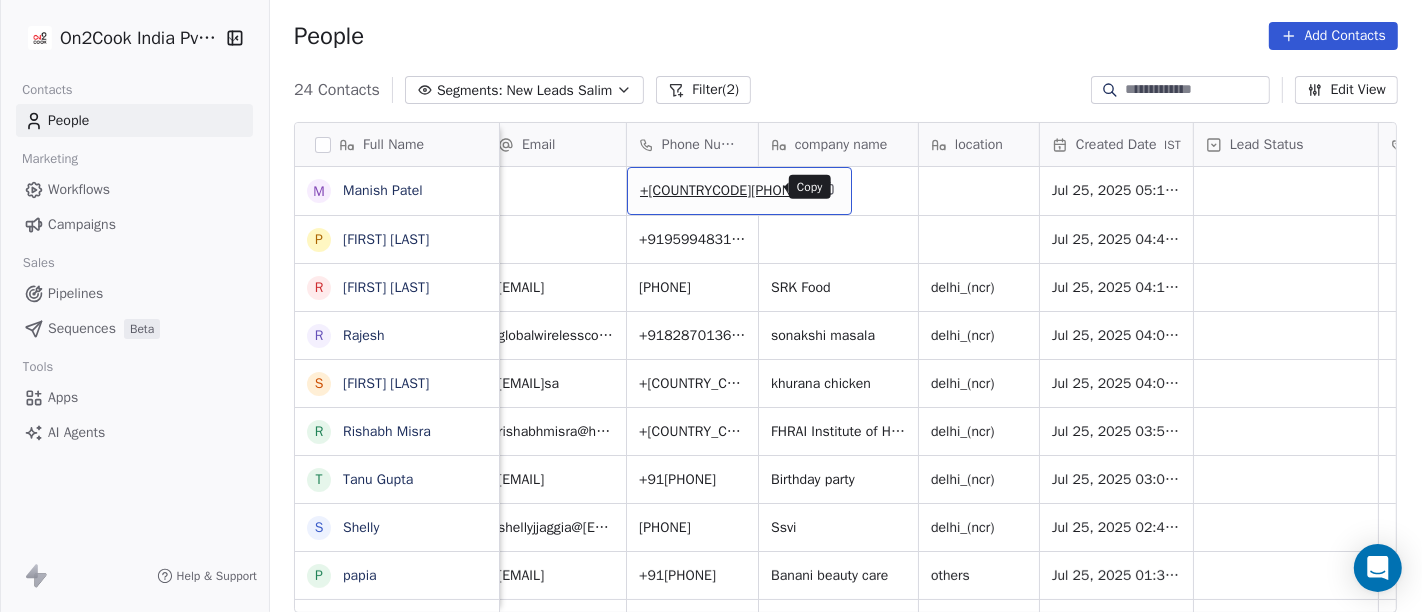 click 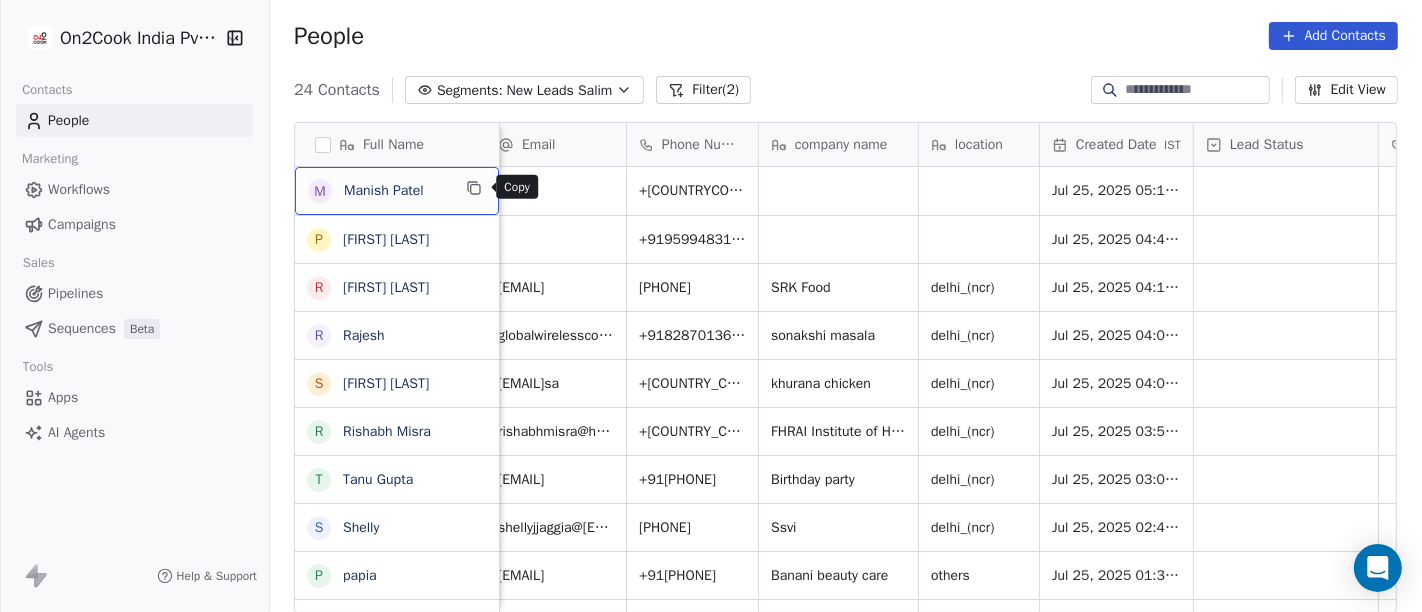 click 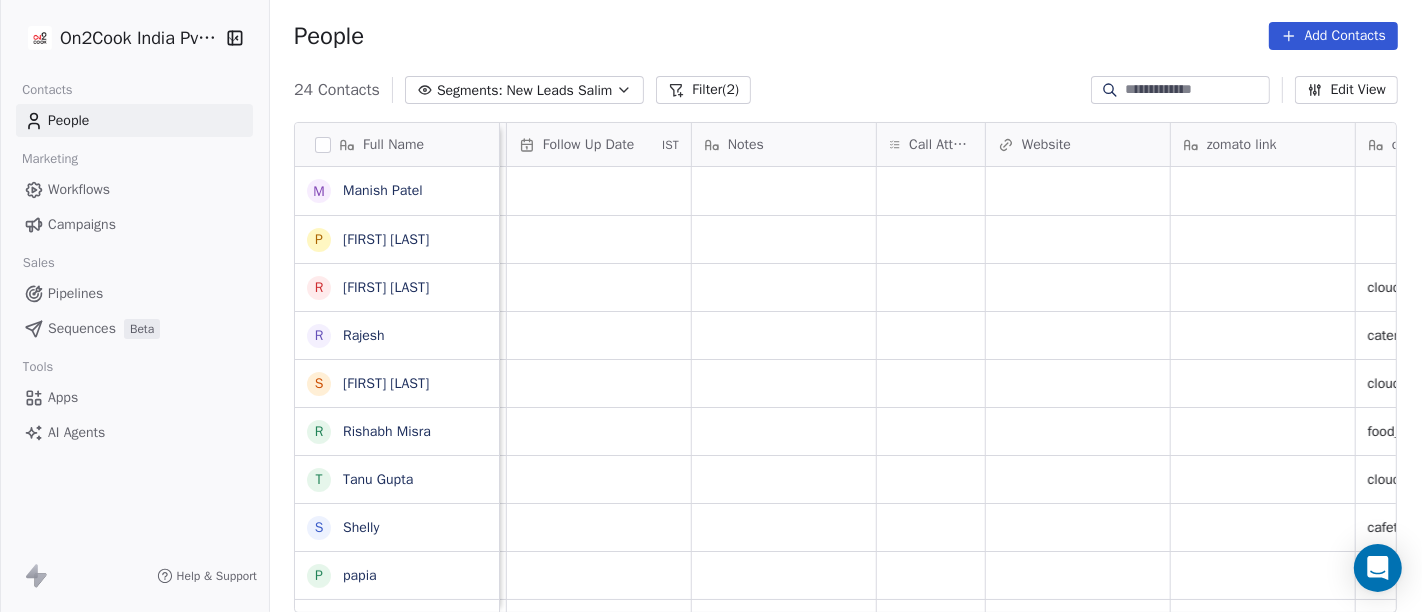 scroll, scrollTop: 0, scrollLeft: 944, axis: horizontal 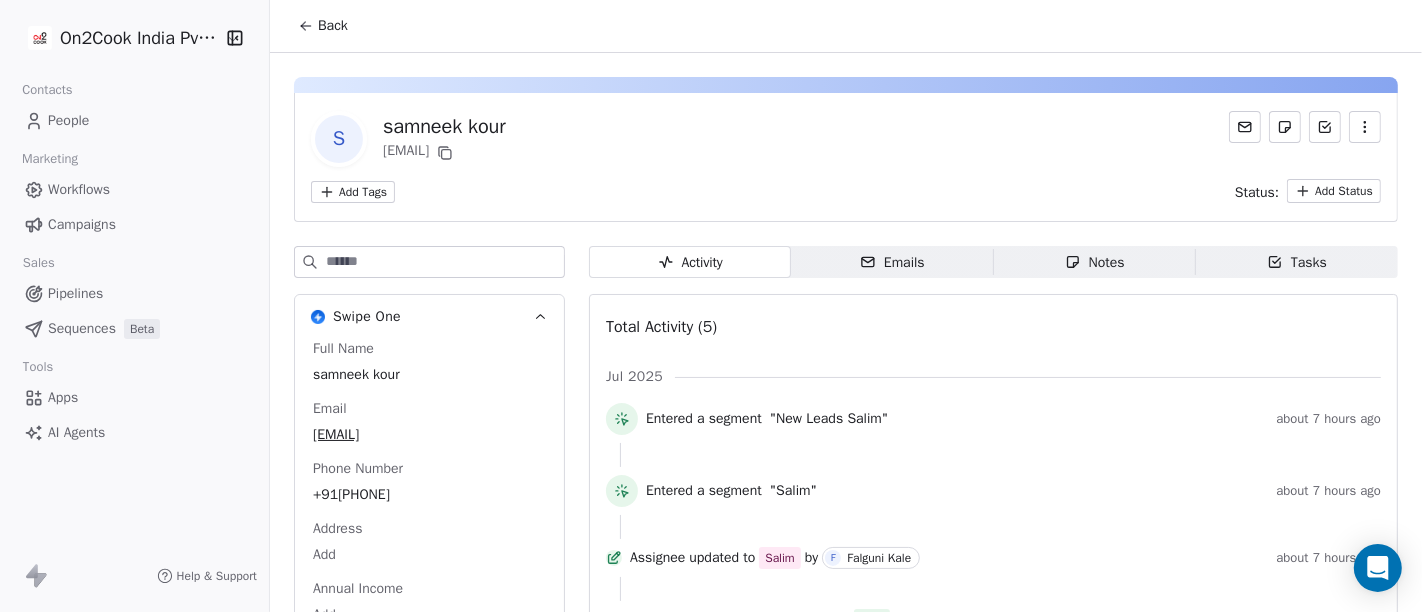 click on "Back" at bounding box center (323, 26) 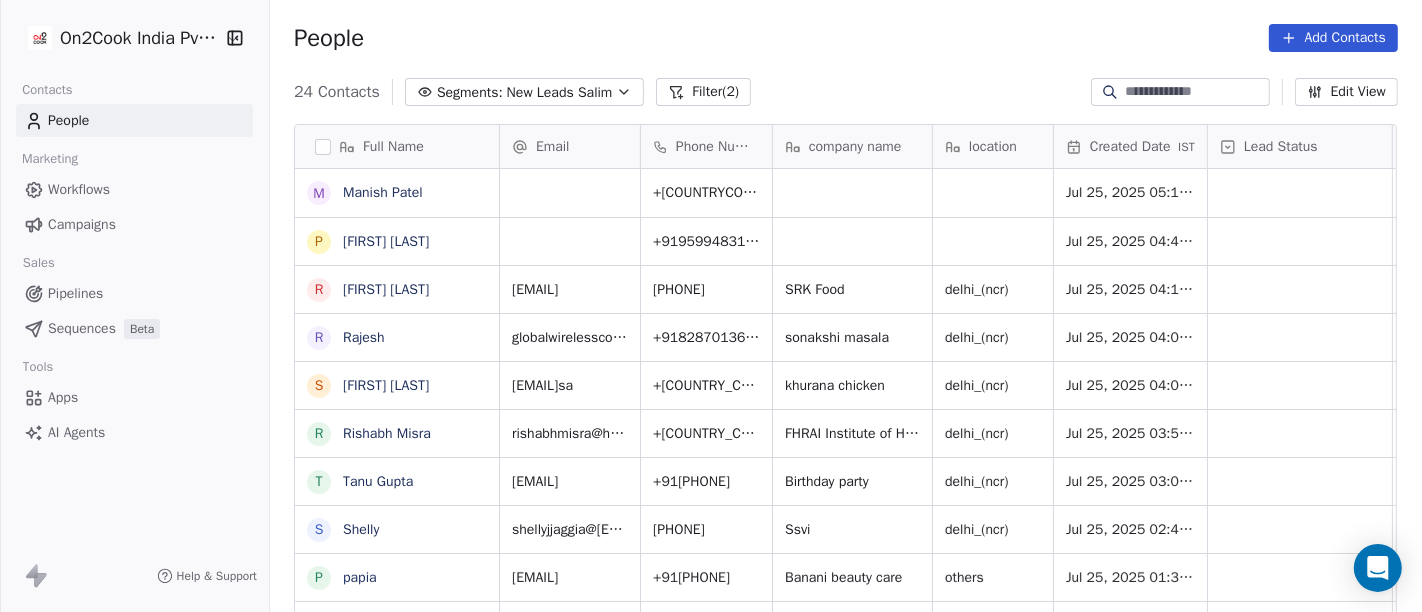 scroll, scrollTop: 17, scrollLeft: 17, axis: both 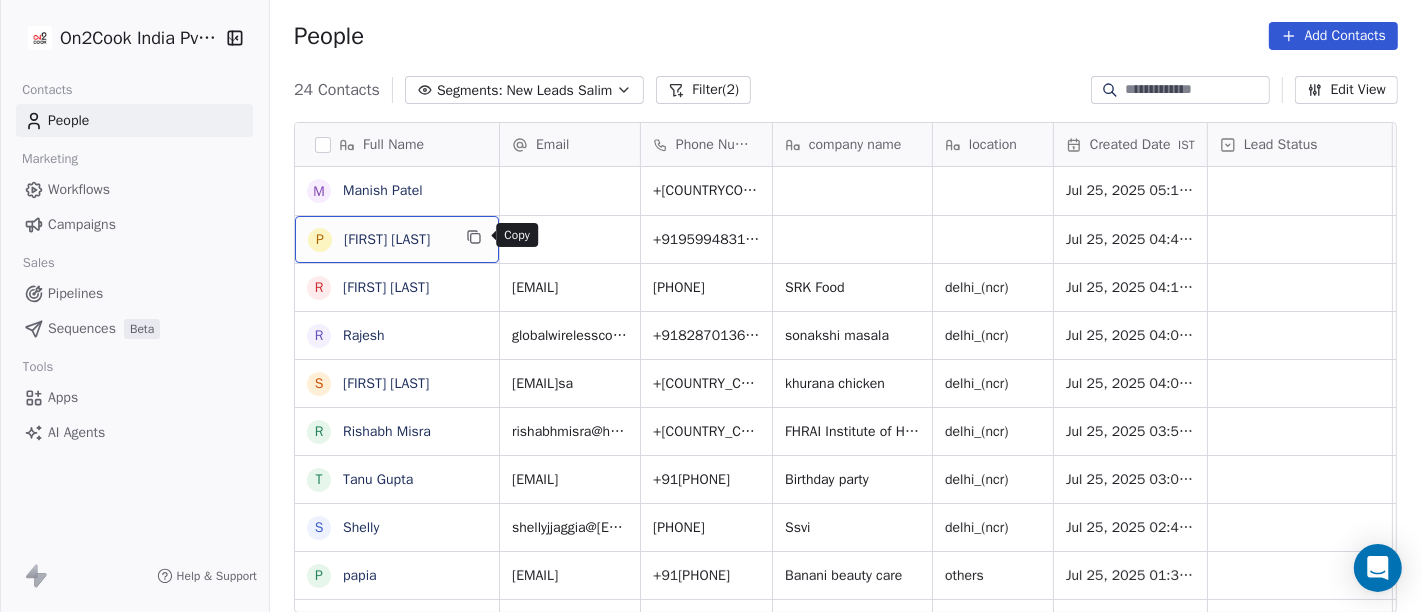 click 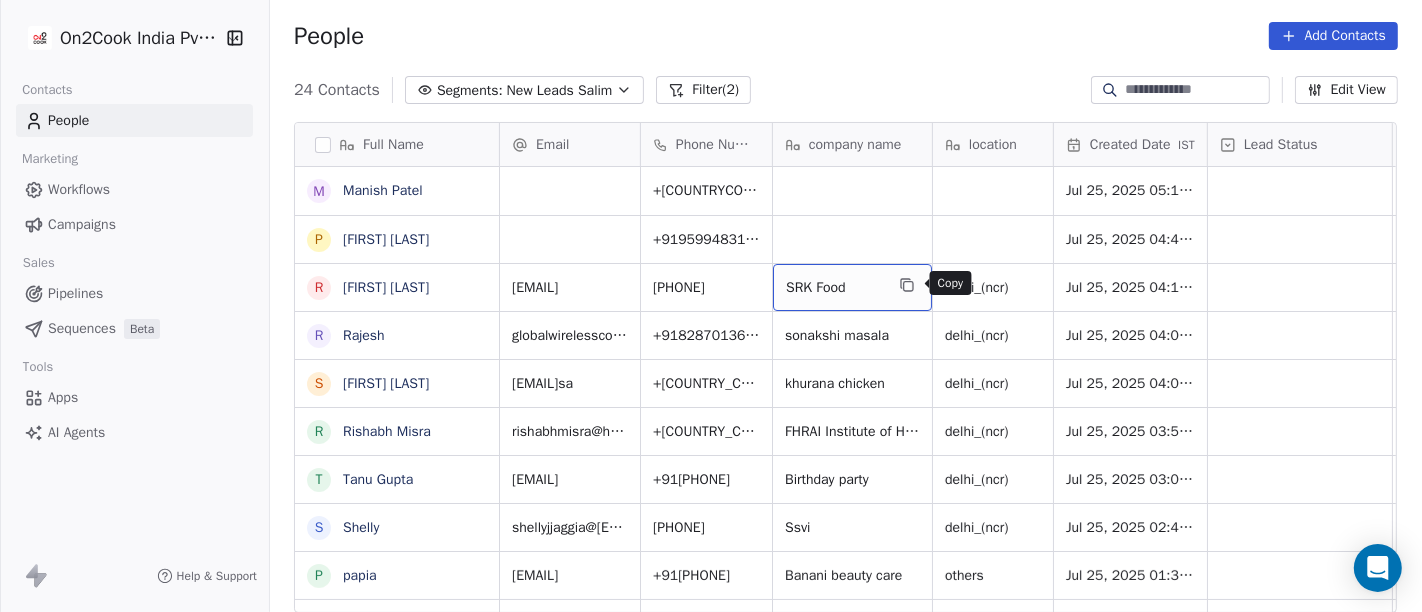 click 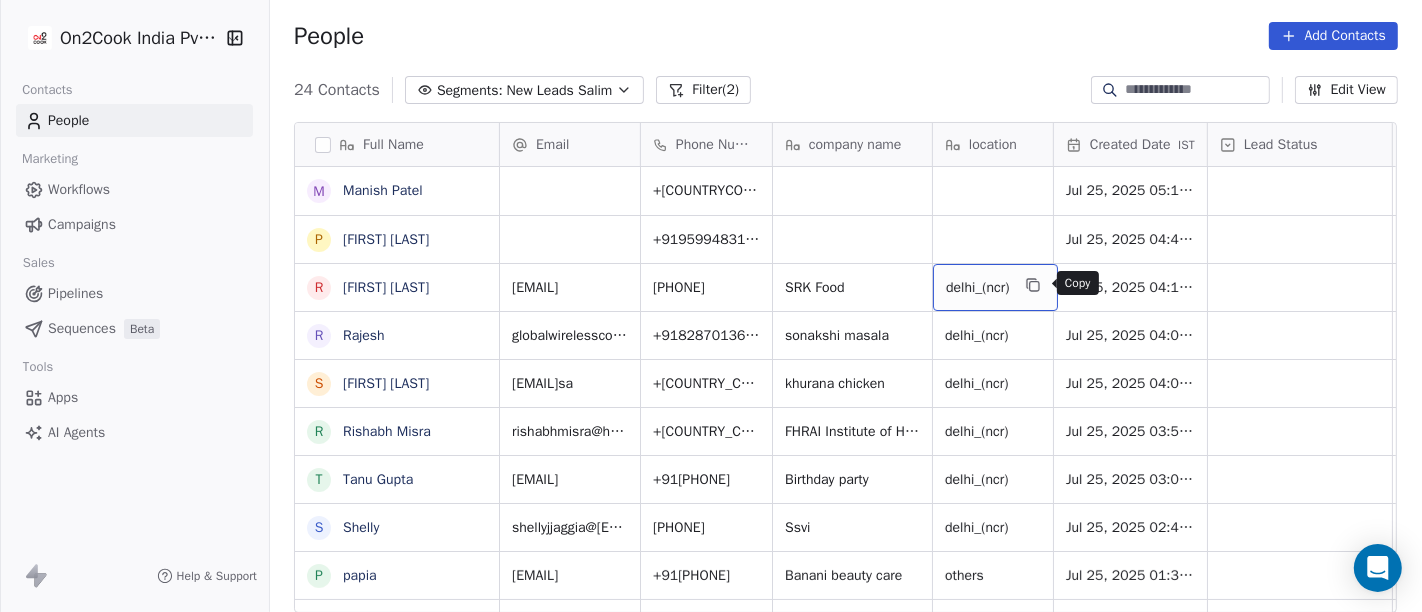 click 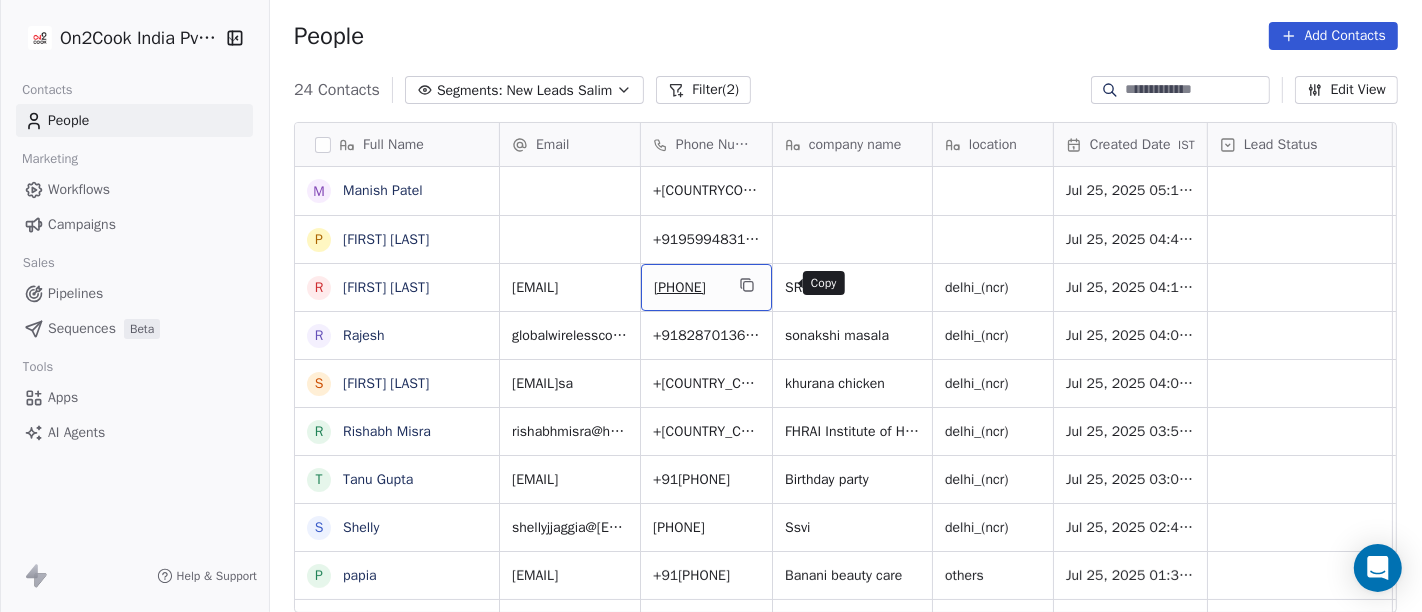 click 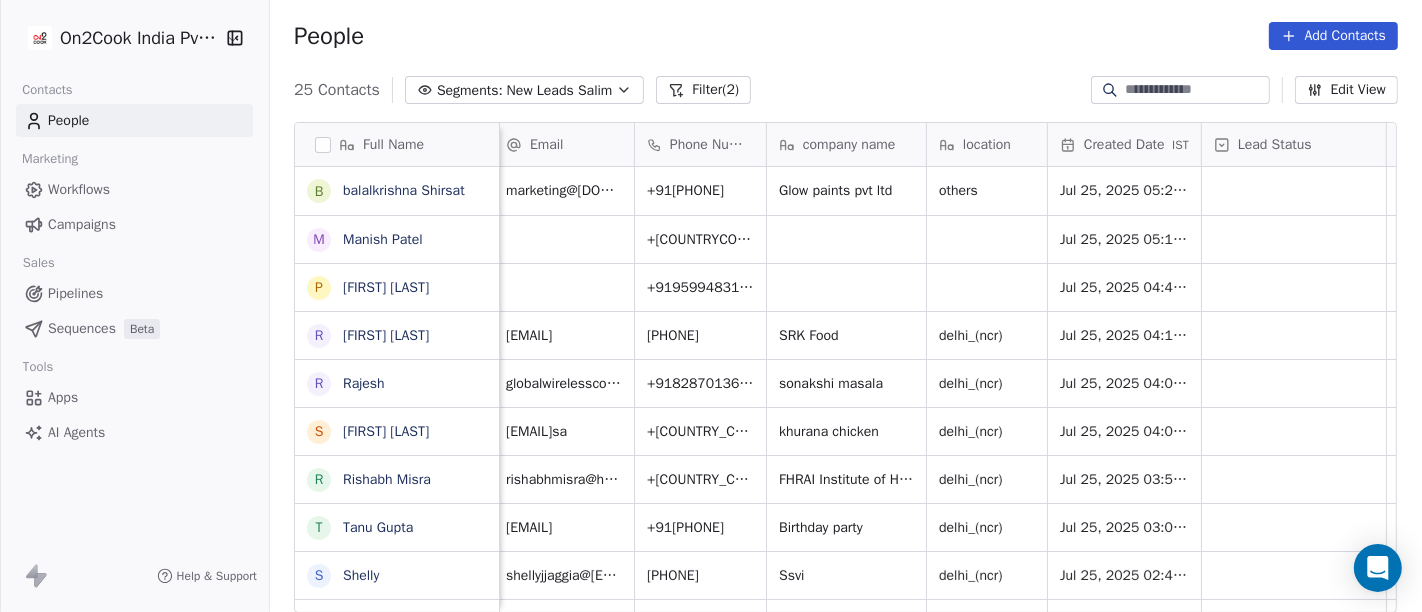 scroll, scrollTop: 0, scrollLeft: 0, axis: both 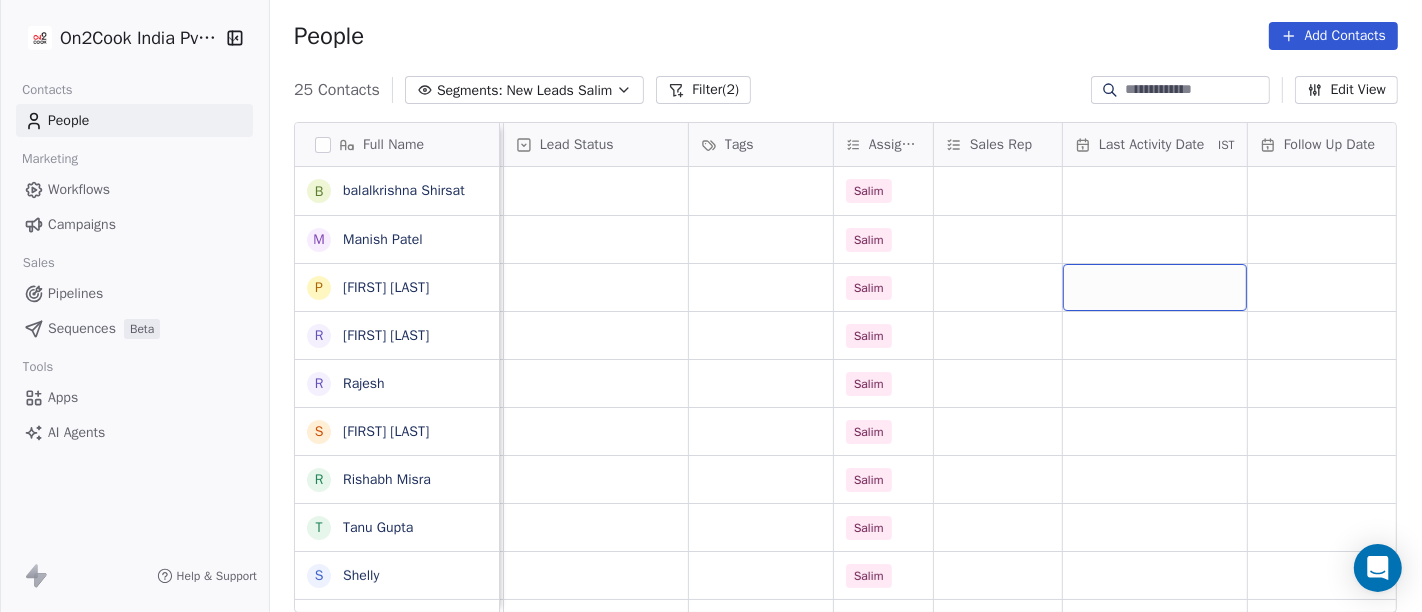 click at bounding box center [1155, 287] 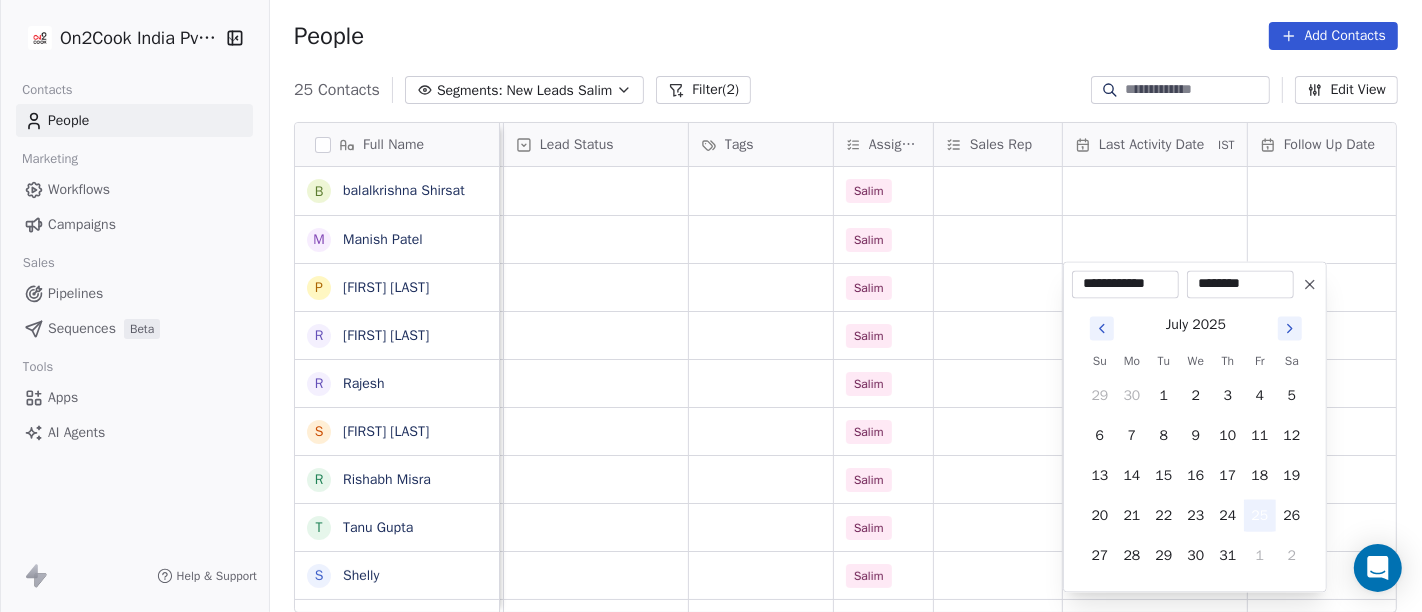 click on "25" at bounding box center (1260, 515) 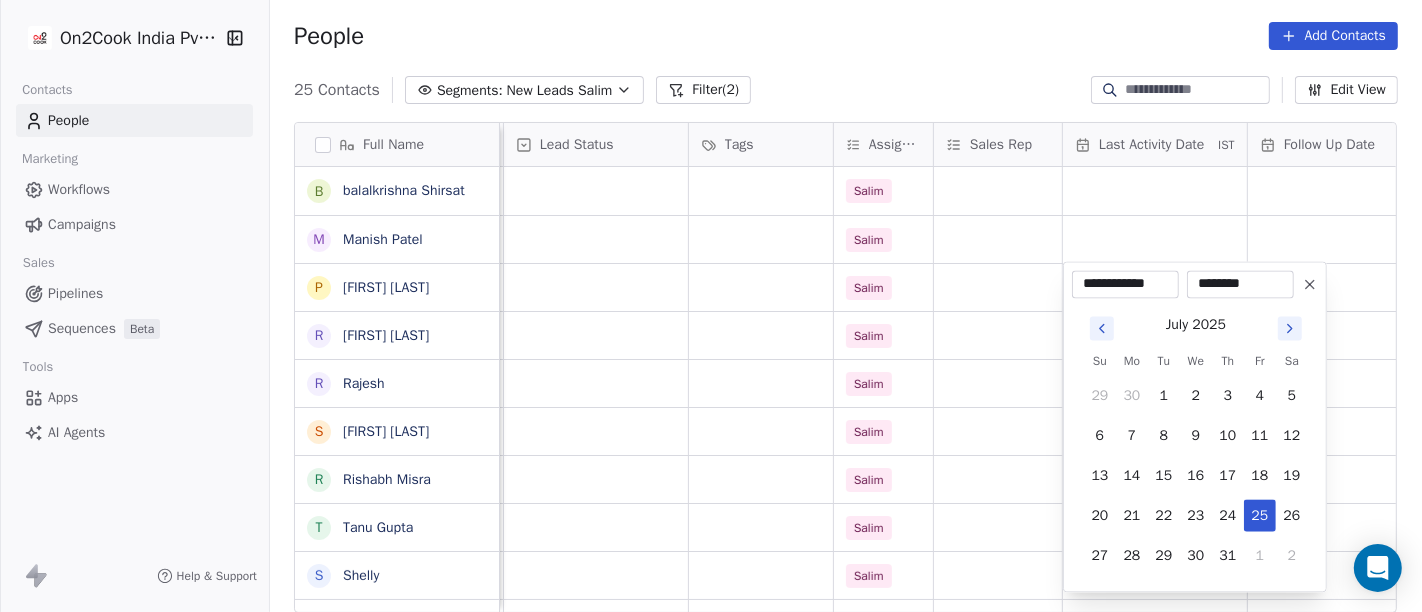 click on "On2Cook India Pvt. Ltd. Contacts People Marketing Workflows Campaigns Sales Pipelines Sequences Beta Tools Apps AI Agents Help & Support People Add Contacts 25 Contacts Segments: New Leads Salim Filter (2) Edit View Tag Add to Sequence Full Name b [LAST] [LAST] M [FIRST] [LAST] P [FIRST] [LAST] R [FIRST] [LAST] R [FIRST] [LAST] R [FIRST] [LAST] S [FIRST] [LAST] R [FIRST] [LAST] T [FIRST] [LAST] S [FIRST] [LAST] p [FIRST] [LAST] V [FIRST] [LAST] S [FIRST] [LAST] Y [FIRST] [LAST] G [FIRST] [LAST] s [FIRST] [LAST] A [FIRST] [LAST] N [FIRST] [LAST] A [FIRST] [LAST] U [FIRST] [LAST] s [FIRST] [LAST] K [FIRST] [LAST] M Mr.[LAST] K [FIRST] [LAST] P [FIRST] [LAST] G [FIRST] [LAST] M [FIRST] [LAST] Transport Phone Number company name location Created Date IST Lead Status Tags Assignee Sales Rep Last Activity Date IST Follow Up Date IST Notes Call Attempts Website +91[PHONE] Glow paints pvt ltd others Jul 25, 2025 05:22 PM Salim +91[PHONE] Jul 25, 2025 05:11 PM Salim +91[PHONE] Jul 25, 2025 04:43 PM Salim +91[PHONE] SRK Food [CITY] Jul 25, 2025 04:13 PM Salim" at bounding box center (711, 306) 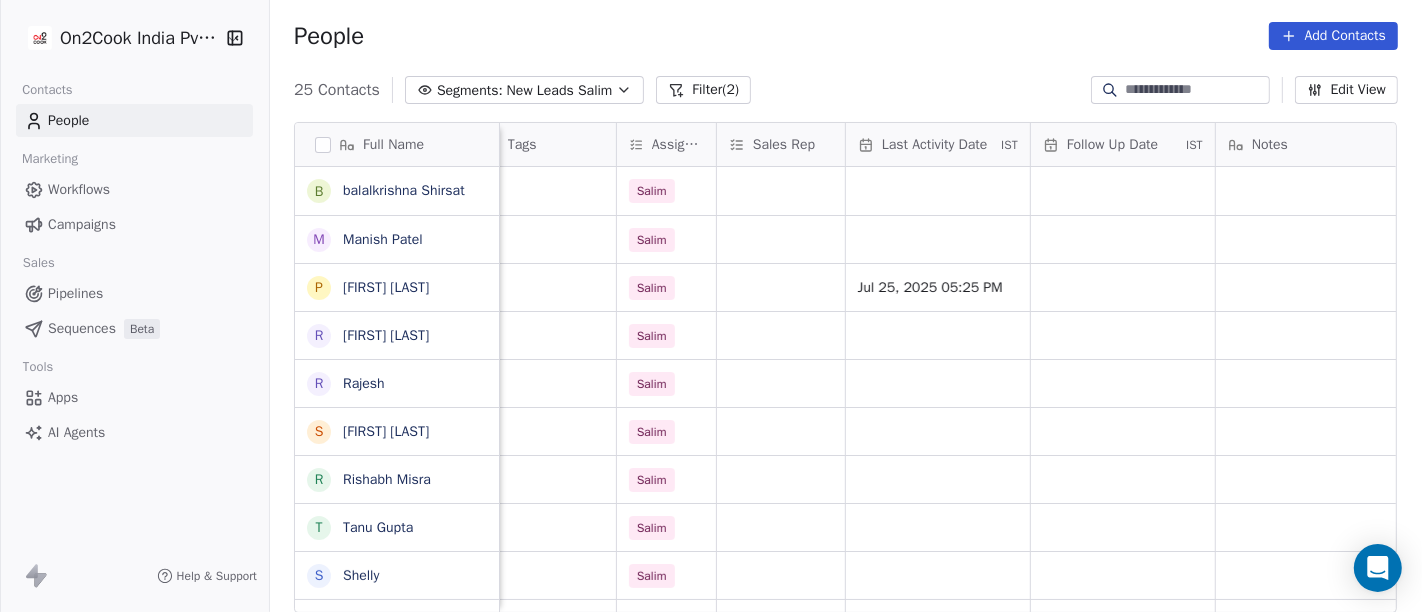scroll, scrollTop: 0, scrollLeft: 926, axis: horizontal 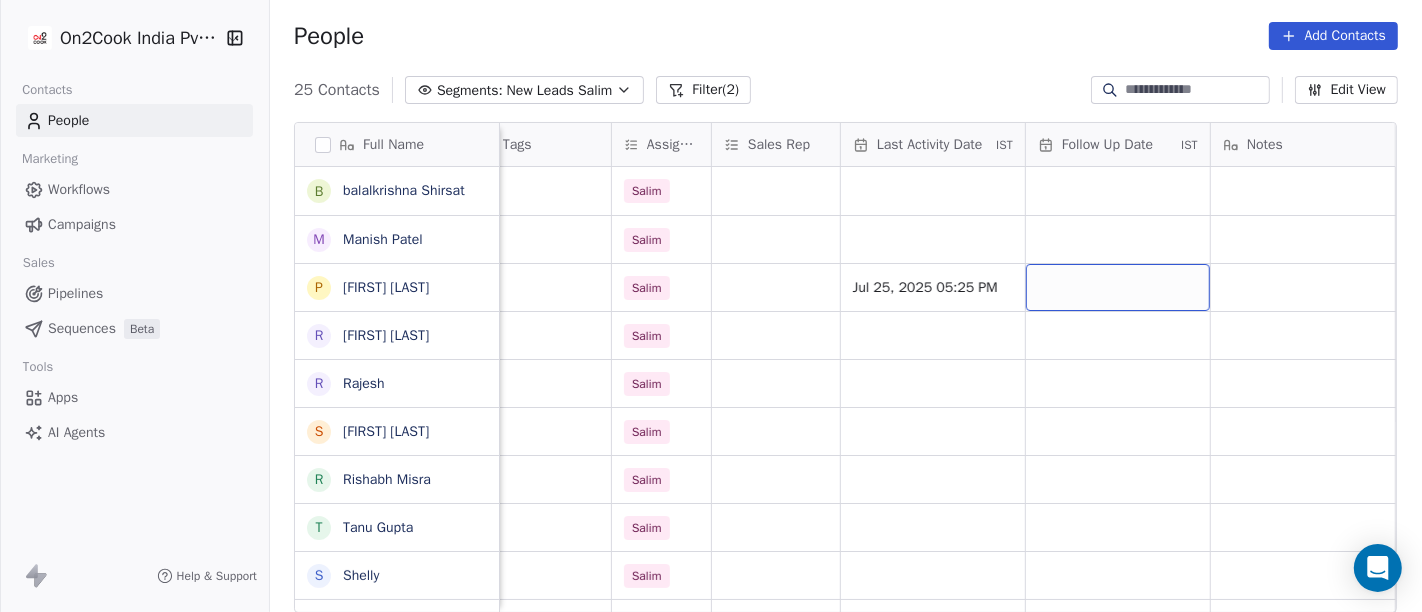 click at bounding box center (1118, 287) 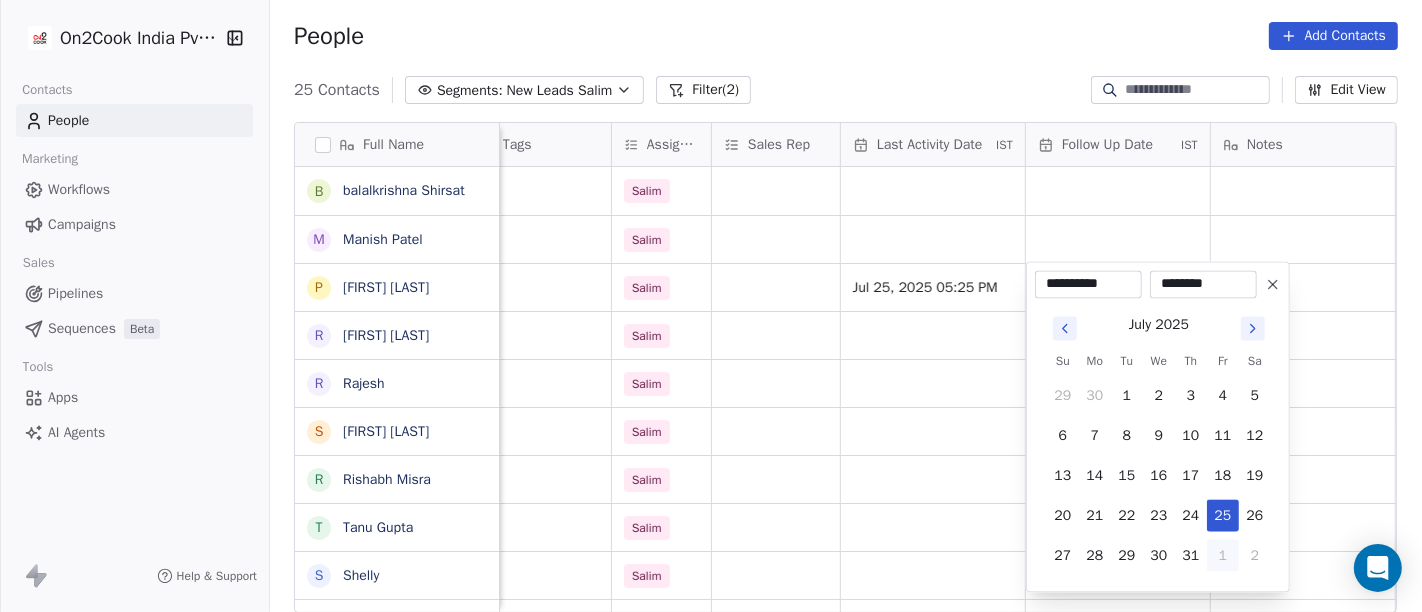 click on "1" at bounding box center (1223, 555) 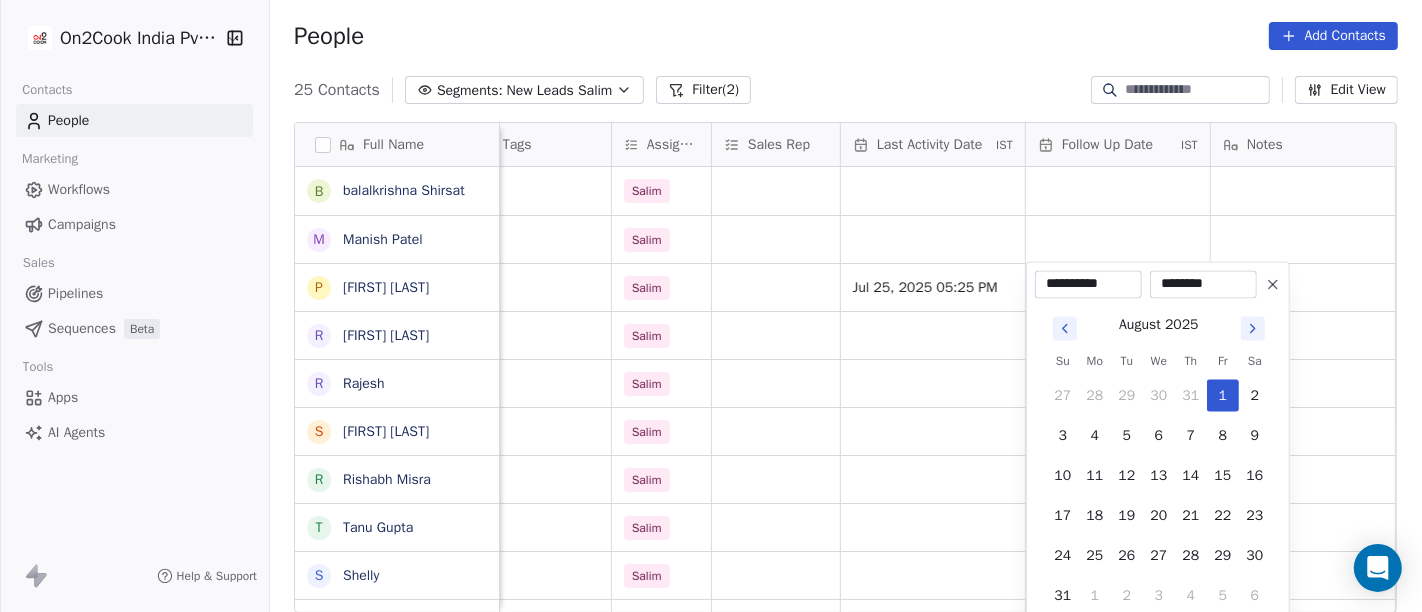 click on "On2Cook India Pvt. Ltd. Contacts People Marketing Workflows Campaigns Sales Pipelines Sequences Beta Tools Apps AI Agents Help & Support People  Add Contacts 25 Contacts Segments: New Leads Salim Filter  (2) Edit View Tag Add to Sequence Full Name b [LAST] M [LAST] P [LAST] R [LAST] R [LAST] S [LAST] R [LAST] T [LAST] S [LAST] p [LAST] V [LAST] S [LAST] G [LAST] s [LAST] A [LAST] N [LAST] A [LAST] U [LAST] s [LAST] K [LAST] M [LAST] K [LAST] P [LAST] G [LAST] M [LAST] location Created Date IST Lead Status Tags Assignee Sales Rep Last Activity Date IST Follow Up Date IST Notes Call Attempts Website zomato link outlet type   others Jul 25, 2025 05:22 PM Salim executive_kitchens   Jul 25, 2025 05:11 PM Salim   Jul 25, 2025 04:43 PM Salim Jul 25, 2025 05:25 PM   [CITY] Jul 25, 2025 04:13 PM Salim cloud_kitchen   [CITY] Jul 25, 2025 04:06 PM" at bounding box center [711, 306] 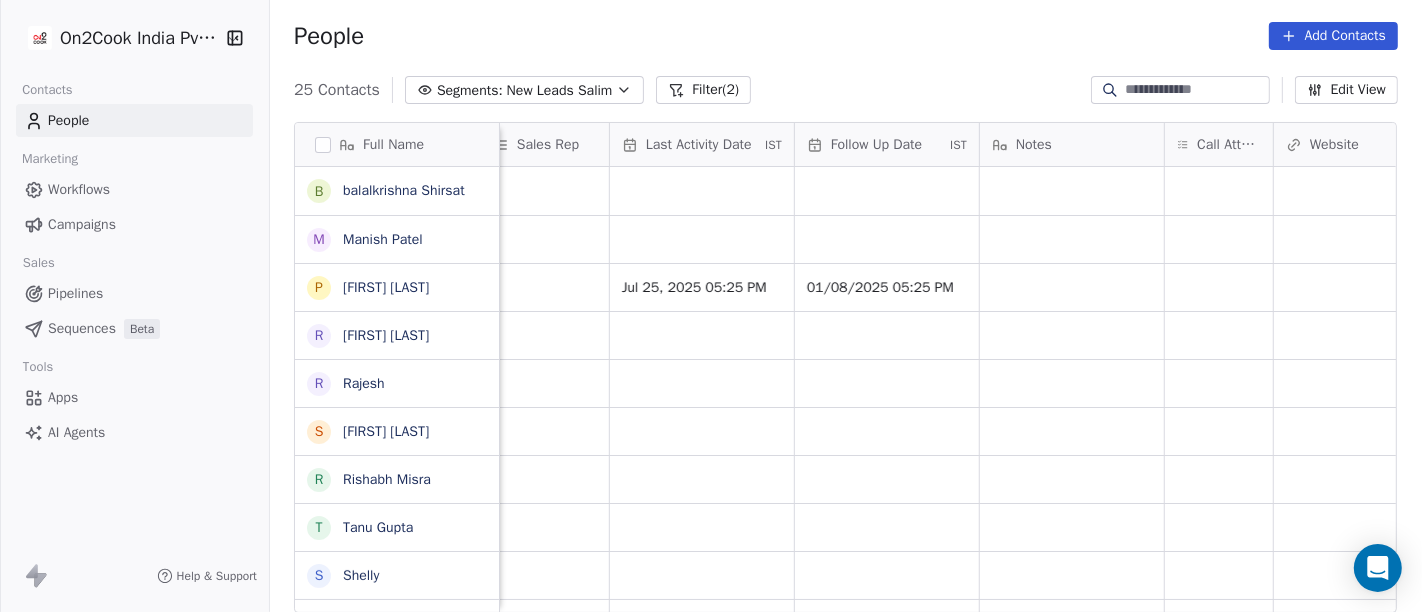 scroll, scrollTop: 0, scrollLeft: 1157, axis: horizontal 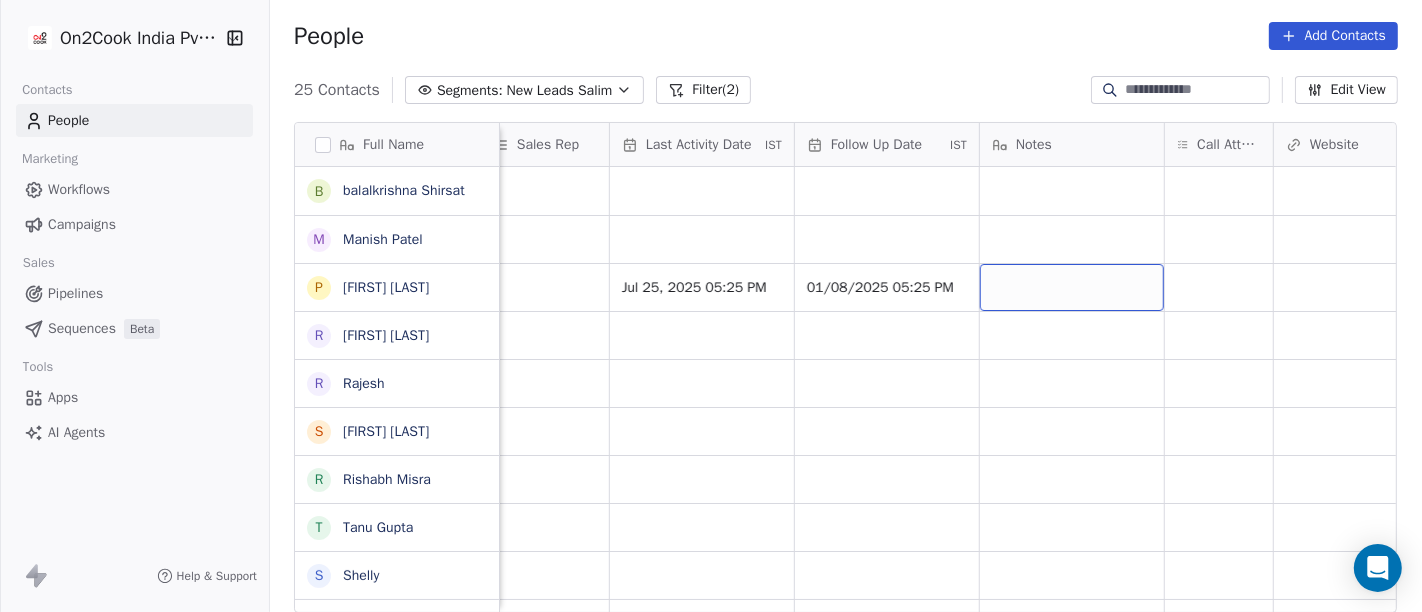 click at bounding box center [1072, 287] 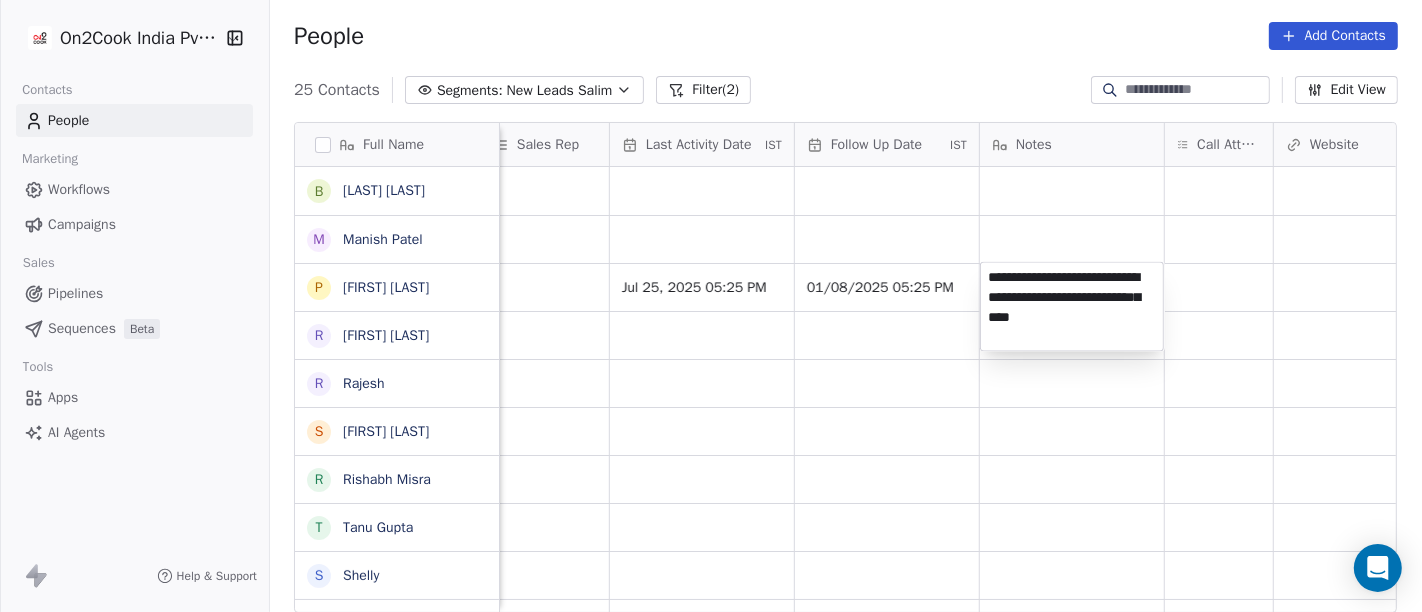 type on "**********" 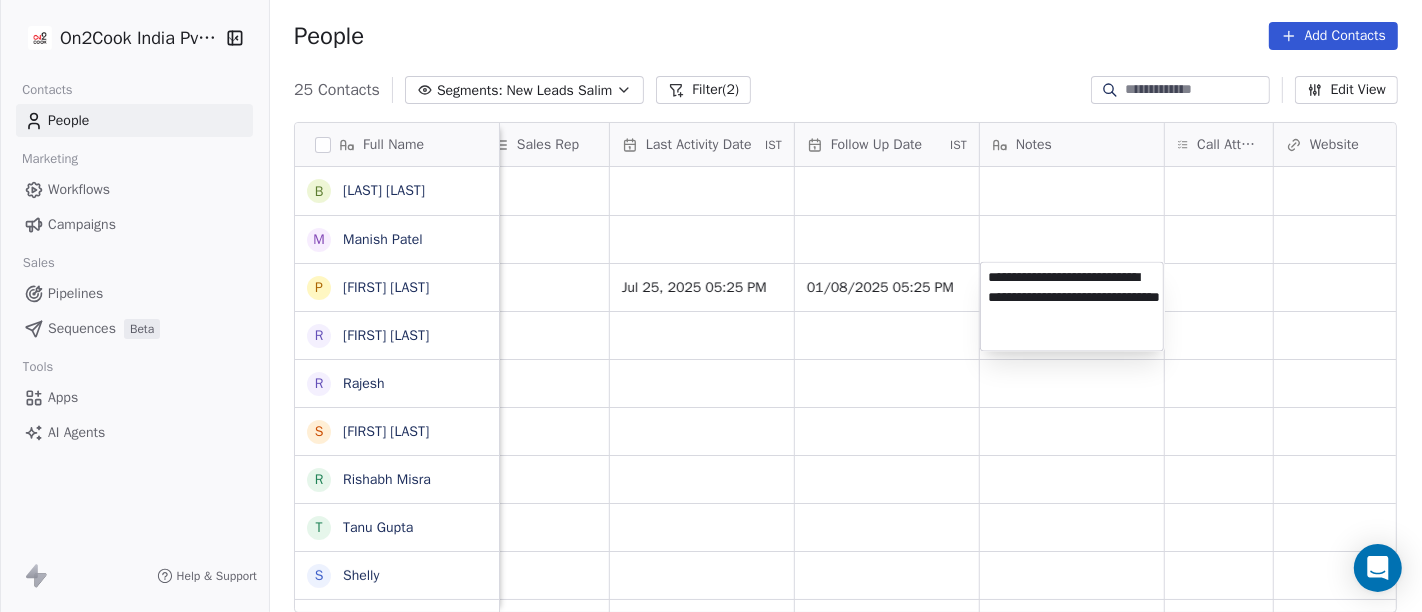 click on "On2Cook India Pvt. Ltd. Contacts People Marketing Workflows Campaigns Sales Pipelines Sequences Beta Tools Apps AI Agents Help & Support People Add Contacts 25 Contacts Segments: New Leads Salim Filter (2) Edit View Tag Add to Sequence Full Name b [LAST] [LAST] M [FIRST] [LAST] P [FIRST] [LAST] R [FIRST] [LAST] R [FIRST] [LAST] S [FIRST] [LAST] R [FIRST] [LAST] T [FIRST] [LAST] S [FIRST] [LAST] p [FIRST] [LAST] V [FIRST] [LAST] S [FIRST] [LAST] G [FIRST] [LAST] s [FIRST] [LAST] A [FIRST] [LAST] N [FIRST] [LAST] A [FIRST] [LAST] U [FIRST] [LAST] s [FIRST] [LAST] K [FIRST] [LAST] M [TITLE] [LAST] K [FIRST] [LAST] P [FIRST] [LAST] G [FIRST] [LAST] M [FIRST] [LAST] Lead Status Tags Assignee Sales Rep Last Activity Date IST Follow Up Date IST Notes Call Attempts Website zomato link outlet type Location Salim executive_kitchens Salim Salim Jul 25, 2025 05:25 PM 01/08/2025 05:25 PM Salim cloud_kitchen Salim caterers Salim cloud_kitchen Salim food_consultants Salim cloud_kitchen Salim cafeteria Salim cloud_kitchen Salim" at bounding box center (711, 306) 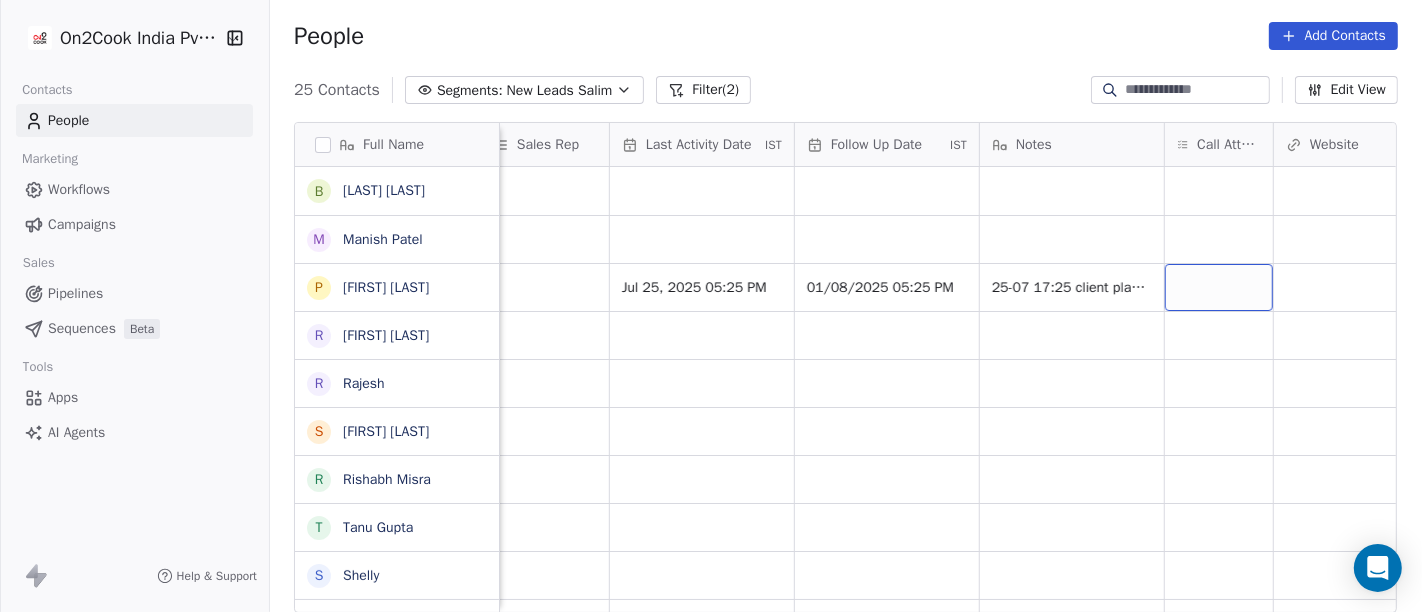 click at bounding box center [1219, 287] 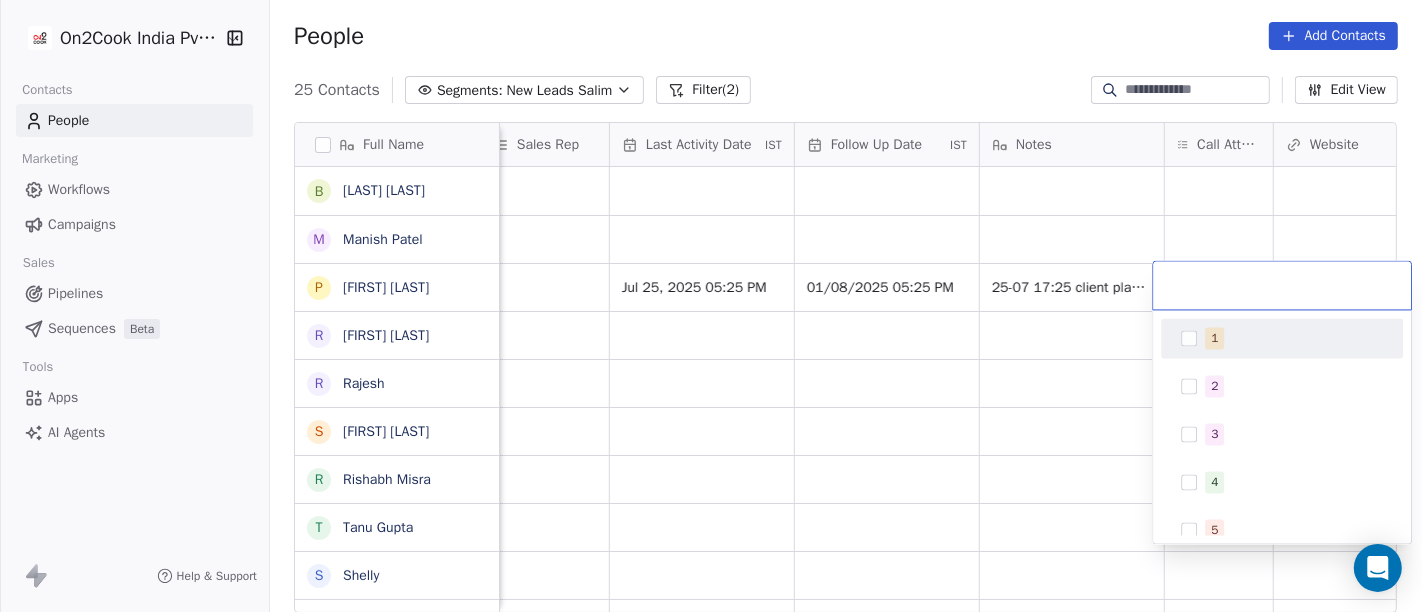 click on "1" at bounding box center [1294, 338] 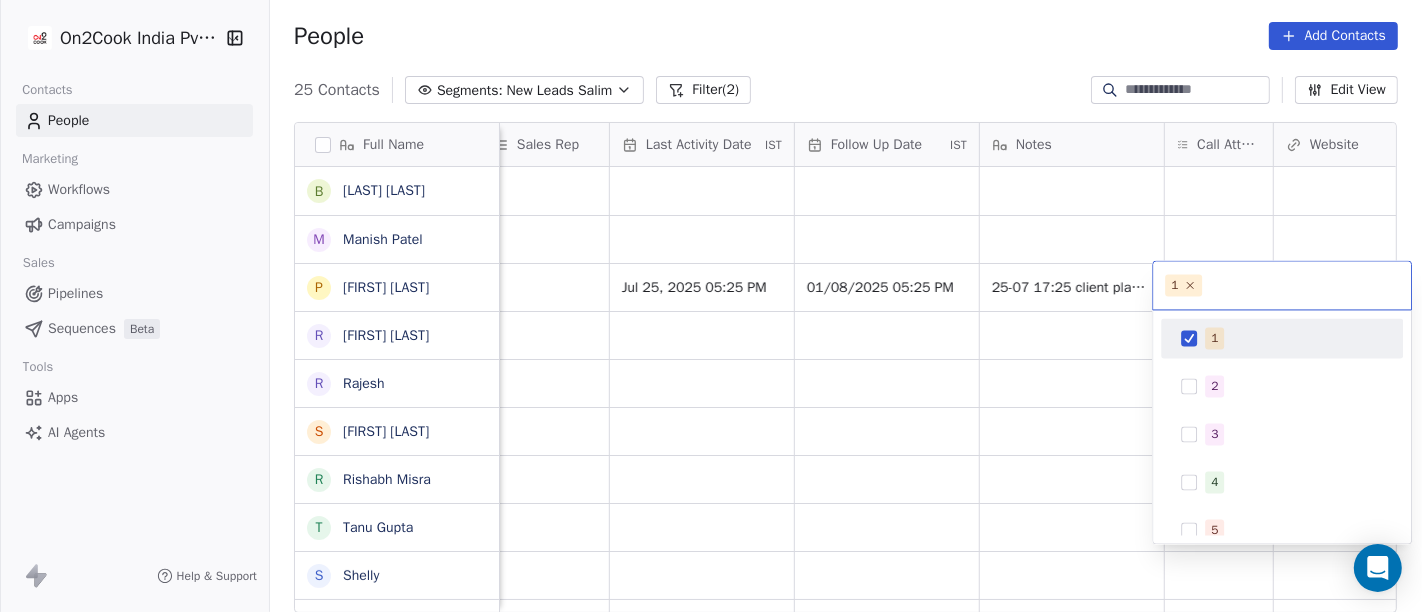 click on "On2Cook India Pvt. Ltd. Contacts People Marketing Workflows Campaigns Sales Pipelines Sequences Beta Tools Apps AI Agents Help & Support People  Add Contacts 25 Contacts Segments: New Leads Salim Filter  (2) Edit View Tag Add to Sequence Full Name b [LAST] M [LAST] P [LAST] R [LAST] R [LAST] S [LAST] R [LAST] T [LAST] S [LAST] p [LAST] V [LAST] S [LAST] G [LAST] s [LAST] A [LAST] N [LAST] A [LAST] U [LAST] s [LAST] K [LAST] M [LAST] K [LAST] P [LAST] G [LAST] M [LAST] Transport Lead Status Tags Assignee Sales Rep Last Activity Date IST Follow Up Date IST Notes Call Attempts Website zomato link outlet type   Salim executive_kitchens   Salim   Salim Jul 25, 2025 05:25 PM 01/08/2025 05:25 PM 25-07 17:25 client planning for new restaurant he will visit IHE   Salim cloud_kitchen   Salim caterers   Salim cloud_kitchen   Salim food_consultants   Salim" at bounding box center (711, 306) 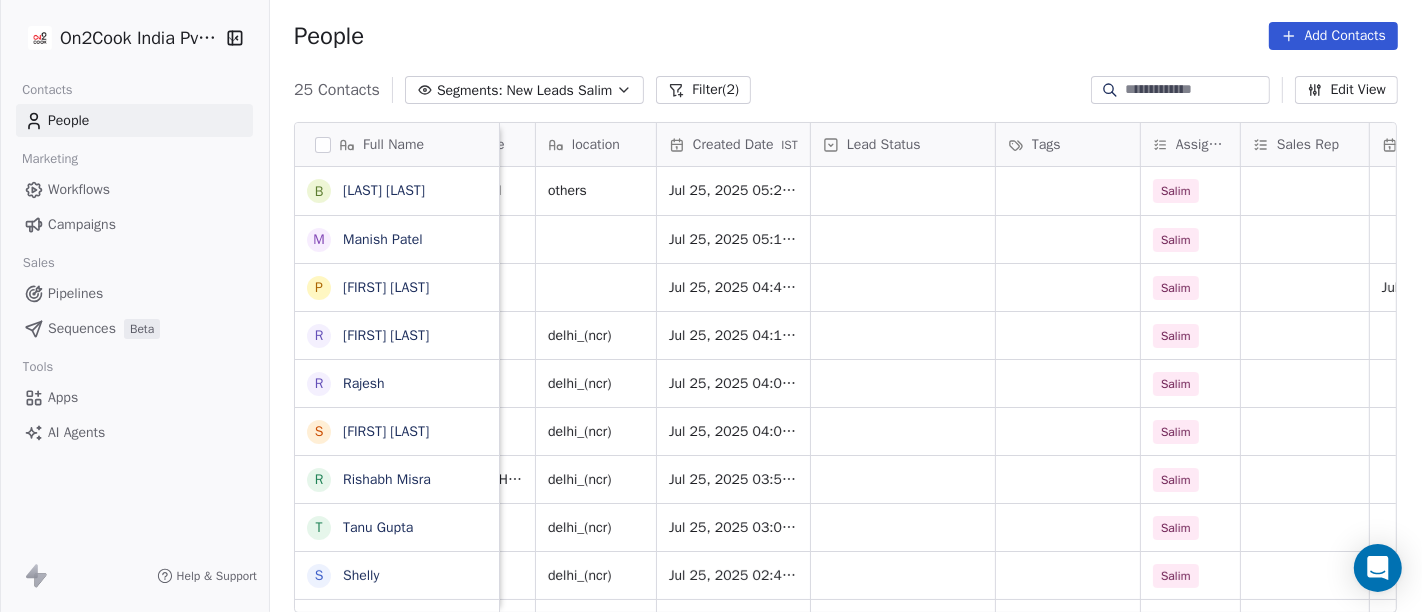 scroll, scrollTop: 6, scrollLeft: 392, axis: both 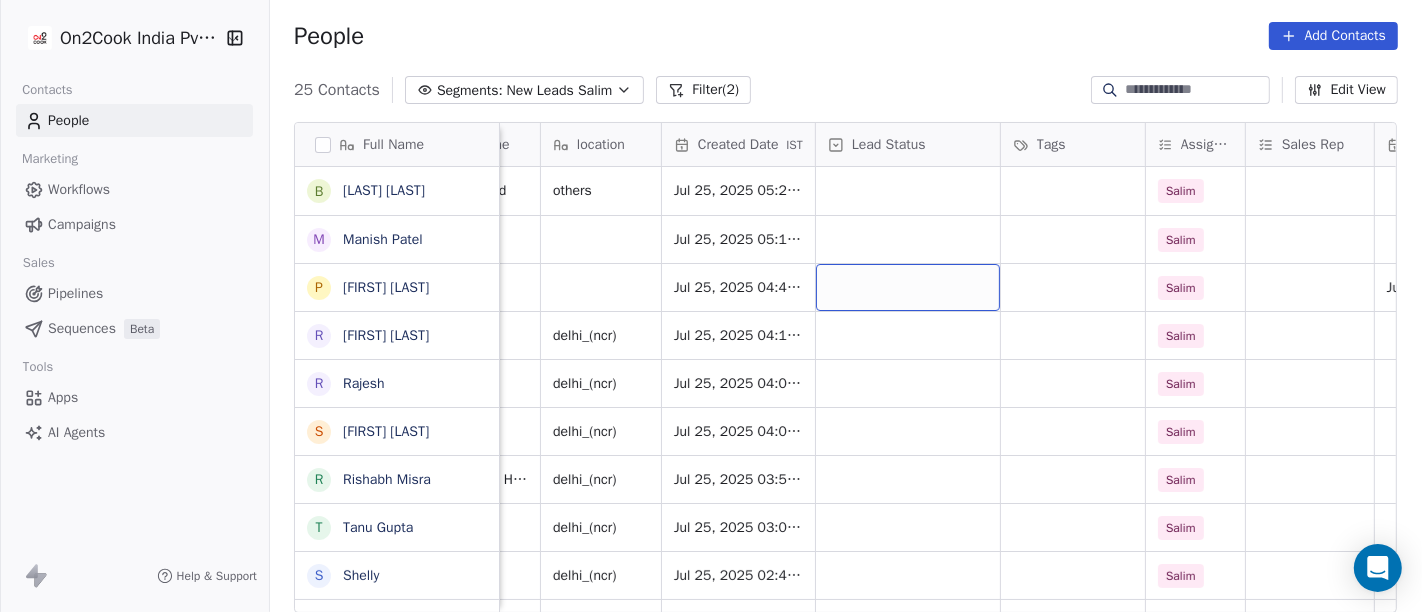 click at bounding box center [908, 287] 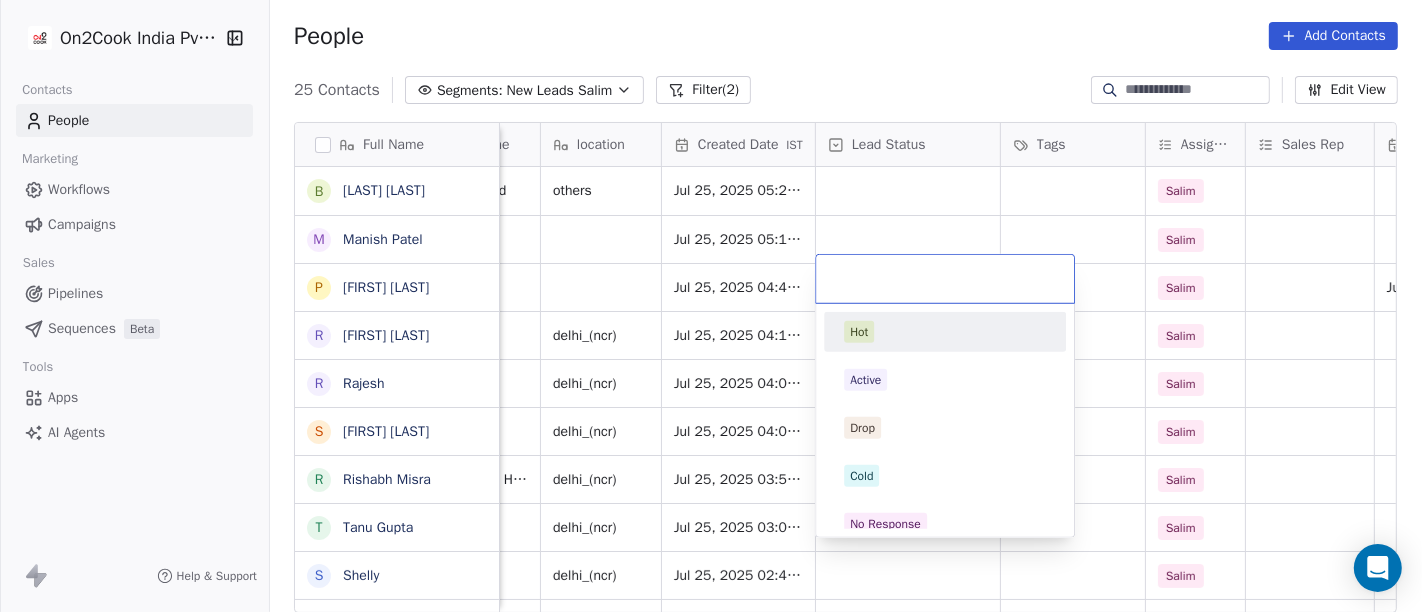 click on "On2Cook India Pvt. Ltd. Contacts People Marketing Workflows Campaigns Sales Pipelines Sequences Beta Tools Apps AI Agents Help & Support People Add Contacts 25 Contacts Segments: New Leads Salim Filter (2) Edit View Tag Add to Sequence Full Name b [FIRST] [LAST] M [FIRST] [LAST] P [FIRST] [LAST] R [FIRST] [LAST] S [FIRST] [LAST] R [FIRST] [LAST] T [FIRST] [LAST] S [FIRST] [LAST] V [FIRST] [LAST] S [FIRST] [LAST] G [FIRST] [LAST] s [FIRST] [LAST] A [FIRST] [LAST] N [FIRST] [LAST] A [FIRST] [LAST] U [FIRST] [LAST] s [FIRST] [LAST] K [FIRST] [LAST] M [FIRST] [LAST] K [FIRST] [LAST] P [FIRST] [LAST] G [FIRST] [LAST] M [FIRST] [LAST] Email Phone Number company name location Created Date IST Lead Status Tags Assignee Sales Rep Last Activity Date IST Follow Up Date IST Notes Call Attempts marketing@[EMAIL] [PHONE] Glow paints pvt ltd others Jul 25, 2025 05:22 PM Salim [PHONE] Jul 25, 2025 05:11 PM Salim [PHONE] Jul 25, 2025 04:43 PM Salim Jul 25, 2025 05:25 PM 01/08/2025 05:25 PM 1 Salim" at bounding box center [711, 306] 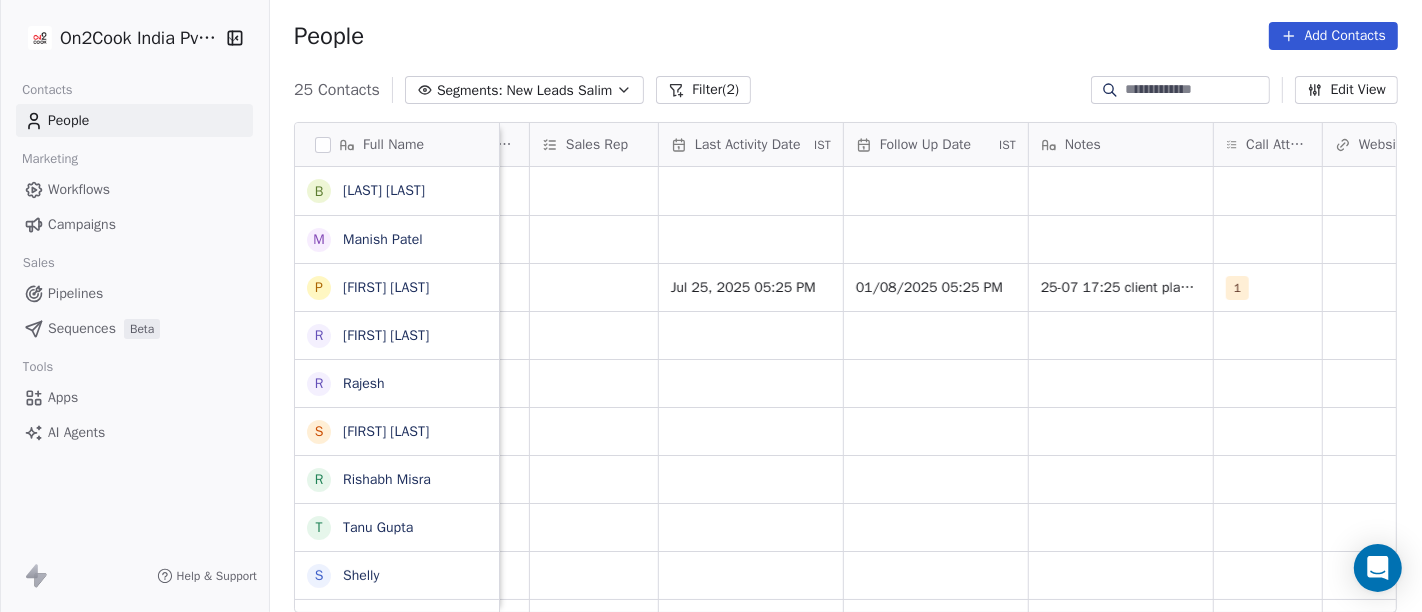 scroll, scrollTop: 12, scrollLeft: 1151, axis: both 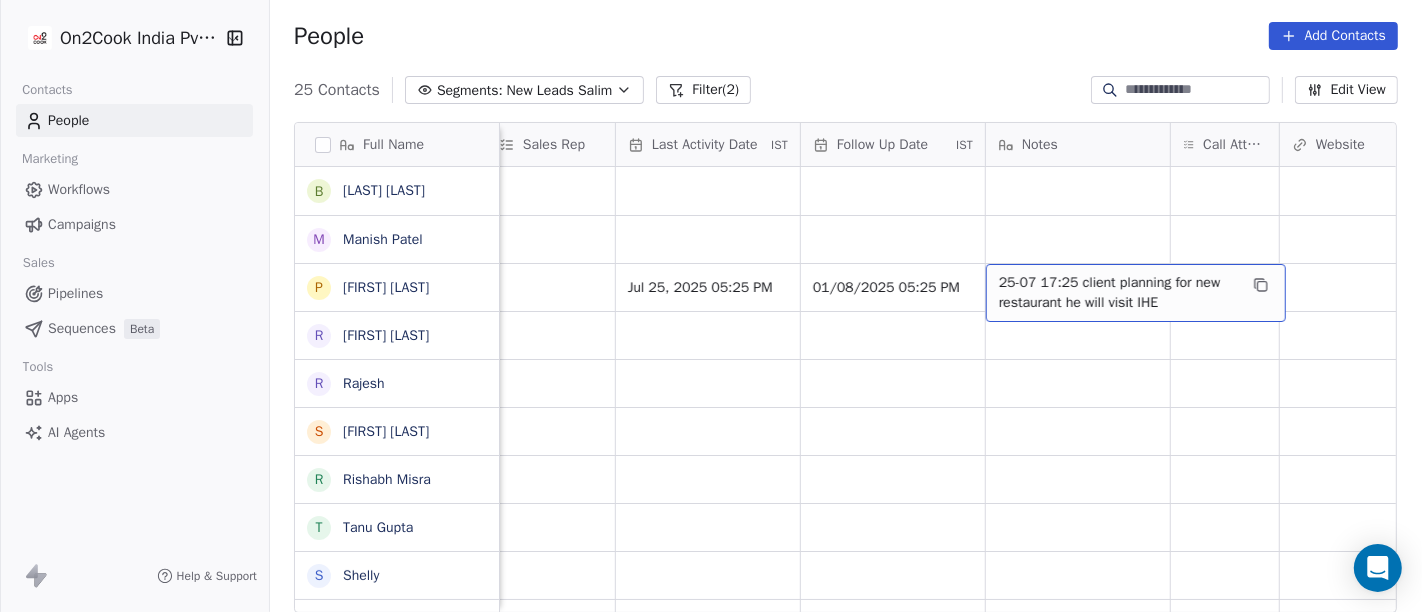 click on "25-07 17:25 client planning for new restaurant he will visit IHE" at bounding box center (1118, 293) 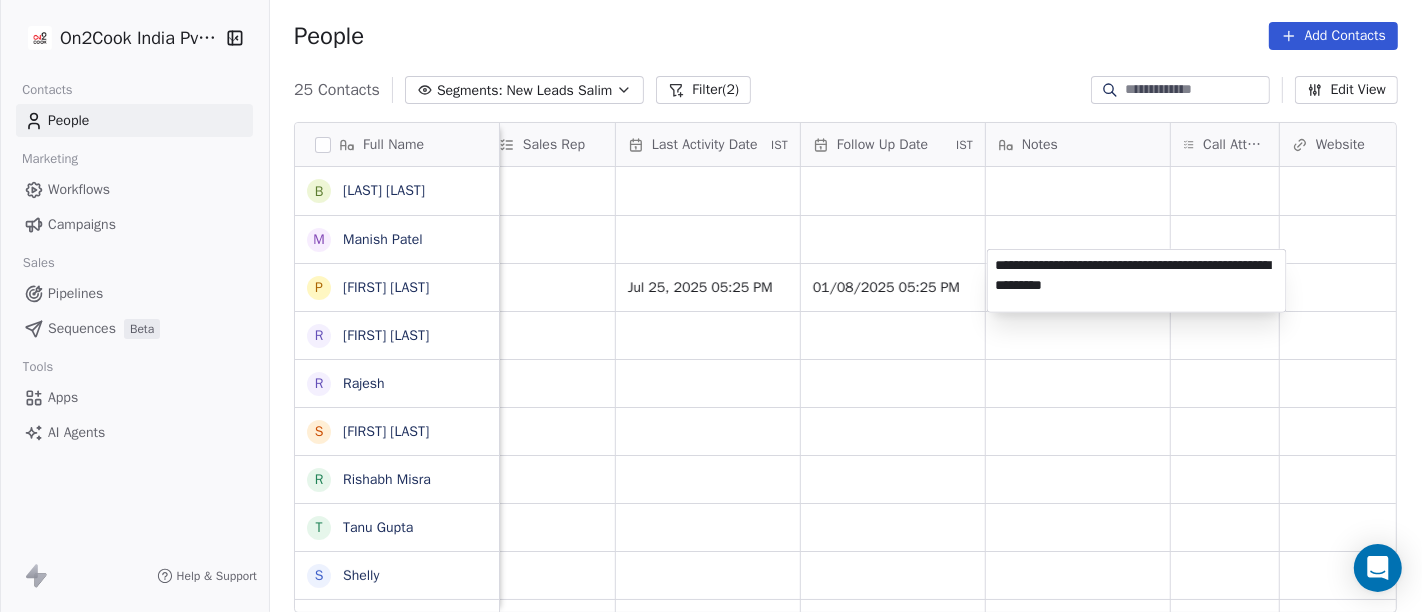 click on "**********" at bounding box center (1137, 281) 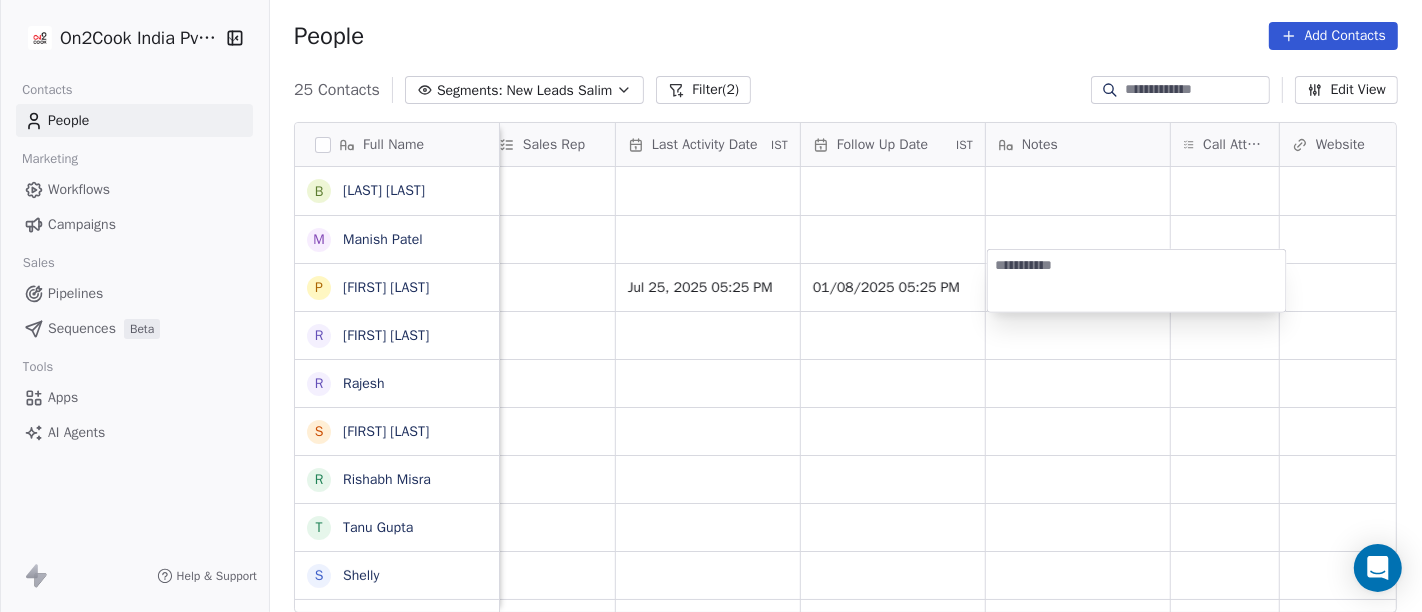 click on "On2Cook India Pvt. Ltd. Contacts People Marketing Workflows Campaigns Sales Pipelines Sequences Beta Tools Apps AI Agents Help & Support People Add Contacts 25 Contacts Segments: New Leads Salim Filter (2) Edit View Tag Add to Sequence Full Name b balalkrishna Shirsat M Manish Patel P Pankaj rawat R Rohit Kakkar R Rajesh S Sandeepp Khuuranaa R Rishabh Misra T Tanu Gupta S Shelly p papia V Vijay Tanwani S Sunil Kumar Yogi G Gajraj Singh Chandela s samneek kour A Alka Verma N Naseer Ahmad A Amit Gupta U Usha Prasad s susanta sasmal K Kaushik Patel M Mr.Adnan K Kâpil Gúpta P Priti SahebRao G Geeta bhatia M Mahendra Transport Lead Status Tags Assignee Sales Rep Last Activity Date IST Follow Up Date IST Notes Call Attempts Website zomato link outlet type Salim executive_kitchens Salim Salim Jul [DAY], [YEAR] [TIME] [DD]/[MM]/[YYYY] [TIME] [DD]-[MM] client planning for new restaurant he will visit IHE 1 Salim cloud_kitchen Salim caterers Salim cloud_kitchen Salim food_consultants Salim" at bounding box center (711, 306) 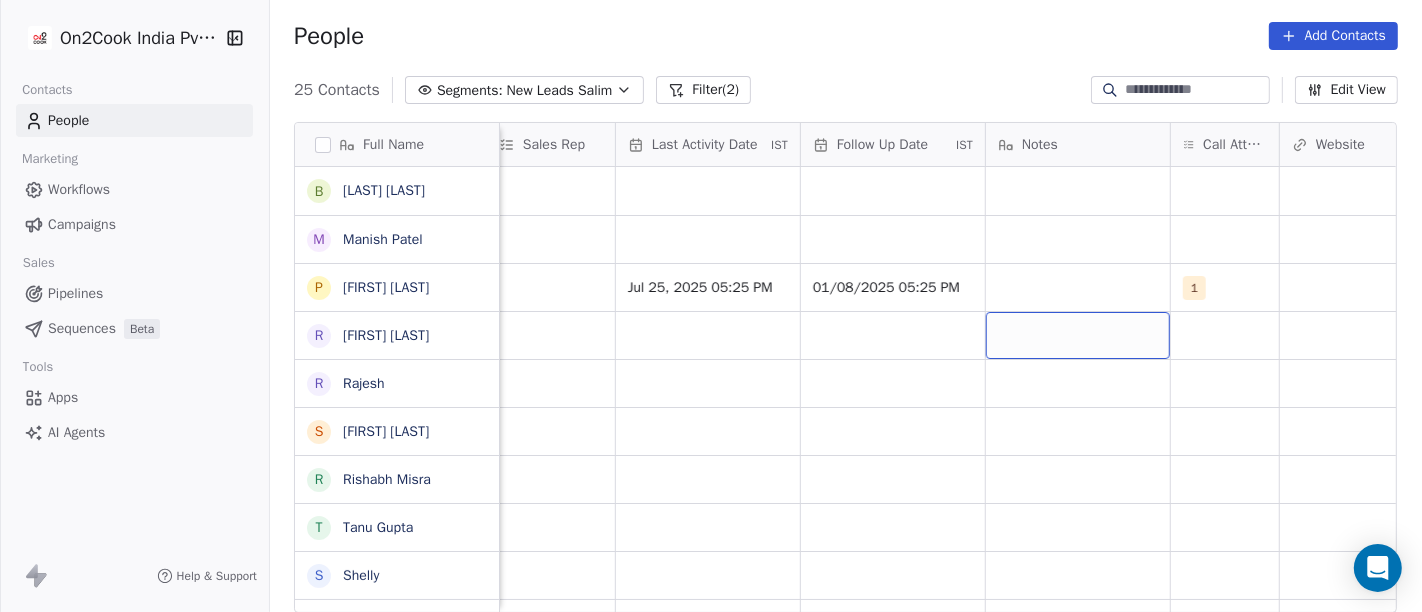 click at bounding box center (1078, 335) 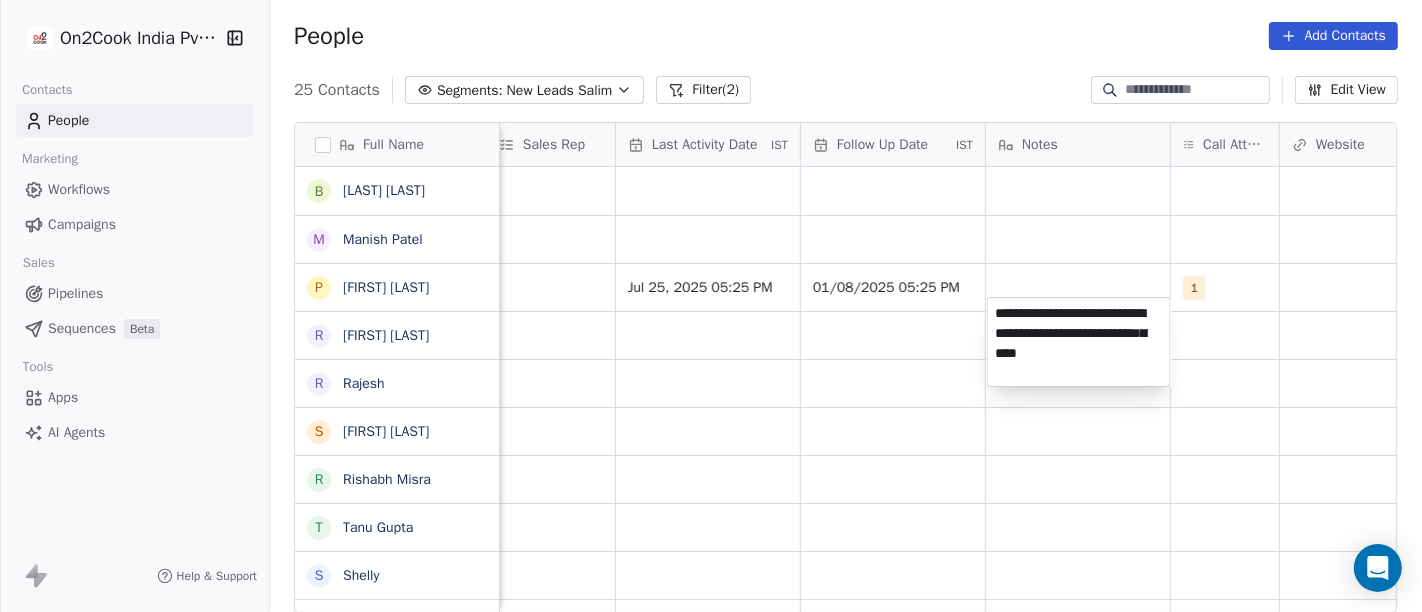 type on "**********" 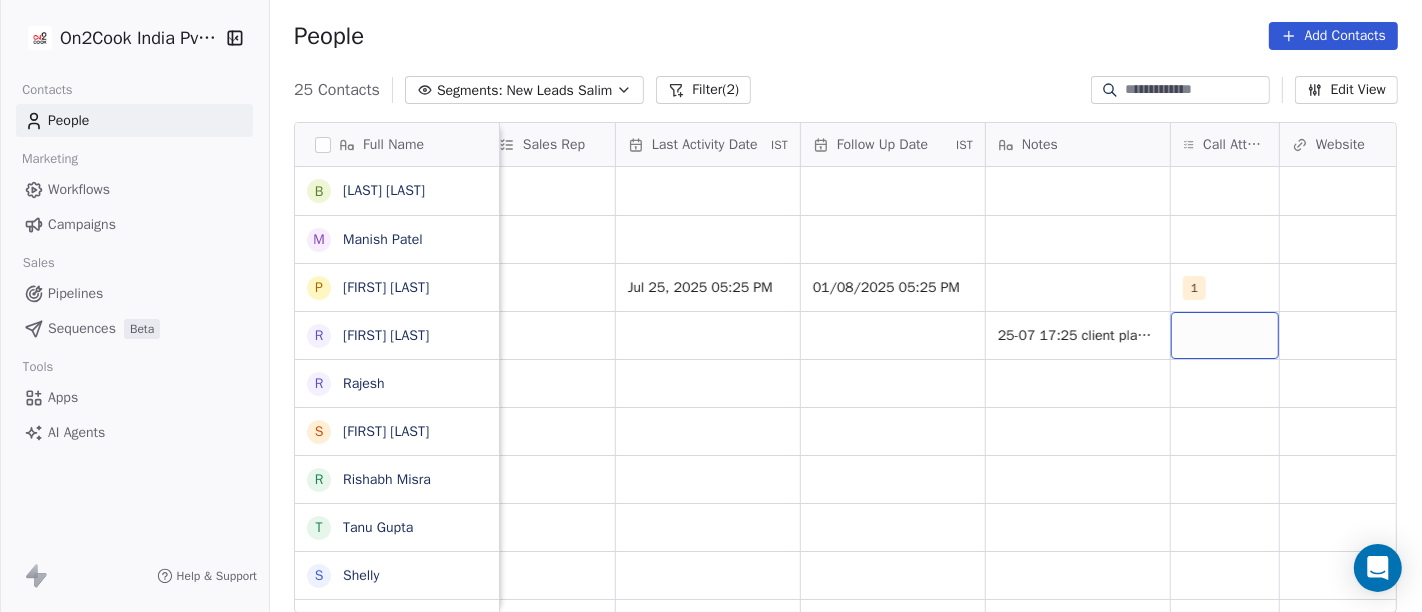 click at bounding box center [1225, 335] 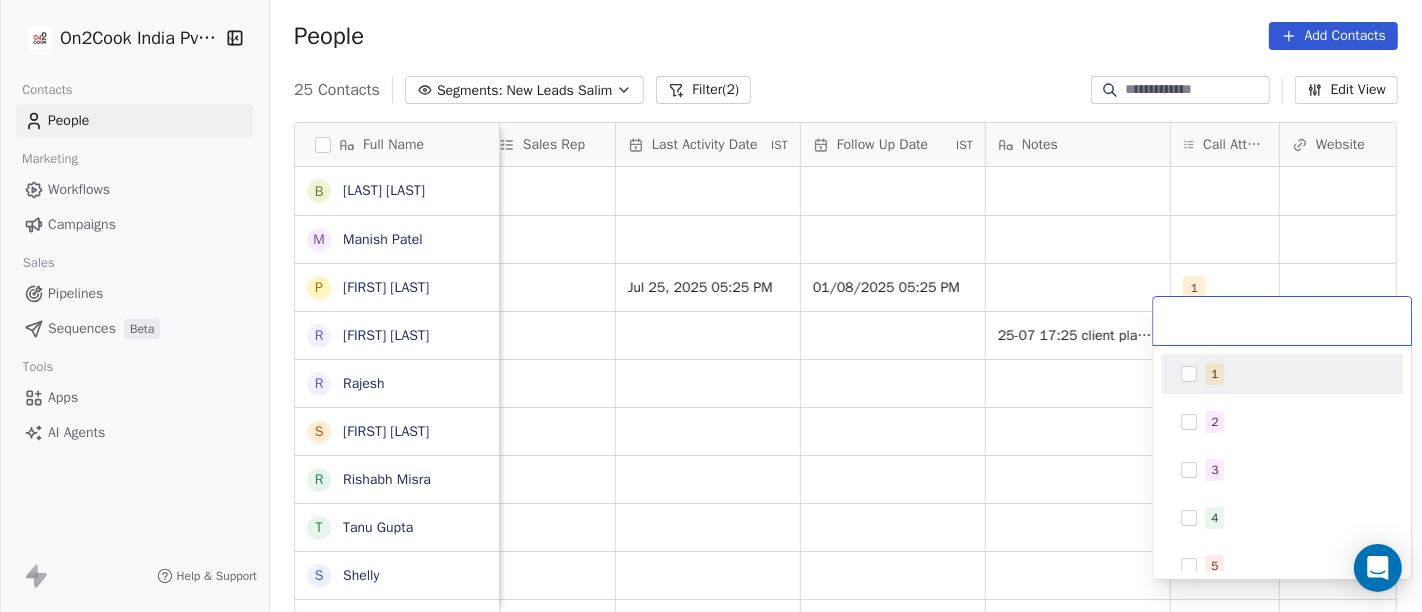 click on "1" at bounding box center (1294, 374) 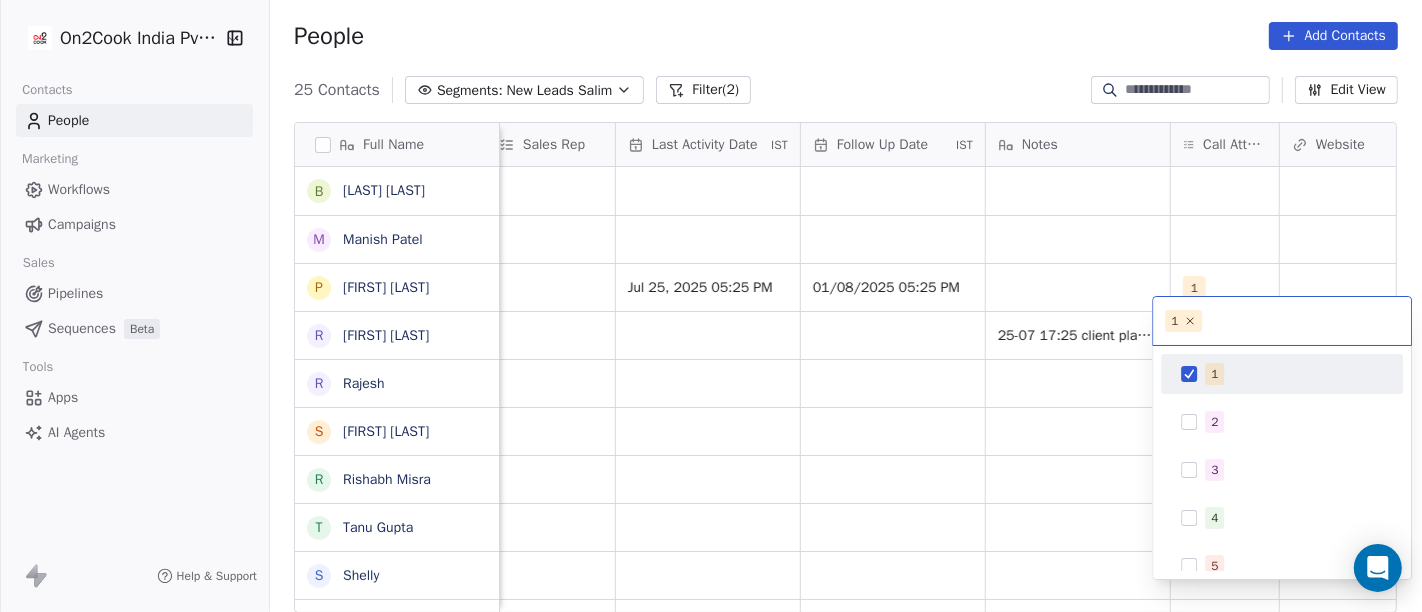 click on "On2Cook India Pvt. Ltd. Contacts People Marketing Workflows Campaigns Sales Pipelines Sequences Beta Tools Apps AI Agents Help & Support People Add Contacts 25 Contacts Segments: New Leads Salim Filter (2) Edit View Tag Add to Sequence Full Name b [NAME] M [NAME] P [NAME] R [NAME] R [NAME] S [NAME] R [NAME] T [NAME] S [NAME] p [NAME] V [NAME] S [NAME] G [NAME] s [NAME] K [NAME] M [NAME] K [NAME] P [NAME] G [NAME] M [NAME] Lead Status Tags Assignee Sales Rep Last Activity Date IST Follow Up Date IST Notes Call Attempts Website zomato link outlet type Location Salim executive_kitchens Salim Salim Jul 25, 2025 05:25 PM 01/08/2025 05:25 PM 1 Salim 25-07 17:25 client planning for new restaurant he will visit IHE cloud_kitchen Salim caterers Salim cloud_kitchen Salim food_consultants Salim" at bounding box center (711, 306) 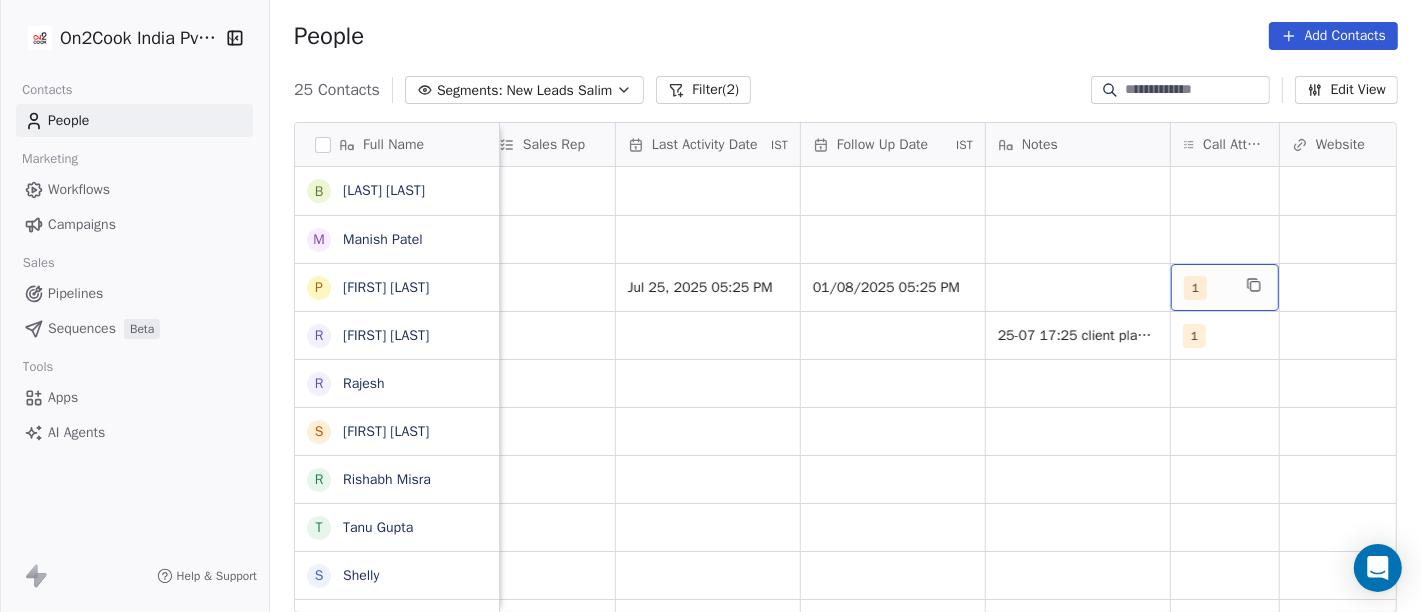 click on "1" at bounding box center [1195, 288] 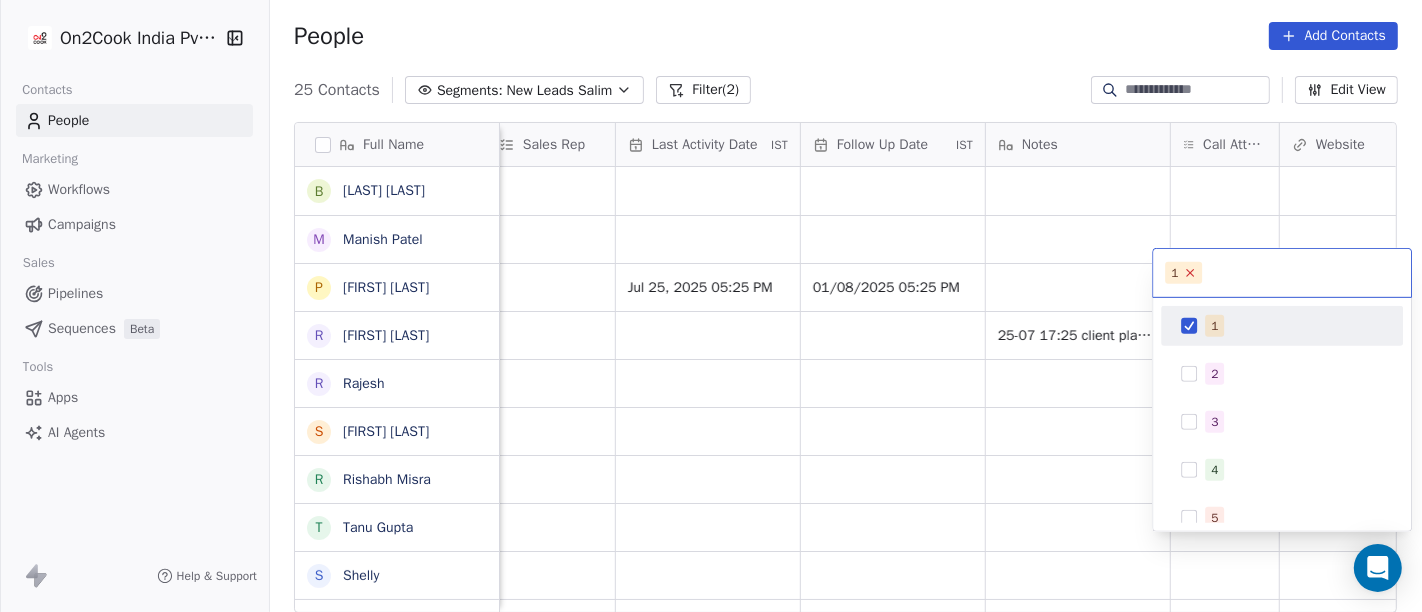 click 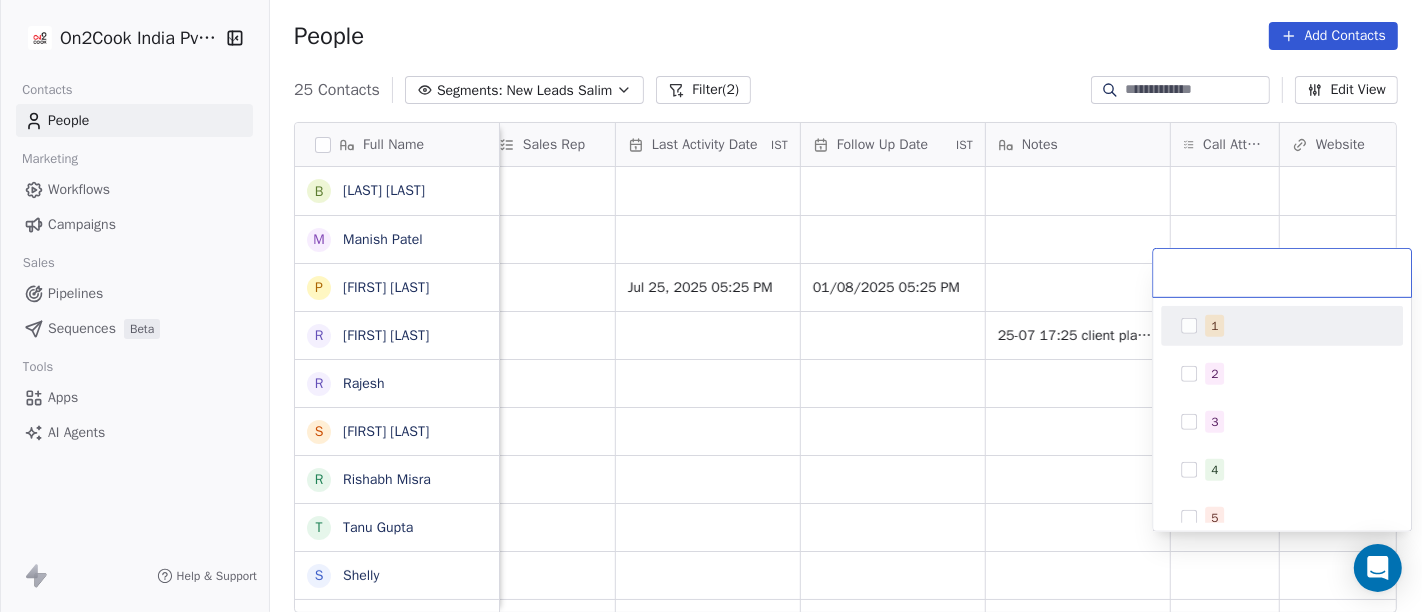 click on "On2Cook India Pvt. Ltd. Contacts People Marketing Workflows Campaigns Sales Pipelines Sequences Beta Tools Apps AI Agents Help & Support People Add Contacts 25 Contacts Segments: New Leads Salim Filter (2) Edit View Tag Add to Sequence Full Name b [FIRST] [LAST] M [FIRST] [LAST] P [FIRST] [LAST] R [FIRST] [LAST] R [FIRST] [LAST] S [FIRST] [LAST] R [FIRST] [LAST] T [FIRST] [LAST] S [FIRST] [LAST] p [FIRST] [LAST] V [FIRST] [LAST] S [FIRST] [LAST] Y [FIRST] [LAST] G [FIRST] [LAST] C [FIRST] [LAST] s [FIRST] [LAST] A [FIRST] [LAST] N [FIRST] [LAST] A [FIRST] [LAST] U [FIRST] [LAST] s [FIRST] [LAST] K [FIRST] [LAST] M [FIRST] [LAST] K [FIRST] [LAST] G [FIRST] [LAST] P [FIRST] [LAST] G [FIRST] [LAST] M [FIRST] [LAST] Lead Status Tags Assignee Sales Rep Last Activity Date IST Follow Up Date IST Notes Call Attempts Website zomato link outlet type Location Salim executive_kitchens Salim Jul 25, 2025 05:25 PM 01/08/2025 05:25 PM 1 Salim 25-07 17:25 client planning for new restaurant he will visit IHE 1 cloud_kitchen Salim caterers Salim cloud_kitchen Salim food_consultants Salim" at bounding box center [711, 306] 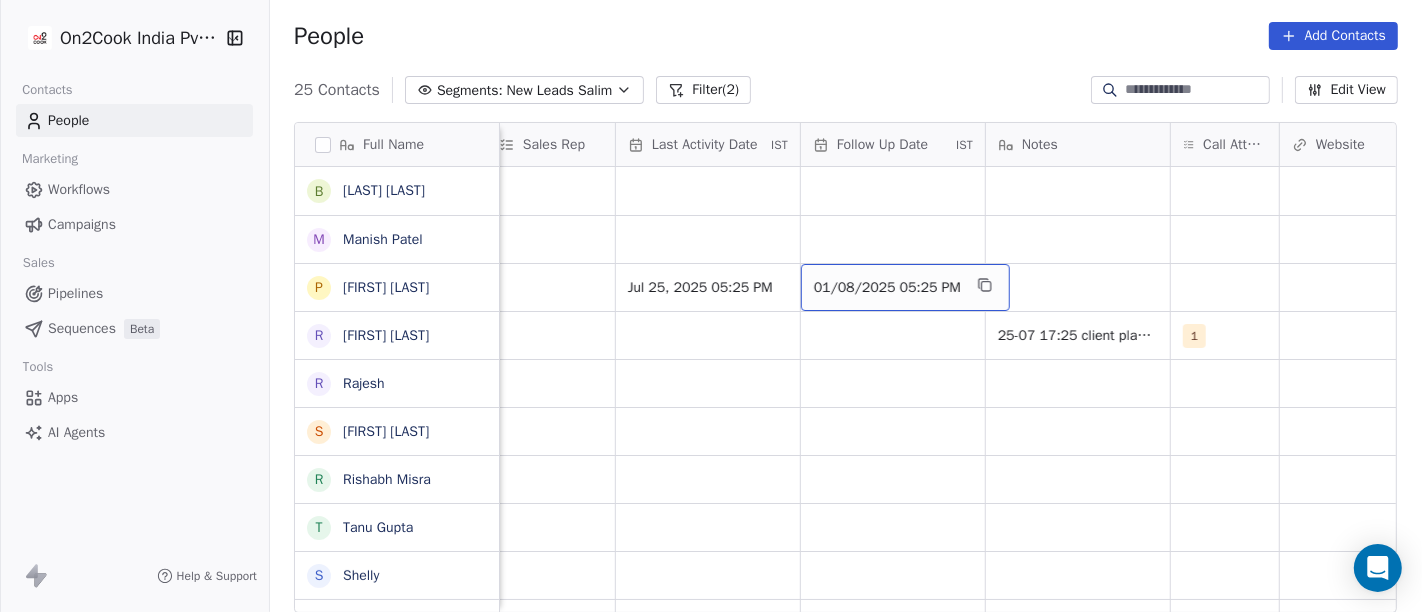click on "01/08/2025 05:25 PM" at bounding box center (887, 288) 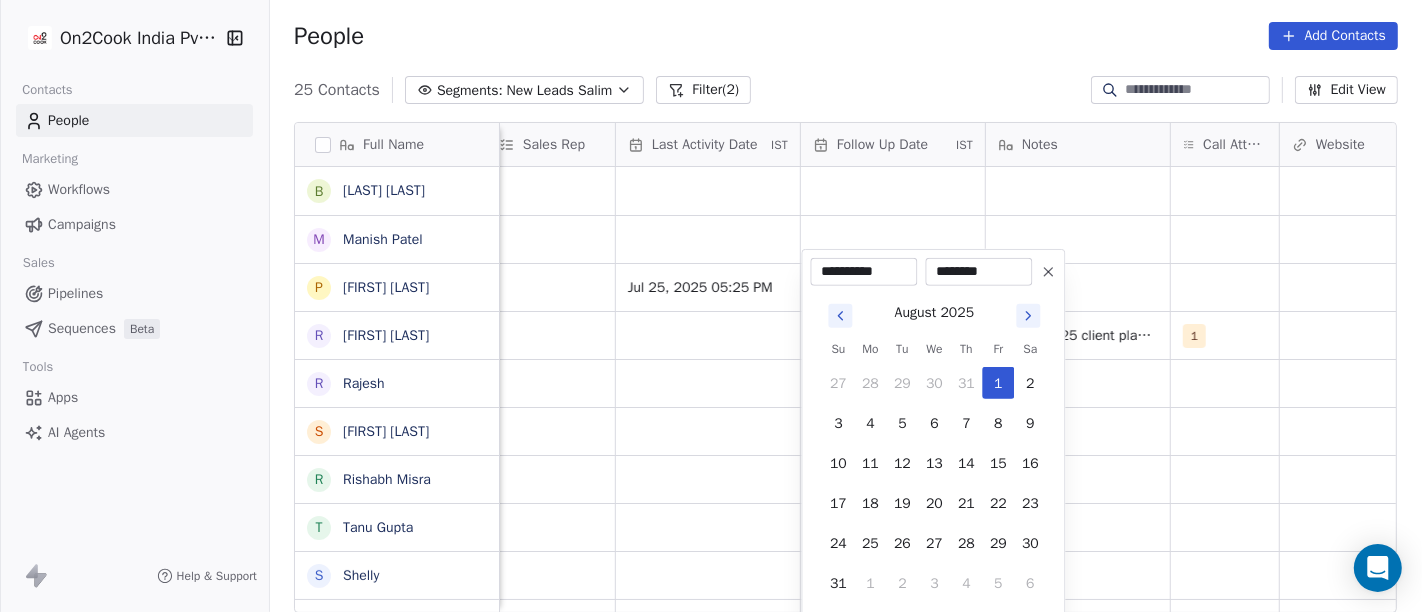 click 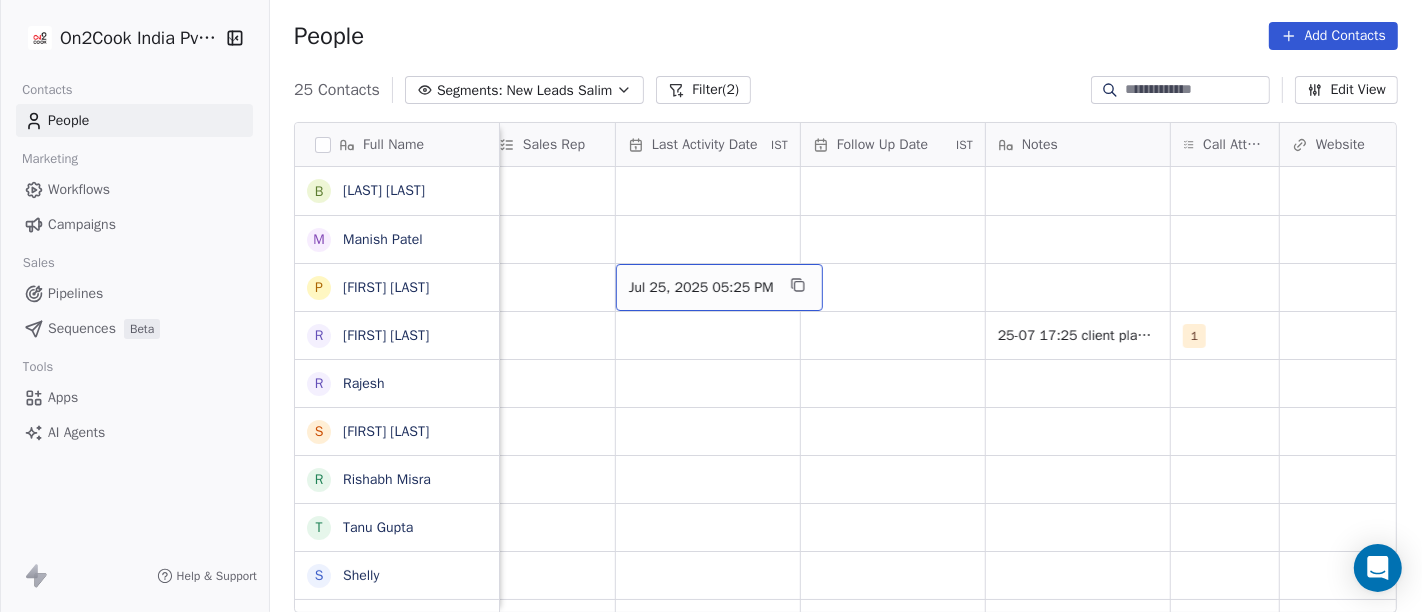 click on "Jul 25, 2025 05:25 PM" at bounding box center (719, 287) 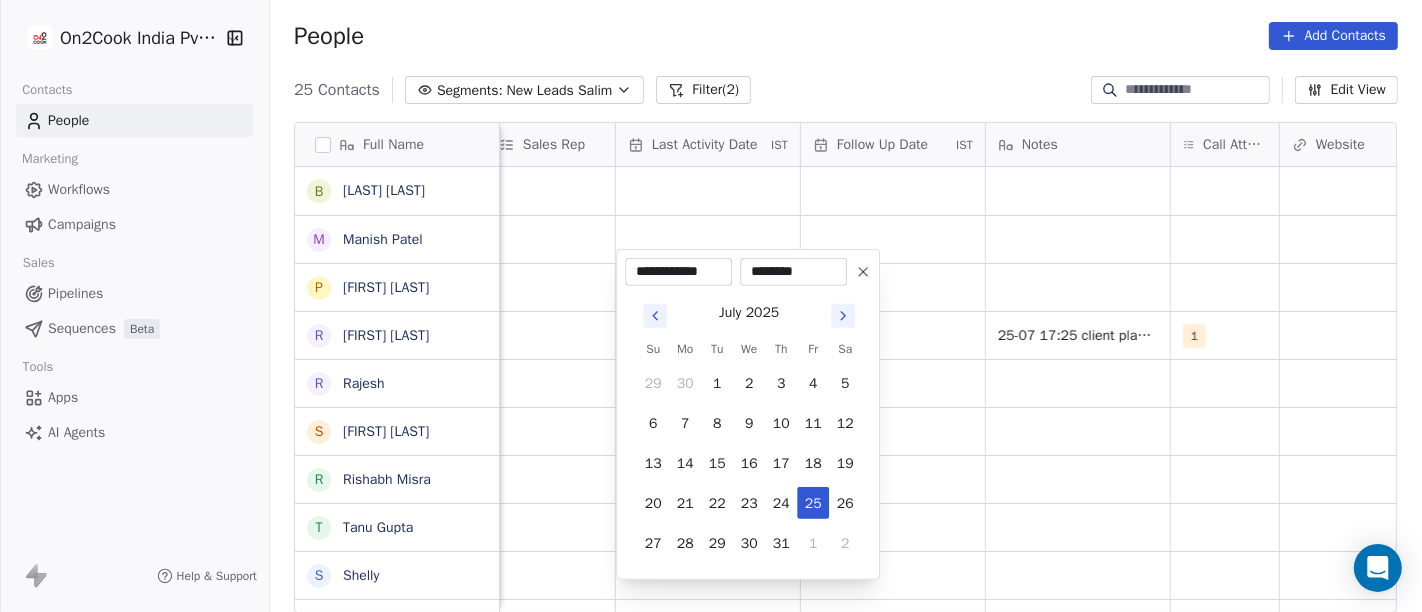 click 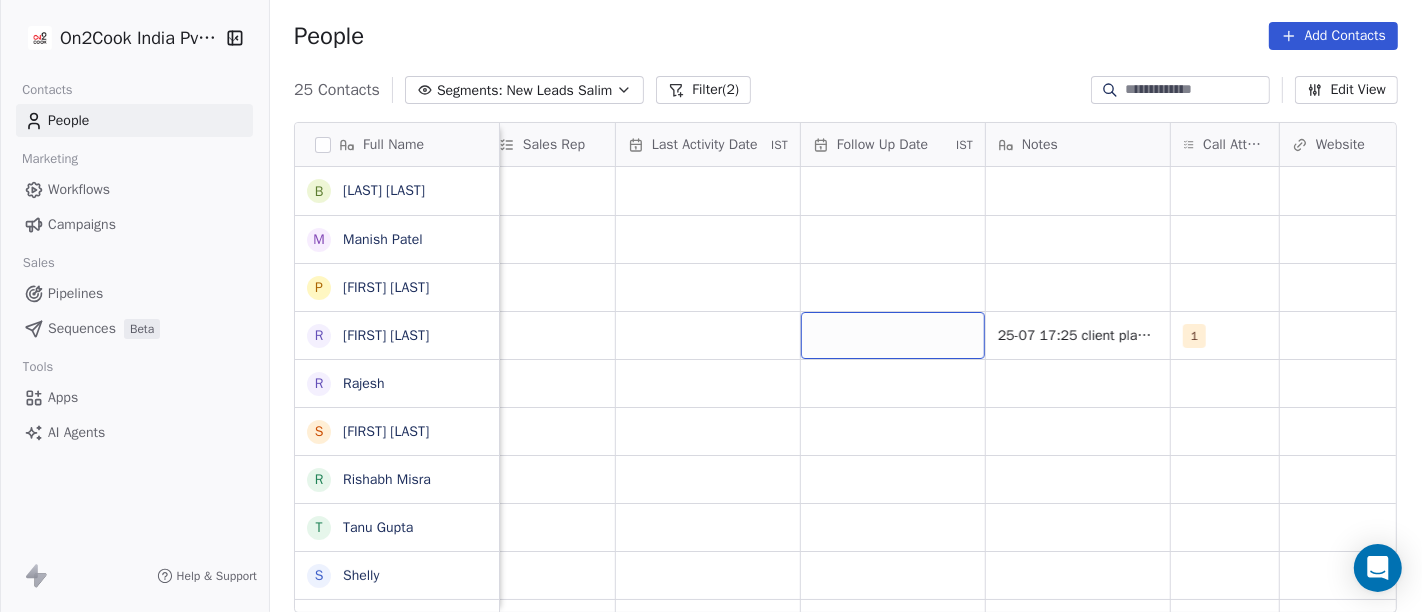 click at bounding box center [893, 335] 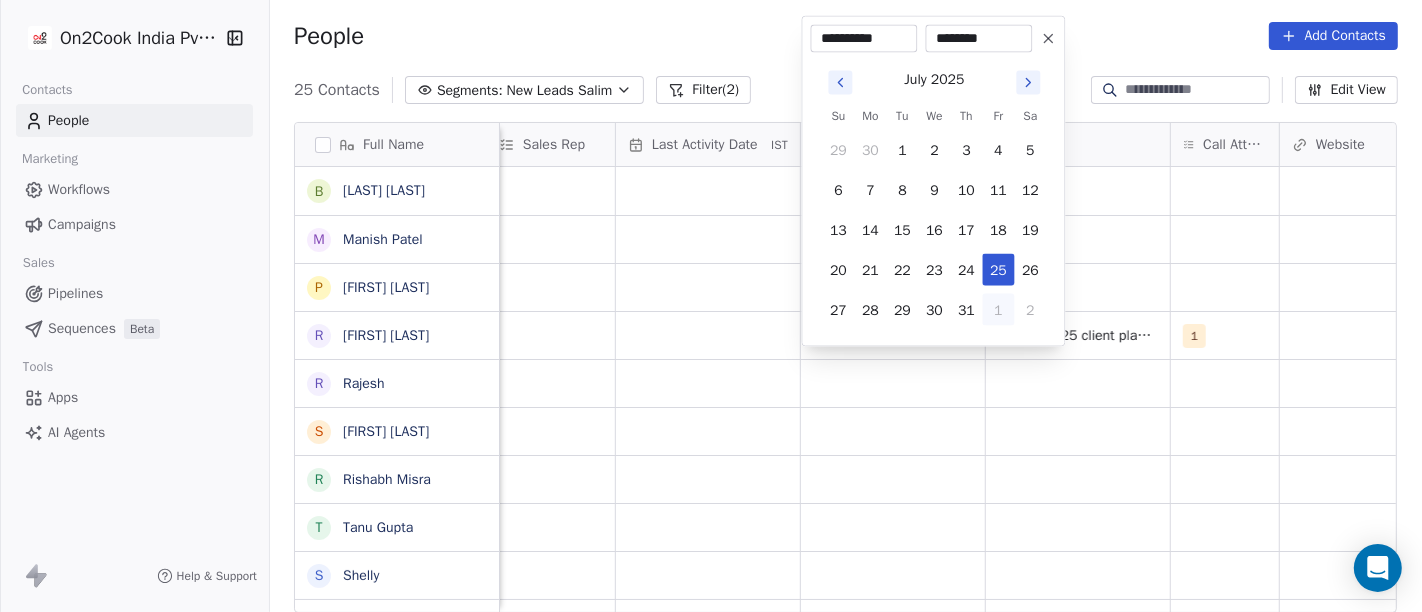 click on "1" at bounding box center [998, 310] 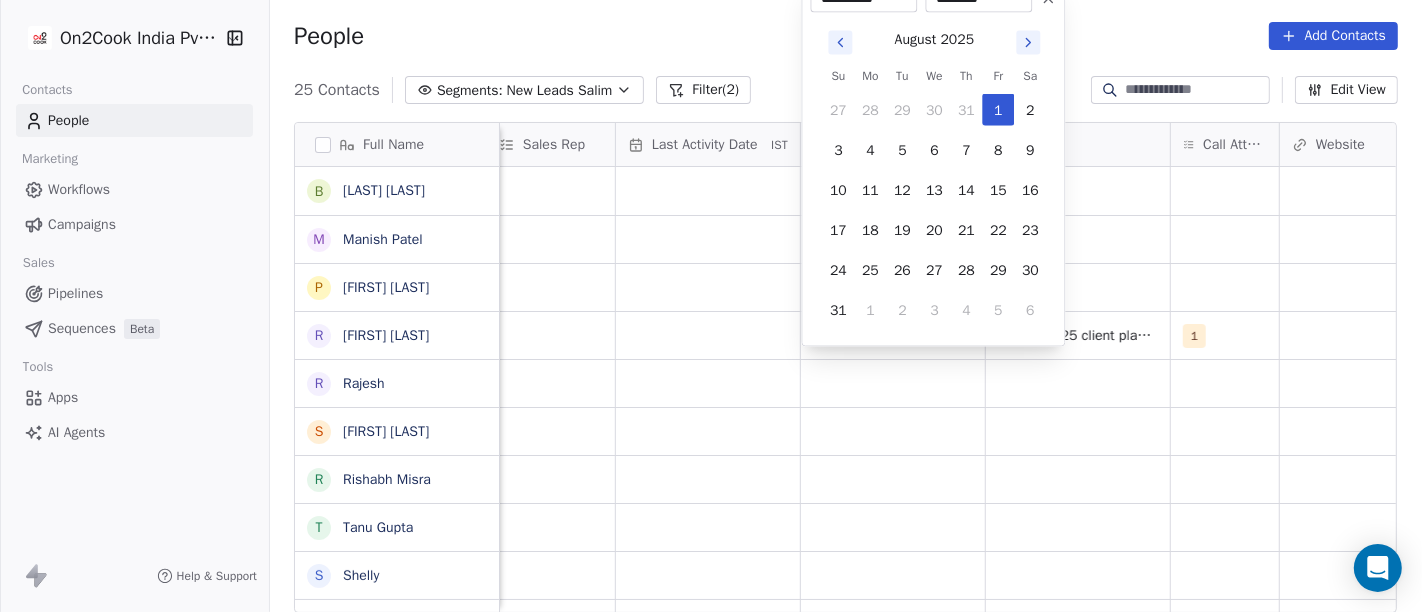 click on "On2Cook India Pvt. Ltd. Contacts People Marketing Workflows Campaigns Sales Pipelines Sequences Beta Tools Apps AI Agents Help & Support People Add Contacts 25 Contacts Segments: New Leads Salim Filter (2) Edit View Tag Add to Sequence Full Name b [FIRST] [LAST] M [FIRST] [LAST] P [FIRST] [LAST] R [FIRST] [LAST] R [FIRST] [LAST] T [FIRST] [LAST] S [FIRST] [LAST] p [FIRST] [LAST] V [FIRST] [LAST] S [FIRST] [LAST] G [FIRST] [LAST] s [FIRST] [LAST] A [FIRST] [LAST] N [FIRST] [LAST] A [FIRST] [LAST] U [FIRST] [LAST] s [FIRST] [LAST] K [FIRST] [LAST] M [FIRST] [LAST] M [FIRST] [LAST] Lead Status Tags Assignee Sales Rep Last Activity Date IST Follow Up Date IST Notes Call Attempts Website zomato link outlet type Location Salim executive_kitchens Salim Salim Salim 25-07 17:25 client planning for new restaurant he will visit IHE 1 cloud_kitchen Salim caterers Salim cloud_kitchen Salim food_consultants Salim cloud_kitchen Salim cafeteria Salim" at bounding box center [711, 306] 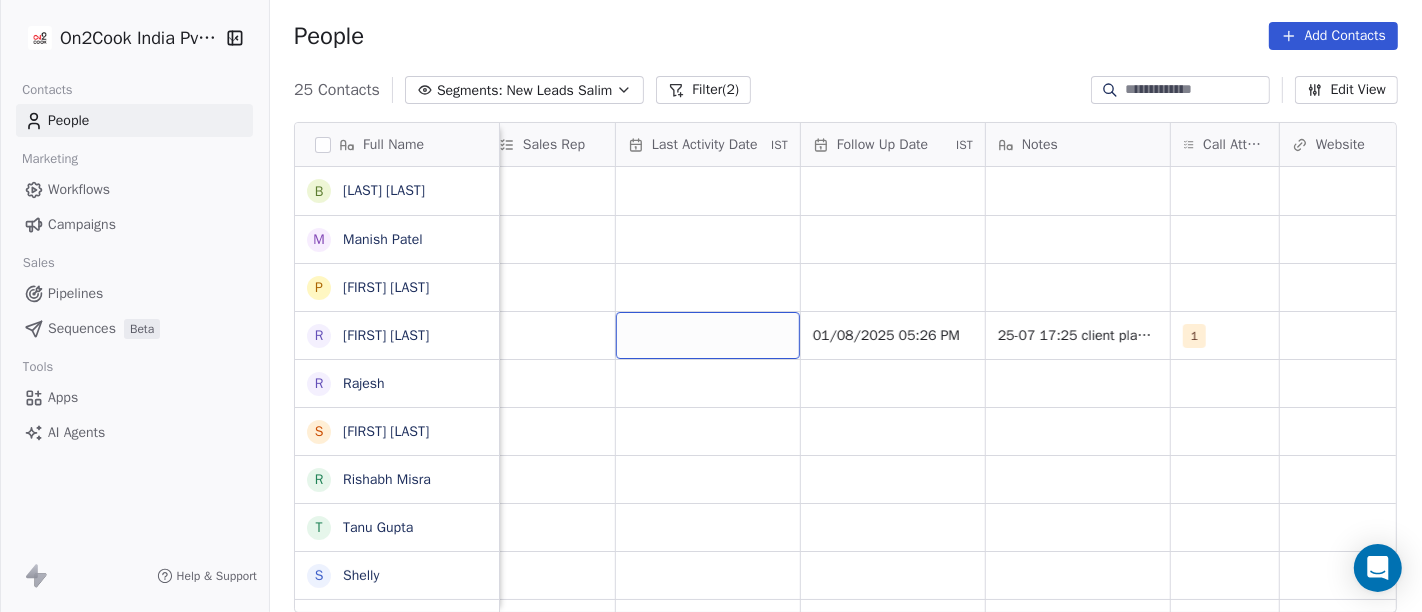 click at bounding box center (708, 335) 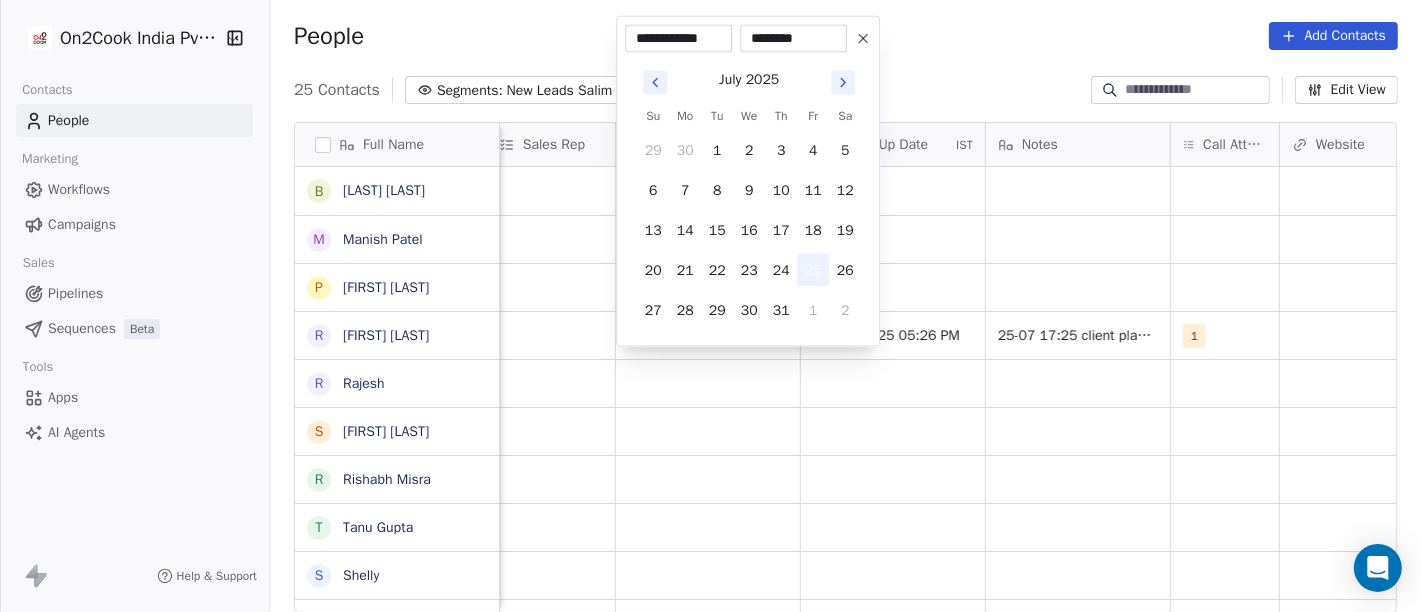 click on "25" at bounding box center [813, 270] 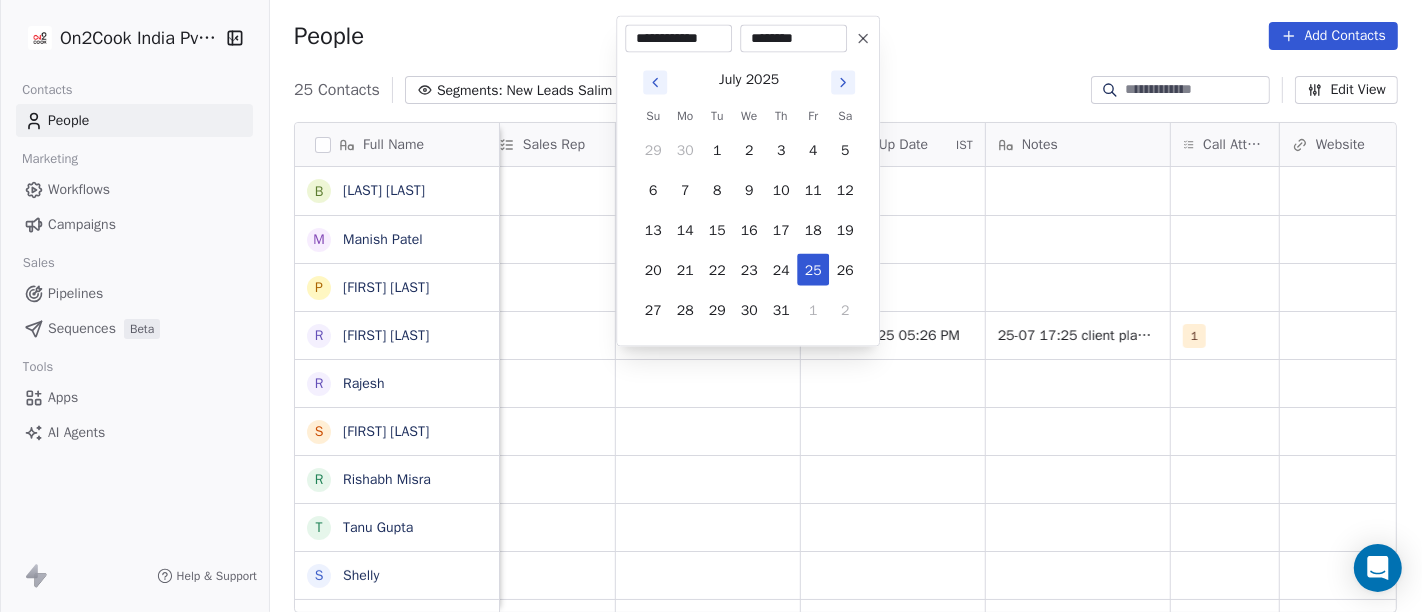 click on "On2Cook India Pvt. Ltd. Contacts People Marketing Workflows Campaigns Sales Pipelines Sequences Beta Tools Apps AI Agents Help & Support People  Add Contacts 25 Contacts Segments: New Leads Salim Filter  (2) Edit View Tag Add to Sequence Full Name b [FIRST] [LAST] M [FIRST] [LAST] P [FIRST] [LAST] R [FIRST] [LAST] R [FIRST] [LAST] S [FIRST] [LAST] R [FIRST] [LAST] T [FIRST] [LAST] S [FIRST] [LAST] p [FIRST] [LAST] V [FIRST] [LAST] S [FIRST] [LAST] G [FIRST] [LAST] s [FIRST] [LAST] A [FIRST] [LAST] N [FIRST] [LAST] A [FIRST] [LAST] U [FIRST] [LAST] s [FIRST] [LAST] K [FIRST] [LAST] M [FIRST] [LAST] K [FIRST] [LAST] P [FIRST] [LAST] G [FIRST] [LAST] M [FIRST] [LAST] Lead Status Tags Assignee Sales Rep Last Activity Date IST Follow Up Date IST Notes Call Attempts Website zomato link outlet type Location   Salim executive_kitchens   Salim   Salim   Salim 01/08/2025 05:26 PM 25-07 17:25 client planning for new restaurant he will visit IHE 1 cloud_kitchen   Salim caterers   Salim cloud_kitchen   Salim food_consultants   Salim cloud_kitchen   Salim" at bounding box center (711, 306) 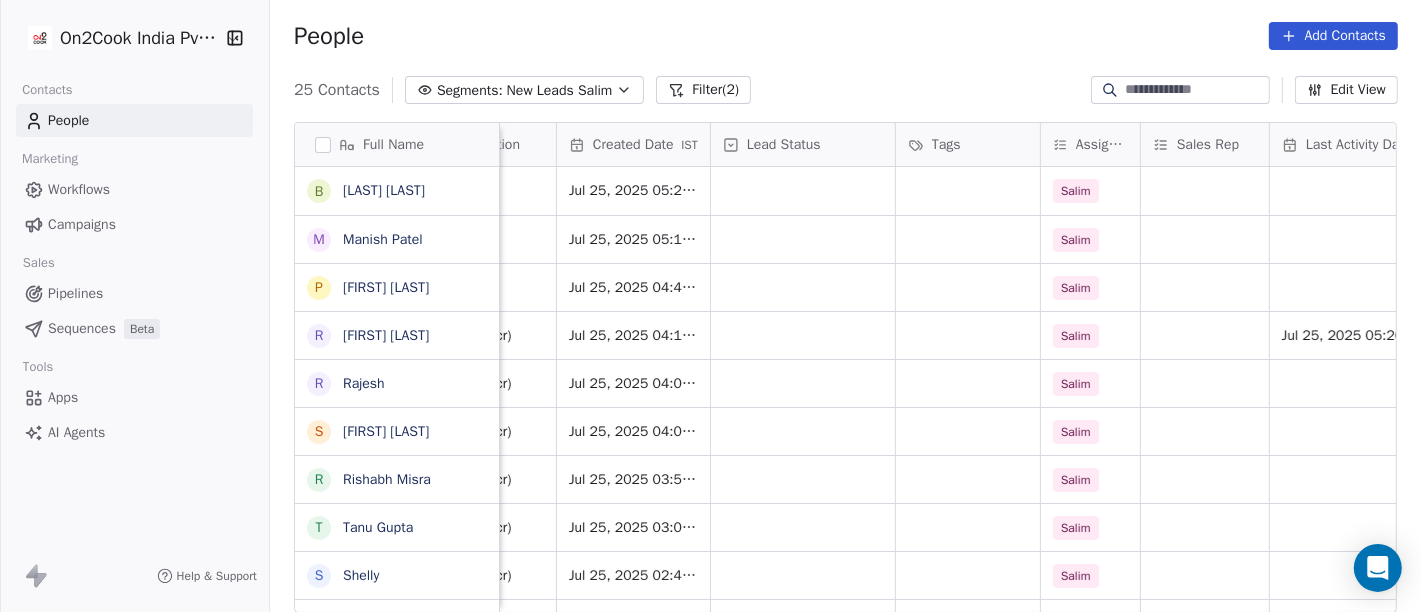 scroll, scrollTop: 12, scrollLeft: 495, axis: both 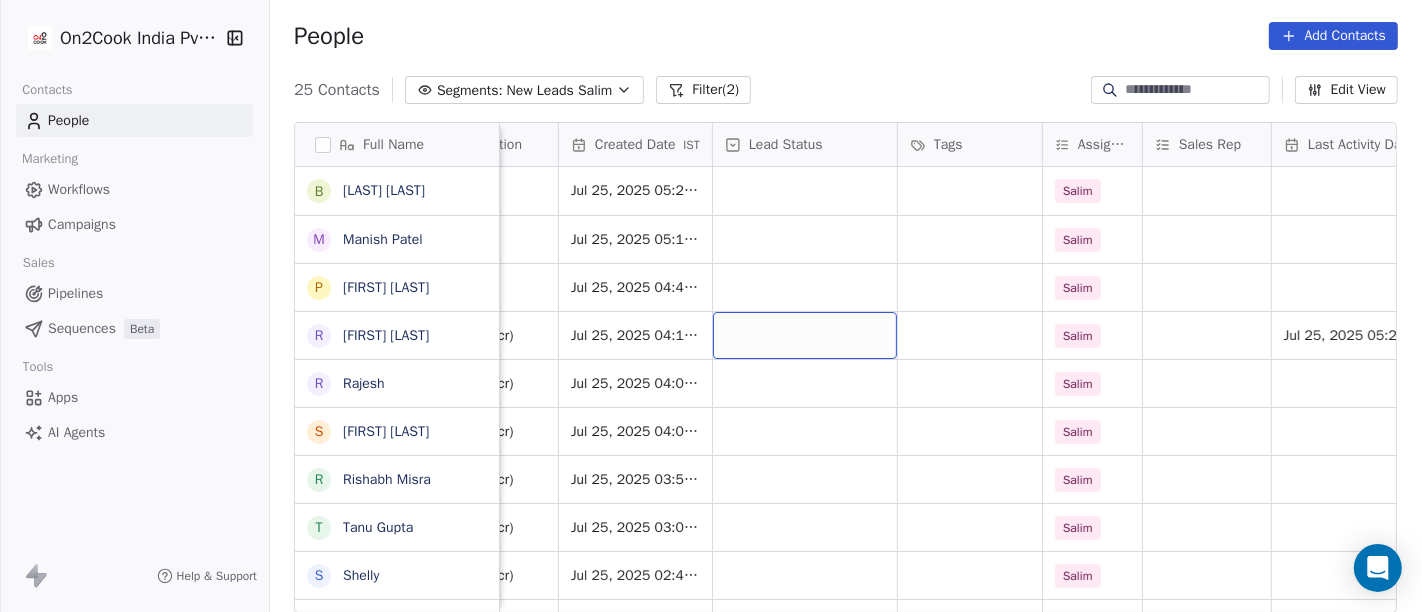 click at bounding box center (805, 335) 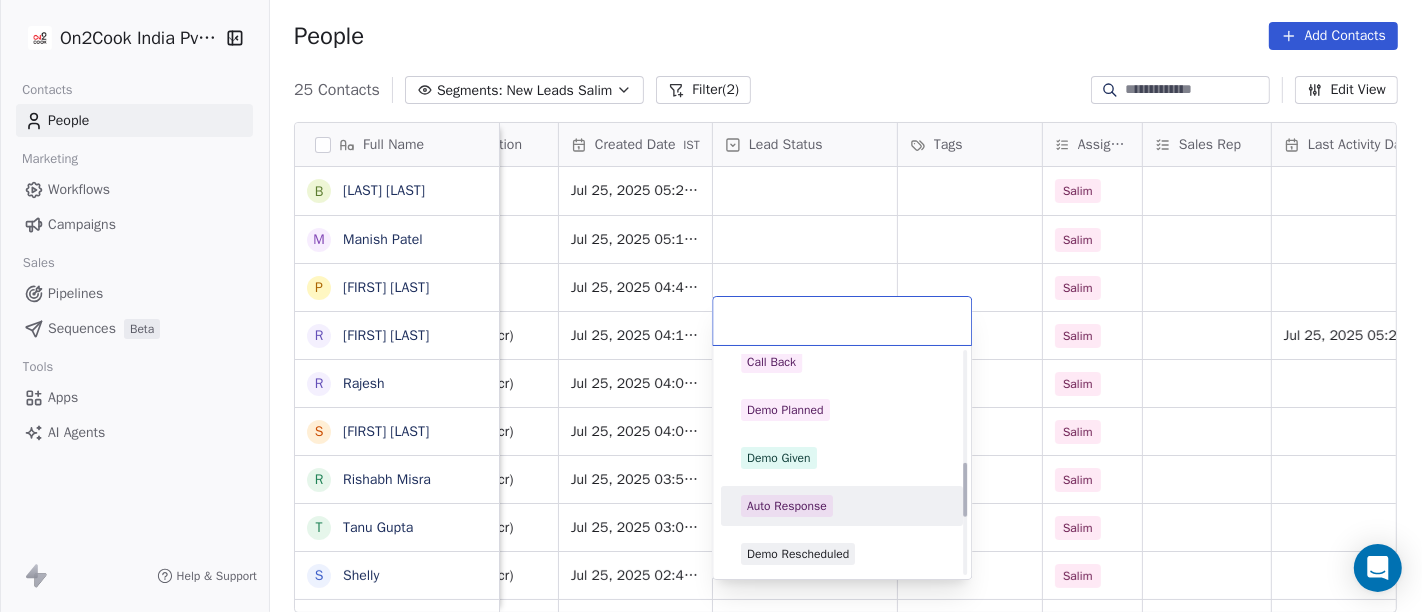 scroll, scrollTop: 686, scrollLeft: 0, axis: vertical 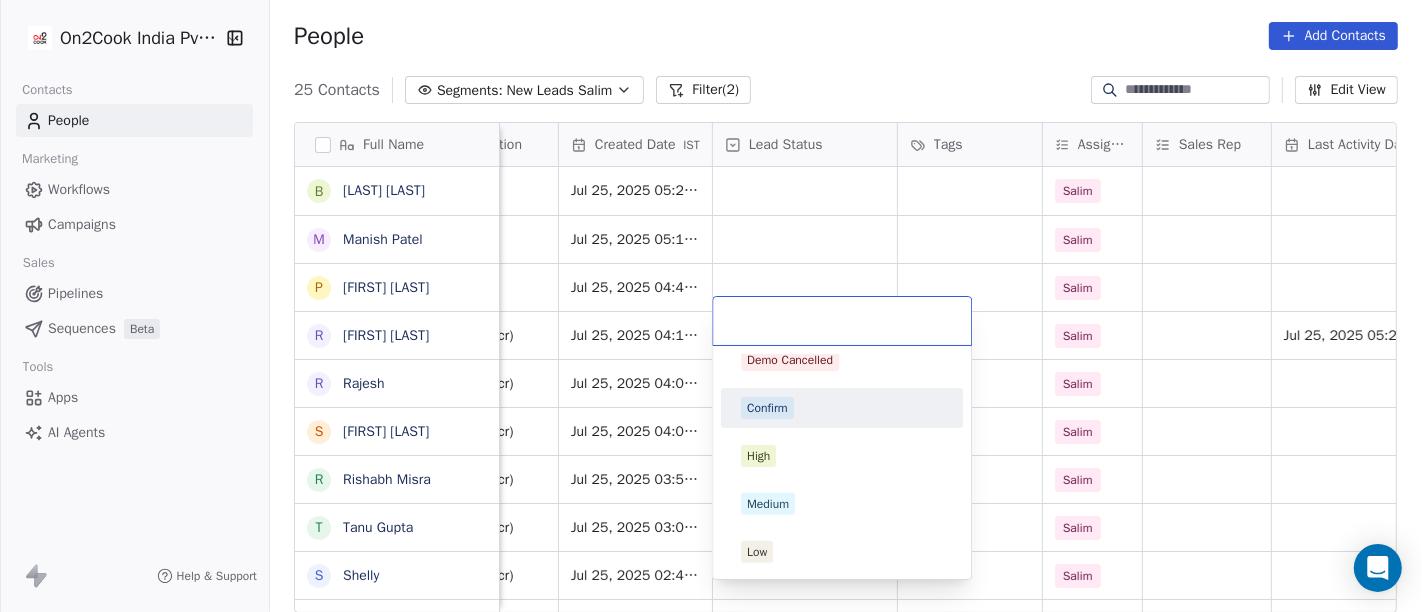 click on "Confirm" at bounding box center (767, 408) 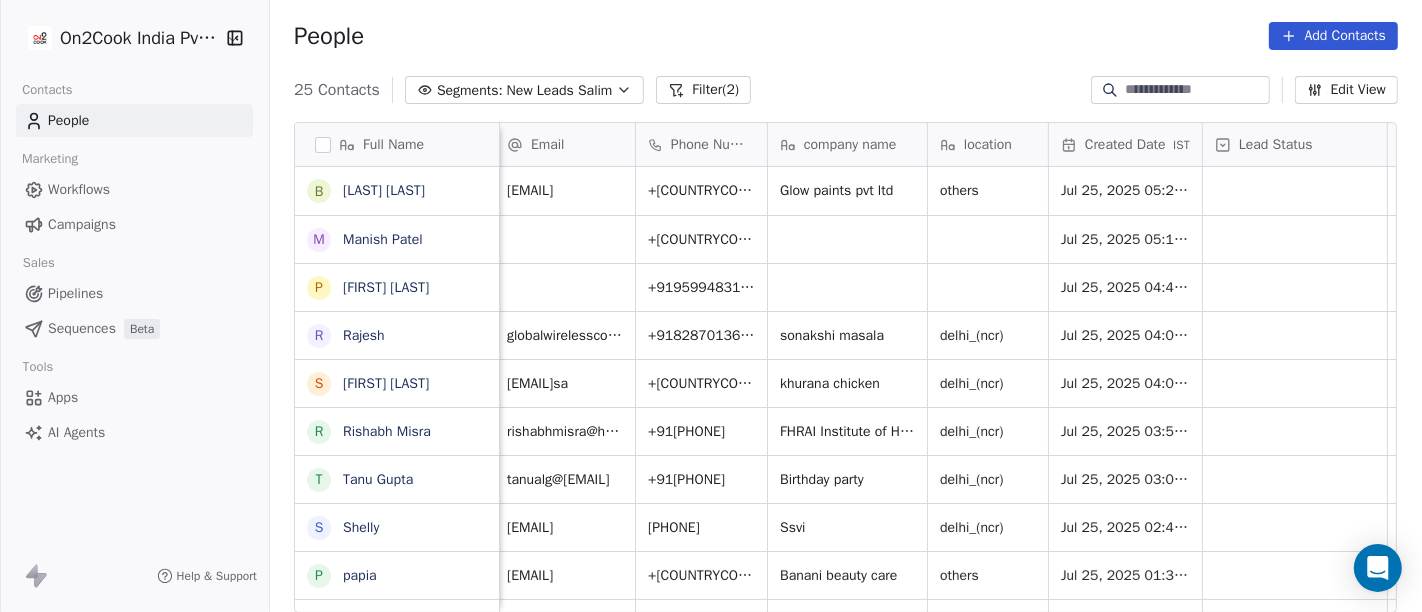 scroll, scrollTop: 12, scrollLeft: 0, axis: vertical 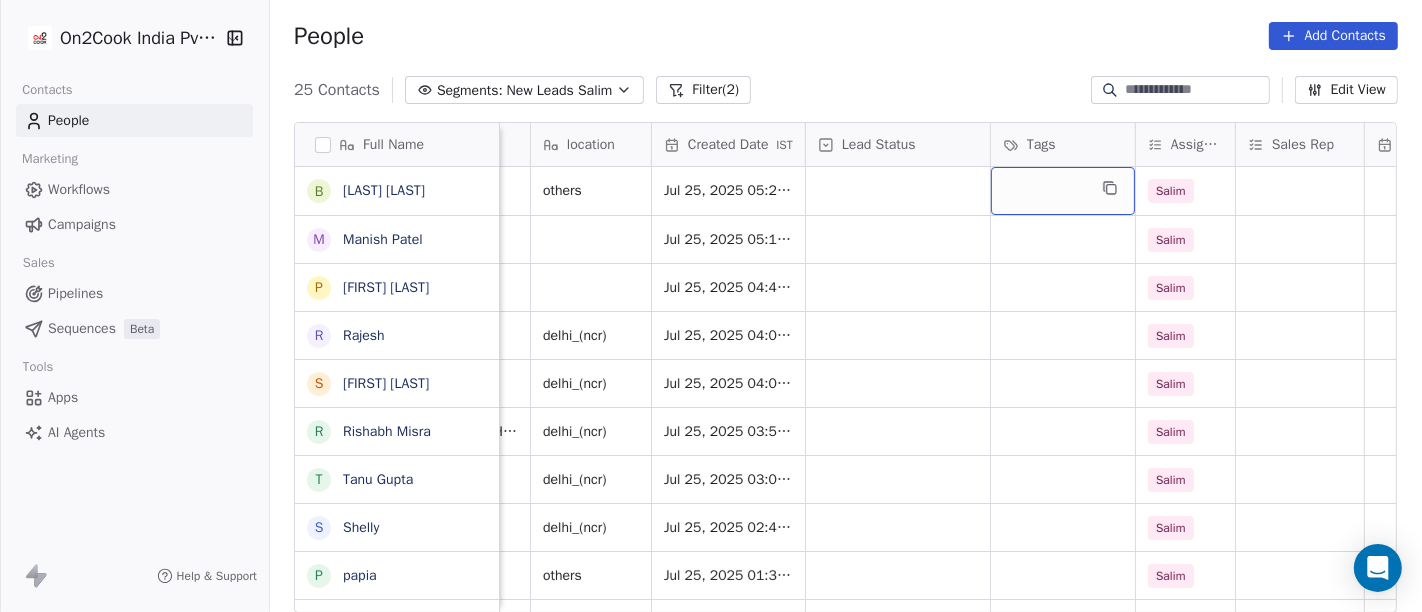 click at bounding box center (1063, 191) 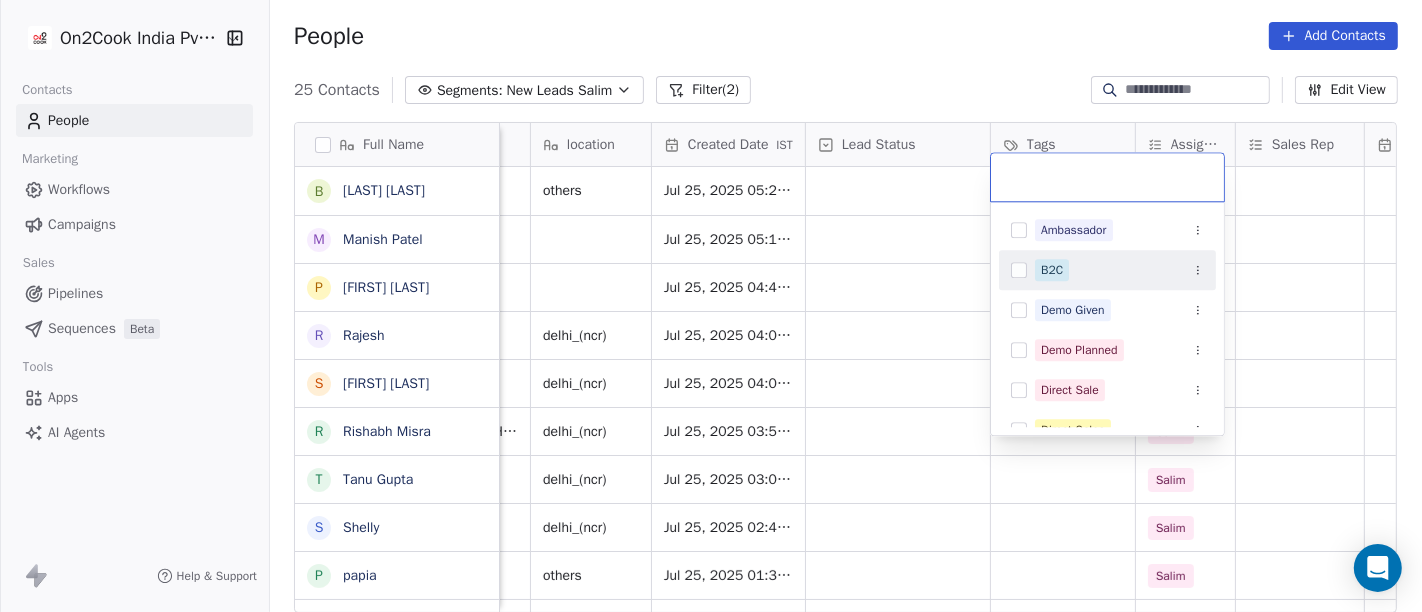 click on "B2C" at bounding box center (1052, 270) 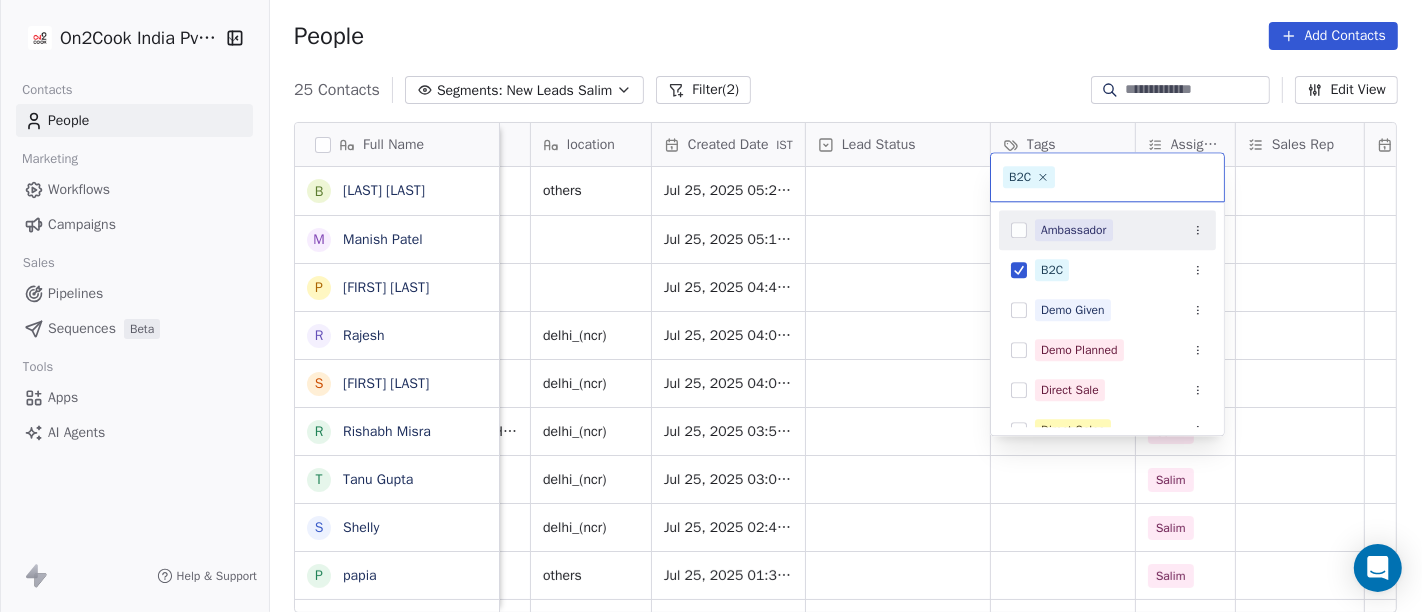 click on "On2Cook India Pvt. Ltd. Contacts People Marketing Workflows Campaigns Sales Pipelines Sequences Beta Tools Apps AI Agents Help & Support People  Add Contacts 25 Contacts Segments: New Leads Salim Filter  (2) Edit View Tag Add to Sequence Full Name b balalkrishna Shirsat M Manish Patel P Pankaj rawat R Rajesh S Sandeepp Khuuranaa R Rishabh Misra T Tanu Gupta S Shelly p papia V Vijay Tanwani S Sunil Kumar Yogi G Gajraj Singh Chandela s samneek kour A Alka Verma N Naseer Ahmad A Amit Gupta U Usha Prasad s susanta sasmal K Kaushik Patel M Mr.Adnan K Kâpil Gúpta P Priti SahebRao G Geeta bhatia M Mahendra Transport Email Phone Number company name location Created Date IST Lead Status Tags Assignee Sales Rep Last Activity Date IST Follow Up Date IST Notes Call Attempts marketing@sbshirsatgroup.in +919822121855 Glow paints pvt ltd others Jul 25, 2025 05:22 PM Salim +919890981189 Jul 25, 2025 05:11 PM Salim +919599483158 Jul 25, 2025 04:43 PM Salim globalwirelesscomm@mail.com +918287013612 sonakshi masala Salim" at bounding box center [711, 306] 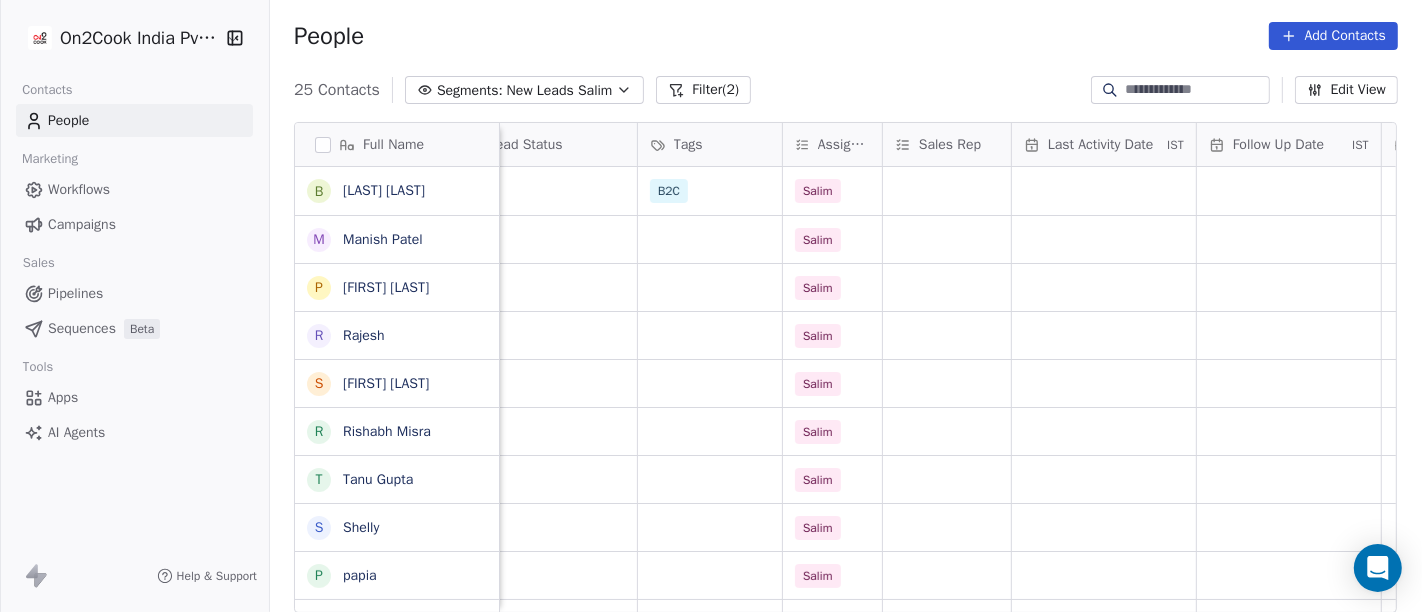 scroll, scrollTop: 12, scrollLeft: 760, axis: both 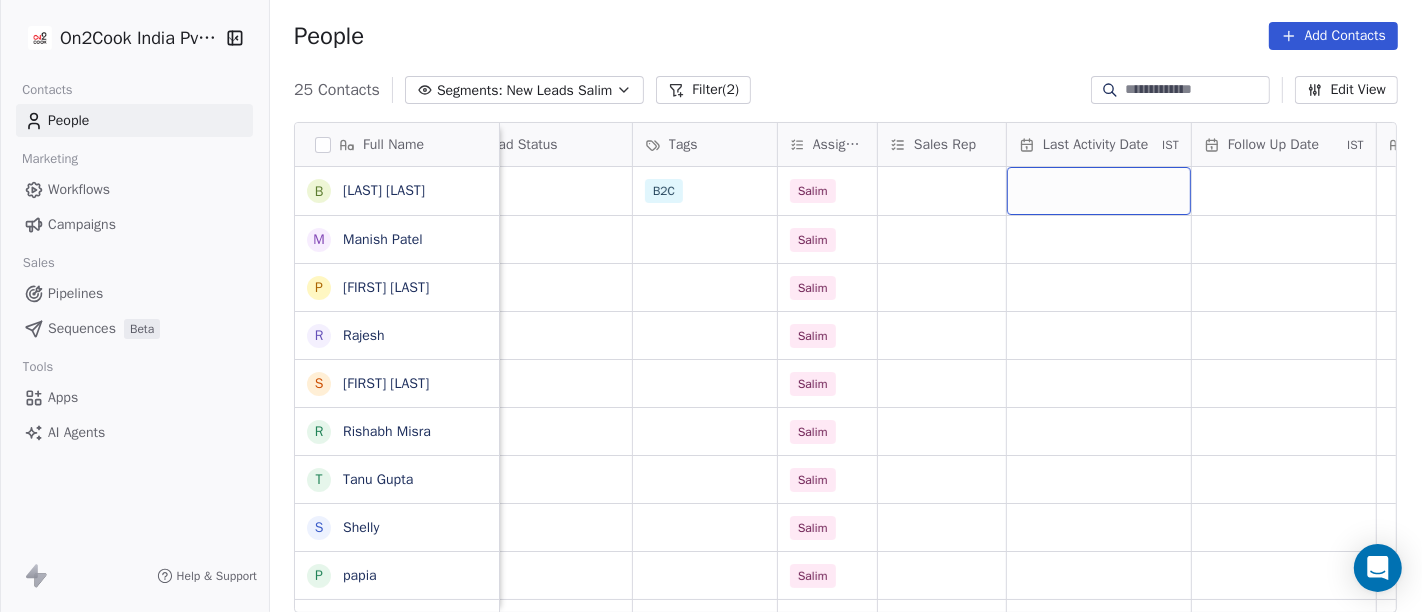 click at bounding box center (1099, 191) 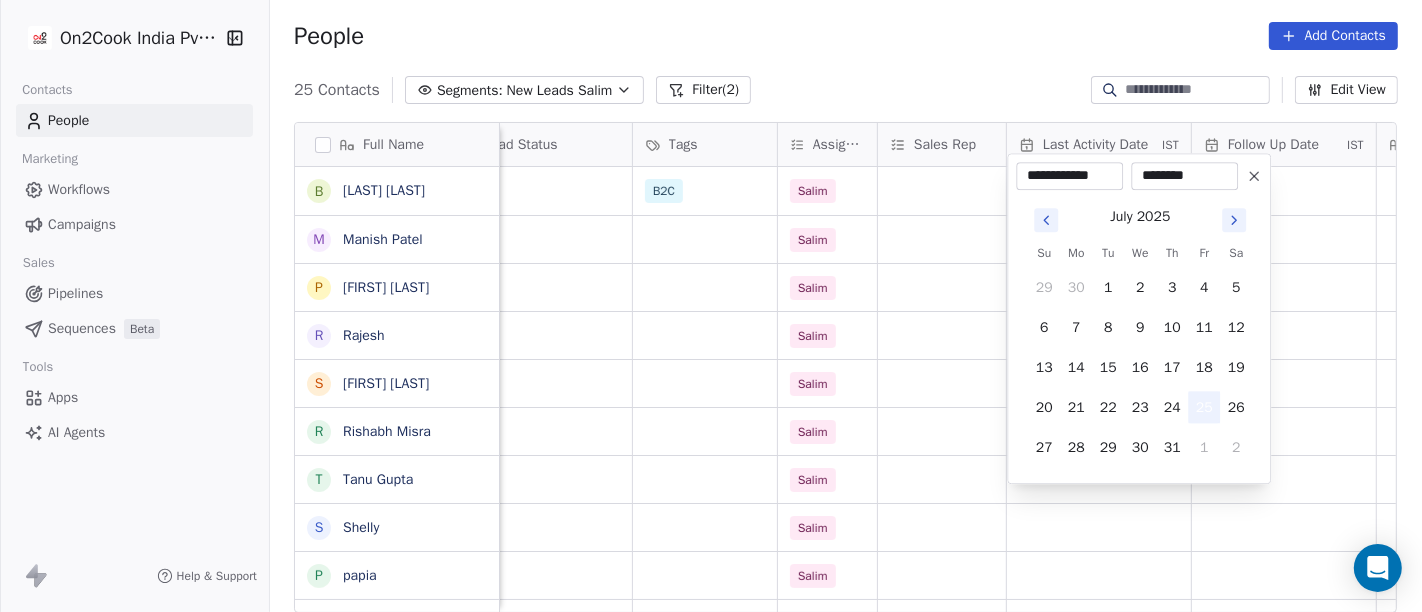 click on "25" at bounding box center [1204, 407] 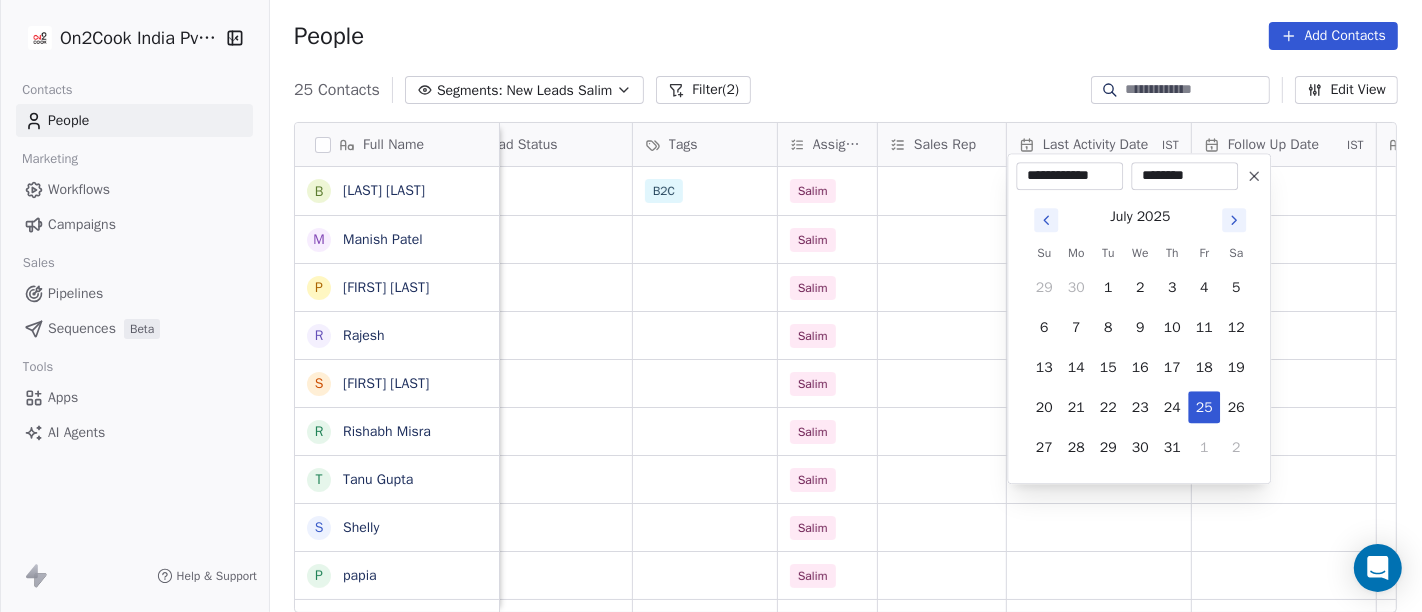click on "On2Cook India Pvt. Ltd. Contacts People Marketing Workflows Campaigns Sales Pipelines Sequences Beta Tools Apps AI Agents Help & Support People  Add Contacts 25 Contacts Segments: New Leads Salim Filter  (2) Edit View Tag Add to Sequence Full Name b balalkrishna Shirsat M Manish Patel P Pankaj rawat R Rajesh S Sandeepp Khuuranaa R Rishabh Misra T Tanu Gupta S Shelly p papia V Vijay Tanwani S Sunil Kumar Yogi G Gajraj Singh Chandela s samneek kour A Alka Verma N Naseer Ahmad A Amit Gupta U Usha Prasad s susanta sasmal K Kaushik Patel M Mr.Adnan K Kâpil Gúpta P Priti SahebRao G Geeta bhatia M Mahendra Transport company name location Created Date IST Lead Status Tags Assignee Sales Rep Last Activity Date IST Follow Up Date IST Notes Call Attempts Website zomato link   Glow paints pvt ltd others Jul 25, 2025 05:22 PM B2C Salim   Jul 25, 2025 05:11 PM Salim   Jul 25, 2025 04:43 PM Salim   sonakshi masala delhi_(ncr) Jul 25, 2025 04:06 PM Salim   khurana chicken delhi_(ncr) Jul 25, 2025 04:03 PM Salim   Salim" at bounding box center (711, 306) 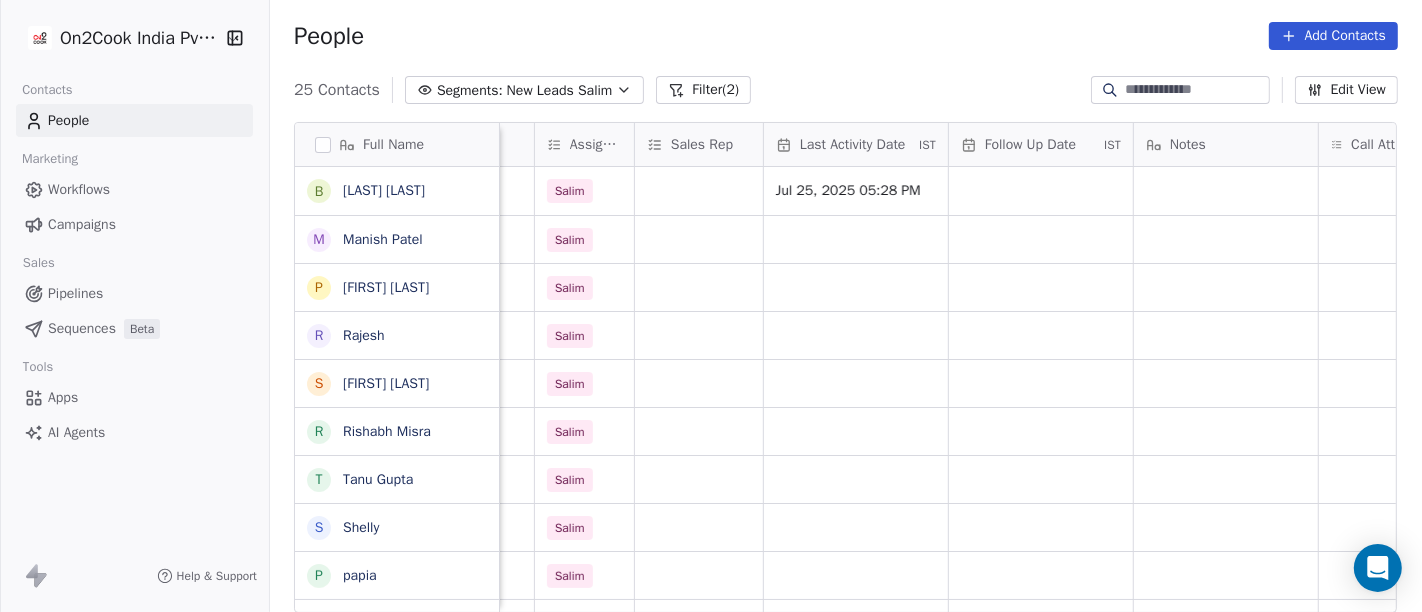 scroll, scrollTop: 12, scrollLeft: 1005, axis: both 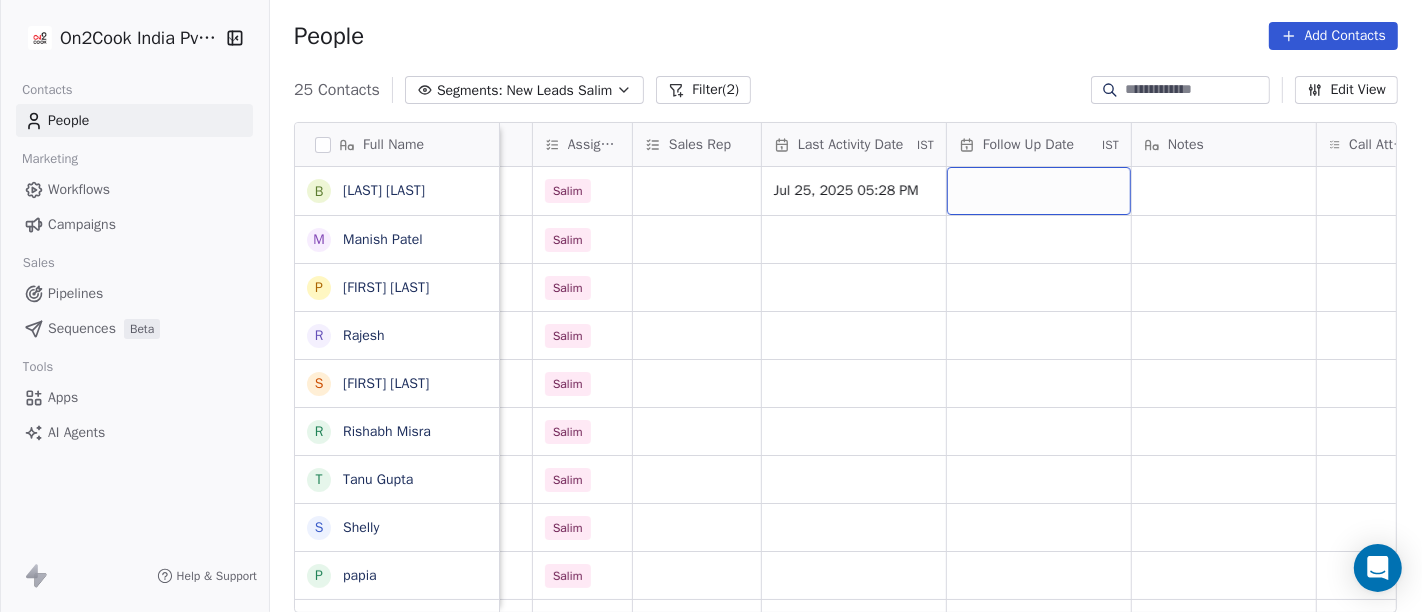 click at bounding box center (1039, 191) 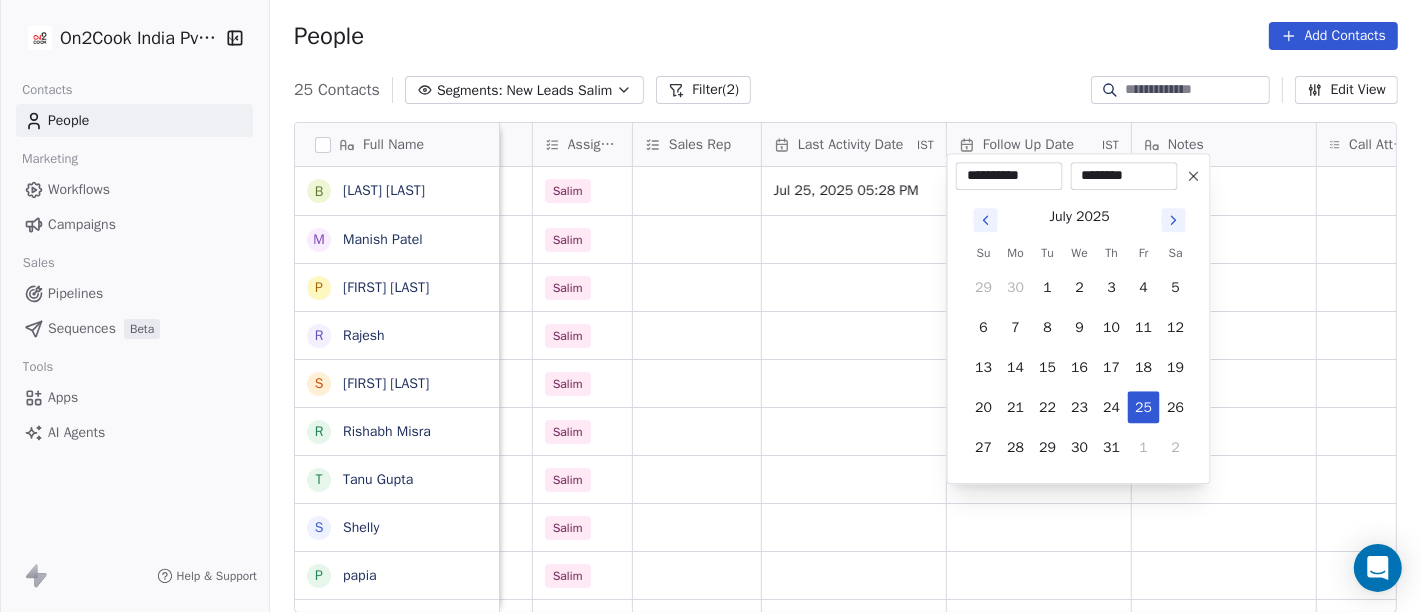 click at bounding box center (1194, 176) 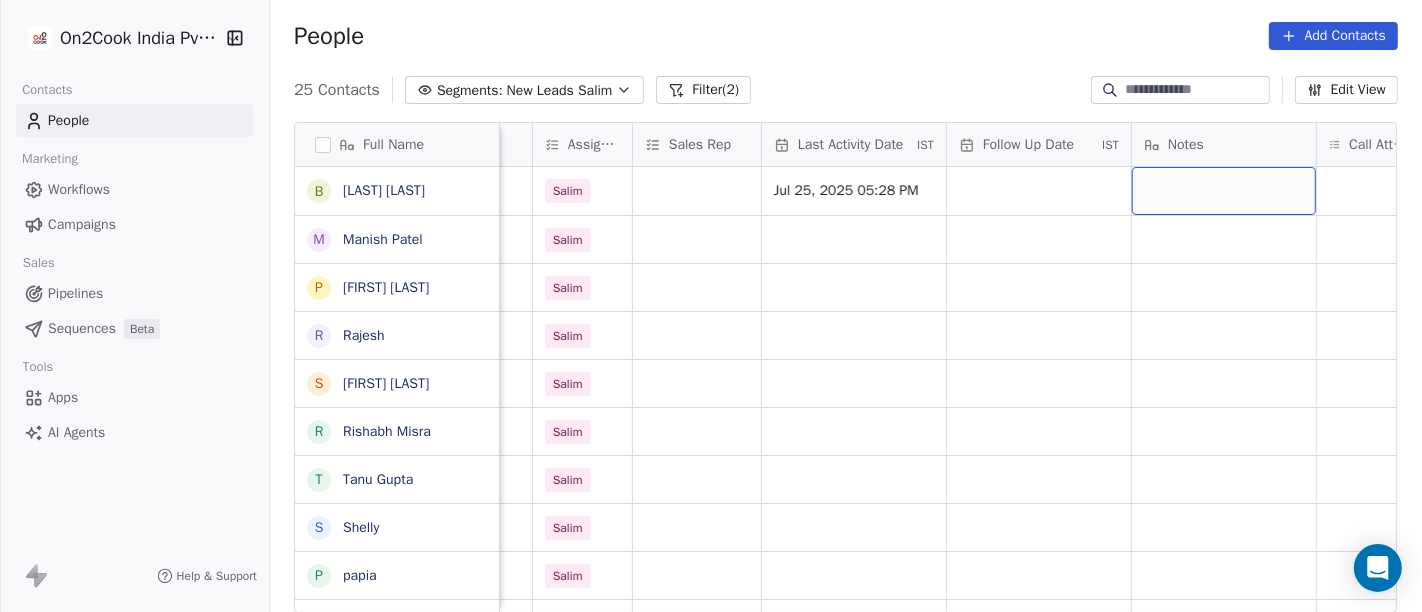 click at bounding box center [1224, 191] 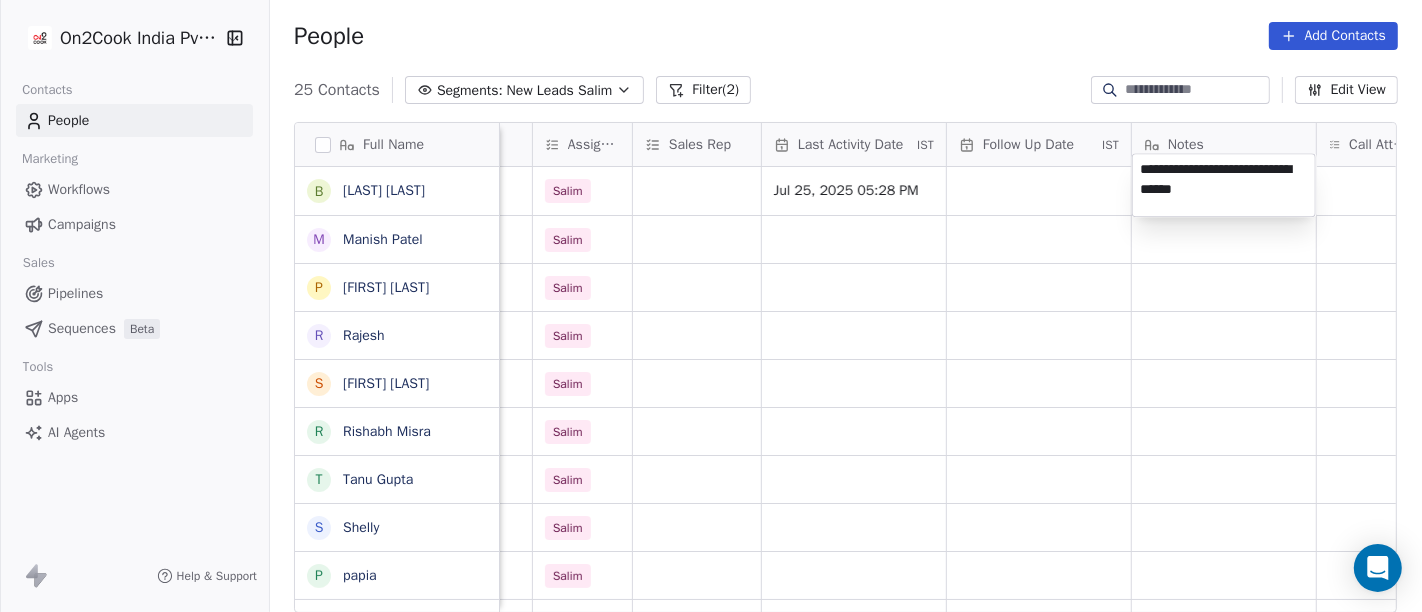 type on "**********" 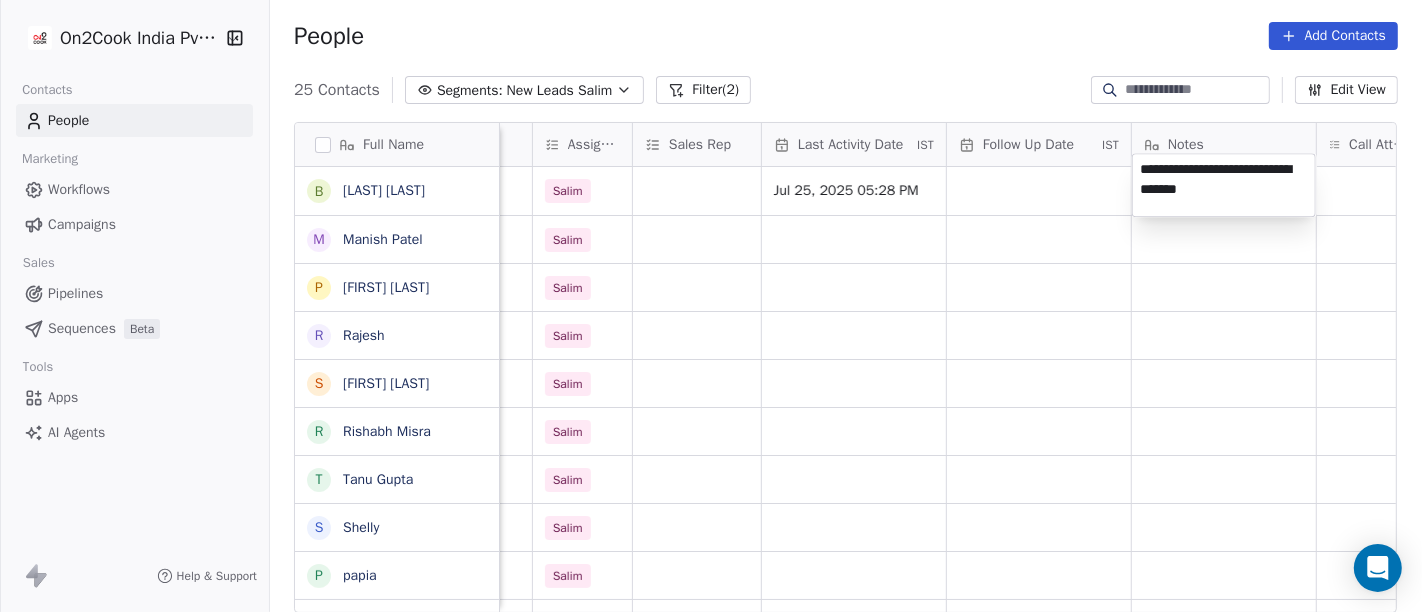 click on "On2Cook India Pvt. Ltd. Contacts People Marketing Workflows Campaigns Sales Pipelines Sequences Beta Tools Apps AI Agents Help & Support People  Add Contacts 25 Contacts Segments: New Leads Salim Filter  (2) Edit View Tag Add to Sequence Full Name b balalkrishna Shirsat M Manish Patel P Pankaj rawat R Rajesh S Sandeepp Khuuranaa R Rishabh Misra T Tanu Gupta S Shelly p papia V Vijay Tanwani S Sunil Kumar Yogi G Gajraj Singh Chandela s samneek kour A Alka Verma N Naseer Ahmad A Amit Gupta U Usha Prasad s susanta sasmal K Kaushik Patel M Mr.Adnan K Kâpil Gúpta P Priti SahebRao G Geeta bhatia M Mahendra Transport location Created Date IST Lead Status Tags Assignee Sales Rep Last Activity Date IST Follow Up Date IST Notes Call Attempts Website zomato link outlet type   others Jul 25, 2025 05:22 PM B2C Salim Jul 25, 2025 05:28 PM executive_kitchens   Jul 25, 2025 05:11 PM Salim   Jul 25, 2025 04:43 PM Salim   delhi_(ncr) Jul 25, 2025 04:06 PM Salim caterers   delhi_(ncr) Jul 25, 2025 04:03 PM Salim   Salim" at bounding box center [711, 306] 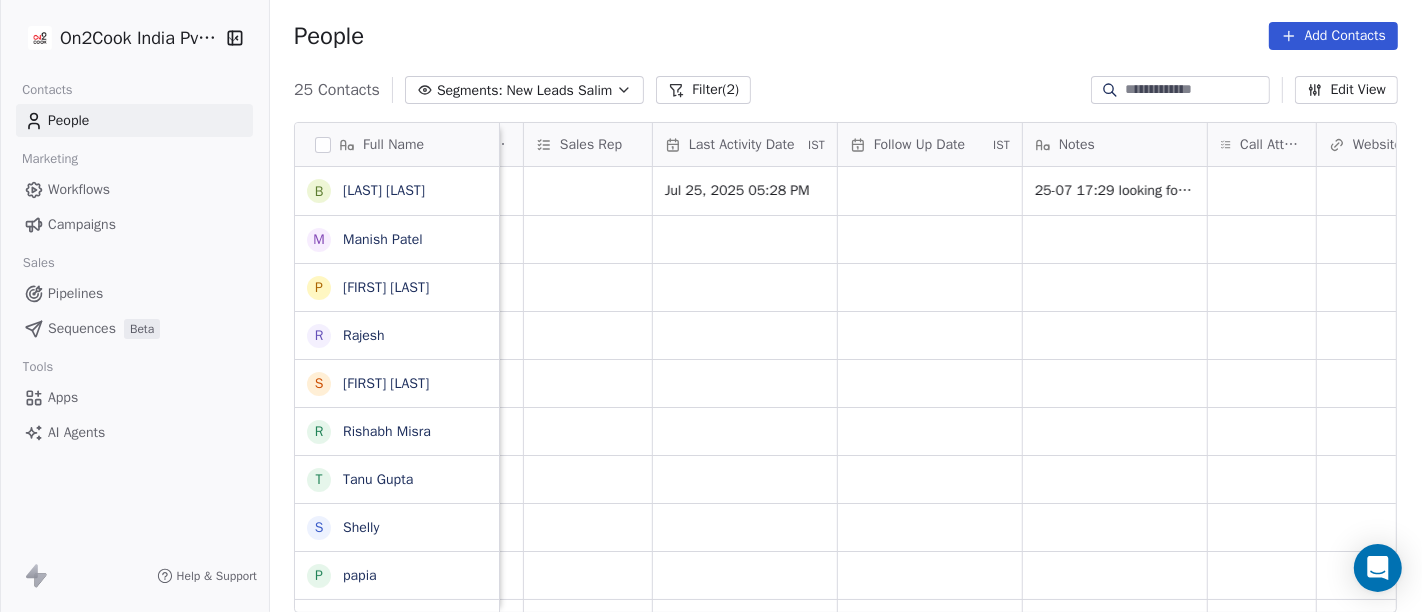 scroll, scrollTop: 12, scrollLeft: 1143, axis: both 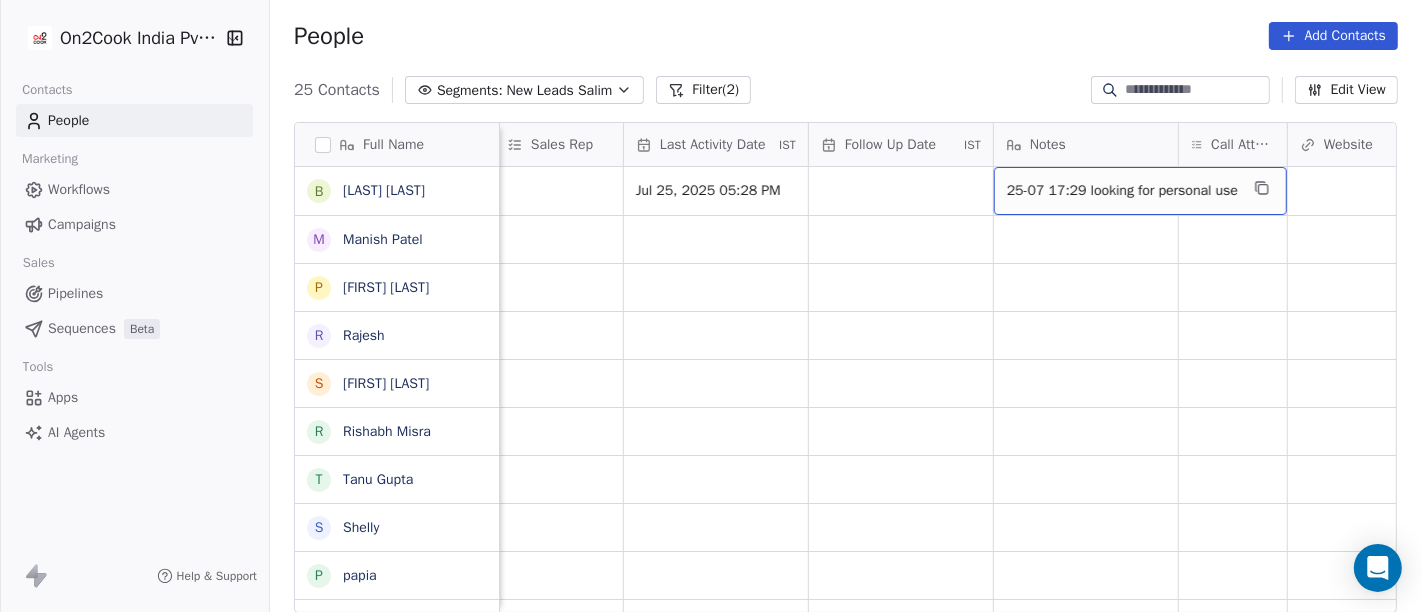 click on "25-07 17:29 looking for personal use" at bounding box center (1122, 191) 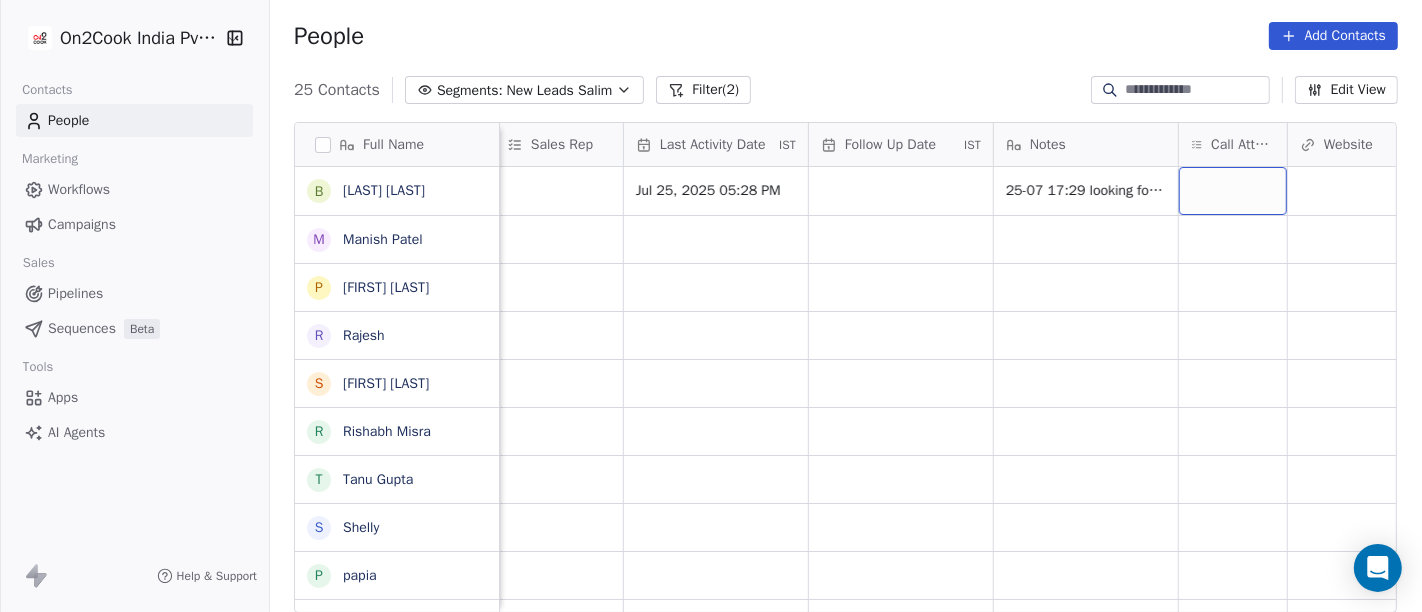 click at bounding box center (1233, 191) 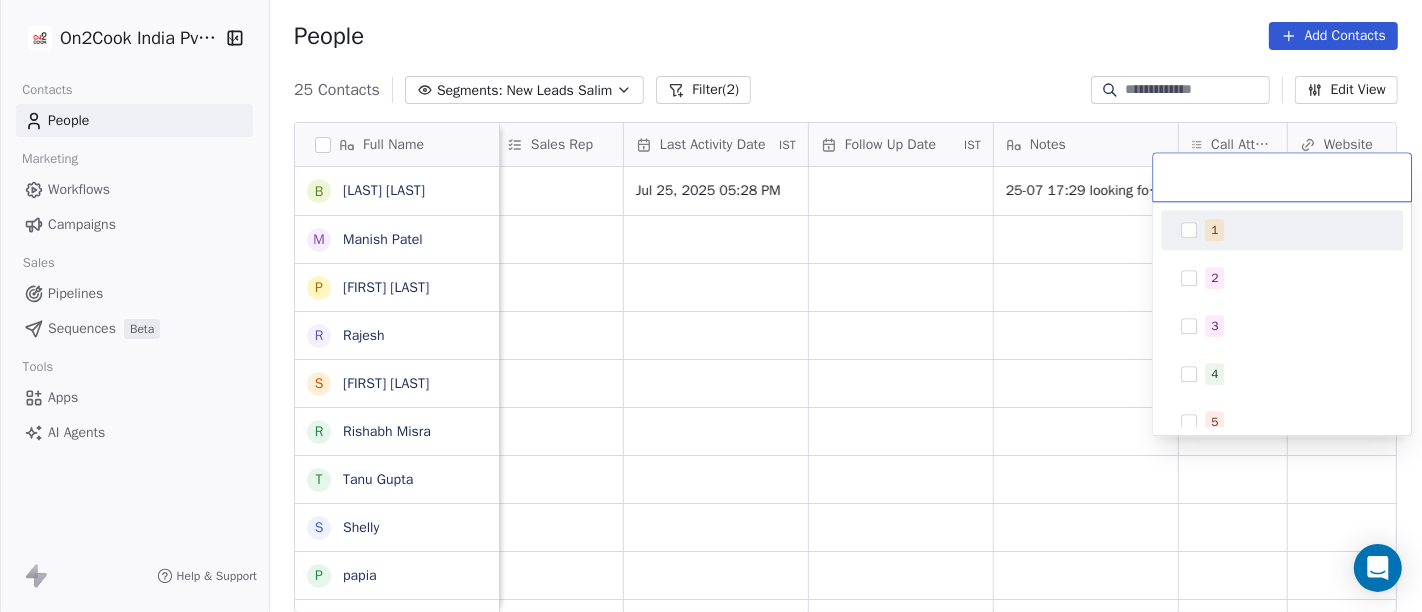 click at bounding box center [1189, 230] 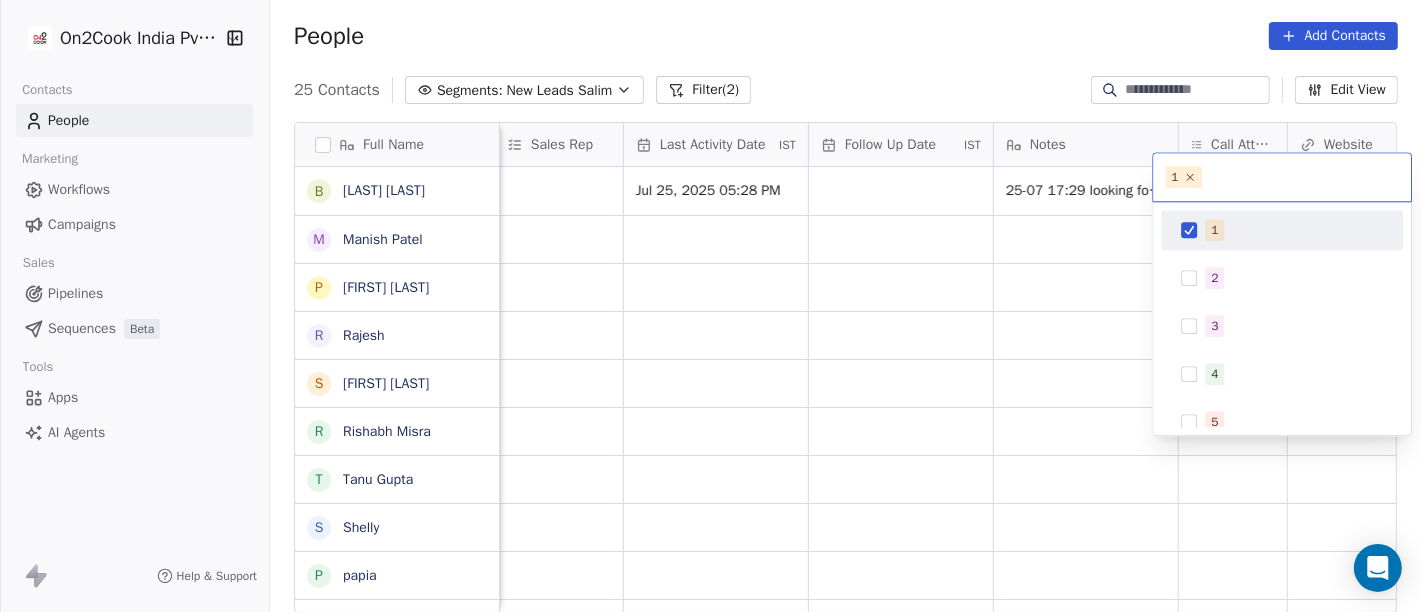 click on "On2Cook India Pvt. Ltd. Contacts People Marketing Workflows Campaigns Sales Pipelines Sequences Beta Tools Apps AI Agents Help & Support People  Add Contacts 25 Contacts Segments: New Leads Salim Filter  (2) Edit View Tag Add to Sequence Full Name b balalkrishna Shirsat M Manish Patel P Pankaj rawat R Rajesh S Sandeepp Khuuranaa R Rishabh Misra T Tanu Gupta S Shelly p papia V Vijay Tanwani S Sunil Kumar Yogi G Gajraj Singh Chandela s samneek kour A Alka Verma N Naseer Ahmad A Amit Gupta U Usha Prasad s susanta sasmal K Kaushik Patel M Mr.Adnan K Kâpil Gúpta P Priti SahebRao G Geeta bhatia M Mahendra Transport Lead Status Tags Assignee Sales Rep Last Activity Date IST Follow Up Date IST Notes Call Attempts Website zomato link outlet type Location   B2C Salim Jul 25, 2025 05:28 PM 25-07 17:29 looking for personal use executive_kitchens   Salim   Salim   Salim caterers   Salim cloud_kitchen   Salim food_consultants   Salim cloud_kitchen   Salim cafeteria   Salim cloud_kitchen   Salim restaurants   Salim" at bounding box center [711, 306] 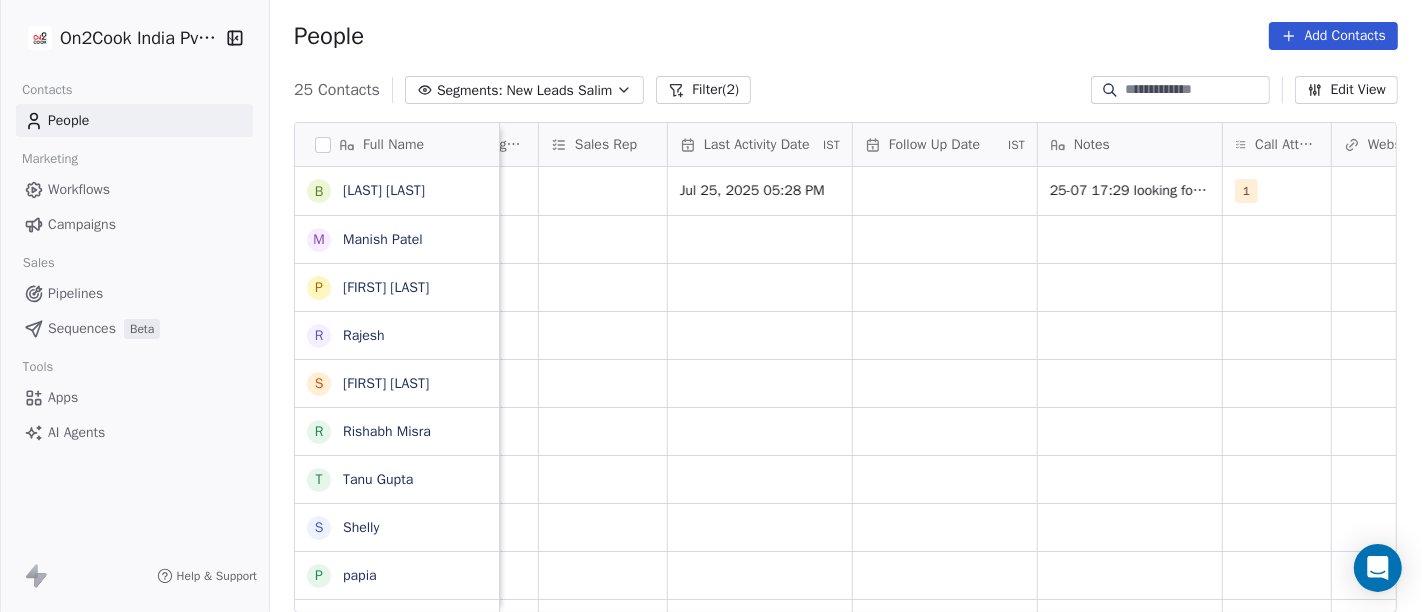 scroll, scrollTop: 12, scrollLeft: 1097, axis: both 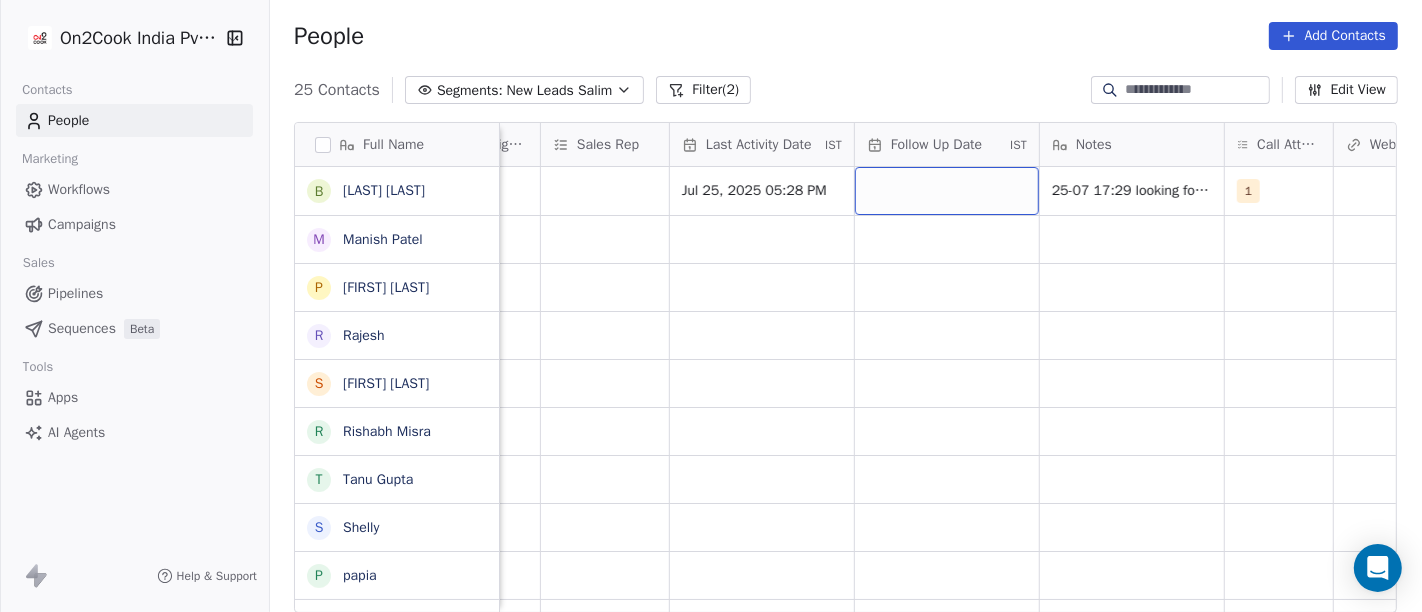click at bounding box center [947, 191] 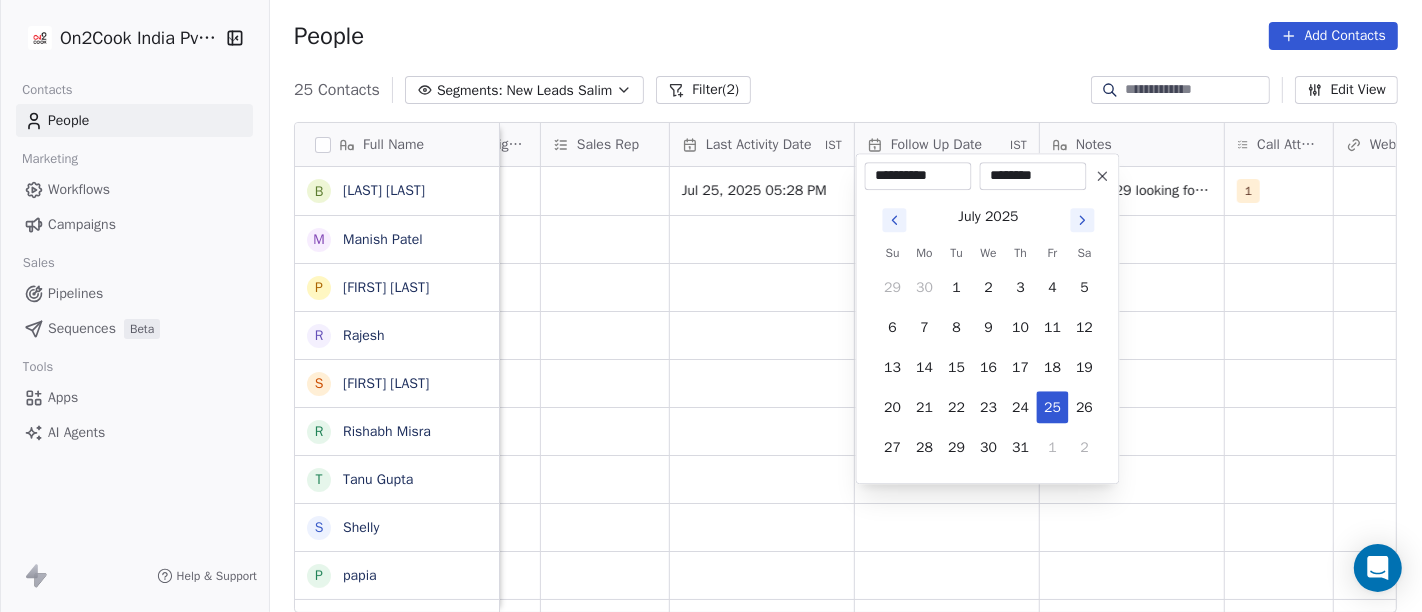 click at bounding box center (1103, 176) 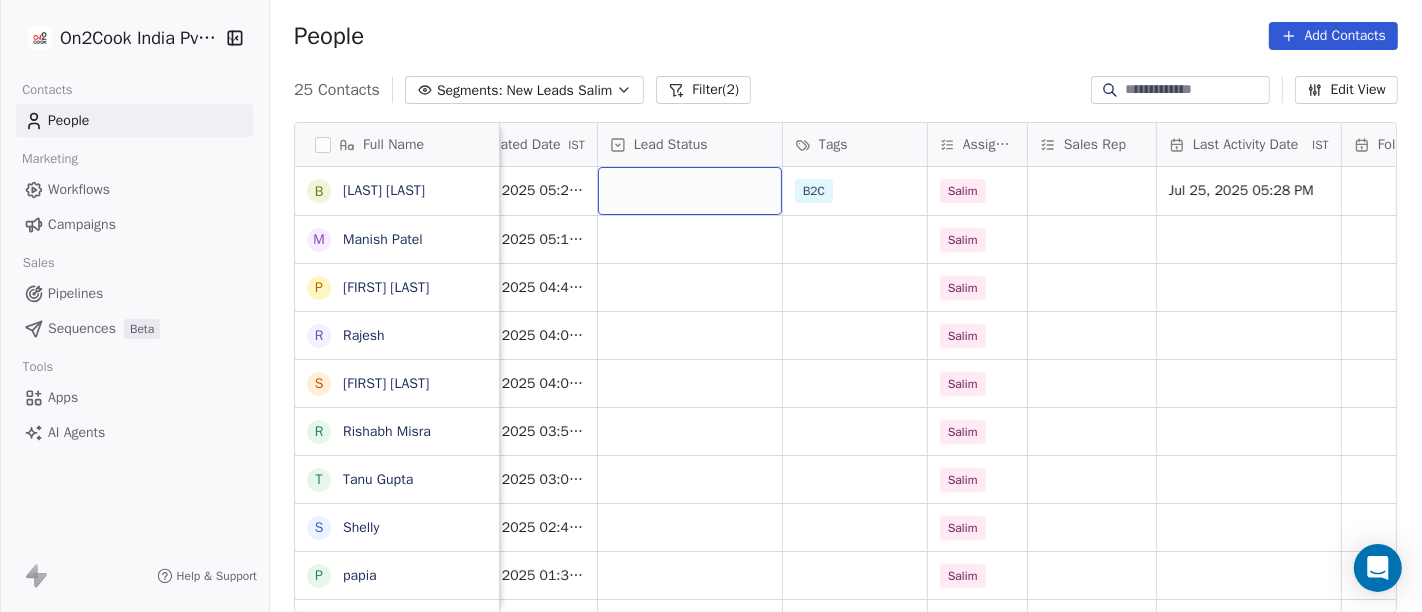 scroll, scrollTop: 12, scrollLeft: 592, axis: both 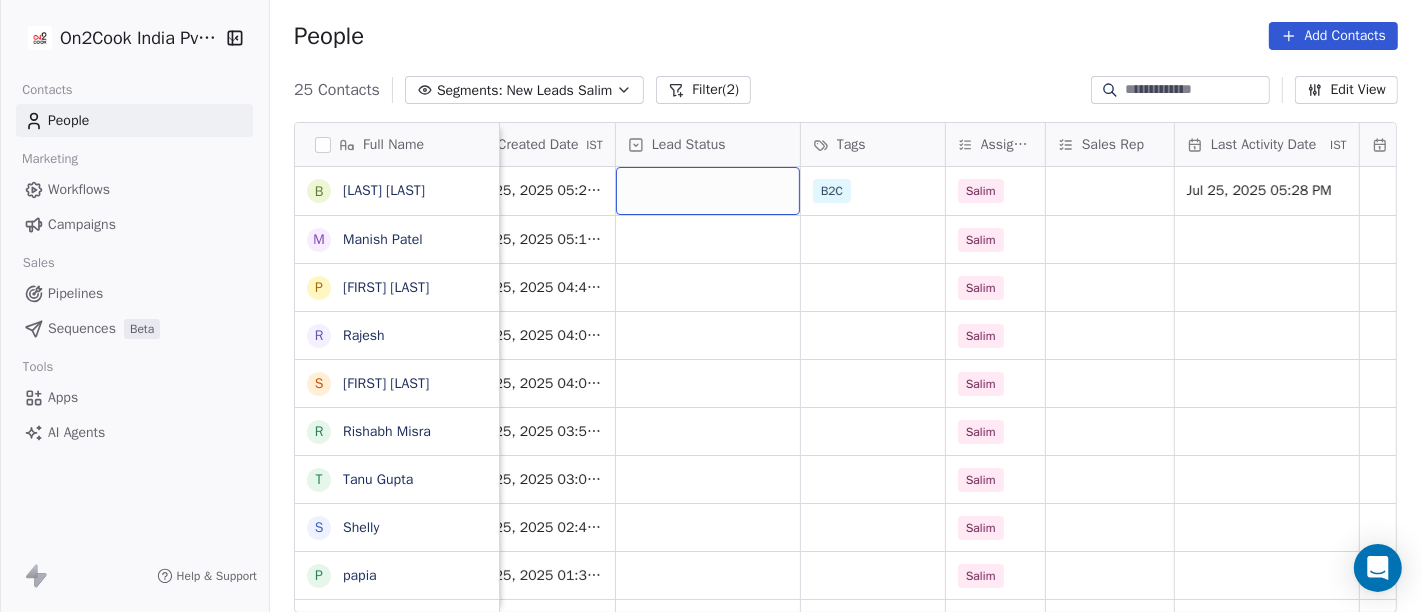 click at bounding box center [708, 191] 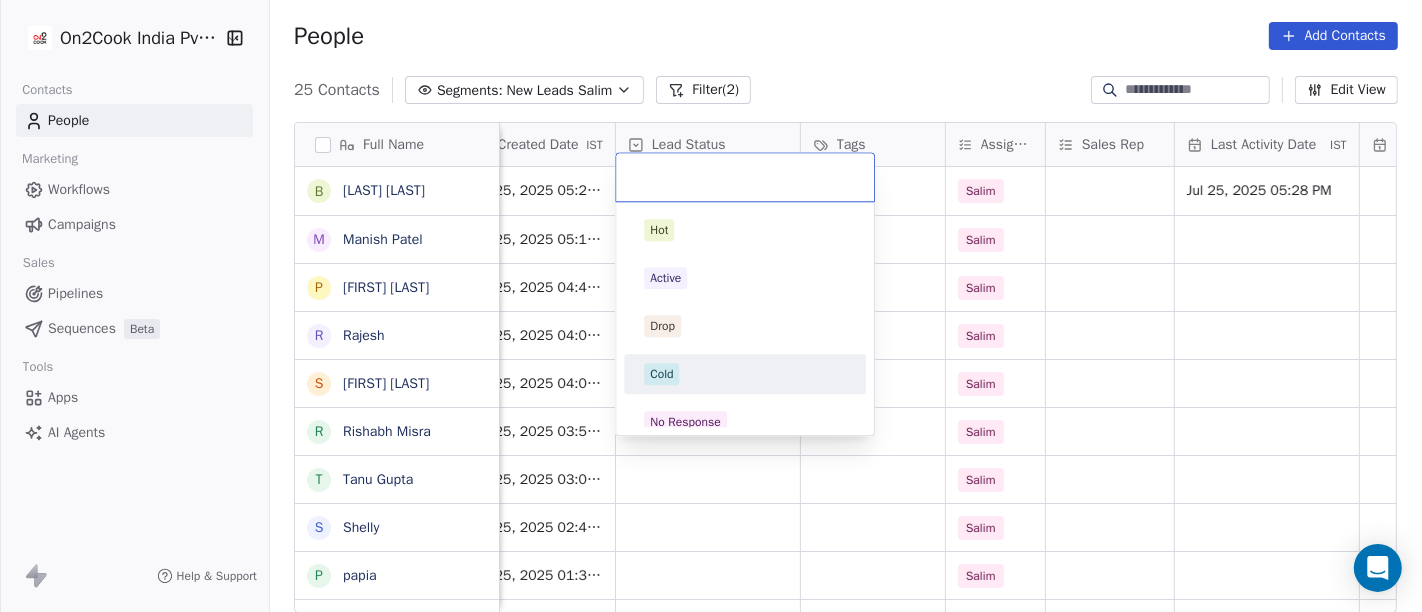 click on "Cold" at bounding box center (745, 374) 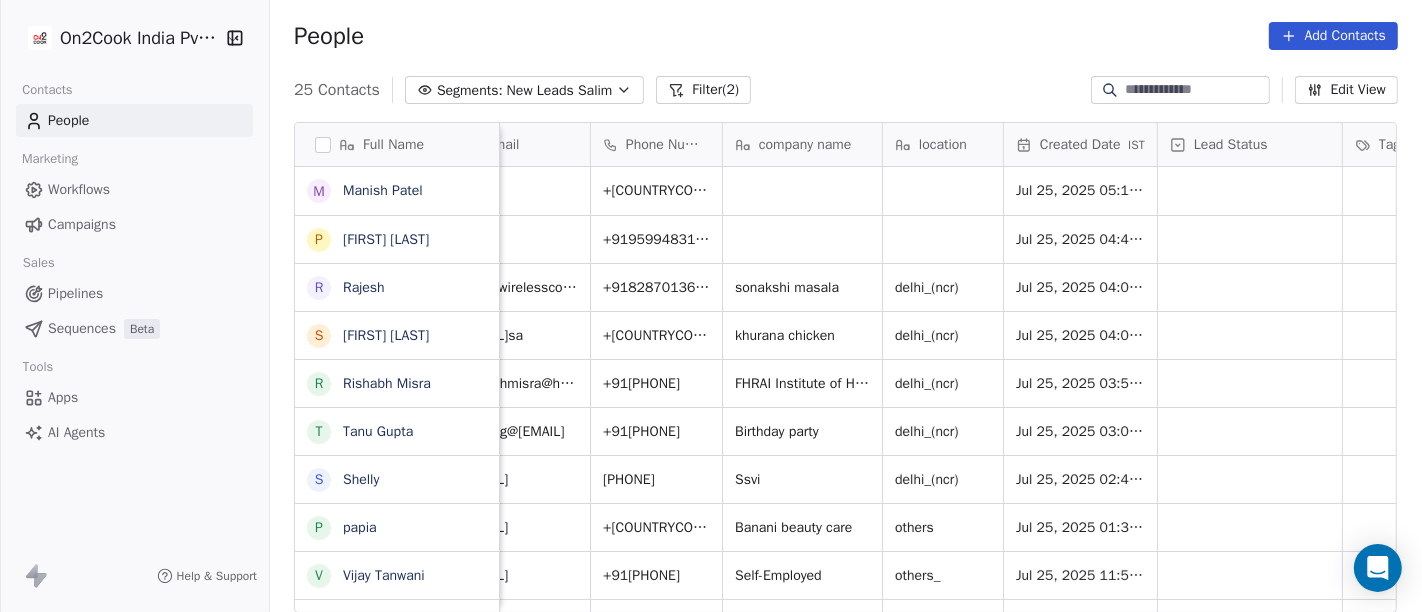 scroll, scrollTop: 12, scrollLeft: 0, axis: vertical 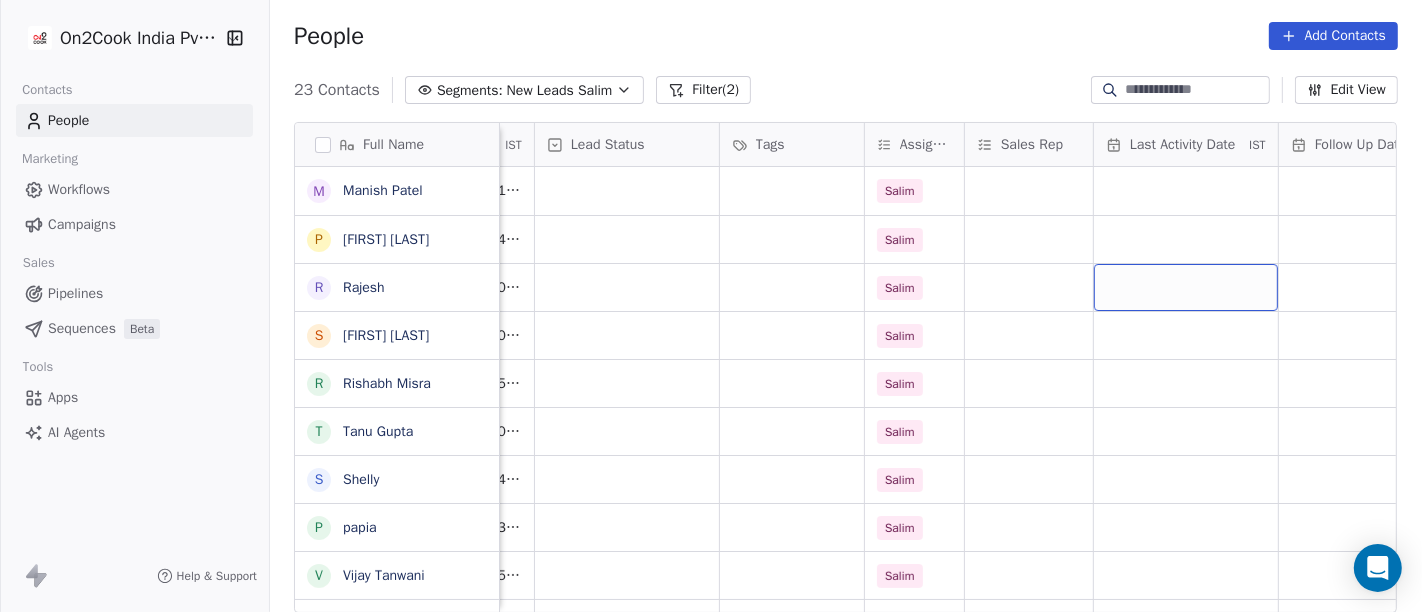 click at bounding box center (1186, 287) 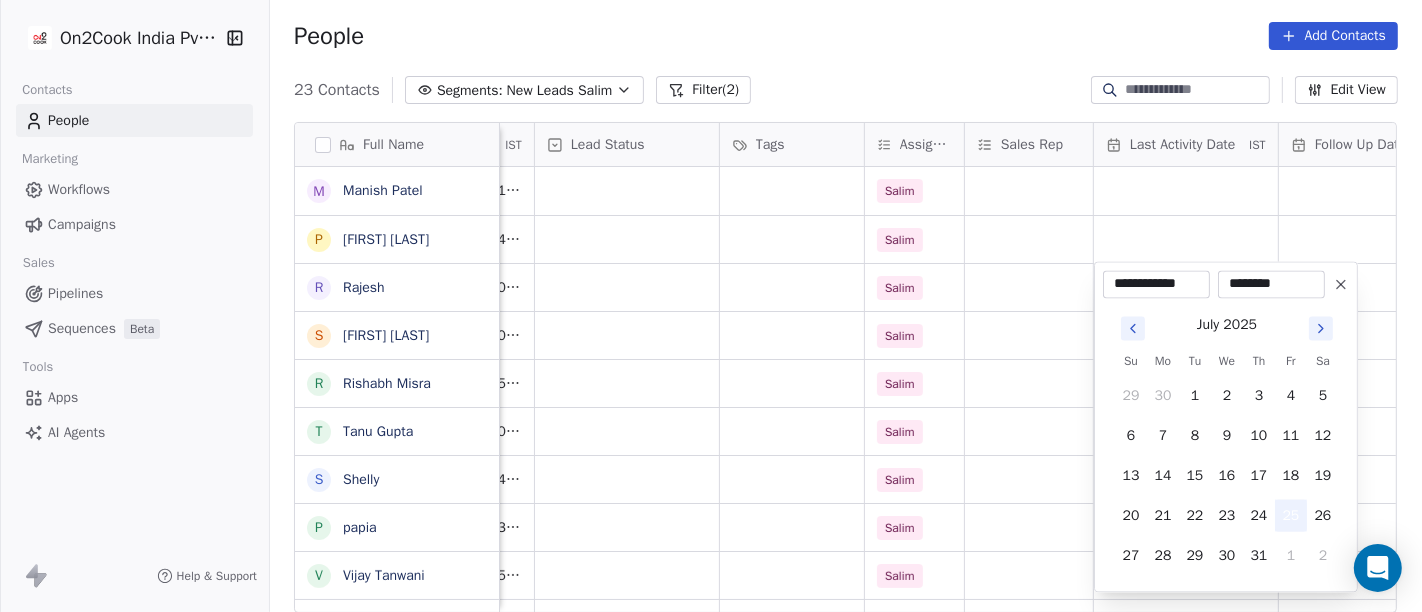 click on "25" at bounding box center (1291, 515) 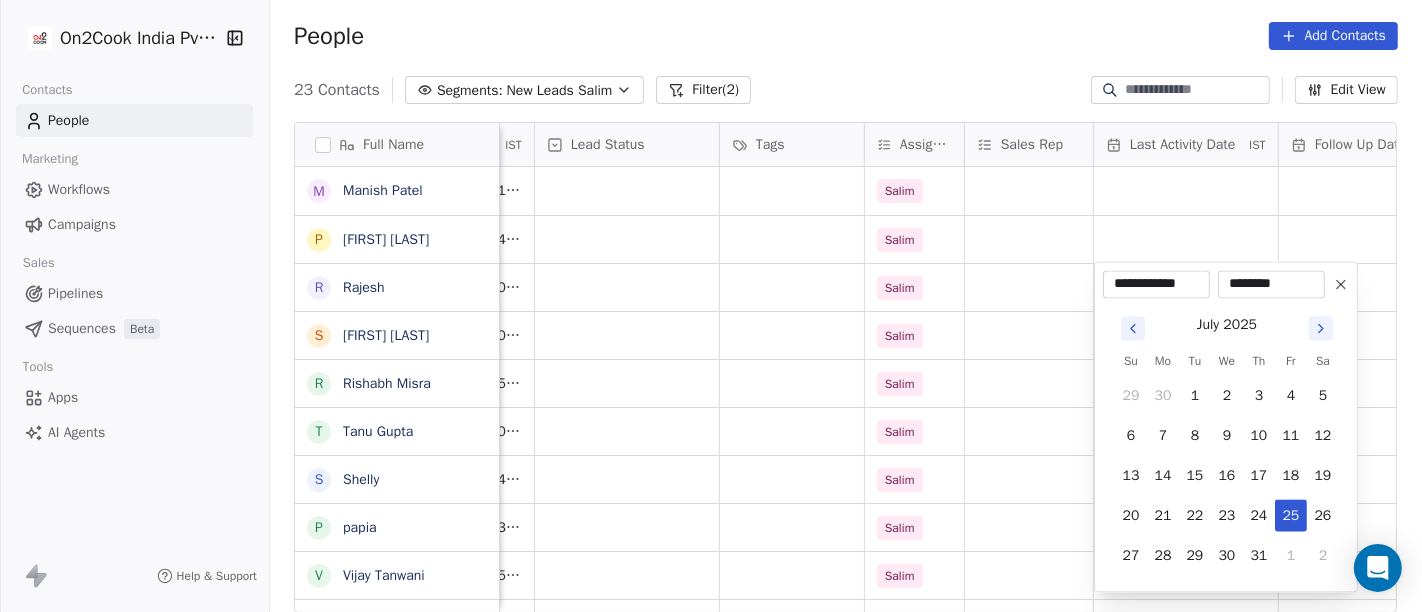 drag, startPoint x: 894, startPoint y: 50, endPoint x: 1021, endPoint y: 168, distance: 173.35802 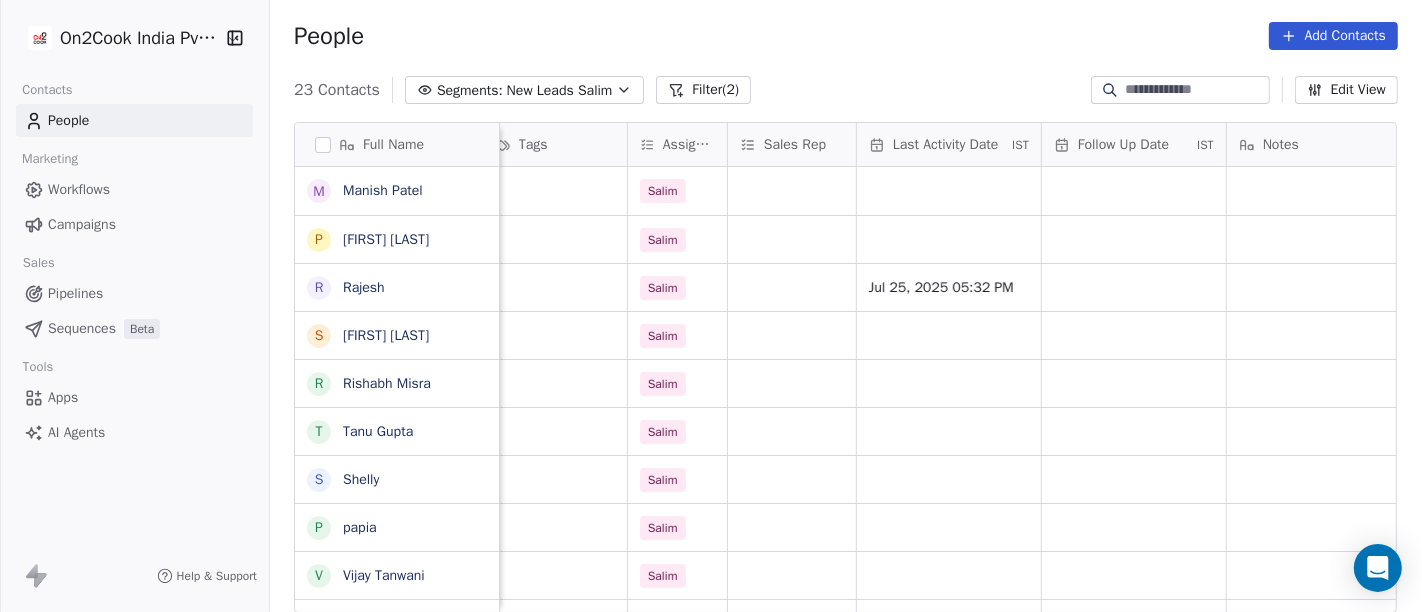 scroll, scrollTop: 0, scrollLeft: 913, axis: horizontal 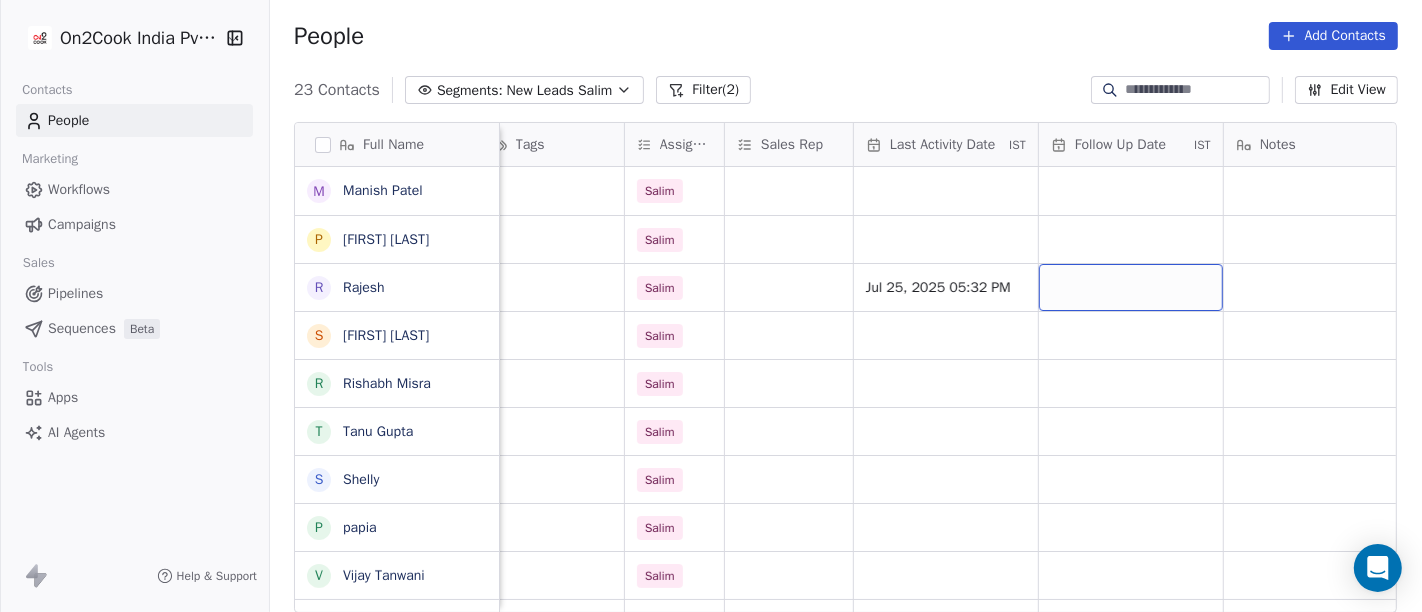 click at bounding box center [1131, 287] 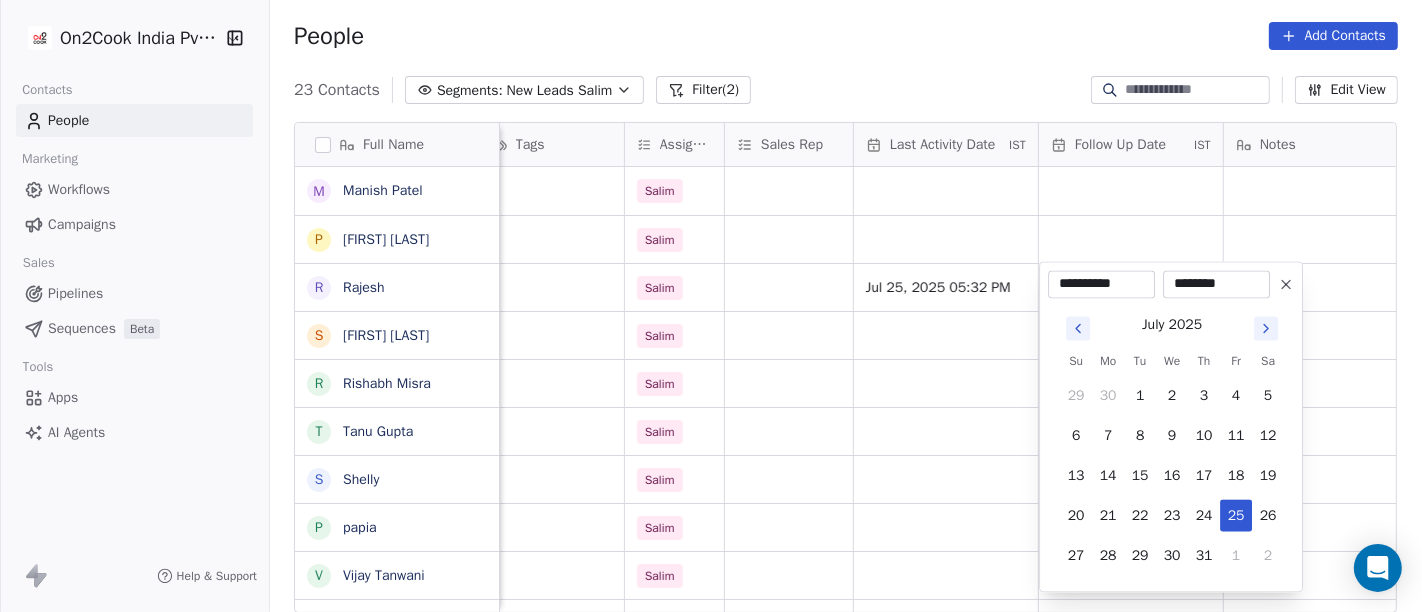 drag, startPoint x: 1238, startPoint y: 553, endPoint x: 1231, endPoint y: 532, distance: 22.135944 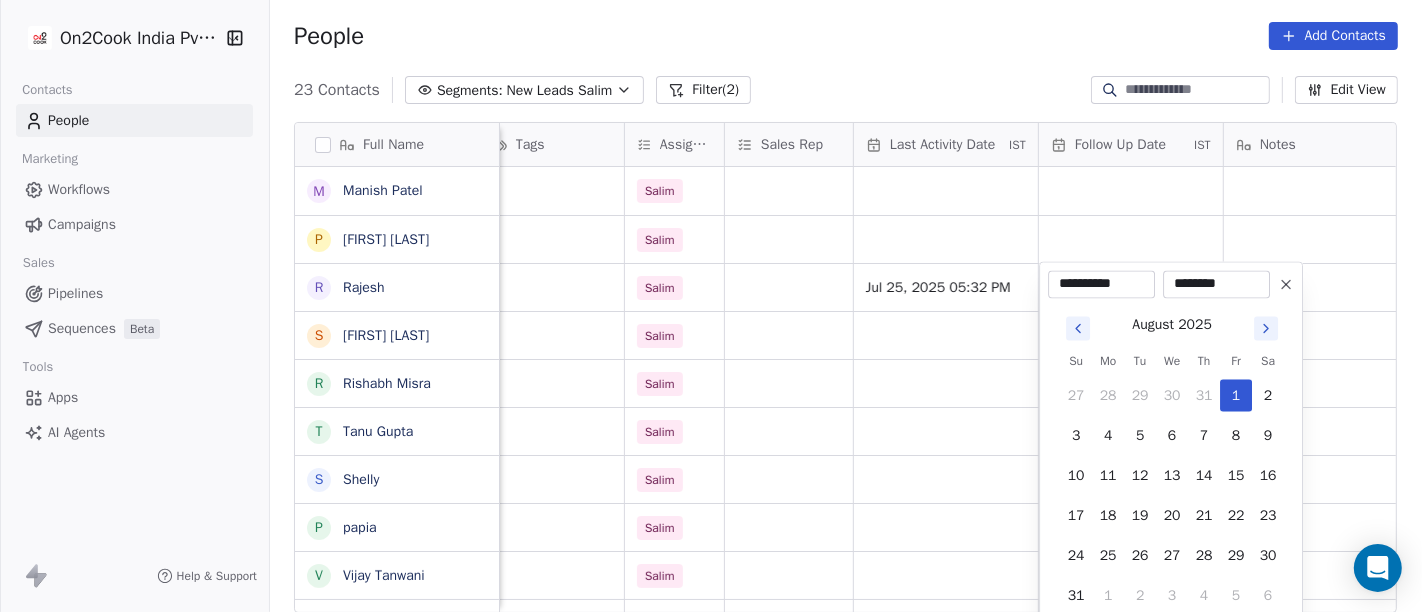 click on "On2Cook India Pvt. Ltd. Contacts People Marketing Workflows Campaigns Sales Pipelines Sequences Beta Tools Apps AI Agents Help & Support People  Add Contacts 23 Contacts Segments: New Leads Salim Filter  (2) Edit View Tag Add to Sequence Full Name M Manish Patel P Pankaj rawat R Rajesh S Sandeepp Khuuranaa R Rishabh Misra T Tanu Gupta S Shelly p papia V Vijay Tanwani S Sunil Kumar Yogi G Gajraj Singh Chandela s samneek kour A Alka Verma N Naseer Ahmad A Amit Gupta U Usha Prasad s susanta sasmal K Kaushik Patel M Mr.Adnan K Kâpil Gúpta P Priti SahebRao G Geeta bhatia M Mahendra Transport location Created Date IST Lead Status Tags Assignee Sales Rep Last Activity Date IST Follow Up Date IST Notes Call Attempts Website zomato link   Jul 25, 2025 05:11 PM Salim   Jul 25, 2025 04:43 PM Salim   delhi_(ncr) Jul 25, 2025 04:06 PM Salim Jul 25, 2025 05:32 PM   delhi_(ncr) Jul 25, 2025 04:03 PM Salim   delhi_(ncr) Jul 25, 2025 03:57 PM Salim   delhi_(ncr) Jul 25, 2025 03:09 PM Salim   delhi_(ncr) Salim   others" at bounding box center [711, 306] 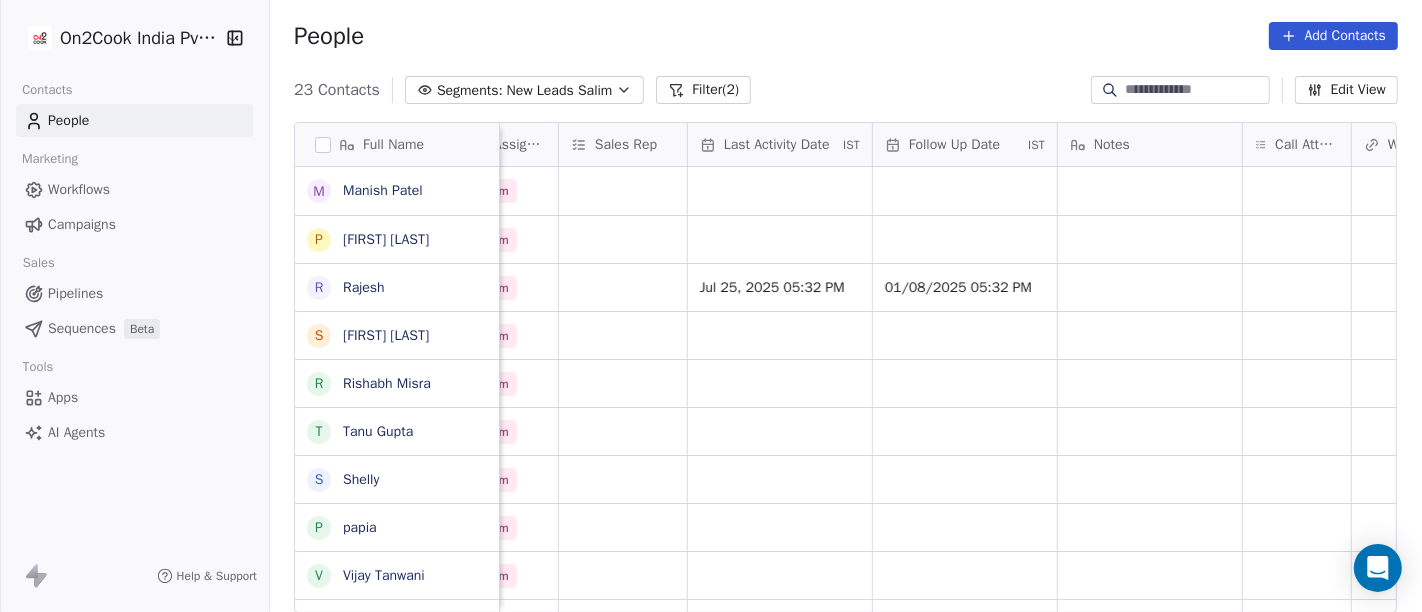 scroll, scrollTop: 0, scrollLeft: 1081, axis: horizontal 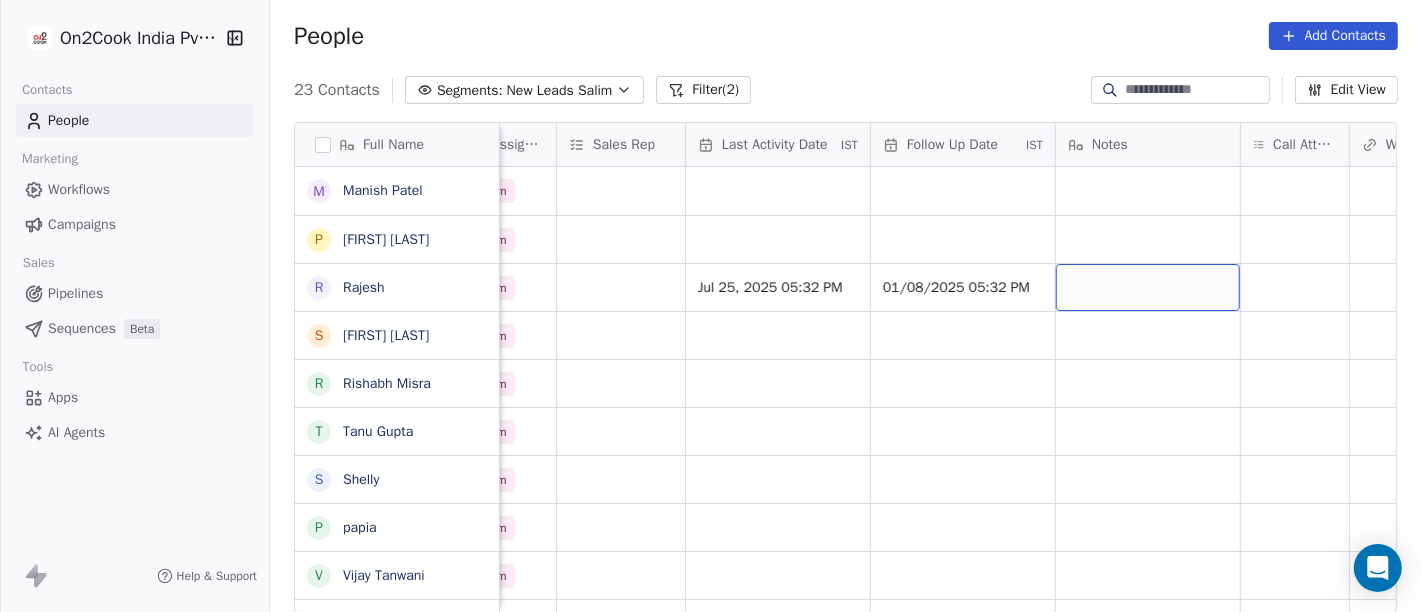 click at bounding box center [1148, 287] 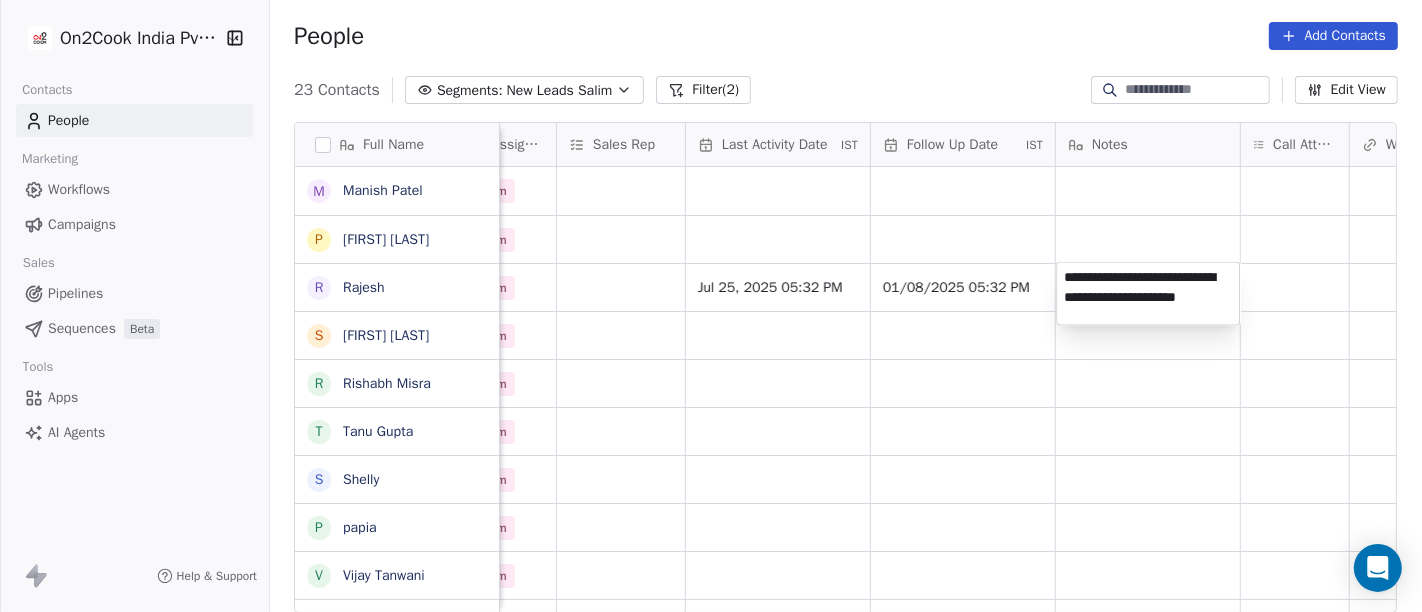 type on "**********" 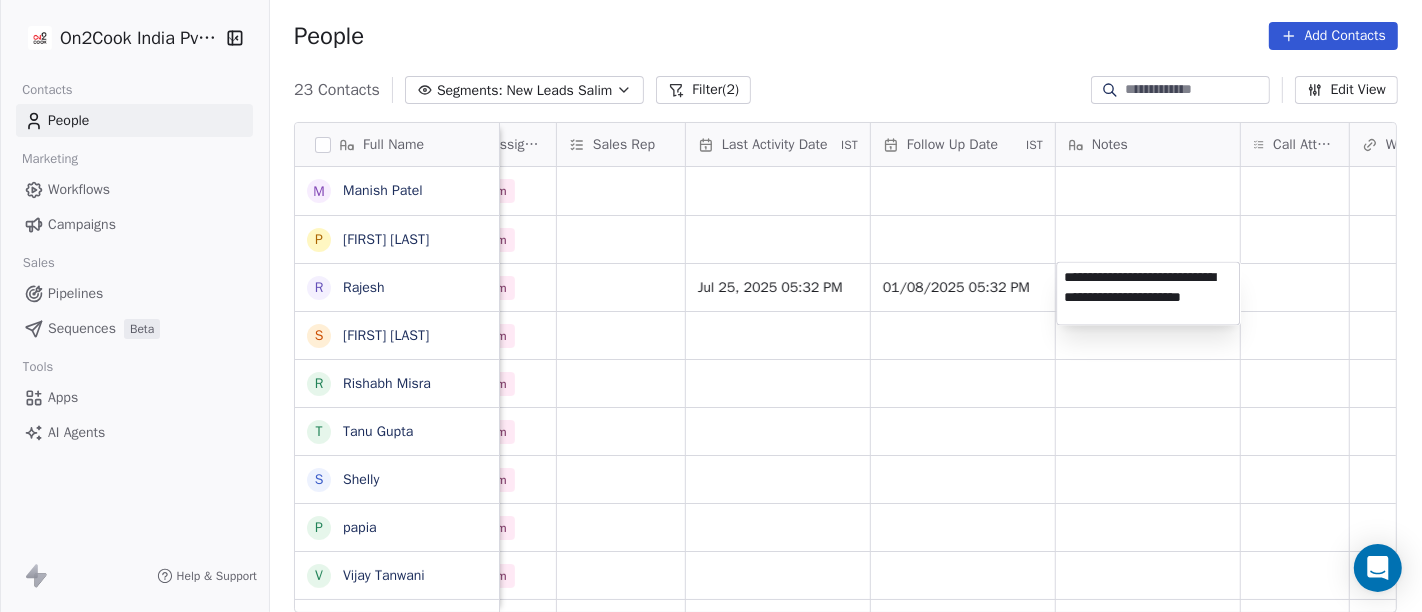 click on "On2Cook India Pvt. Ltd. Contacts People Marketing Workflows Campaigns Sales Pipelines Sequences Beta Tools Apps AI Agents Help & Support People  Add Contacts 23 Contacts Segments: New Leads Salim Filter  (2) Edit View Tag Add to Sequence Full Name M Manish Patel P Pankaj rawat R Rajesh S Sandeepp Khuuranaa R Rishabh Misra T Tanu Gupta S Shelly p papia V Vijay Tanwani S Sunil Kumar Yogi G Gajraj Singh Chandela s samneek kour A Alka Verma N Naseer Ahmad A Amit Gupta U Usha Prasad s susanta sasmal K Kaushik Patel M Mr.Adnan K Kâpil Gúpta P Priti SahebRao G Geeta bhatia M Mahendra Transport Created Date IST Lead Status Tags Assignee Sales Rep Last Activity Date IST Follow Up Date IST Notes Call Attempts Website zomato link outlet type Location   Jul 25, 2025 05:11 PM Salim   Jul 25, 2025 04:43 PM Salim   Jul 25, 2025 04:06 PM Salim Jul 25, 2025 05:32 PM 01/08/2025 05:32 PM caterers   Jul 25, 2025 04:03 PM Salim cloud_kitchen   Jul 25, 2025 03:57 PM Salim food_consultants   Jul 25, 2025 03:09 PM Salim   Salim" at bounding box center (711, 306) 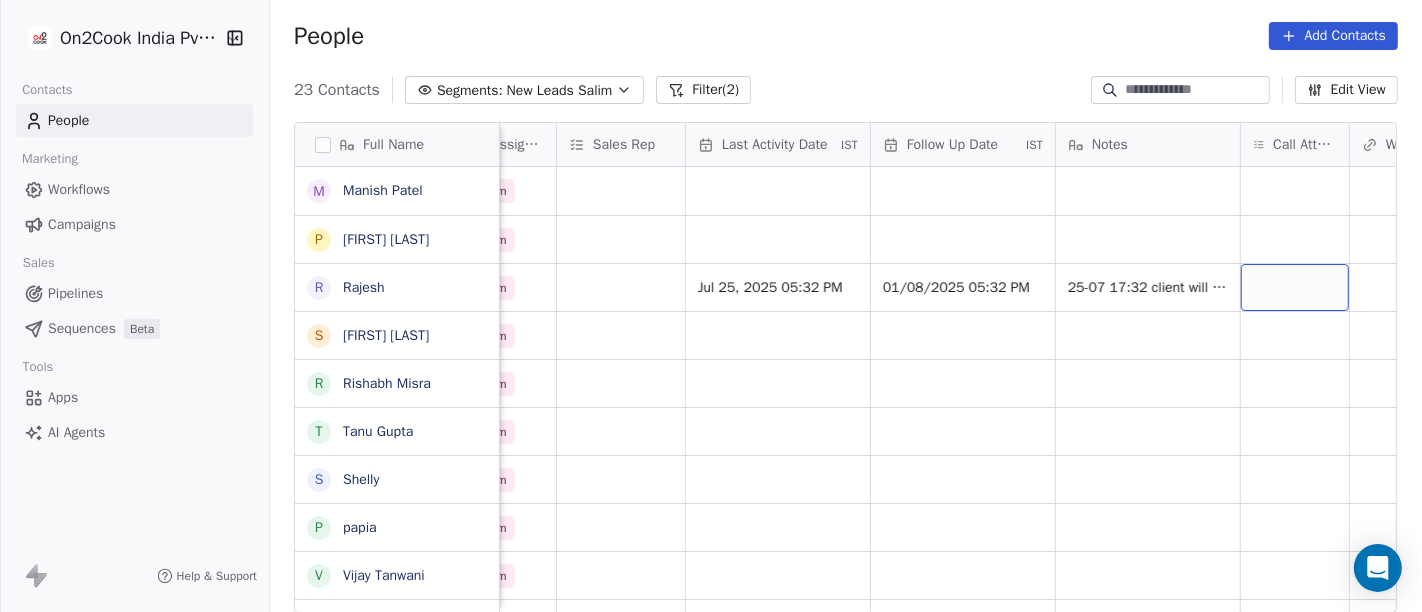 click at bounding box center (1295, 287) 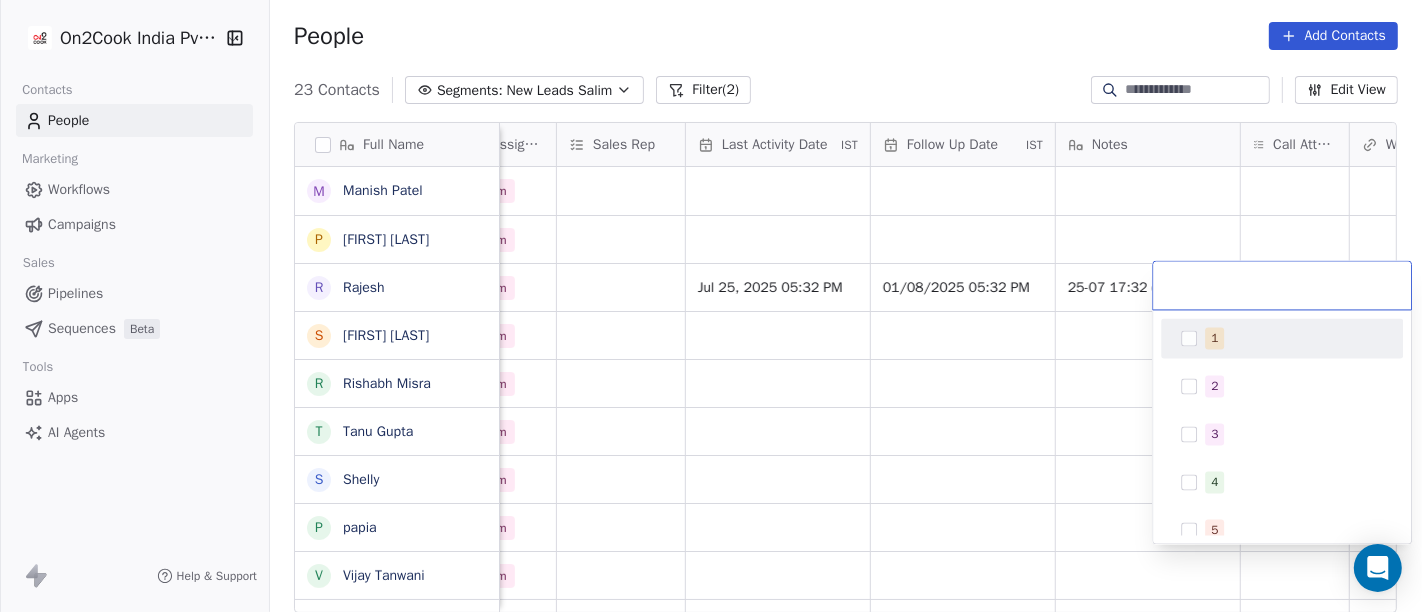 click on "1" at bounding box center [1294, 338] 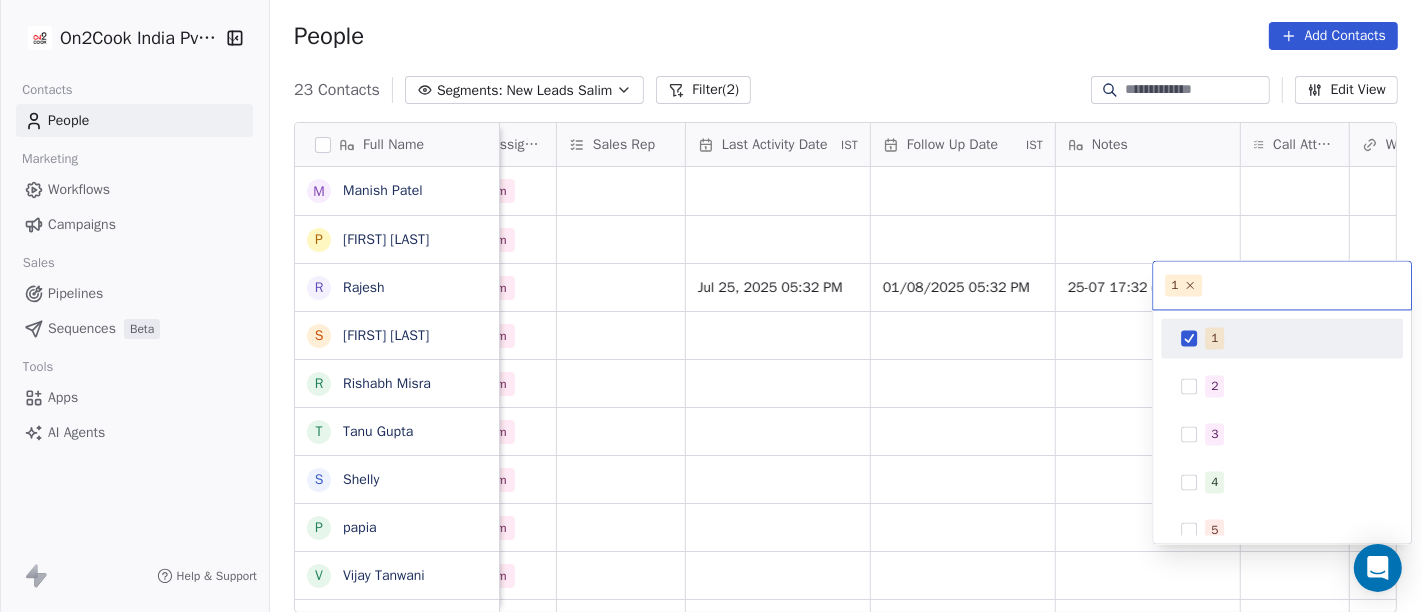click on "On2Cook India Pvt. Ltd. Contacts People Marketing Workflows Campaigns Sales Pipelines Sequences Beta Tools Apps AI Agents Help & Support People  Add Contacts 23 Contacts Segments: New Leads Salim Filter  (2) Edit View Tag Add to Sequence Full Name M Manish Patel P Pankaj rawat R Rajesh S Sandeepp Khuuranaa R Rishabh Misra T Tanu Gupta S Shelly p papia V Vijay Tanwani S Sunil Kumar Yogi G Gajraj Singh Chandela s samneek kour A Alka Verma N Naseer Ahmad A Amit Gupta U Usha Prasad s susanta sasmal K Kaushik Patel M Mr.Adnan K Kâpil Gúpta P Priti SahebRao G Geeta bhatia M Mahendra Transport Created Date IST Lead Status Tags Assignee Sales Rep Last Activity Date IST Follow Up Date IST Notes Call Attempts Website zomato link outlet type Location   Jul 25, 2025 05:11 PM Salim   Jul 25, 2025 04:43 PM Salim   Jul 25, 2025 04:06 PM Salim Jul 25, 2025 05:32 PM 01/08/2025 05:32 PM 25-07 17:32 client will visit IHE he have restaurant  caterers   Jul 25, 2025 04:03 PM Salim cloud_kitchen   Jul 25, 2025 03:57 PM Salim" at bounding box center [711, 306] 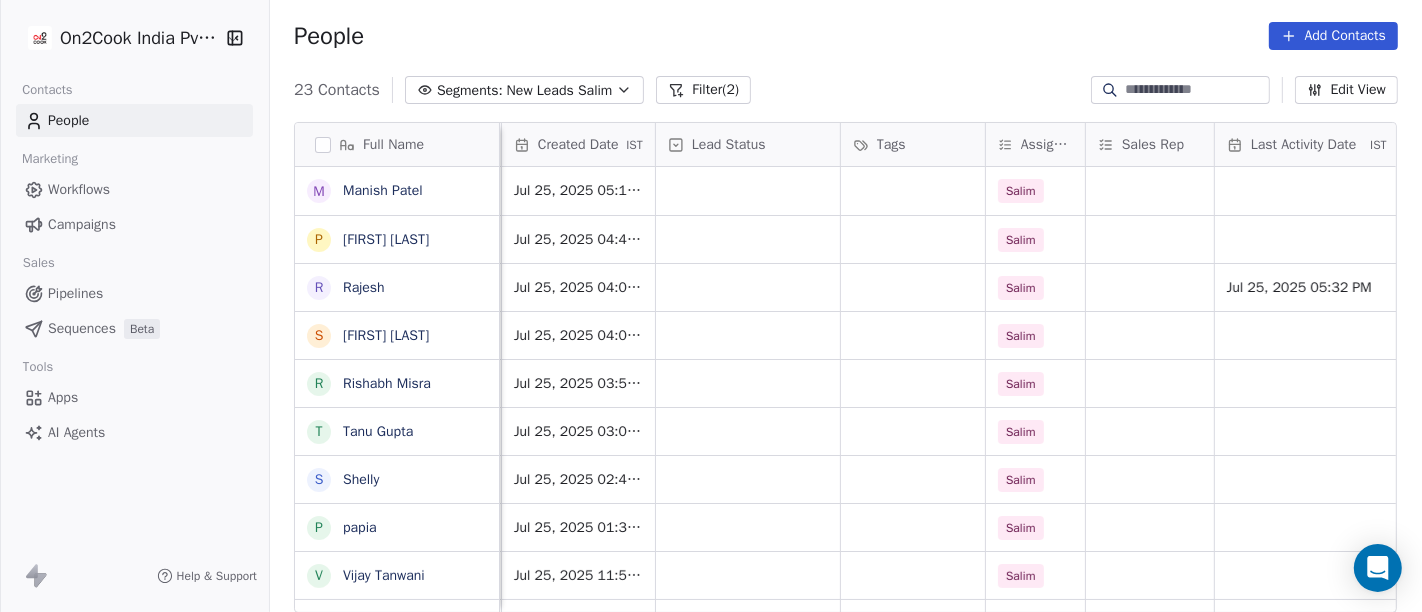 scroll, scrollTop: 0, scrollLeft: 555, axis: horizontal 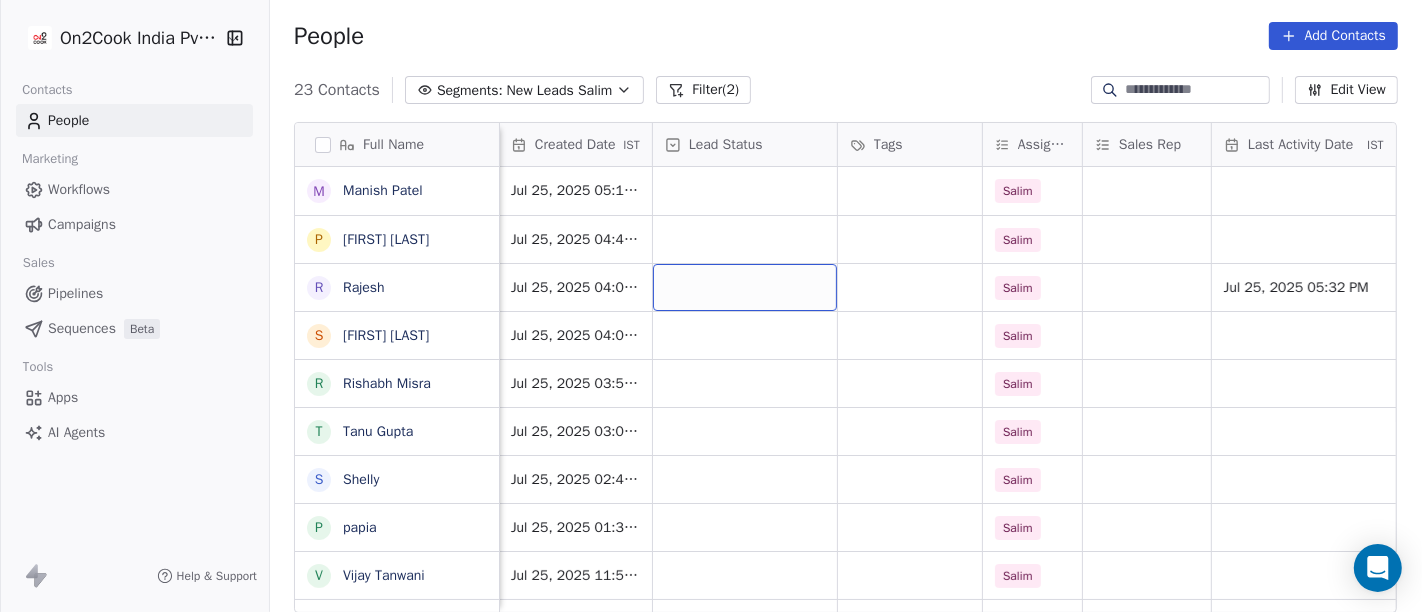 click at bounding box center [745, 287] 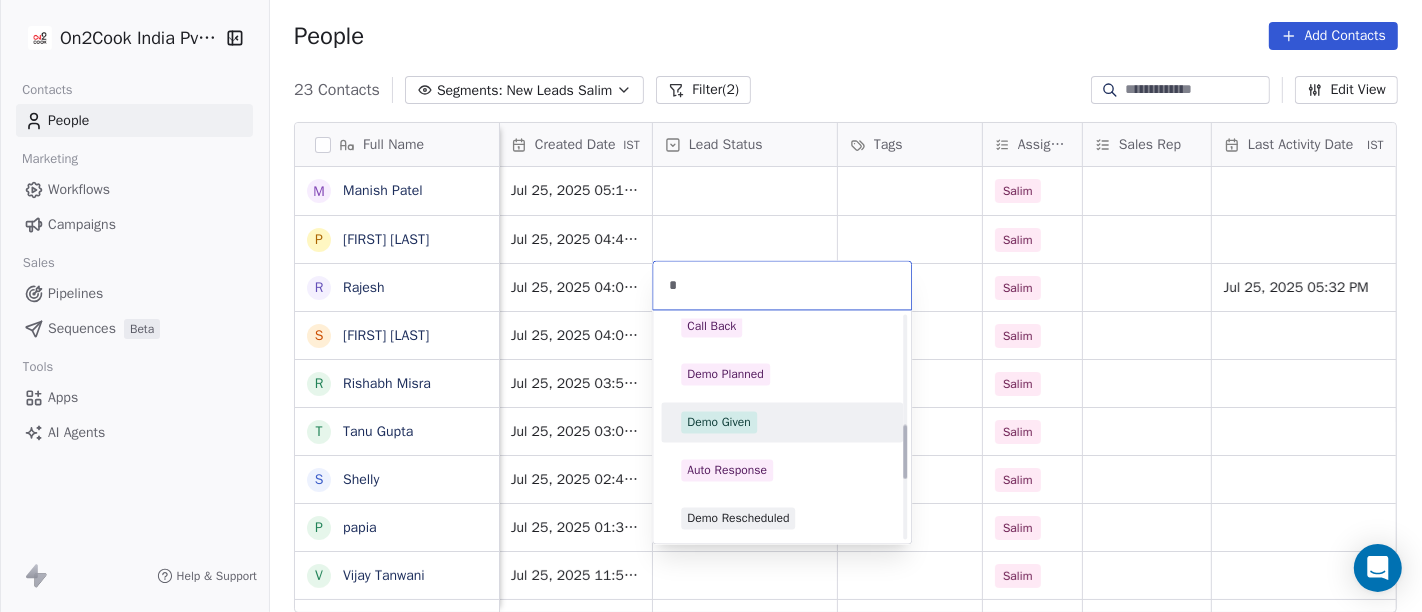 scroll, scrollTop: 166, scrollLeft: 0, axis: vertical 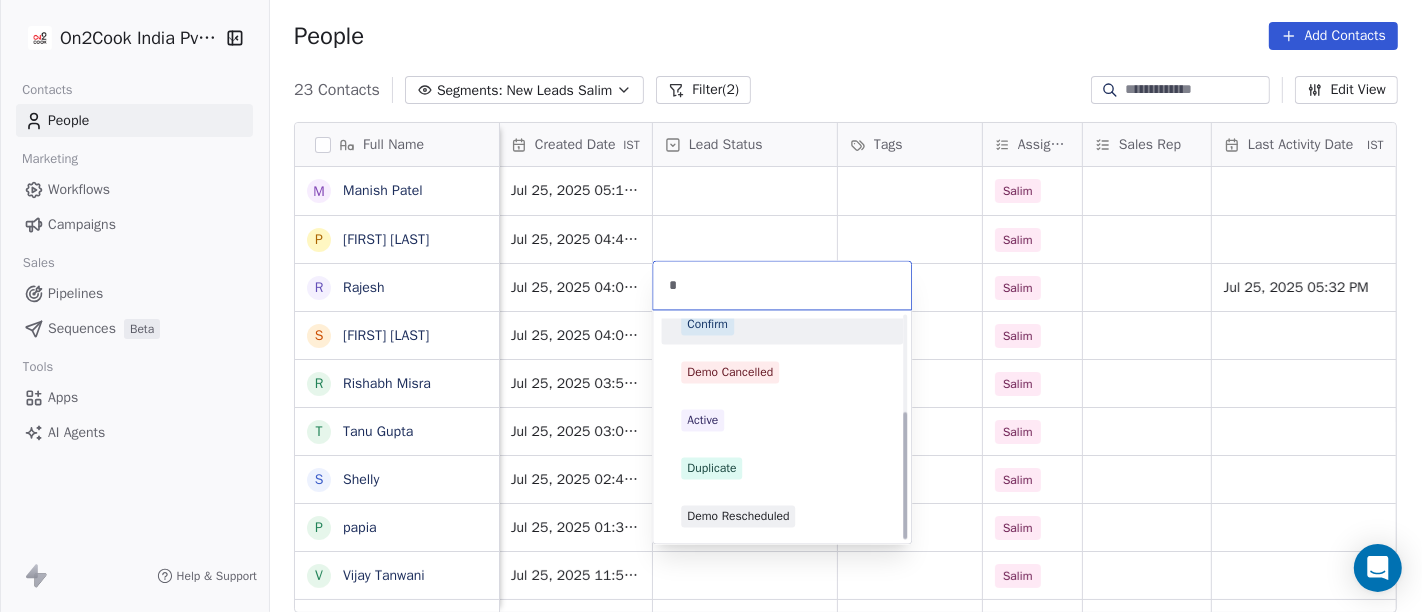 type on "*" 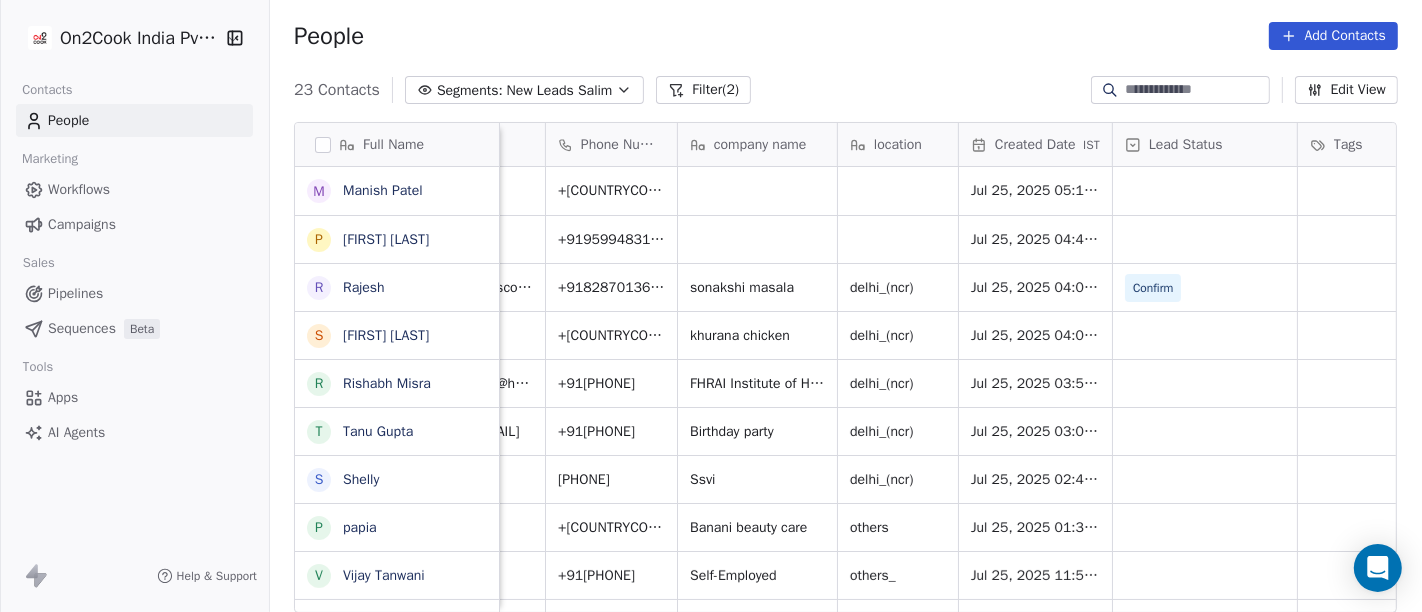scroll, scrollTop: 0, scrollLeft: 0, axis: both 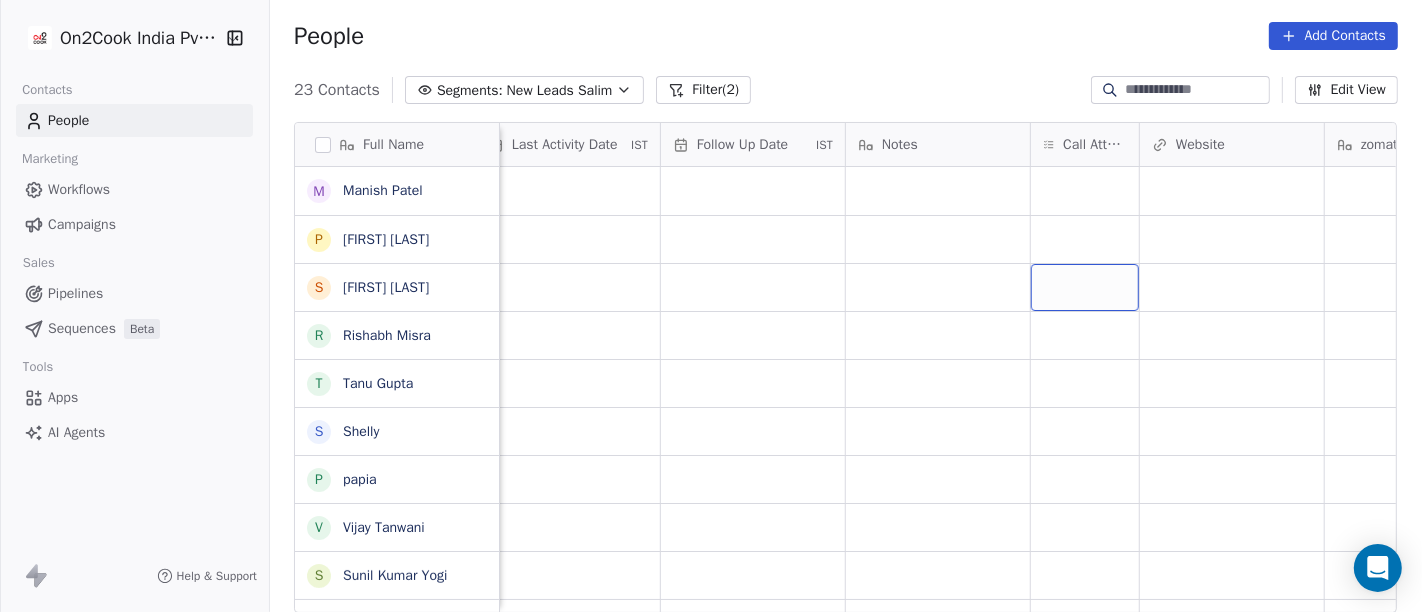 click at bounding box center (1085, 287) 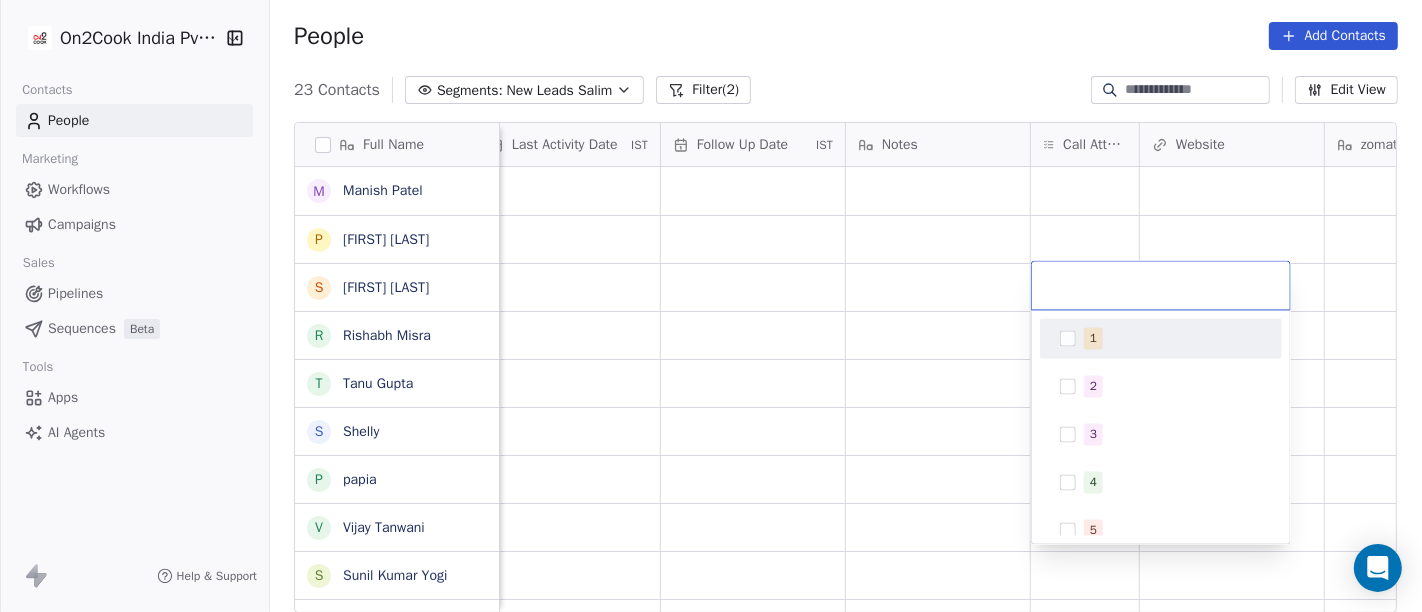 click on "1" at bounding box center [1173, 338] 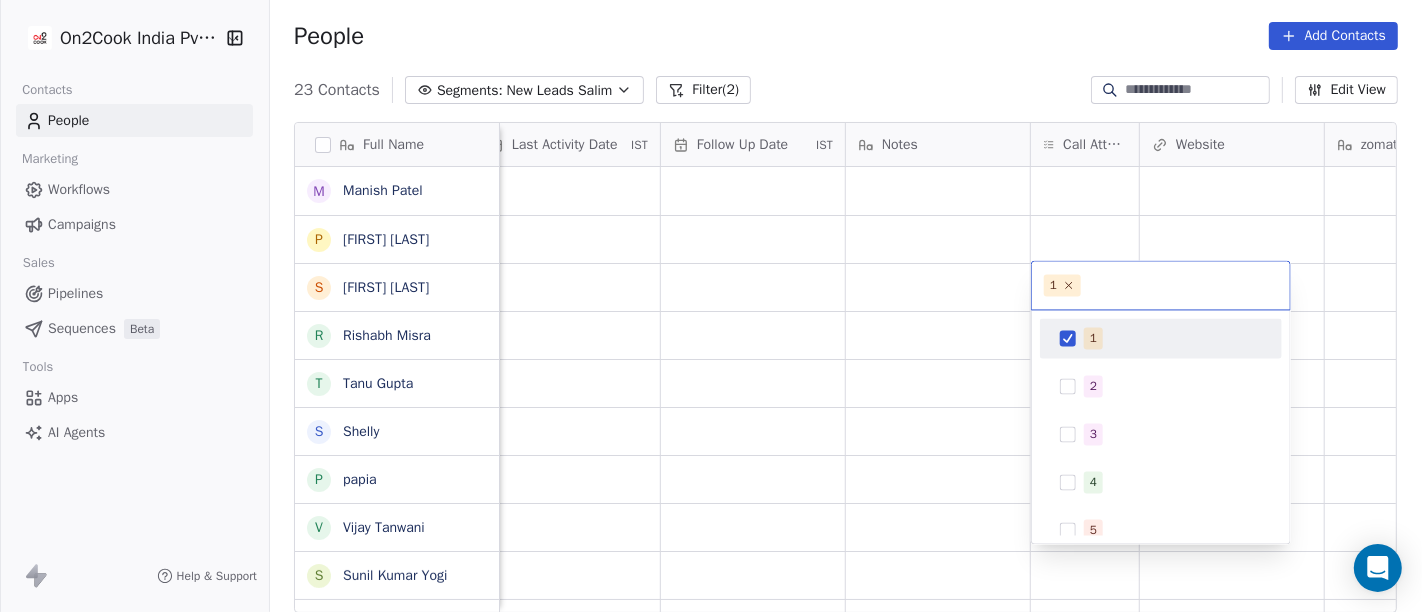 click on "On2Cook India Pvt. Ltd. Contacts People Marketing Workflows Campaigns Sales Pipelines Sequences Beta Tools Apps AI Agents Help & Support People  Add Contacts 23 Contacts Segments: New Leads Salim Filter  (2) Edit View Tag Add to Sequence Full Name M Manish Patel P Pankaj rawat S Sandeepp Khuuranaa R Rishabh Misra T Tanu Gupta S Shelly p papia V Vijay Tanwani S Sunil Kumar Yogi G Gajraj Singh Chandela s samneek kour A Alka Verma N Naseer Ahmad A Amit Gupta U Usha Prasad s susanta sasmal K Kaushik Patel M Mr.Adnan K Kâpil Gúpta P Priti SahebRao G Geeta bhatia M Mahendra Transport M Manish Patel Tags Assignee Sales Rep Last Activity Date IST Follow Up Date IST Notes Call Attempts Website zomato link outlet type Location Job Title   Salim   Salim   Salim cloud_kitchen   Salim food_consultants   Salim cloud_kitchen   Salim cafeteria   Salim cloud_kitchen   Salim restaurants   Salim restaurants   Salim   Salim restaurants   Salim restaurants   Salim cloud_kitchen   Salim cafeteria   Salim cloud_kitchen   Salim" at bounding box center [711, 306] 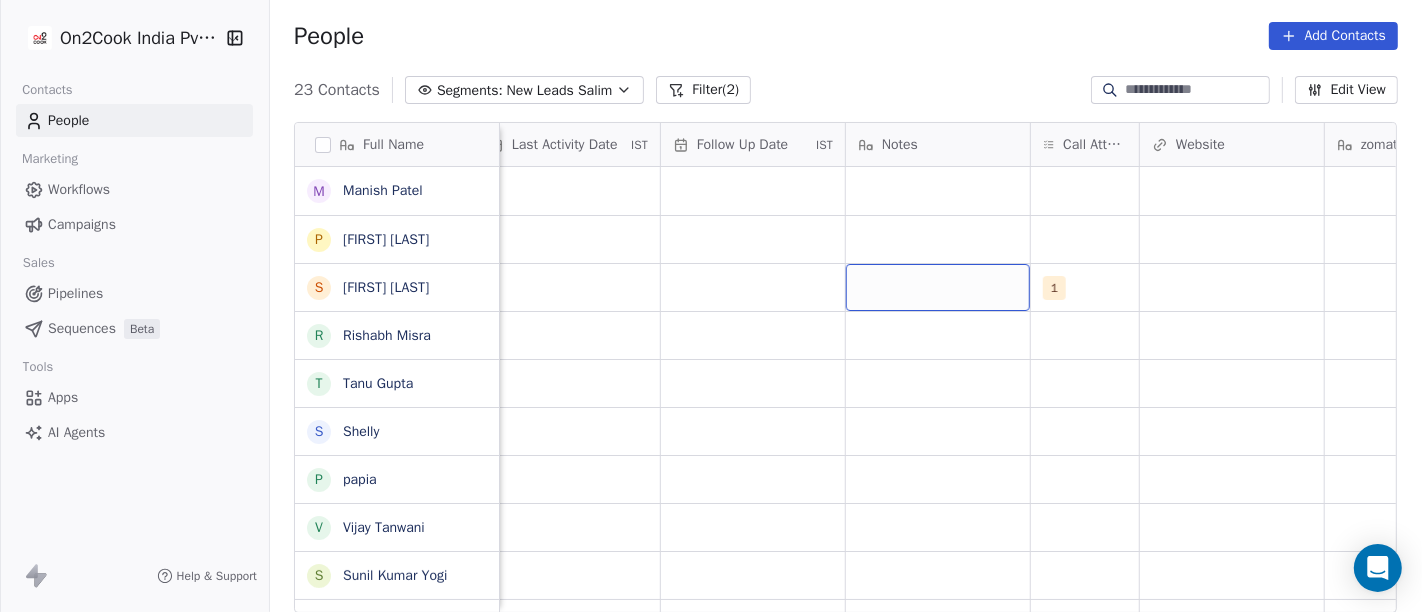 click at bounding box center (938, 287) 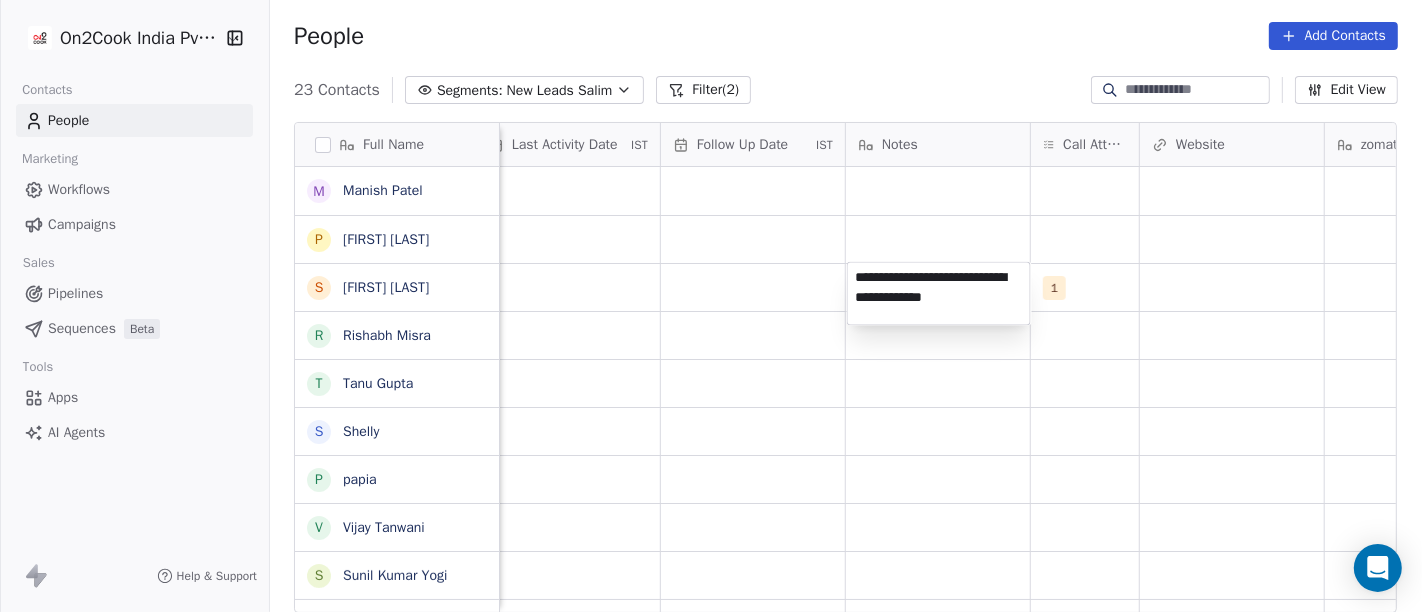type on "**********" 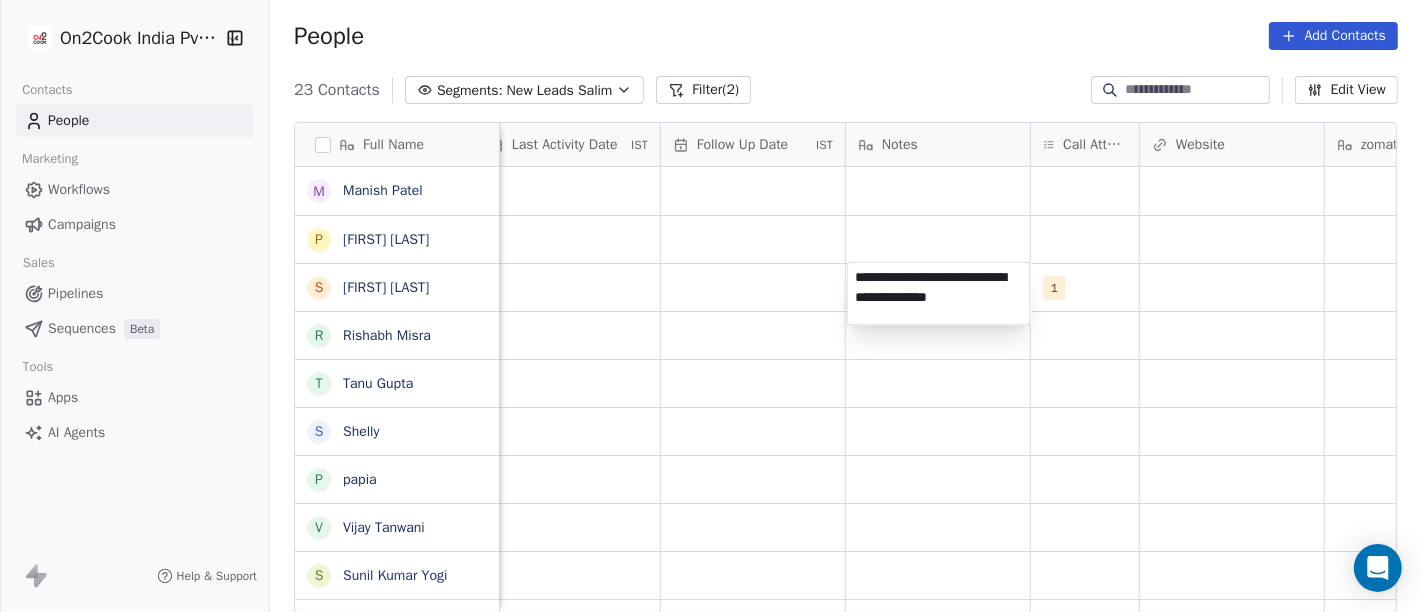 click on "**********" at bounding box center (939, 293) 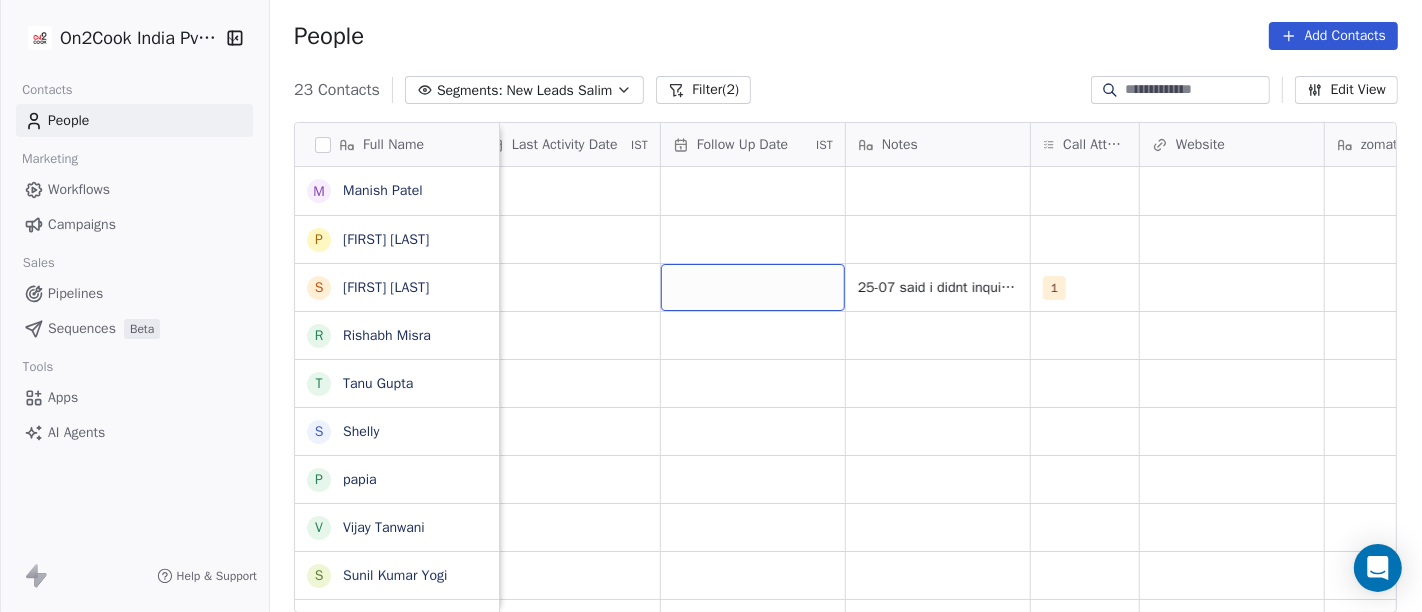 click at bounding box center [753, 287] 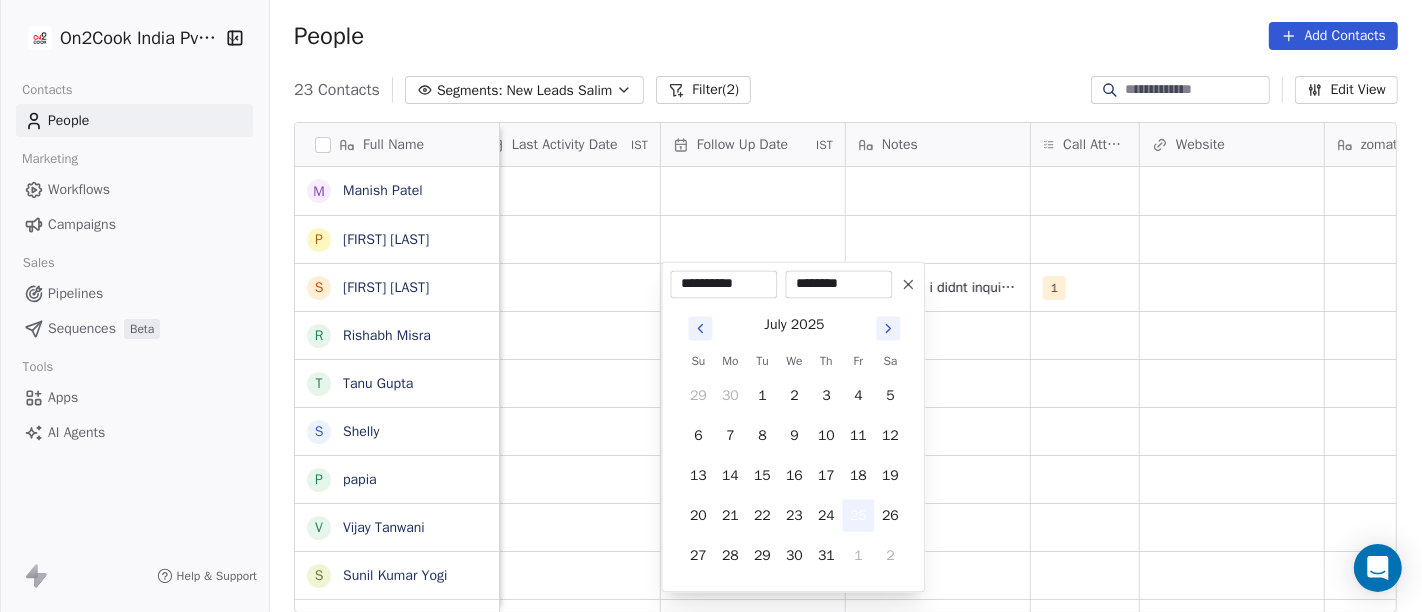 click on "25" at bounding box center (858, 515) 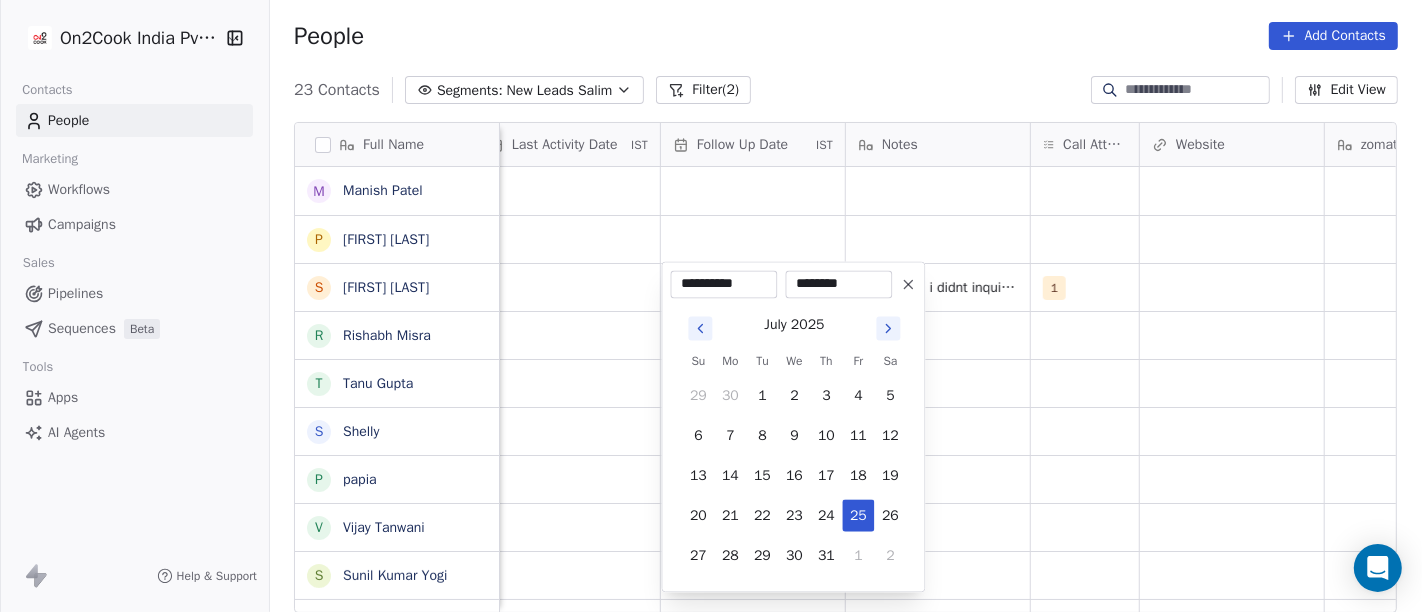 click 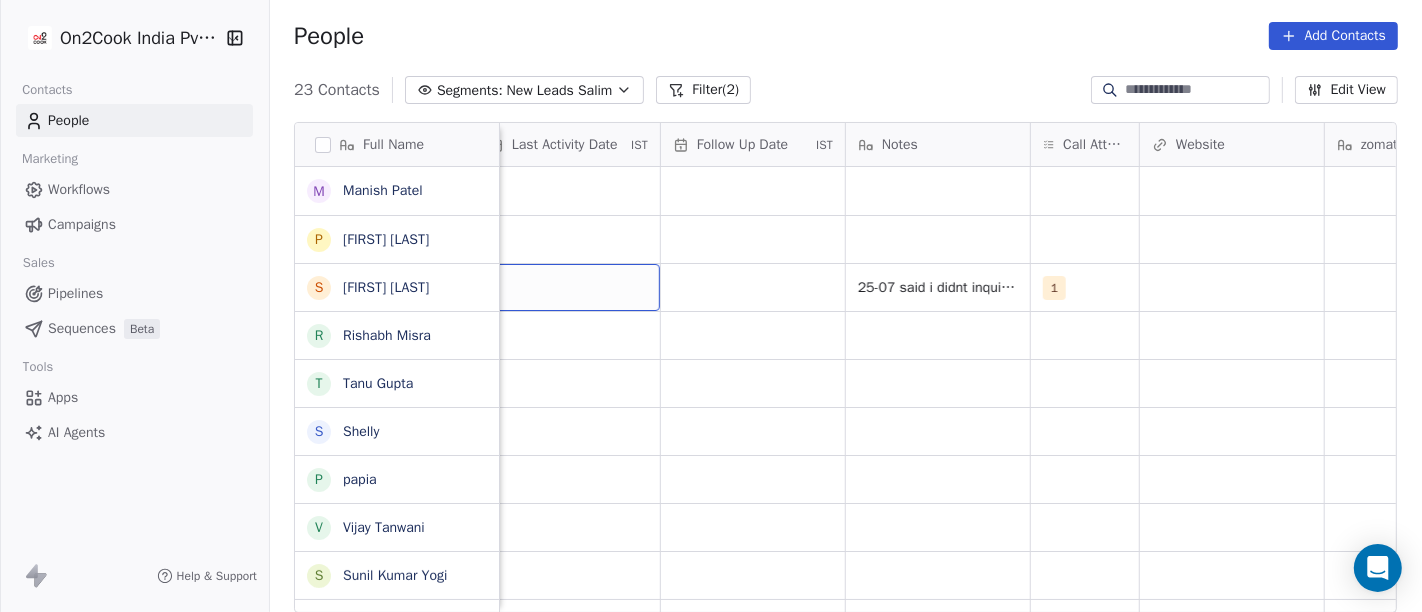 scroll, scrollTop: 0, scrollLeft: 1266, axis: horizontal 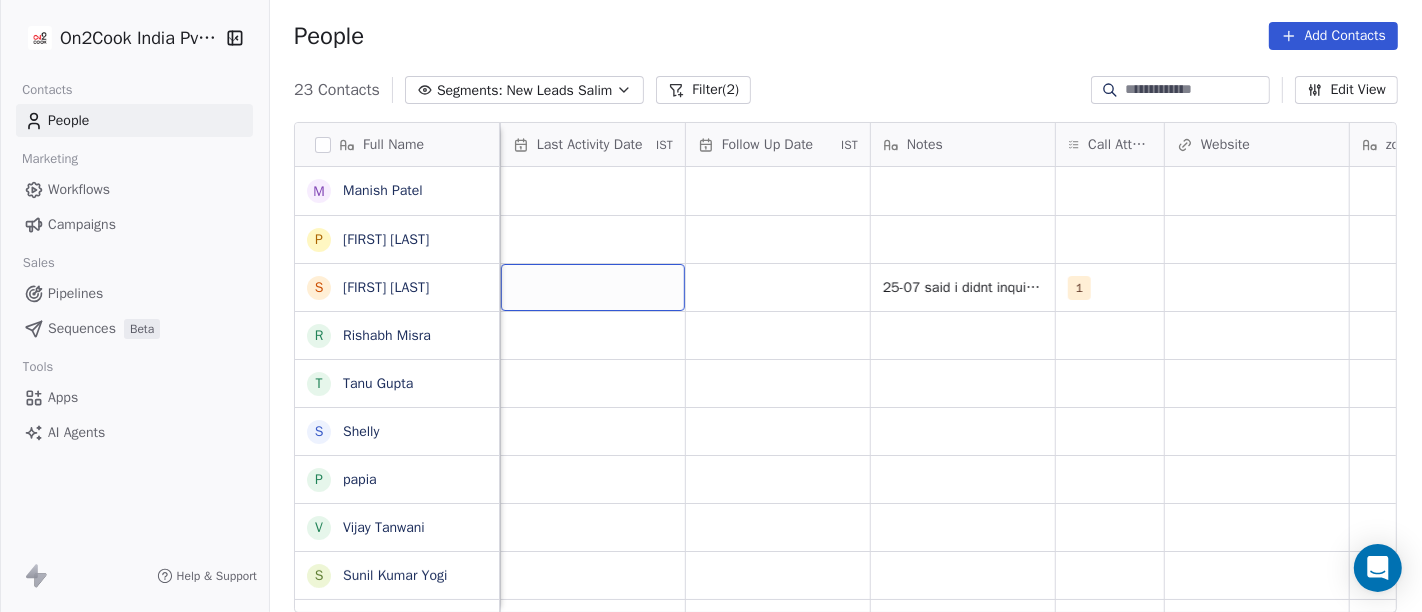click at bounding box center [593, 287] 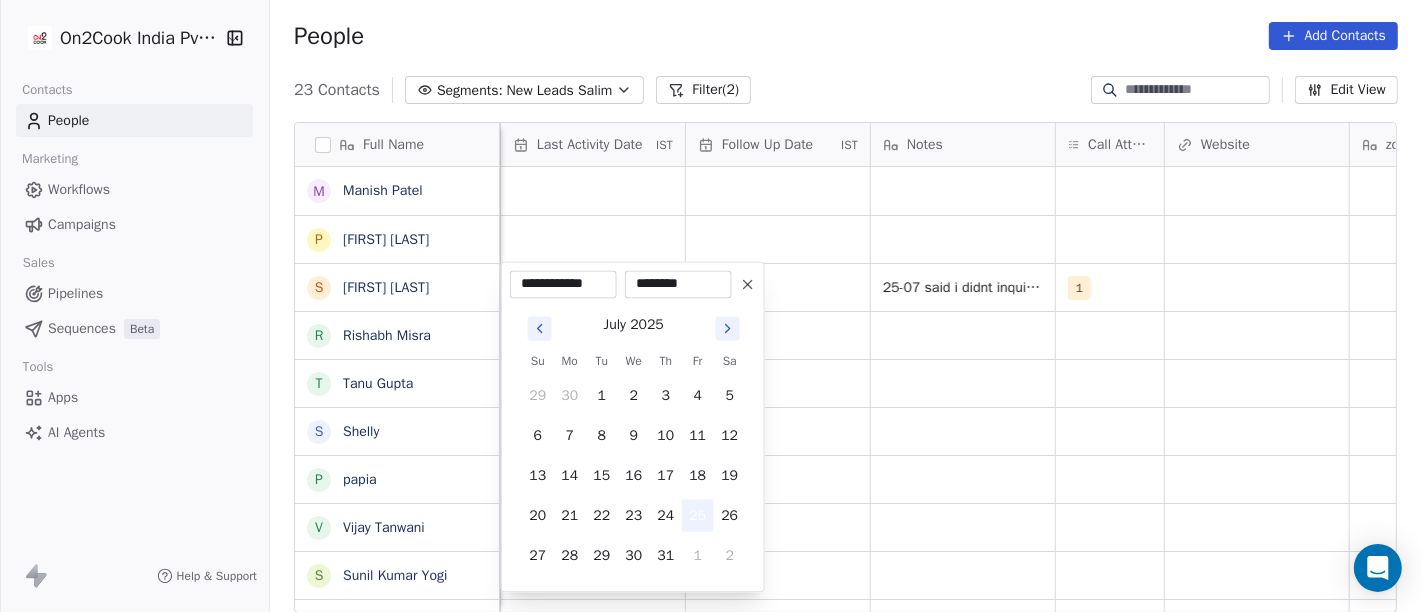 click on "25" at bounding box center (698, 515) 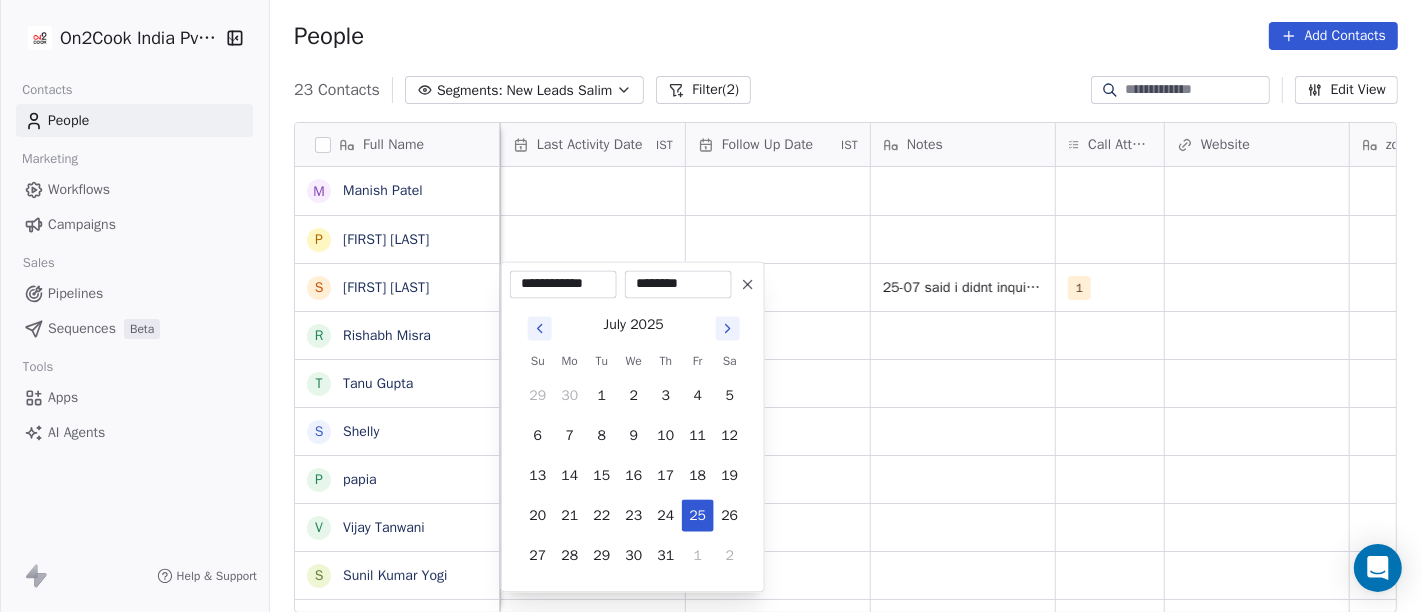 click on "On2Cook India Pvt. Ltd. Contacts People Marketing Workflows Campaigns Sales Pipelines Sequences Beta Tools Apps AI Agents Help & Support People  Add Contacts 23 Contacts Segments: New Leads Salim Filter  (2) Edit View Tag Add to Sequence Full Name M Manish Patel P Pankaj rawat S Sandeepp Khuuranaa R Rishabh Misra T Tanu Gupta S Shelly p papia V Vijay Tanwani S Sunil Kumar Yogi G Gajraj Singh Chandela s samneek kour A Alka Verma N Naseer Ahmad A Amit Gupta U Usha Prasad s susanta sasmal K Kaushik Patel M Mr.Adnan K Kâpil Gúpta P Priti SahebRao G Geeta bhatia M Mahendra Transport M Manish Patel Lead Status Tags Assignee Sales Rep Last Activity Date IST Follow Up Date IST Notes Call Attempts Website zomato link outlet type Location Job Title   Salim   Salim   Salim 25-07 said i didnt inquired and hang up call 1 cloud_kitchen   Salim food_consultants   Salim cloud_kitchen   Salim cafeteria   Salim cloud_kitchen   Salim restaurants   Salim restaurants   Salim   Salim restaurants   Salim restaurants   Salim" at bounding box center (711, 306) 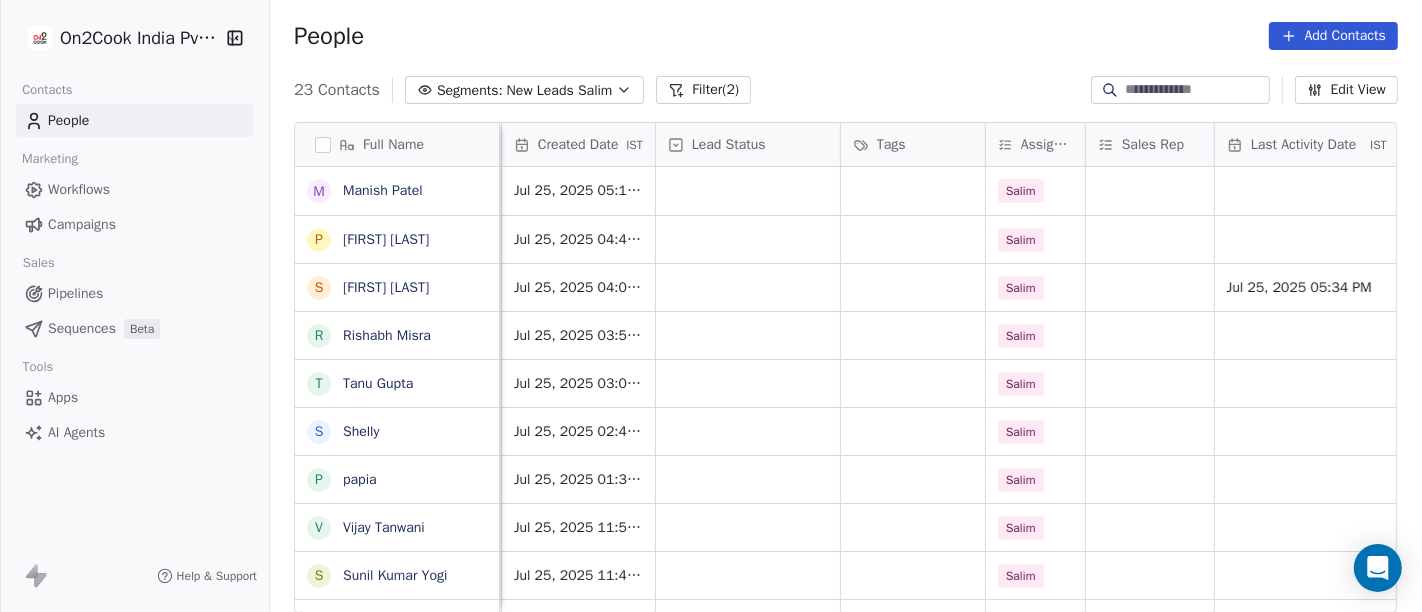 scroll, scrollTop: 4, scrollLeft: 553, axis: both 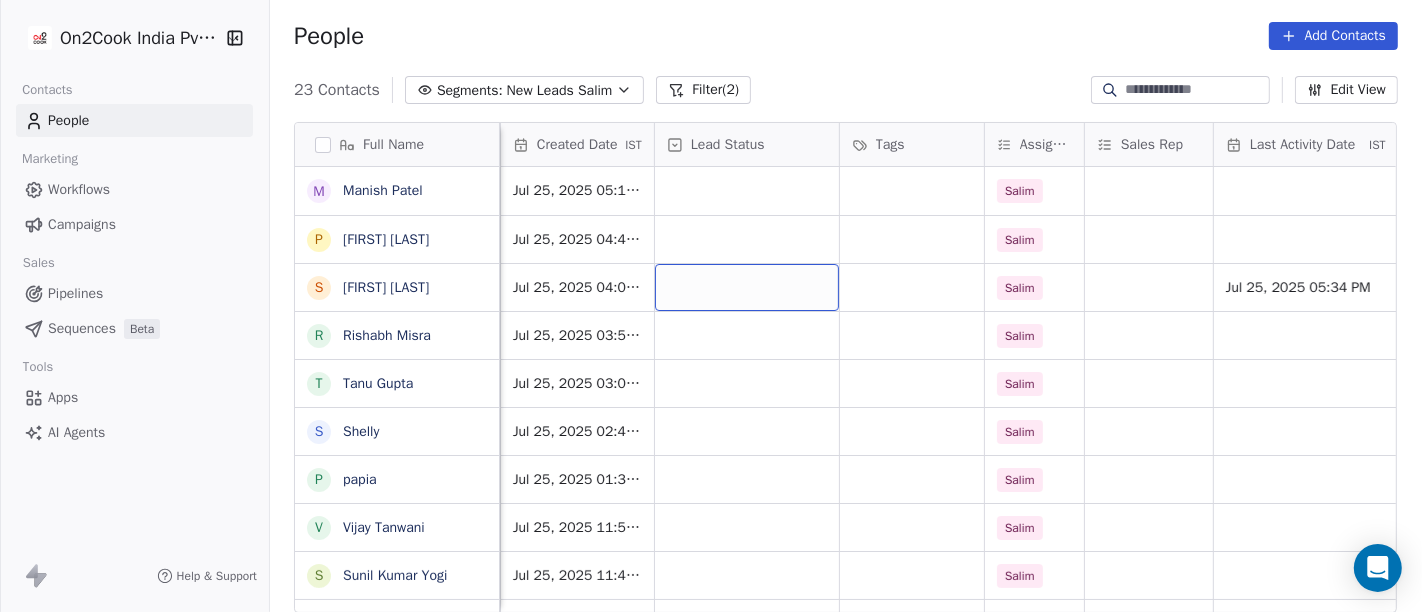 click at bounding box center (747, 287) 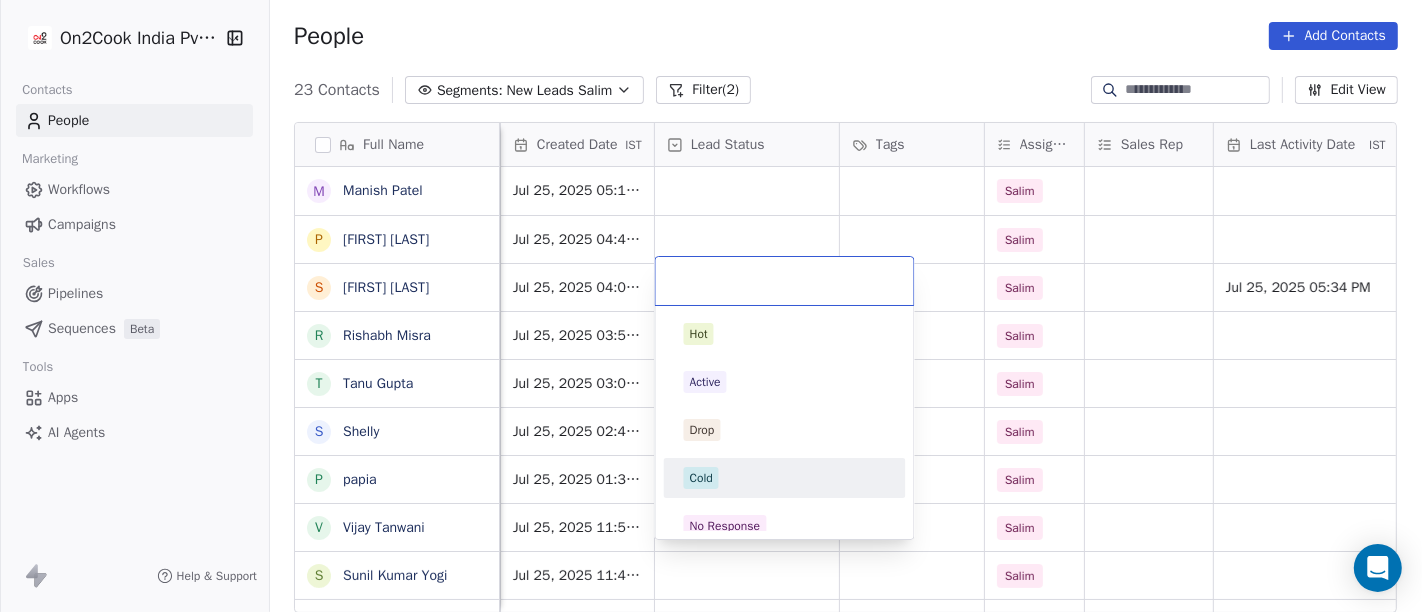 click on "Cold" at bounding box center (785, 478) 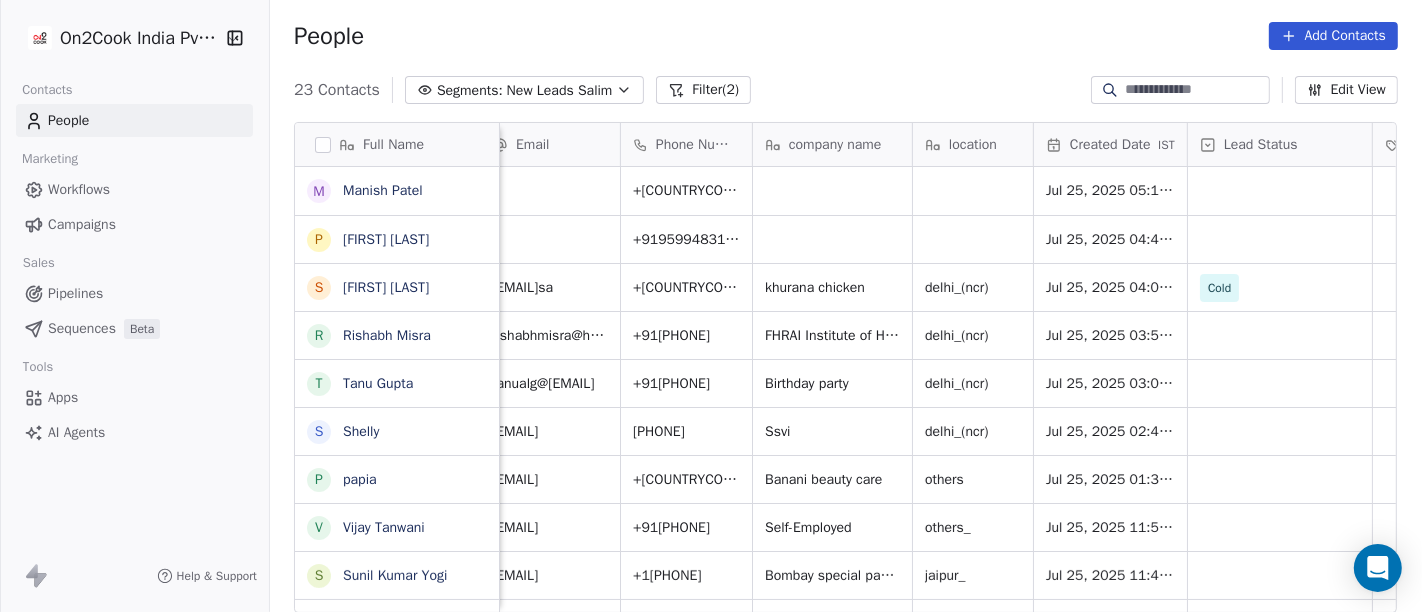 scroll, scrollTop: 0, scrollLeft: 0, axis: both 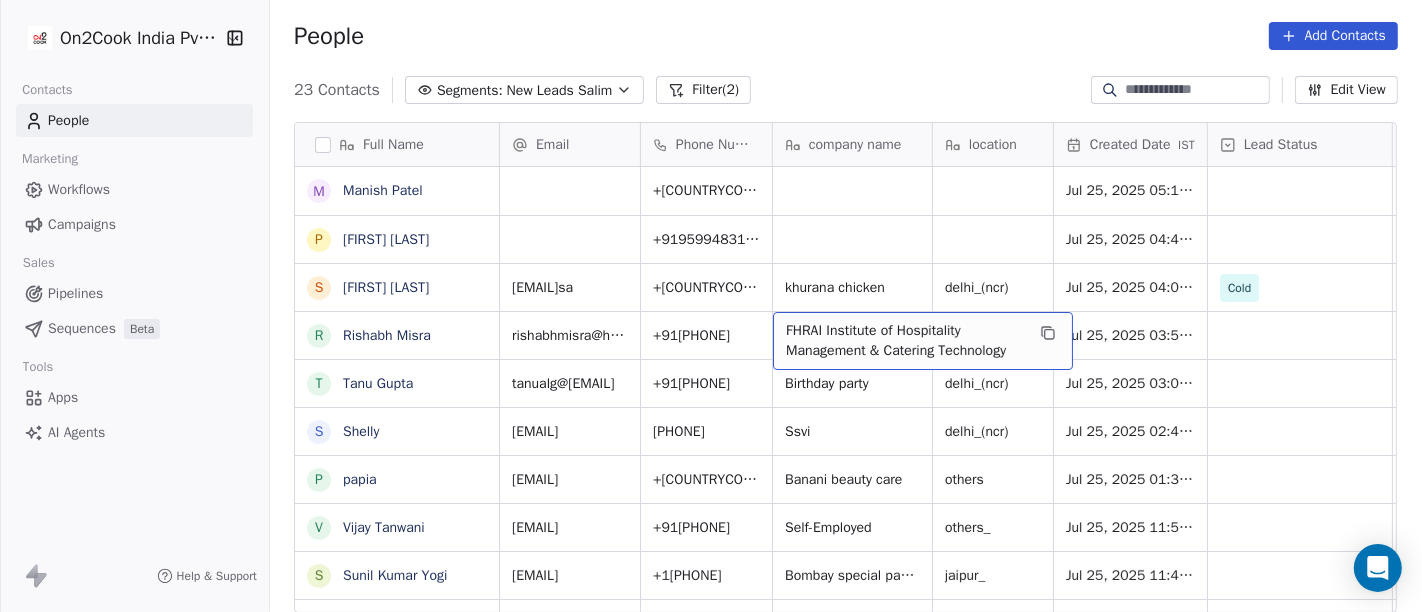 click on "People  Add Contacts" at bounding box center (846, 36) 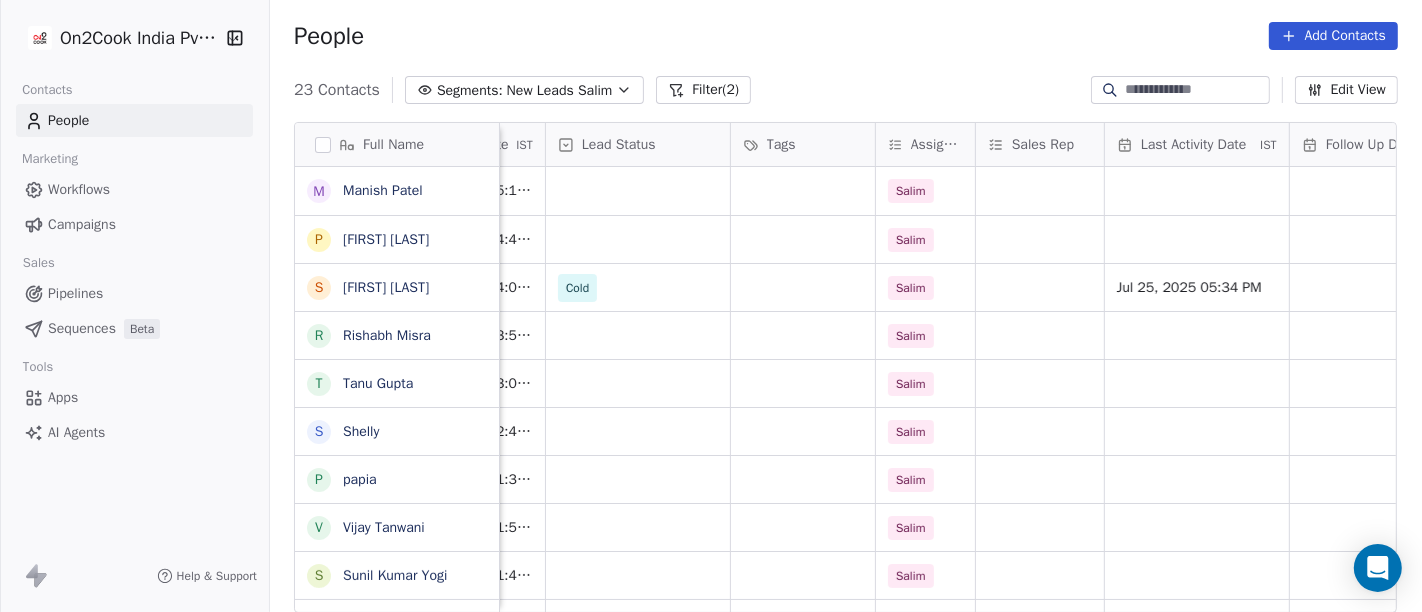 scroll, scrollTop: 0, scrollLeft: 673, axis: horizontal 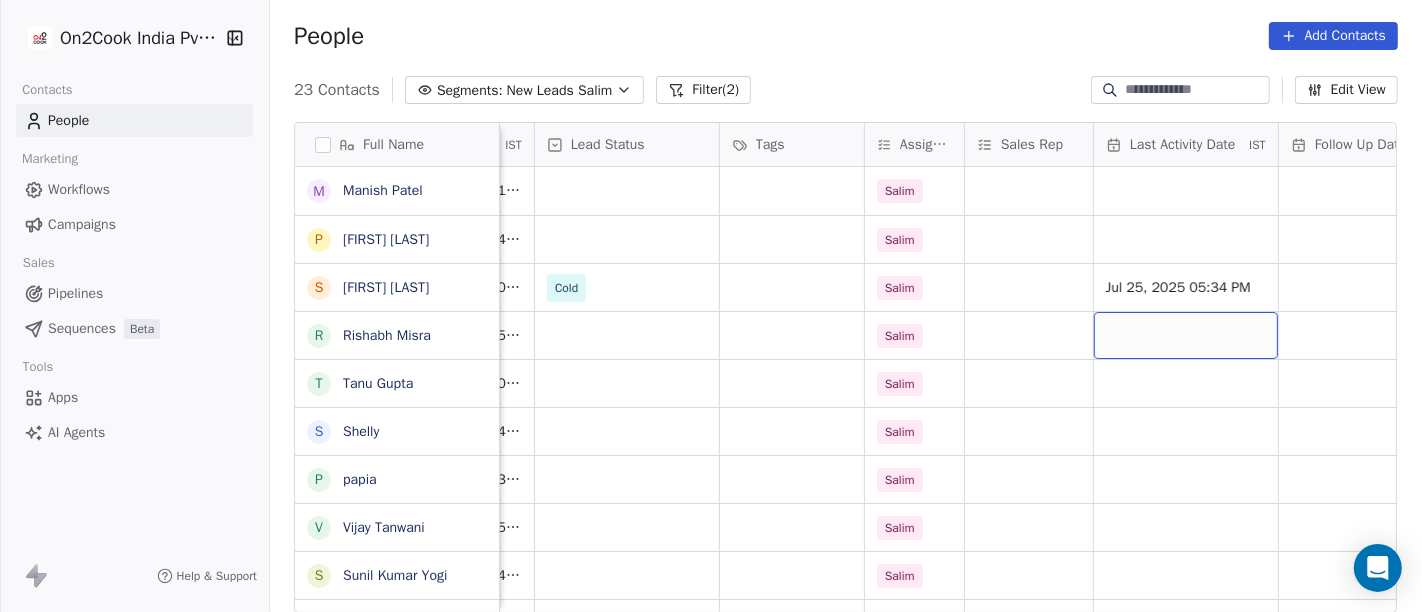 click at bounding box center [1186, 335] 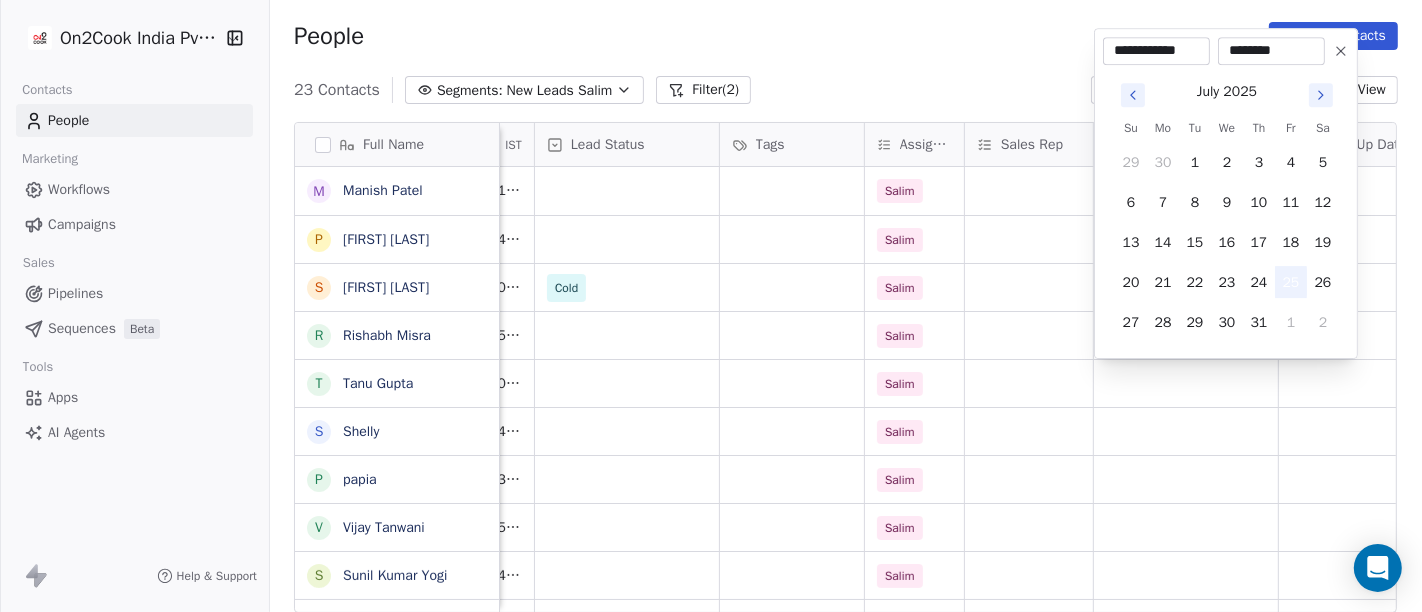 click on "25" at bounding box center (1291, 282) 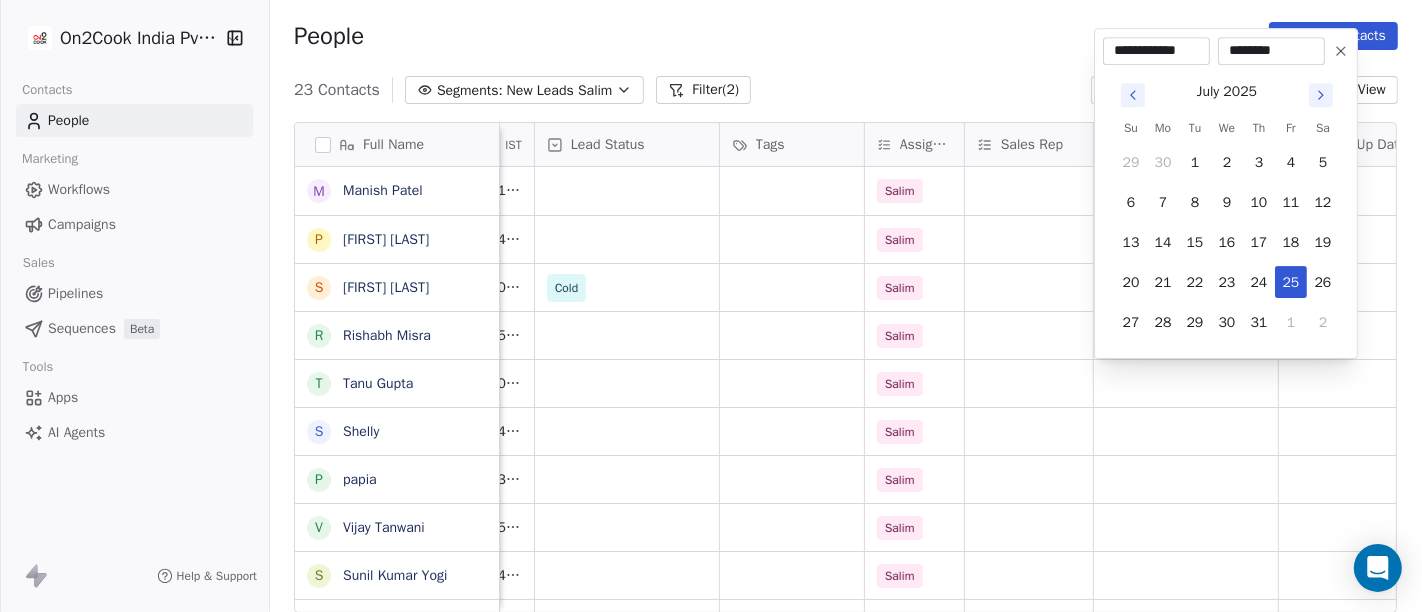 click on "On2Cook India Pvt. Ltd. Contacts People Marketing Workflows Campaigns Sales Pipelines Sequences Beta Tools Apps AI Agents Help & Support People  Add Contacts 23 Contacts Segments: New Leads Salim Filter  (2) Edit View Tag Add to Sequence Full Name M Manish Patel P Pankaj rawat S Sandeepp Khuuranaa R Rishabh Misra T Tanu Gupta S Shelly p papia V Vijay Tanwani S Sunil Kumar Yogi G Gajraj Singh Chandela s samneek kour A Alka Verma N Naseer Ahmad A Amit Gupta U Usha Prasad s susanta sasmal K Kaushik Patel M Mr.Adnan K Kâpil Gúpta P Priti SahebRao G Geeta bhatia M Mahendra Transport M Manish Patel Phone Number company name location Created Date IST Lead Status Tags Assignee Sales Rep Last Activity Date IST Follow Up Date IST Notes Call Attempts Website   +919890981189 Jul 25, 2025 05:11 PM Salim   +919599483158 Jul 25, 2025 04:43 PM Salim   +919311950809 khurana chicken delhi_(ncr) Jul 25, 2025 04:03 PM Cold Salim Jul 25, 2025 05:34 PM 25-07 said i didnt inquired and hang up call 1   +919871622188 delhi_(ncr)" at bounding box center (711, 306) 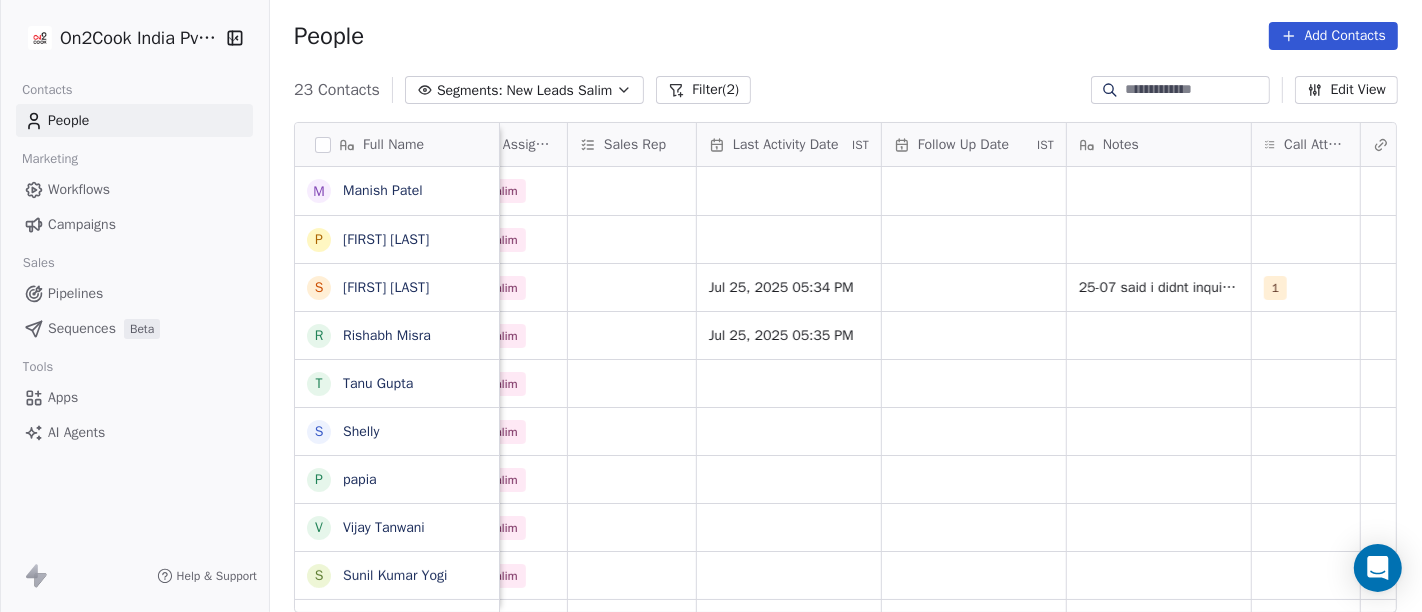 scroll, scrollTop: 0, scrollLeft: 1071, axis: horizontal 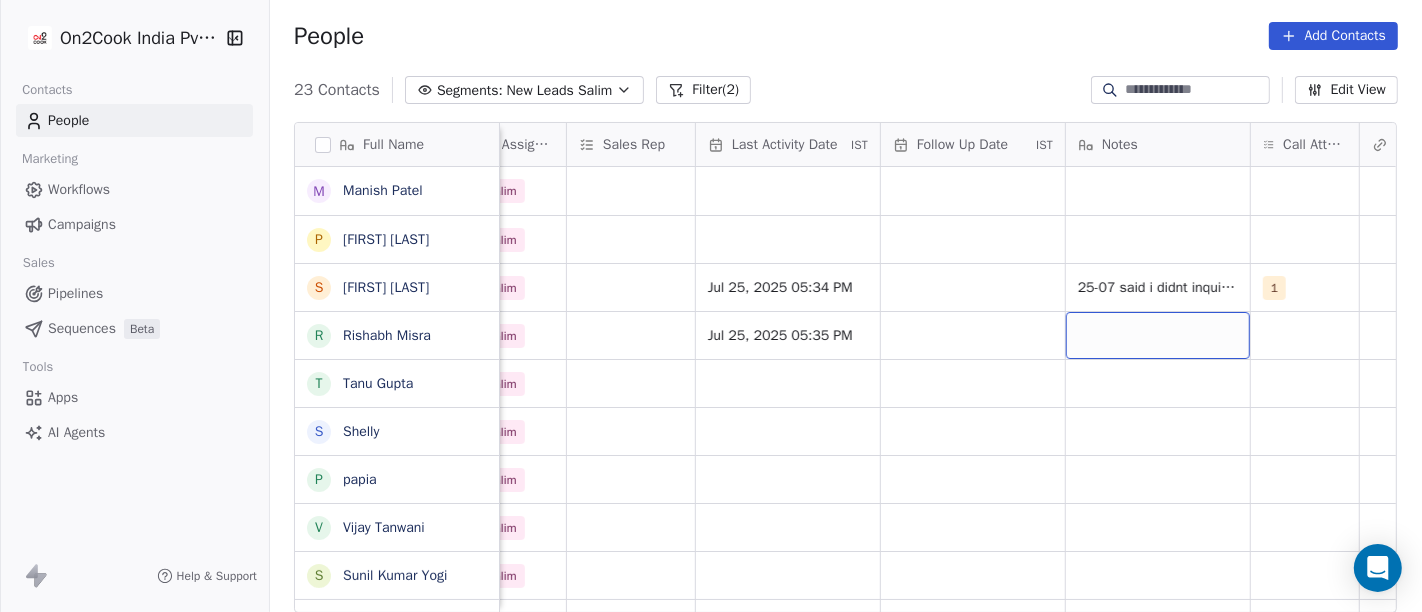 click at bounding box center (1158, 335) 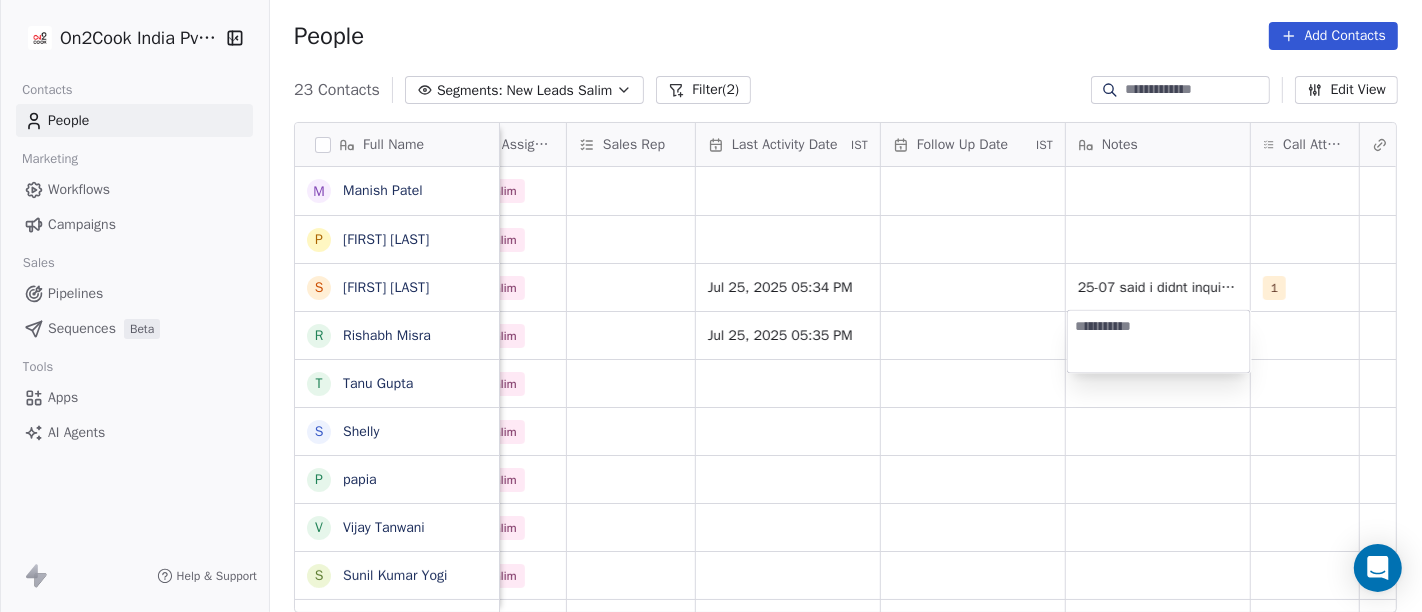 type on "*" 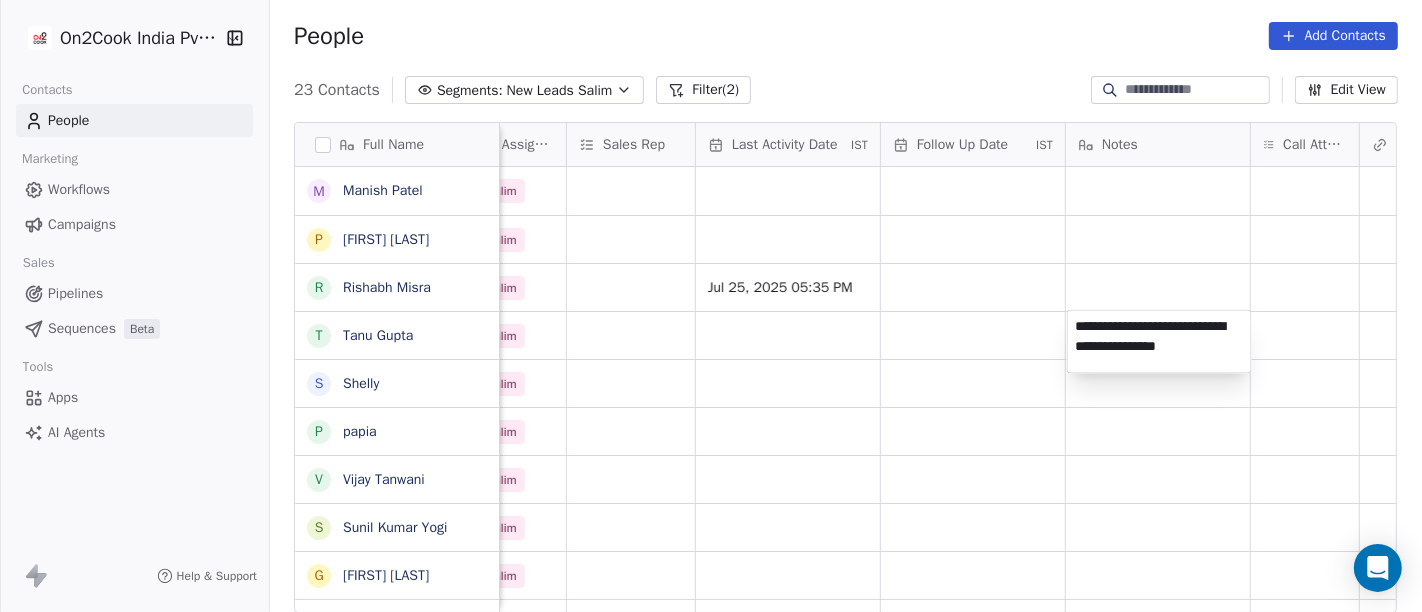 type on "**********" 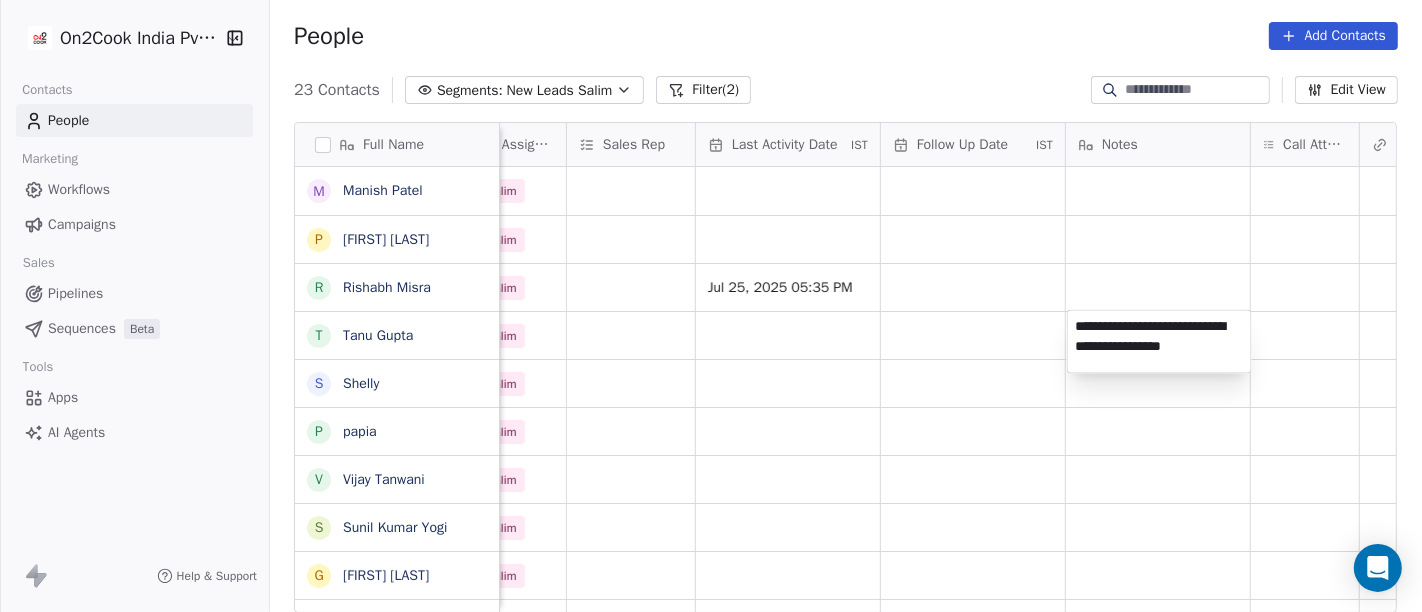 type 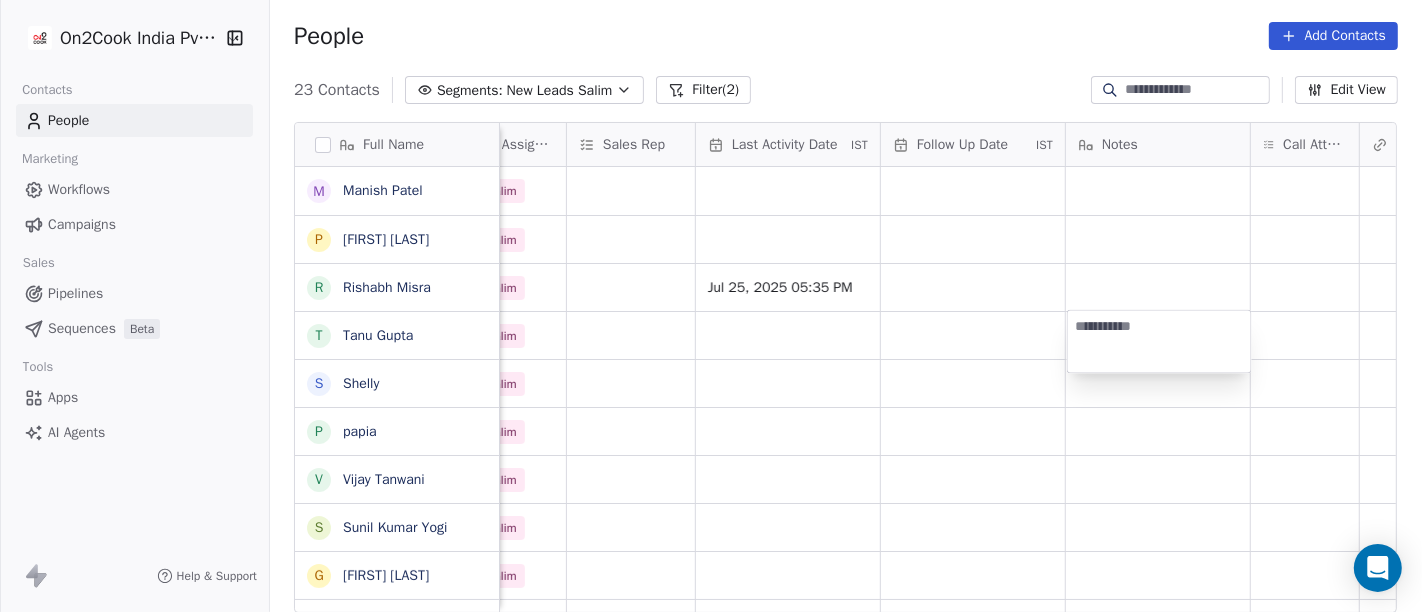 click on "On2Cook India Pvt. Ltd. Contacts People Marketing Workflows Campaigns Sales Pipelines Sequences Beta Tools Apps AI Agents Help & Support People  Add Contacts 23 Contacts Segments: New Leads Salim Filter  (2) Edit View Tag Add to Sequence Full Name M Manish Patel P Pankaj rawat R Rishabh Misra T Tanu Gupta S Shelly p papia V Vijay Tanwani S Sunil Kumar Yogi G Gajraj Singh Chandela s samneek kour A Alka Verma N Naseer Ahmad A Amit Gupta U Usha Prasad s susanta sasmal K Kaushik Patel M Mr.Adnan K Kâpil Gúpta P Priti SahebRao G Geeta bhatia M Mahendra Transport M Manish Patel P Pankaj rawat Created Date IST Lead Status Tags Assignee Sales Rep Last Activity Date IST Follow Up Date IST Notes Call Attempts Website zomato link outlet type Location   Jul 25, 2025 05:11 PM Salim   Jul 25, 2025 04:43 PM Salim   Jul 25, 2025 03:57 PM Salim Jul 25, 2025 05:35 PM food_consultants   Jul 25, 2025 03:09 PM Salim cloud_kitchen   Jul 25, 2025 02:43 PM Salim cafeteria   Jul 25, 2025 01:30 PM Salim cloud_kitchen   Salim" at bounding box center (711, 306) 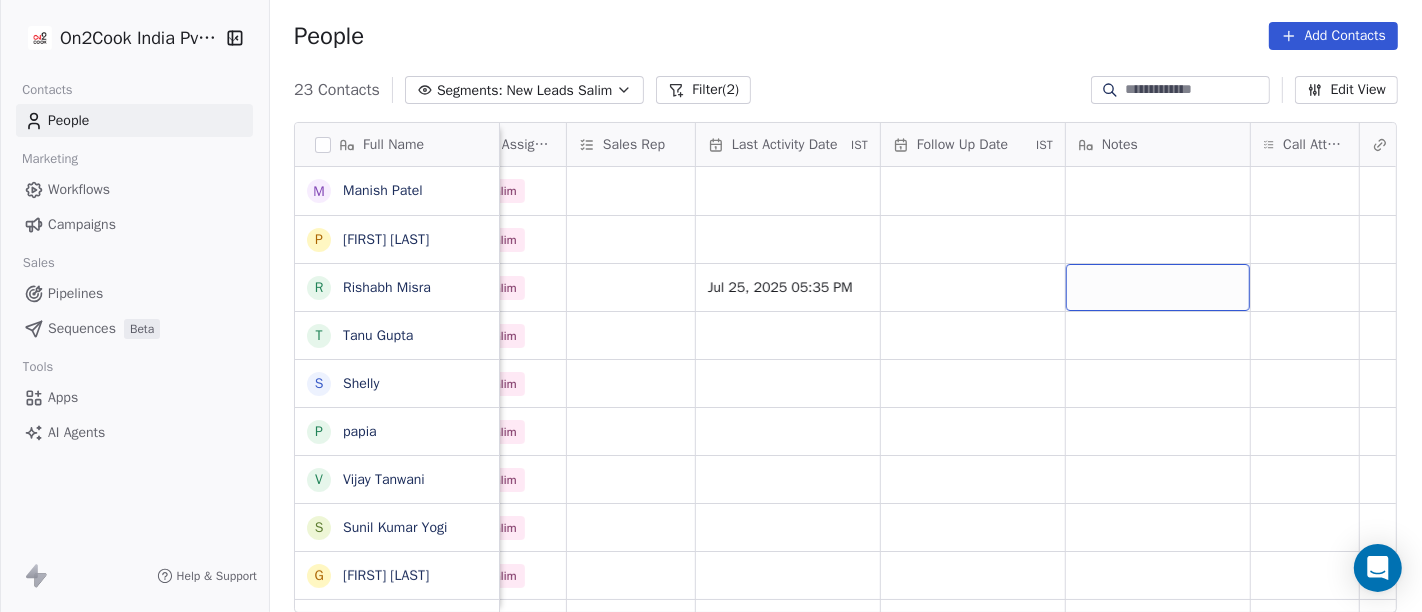 click at bounding box center (1158, 287) 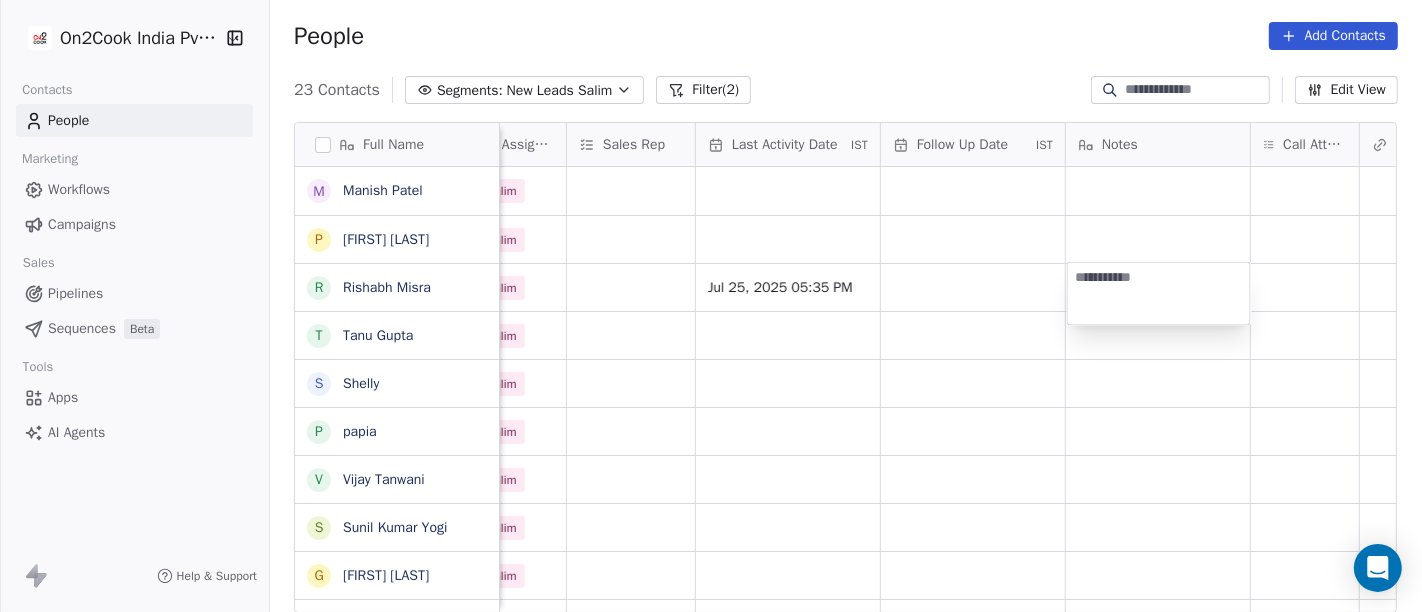 type on "**********" 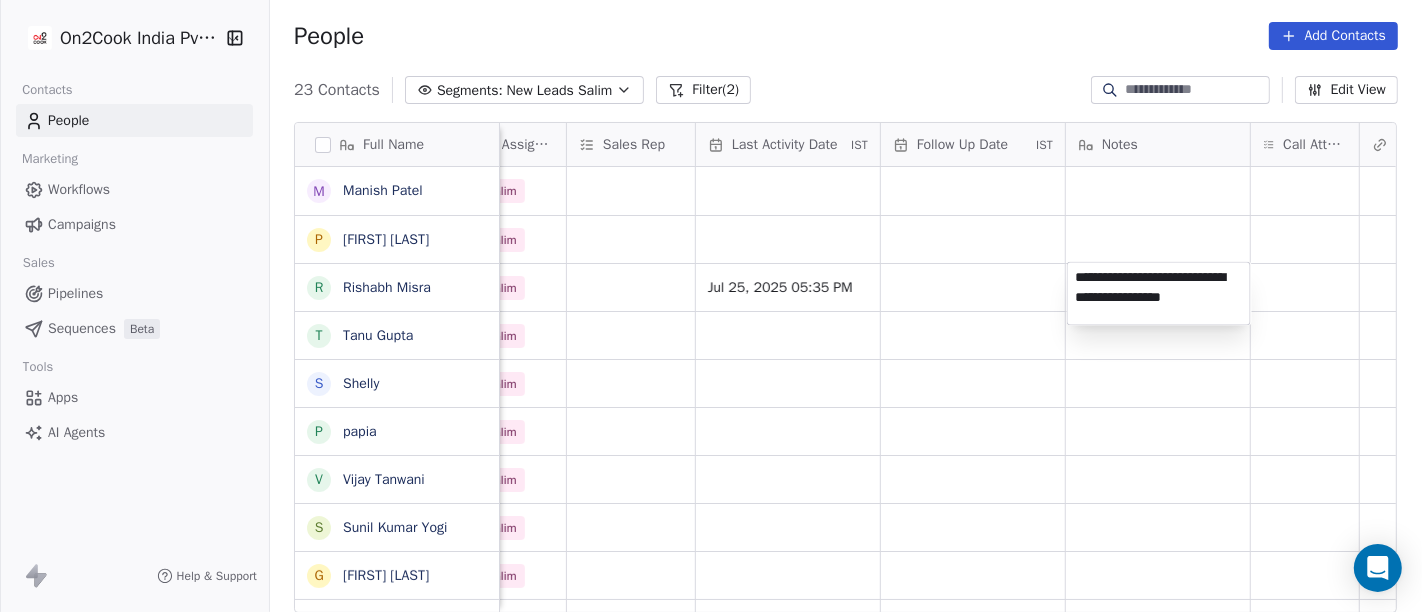 click on "On2Cook India Pvt. Ltd. Contacts People Marketing Workflows Campaigns Sales Pipelines Sequences Beta Tools Apps AI Agents Help & Support People  Add Contacts 23 Contacts Segments: New Leads Salim Filter  (2) Edit View Tag Add to Sequence Full Name M Manish Patel P Pankaj rawat R Rishabh Misra T Tanu Gupta S Shelly p papia V Vijay Tanwani S Sunil Kumar Yogi G Gajraj Singh Chandela s samneek kour A Alka Verma N Naseer Ahmad A Amit Gupta U Usha Prasad s susanta sasmal K Kaushik Patel M Mr.Adnan K Kâpil Gúpta P Priti SahebRao G Geeta bhatia M Mahendra Transport M Manish Patel P Pankaj rawat Created Date IST Lead Status Tags Assignee Sales Rep Last Activity Date IST Follow Up Date IST Notes Call Attempts Website zomato link outlet type Location   Jul 25, 2025 05:11 PM Salim   Jul 25, 2025 04:43 PM Salim   Jul 25, 2025 03:57 PM Salim Jul 25, 2025 05:35 PM food_consultants   Jul 25, 2025 03:09 PM Salim cloud_kitchen   Jul 25, 2025 02:43 PM Salim cafeteria   Jul 25, 2025 01:30 PM Salim cloud_kitchen   Salim" at bounding box center (711, 306) 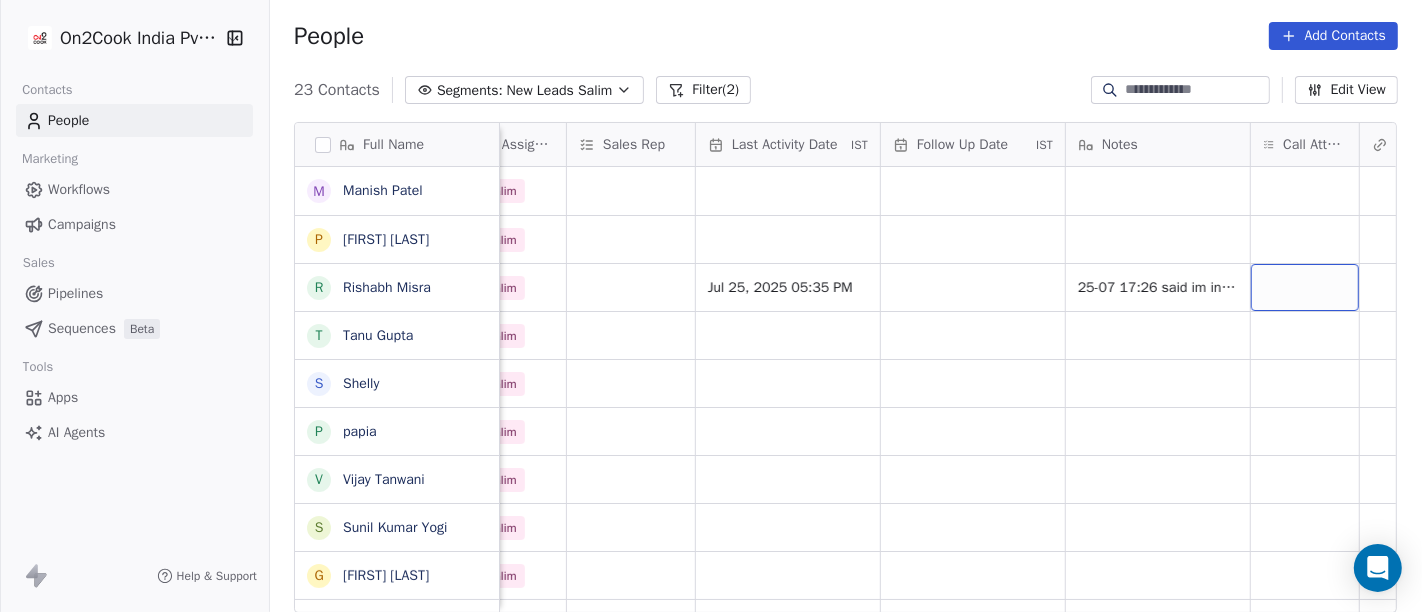 click at bounding box center (1305, 287) 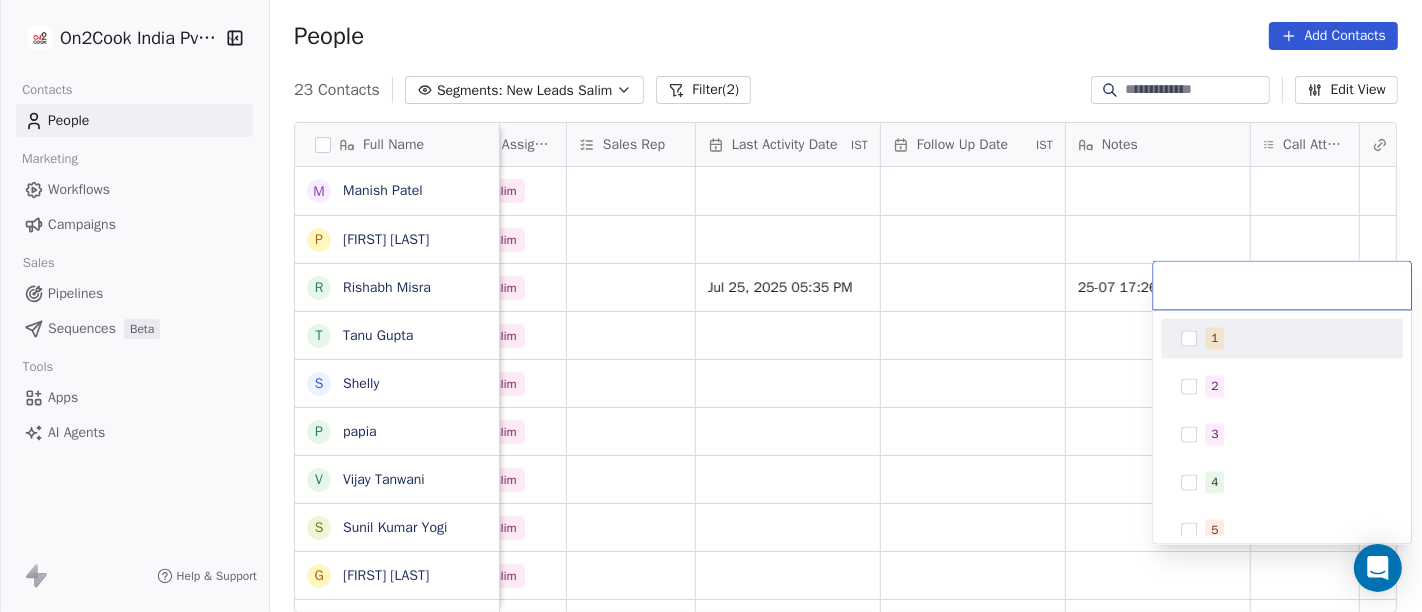 click on "1" at bounding box center [1294, 338] 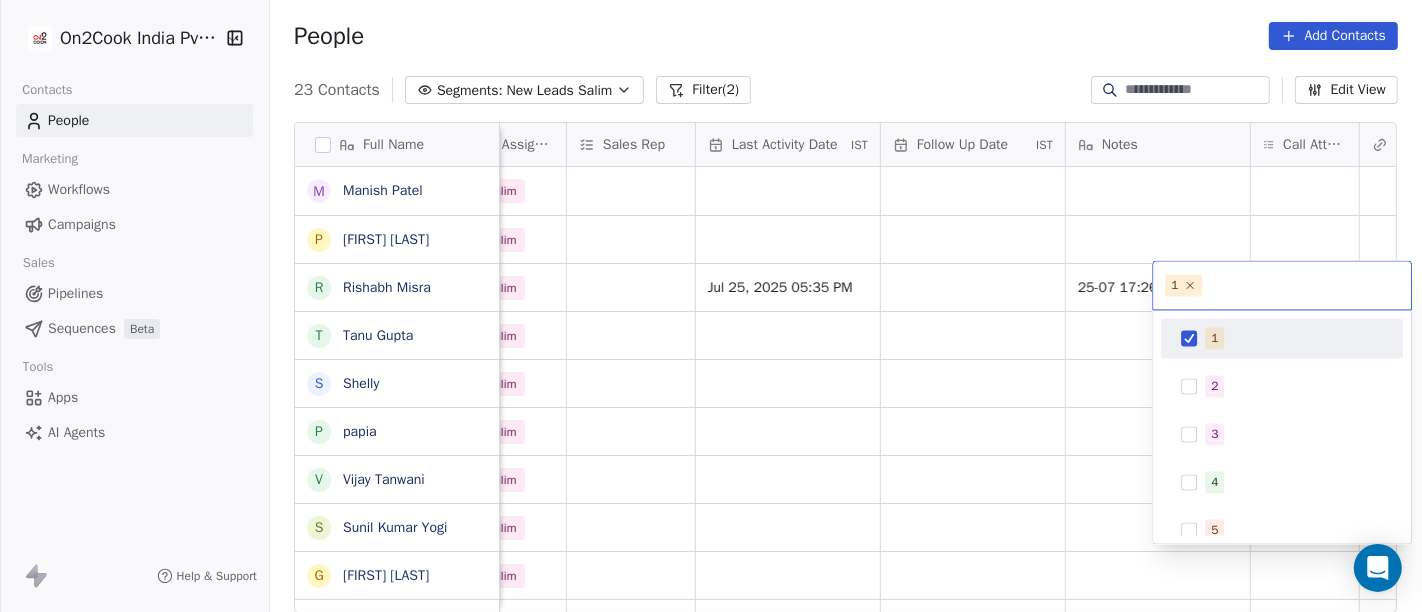 click on "On2Cook India Pvt. Ltd. Contacts People Marketing Workflows Campaigns Sales Pipelines Sequences Beta Tools Apps AI Agents Help & Support People  Add Contacts 23 Contacts Segments: New Leads Salim Filter  (2) Edit View Tag Add to Sequence Full Name M Manish Patel P Pankaj rawat R Rishabh Misra T Tanu Gupta S Shelly p papia V Vijay Tanwani S Sunil Kumar Yogi G Gajraj Singh Chandela s samneek kour A Alka Verma N Naseer Ahmad A Amit Gupta U Usha Prasad s susanta sasmal K Kaushik Patel M Mr.Adnan K Kâpil Gúpta P Priti SahebRao G Geeta bhatia M Mahendra Transport M Manish Patel P Pankaj rawat Created Date IST Lead Status Tags Assignee Sales Rep Last Activity Date IST Follow Up Date IST Notes Call Attempts Website zomato link outlet type Location   Jul 25, 2025 05:11 PM Salim   Jul 25, 2025 04:43 PM Salim   Jul 25, 2025 03:57 PM Salim Jul 25, 2025 05:35 PM 25-07 17:26 said im in meeting and hang up call food_consultants   Jul 25, 2025 03:09 PM Salim cloud_kitchen   Jul 25, 2025 02:43 PM Salim cafeteria   Salim" at bounding box center [711, 306] 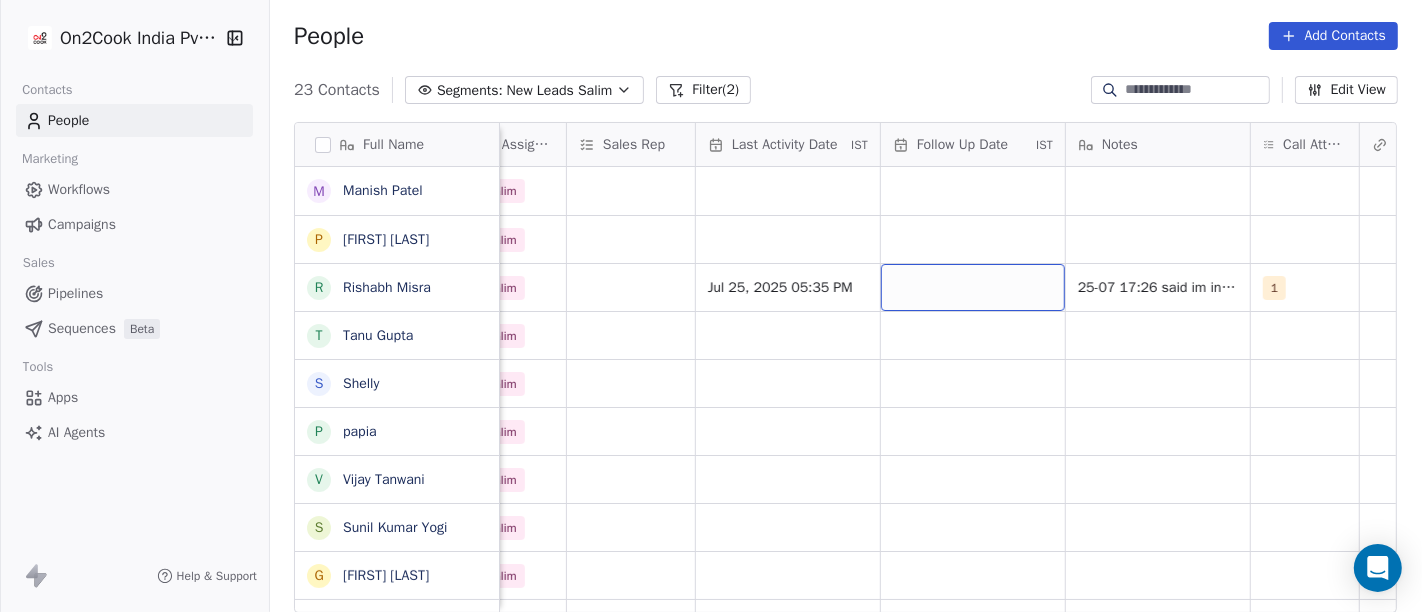 click at bounding box center [973, 287] 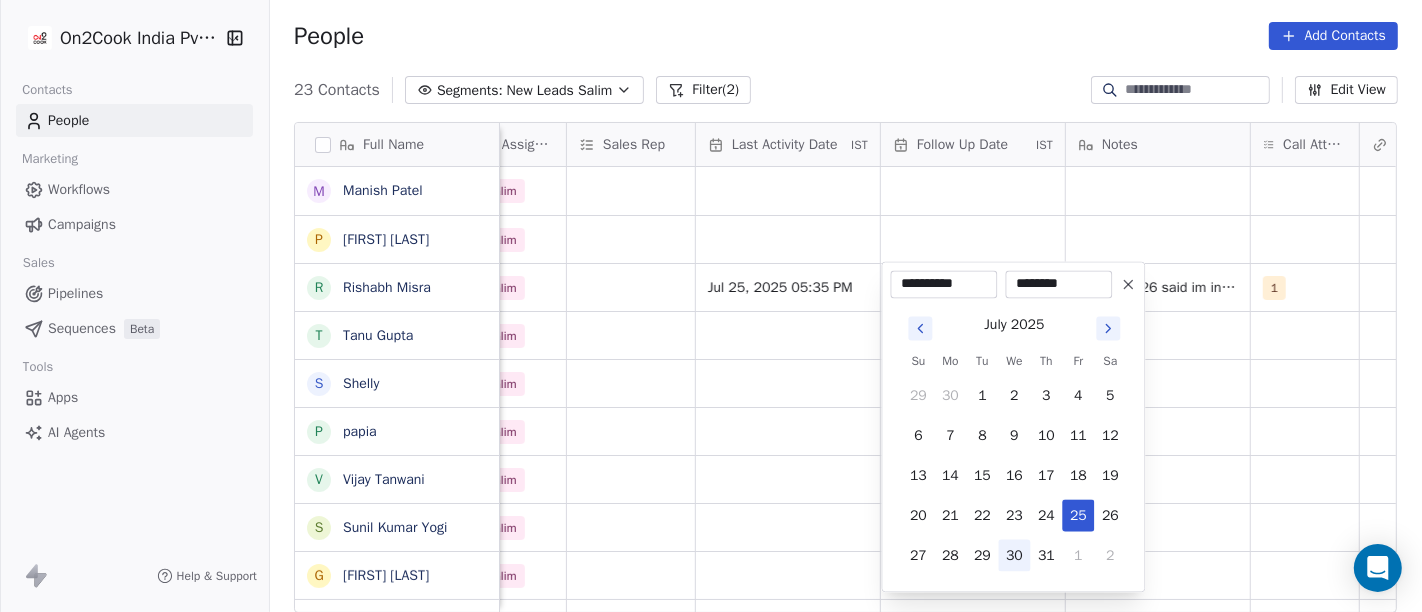 click on "30" at bounding box center (1014, 555) 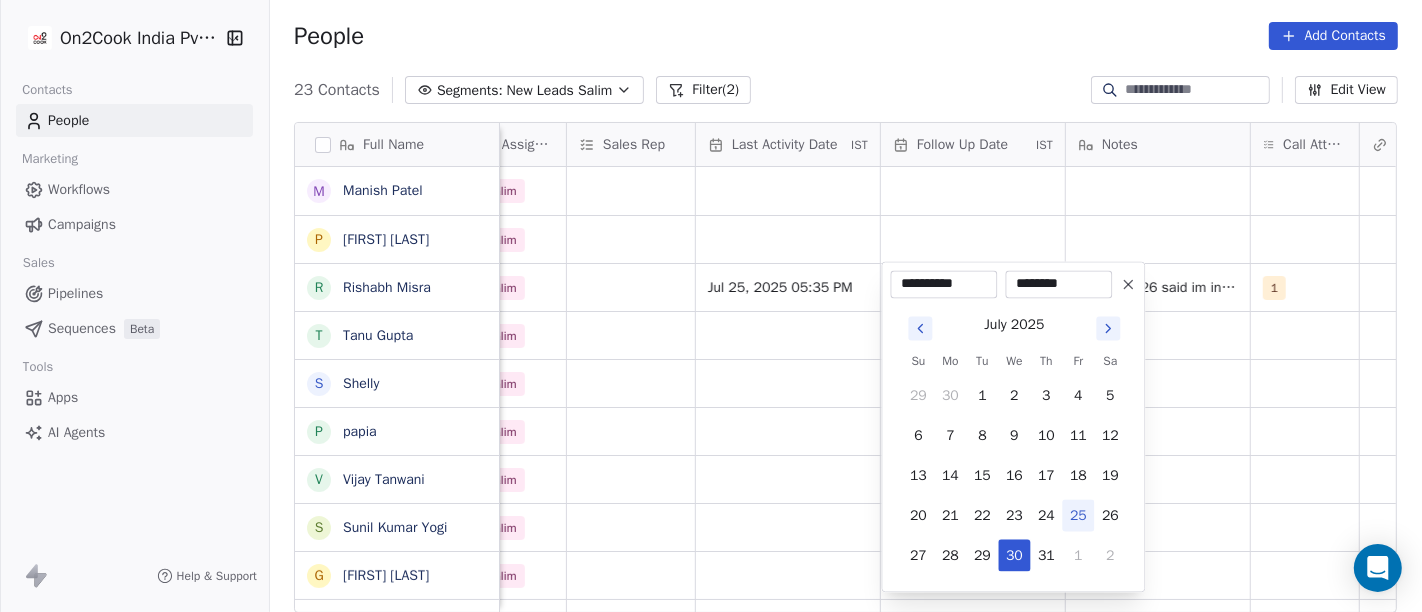 click on "On2Cook India Pvt. Ltd. Contacts People Marketing Workflows Campaigns Sales Pipelines Sequences Beta Tools Apps AI Agents Help & Support People  Add Contacts 23 Contacts Segments: New Leads Salim Filter  (2) Edit View Tag Add to Sequence Full Name M Manish Patel P Pankaj rawat R Rishabh Misra T Tanu Gupta S Shelly p papia V Vijay Tanwani S Sunil Kumar Yogi G Gajraj Singh Chandela s samneek kour A Alka Verma N Naseer Ahmad A Amit Gupta U Usha Prasad s susanta sasmal K Kaushik Patel M Mr.Adnan K Kâpil Gúpta P Priti SahebRao G Geeta bhatia M Mahendra Transport M Manish Patel P Pankaj rawat Created Date IST Lead Status Tags Assignee Sales Rep Last Activity Date IST Follow Up Date IST Notes Call Attempts Website zomato link outlet type Location   Jul 25, 2025 05:11 PM Salim   Jul 25, 2025 04:43 PM Salim   Jul 25, 2025 03:57 PM Salim Jul 25, 2025 05:35 PM 25-07 17:26 said im in meeting and hang up call 1 food_consultants   Jul 25, 2025 03:09 PM Salim cloud_kitchen   Jul 25, 2025 02:43 PM Salim cafeteria   Salim" at bounding box center [711, 306] 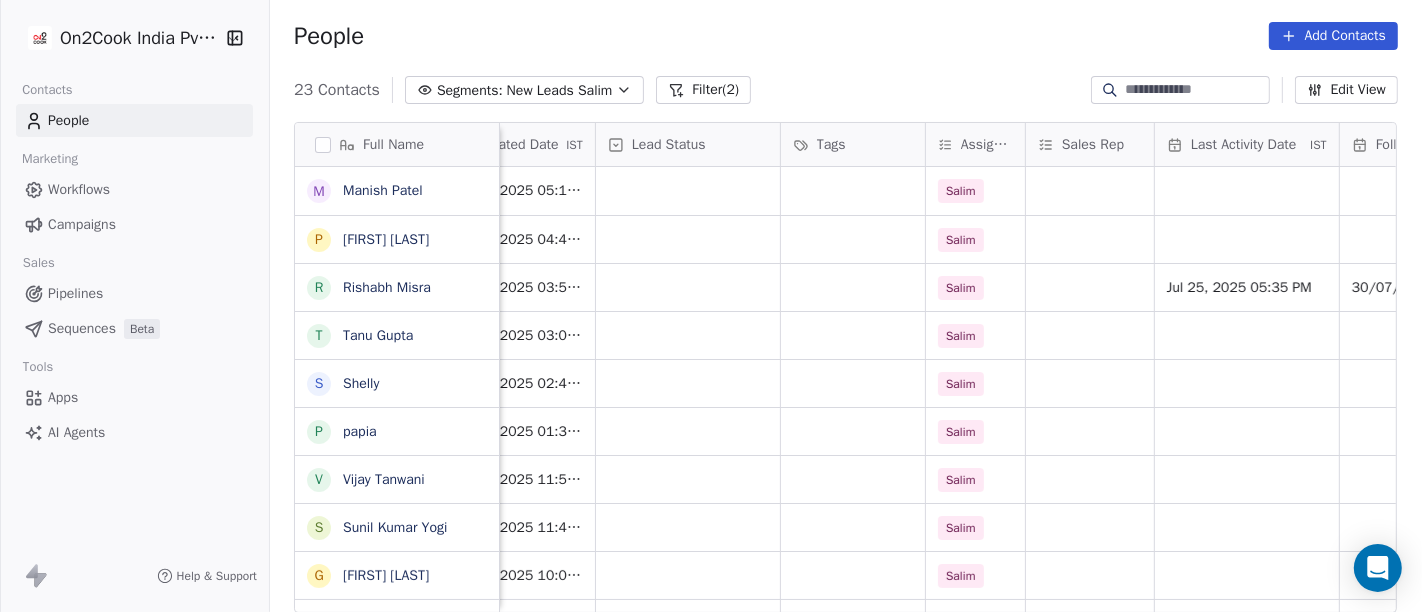 scroll, scrollTop: 0, scrollLeft: 611, axis: horizontal 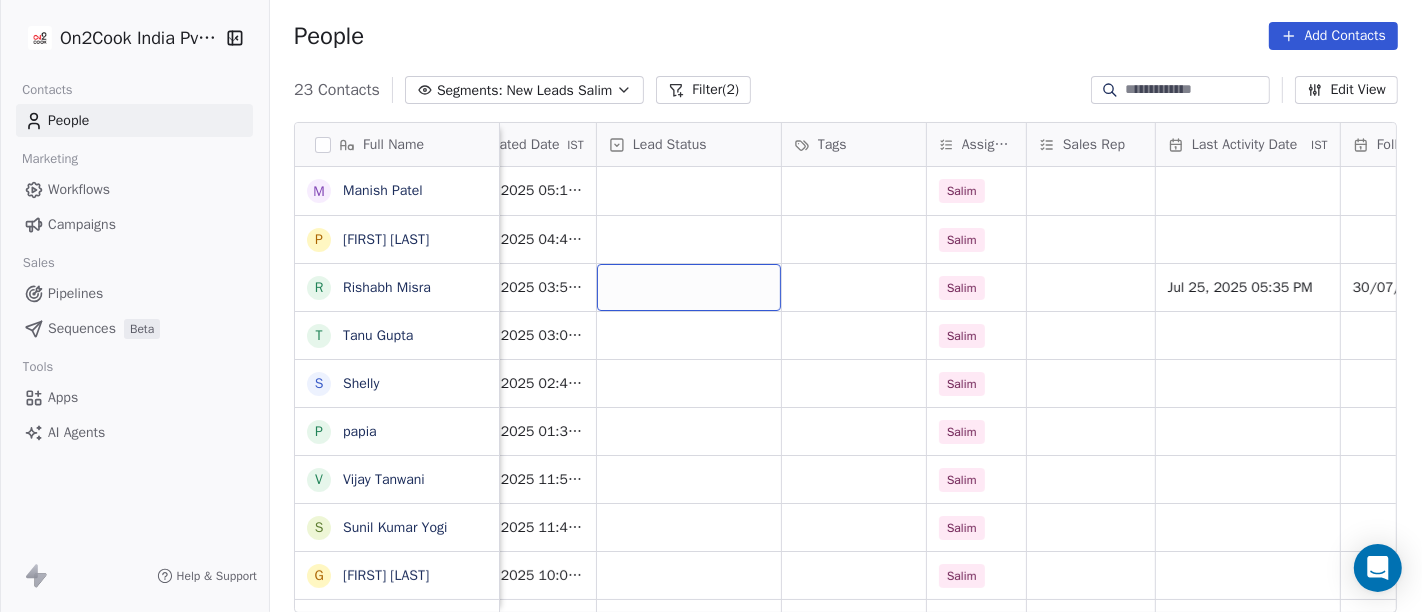 click at bounding box center [689, 287] 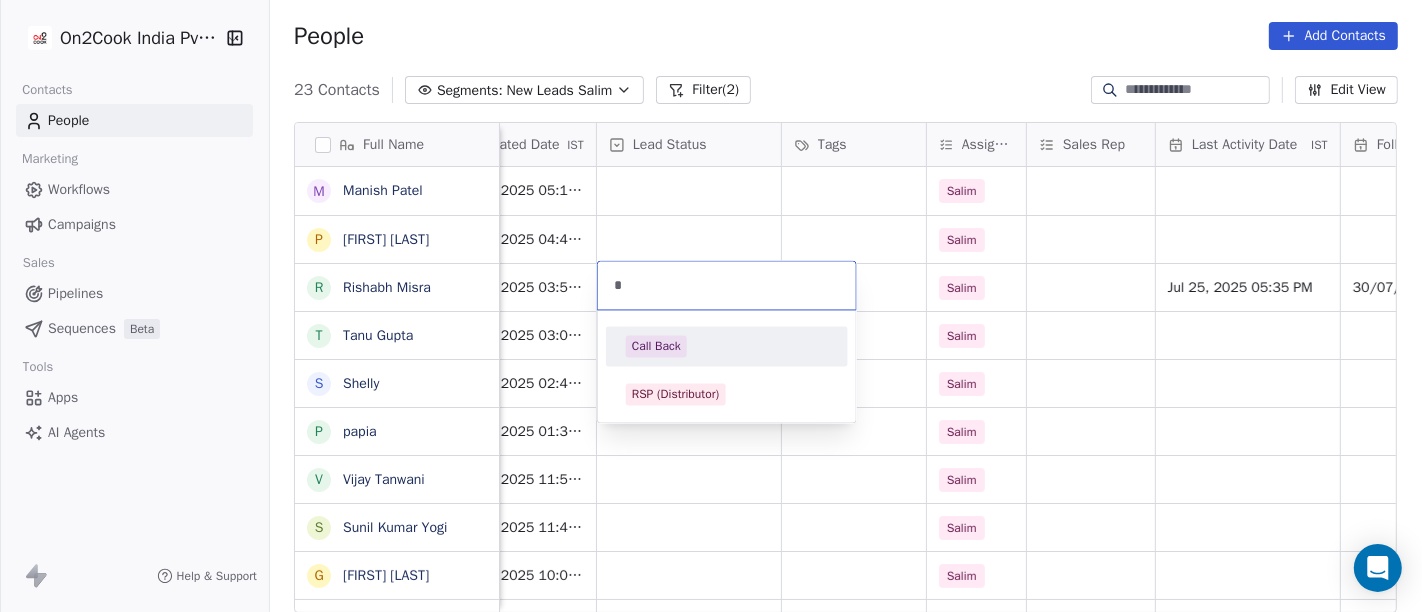 type on "*" 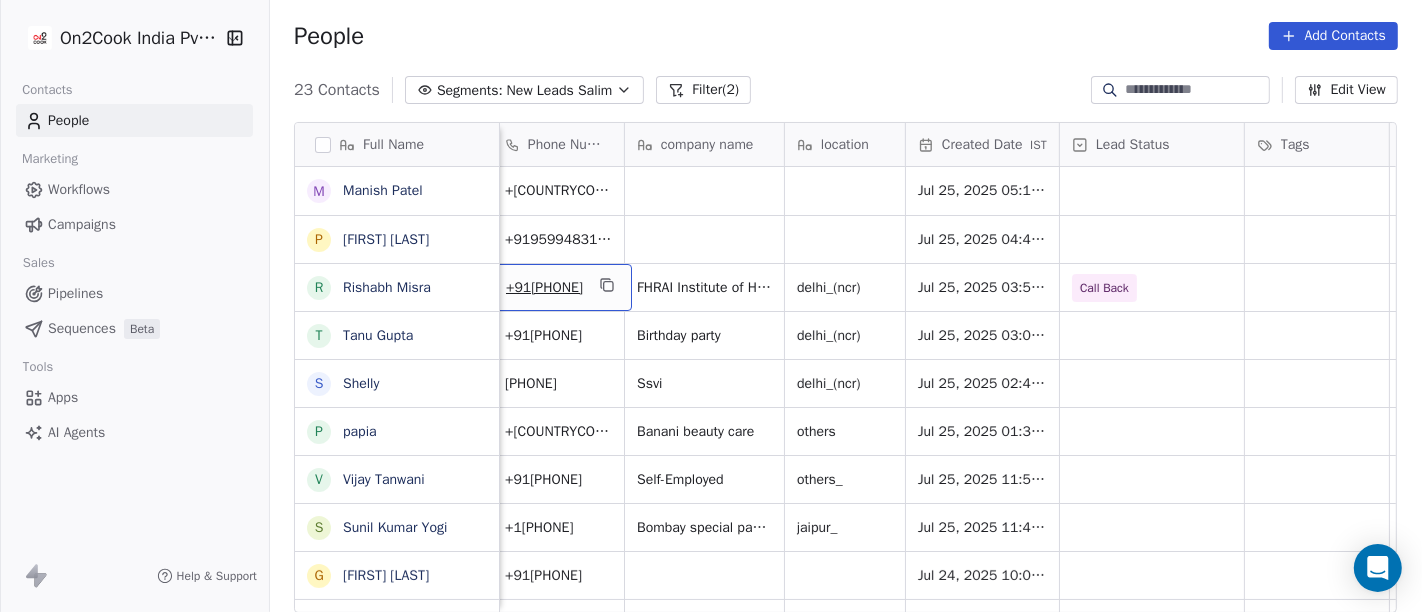 scroll, scrollTop: 0, scrollLeft: 140, axis: horizontal 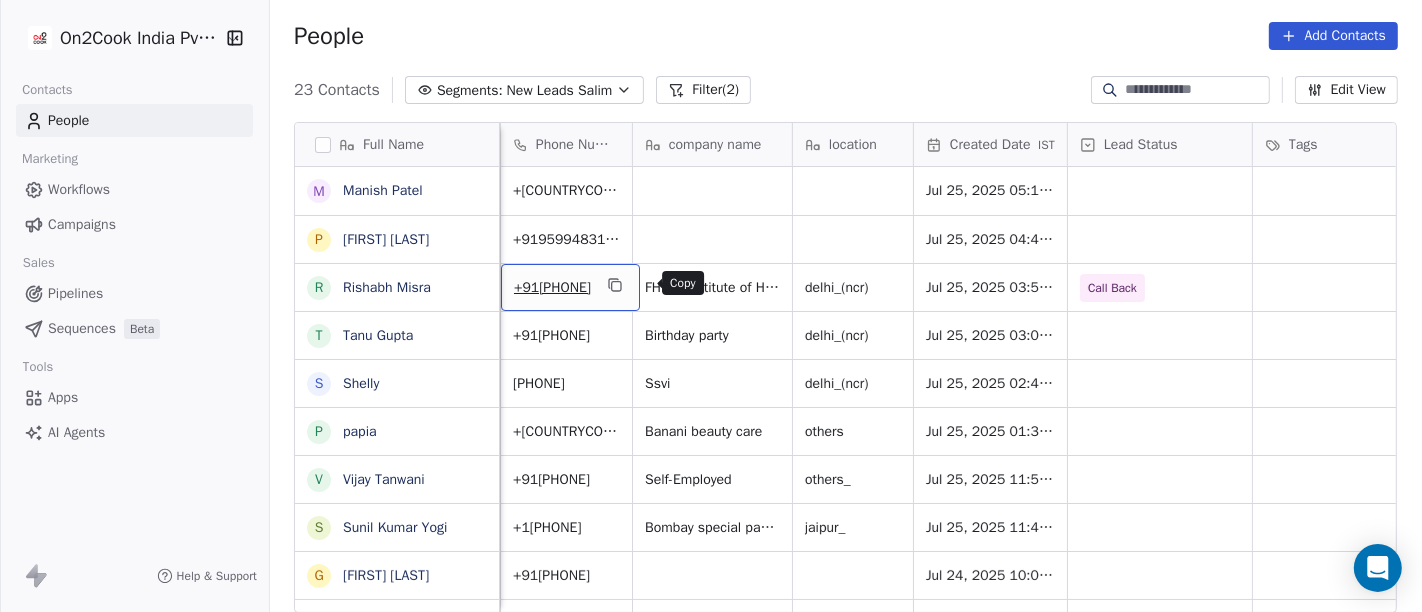 click 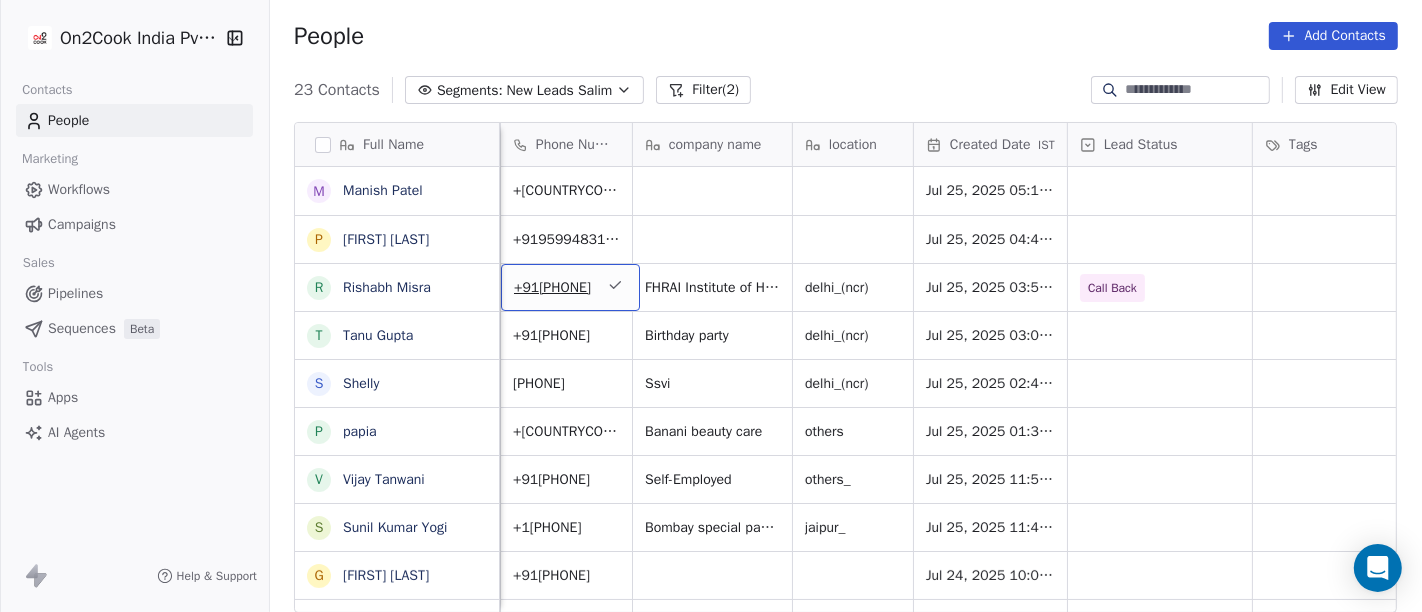 click on "People  Add Contacts" at bounding box center [846, 36] 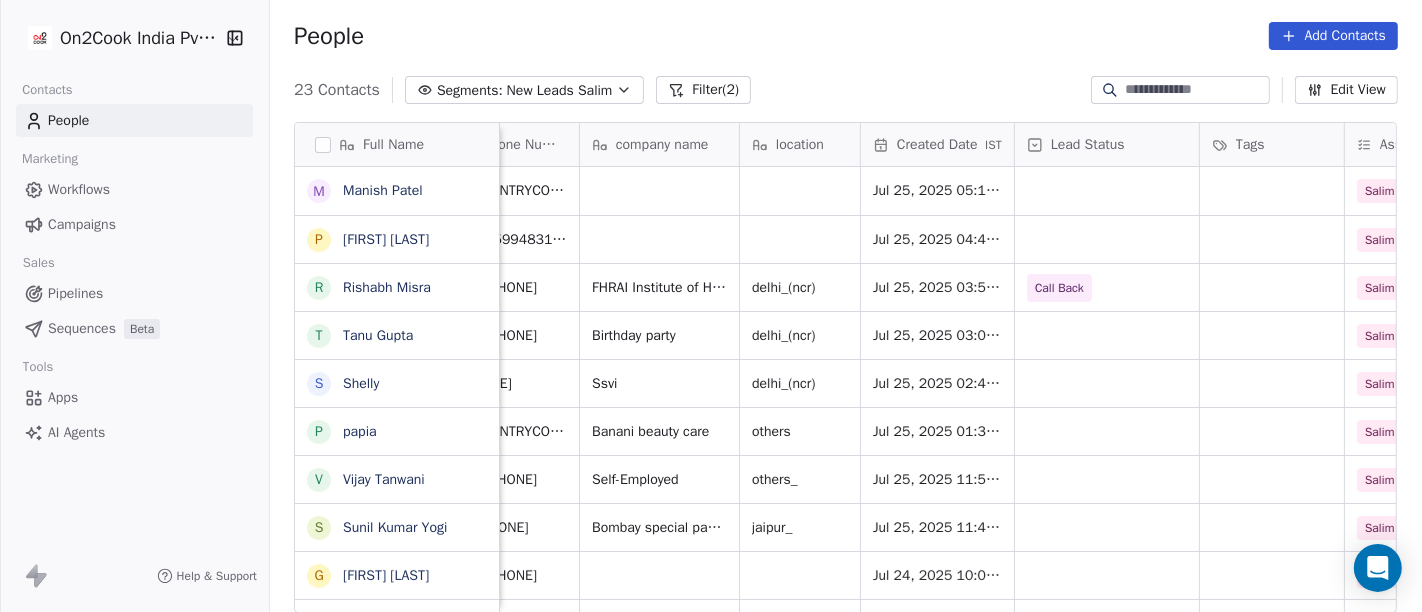 scroll, scrollTop: 0, scrollLeft: 0, axis: both 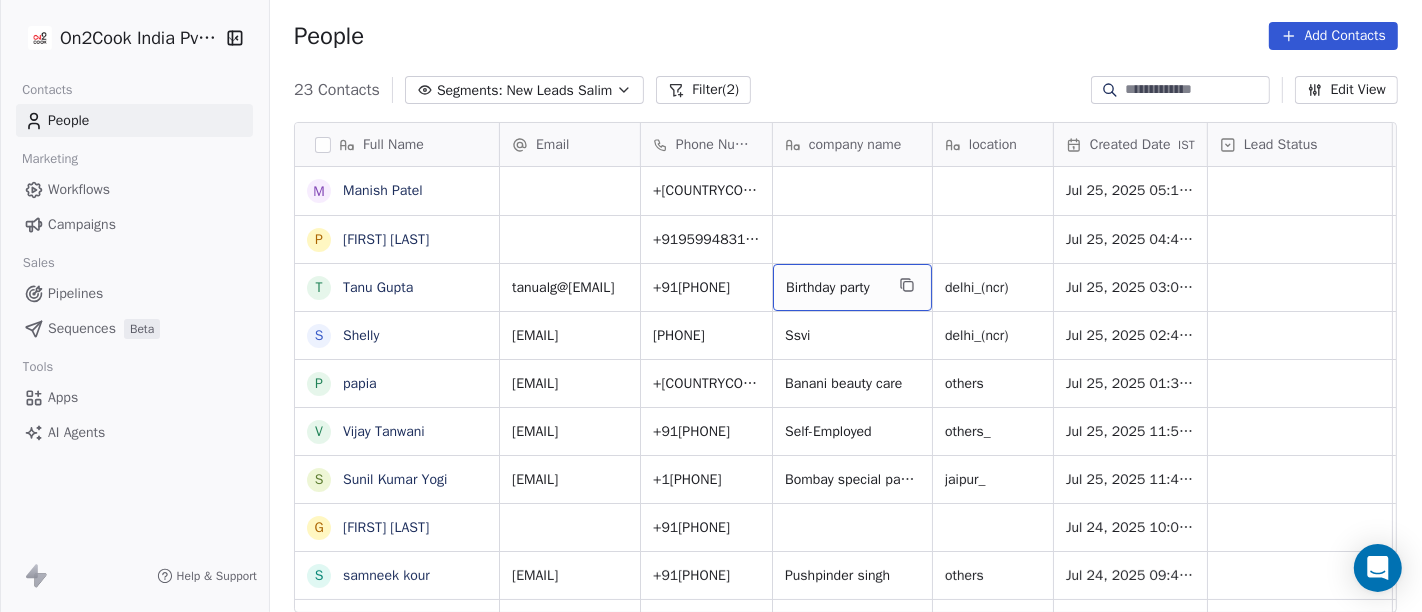 click on "Birthday party" at bounding box center (852, 287) 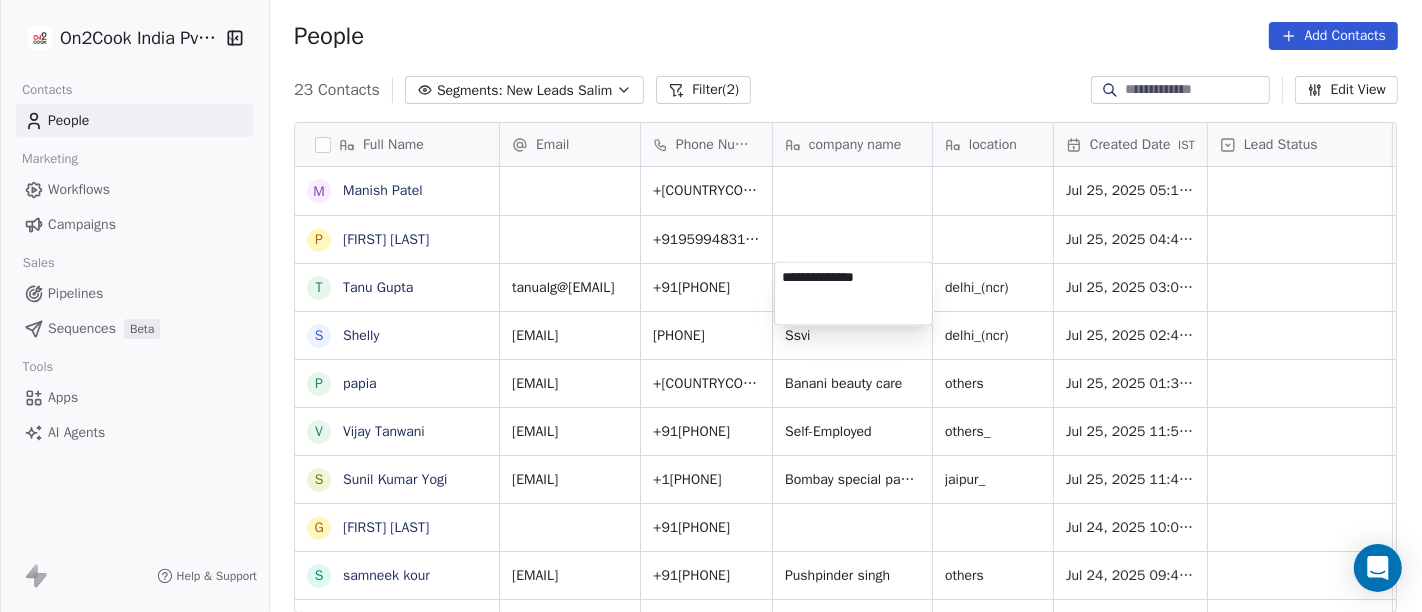click on "**********" at bounding box center (853, 293) 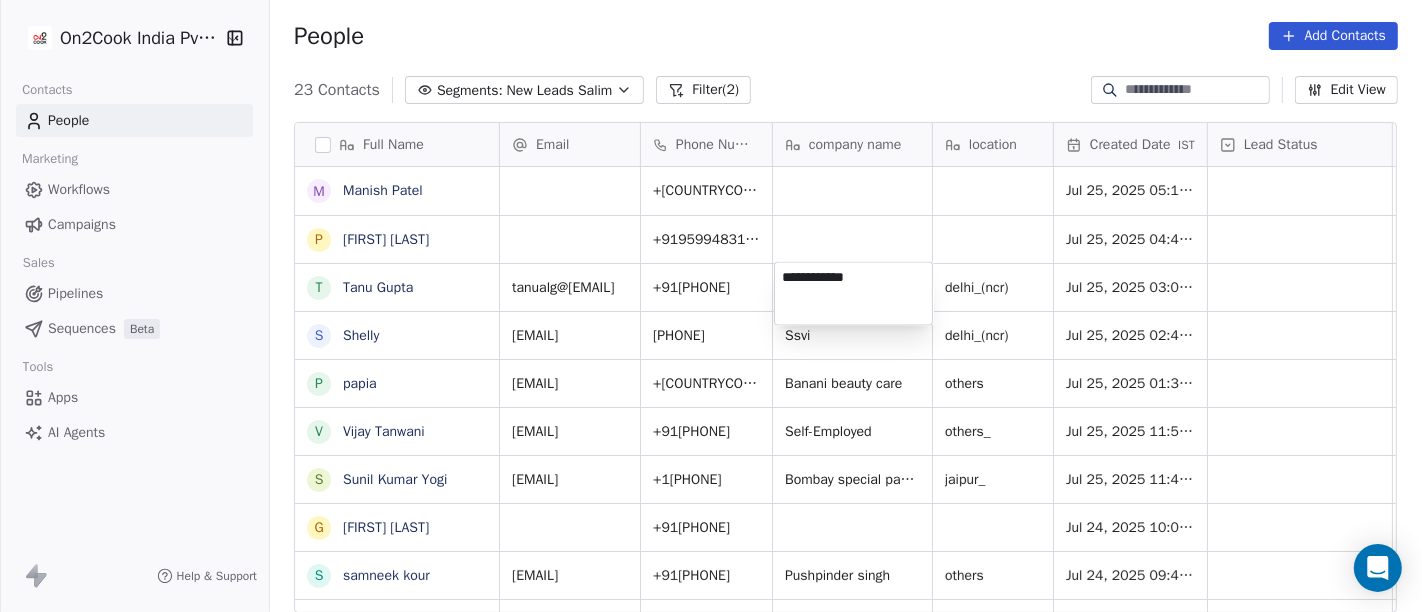 type on "**********" 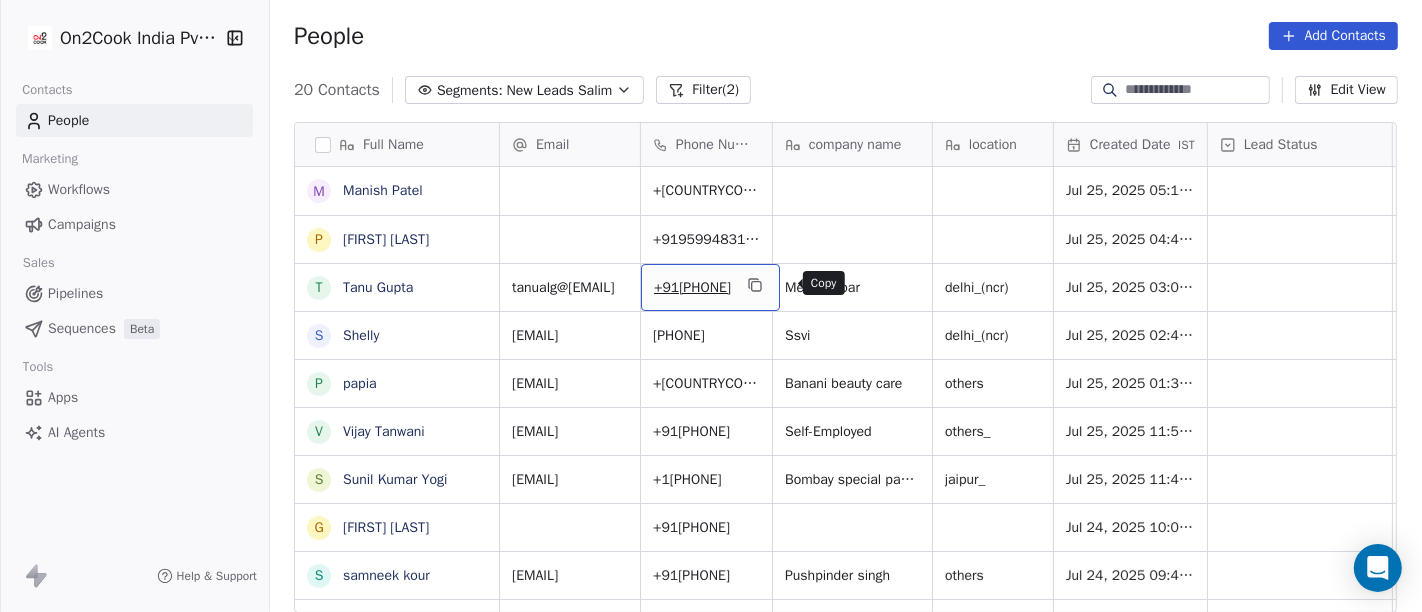 click 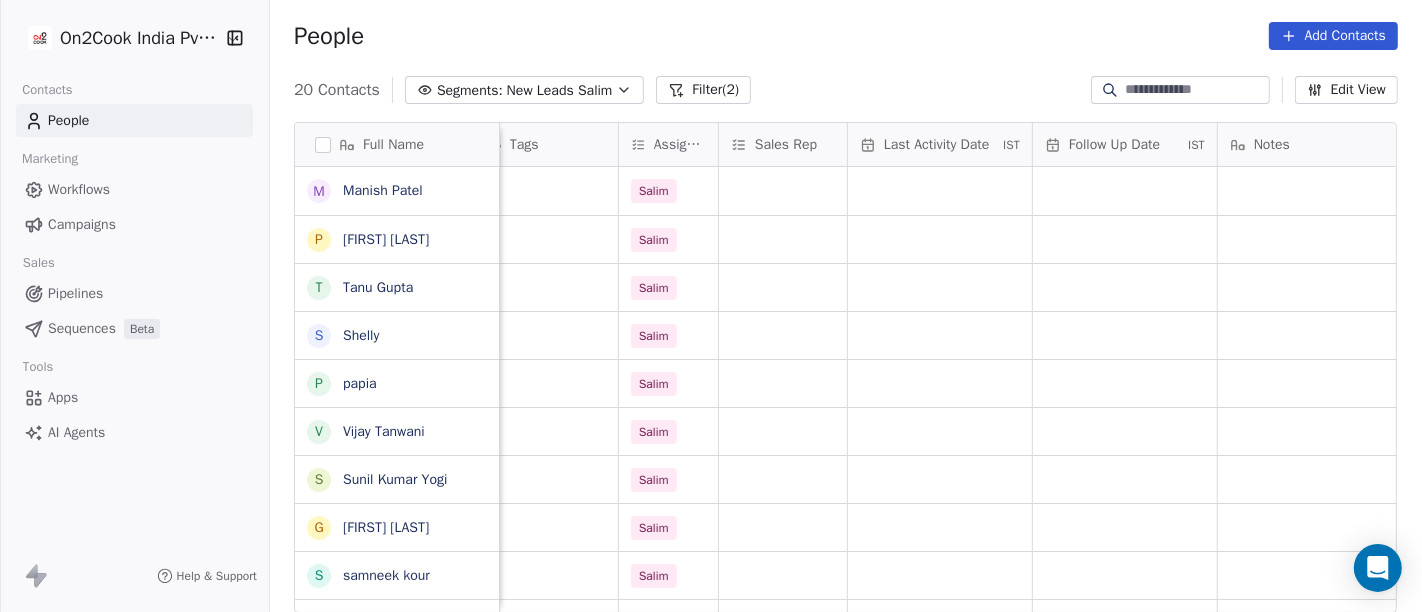 scroll, scrollTop: 0, scrollLeft: 923, axis: horizontal 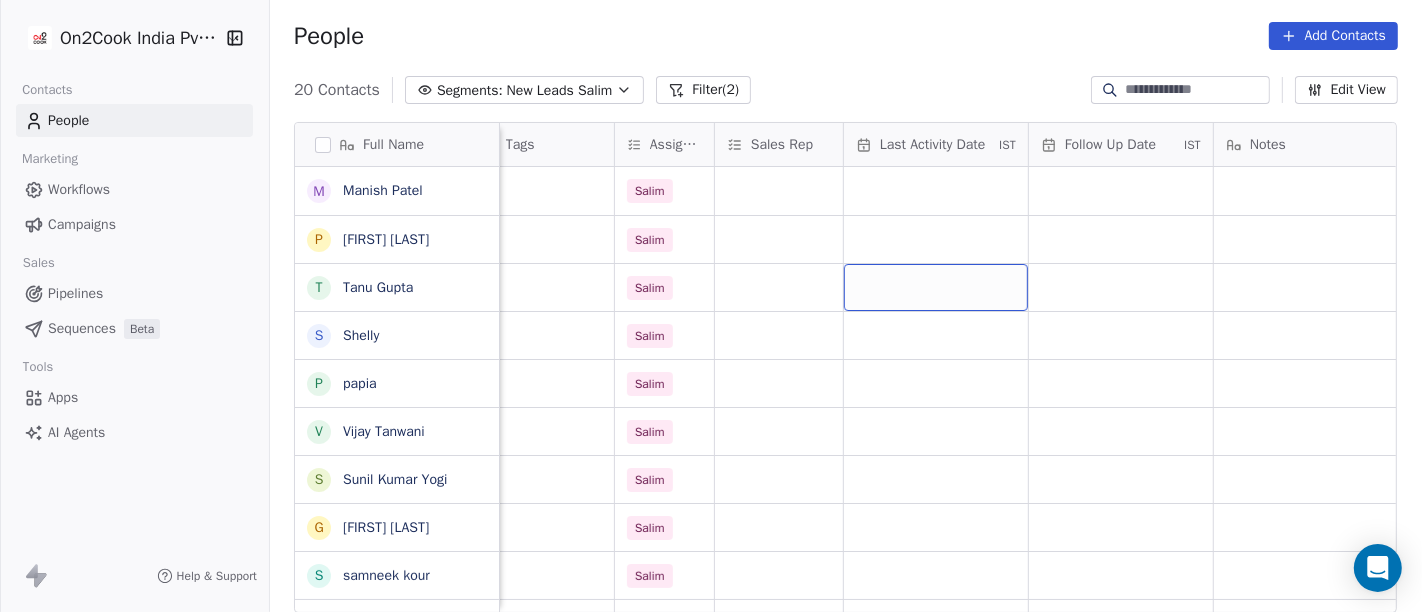 click at bounding box center [936, 287] 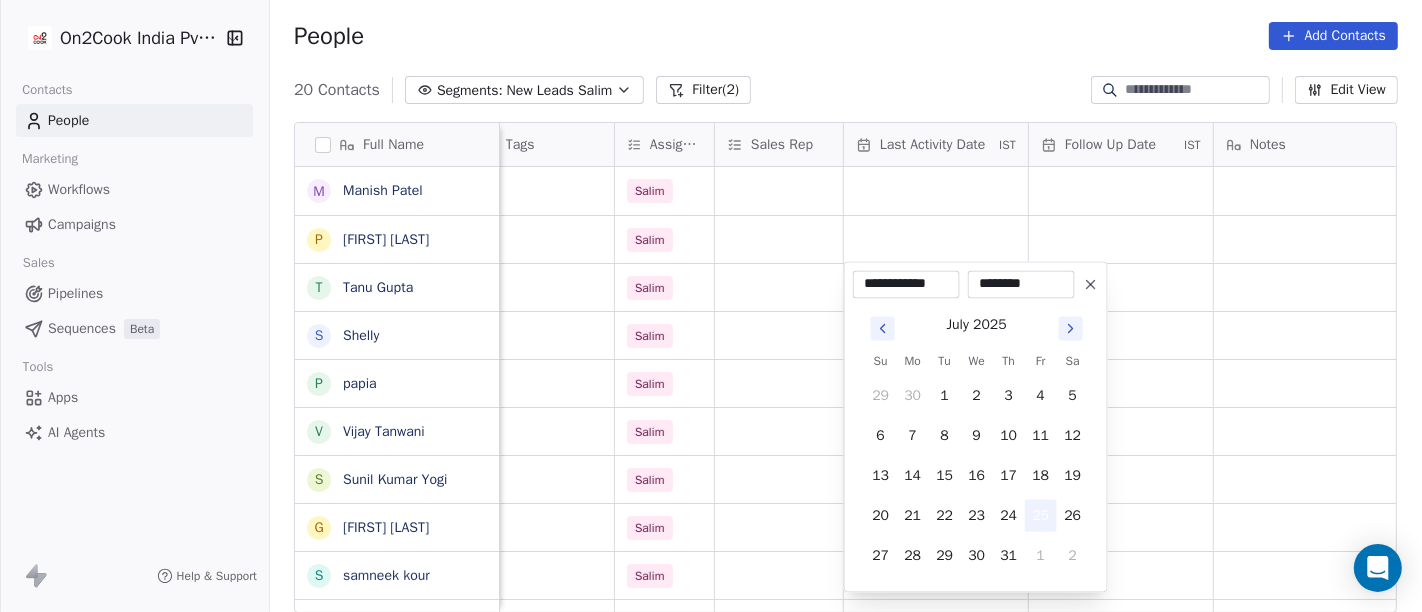 click on "25" at bounding box center [1041, 515] 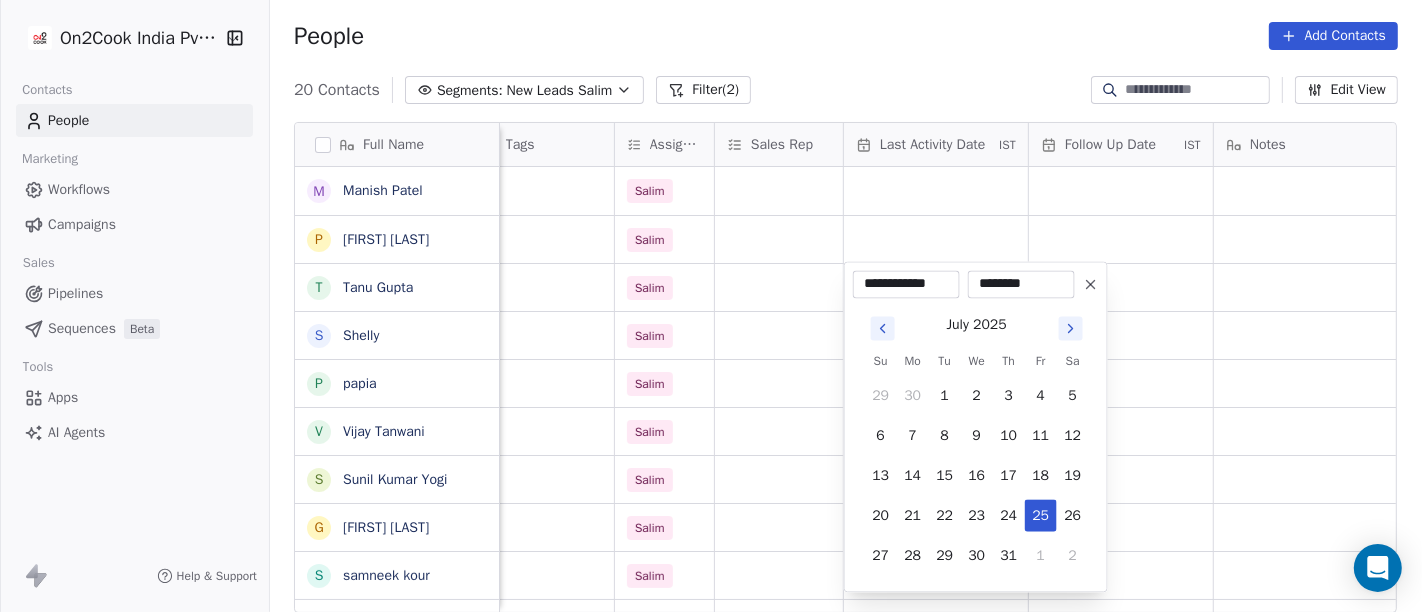 click on "On2Cook India Pvt. Ltd. Contacts People Marketing Workflows Campaigns Sales Pipelines Sequences Beta Tools Apps AI Agents Help & Support People  Add Contacts 20 Contacts Segments: New Leads Salim Filter  (2) Edit View Tag Add to Sequence Full Name M Manish Patel P Pankaj rawat T Tanu Gupta S Shelly p papia V Vijay Tanwani S Sunil Kumar Yogi G Gajraj Singh Chandela s samneek kour A Alka Verma N Naseer Ahmad A Amit Gupta U Usha Prasad s susanta sasmal K Kaushik Patel M Mr.Adnan K Kâpil Gúpta P Priti SahebRao G Geeta bhatia M Mahendra Transport location Created Date IST Lead Status Tags Assignee Sales Rep Last Activity Date IST Follow Up Date IST Notes Call Attempts Website zomato link   Jul 25, 2025 05:11 PM Salim   Jul 25, 2025 04:43 PM Salim   delhi_(ncr) Jul 25, 2025 03:09 PM Salim   delhi_(ncr) Jul 25, 2025 02:43 PM Salim   others Jul 25, 2025 01:30 PM Salim   others_ Jul 25, 2025 11:59 AM Salim   jaipur_ Jul 25, 2025 11:41 AM Salim   Jul 24, 2025 10:06 PM Salim   others Jul 24, 2025 09:49 PM Salim" at bounding box center [711, 306] 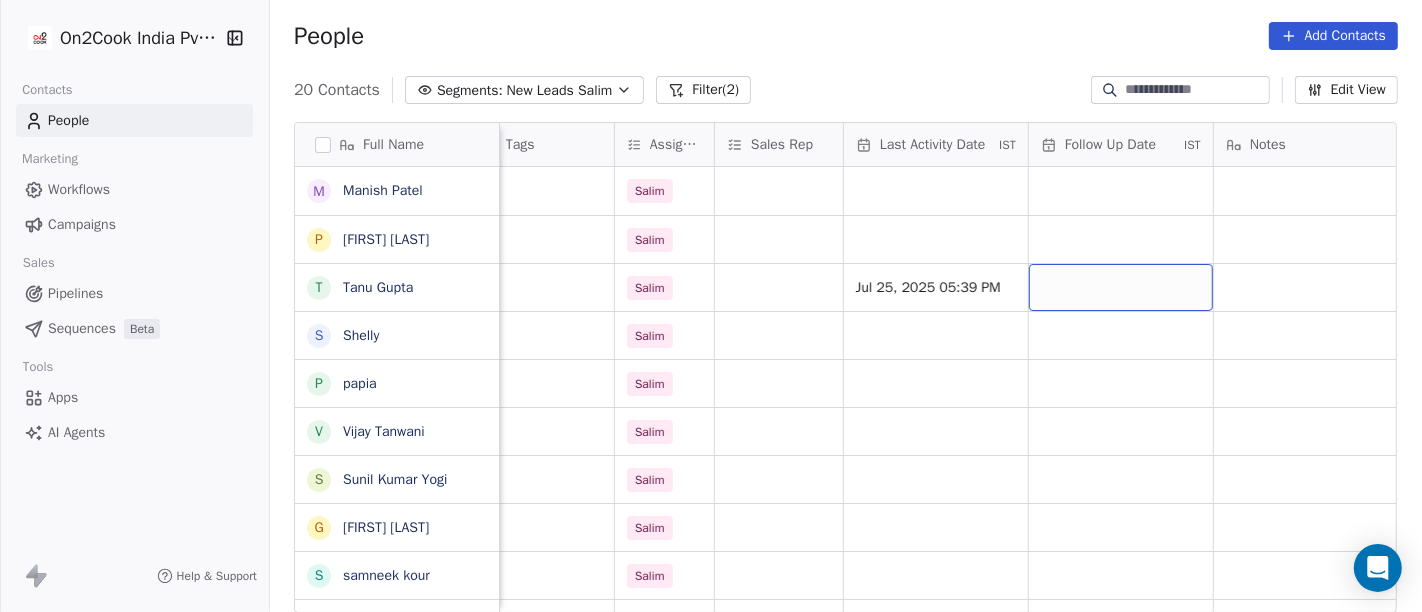 click at bounding box center (1121, 287) 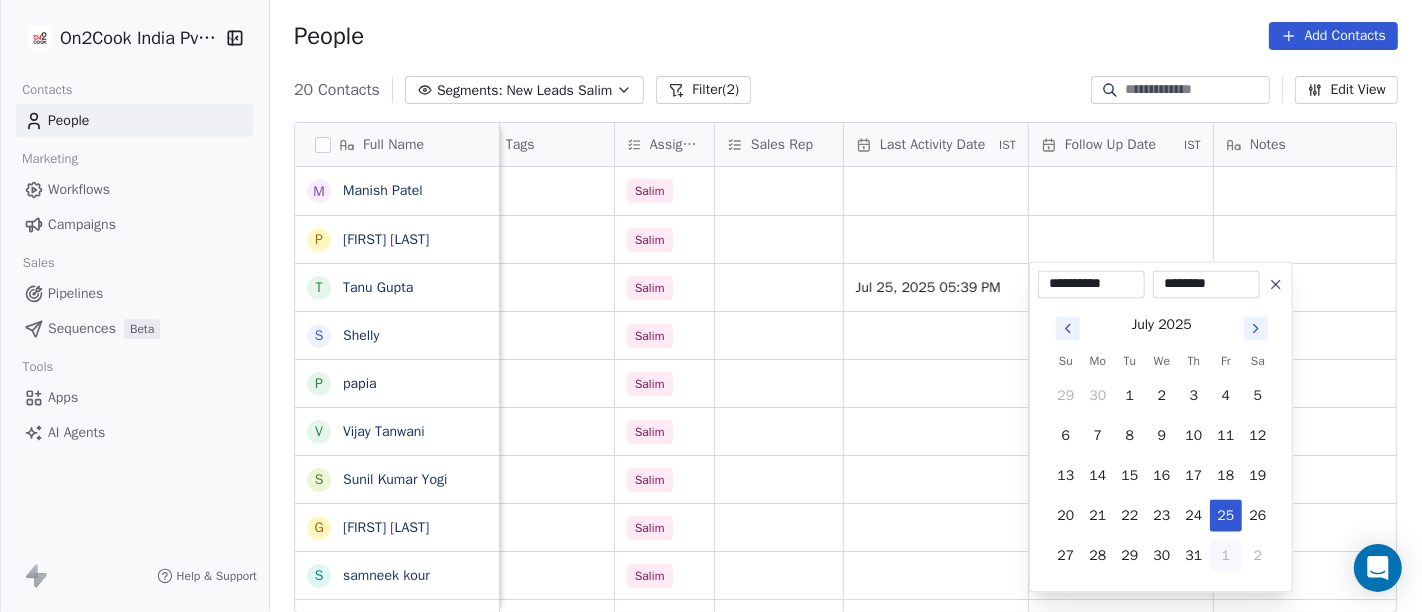 click on "1" at bounding box center [1226, 555] 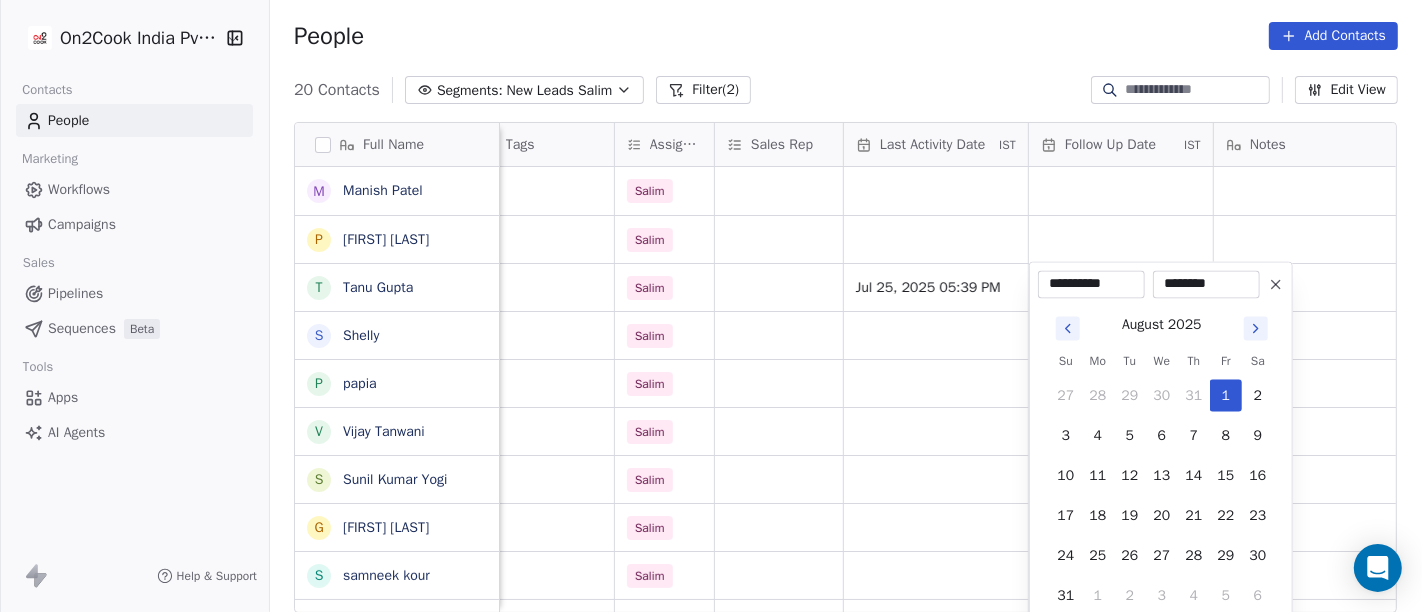 click on "On2Cook India Pvt. Ltd. Contacts People Marketing Workflows Campaigns Sales Pipelines Sequences Beta Tools Apps AI Agents Help & Support People  Add Contacts 20 Contacts Segments: New Leads Salim Filter  (2) Edit View Tag Add to Sequence Full Name M Manish Patel P Pankaj rawat T Tanu Gupta S Shelly p papia V Vijay Tanwani S Sunil Kumar Yogi G Gajraj Singh Chandela s samneek kour A Alka Verma N Naseer Ahmad A Amit Gupta U Usha Prasad s susanta sasmal K Kaushik Patel M Mr.Adnan K Kâpil Gúpta P Priti SahebRao G Geeta bhatia M Mahendra Transport location Created Date IST Lead Status Tags Assignee Sales Rep Last Activity Date IST Follow Up Date IST Notes Call Attempts Website zomato link   Jul 25, 2025 05:11 PM Salim   Jul 25, 2025 04:43 PM Salim   delhi_(ncr) Jul 25, 2025 03:09 PM Salim Jul 25, 2025 05:39 PM   delhi_(ncr) Jul 25, 2025 02:43 PM Salim   others Jul 25, 2025 01:30 PM Salim   others_ Jul 25, 2025 11:59 AM Salim   jaipur_ Jul 25, 2025 11:41 AM Salim   Jul 24, 2025 10:06 PM Salim   others Salim" at bounding box center [711, 306] 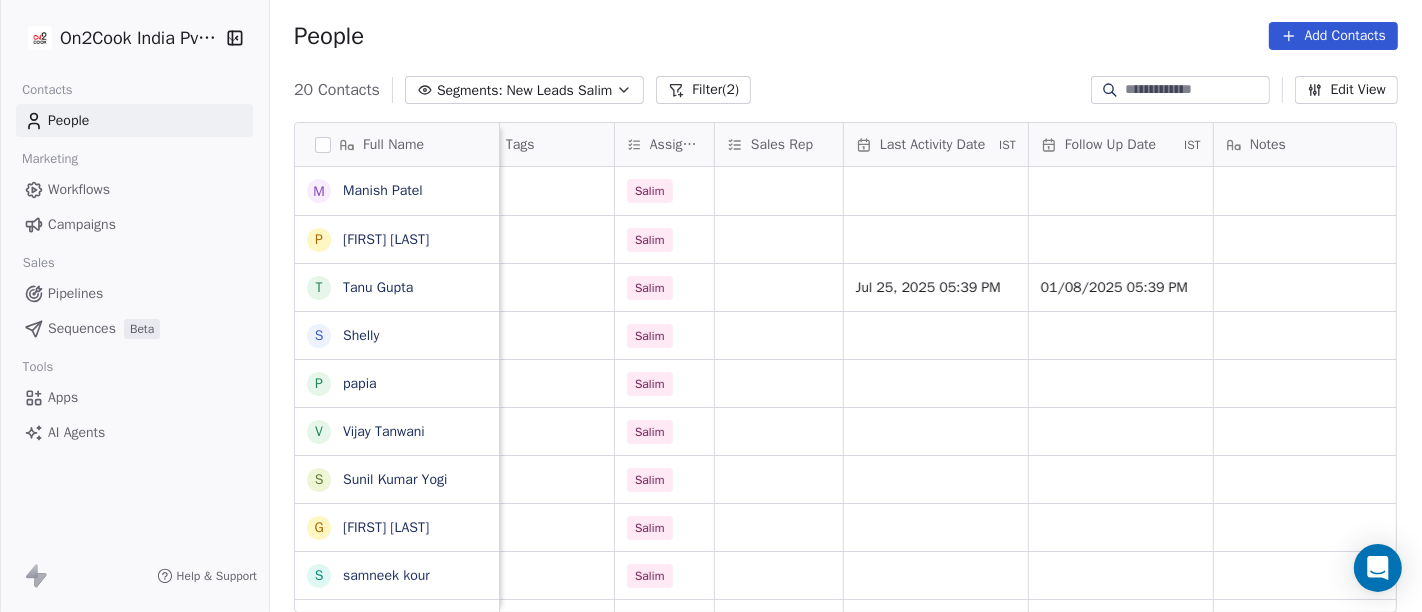 scroll, scrollTop: 0, scrollLeft: 942, axis: horizontal 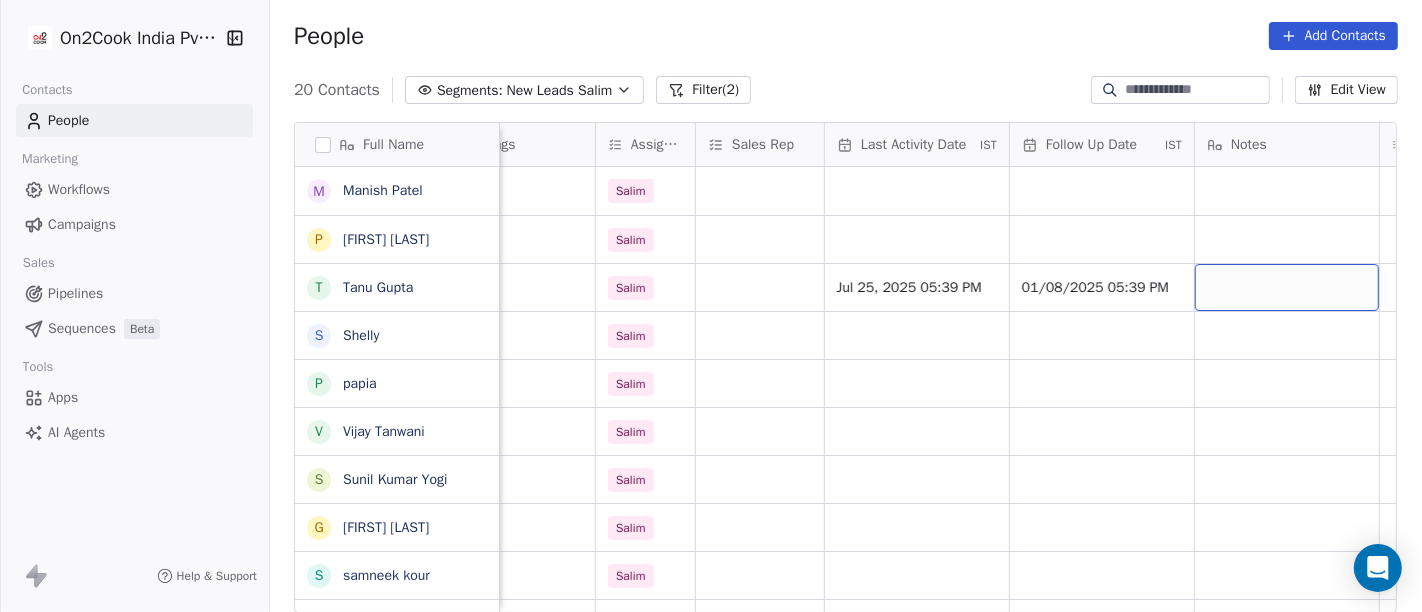 click at bounding box center (1287, 287) 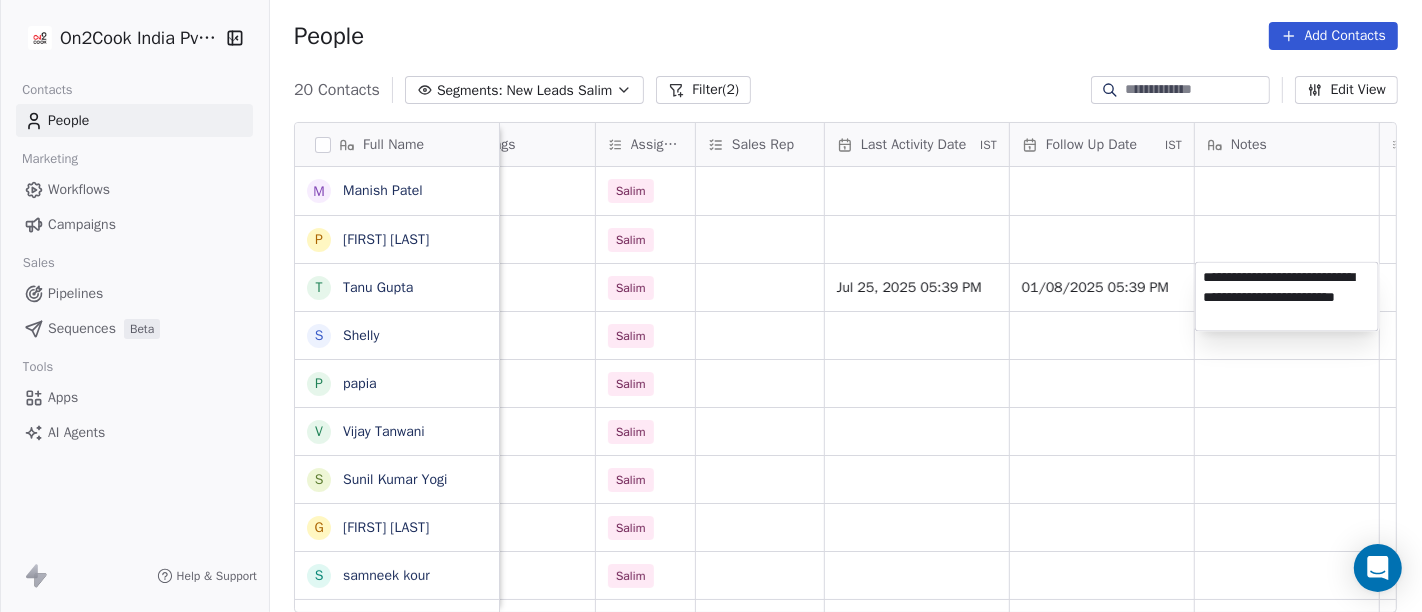 type on "**********" 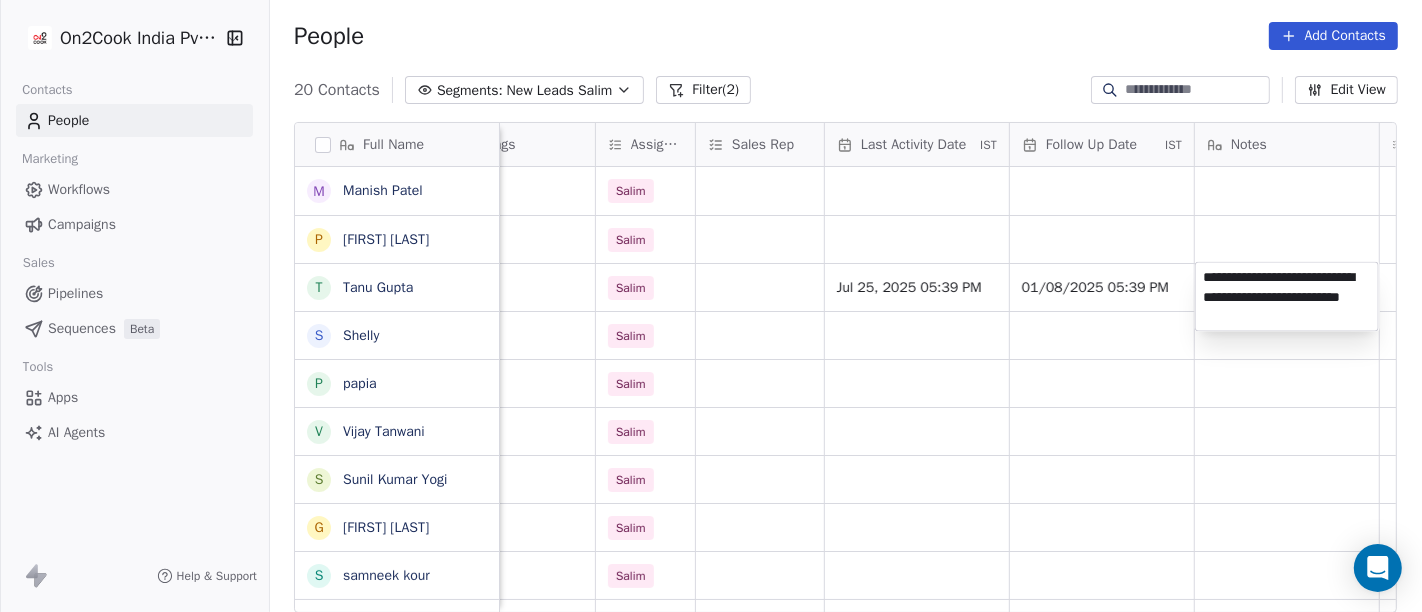 click on "On2Cook India Pvt. Ltd. Contacts People Marketing Workflows Campaigns Sales Pipelines Sequences Beta Tools Apps AI Agents Help & Support People  Add Contacts 20 Contacts Segments: New Leads Salim Filter  (2) Edit View Tag Add to Sequence Full Name M Manish Patel P Pankaj rawat T Tanu Gupta S Shelly p papia V Vijay Tanwani S Sunil Kumar Yogi G Gajraj Singh Chandela s samneek kour A Alka Verma N Naseer Ahmad A Amit Gupta U Usha Prasad s susanta sasmal K Kaushik Patel M Mr.Adnan K Kâpil Gúpta P Priti SahebRao G Geeta bhatia M Mahendra Transport location Created Date IST Lead Status Tags Assignee Sales Rep Last Activity Date IST Follow Up Date IST Notes Call Attempts Website zomato link outlet type   Jul 25, 2025 05:11 PM Salim   Jul 25, 2025 04:43 PM Salim   delhi_(ncr) Jul 25, 2025 03:09 PM Salim Jul 25, 2025 05:39 PM 01/08/2025 05:39 PM cloud_kitchen   delhi_(ncr) Jul 25, 2025 02:43 PM Salim cafeteria   others Jul 25, 2025 01:30 PM Salim cloud_kitchen   others_ Jul 25, 2025 11:59 AM Salim restaurants" at bounding box center (711, 306) 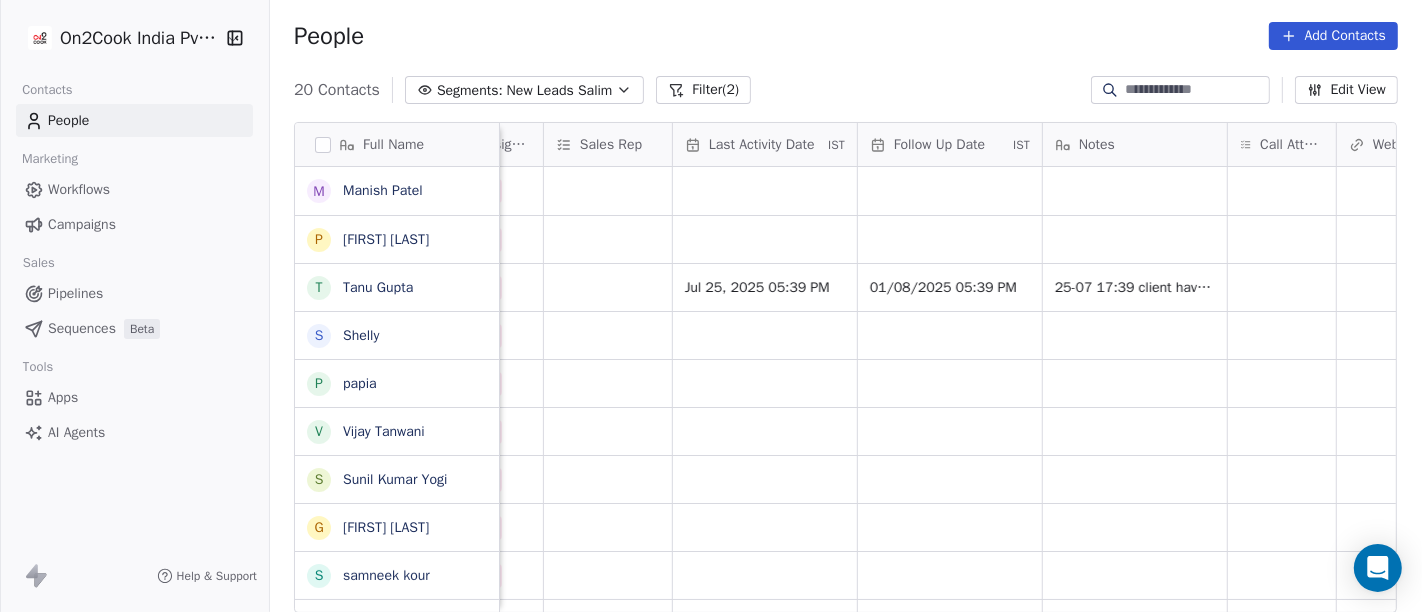scroll, scrollTop: 0, scrollLeft: 1111, axis: horizontal 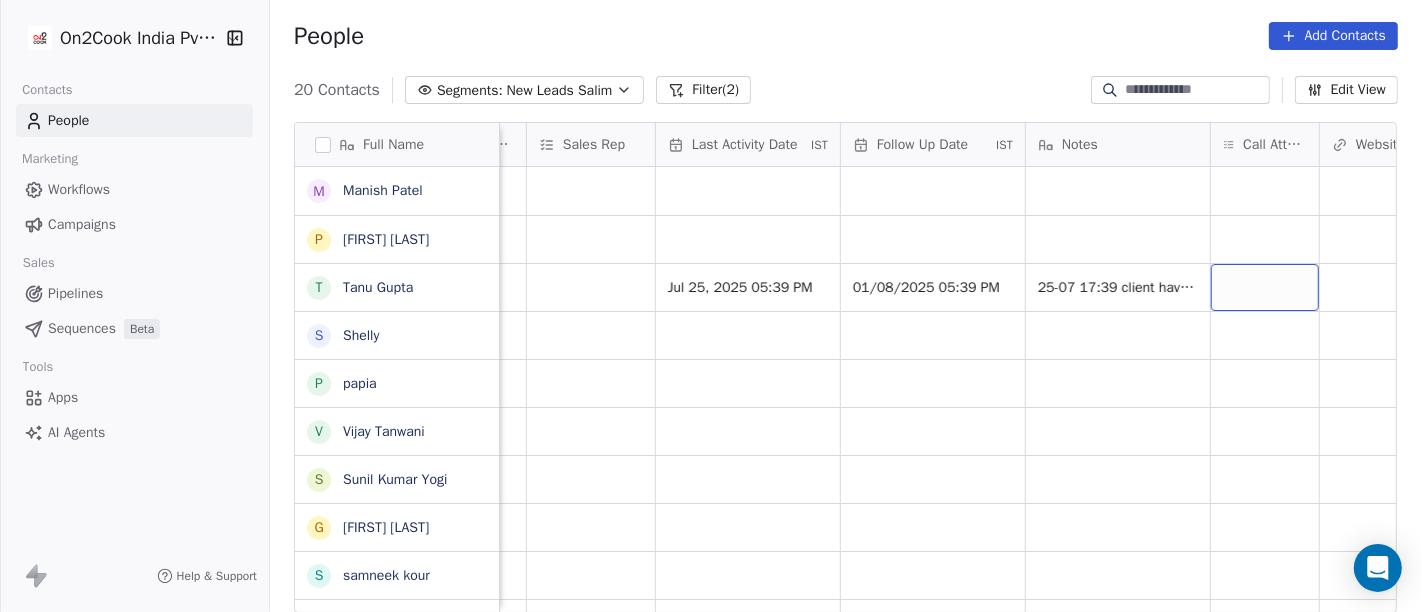 click at bounding box center [1265, 287] 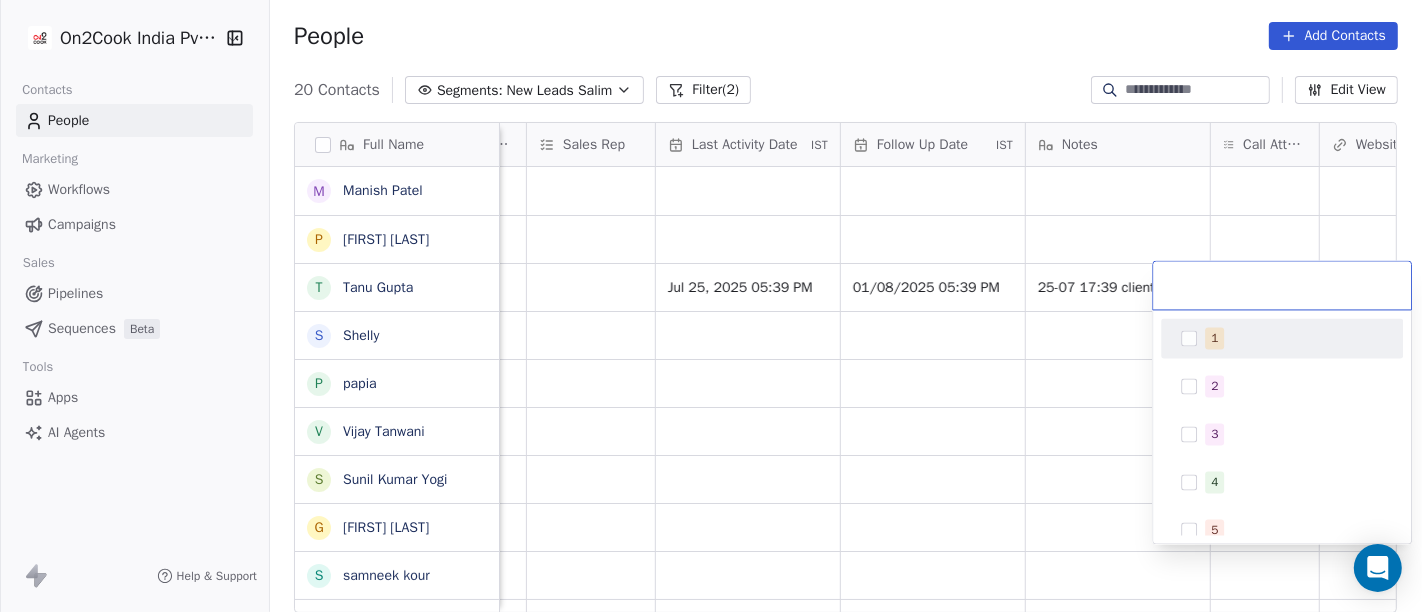 click on "1" at bounding box center [1294, 338] 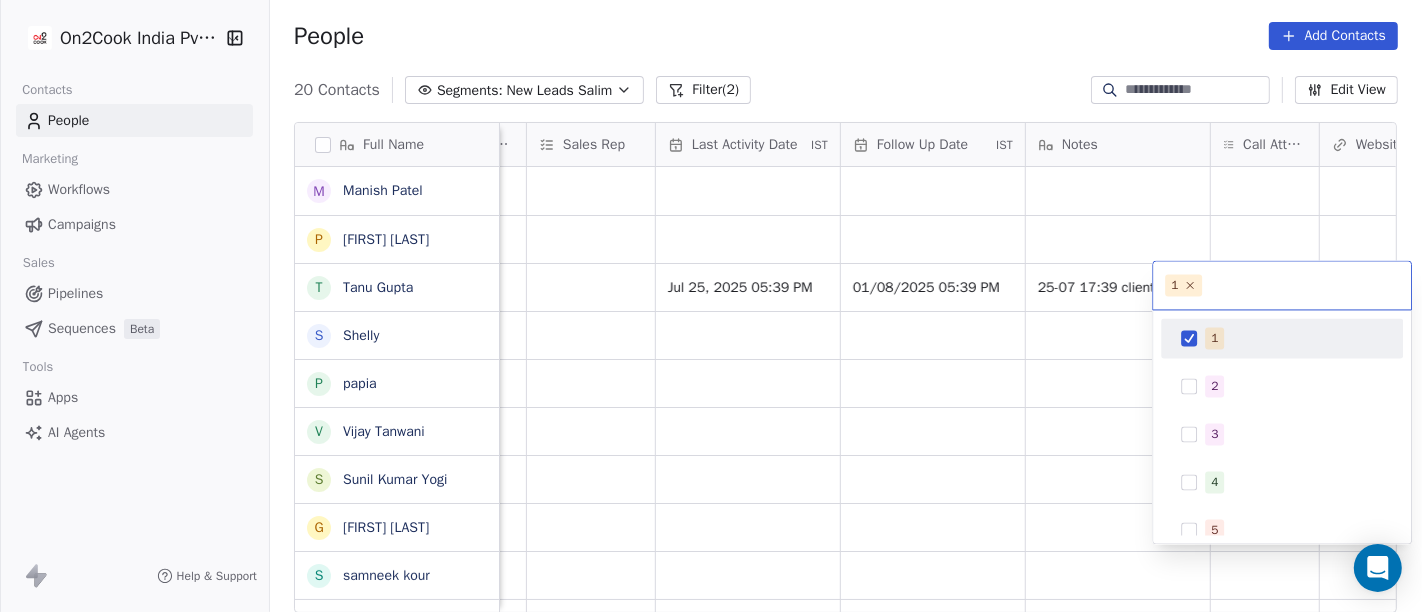 click on "On2Cook India Pvt. Ltd. Contacts People Marketing Workflows Campaigns Sales Pipelines Sequences Beta Tools Apps AI Agents Help & Support People  Add Contacts 20 Contacts Segments: New Leads Salim Filter  (2) Edit View Tag Add to Sequence Full Name M Manish Patel P Pankaj rawat T Tanu Gupta S Shelly p papia V Vijay Tanwani S Sunil Kumar Yogi G Gajraj Singh Chandela s samneek kour A Alka Verma N Naseer Ahmad A Amit Gupta U Usha Prasad s susanta sasmal K Kaushik Patel M Mr.Adnan K Kâpil Gúpta P Priti SahebRao G Geeta bhatia M Mahendra Transport Created Date IST Lead Status Tags Assignee Sales Rep Last Activity Date IST Follow Up Date IST Notes Call Attempts Website zomato link outlet type Location   Jul 25, 2025 05:11 PM Salim   Jul 25, 2025 04:43 PM Salim   Jul 25, 2025 03:09 PM Salim Jul 25, 2025 05:39 PM 01/08/2025 05:39 PM 25-07 17:39 client have cloud kitchen she will visit IHE  cloud_kitchen   Jul 25, 2025 02:43 PM Salim cafeteria   Jul 25, 2025 01:30 PM Salim cloud_kitchen   Jul 25, 2025 11:59 AM" at bounding box center (711, 306) 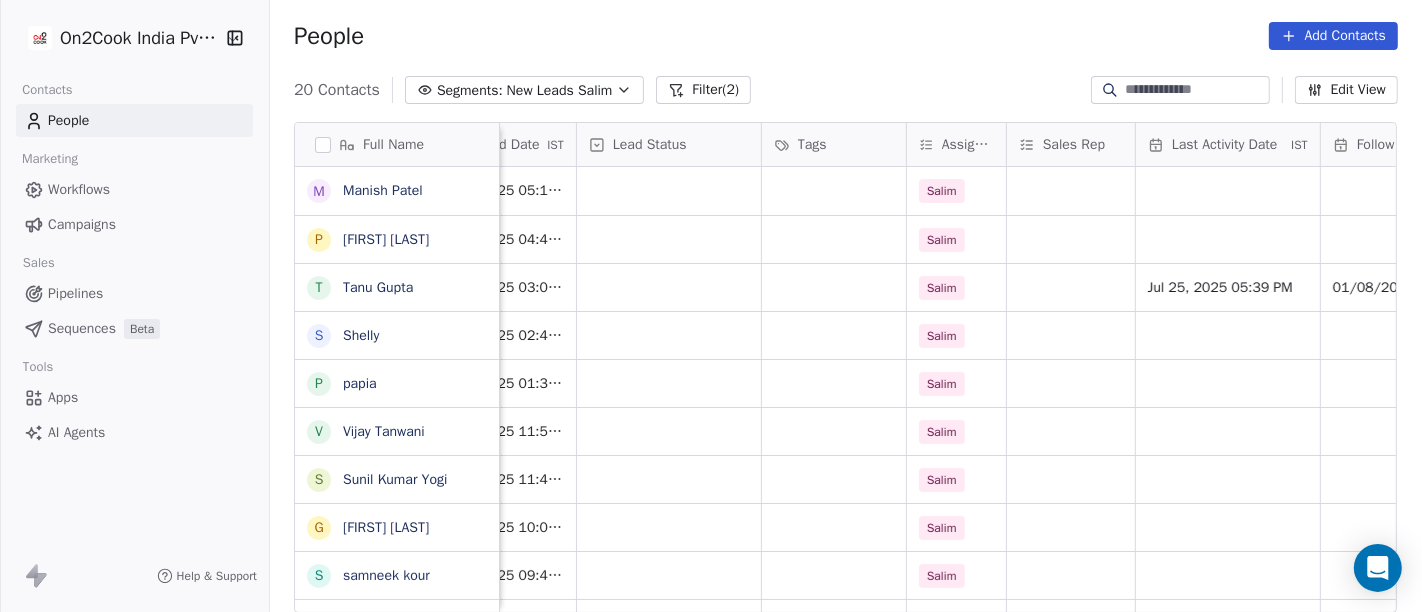 scroll, scrollTop: 0, scrollLeft: 623, axis: horizontal 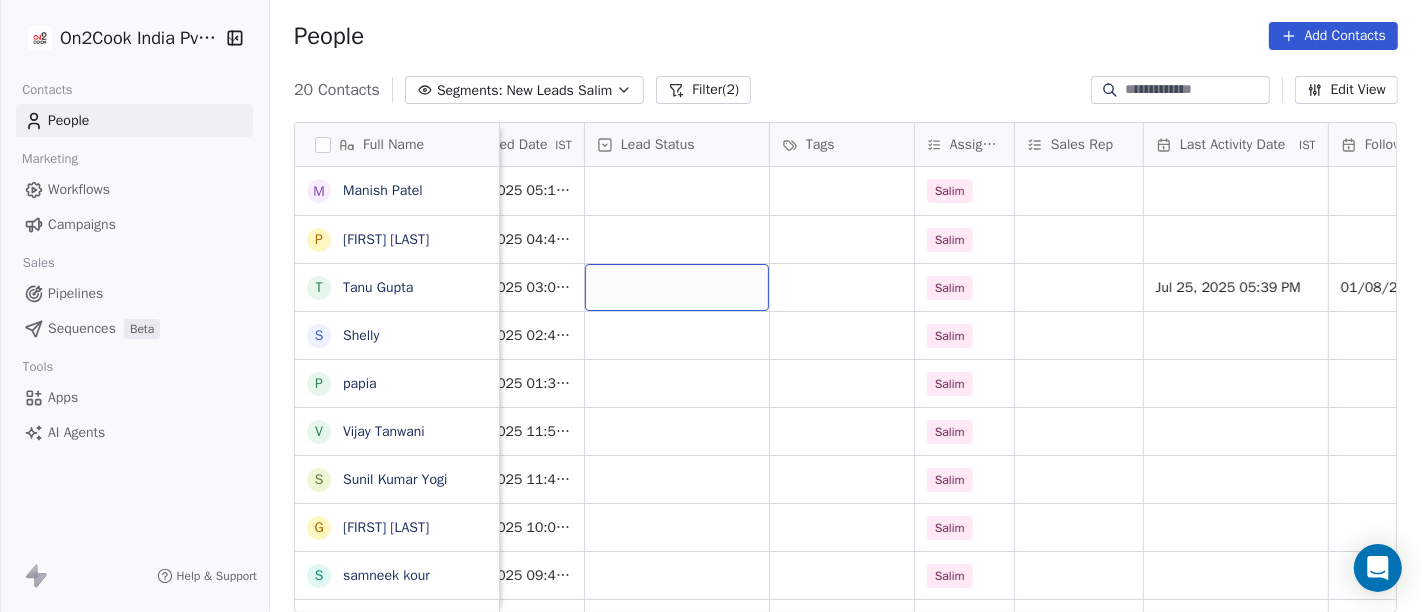 click at bounding box center [677, 287] 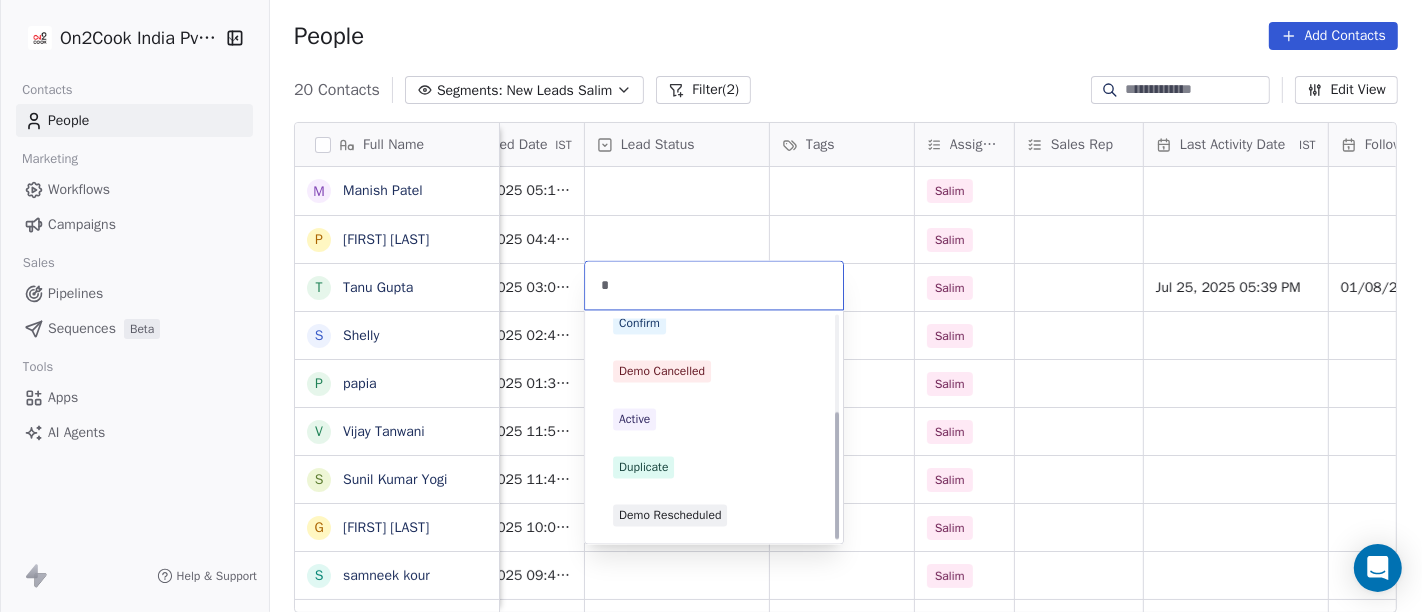 scroll, scrollTop: 166, scrollLeft: 0, axis: vertical 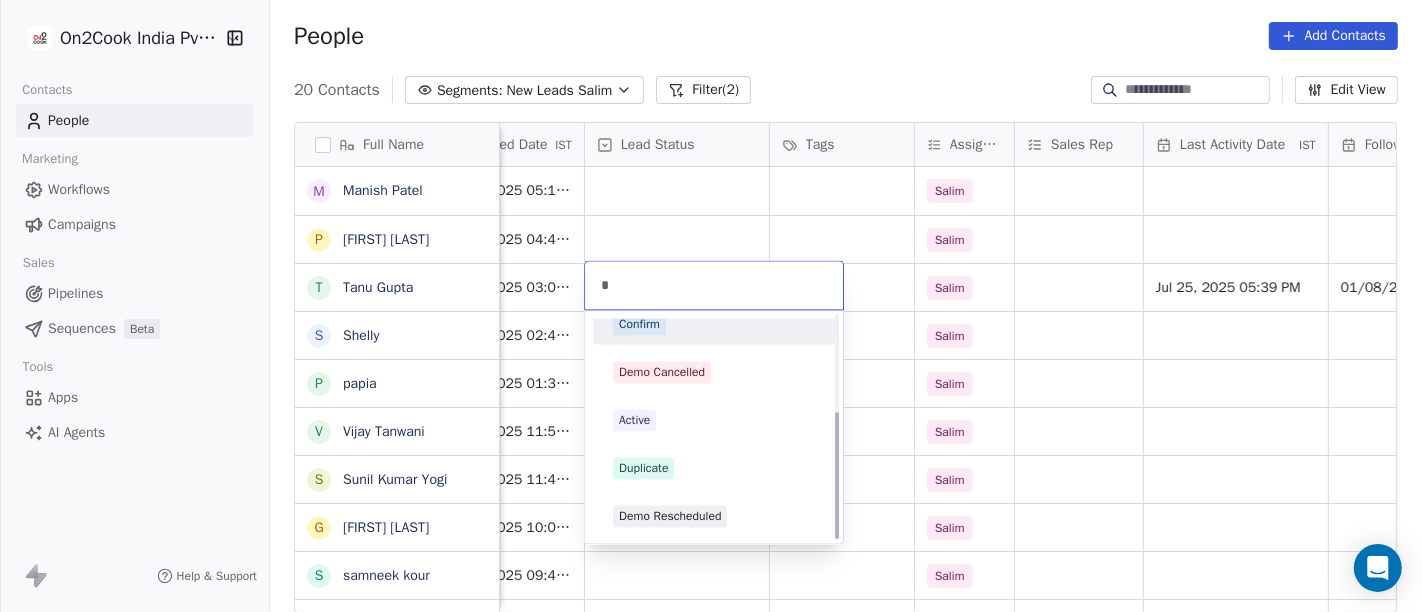 type on "*" 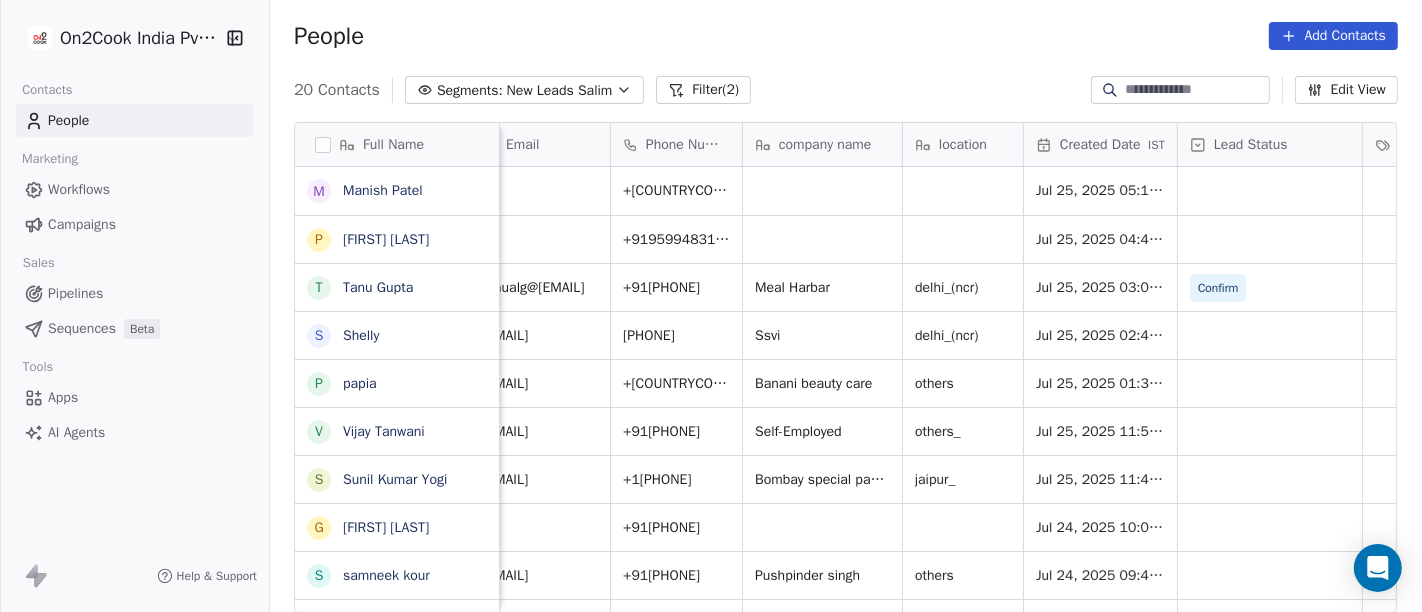 scroll, scrollTop: 0, scrollLeft: 0, axis: both 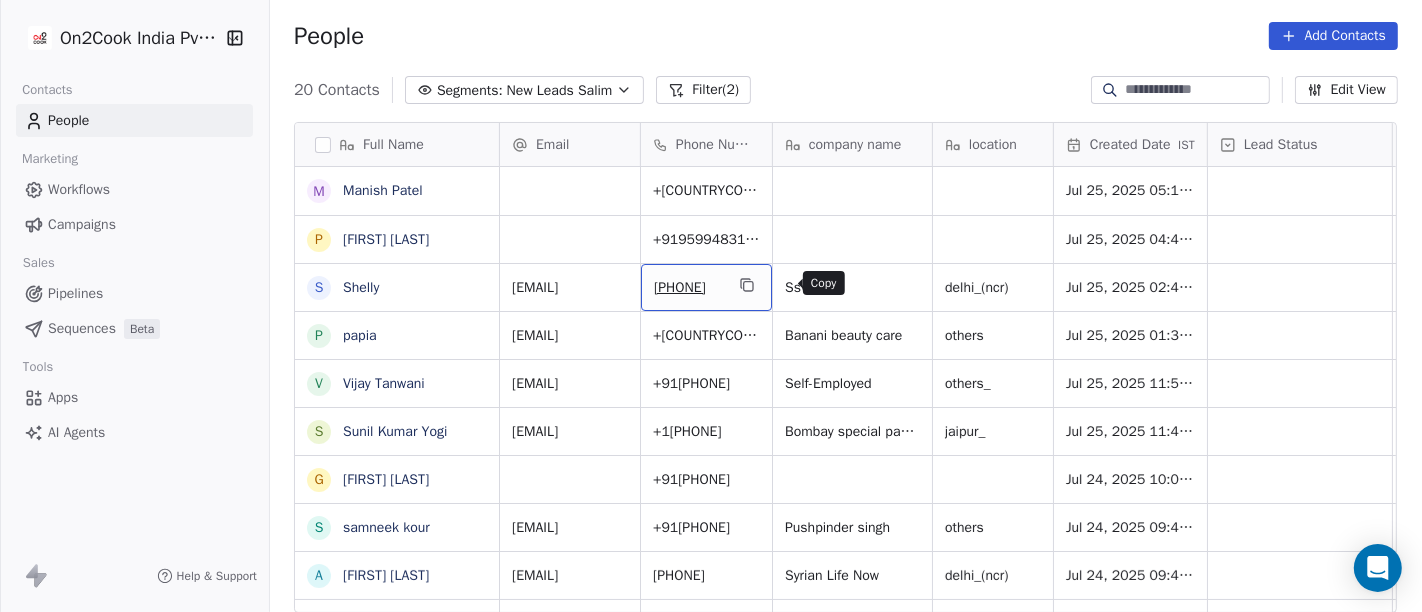click 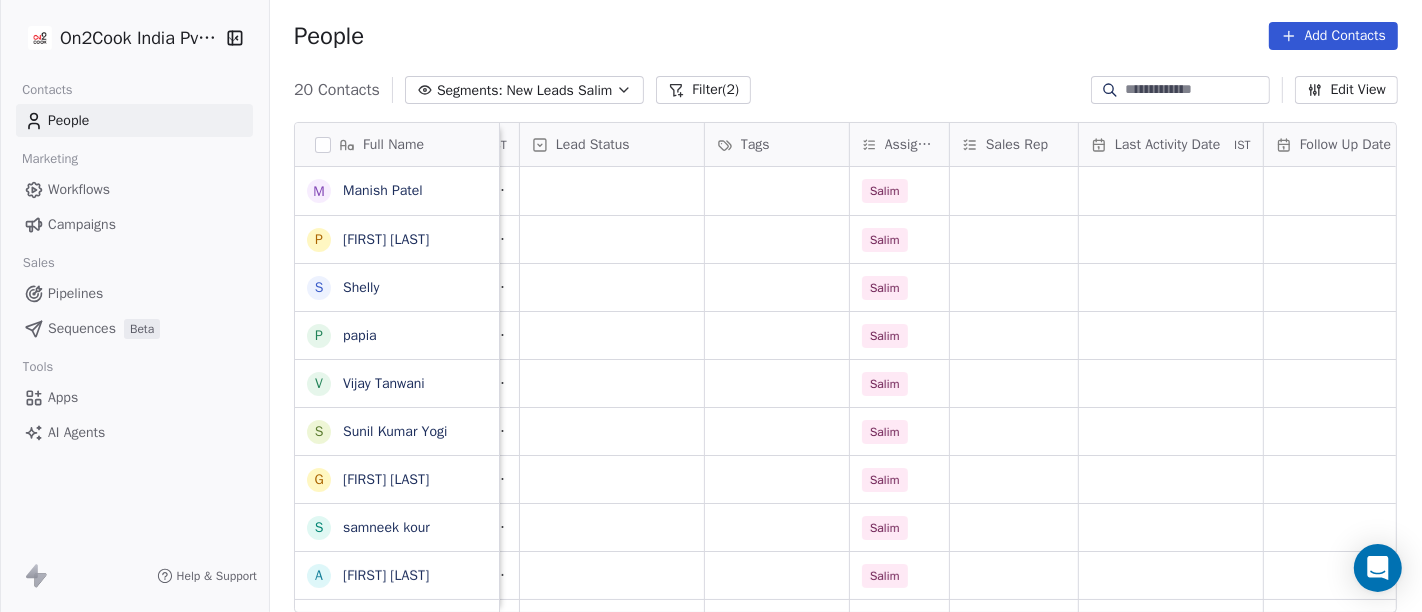scroll, scrollTop: 0, scrollLeft: 690, axis: horizontal 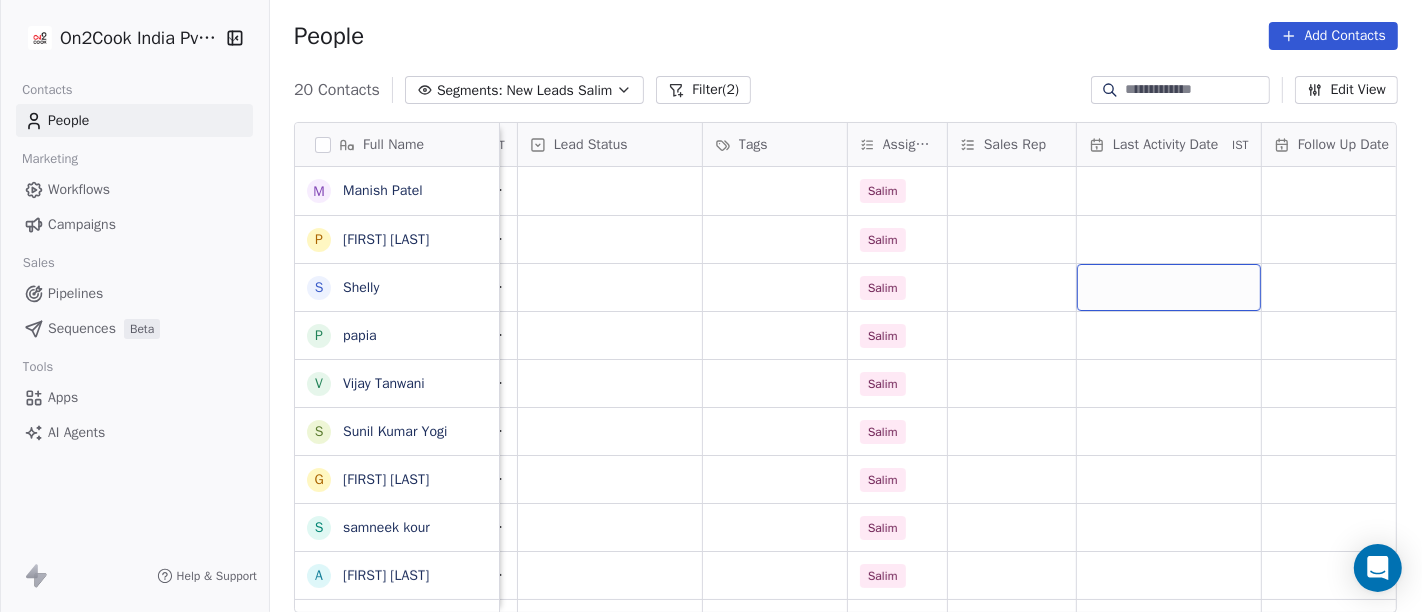 click at bounding box center [1169, 287] 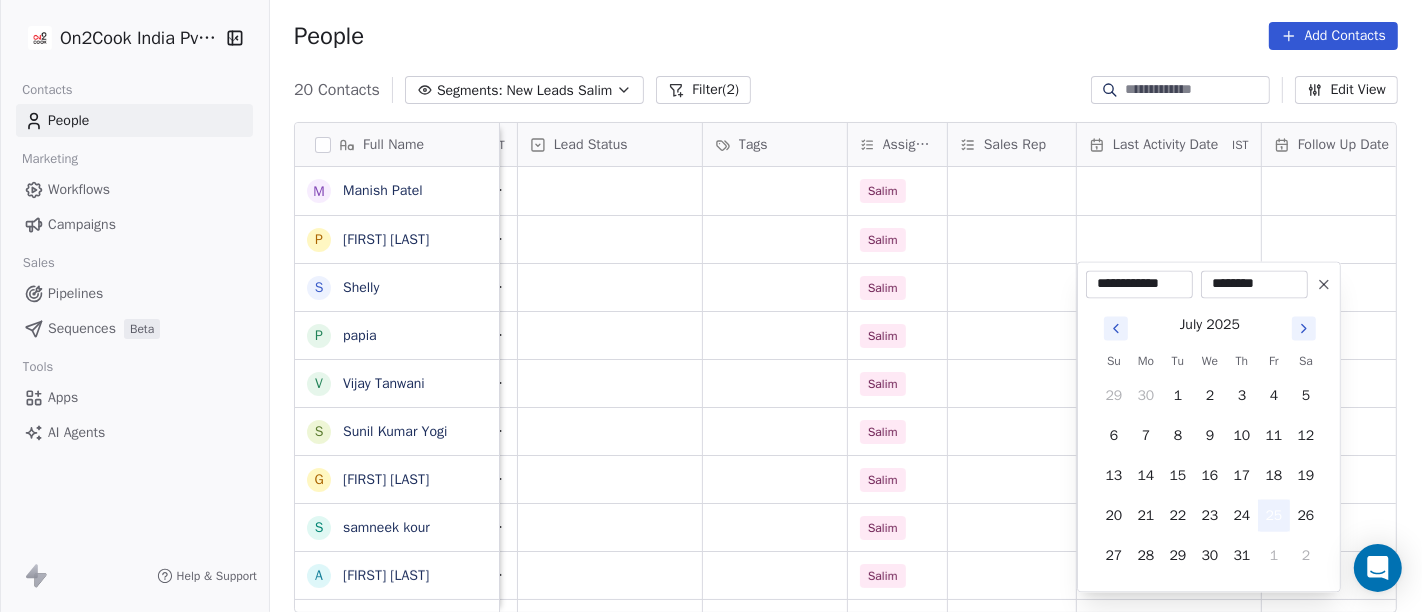 click on "25" at bounding box center [1274, 515] 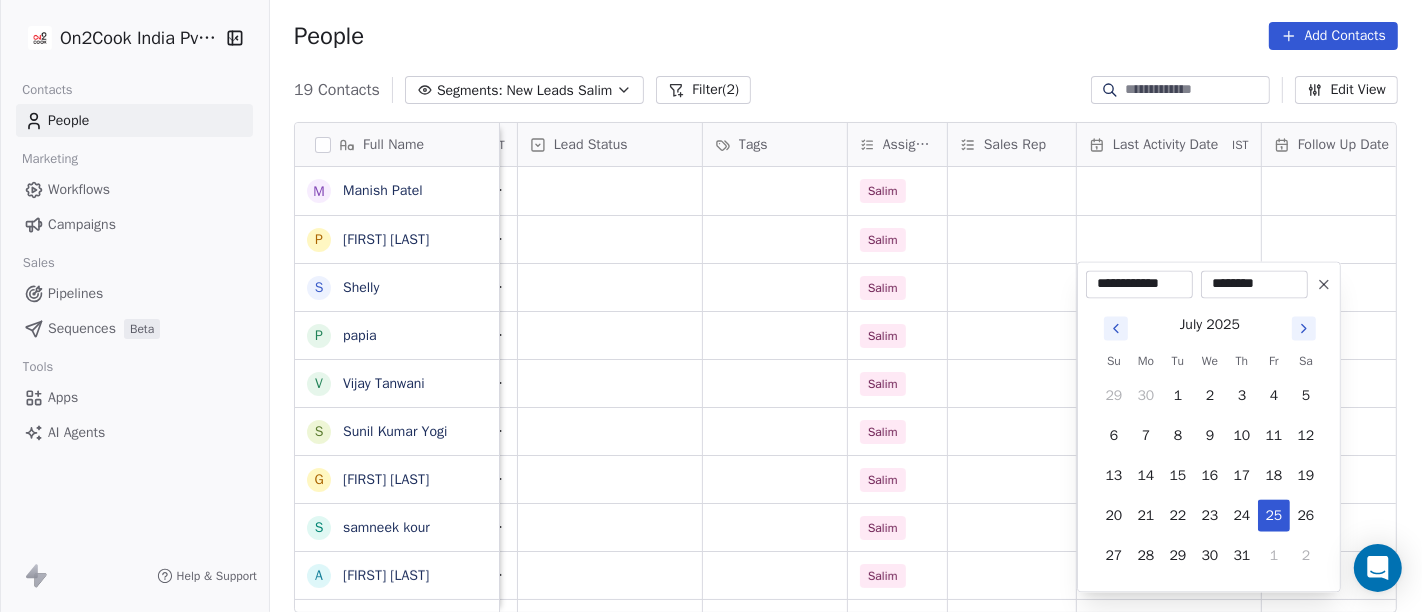 click on "On2Cook India Pvt. Ltd. Contacts People Marketing Workflows Campaigns Sales Pipelines Sequences Beta Tools Apps AI Agents Help & Support People  Add Contacts 19 Contacts Segments: New Leads Salim Filter  (2) Edit View Tag Add to Sequence Full Name M Manish Patel P Pankaj rawat S Shelly p papia V Vijay Tanwani S Sunil Kumar Yogi G Gajraj Singh Chandela s samneek kour A Alka Verma N Naseer Ahmad A Amit Gupta U Usha Prasad s susanta sasmal K Kaushik Patel M Mr.Adnan K Kâpil Gúpta P Priti SahebRao G Geeta bhatia M Mahendra Transport Phone Number company name location Created Date IST Lead Status Tags Assignee Sales Rep Last Activity Date IST Follow Up Date IST Notes Call Attempts Website   +919890981189 Jul 25, 2025 05:11 PM Salim   +919599483158 Jul 25, 2025 04:43 PM Salim   +918882179702 Ssvi delhi_(ncr) Jul 25, 2025 02:43 PM Salim   +918584011960 Banani beauty care others Jul 25, 2025 01:30 PM Salim   +919529222653 Self-Employed others_ Jul 25, 2025 11:59 AM Salim   +19018884444 Bombay special pav bhaji" at bounding box center [711, 306] 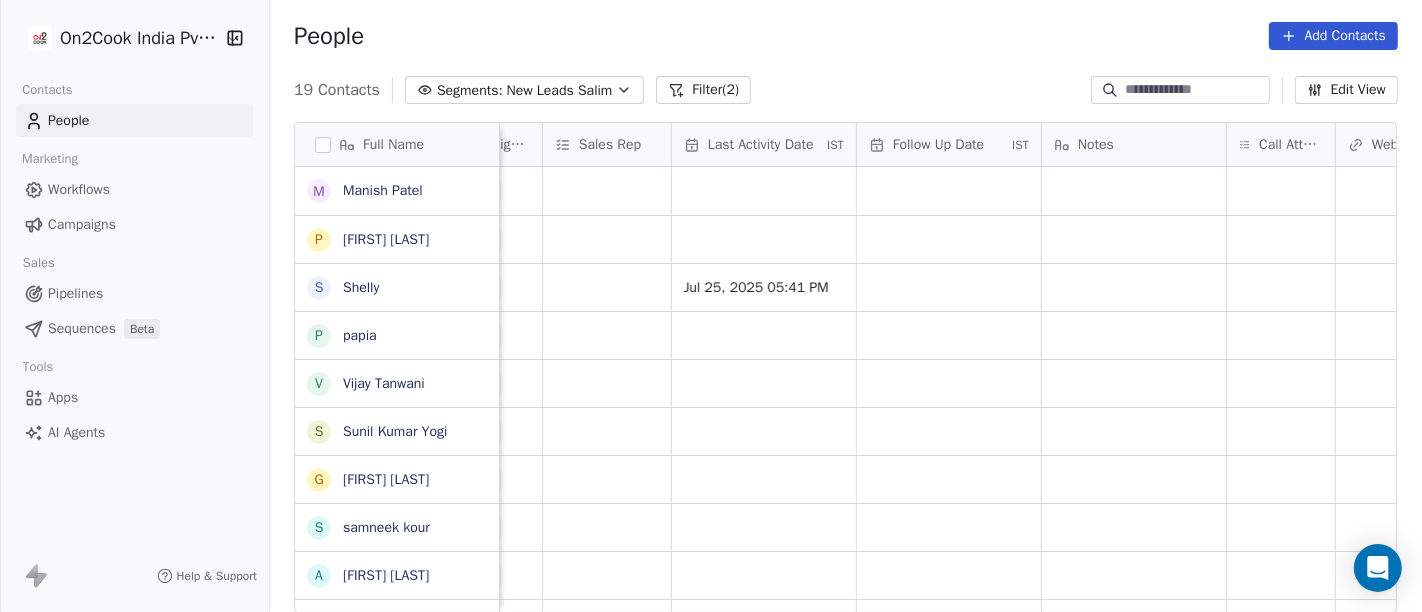 scroll, scrollTop: 0, scrollLeft: 1097, axis: horizontal 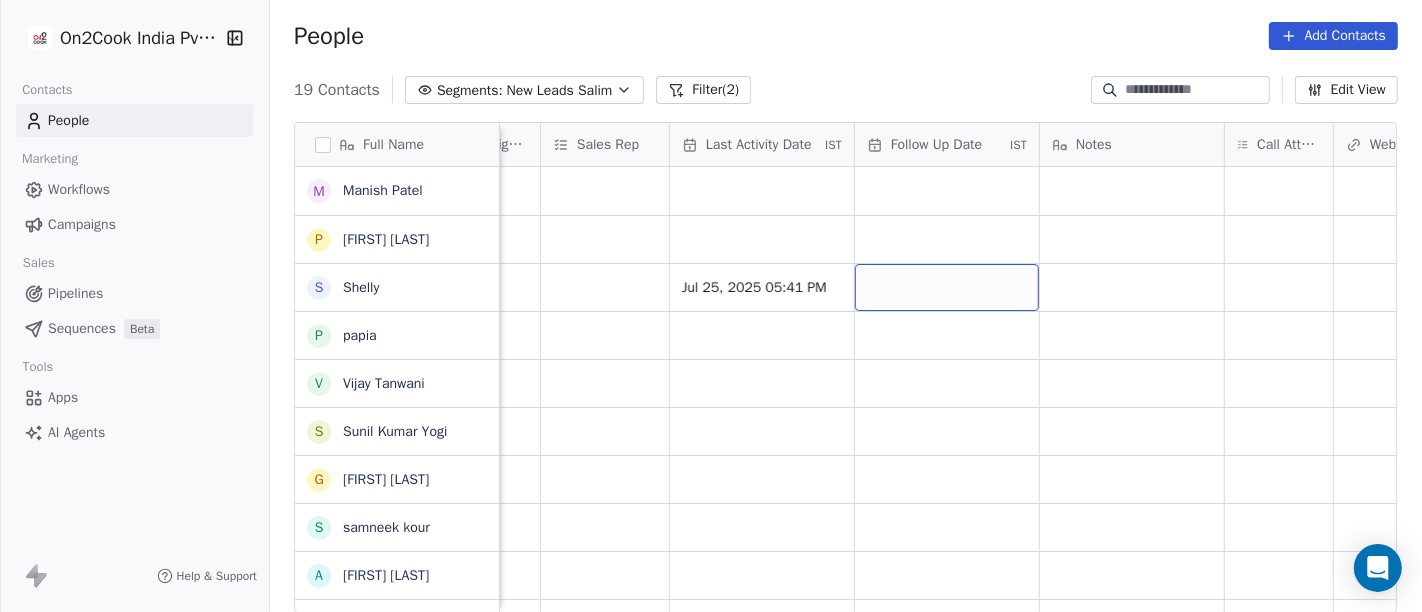 click at bounding box center [947, 287] 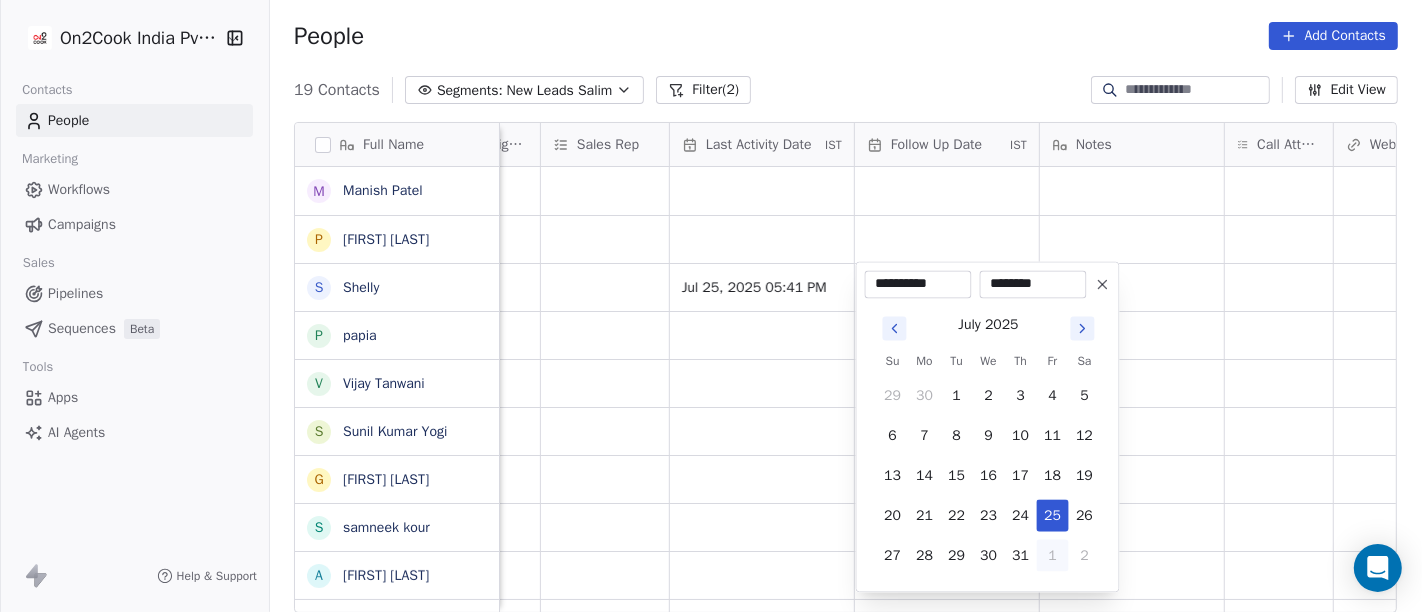 click on "1" at bounding box center [1053, 555] 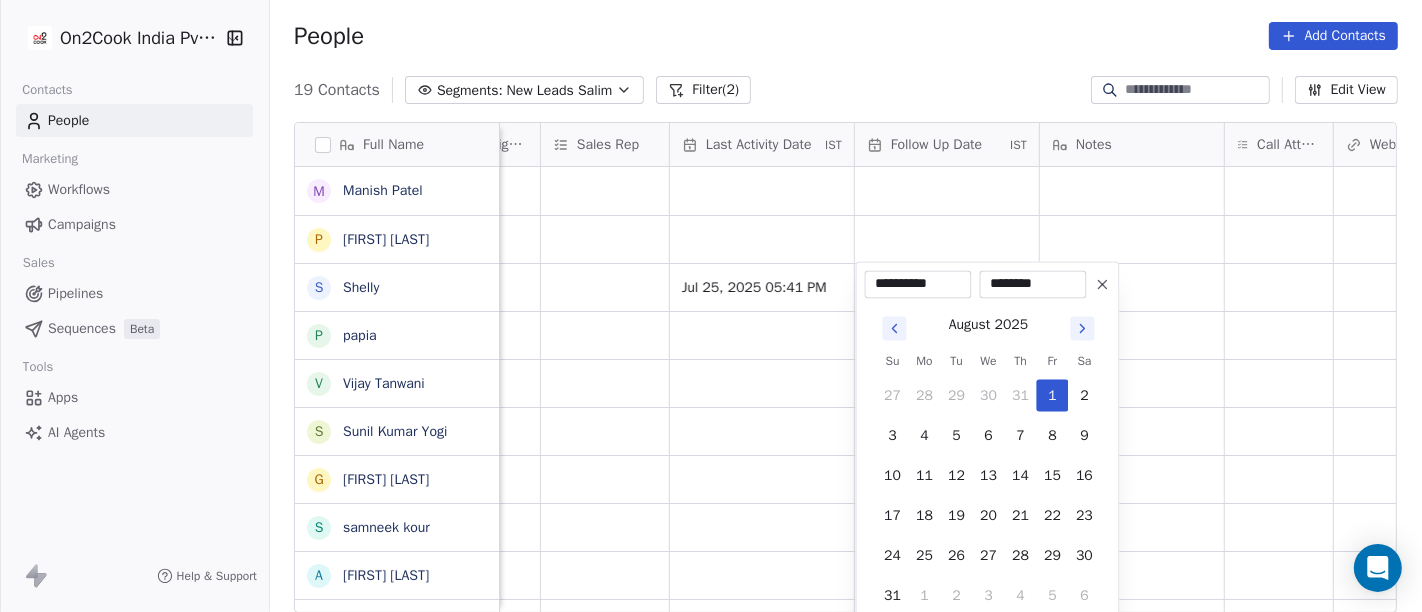 click on "On2Cook India Pvt. Ltd. Contacts People Marketing Workflows Campaigns Sales Pipelines Sequences Beta Tools Apps AI Agents Help & Support People  Add Contacts 19 Contacts Segments: New Leads Salim Filter  (2) Edit View Tag Add to Sequence Full Name M Manish Patel P Pankaj rawat S Shelly p papia V Vijay Tanwani S Sunil Kumar Yogi G Gajraj Singh Chandela s samneek kour A Alka Verma N Naseer Ahmad A Amit Gupta U Usha Prasad s susanta sasmal K Kaushik Patel M Mr.Adnan K Kâpil Gúpta P Priti SahebRao G Geeta bhatia M Mahendra Transport Created Date IST Lead Status Tags Assignee Sales Rep Last Activity Date IST Follow Up Date IST Notes Call Attempts Website zomato link outlet type Location   Jul 25, 2025 05:11 PM Salim   Jul 25, 2025 04:43 PM Salim   Jul 25, 2025 02:43 PM Salim Jul 25, 2025 05:41 PM cafeteria   Jul 25, 2025 01:30 PM Salim cloud_kitchen   Jul 25, 2025 11:59 AM Salim restaurants   Jul 25, 2025 11:41 AM Salim restaurants   Jul 24, 2025 10:06 PM Salim   Jul 24, 2025 09:49 PM Salim restaurants   Salim" at bounding box center [711, 306] 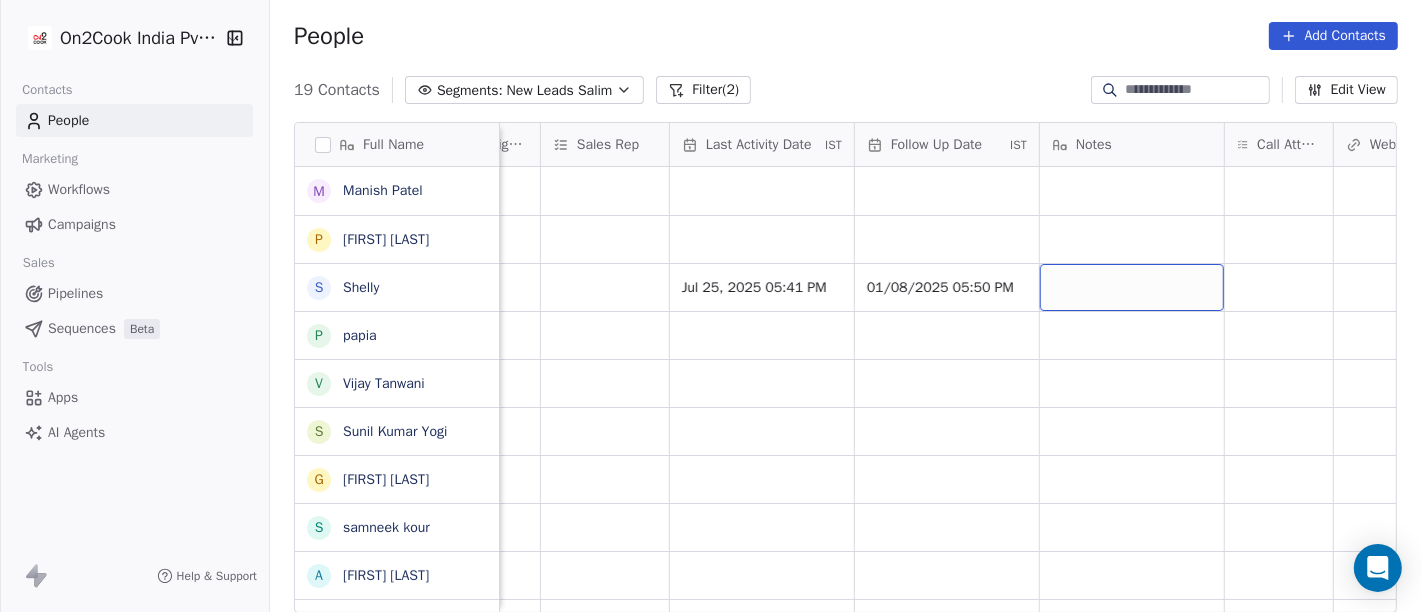 click at bounding box center (1132, 287) 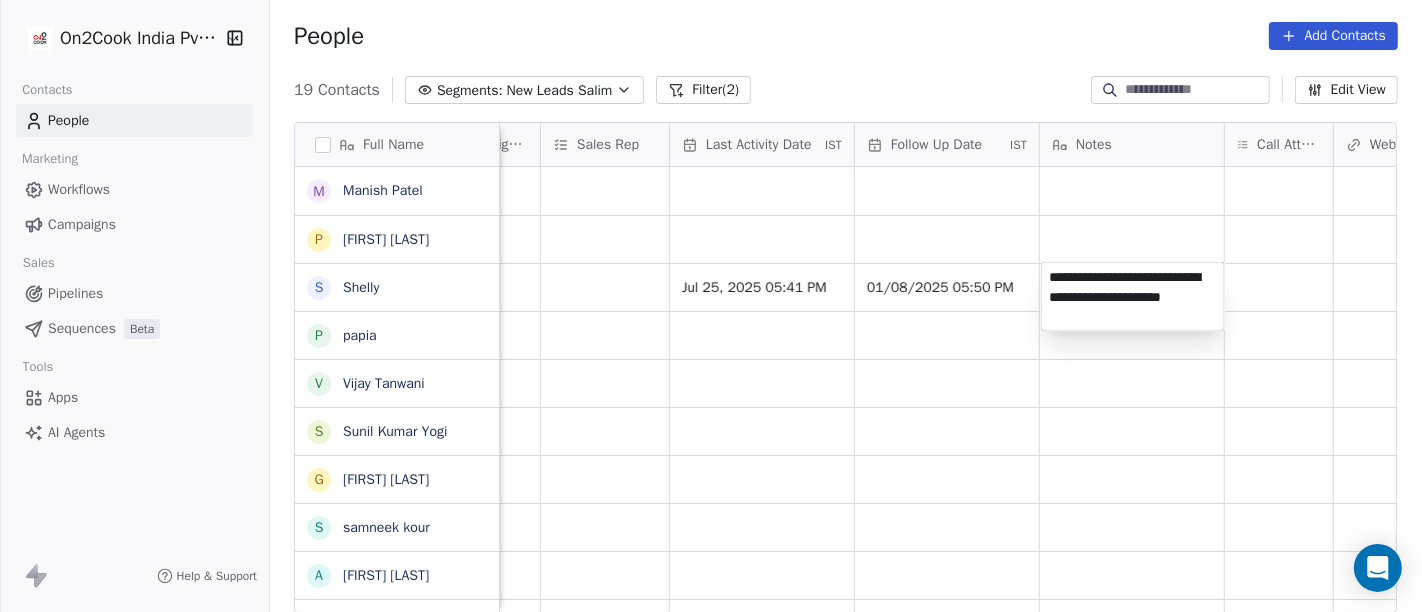 type on "**********" 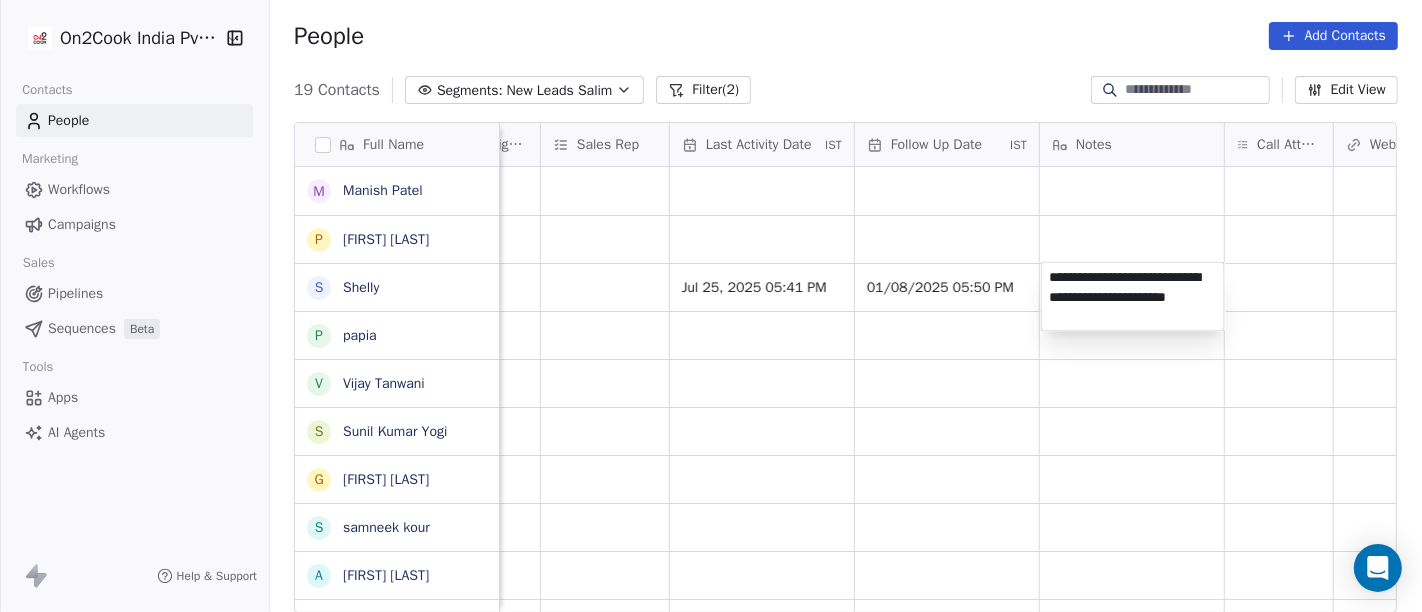 click on "On2Cook India Pvt. Ltd. Contacts People Marketing Workflows Campaigns Sales Pipelines Sequences Beta Tools Apps AI Agents Help & Support People  Add Contacts 19 Contacts Segments: New Leads Salim Filter  (2) Edit View Tag Add to Sequence Full Name M Manish Patel P Pankaj rawat S Shelly p papia V Vijay Tanwani S Sunil Kumar Yogi G Gajraj Singh Chandela s samneek kour A Alka Verma N Naseer Ahmad A Amit Gupta U Usha Prasad s susanta sasmal K Kaushik Patel M Mr.Adnan K Kâpil Gúpta P Priti SahebRao G Geeta bhatia M Mahendra Transport Created Date IST Lead Status Tags Assignee Sales Rep Last Activity Date IST Follow Up Date IST Notes Call Attempts Website zomato link outlet type Location   Jul 25, 2025 05:11 PM Salim   Jul 25, 2025 04:43 PM Salim   Jul 25, 2025 02:43 PM Salim Jul 25, 2025 05:41 PM 01/08/2025 05:50 PM cafeteria   Jul 25, 2025 01:30 PM Salim cloud_kitchen   Jul 25, 2025 11:59 AM Salim restaurants   Jul 25, 2025 11:41 AM Salim restaurants   Jul 24, 2025 10:06 PM Salim   Jul 24, 2025 09:49 PM Salim" at bounding box center [711, 306] 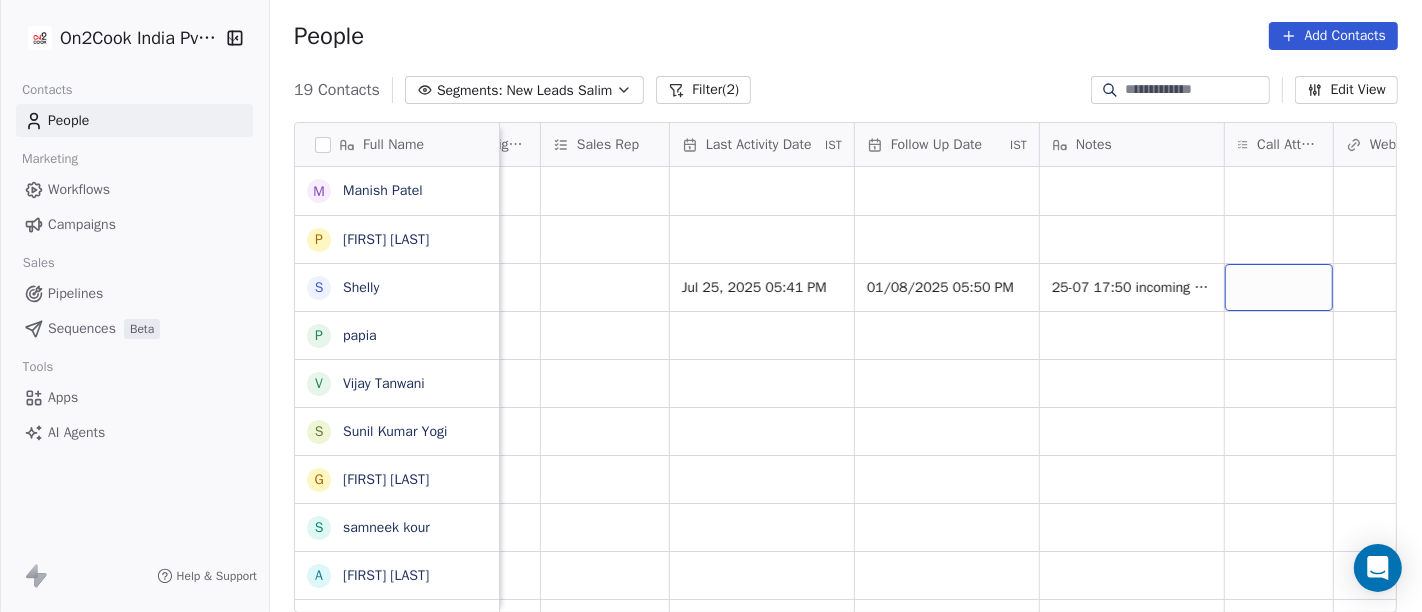 click at bounding box center (1279, 287) 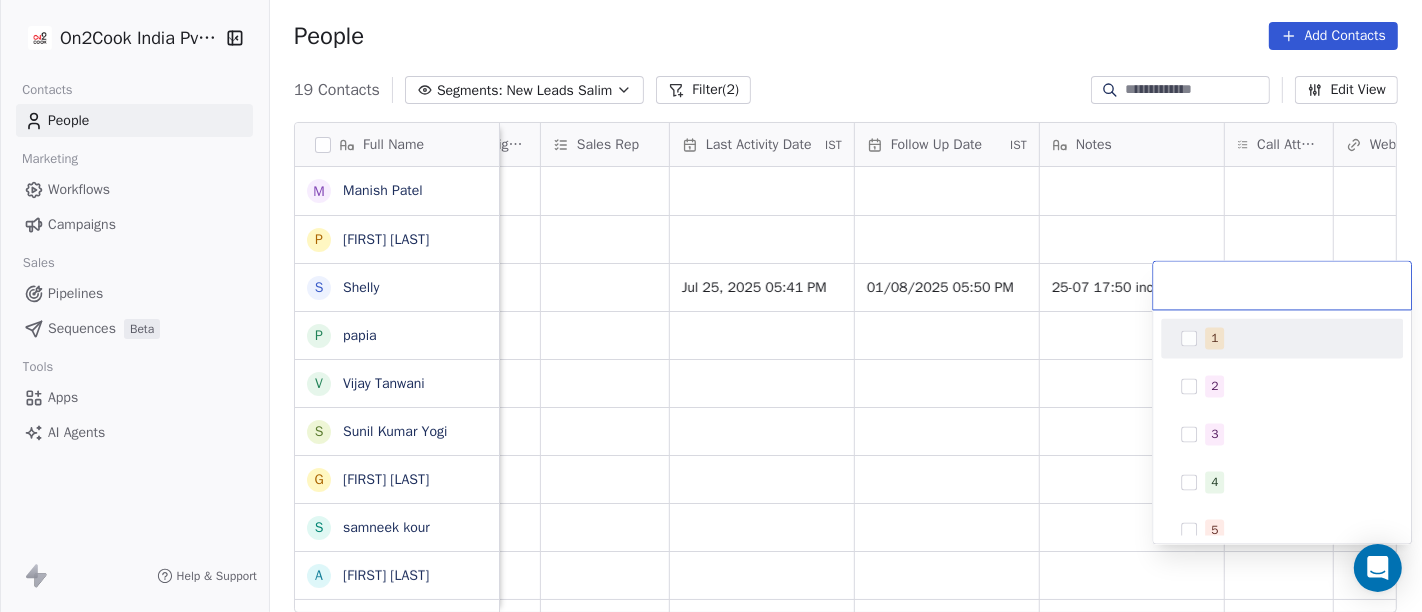 click on "1" at bounding box center (1294, 338) 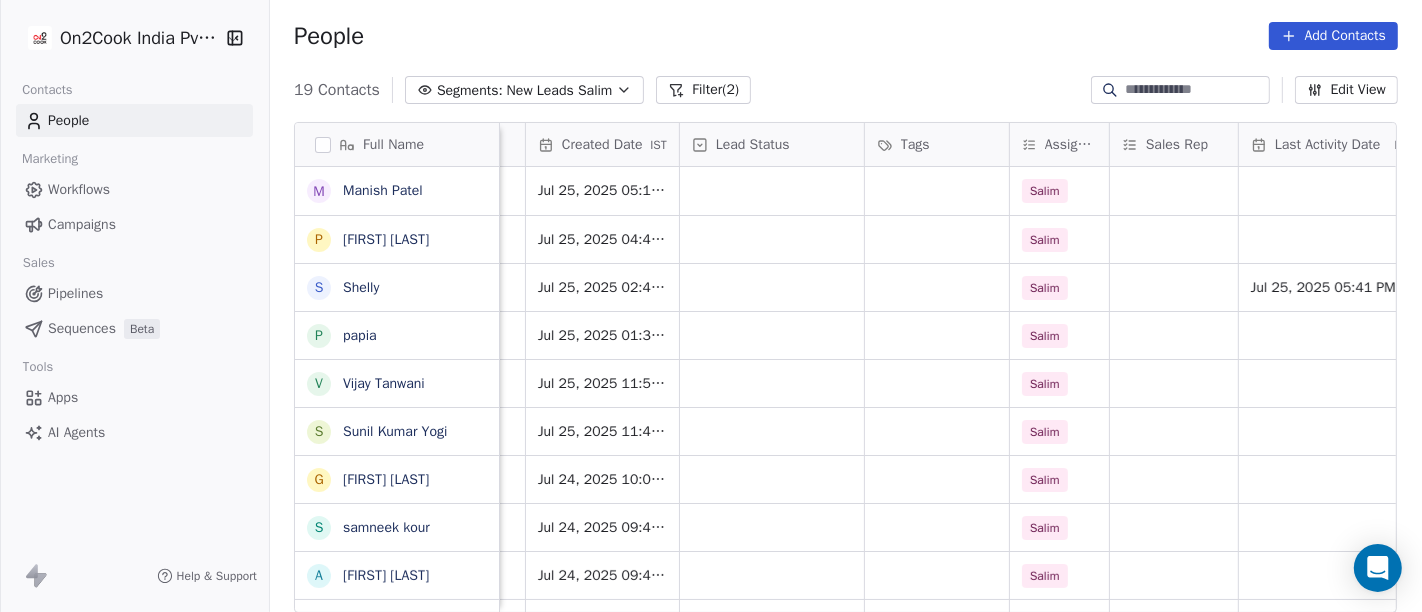 scroll, scrollTop: 0, scrollLeft: 528, axis: horizontal 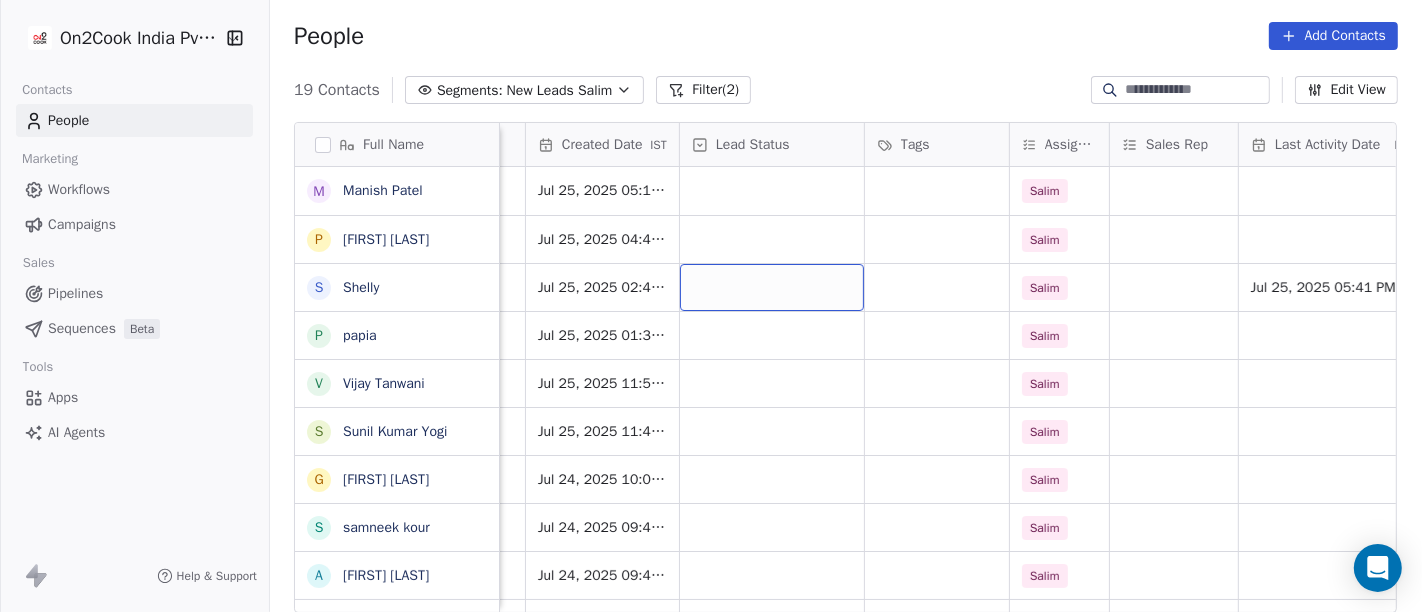 click at bounding box center (772, 287) 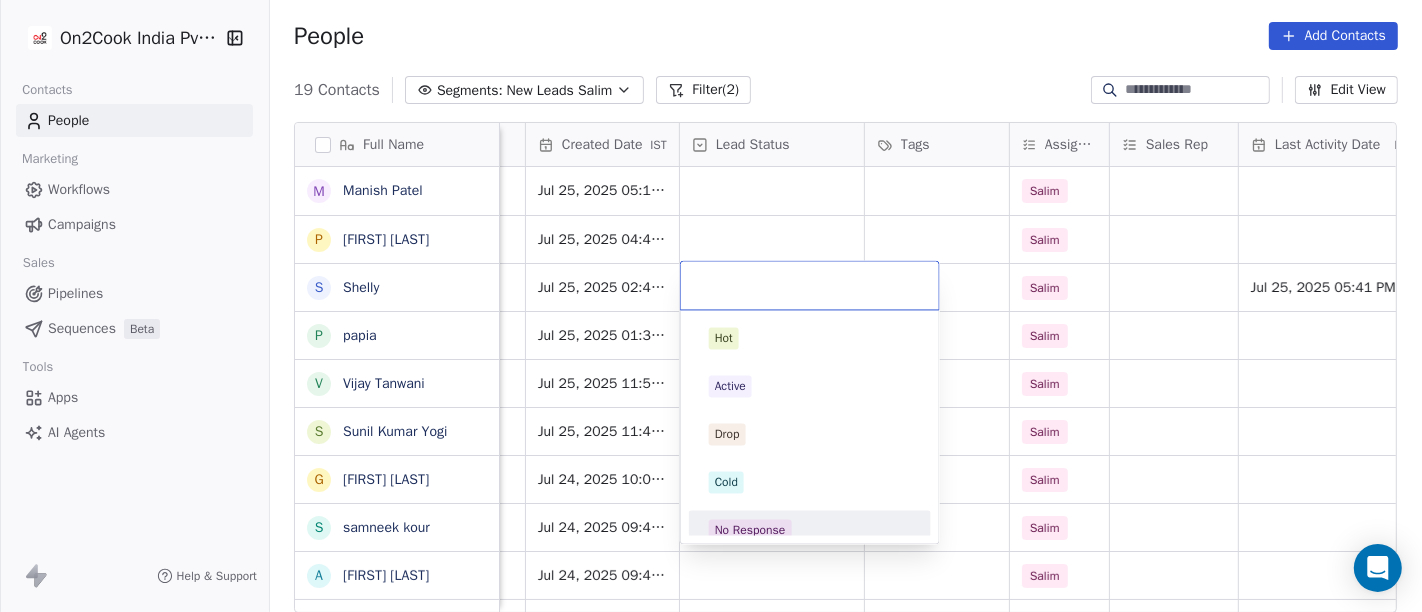 click on "No Response" at bounding box center (810, 530) 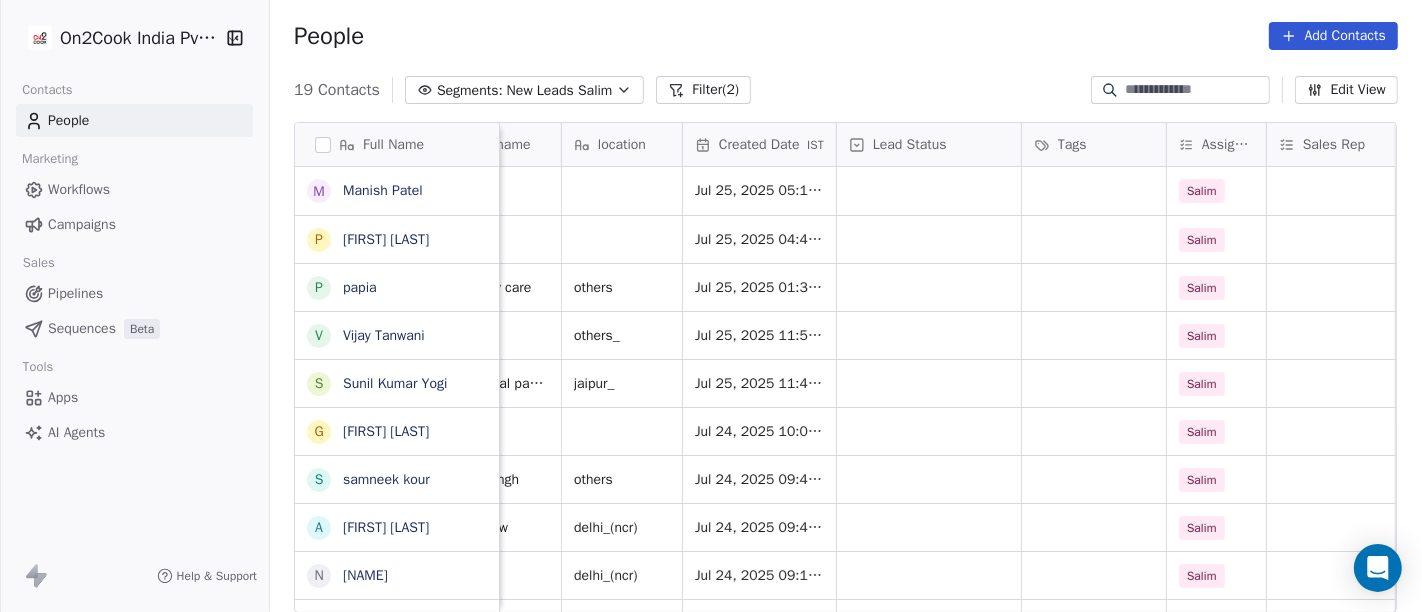 scroll, scrollTop: 0, scrollLeft: 0, axis: both 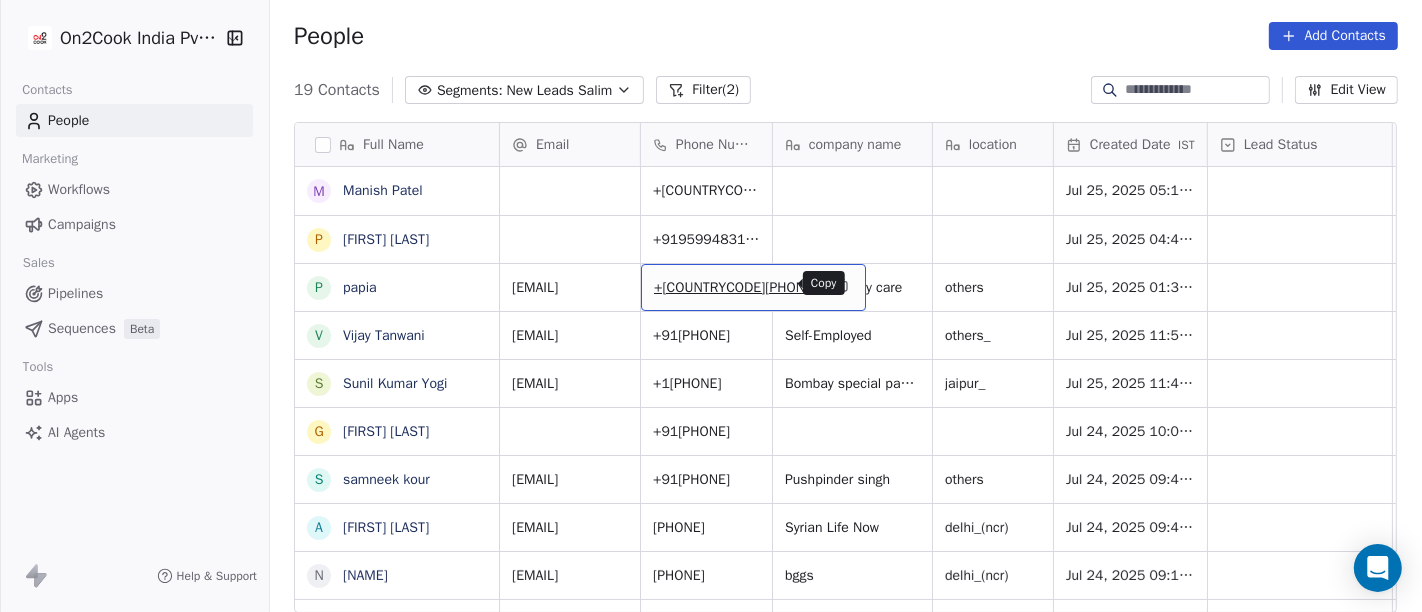 click 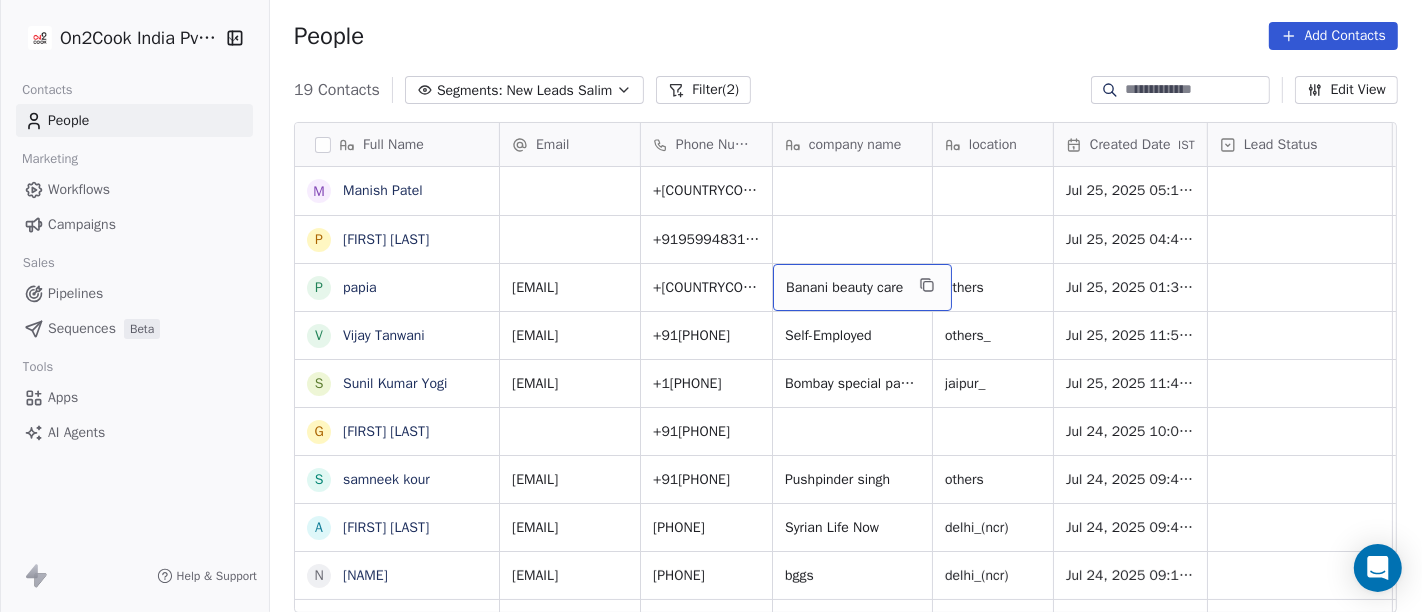 click on "Banani beauty care" at bounding box center [844, 288] 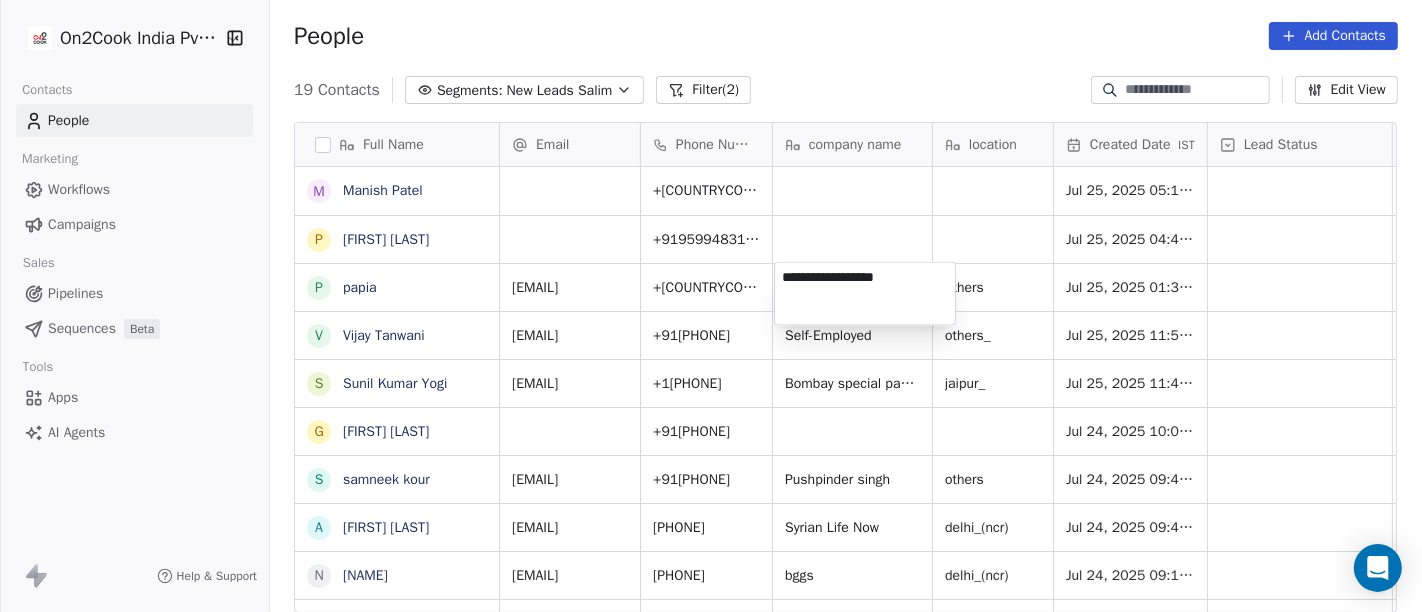 click on "**********" at bounding box center (865, 293) 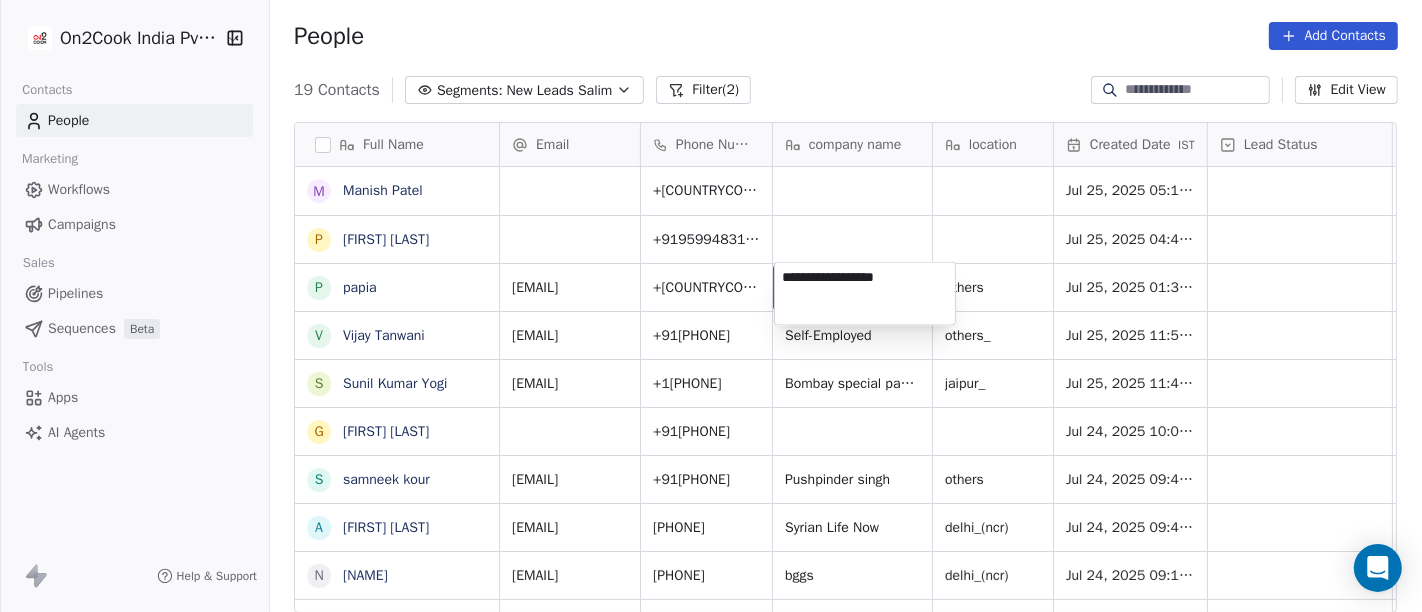 click on "On2Cook India Pvt. Ltd. Contacts People Marketing Workflows Campaigns Sales Pipelines Sequences Beta Tools Apps AI Agents Help & Support People  Add Contacts 19 Contacts Segments: New Leads Salim Filter  (2) Edit View Tag Add to Sequence Full Name M Manish Patel P Pankaj rawat p papia V Vijay Tanwani S Sunil Kumar Yogi G Gajraj Singh Chandela s samneek kour A Alka Verma N Naseer Ahmad A Amit Gupta U Usha Prasad s susanta sasmal K Kaushik Patel M Mr.Adnan K Kâpil Gúpta P Priti SahebRao G Geeta bhatia M Mahendra Transport M Manish Patel Email Phone Number company name location Created Date IST Lead Status Tags Assignee Sales Rep Last Activity Date IST +919890981189 Jul 25, 2025 05:11 PM Salim +919599483158 Jul 25, 2025 04:43 PM Salim piadas1998@gmail.com +918584011960 Banani beauty care others Jul 25, 2025 01:30 PM Salim dr.vijaytanwani@gmail.com +919529222653 Self-Employed others_ Jul 25, 2025 11:59 AM Salim bombayspecialpav72@gmail.com +19018884444 Bombay special pav bhaji jaipur_ Jul 25, 2025 11:41 AM" at bounding box center [711, 306] 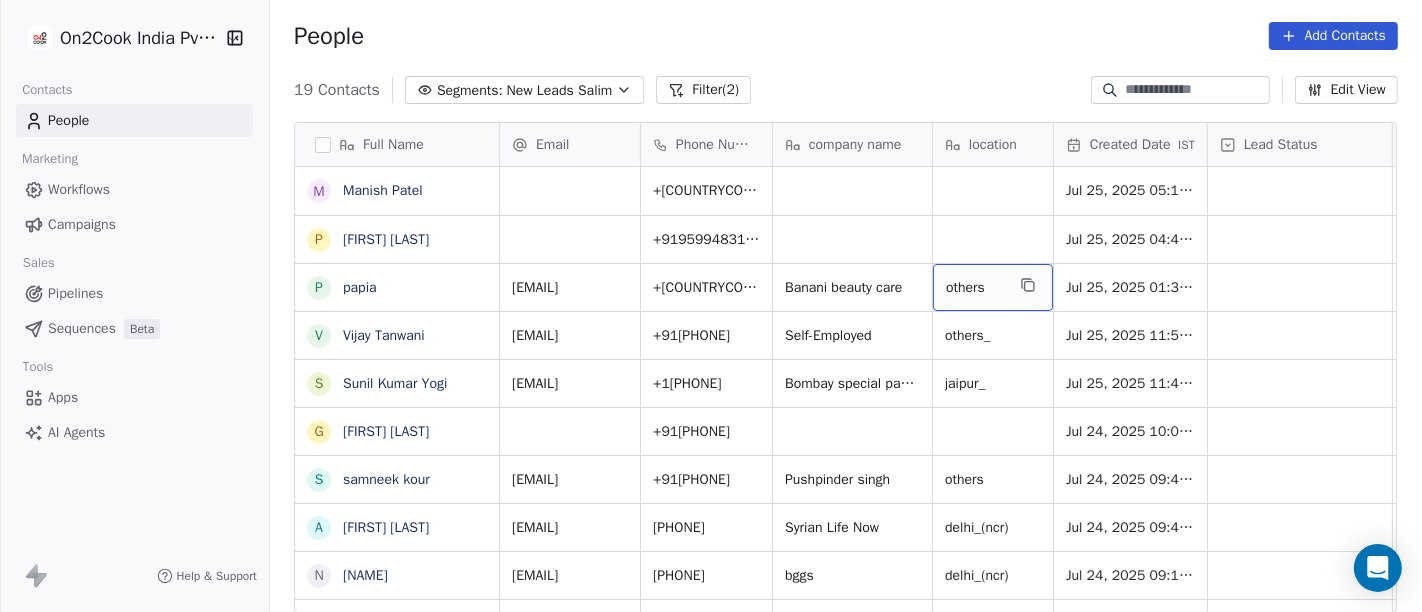 click on "others" at bounding box center [975, 288] 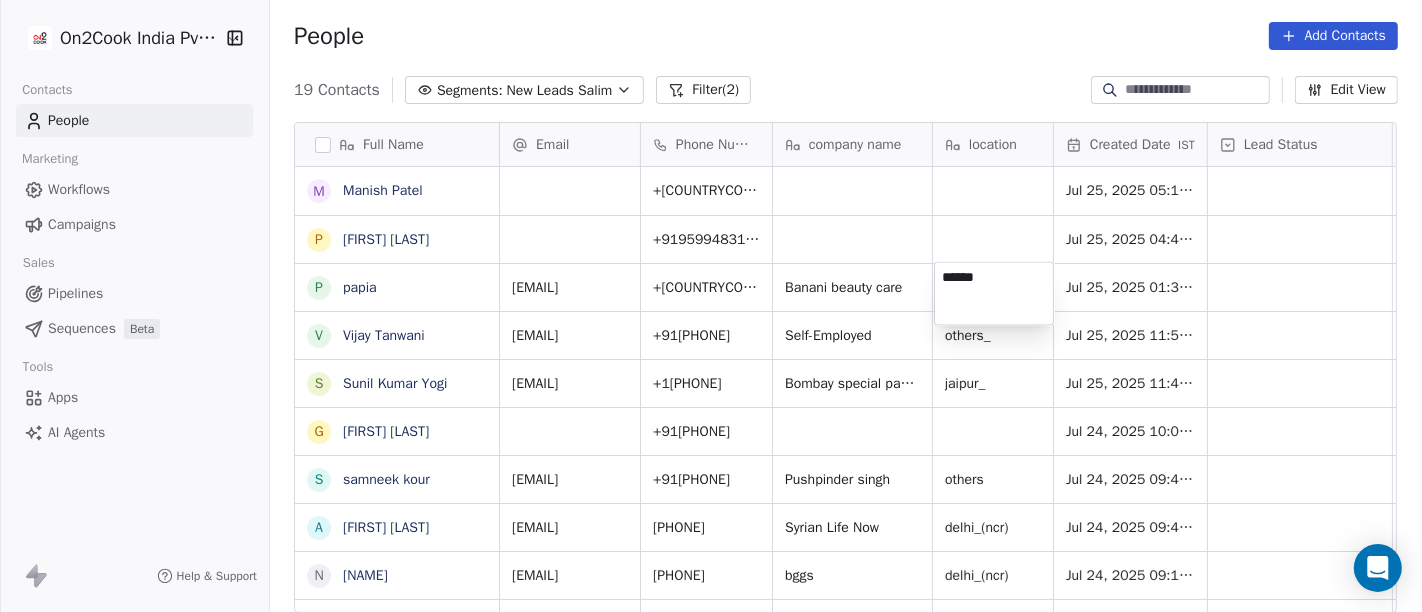 click on "******" at bounding box center [994, 293] 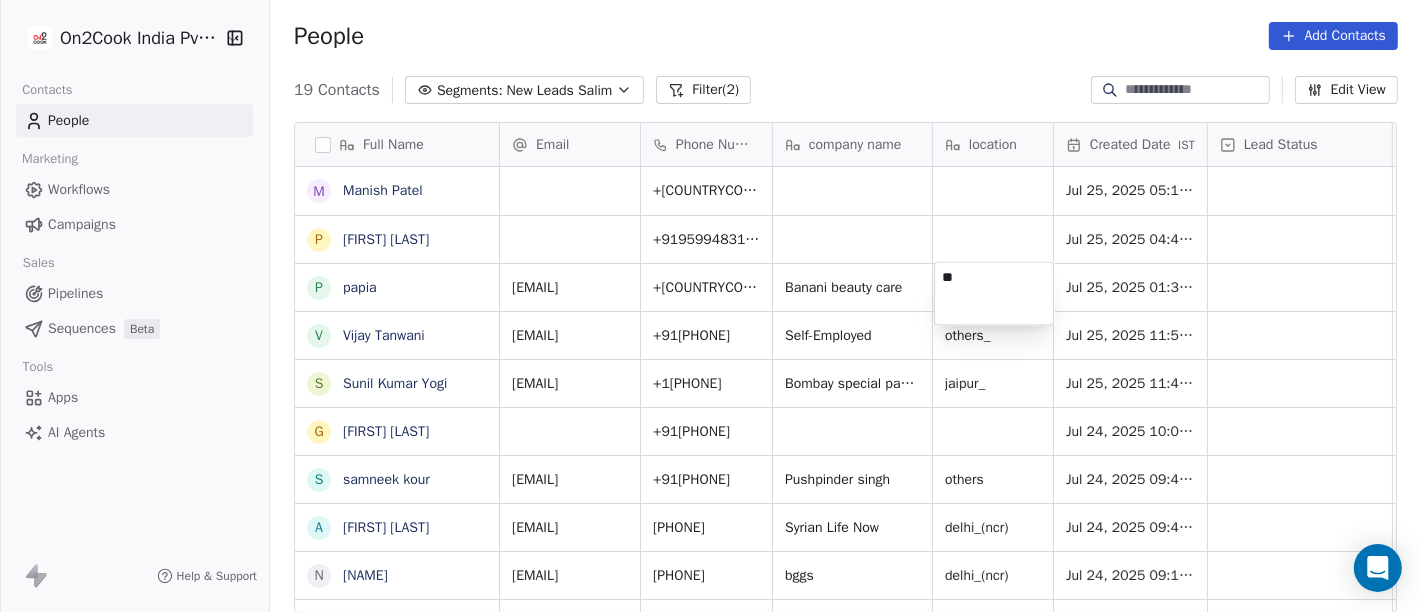type on "*" 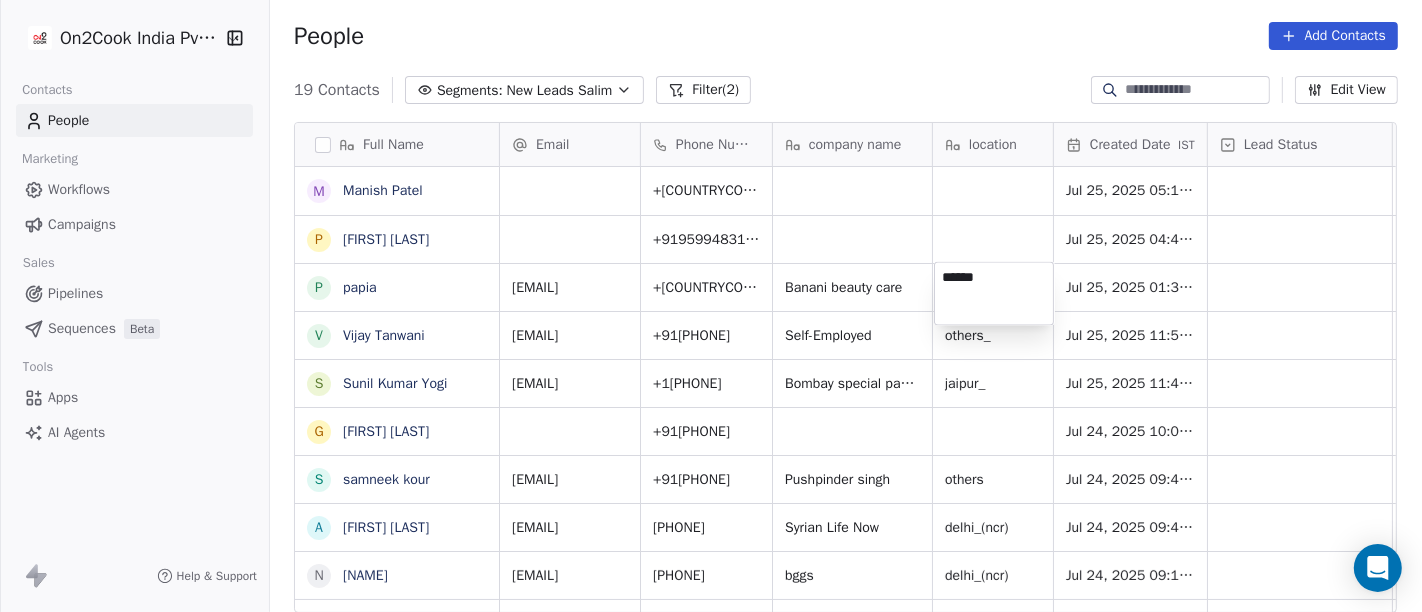 type on "*****" 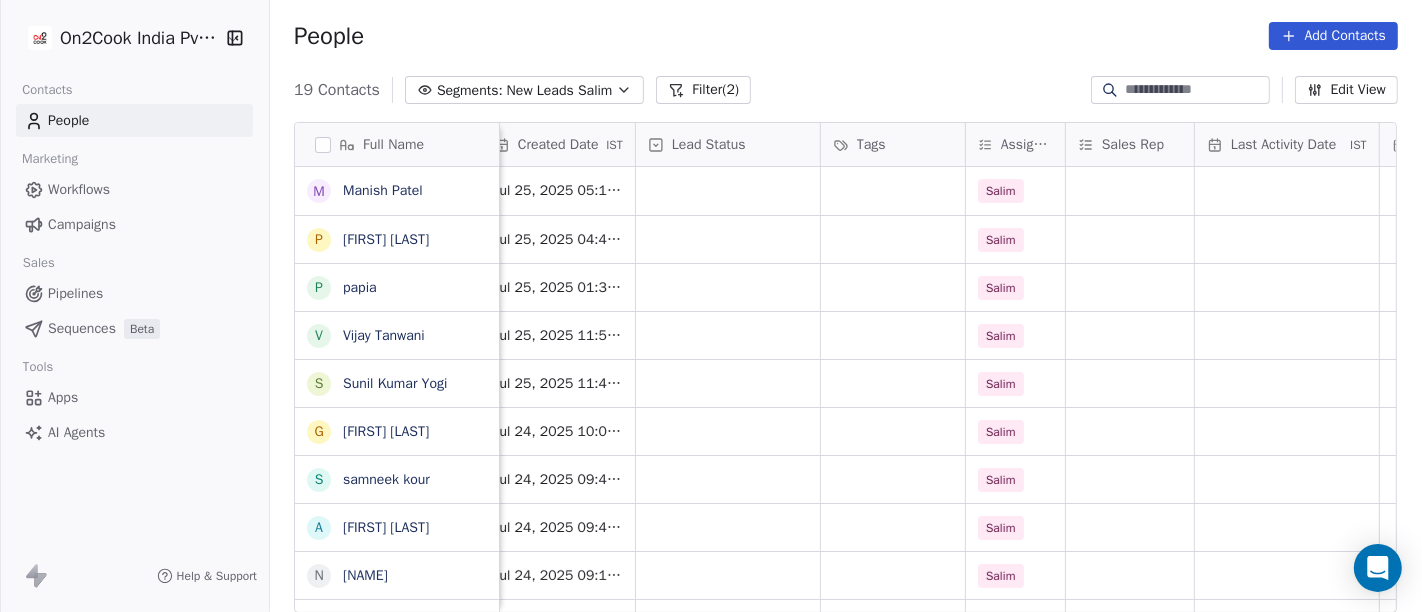 scroll, scrollTop: 0, scrollLeft: 581, axis: horizontal 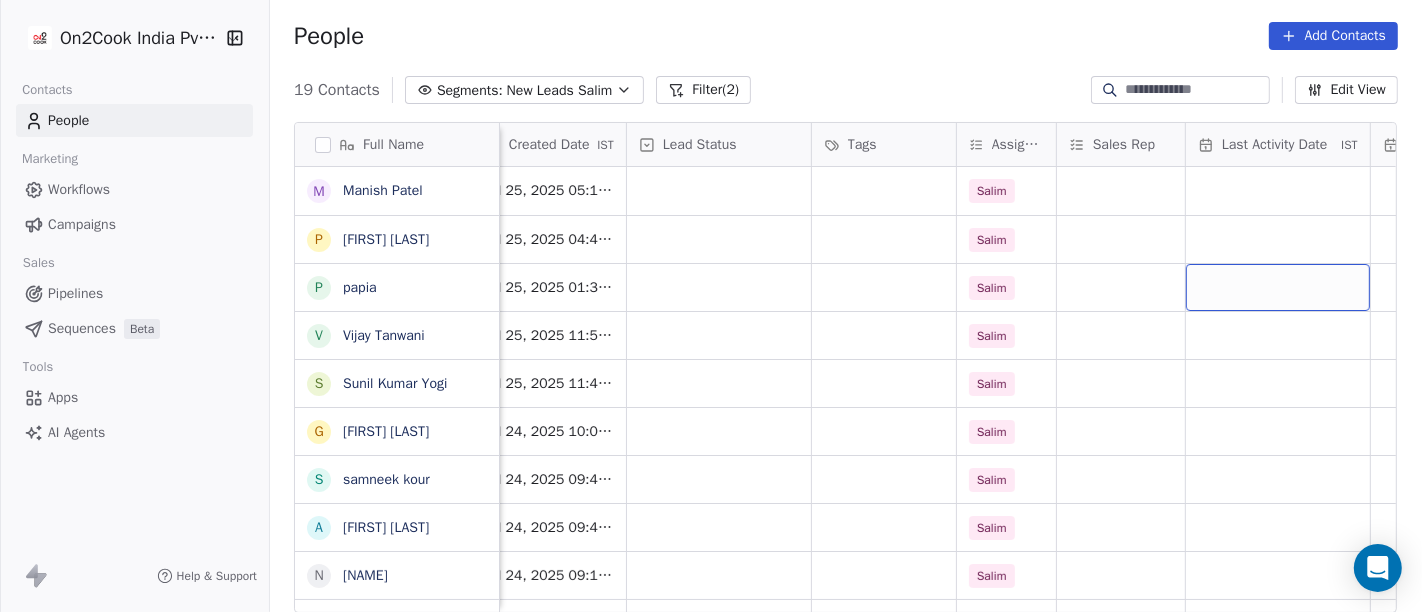 click at bounding box center (1278, 287) 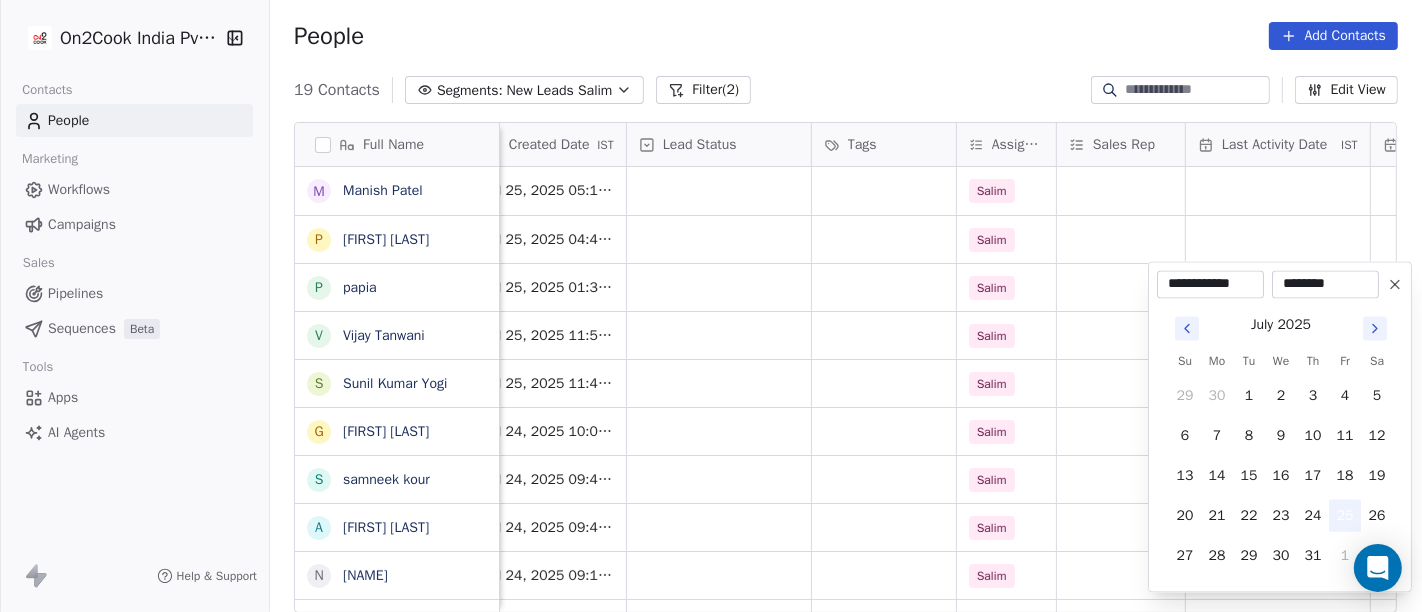 click on "25" at bounding box center (1345, 515) 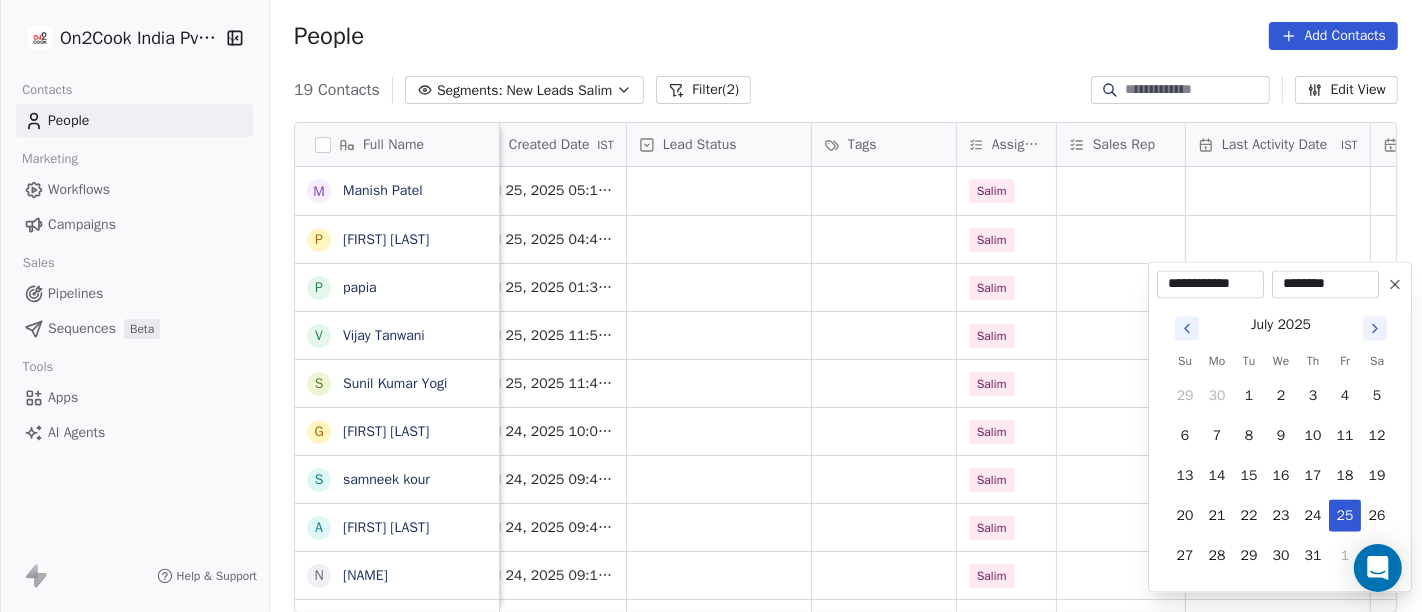 click on "On2Cook India Pvt. Ltd. Contacts People Marketing Workflows Campaigns Sales Pipelines Sequences Beta Tools Apps AI Agents Help & Support People  Add Contacts 19 Contacts Segments: New Leads Salim Filter  (2) Edit View Tag Add to Sequence Full Name M Manish Patel P Pankaj rawat p papia V Vijay Tanwani S Sunil Kumar Yogi G Gajraj Singh Chandela s samneek kour A Alka Verma N Naseer Ahmad A Amit Gupta U Usha Prasad s susanta sasmal K Kaushik Patel M Mr.Adnan K Kâpil Gúpta P Priti SahebRao G Geeta bhatia M Mahendra Transport M Manish Patel Phone Number company name location Created Date IST Lead Status Tags Assignee Sales Rep Last Activity Date IST Follow Up Date IST Notes Call Attempts Website   +919890981189 Jul 25, 2025 05:11 PM Salim   +919599483158 Jul 25, 2025 04:43 PM Salim   +918584011960 Banani beauty care Hojai Jul 25, 2025 01:30 PM Salim   +919529222653 Self-Employed others_ Jul 25, 2025 11:59 AM Salim   +19018884444 Bombay special pav bhaji jaipur_ Jul 25, 2025 11:41 AM Salim   +919636666721 Salim" at bounding box center [711, 306] 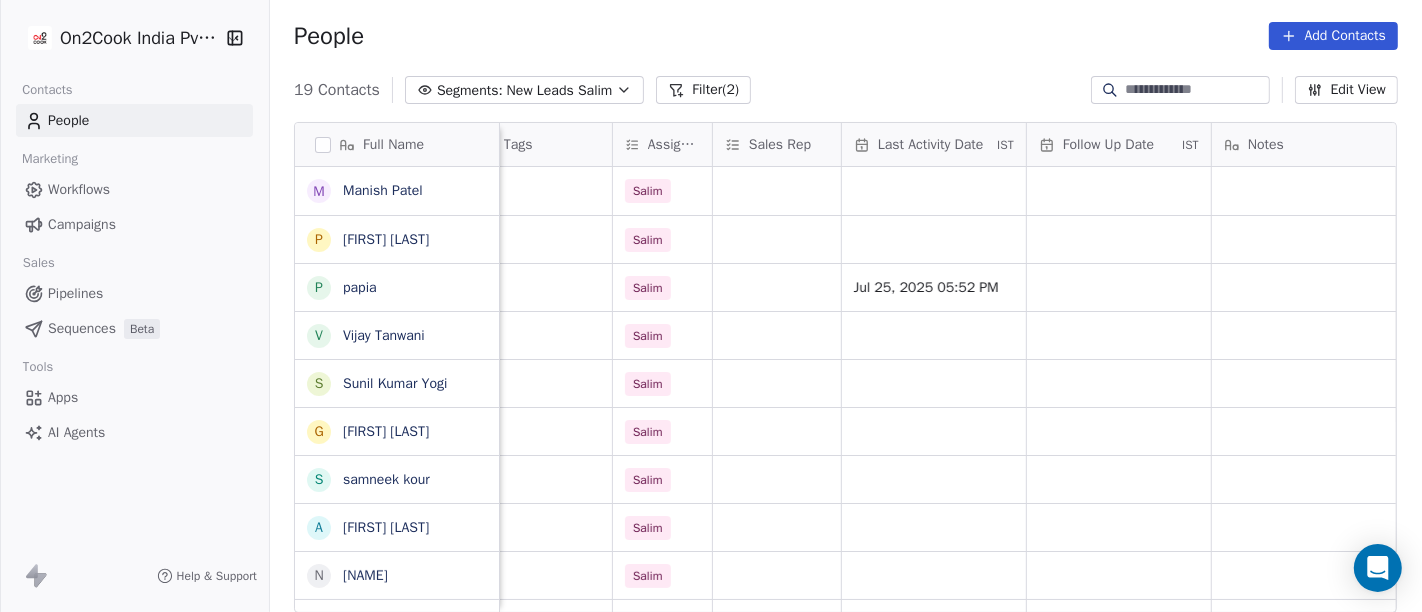 scroll, scrollTop: 0, scrollLeft: 928, axis: horizontal 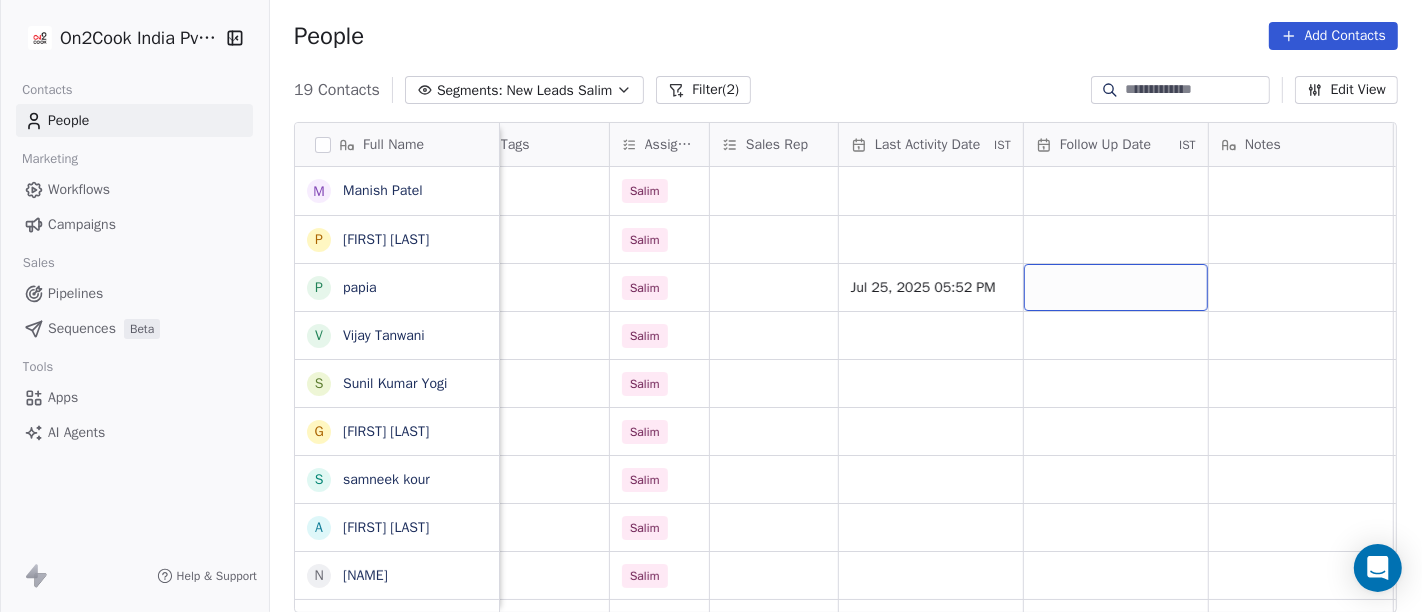 click at bounding box center [1116, 287] 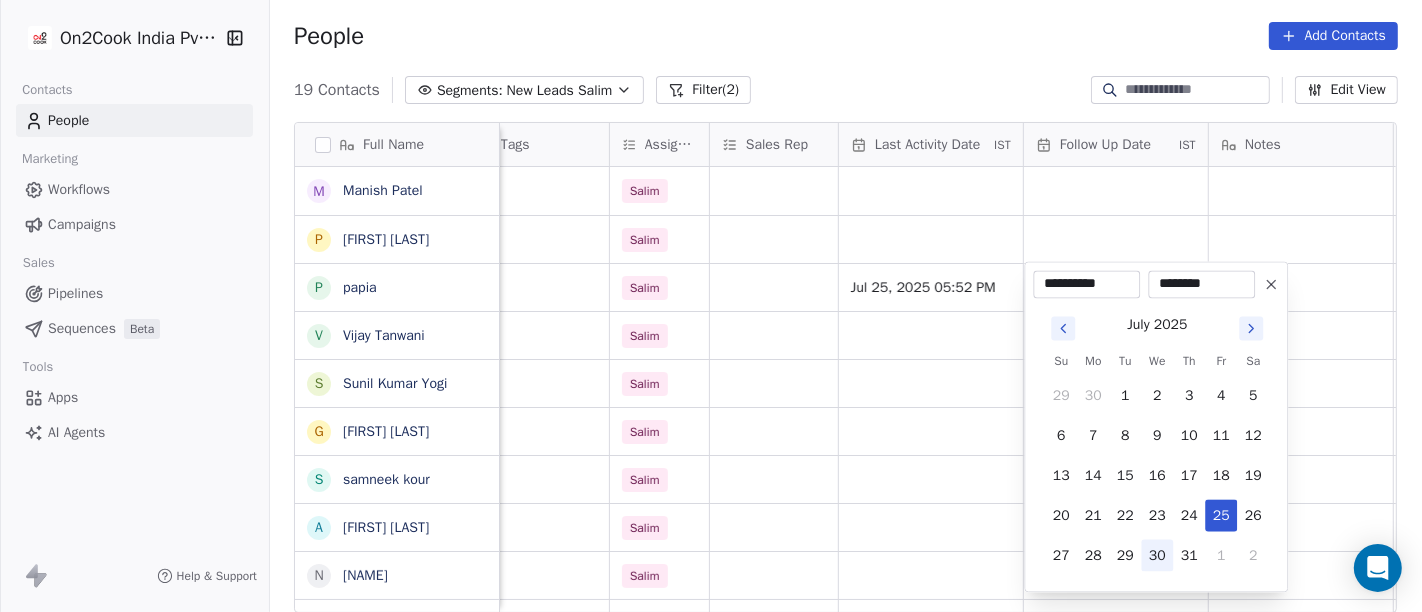 click on "30" at bounding box center [1157, 555] 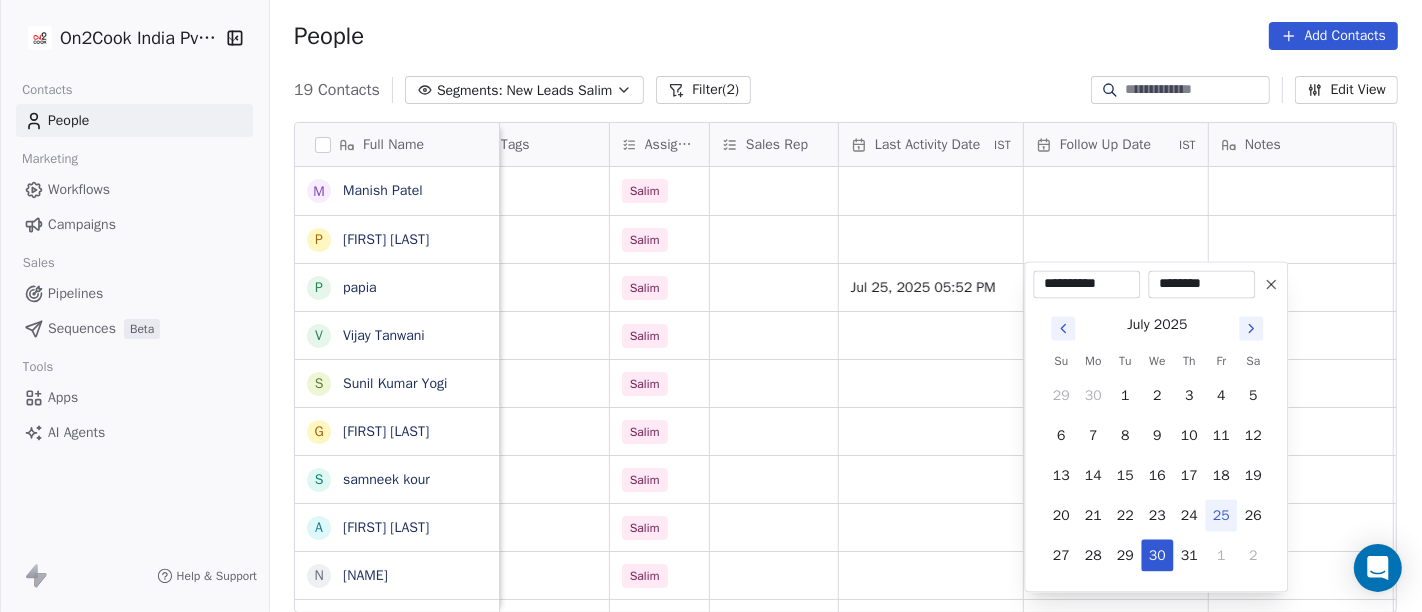 click on "On2Cook India Pvt. Ltd. Contacts People Marketing Workflows Campaigns Sales Pipelines Sequences Beta Tools Apps AI Agents Help & Support People  Add Contacts 19 Contacts Segments: New Leads Salim Filter  (2) Edit View Tag Add to Sequence Full Name M Manish Patel P Pankaj rawat p papia V Vijay Tanwani S Sunil Kumar Yogi G Gajraj Singh Chandela s samneek kour A Alka Verma N Naseer Ahmad A Amit Gupta U Usha Prasad s susanta sasmal K Kaushik Patel M Mr.Adnan K Kâpil Gúpta P Priti SahebRao G Geeta bhatia M Mahendra Transport M Manish Patel location Created Date IST Lead Status Tags Assignee Sales Rep Last Activity Date IST Follow Up Date IST Notes Call Attempts Website zomato link outlet type   Jul 25, 2025 05:11 PM Salim   Jul 25, 2025 04:43 PM Salim   Hojai Jul 25, 2025 01:30 PM Salim Jul 25, 2025 05:52 PM cloud_kitchen   others_ Jul 25, 2025 11:59 AM Salim restaurants   jaipur_ Jul 25, 2025 11:41 AM Salim restaurants   Jul 24, 2025 10:06 PM Salim   others Jul 24, 2025 09:49 PM Salim restaurants   Salim" at bounding box center [711, 306] 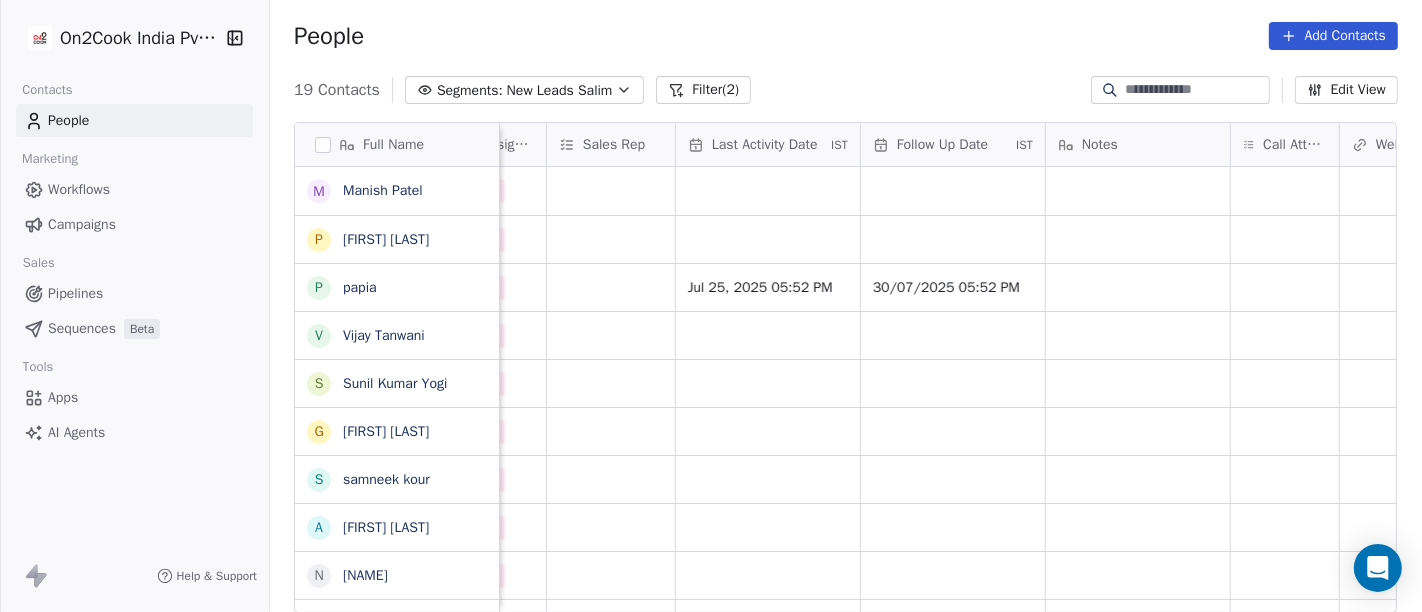 scroll, scrollTop: 0, scrollLeft: 1097, axis: horizontal 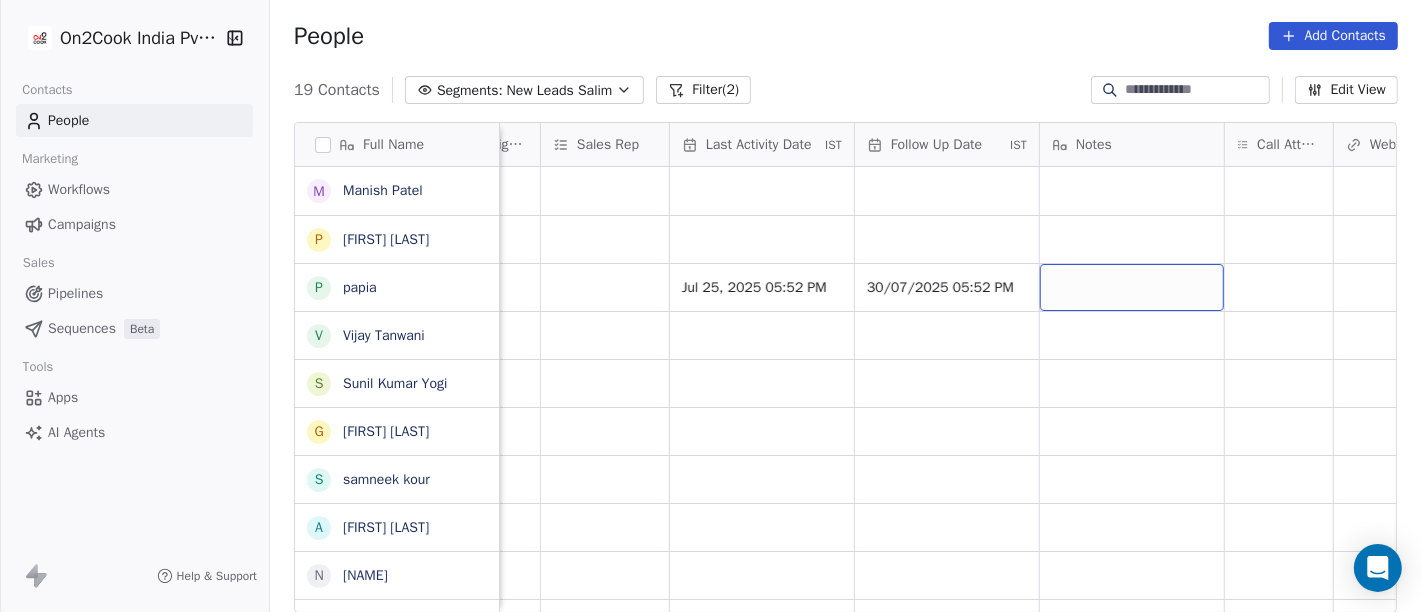 click at bounding box center [1132, 287] 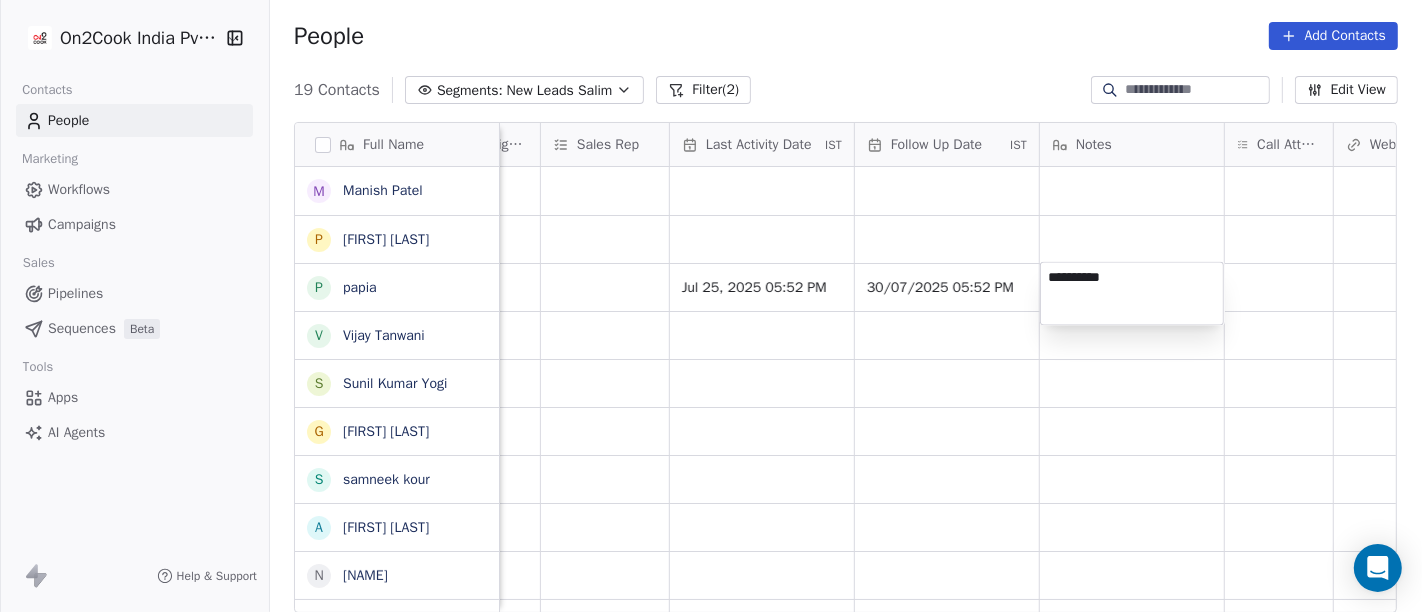 type on "**********" 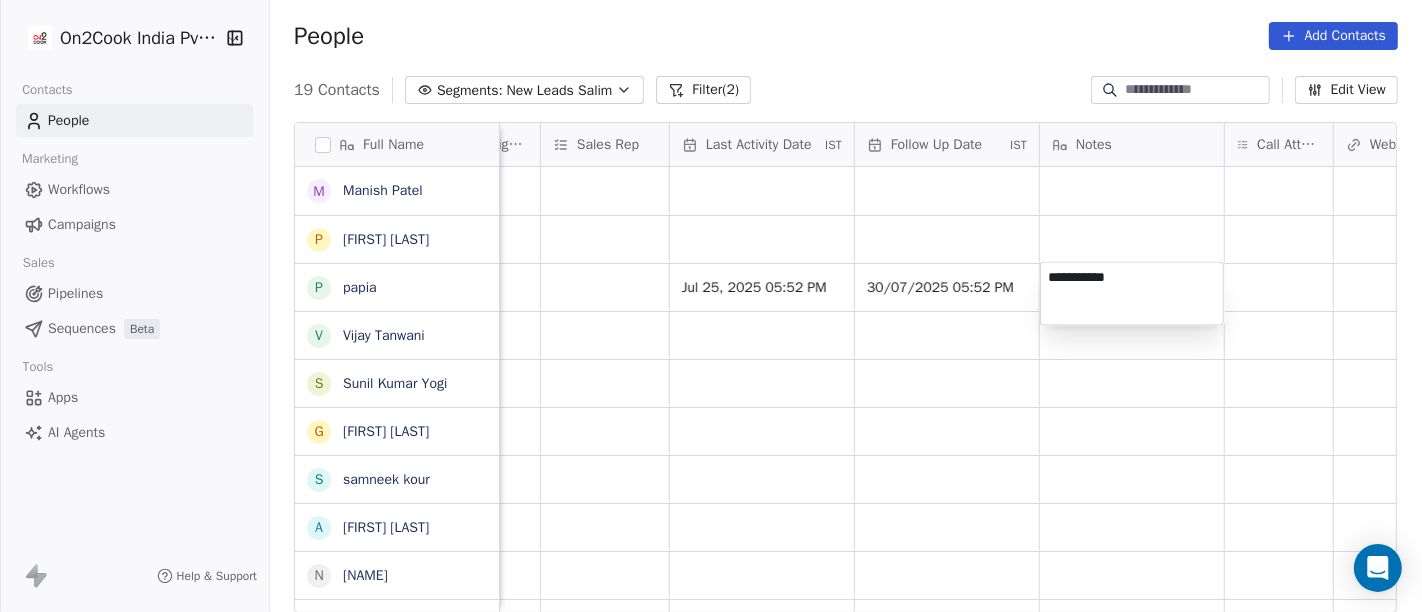 click on "On2Cook India Pvt. Ltd. Contacts People Marketing Workflows Campaigns Sales Pipelines Sequences Beta Tools Apps AI Agents Help & Support People  Add Contacts 19 Contacts Segments: New Leads Salim Filter  (2) Edit View Tag Add to Sequence Full Name M Manish Patel P Pankaj rawat p papia V Vijay Tanwani S Sunil Kumar Yogi G Gajraj Singh Chandela s samneek kour A Alka Verma N Naseer Ahmad A Amit Gupta U Usha Prasad s susanta sasmal K Kaushik Patel M Mr.Adnan K Kâpil Gúpta P Priti SahebRao G Geeta bhatia M Mahendra Transport M Manish Patel Created Date IST Lead Status Tags Assignee Sales Rep Last Activity Date IST Follow Up Date IST Notes Call Attempts Website zomato link outlet type Location   Jul 25, 2025 05:11 PM Salim   Jul 25, 2025 04:43 PM Salim   Jul 25, 2025 01:30 PM Salim Jul 25, 2025 05:52 PM 30/07/2025 05:52 PM cloud_kitchen   Jul 25, 2025 11:59 AM Salim restaurants   Jul 25, 2025 11:41 AM Salim restaurants   Jul 24, 2025 10:06 PM Salim   Jul 24, 2025 09:49 PM Salim restaurants   Salim restaurants" at bounding box center [711, 306] 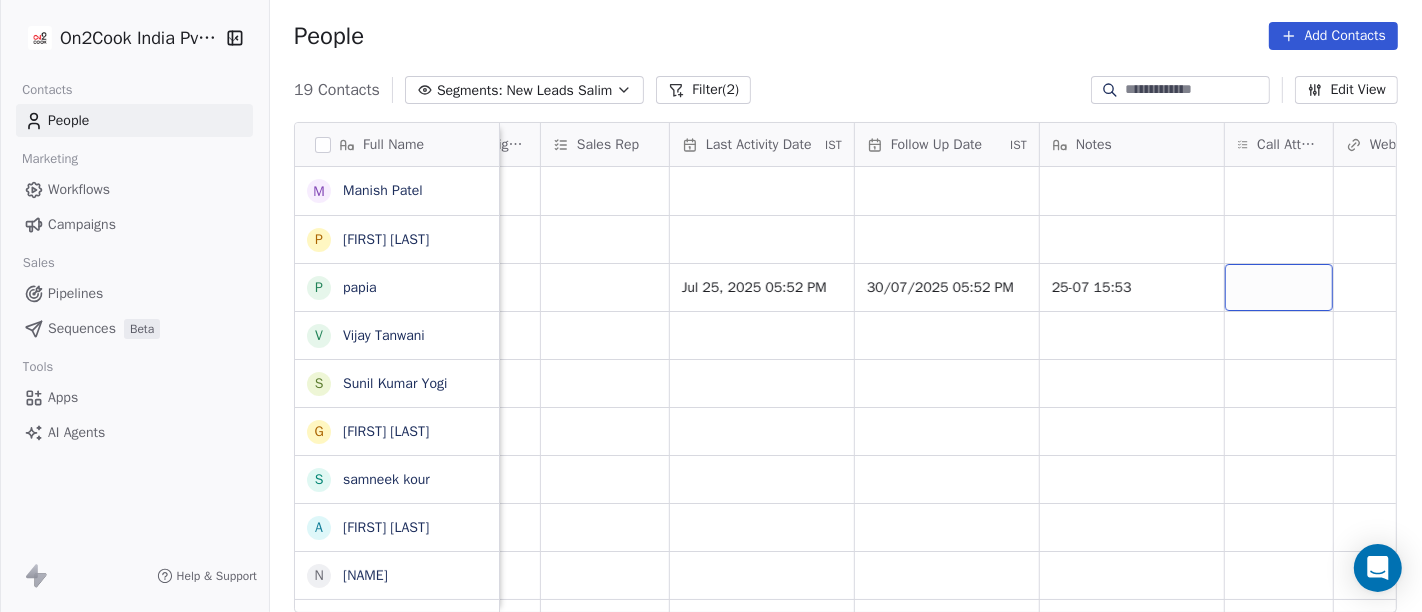 click at bounding box center [1279, 287] 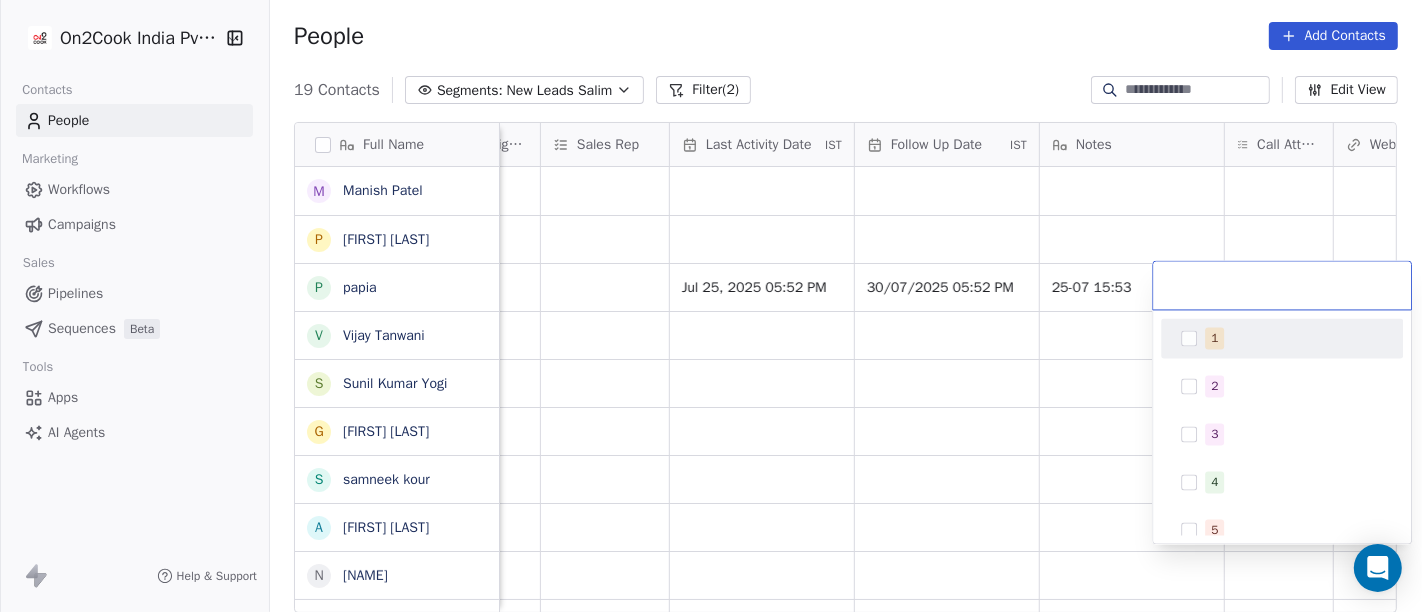 click on "1" at bounding box center (1294, 338) 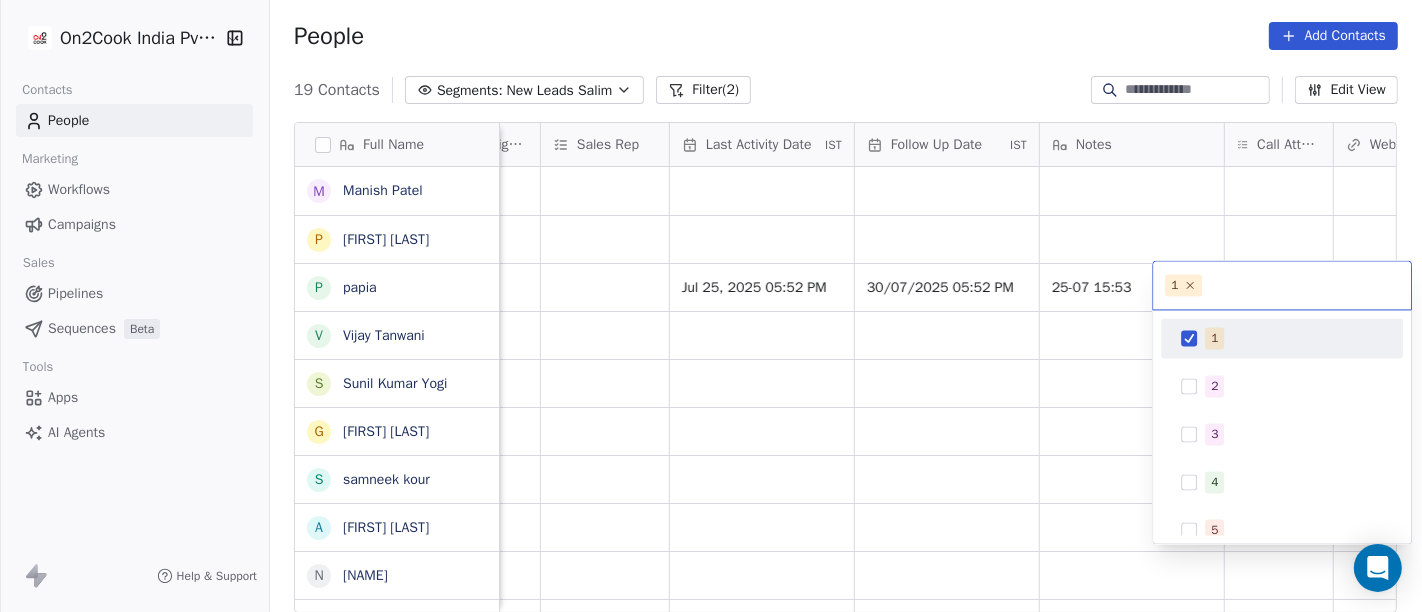 click on "On2Cook India Pvt. Ltd. Contacts People Marketing Workflows Campaigns Sales Pipelines Sequences Beta Tools Apps AI Agents Help & Support People  Add Contacts 19 Contacts Segments: New Leads Salim Filter  (2) Edit View Tag Add to Sequence Full Name M Manish Patel P Pankaj rawat p papia V Vijay Tanwani S Sunil Kumar Yogi G Gajraj Singh Chandela s samneek kour A Alka Verma N Naseer Ahmad A Amit Gupta U Usha Prasad s susanta sasmal K Kaushik Patel M Mr.Adnan K Kâpil Gúpta P Priti SahebRao G Geeta bhatia M Mahendra Transport M Manish Patel Created Date IST Lead Status Tags Assignee Sales Rep Last Activity Date IST Follow Up Date IST Notes Call Attempts Website zomato link outlet type Location   Jul 25, 2025 05:11 PM Salim   Jul 25, 2025 04:43 PM Salim   Jul 25, 2025 01:30 PM Salim Jul 25, 2025 05:52 PM 30/07/2025 05:52 PM 25-07 15:53 cloud_kitchen   Jul 25, 2025 11:59 AM Salim restaurants   Jul 25, 2025 11:41 AM Salim restaurants   Jul 24, 2025 10:06 PM Salim   Jul 24, 2025 09:49 PM Salim restaurants   Salim" at bounding box center [711, 306] 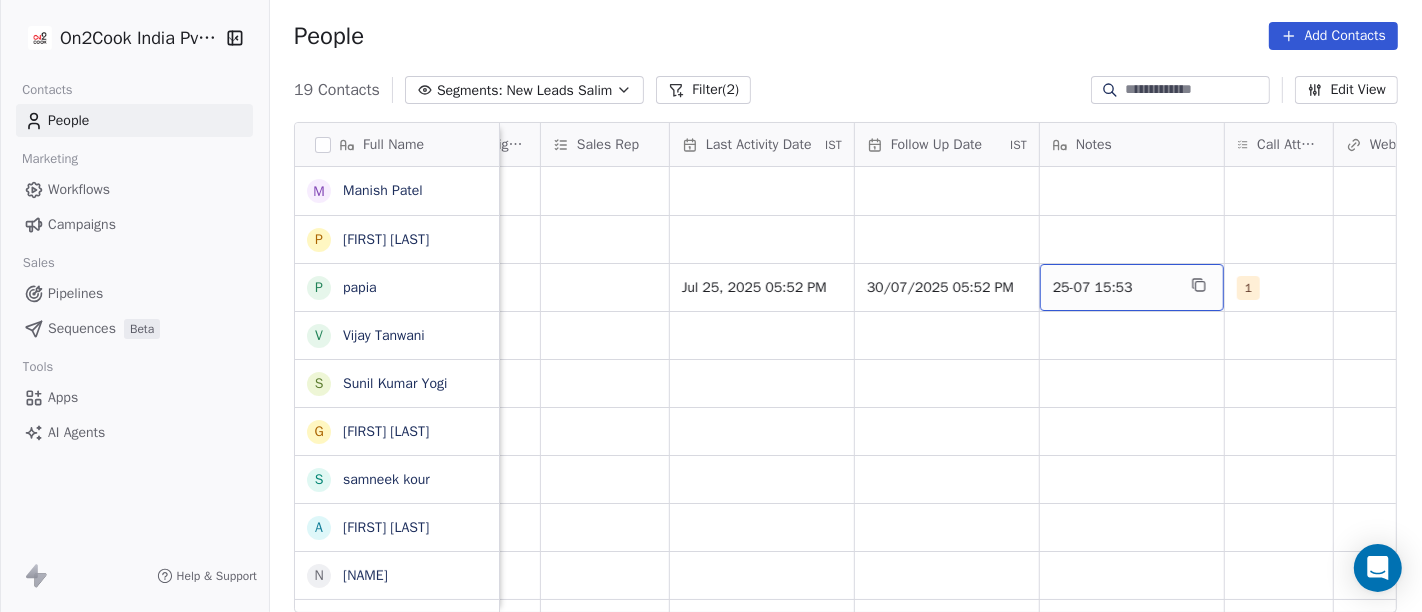 click on "25-07 15:53" at bounding box center [1114, 288] 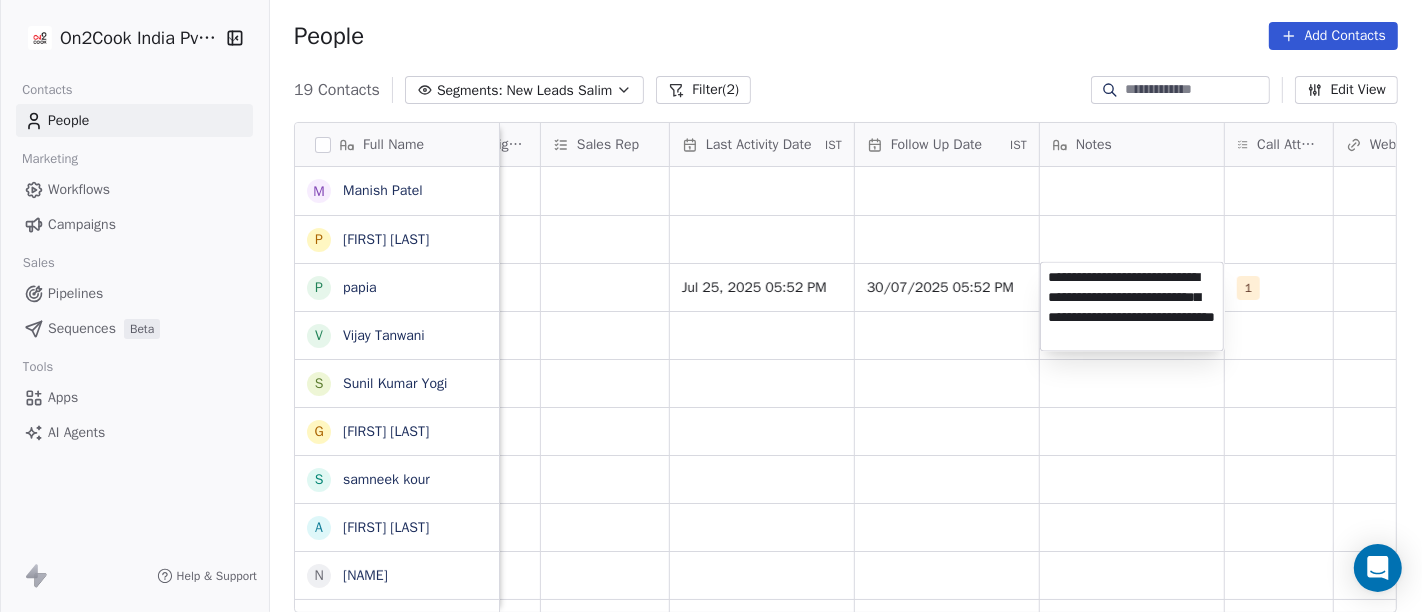 type on "**********" 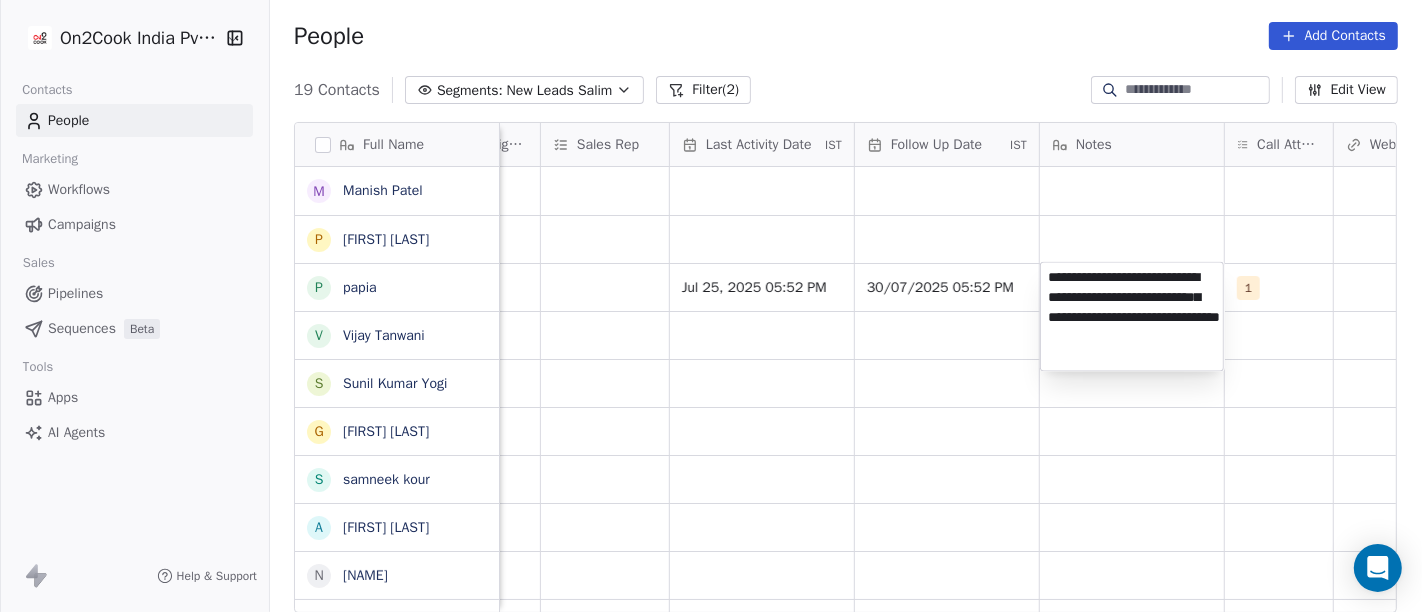 click on "On2Cook India Pvt. Ltd. Contacts People Marketing Workflows Campaigns Sales Pipelines Sequences Beta Tools Apps AI Agents Help & Support People  Add Contacts 19 Contacts Segments: New Leads Salim Filter  (2) Edit View Tag Add to Sequence Full Name M Manish Patel P Pankaj rawat p papia V Vijay Tanwani S Sunil Kumar Yogi G Gajraj Singh Chandela s samneek kour A Alka Verma N Naseer Ahmad A Amit Gupta U Usha Prasad s susanta sasmal K Kaushik Patel M Mr.Adnan K Kâpil Gúpta P Priti SahebRao G Geeta bhatia M Mahendra Transport M Manish Patel Created Date IST Lead Status Tags Assignee Sales Rep Last Activity Date IST Follow Up Date IST Notes Call Attempts Website zomato link outlet type Location   Jul 25, 2025 05:11 PM Salim   Jul 25, 2025 04:43 PM Salim   Jul 25, 2025 01:30 PM Salim Jul 25, 2025 05:52 PM 30/07/2025 05:52 PM 25-07 15:53 1 cloud_kitchen   Jul 25, 2025 11:59 AM Salim restaurants   Jul 25, 2025 11:41 AM Salim restaurants   Jul 24, 2025 10:06 PM Salim   Jul 24, 2025 09:49 PM Salim restaurants   Salim" at bounding box center [711, 306] 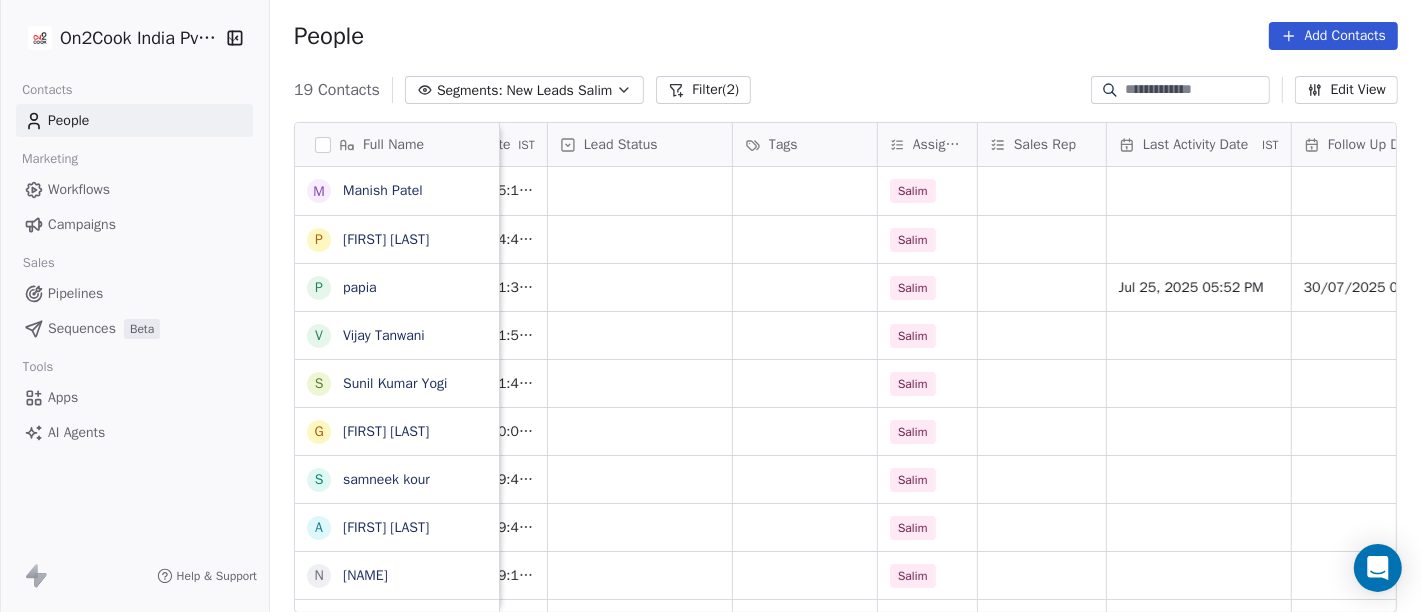 scroll, scrollTop: 0, scrollLeft: 657, axis: horizontal 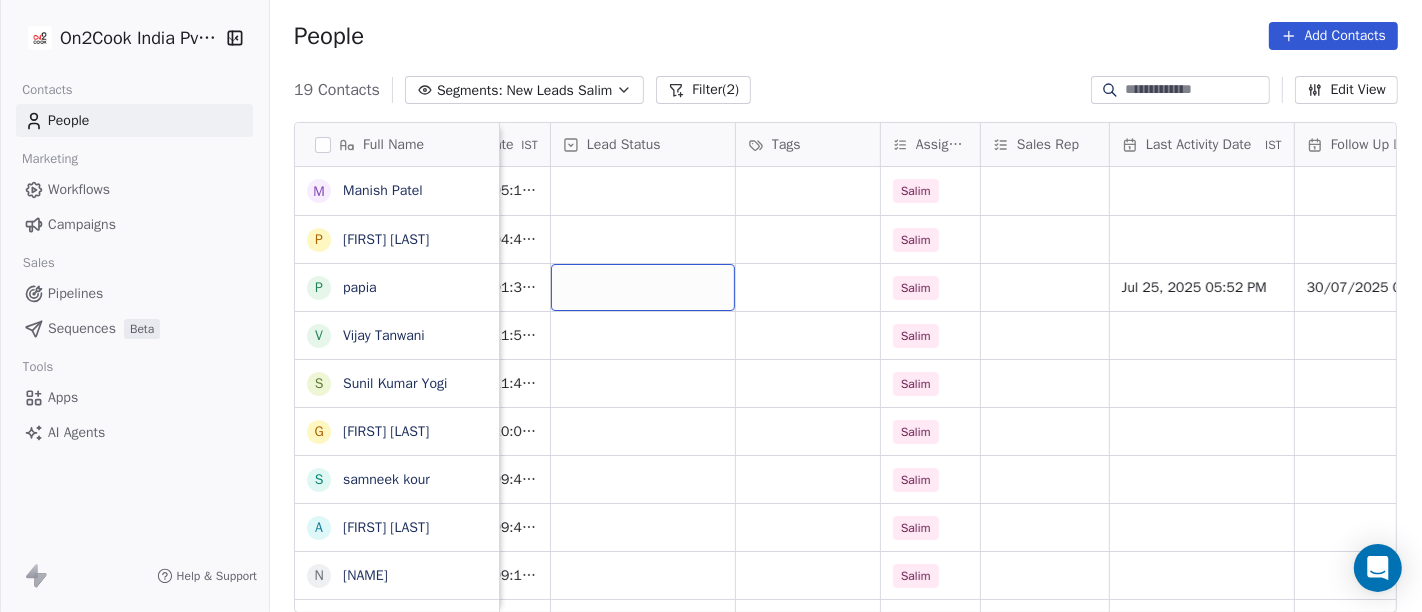 click at bounding box center [643, 287] 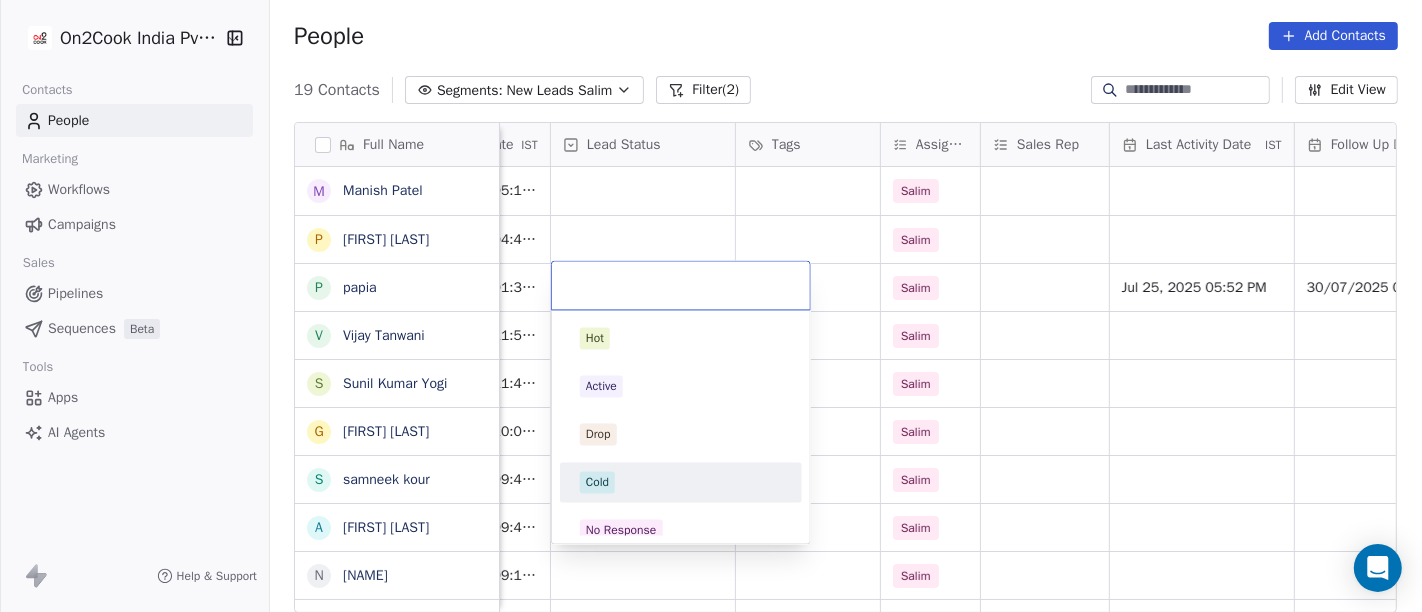 click on "Cold" at bounding box center [681, 482] 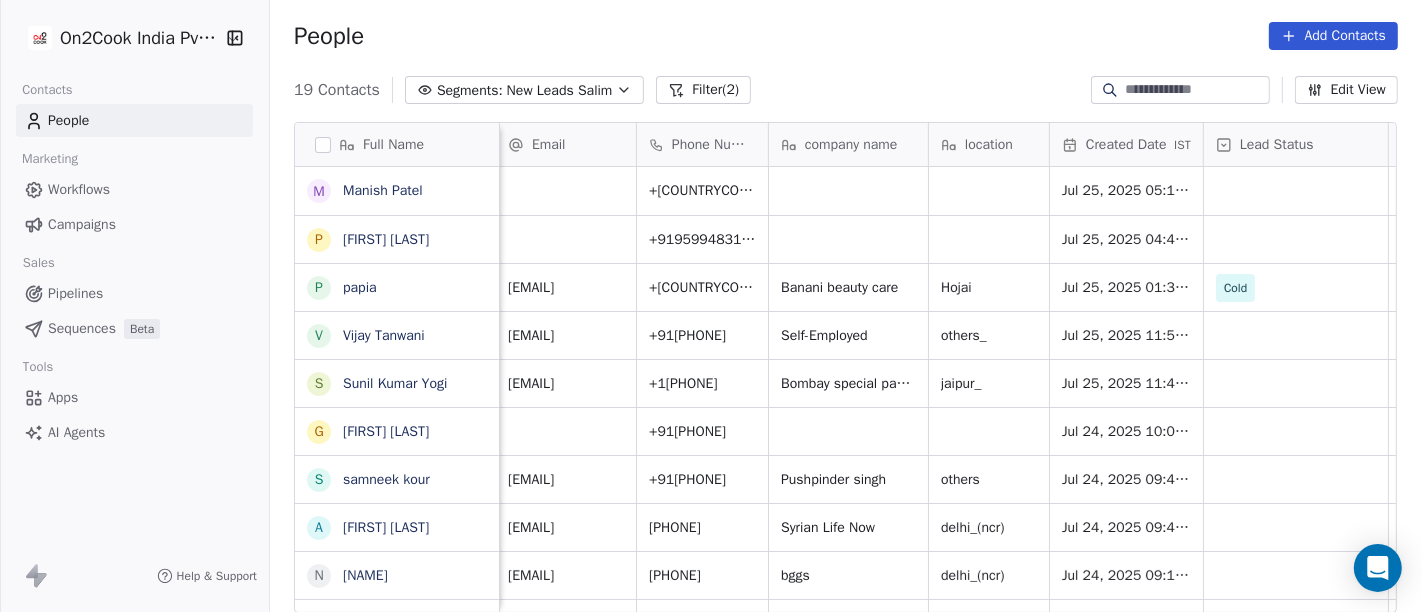scroll, scrollTop: 0, scrollLeft: 0, axis: both 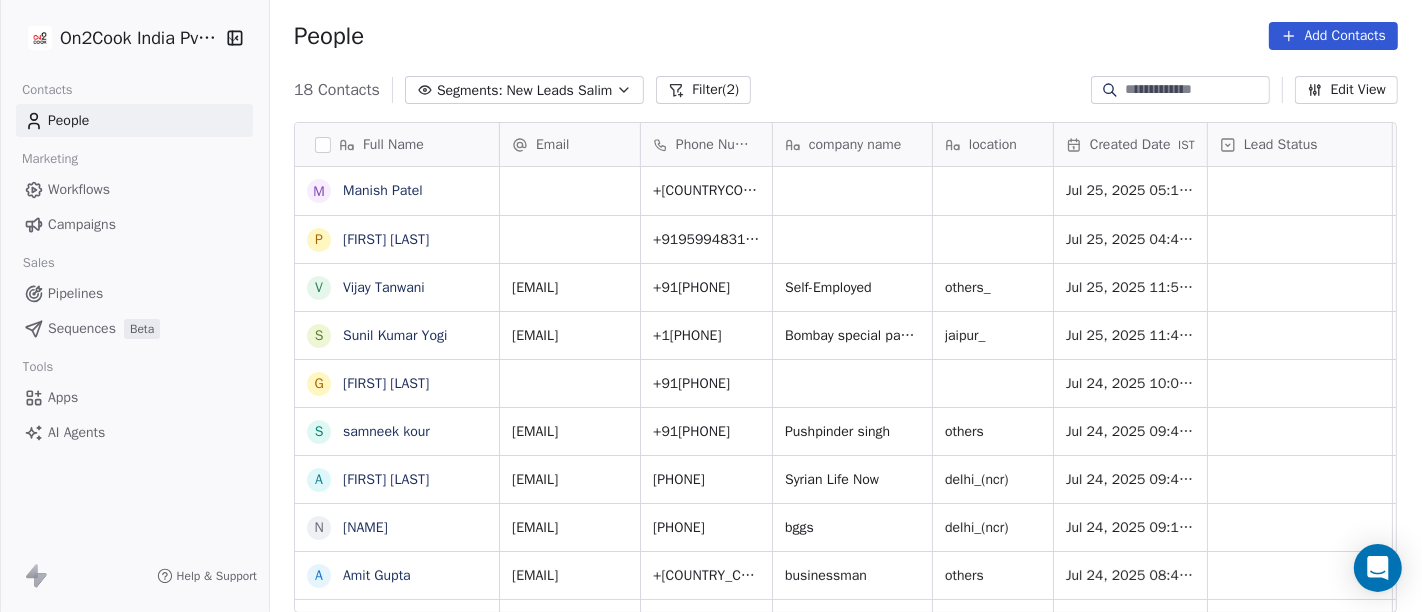 click on "18 Contacts Segments: New Leads Salim Filter  (2) Edit View" at bounding box center [846, 90] 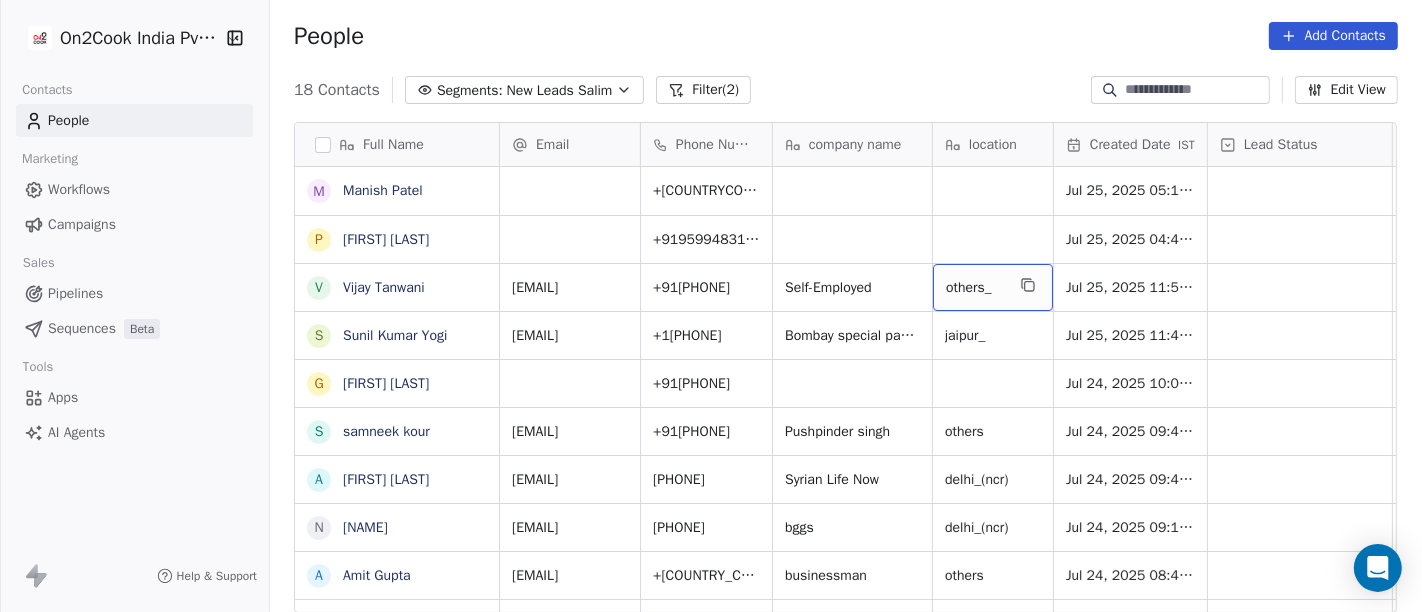 click on "others_" at bounding box center (993, 287) 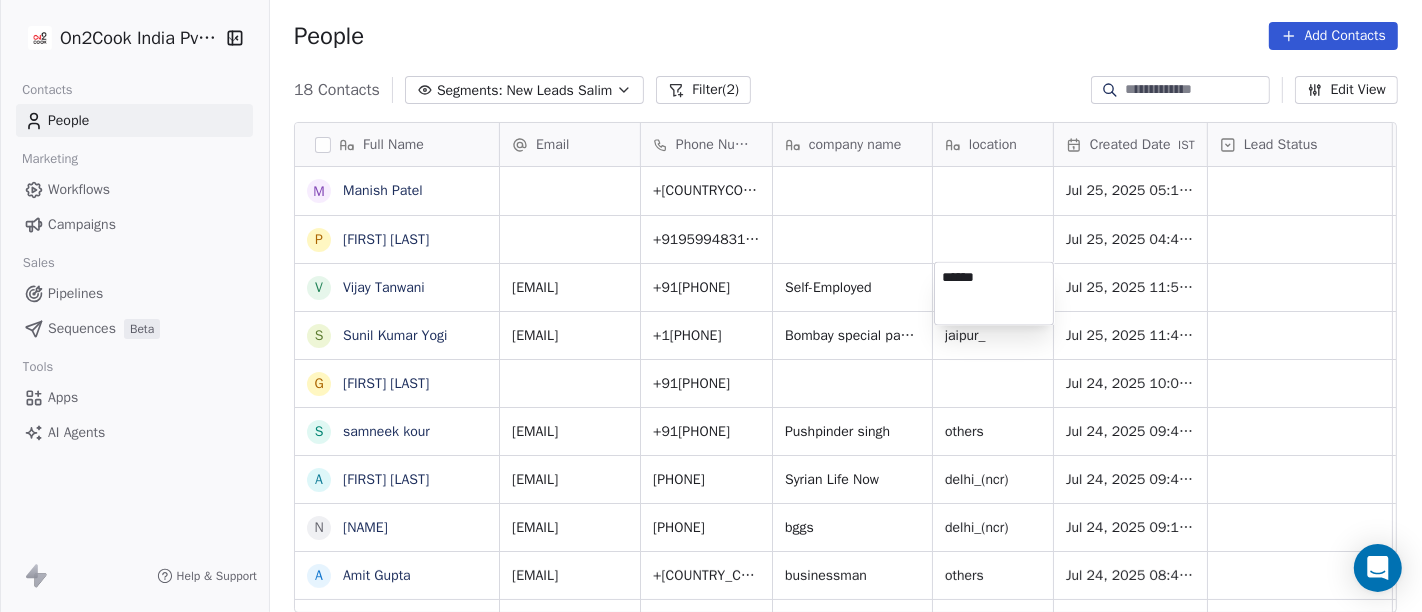 type on "******" 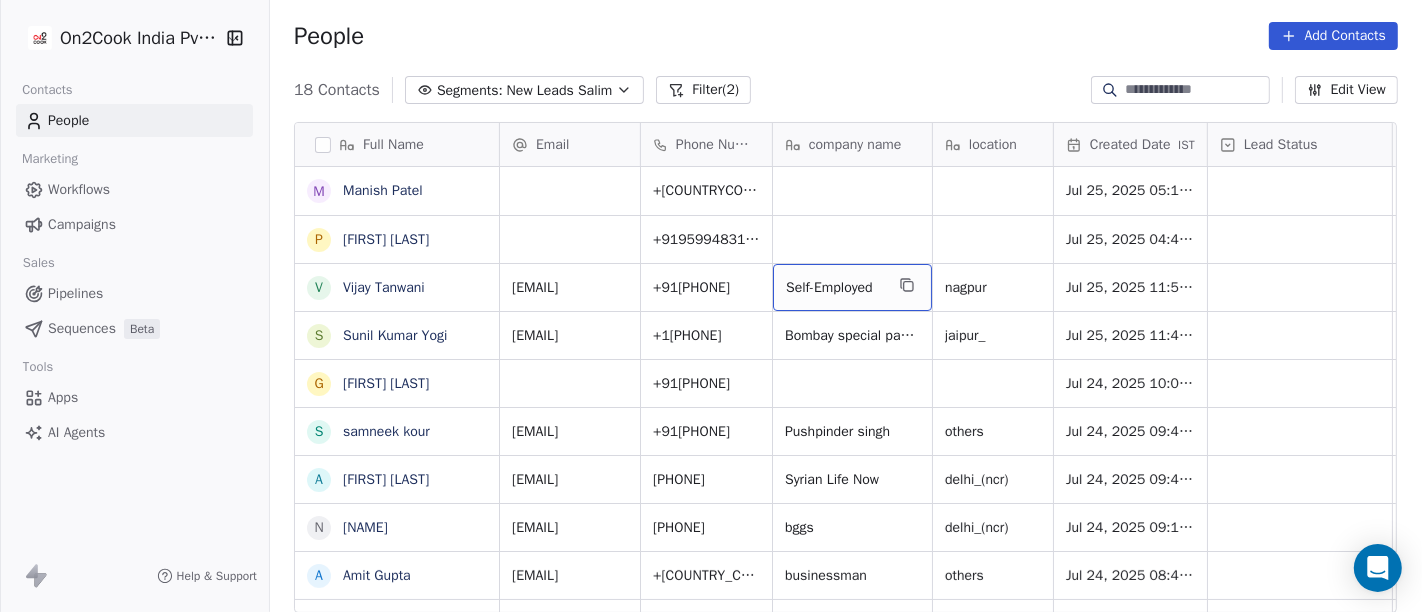click on "Self-Employed" at bounding box center [852, 287] 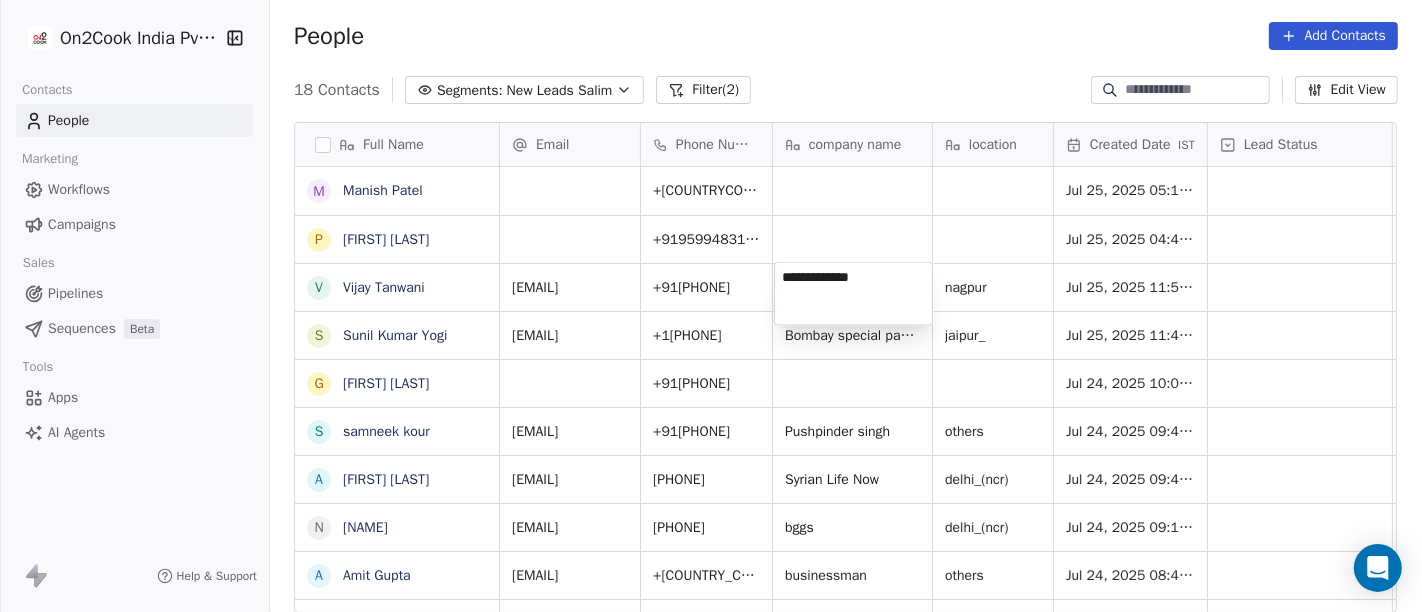 click on "**********" at bounding box center (853, 293) 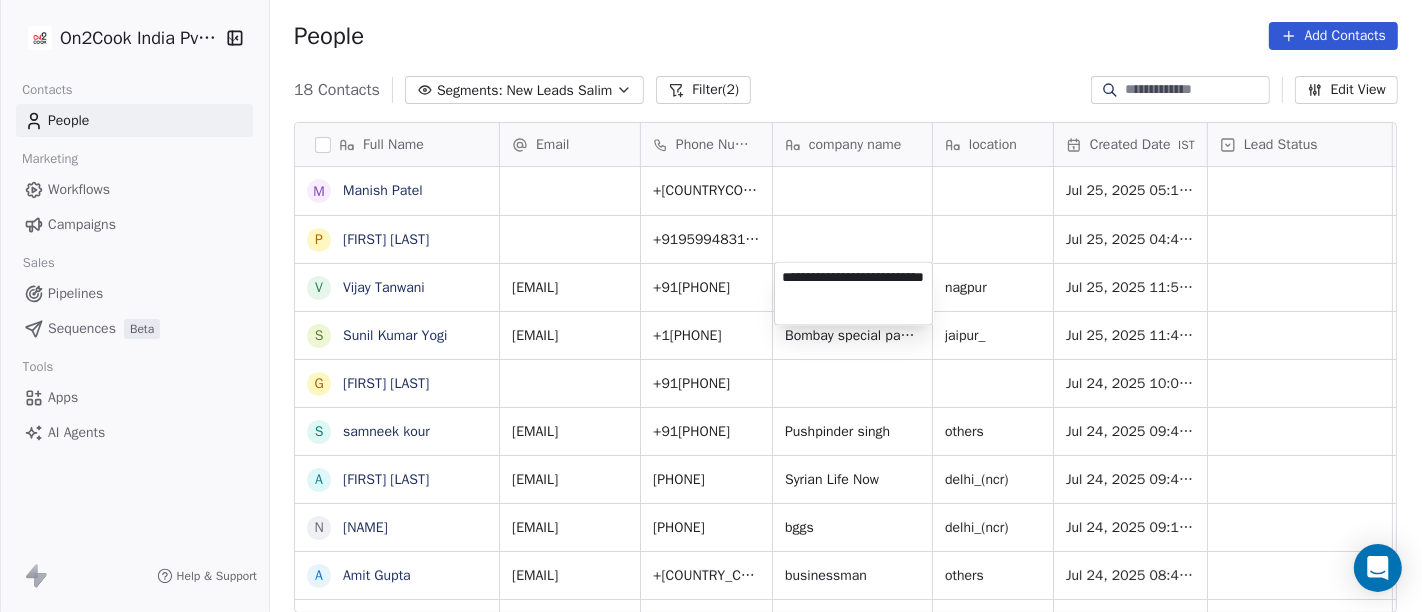type on "**********" 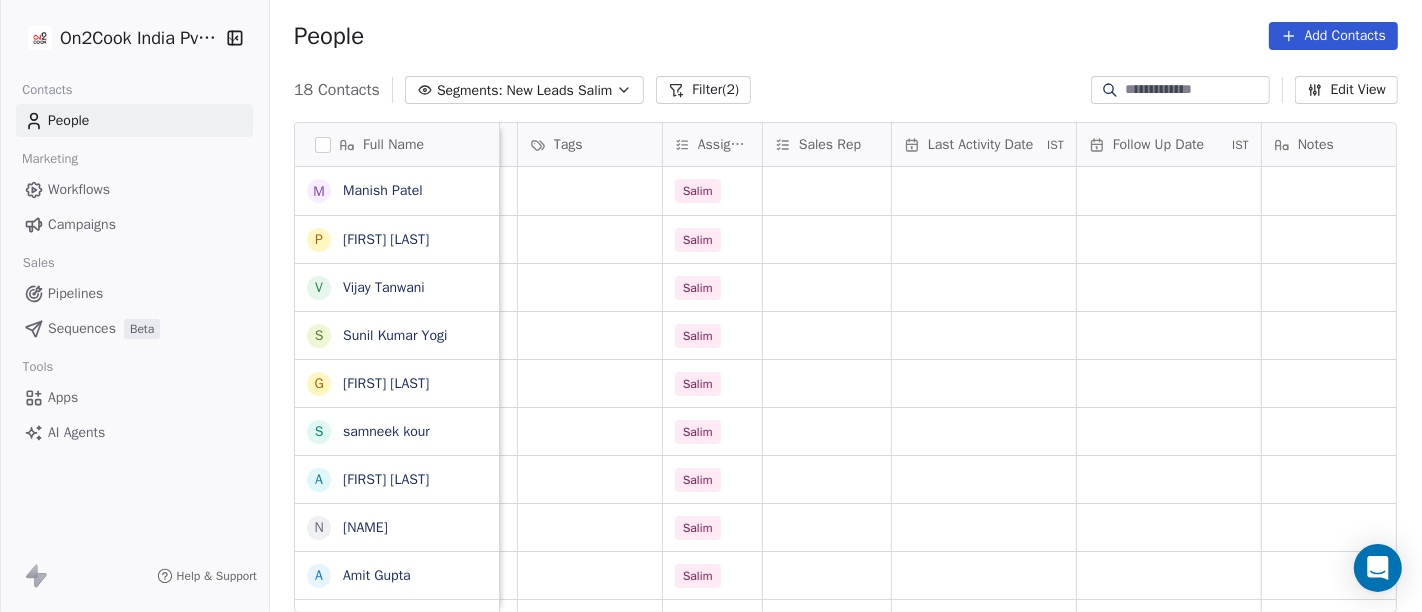 scroll, scrollTop: 0, scrollLeft: 893, axis: horizontal 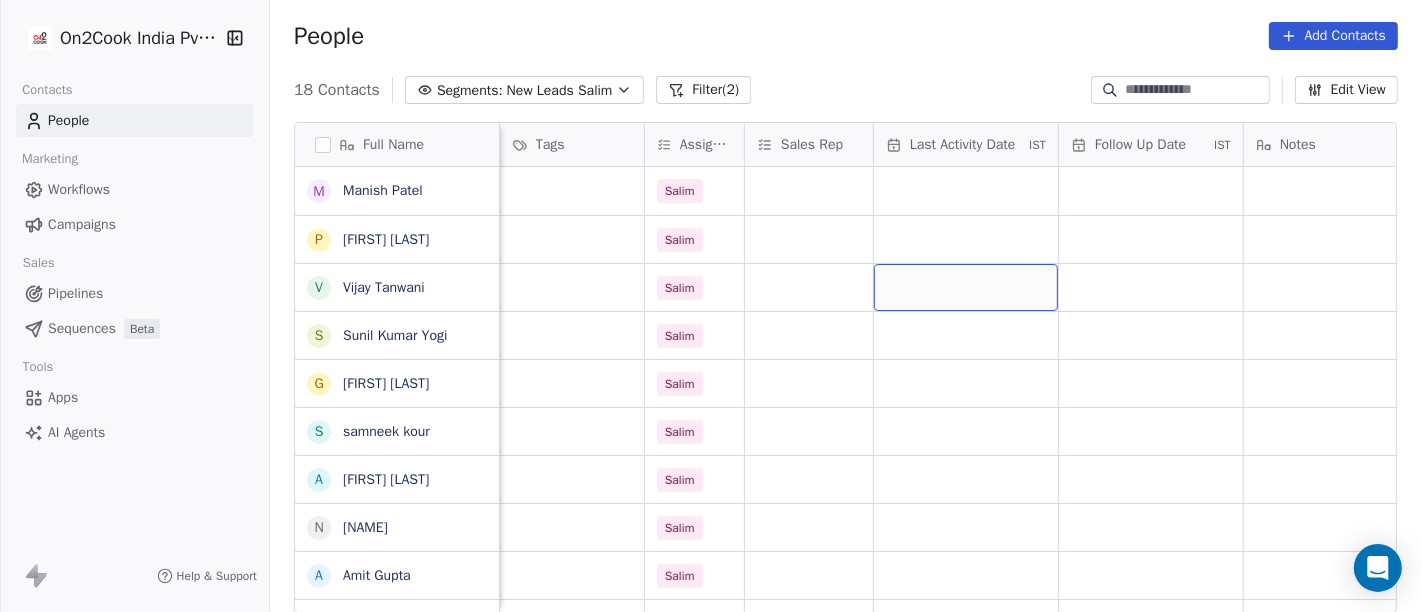 click at bounding box center (966, 287) 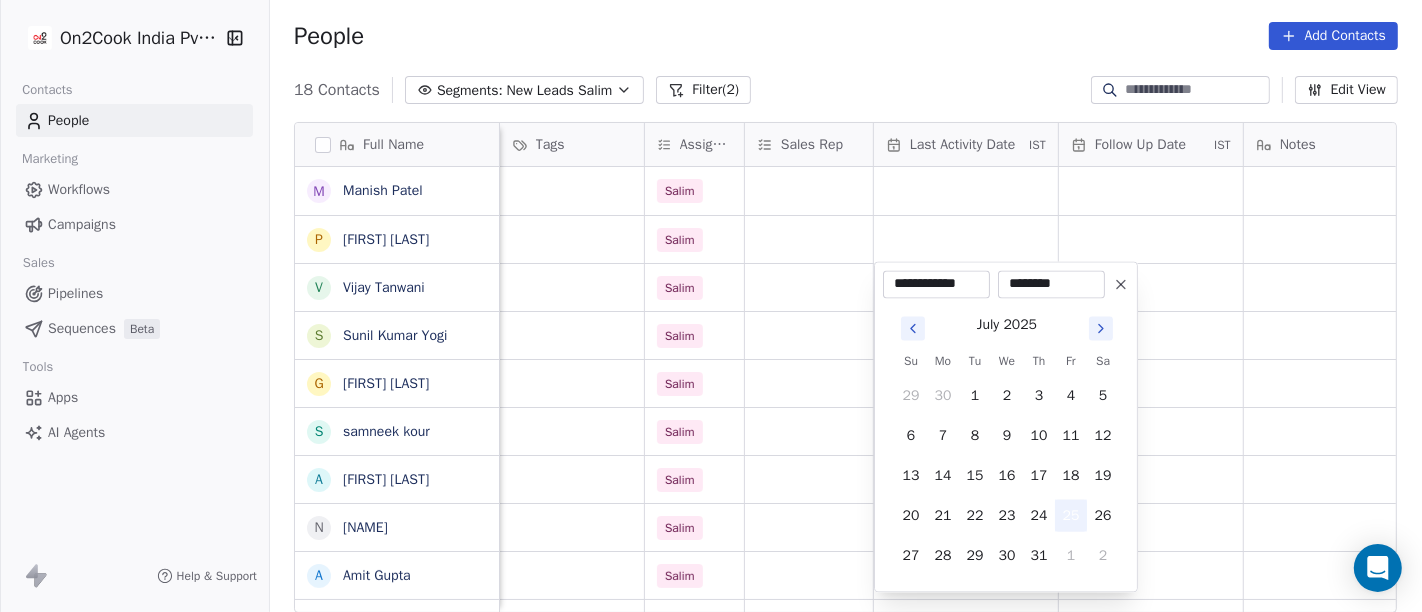 click on "25" at bounding box center [1071, 515] 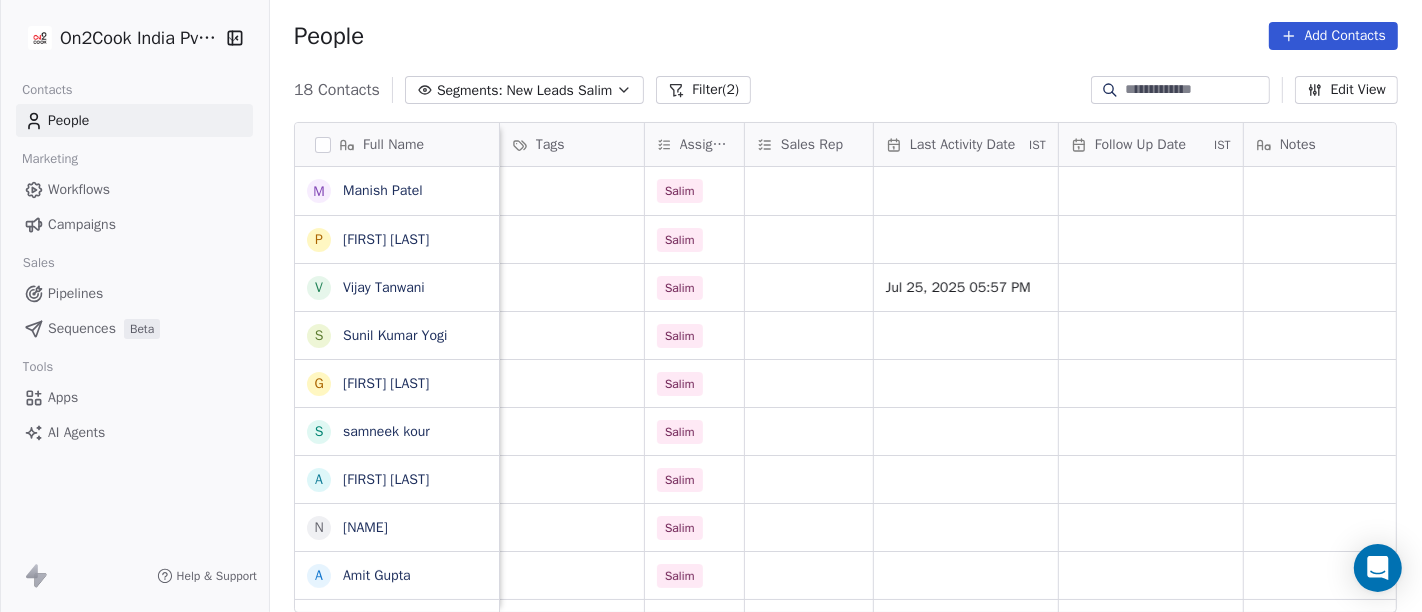 click on "On2Cook India Pvt. Ltd. Contacts People Marketing Workflows Campaigns Sales Pipelines Sequences Beta Tools Apps AI Agents Help & Support People  Add Contacts 18 Contacts Segments: New Leads Salim Filter  (2) Edit View Tag Add to Sequence Full Name M Manish Patel P Pankaj rawat V Vijay Tanwani S Sunil Kumar Yogi G Gajraj Singh Chandela s samneek kour A Alka Verma N Naseer Ahmad A Amit Gupta U Usha Prasad s susanta sasmal K Kaushik Patel M Mr.Adnan K Kâpil Gúpta P Priti SahebRao G Geeta bhatia M Mahendra Transport M Manish Patel location Created Date IST Lead Status Tags Assignee Sales Rep Last Activity Date IST Follow Up Date IST Notes Call Attempts Website zomato link   Jul 25, 2025 05:11 PM Salim   Jul 25, 2025 04:43 PM Salim   nagpur Jul 25, 2025 11:59 AM Salim Jul 25, 2025 05:57 PM   jaipur_ Jul 25, 2025 11:41 AM Salim   Jul 24, 2025 10:06 PM Salim   others Jul 24, 2025 09:49 PM Salim   delhi_(ncr) Jul 24, 2025 09:40 PM Salim   delhi_(ncr) Jul 24, 2025 09:12 PM Salim   others Jul 24, 2025 08:41 PM" at bounding box center (711, 306) 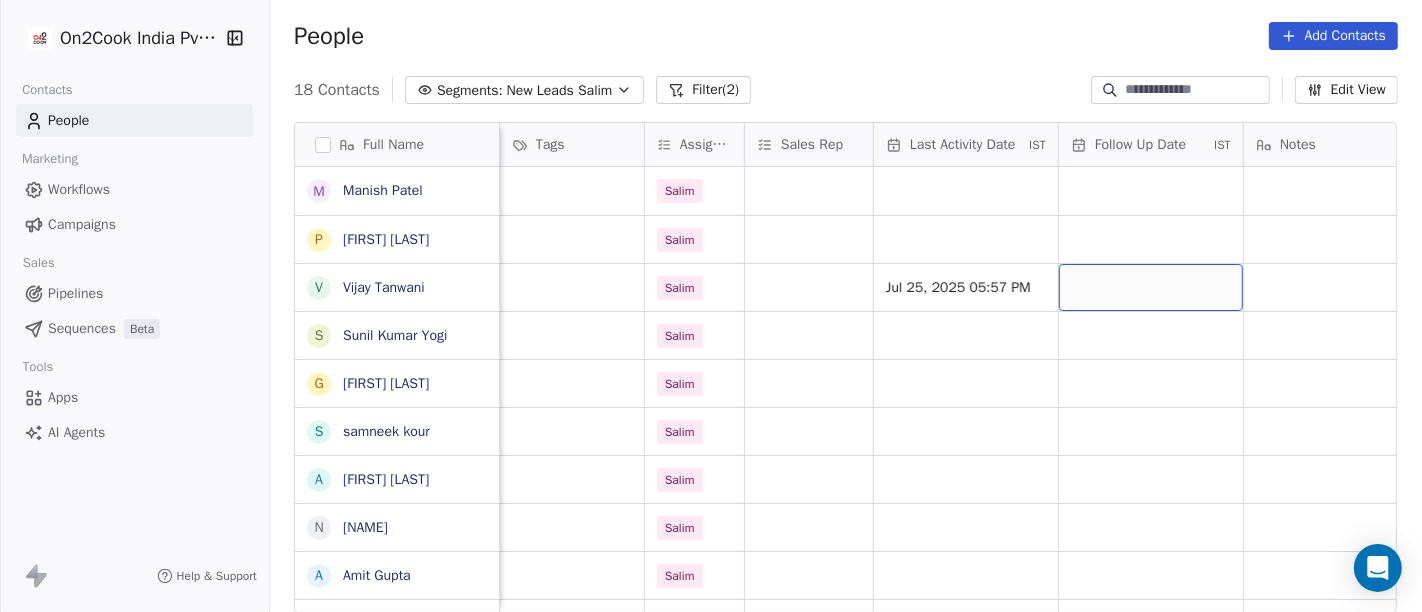 click at bounding box center [1151, 287] 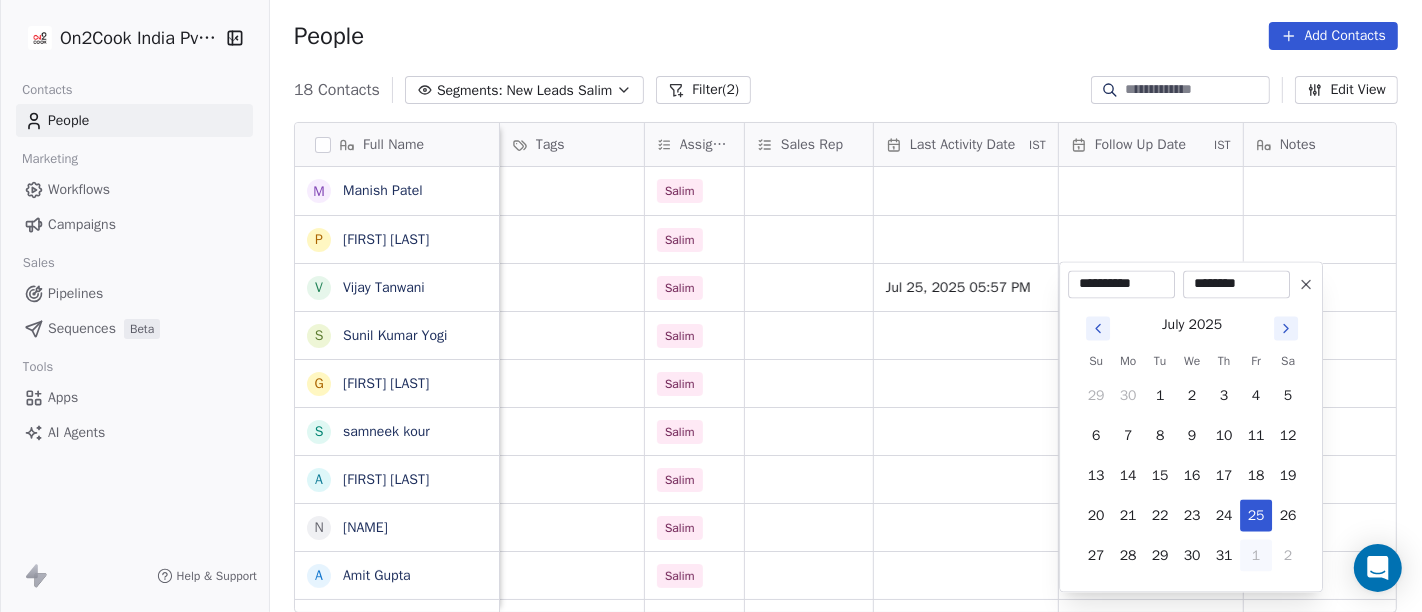 click on "1" at bounding box center (1256, 555) 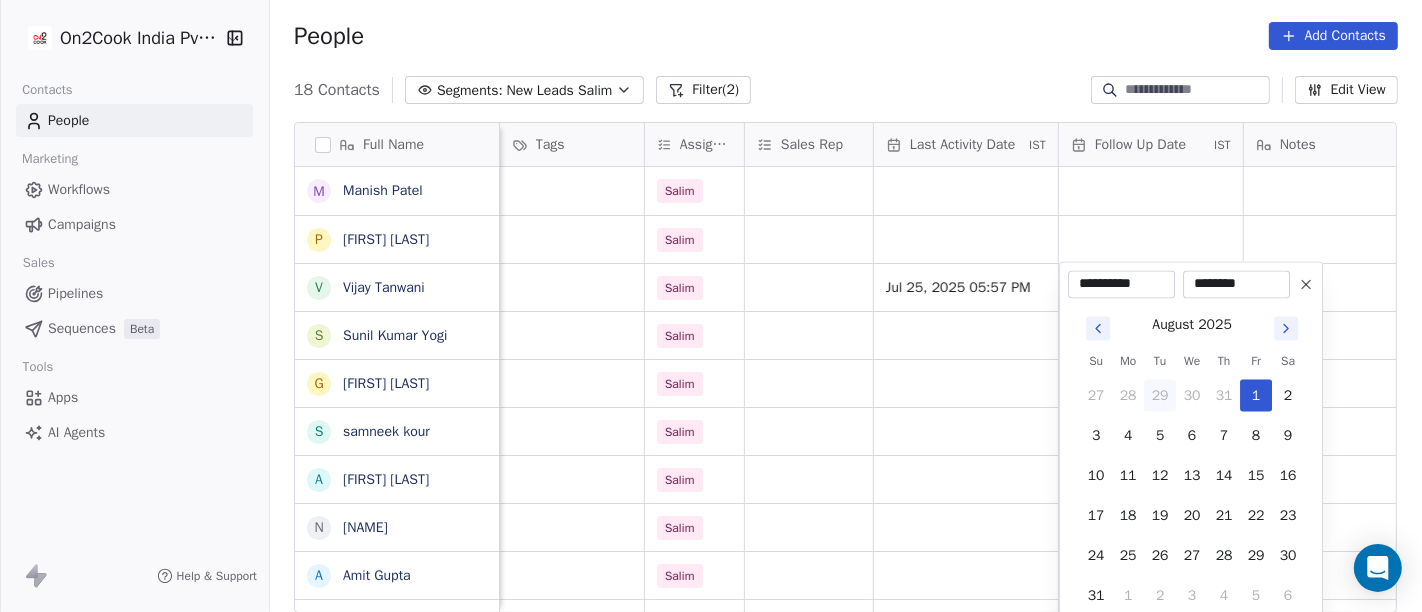 click on "29" at bounding box center (1160, 395) 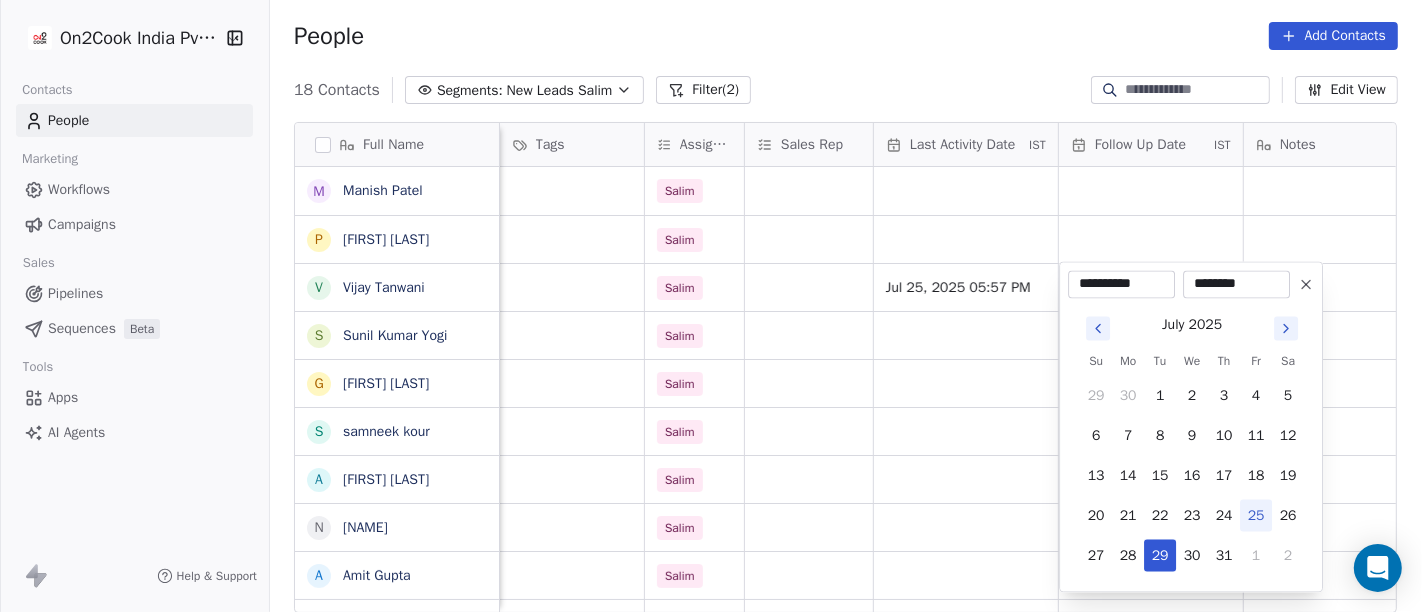 click on "On2Cook India Pvt. Ltd. Contacts People Marketing Workflows Campaigns Sales Pipelines Sequences Beta Tools Apps AI Agents Help & Support People  Add Contacts 18 Contacts Segments: New Leads Salim Filter  (2) Edit View Tag Add to Sequence Full Name M Manish Patel P Pankaj rawat V Vijay Tanwani S Sunil Kumar Yogi G Gajraj Singh Chandela s samneek kour A Alka Verma N Naseer Ahmad A Amit Gupta U Usha Prasad s susanta sasmal K Kaushik Patel M Mr.Adnan K Kâpil Gúpta P Priti SahebRao G Geeta bhatia M Mahendra Transport M Manish Patel location Created Date IST Lead Status Tags Assignee Sales Rep Last Activity Date IST Follow Up Date IST Notes Call Attempts Website zomato link   Jul 25, 2025 05:11 PM Salim   Jul 25, 2025 04:43 PM Salim   nagpur Jul 25, 2025 11:59 AM Salim Jul 25, 2025 05:57 PM   jaipur_ Jul 25, 2025 11:41 AM Salim   Jul 24, 2025 10:06 PM Salim   others Jul 24, 2025 09:49 PM Salim   delhi_(ncr) Jul 24, 2025 09:40 PM Salim   delhi_(ncr) Jul 24, 2025 09:12 PM Salim   others Jul 24, 2025 08:41 PM" at bounding box center (711, 306) 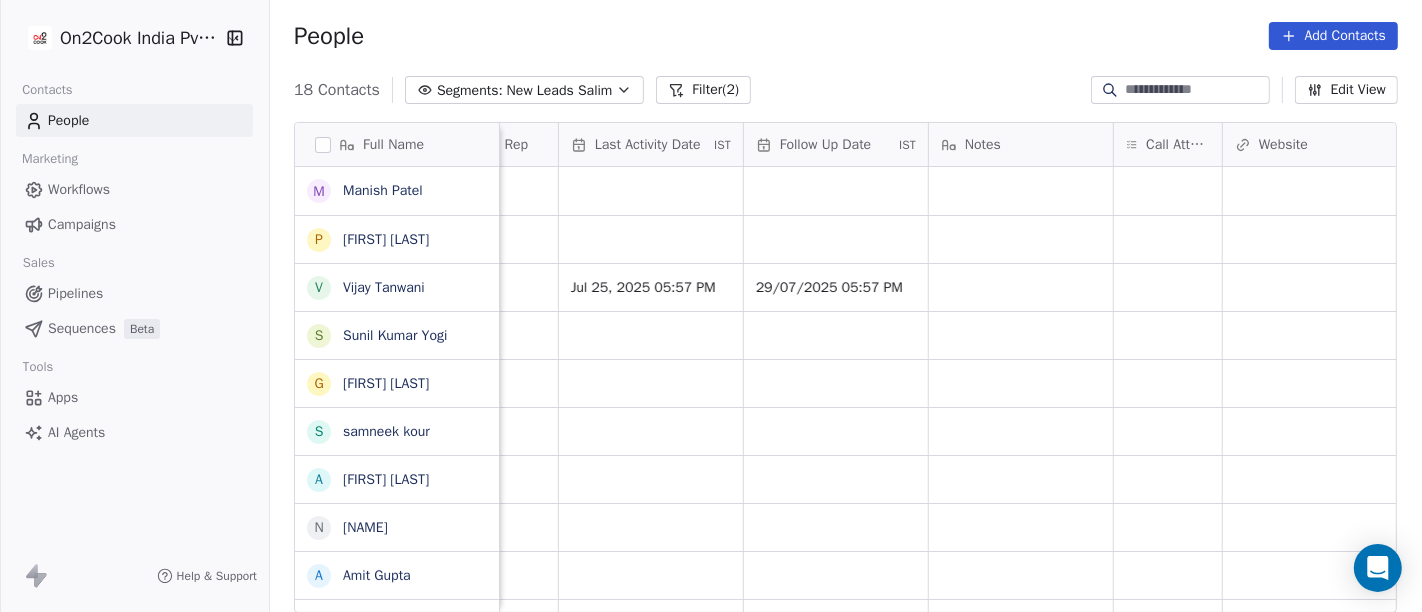scroll, scrollTop: 0, scrollLeft: 1208, axis: horizontal 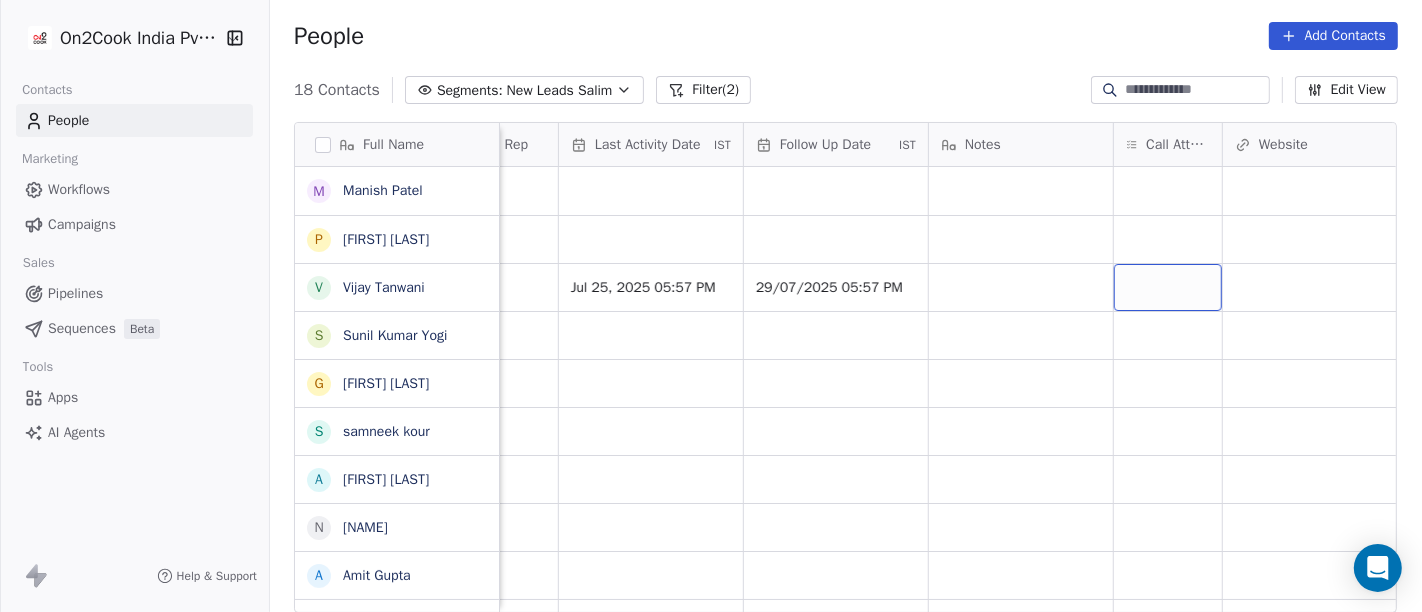 click at bounding box center (1168, 287) 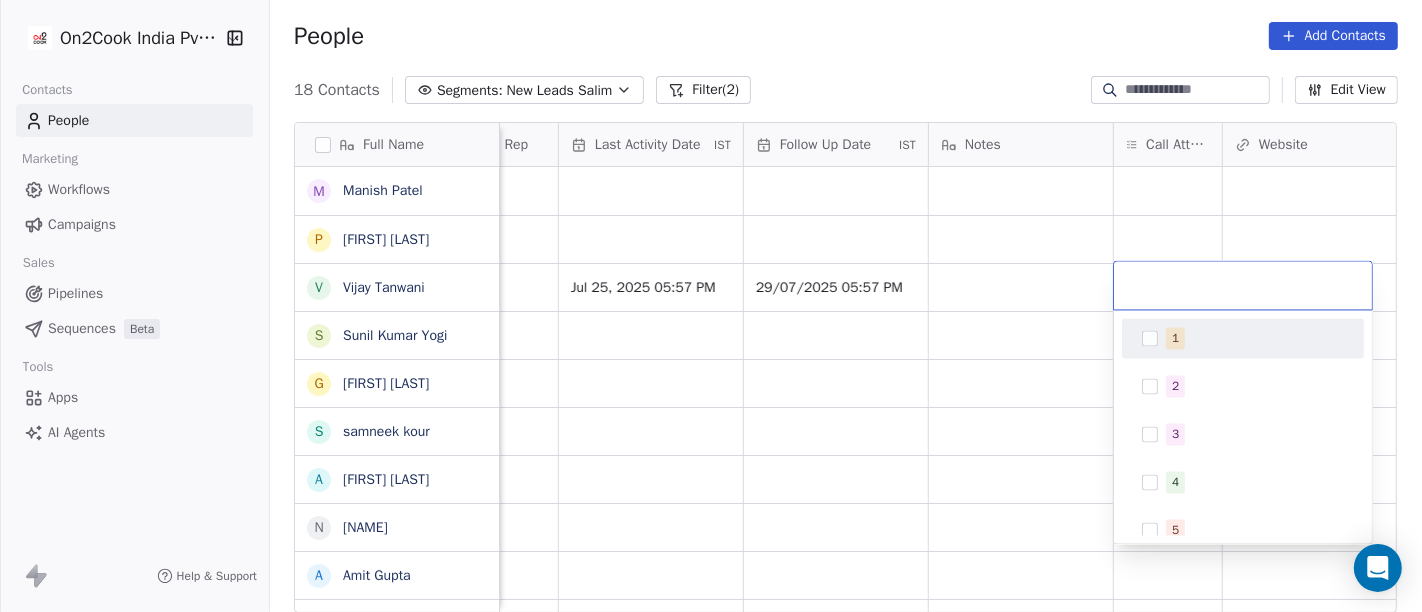 click on "1" at bounding box center [1175, 338] 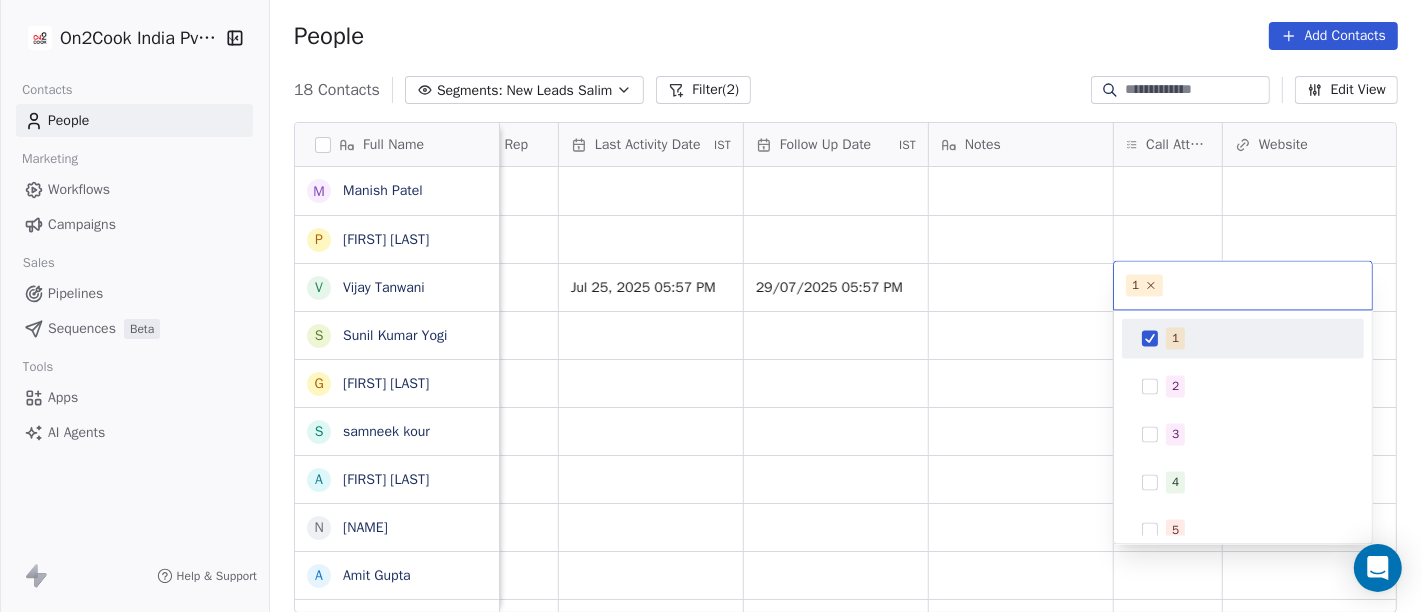 click on "On2Cook India Pvt. Ltd. Contacts People Marketing Workflows Campaigns Sales Pipelines Sequences Beta Tools Apps AI Agents Help & Support People  Add Contacts 18 Contacts Segments: New Leads Salim Filter  (2) Edit View Tag Add to Sequence Full Name M Manish Patel P Pankaj rawat V Vijay Tanwani S Sunil Kumar Yogi G Gajraj Singh Chandela s samneek kour A Alka Verma N Naseer Ahmad A Amit Gupta U Usha Prasad s susanta sasmal K Kaushik Patel M Mr.Adnan K Kâpil Gúpta P Priti SahebRao G Geeta bhatia M Mahendra Transport M Manish Patel Lead Status Tags Assignee Sales Rep Last Activity Date IST Follow Up Date IST Notes Call Attempts Website zomato link outlet type Location   Salim   Salim   Salim Jul 25, 2025 05:57 PM 29/07/2025 05:57 PM restaurants   Salim restaurants   Salim   Salim restaurants   Salim restaurants   Salim cloud_kitchen   Salim cafeteria   Salim cloud_kitchen   Salim cloud_kitchen   Salim restaurants   Salim food_consultants   Salim cloud_kitchen   Salim cloud_kitchen   Salim cloud_kitchen   Salim" at bounding box center (711, 306) 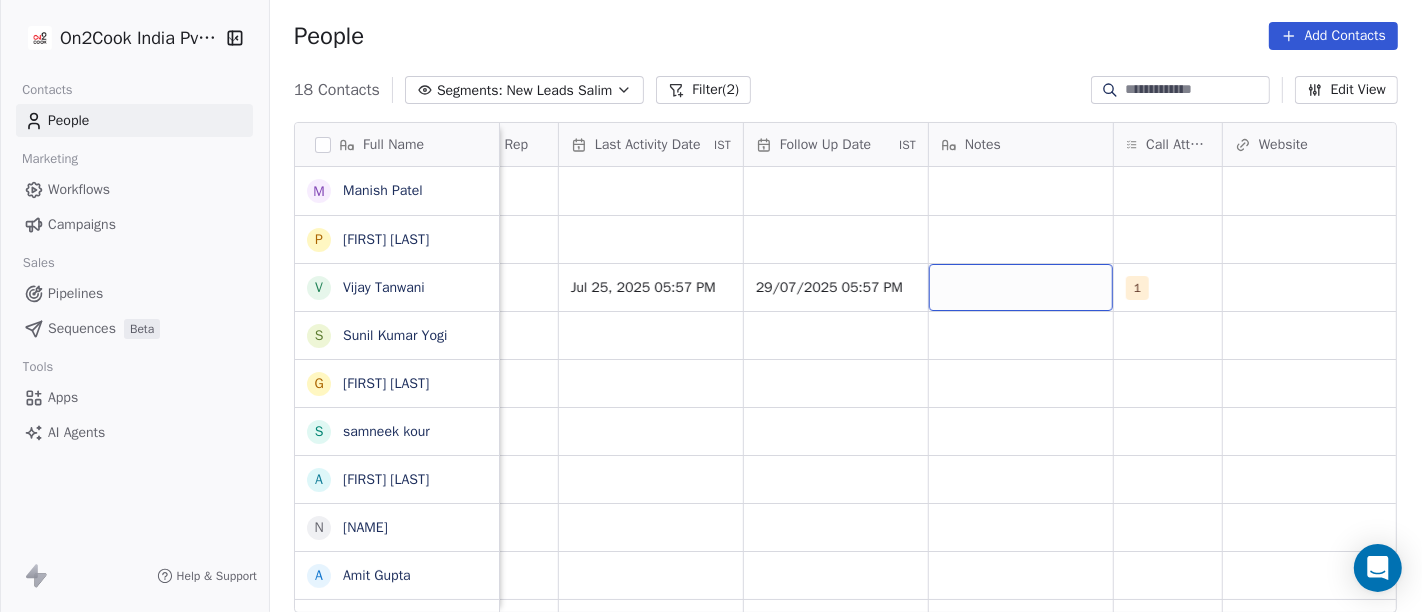 click at bounding box center [1021, 287] 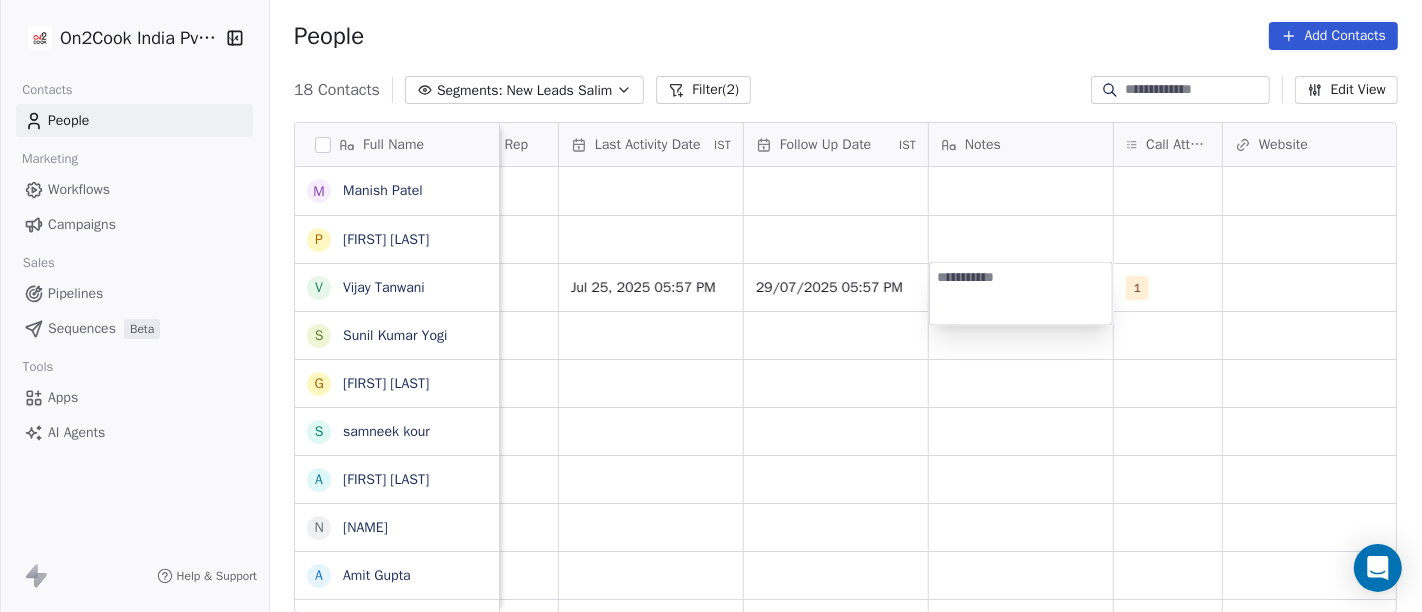 click at bounding box center [1021, 293] 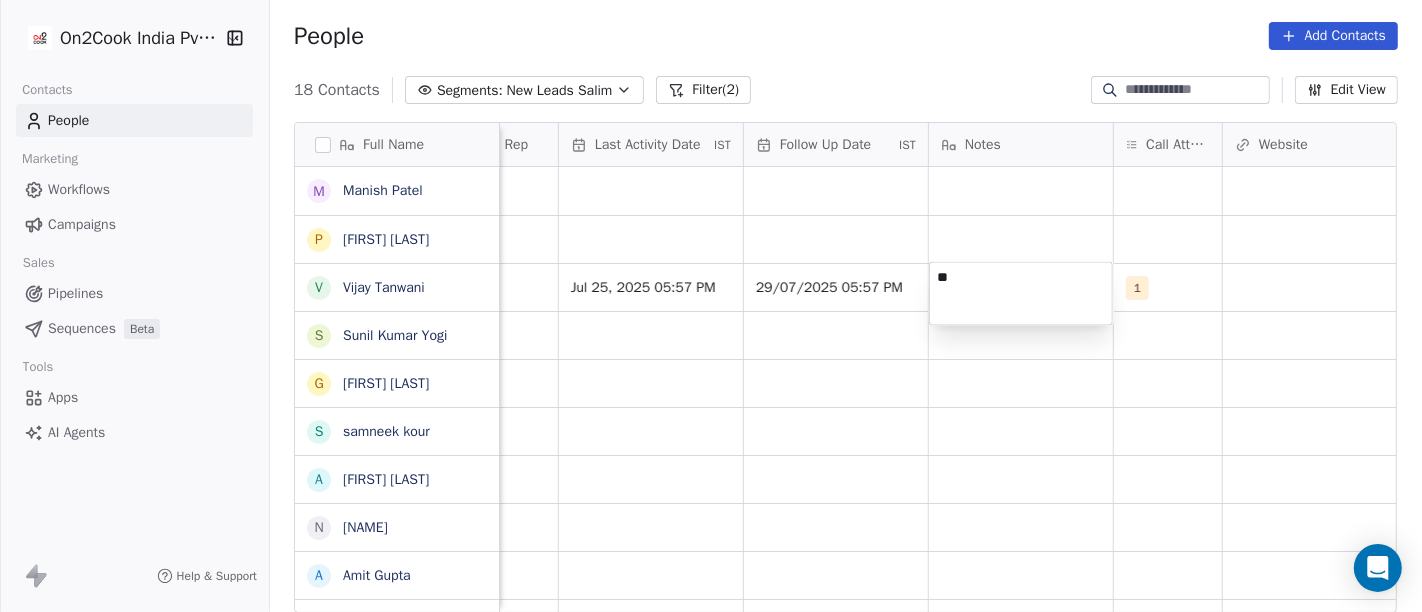type on "*" 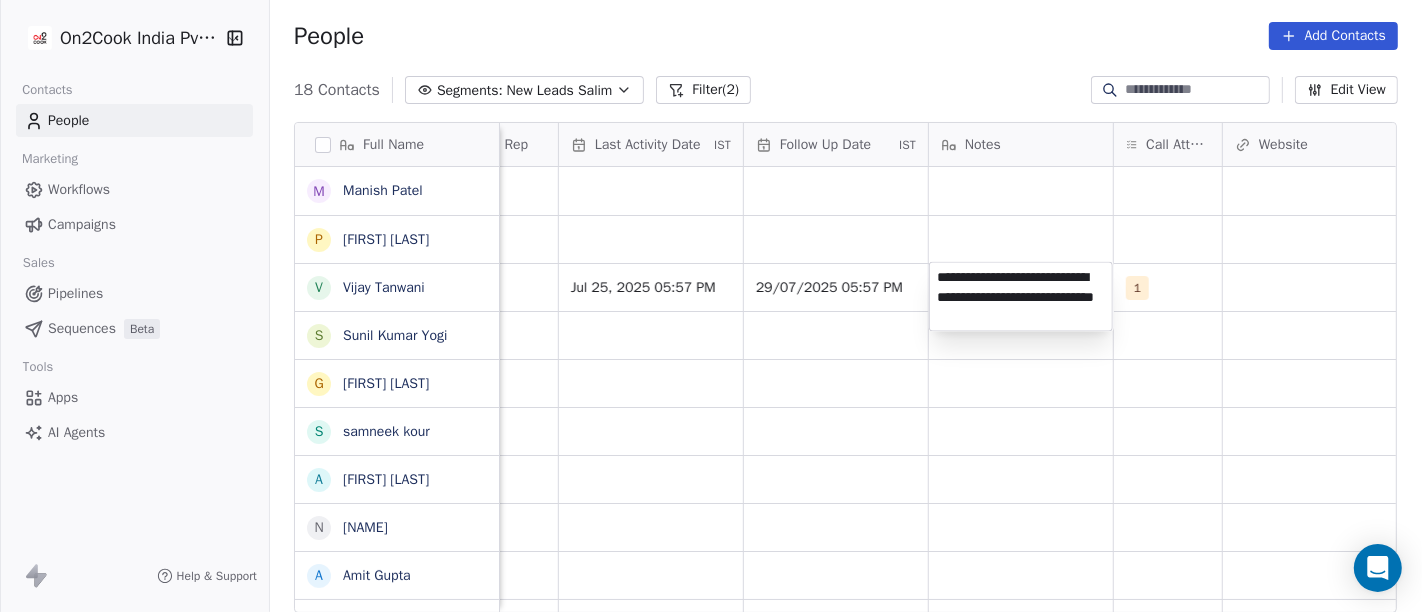 type on "**********" 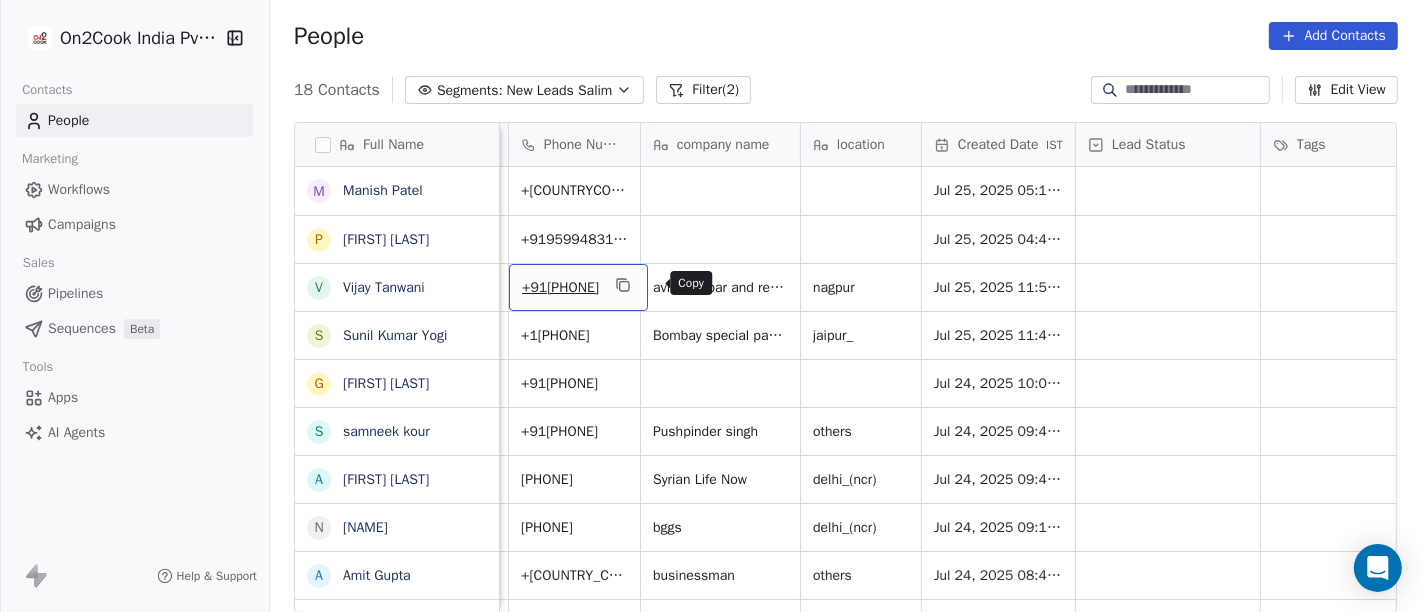 scroll, scrollTop: 0, scrollLeft: 131, axis: horizontal 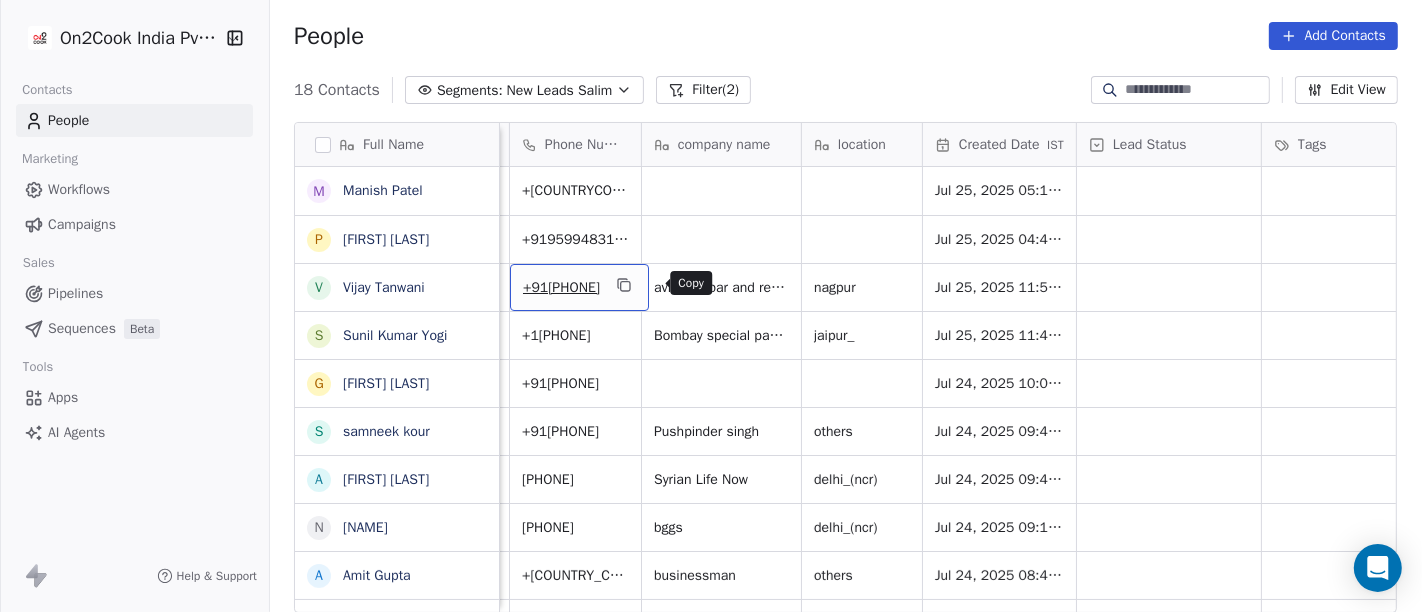 click 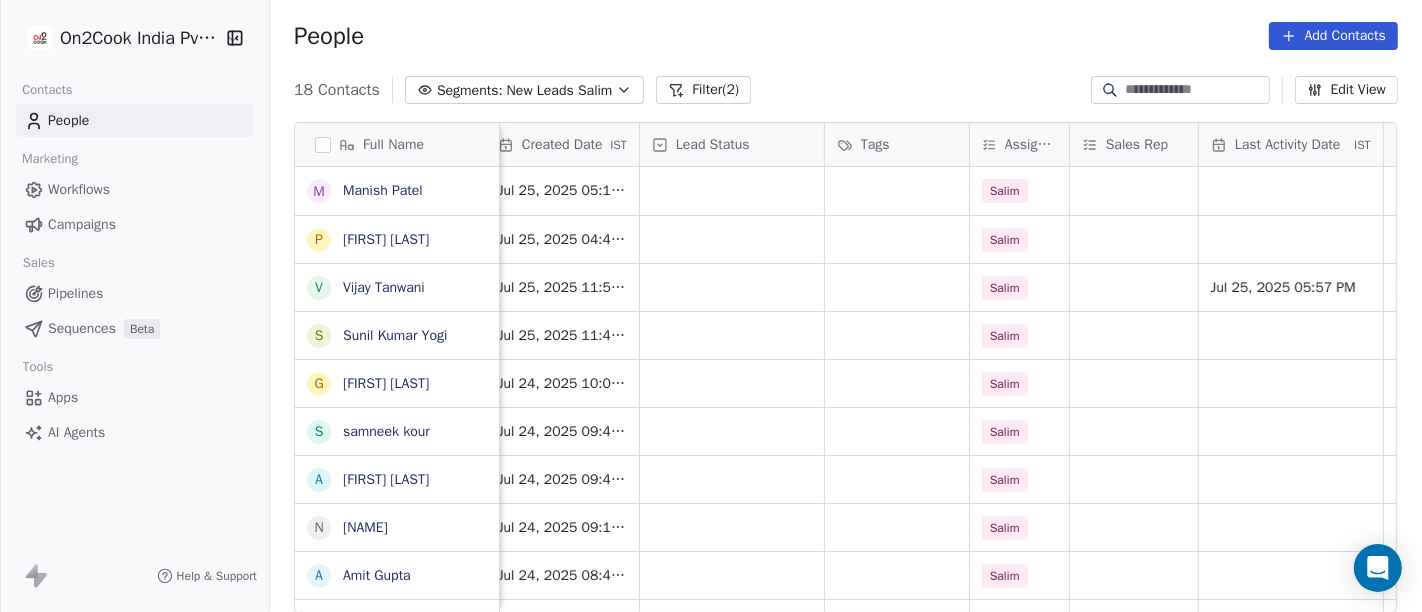 scroll, scrollTop: 0, scrollLeft: 564, axis: horizontal 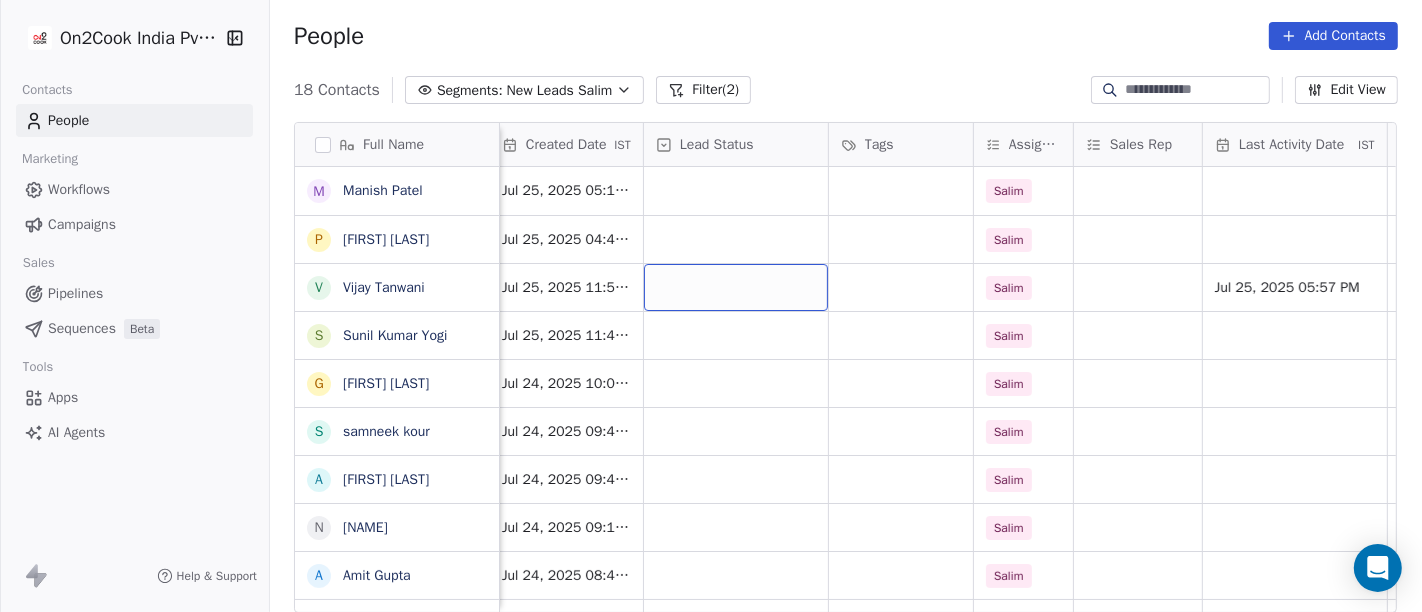 click at bounding box center (736, 287) 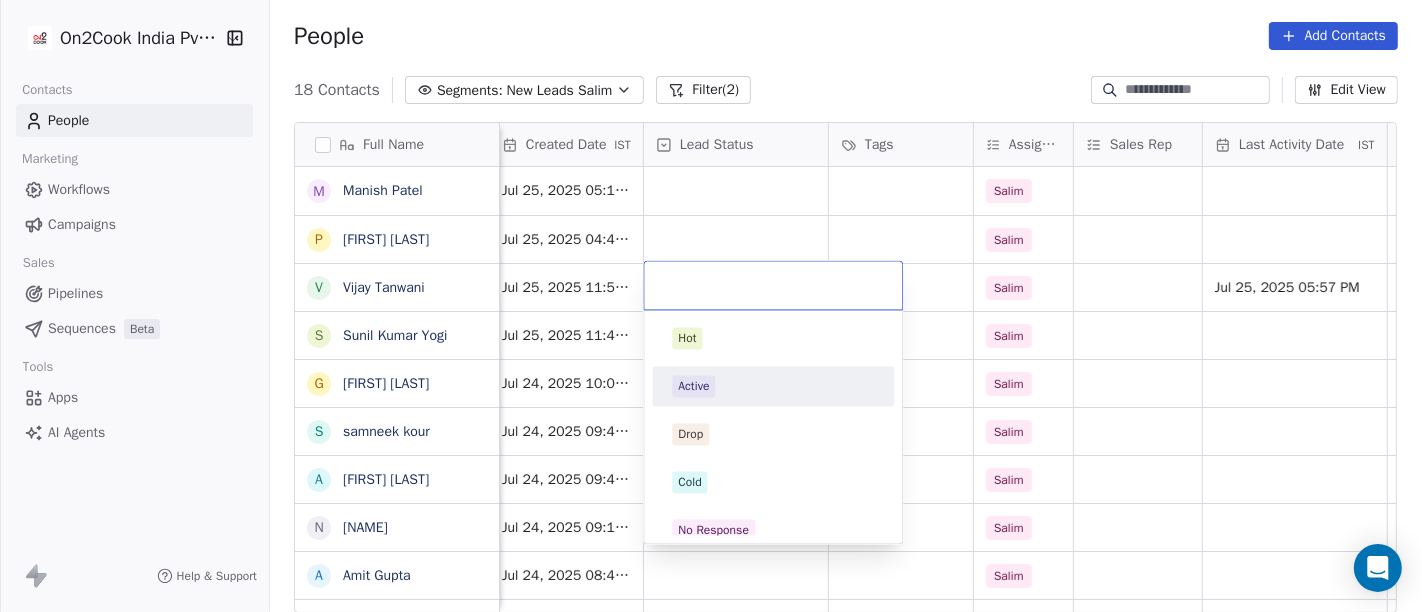 click on "Active" at bounding box center [773, 386] 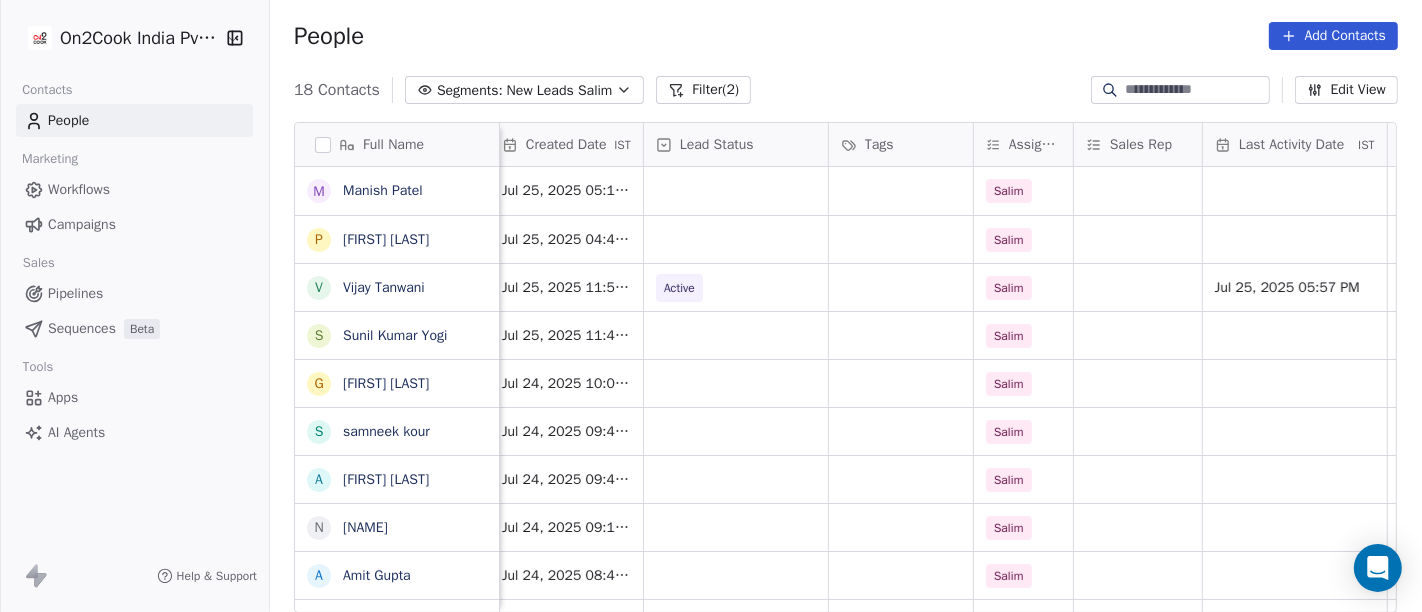 click on "People  Add Contacts" at bounding box center [846, 36] 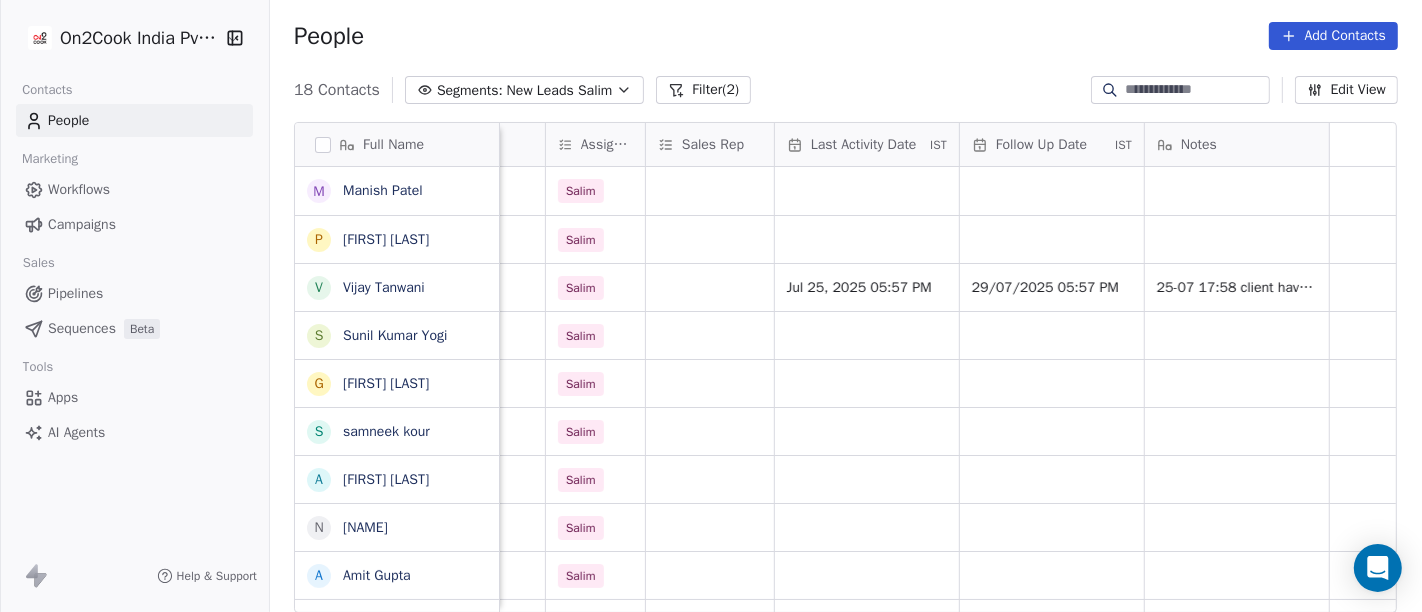 scroll, scrollTop: 0, scrollLeft: 0, axis: both 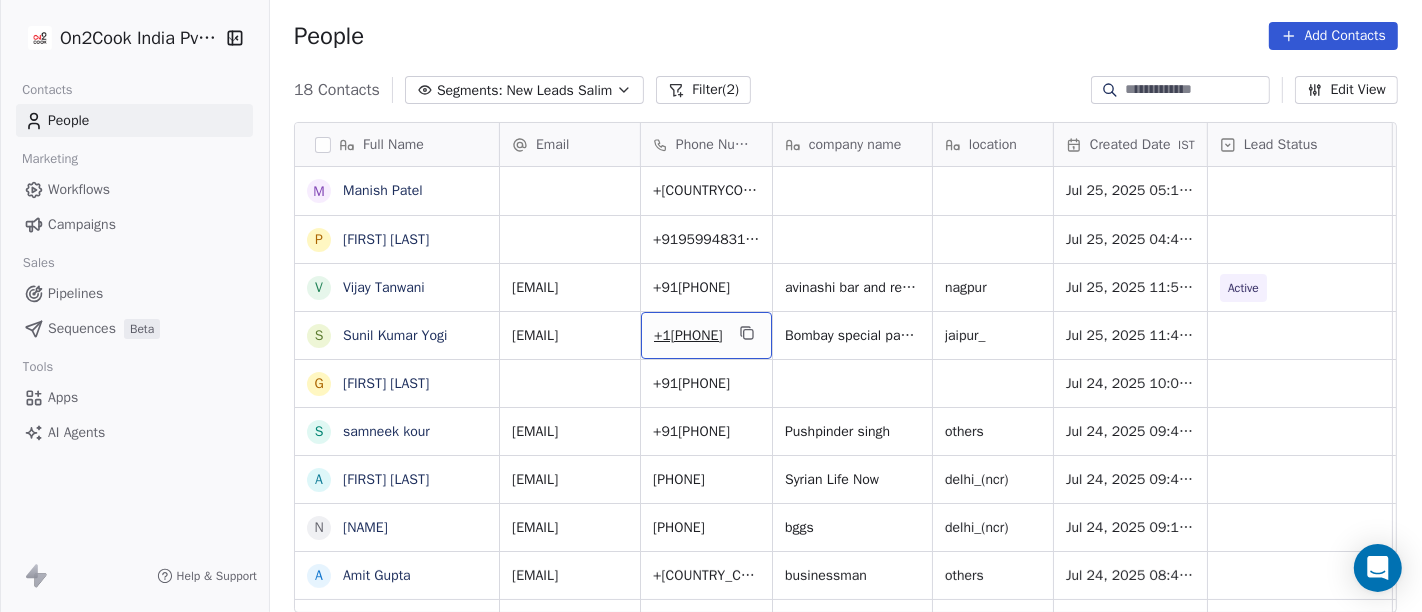 click on "+19018884444" at bounding box center [688, 336] 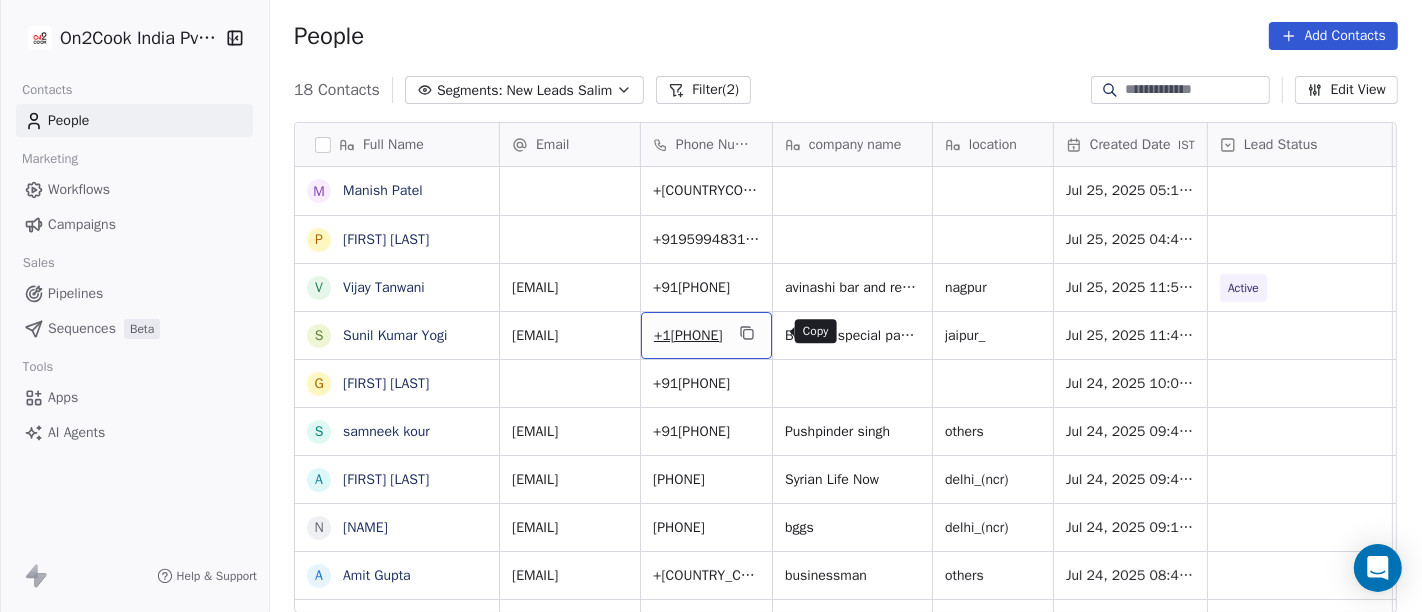 click 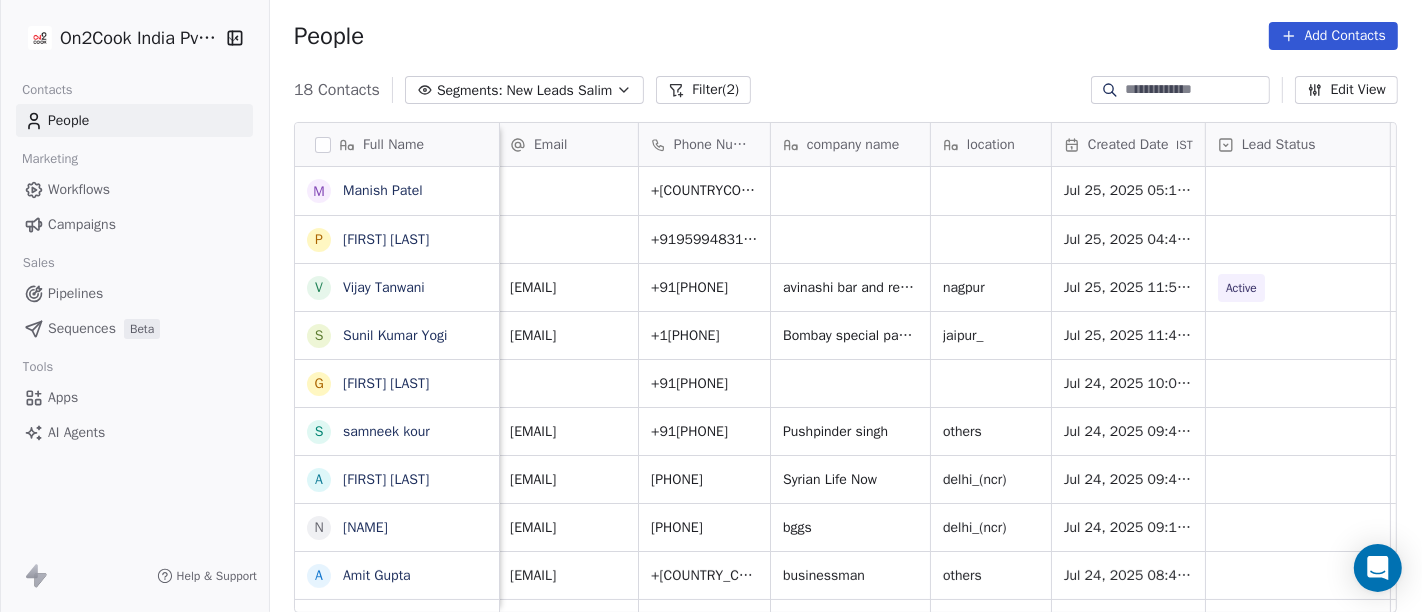 scroll, scrollTop: 0, scrollLeft: 4, axis: horizontal 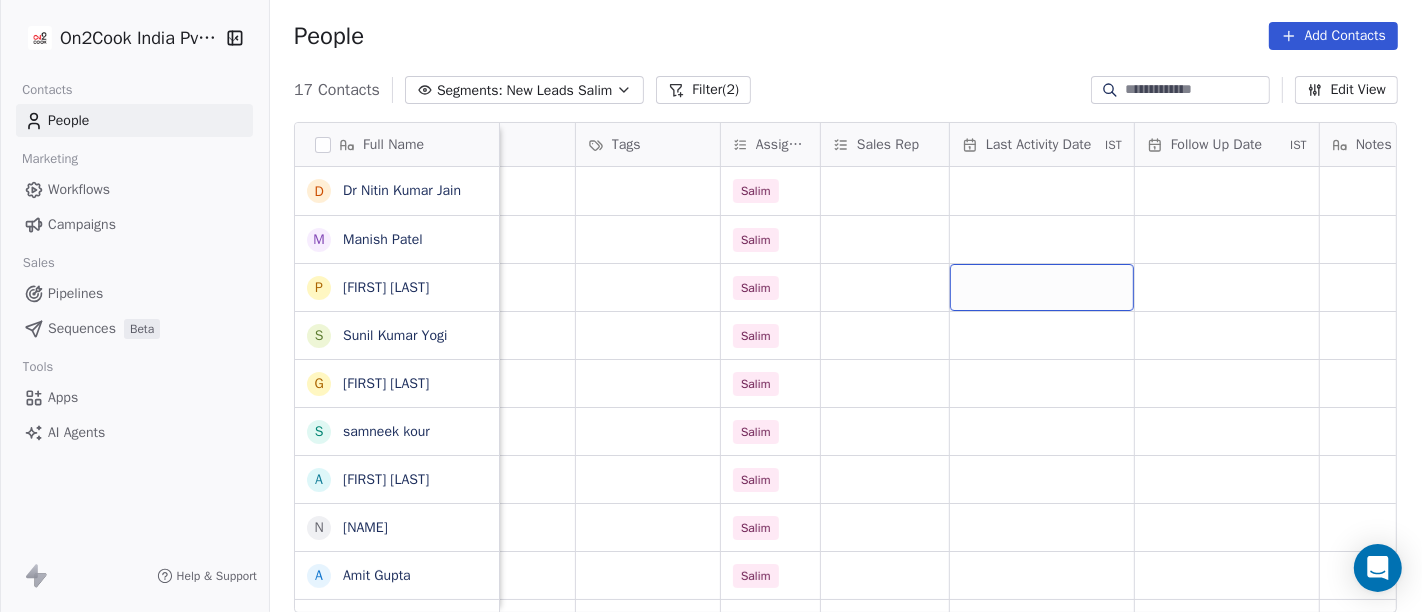 click at bounding box center (1042, 287) 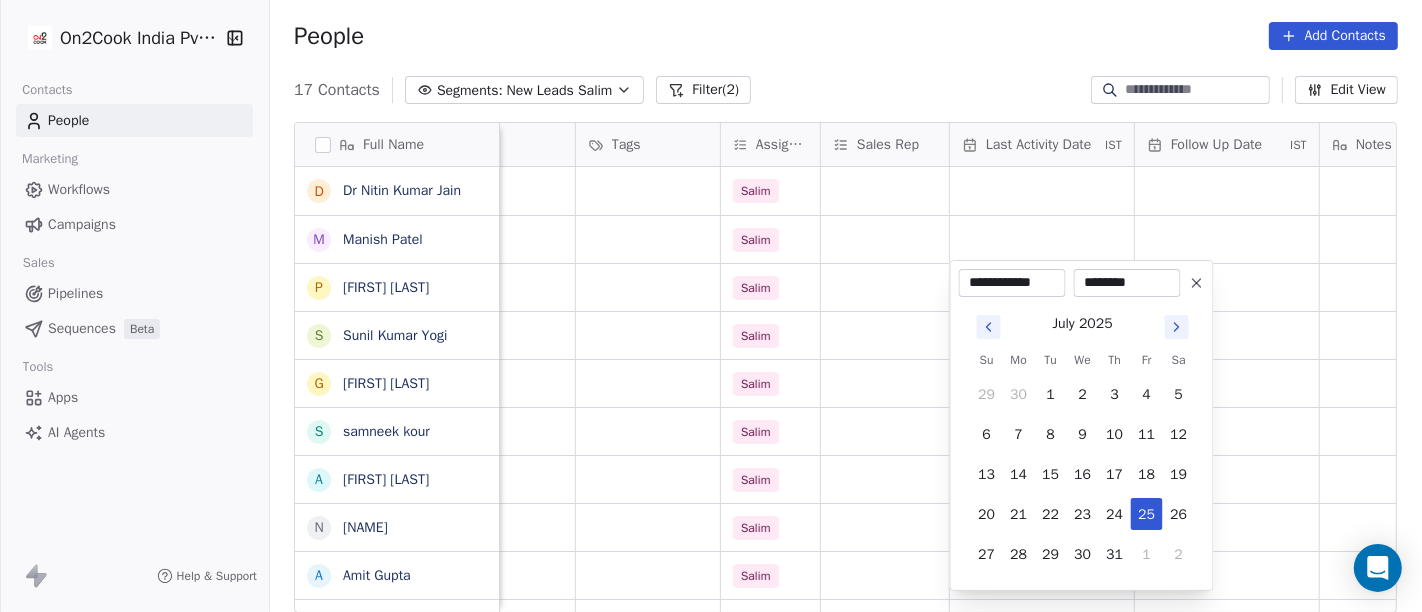 click on "On2Cook India Pvt. Ltd. Contacts People Marketing Workflows Campaigns Sales Pipelines Sequences Beta Tools Apps AI Agents Help & Support People  Add Contacts 17 Contacts Segments: New Leads Salim Filter  (2) Edit View Tag Add to Sequence Full Name D Dr Nitin Kumar Jain M Manish Patel P Pankaj rawat S Sunil Kumar Yogi G Gajraj Singh Chandela s samneek kour A Alka Verma N Naseer Ahmad A Amit Gupta U Usha Prasad s susanta sasmal K Kaushik Patel M Mr.Adnan K Kâpil Gúpta P Priti SahebRao G Geeta bhatia M Mahendra Transport company name location Created Date IST Lead Status Tags Assignee Sales Rep Last Activity Date IST Follow Up Date IST Notes Call Attempts Website zomato link   The Indian Cafeteria & Live Kitchen delhi_(ncr) Jul 25, 2025 05:56 PM Salim   Jul 25, 2025 05:11 PM Salim   Jul 25, 2025 04:43 PM Salim   Bombay special pav bhaji jaipur_ Jul 25, 2025 11:41 AM Salim   Jul 24, 2025 10:06 PM Salim   Pushpinder singh others Jul 24, 2025 09:49 PM Salim   Syrian Life Now delhi_(ncr) Jul 24, 2025 09:40 PM" at bounding box center (711, 306) 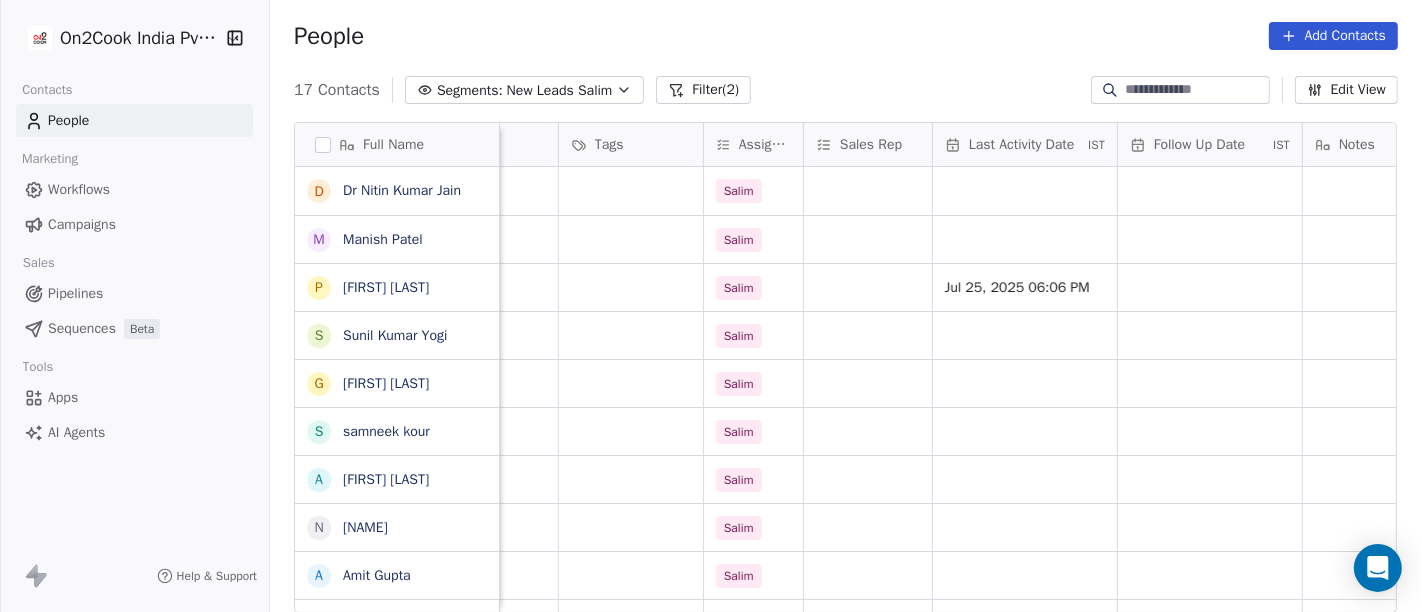 scroll, scrollTop: 0, scrollLeft: 893, axis: horizontal 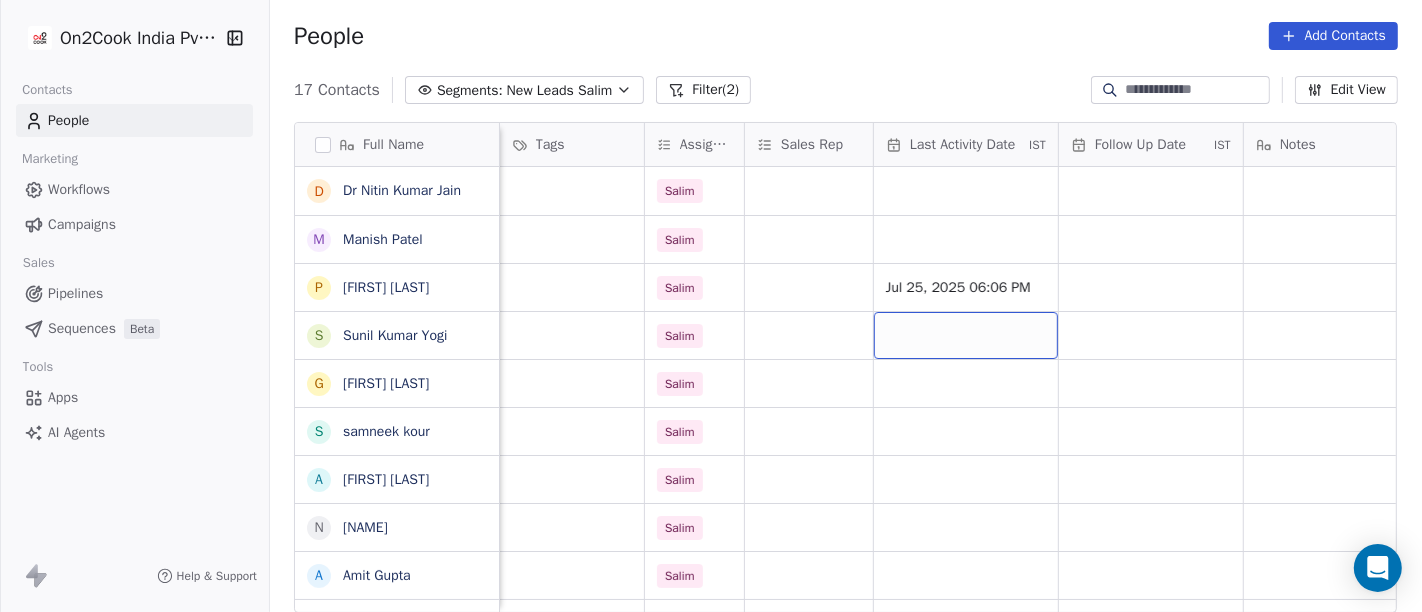 click at bounding box center [966, 335] 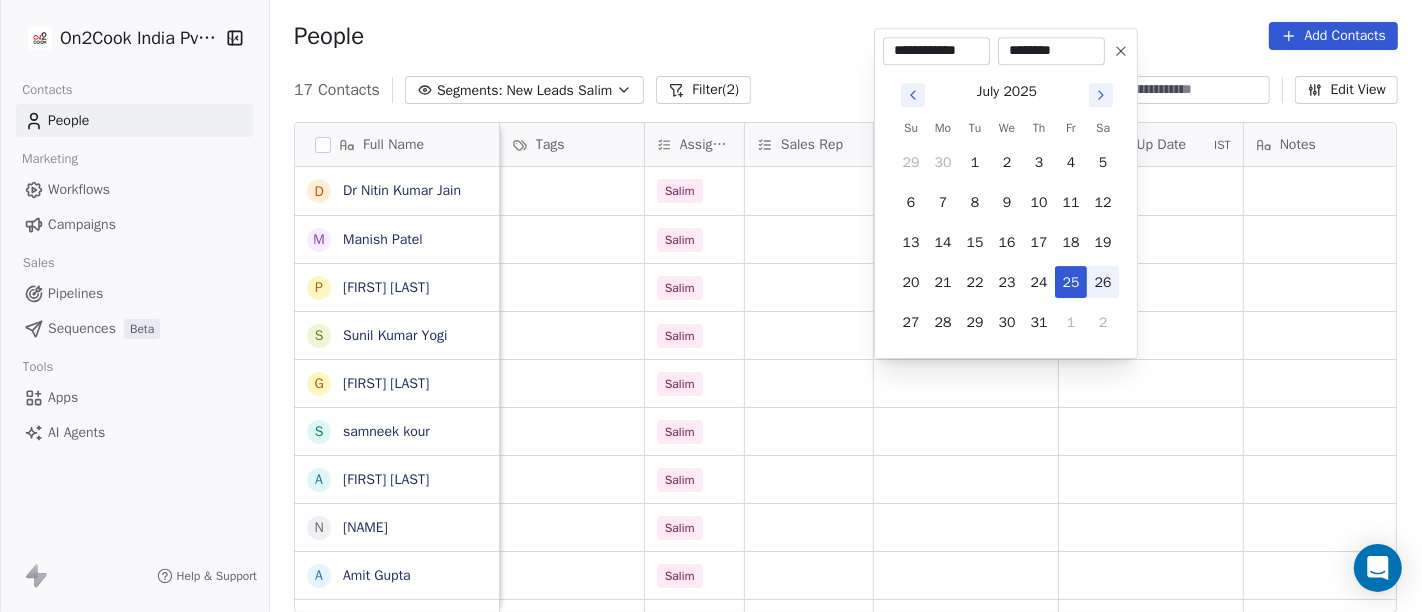 click on "26" at bounding box center (1103, 282) 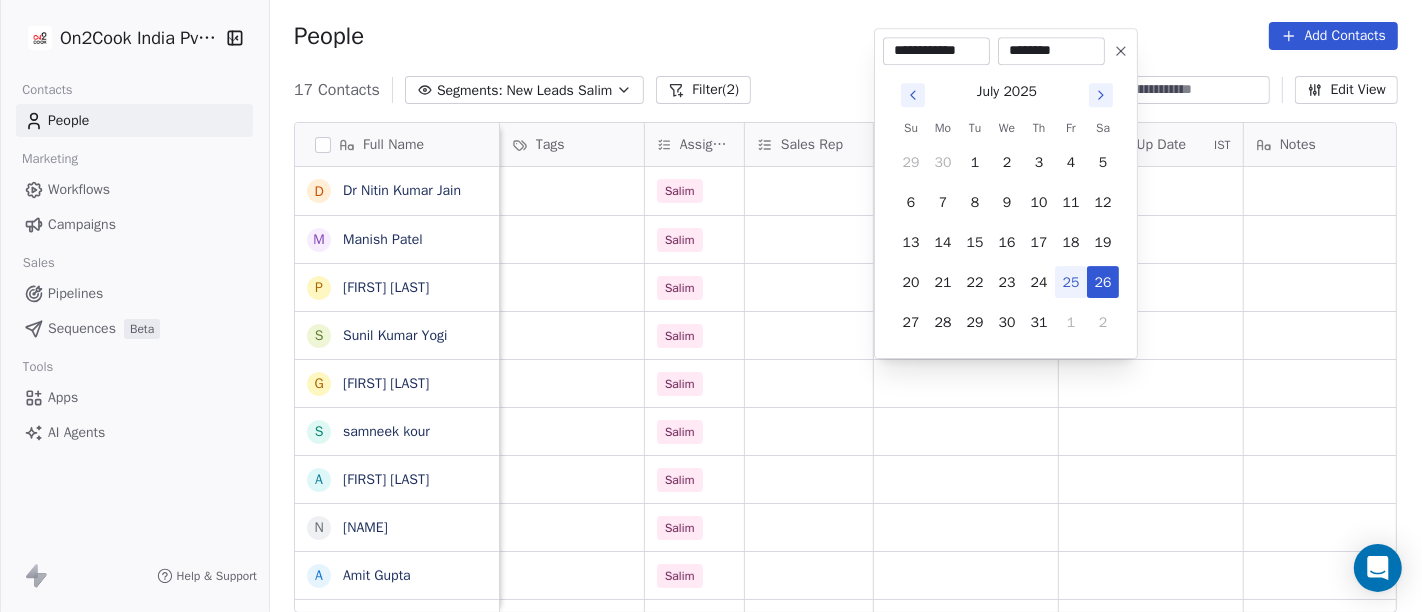 click on "25" at bounding box center (1071, 282) 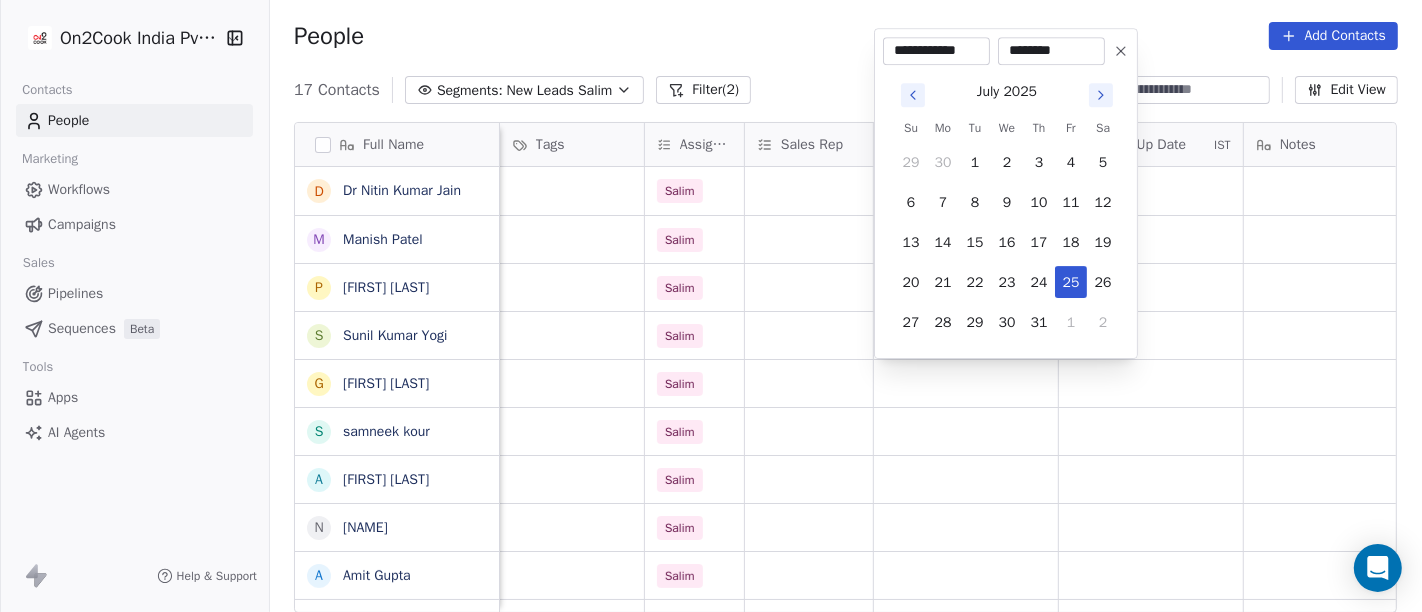 click on "On2Cook India Pvt. Ltd. Contacts People Marketing Workflows Campaigns Sales Pipelines Sequences Beta Tools Apps AI Agents Help & Support People  Add Contacts 17 Contacts Segments: New Leads Salim Filter  (2) Edit View Tag Add to Sequence Full Name D Dr Nitin Kumar Jain M Manish Patel P Pankaj rawat S Sunil Kumar Yogi G Gajraj Singh Chandela s samneek kour A Alka Verma N Naseer Ahmad A Amit Gupta U Usha Prasad s susanta sasmal K Kaushik Patel M Mr.Adnan K Kâpil Gúpta P Priti SahebRao G Geeta bhatia M Mahendra Transport location Created Date IST Lead Status Tags Assignee Sales Rep Last Activity Date IST Follow Up Date IST Notes Call Attempts Website zomato link   delhi_(ncr) Jul 25, 2025 05:56 PM Salim   Jul 25, 2025 05:11 PM Salim   Jul 25, 2025 04:43 PM Salim Jul 25, 2025 06:06 PM   jaipur_ Jul 25, 2025 11:41 AM Salim   Jul 24, 2025 10:06 PM Salim   others Jul 24, 2025 09:49 PM Salim   delhi_(ncr) Jul 24, 2025 09:40 PM Salim   delhi_(ncr) Jul 24, 2025 09:12 PM Salim   others Jul 24, 2025 08:41 PM Salim" at bounding box center [711, 306] 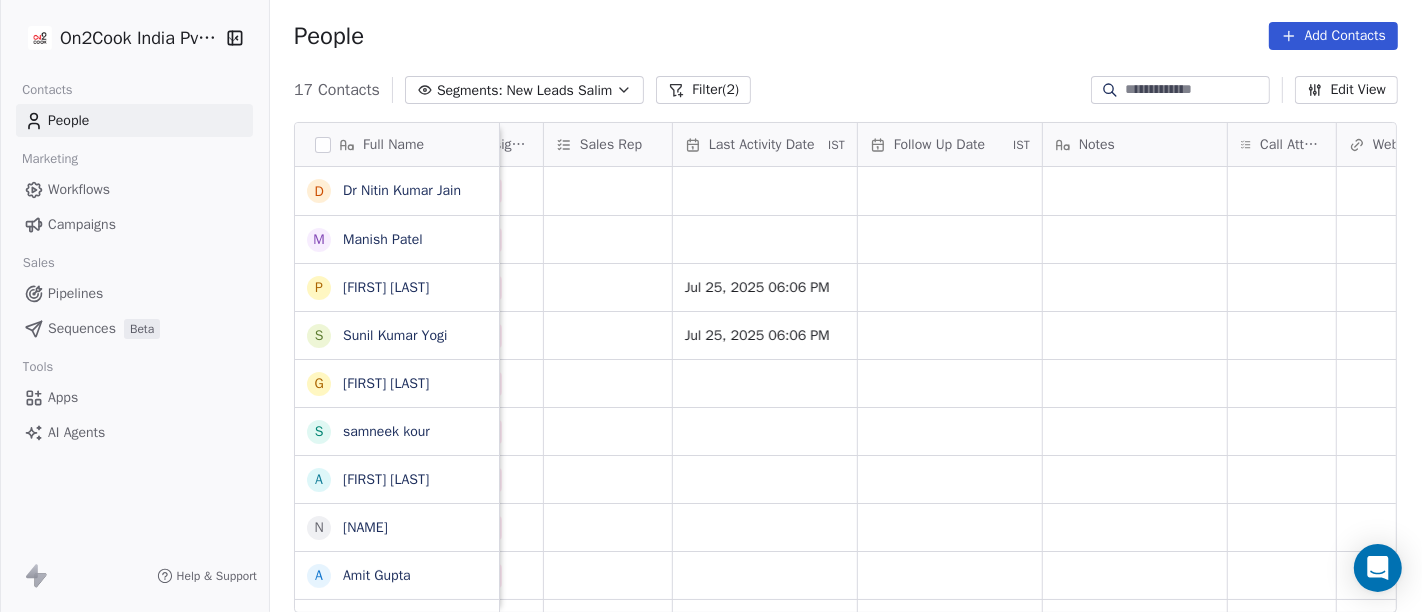 scroll, scrollTop: 0, scrollLeft: 1128, axis: horizontal 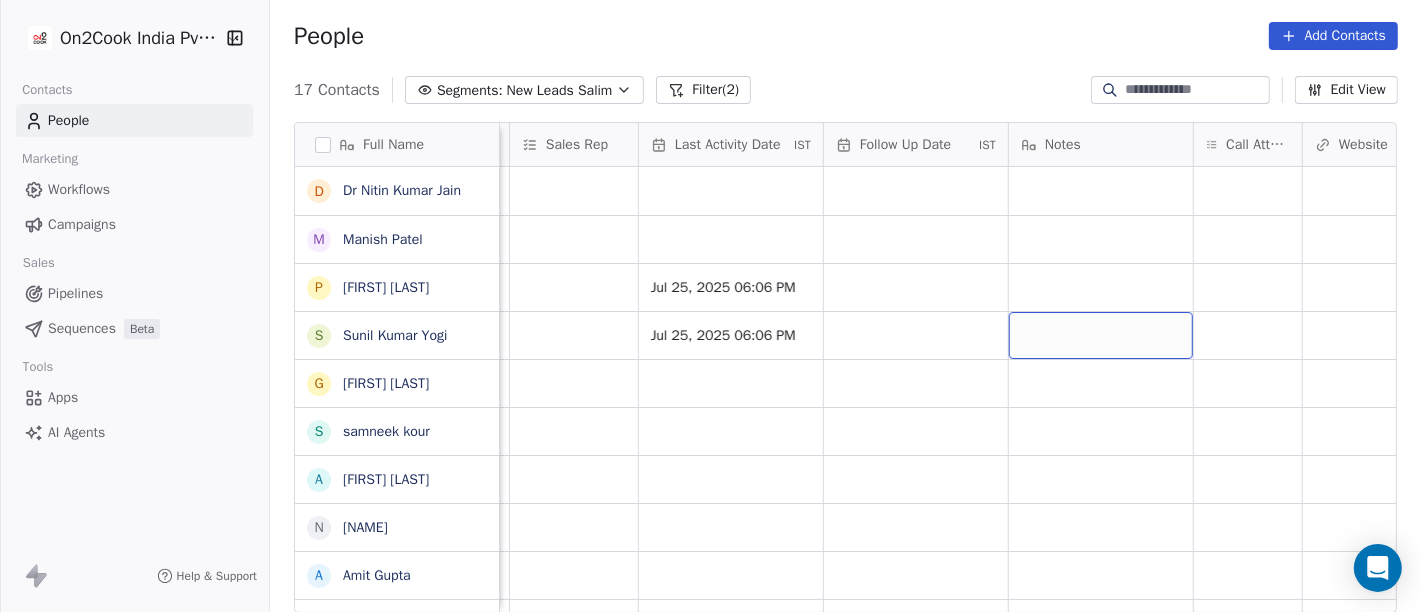 click at bounding box center (1101, 335) 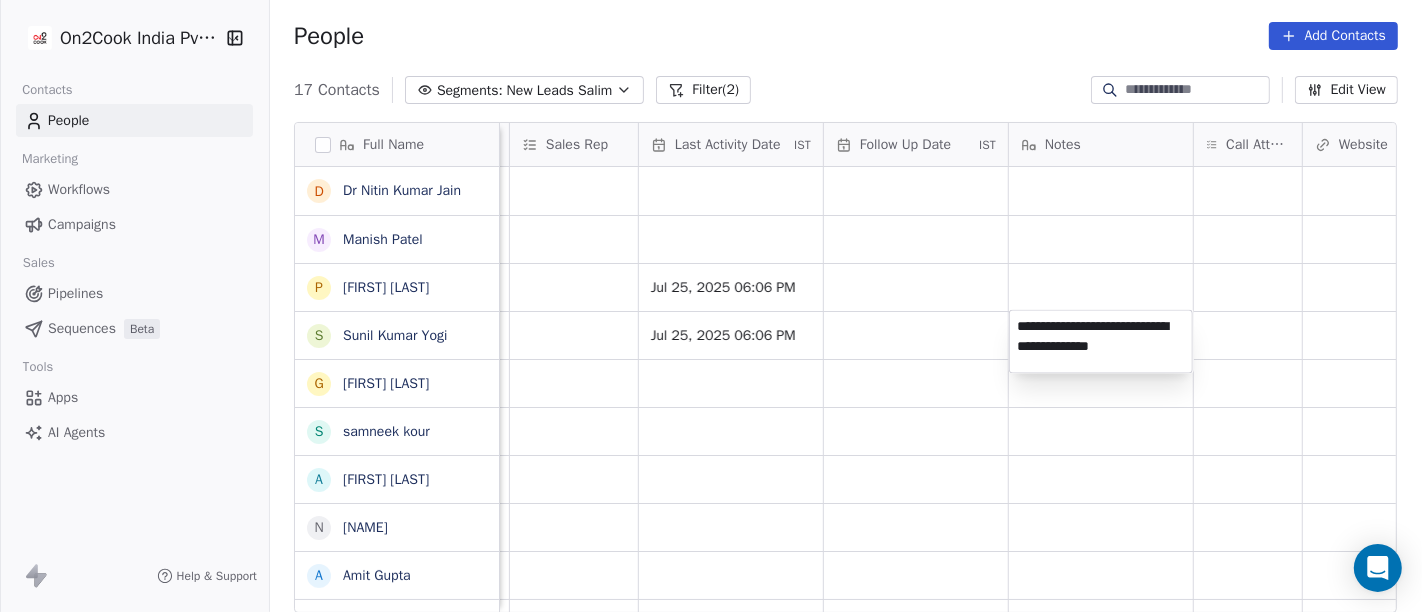 type on "**********" 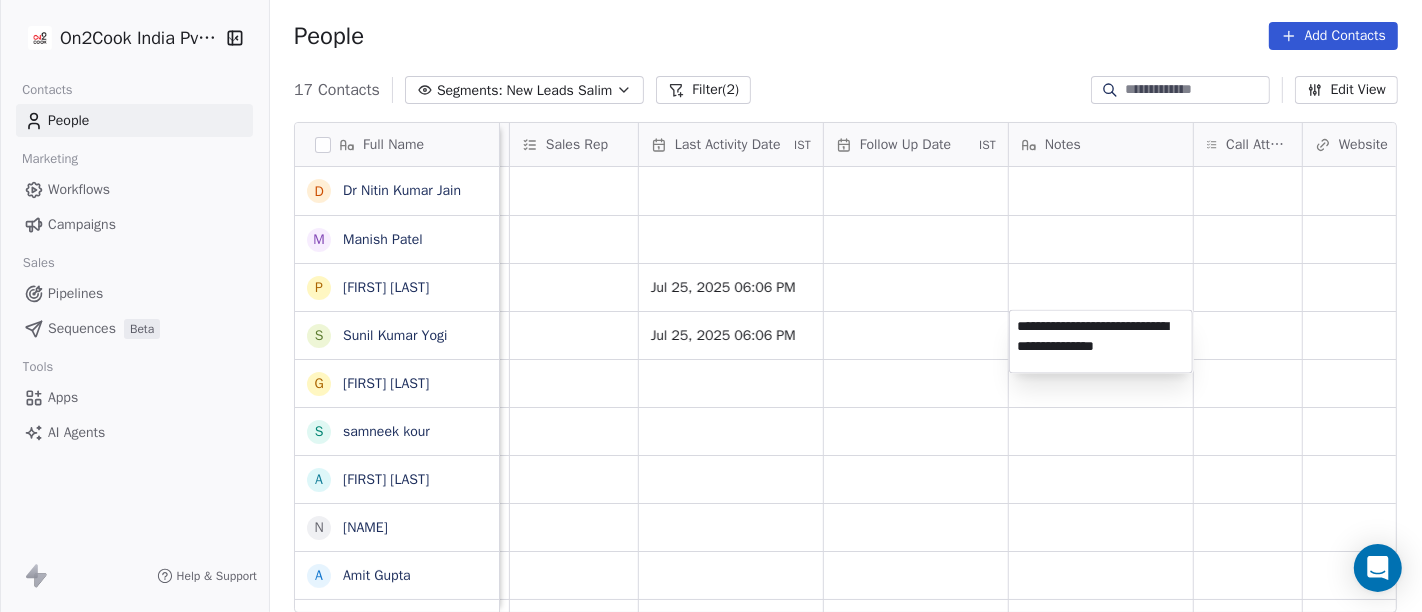 click on "On2Cook India Pvt. Ltd. Contacts People Marketing Workflows Campaigns Sales Pipelines Sequences Beta Tools Apps AI Agents Help & Support People  Add Contacts 17 Contacts Segments: New Leads Salim Filter  (2) Edit View Tag Add to Sequence Full Name D Dr Nitin Kumar Jain M Manish Patel P Pankaj rawat S Sunil Kumar Yogi G Gajraj Singh Chandela s samneek kour A Alka Verma N Naseer Ahmad A Amit Gupta U Usha Prasad s susanta sasmal K Kaushik Patel M Mr.Adnan K Kâpil Gúpta P Priti SahebRao G Geeta bhatia M Mahendra Transport Created Date IST Lead Status Tags Assignee Sales Rep Last Activity Date IST Follow Up Date IST Notes Call Attempts Website zomato link outlet type Location   Jul 25, 2025 05:56 PM Salim food_consultants   Jul 25, 2025 05:11 PM Salim   Jul 25, 2025 04:43 PM Salim Jul 25, 2025 06:06 PM   Jul 25, 2025 11:41 AM Salim Jul 25, 2025 06:06 PM restaurants   Jul 24, 2025 10:06 PM Salim   Jul 24, 2025 09:49 PM Salim restaurants   Jul 24, 2025 09:40 PM Salim restaurants   Jul 24, 2025 09:12 PM Salim" at bounding box center (711, 306) 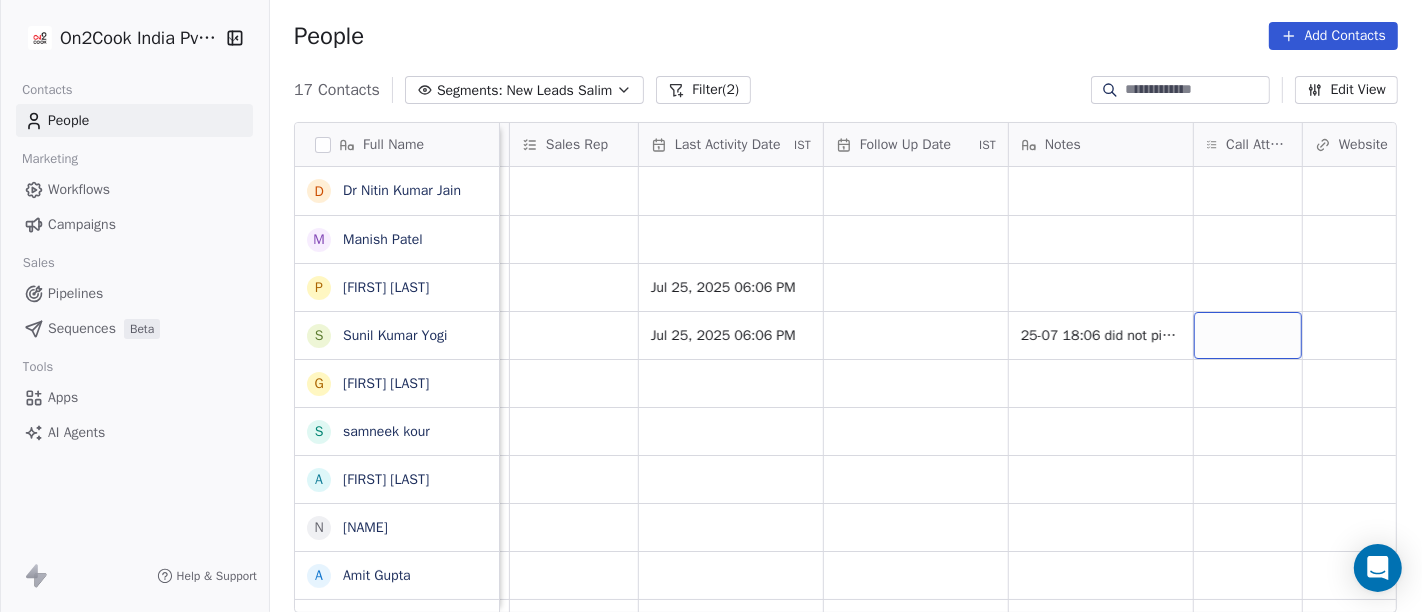 click at bounding box center (1248, 335) 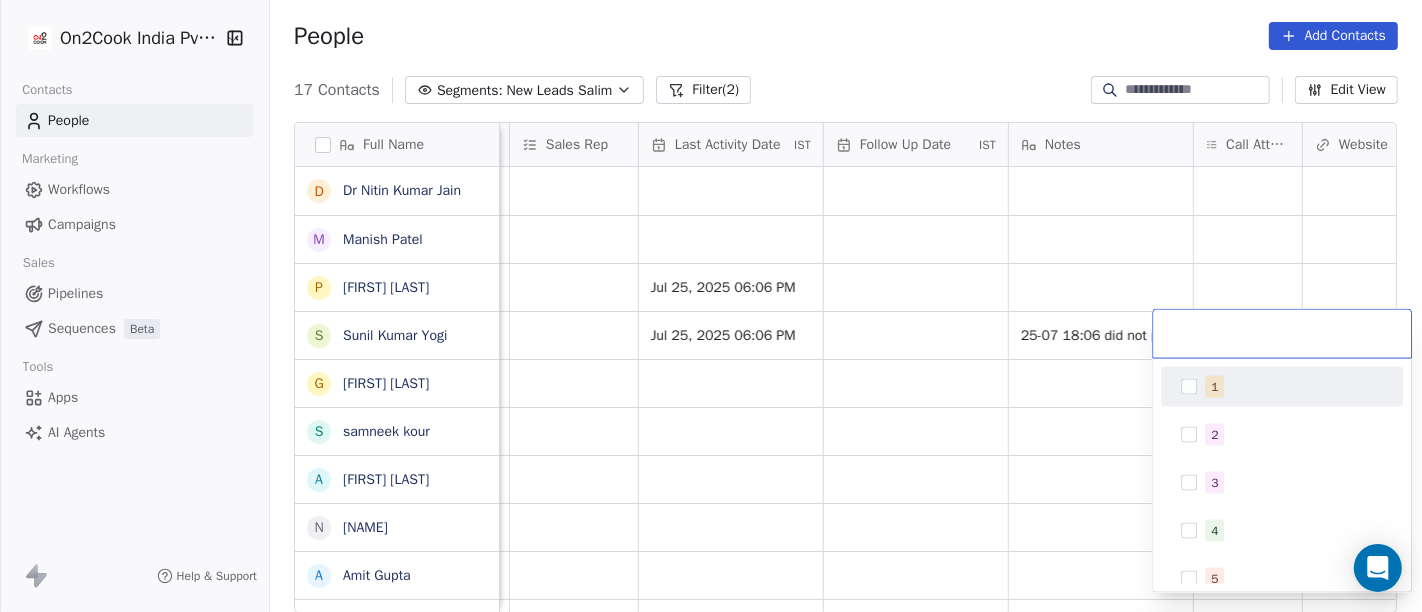 click on "1" at bounding box center (1294, 387) 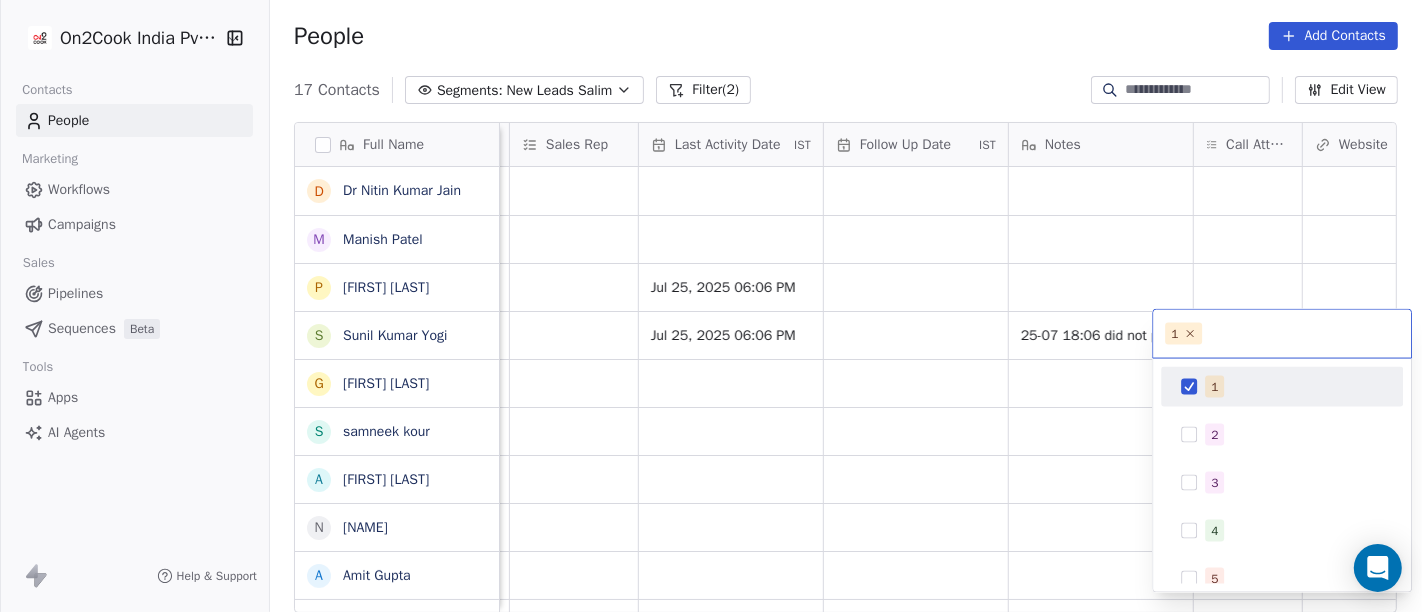 click on "On2Cook India Pvt. Ltd. Contacts People Marketing Workflows Campaigns Sales Pipelines Sequences Beta Tools Apps AI Agents Help & Support People  Add Contacts 17 Contacts Segments: New Leads Salim Filter  (2) Edit View Tag Add to Sequence Full Name D Dr Nitin Kumar Jain M Manish Patel P Pankaj rawat S Sunil Kumar Yogi G Gajraj Singh Chandela s samneek kour A Alka Verma N Naseer Ahmad A Amit Gupta U Usha Prasad s susanta sasmal K Kaushik Patel M Mr.Adnan K Kâpil Gúpta P Priti SahebRao G Geeta bhatia M Mahendra Transport Created Date IST Lead Status Tags Assignee Sales Rep Last Activity Date IST Follow Up Date IST Notes Call Attempts Website zomato link outlet type Location   Jul 25, 2025 05:56 PM Salim food_consultants   Jul 25, 2025 05:11 PM Salim   Jul 25, 2025 04:43 PM Salim Jul 25, 2025 06:06 PM   Jul 25, 2025 11:41 AM Salim Jul 25, 2025 06:06 PM 25-07 18:06 did not pick up call WA msg sent  restaurants   Jul 24, 2025 10:06 PM Salim   Jul 24, 2025 09:49 PM Salim restaurants   Jul 24, 2025 09:40 PM Salim" at bounding box center [711, 306] 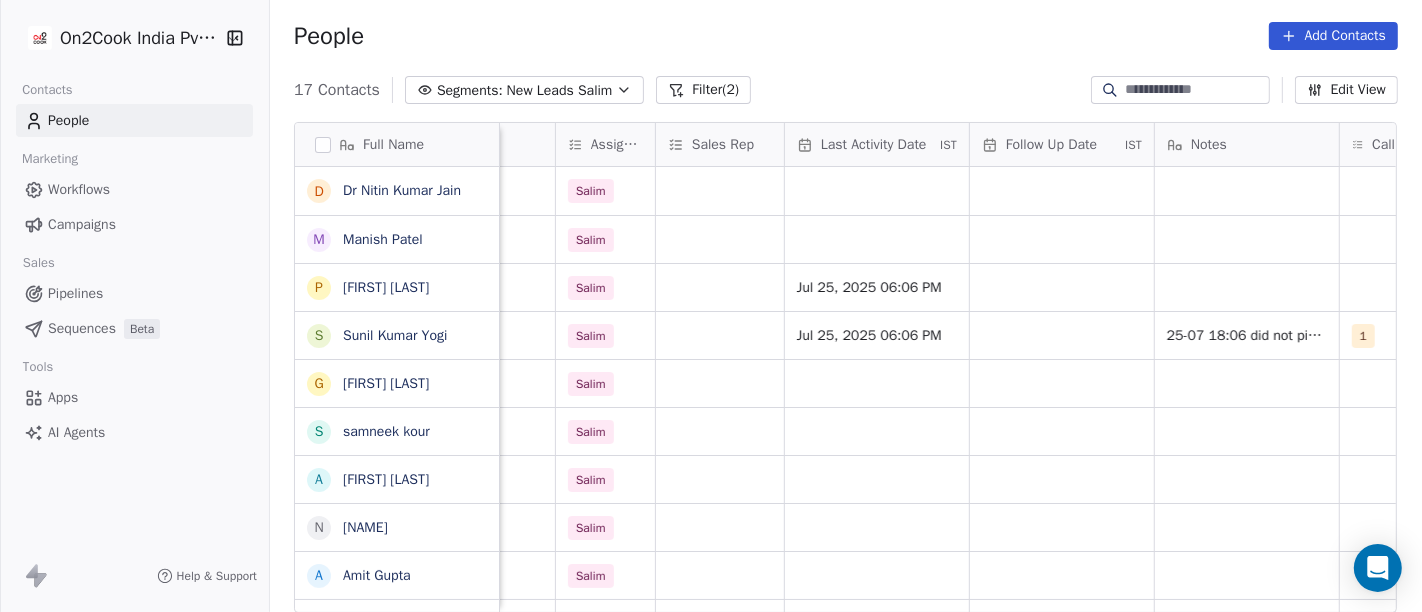 scroll, scrollTop: 0, scrollLeft: 982, axis: horizontal 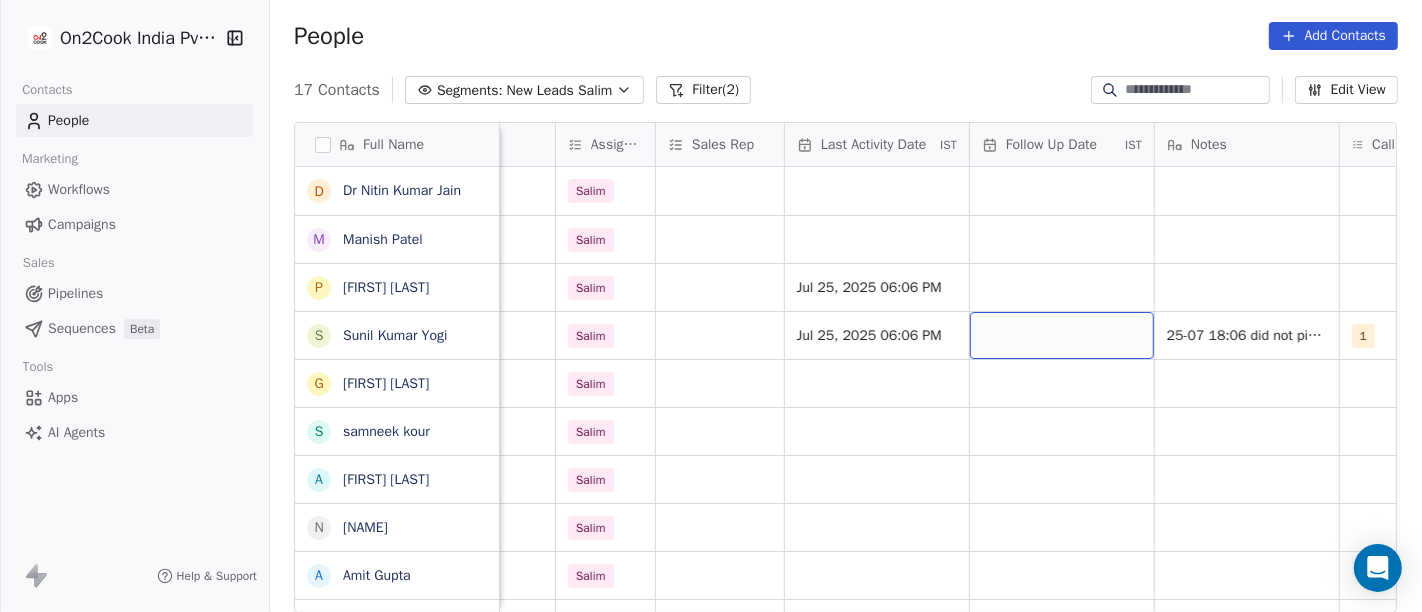 click at bounding box center (1062, 335) 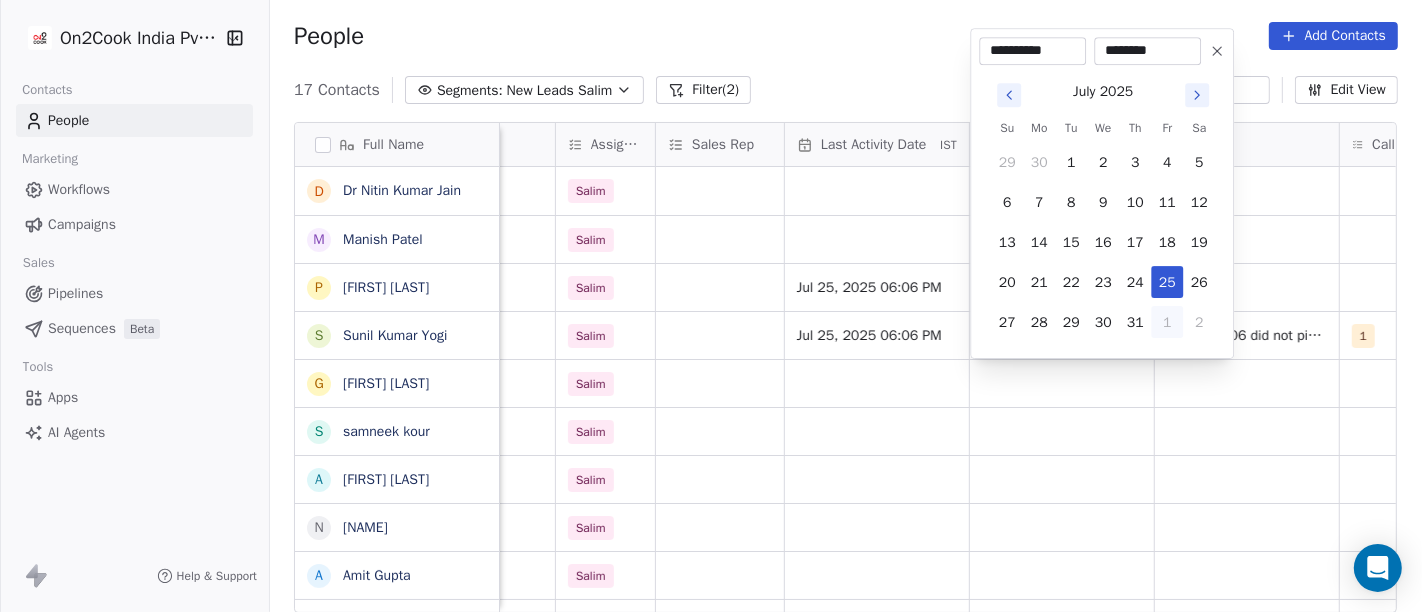 click on "1" at bounding box center (1167, 322) 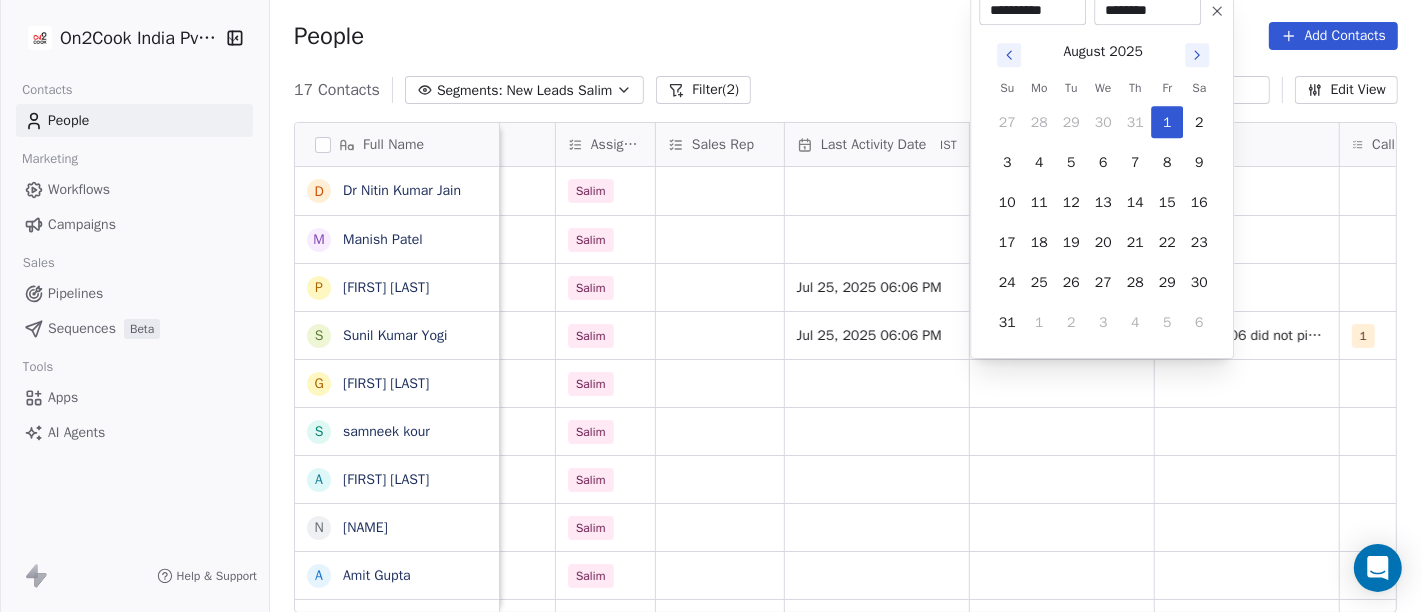 drag, startPoint x: 989, startPoint y: 397, endPoint x: 786, endPoint y: 347, distance: 209.06697 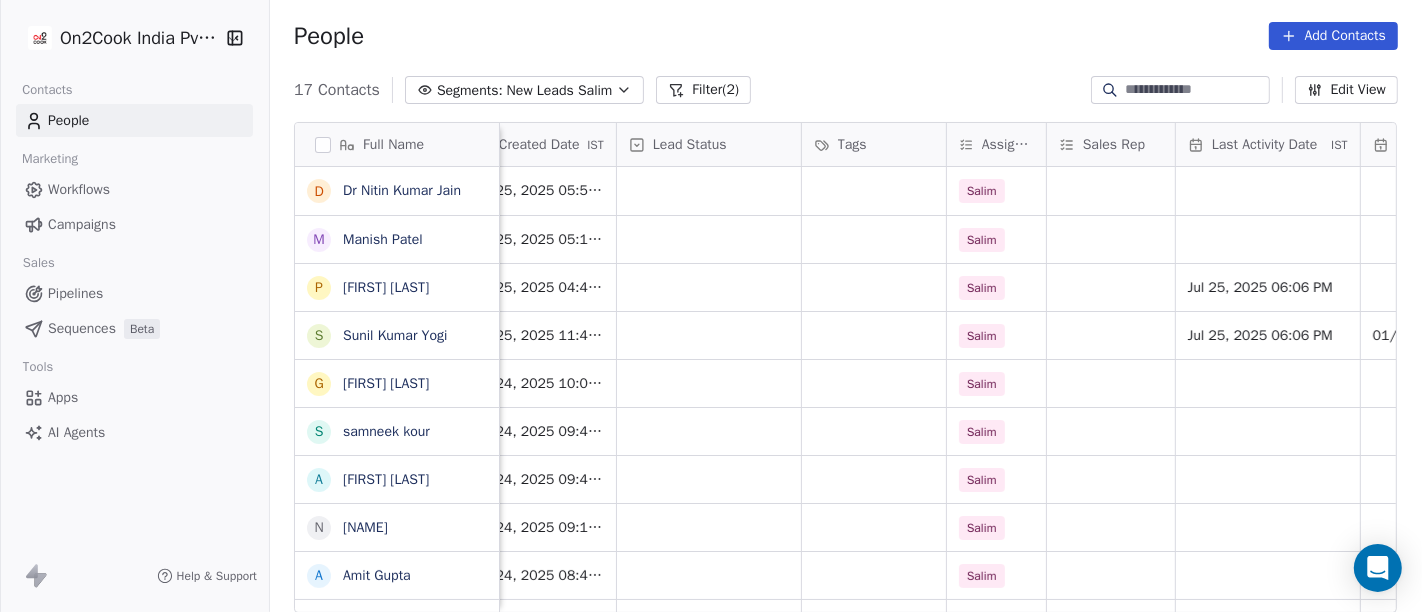 scroll, scrollTop: 0, scrollLeft: 585, axis: horizontal 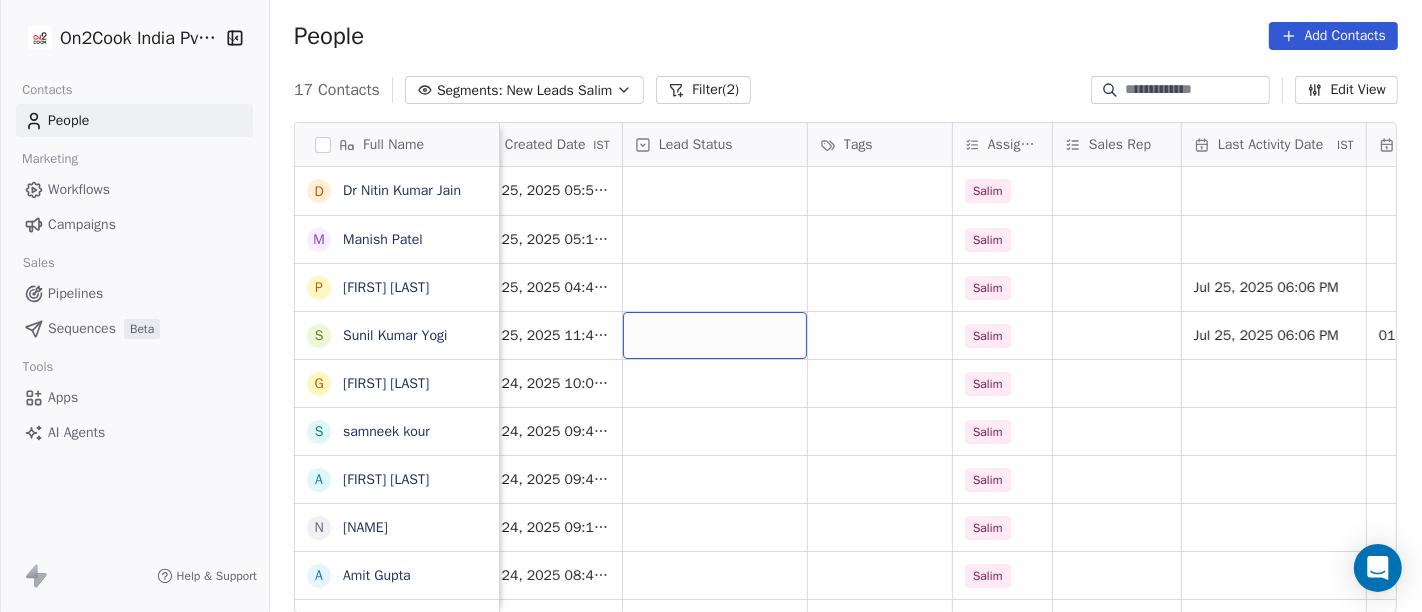 click at bounding box center [715, 335] 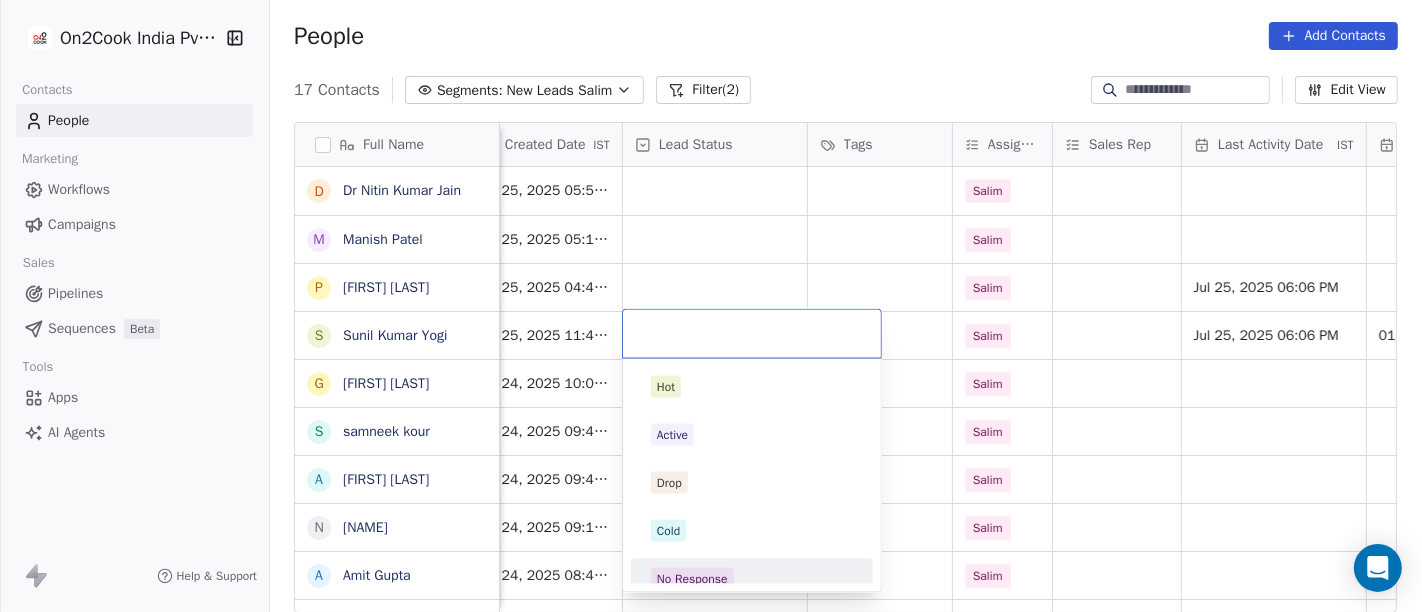 click on "No Response" at bounding box center [692, 579] 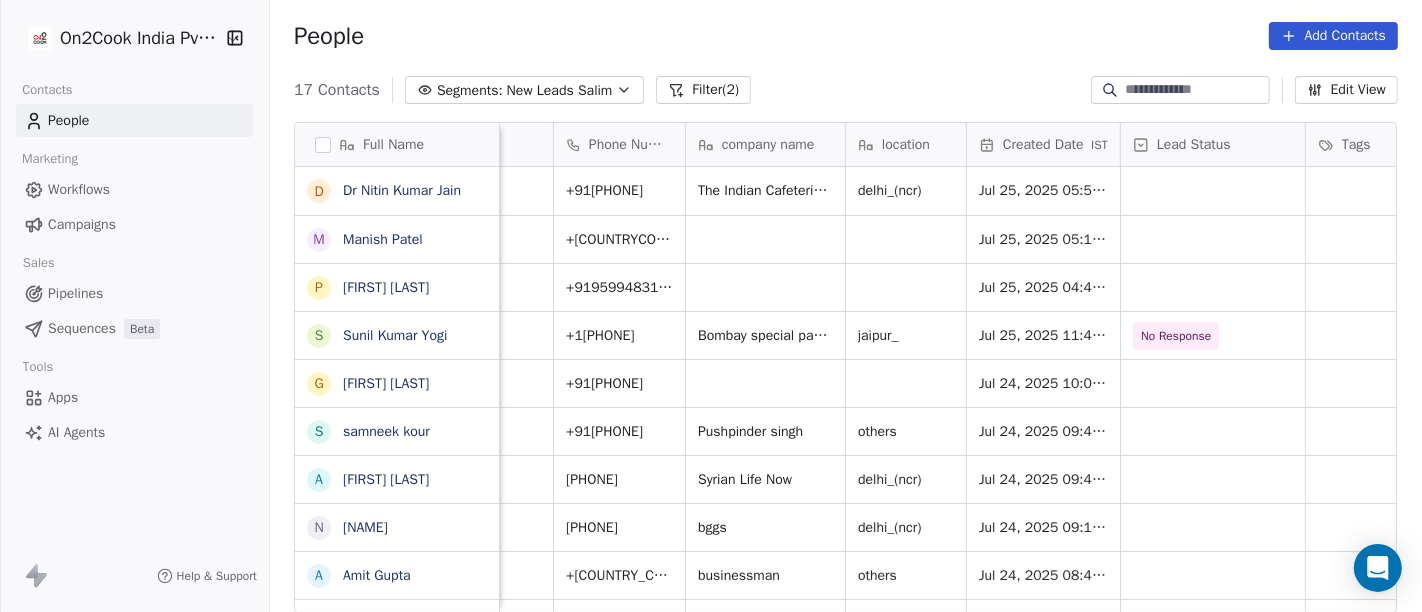 scroll, scrollTop: 0, scrollLeft: 0, axis: both 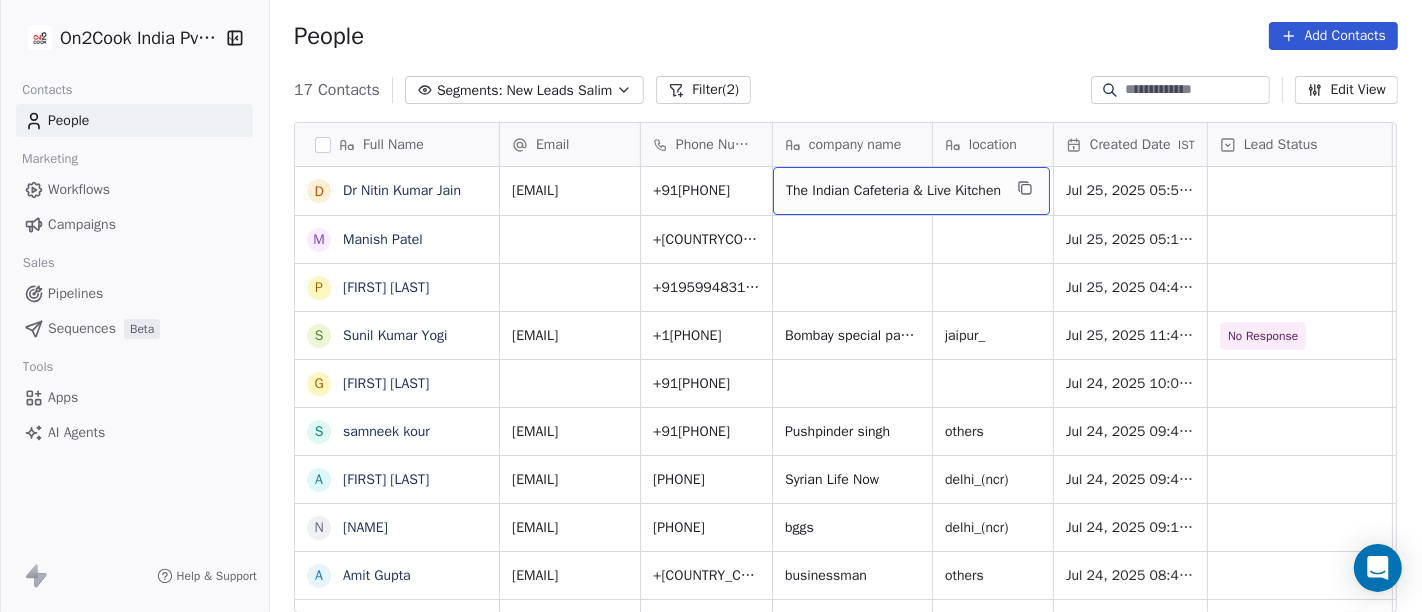 click on "People  Add Contacts" at bounding box center (846, 36) 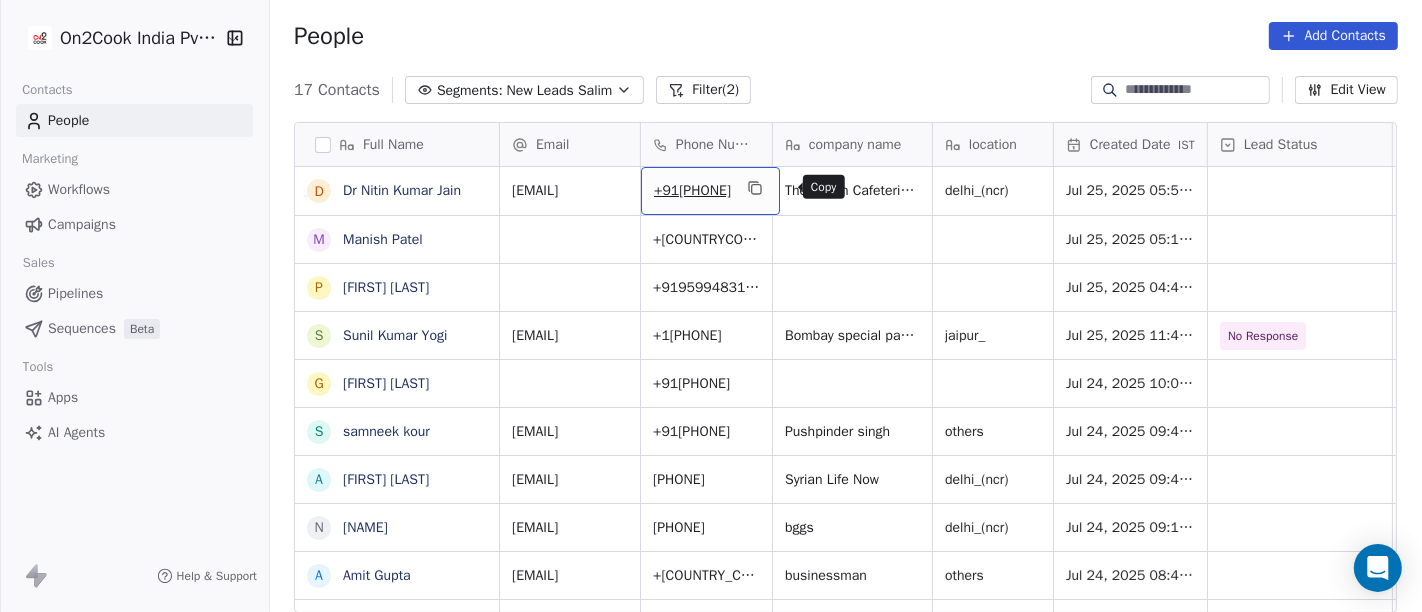 click 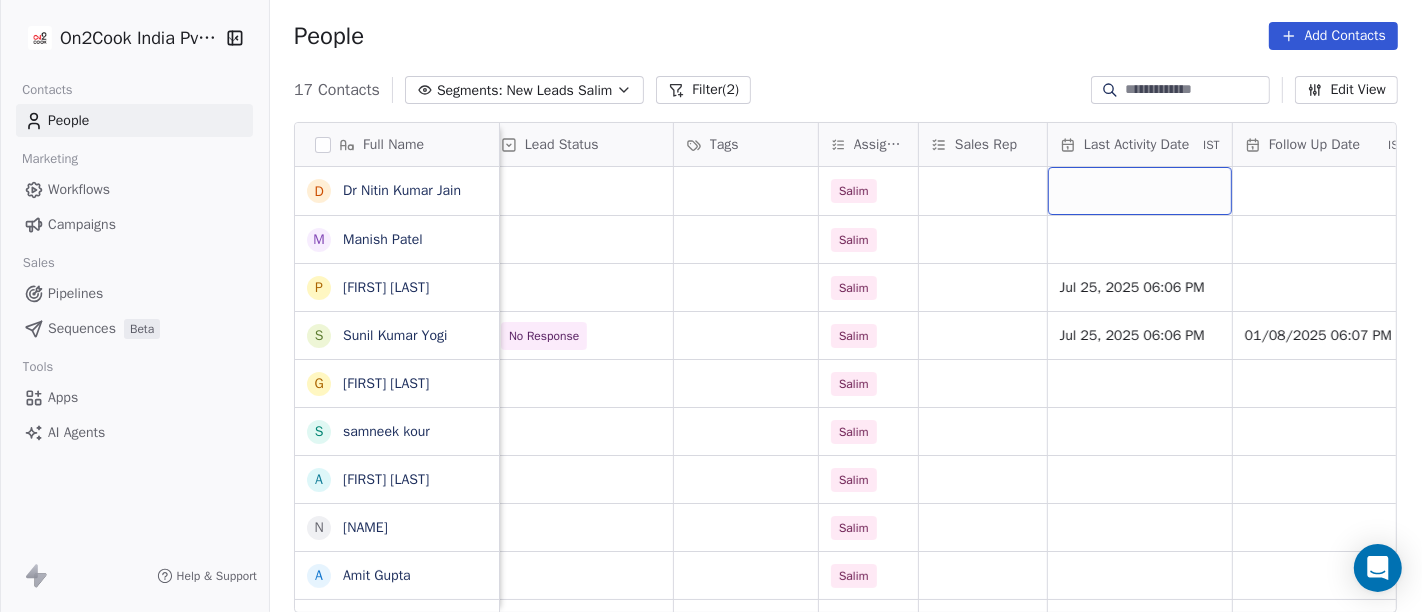 click at bounding box center (1140, 191) 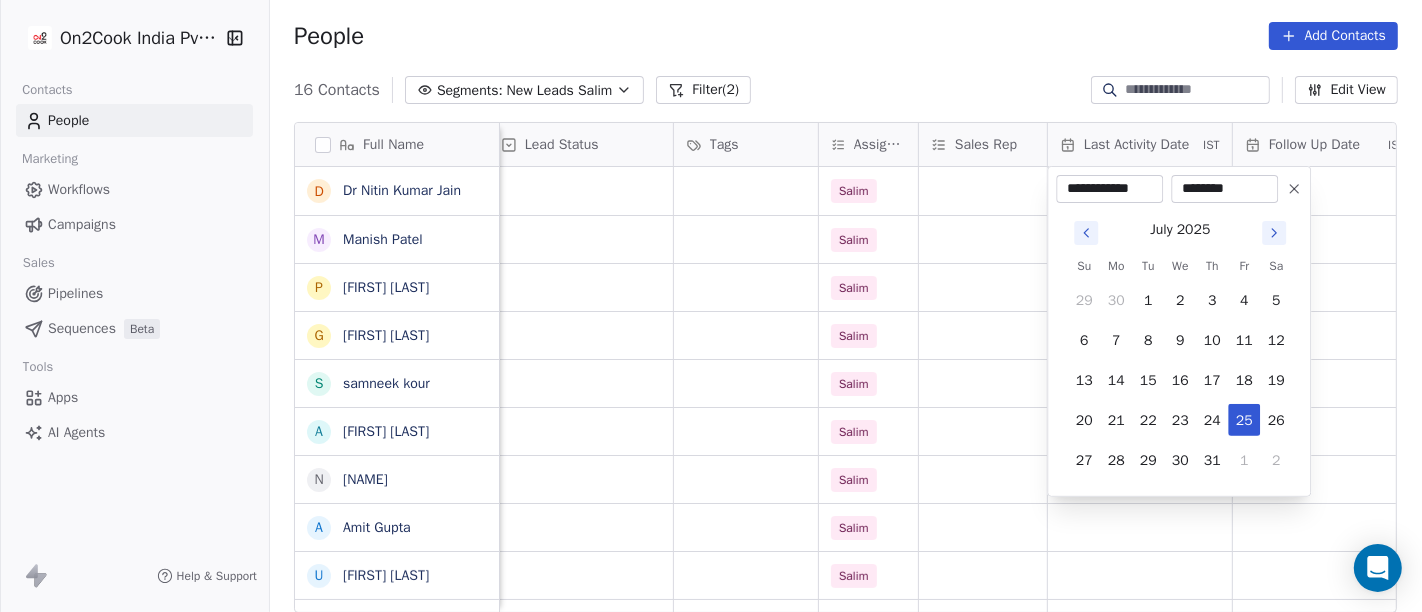 scroll, scrollTop: 0, scrollLeft: 720, axis: horizontal 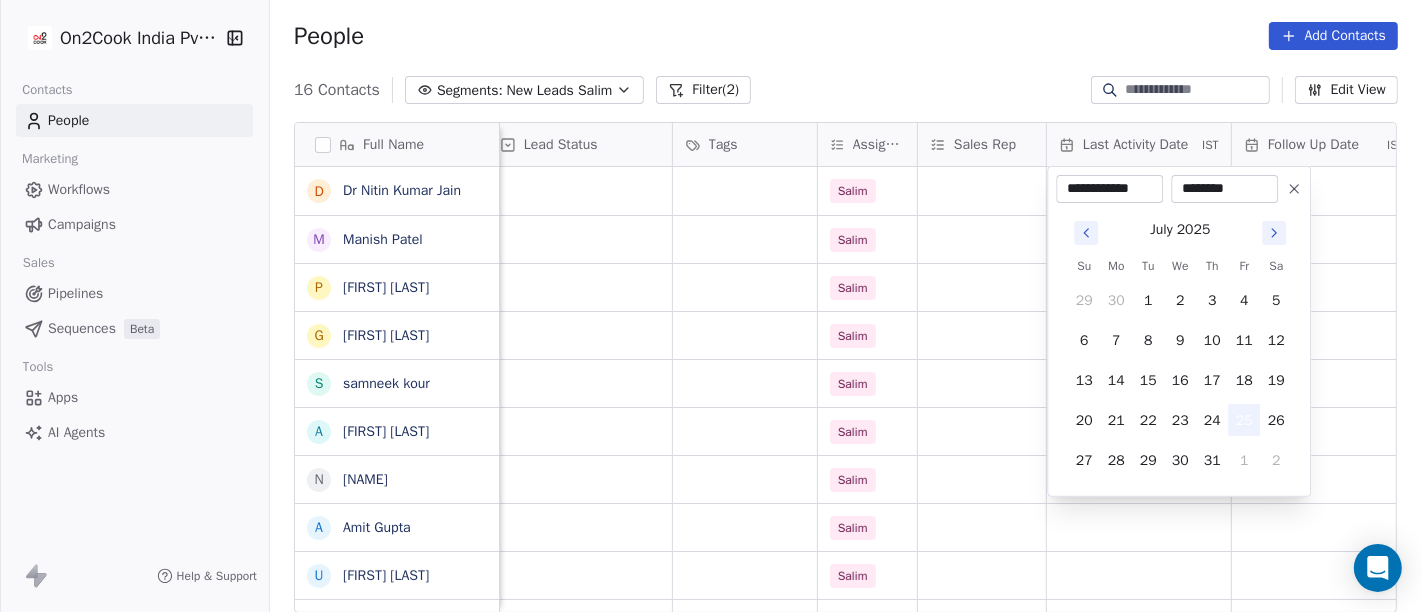 click on "25" at bounding box center [1244, 420] 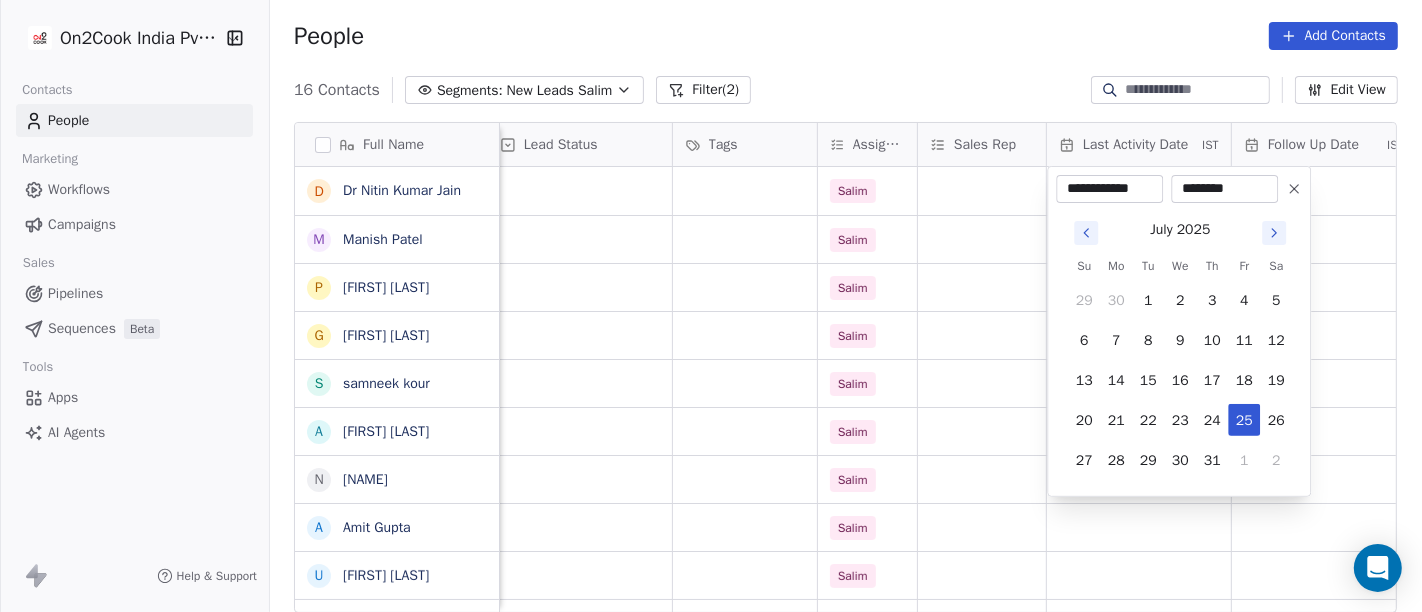 click on "On2Cook India Pvt. Ltd. Contacts People Marketing Workflows Campaigns Sales Pipelines Sequences Beta Tools Apps AI Agents Help & Support People  Add Contacts 16 Contacts Segments: New Leads Salim Filter  (2) Edit View Tag Add to Sequence Full Name D Dr Nitin Kumar Jain M Manish Patel P Pankaj rawat G Gajraj Singh Chandela s samneek kour A Alka Verma N Naseer Ahmad A Amit Gupta U Usha Prasad s susanta sasmal K Kaushik Patel M Mr.Adnan K Kâpil Gúpta P Priti SahebRao G Geeta bhatia M Mahendra Transport company name location Created Date IST Lead Status Tags Assignee Sales Rep Last Activity Date IST Follow Up Date IST Notes Call Attempts Website   The Indian Cafeteria & Live Kitchen delhi_(ncr) Jul 25, 2025 05:56 PM Salim   Jul 25, 2025 05:11 PM Salim   Jul 25, 2025 04:43 PM Salim Jul 25, 2025 06:06 PM   Jul 24, 2025 10:06 PM Salim   Pushpinder singh others Jul 24, 2025 09:49 PM Salim   Syrian Life Now delhi_(ncr) Jul 24, 2025 09:40 PM Salim   bggs delhi_(ncr) Jul 24, 2025 09:12 PM Salim   businessman others" at bounding box center [711, 306] 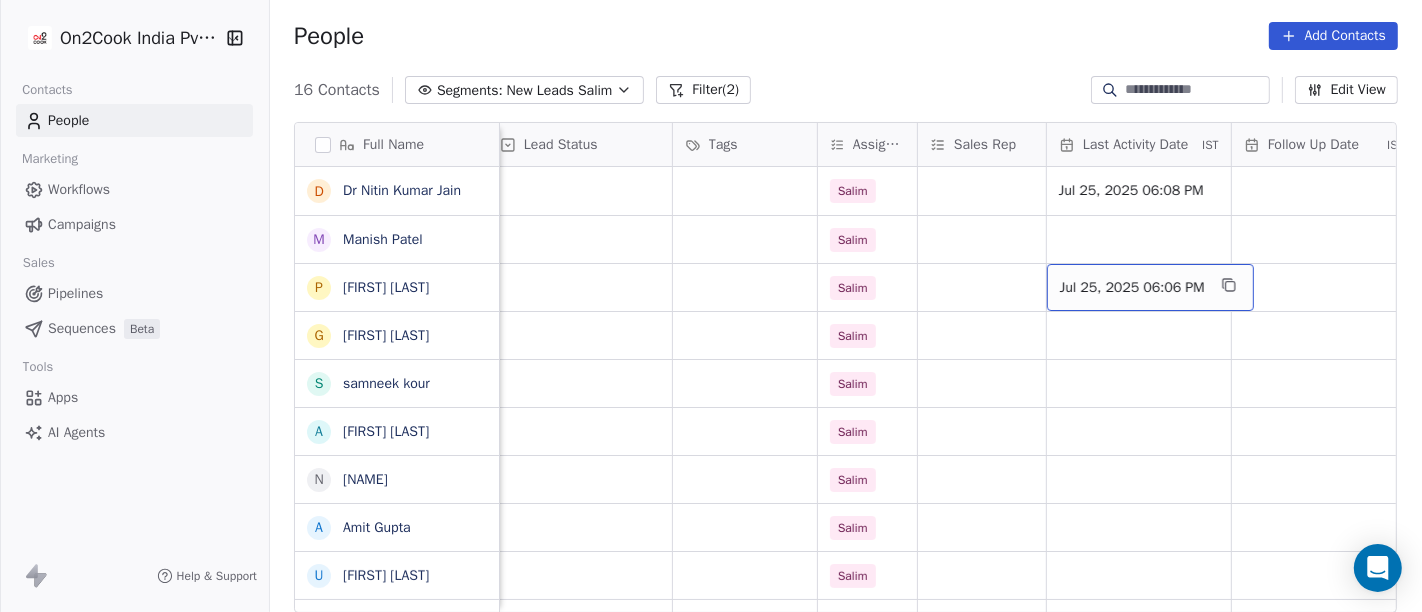 click on "Jul 25, 2025 06:06 PM" at bounding box center [1132, 288] 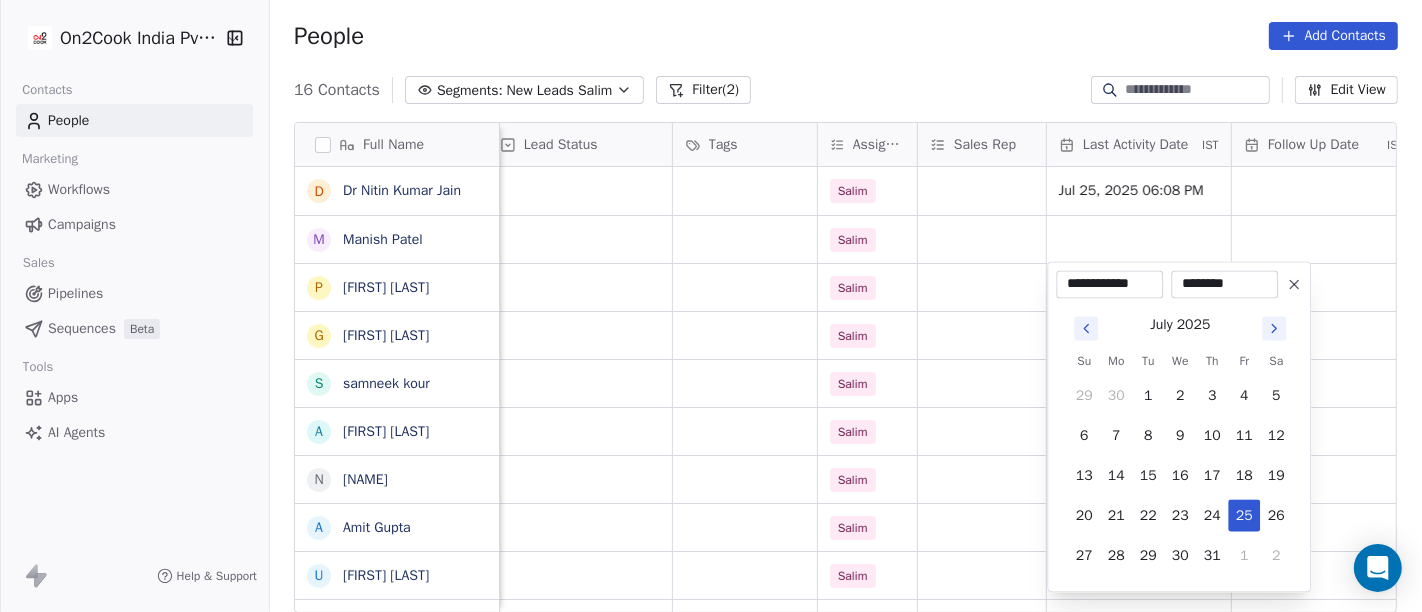 click 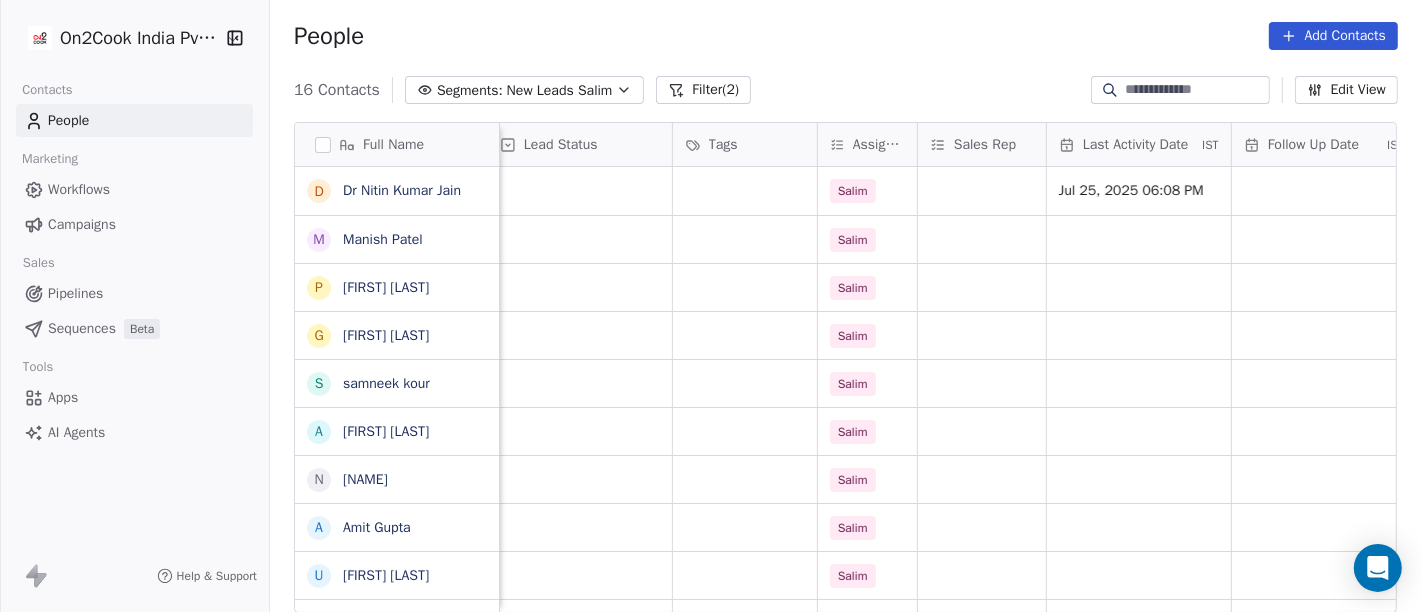 click on "People  Add Contacts" at bounding box center [846, 36] 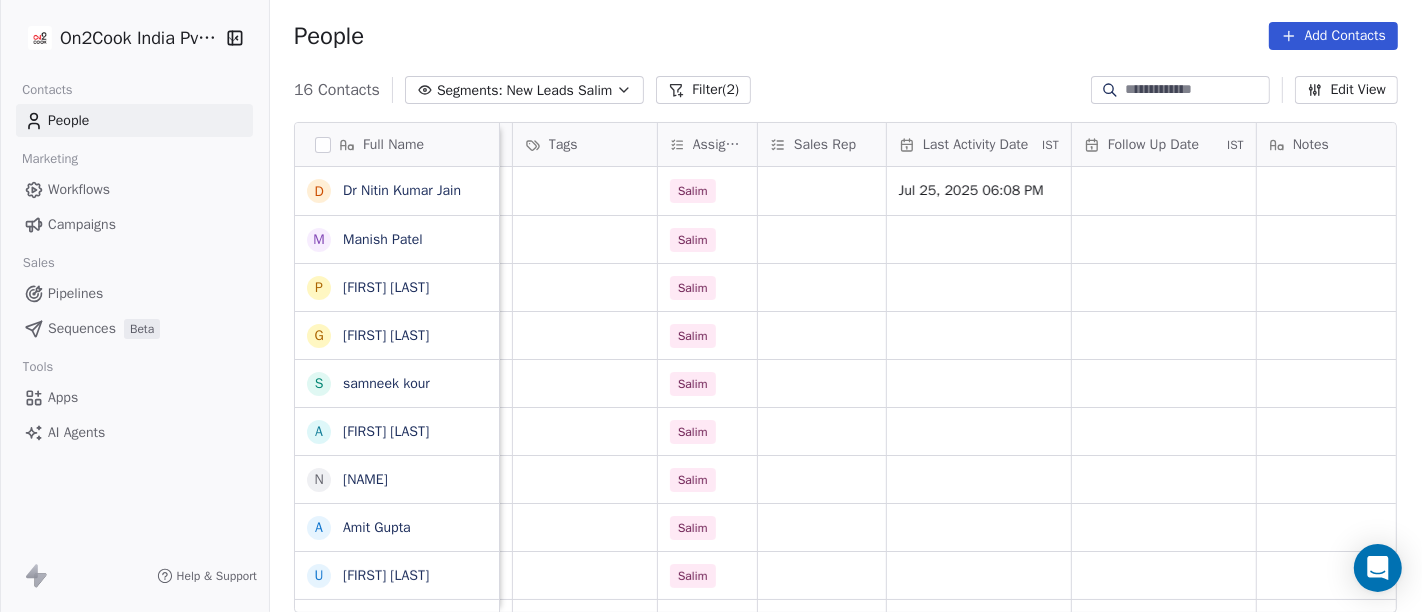 scroll, scrollTop: 0, scrollLeft: 955, axis: horizontal 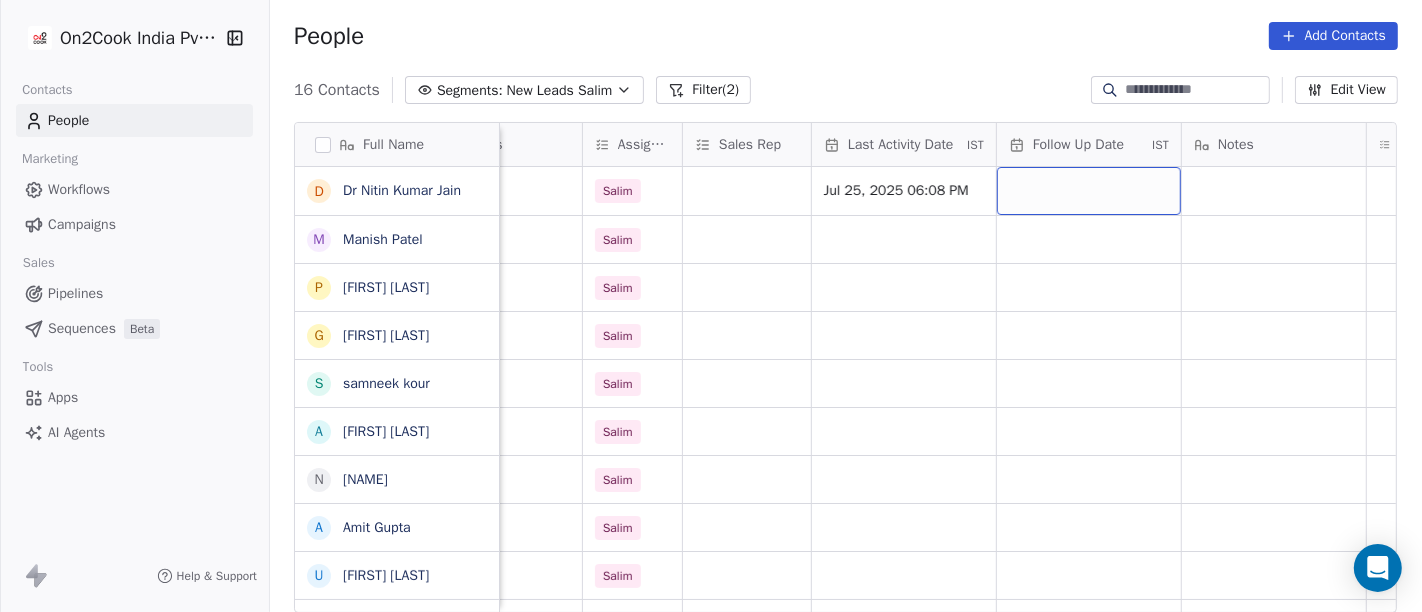 click at bounding box center (1089, 191) 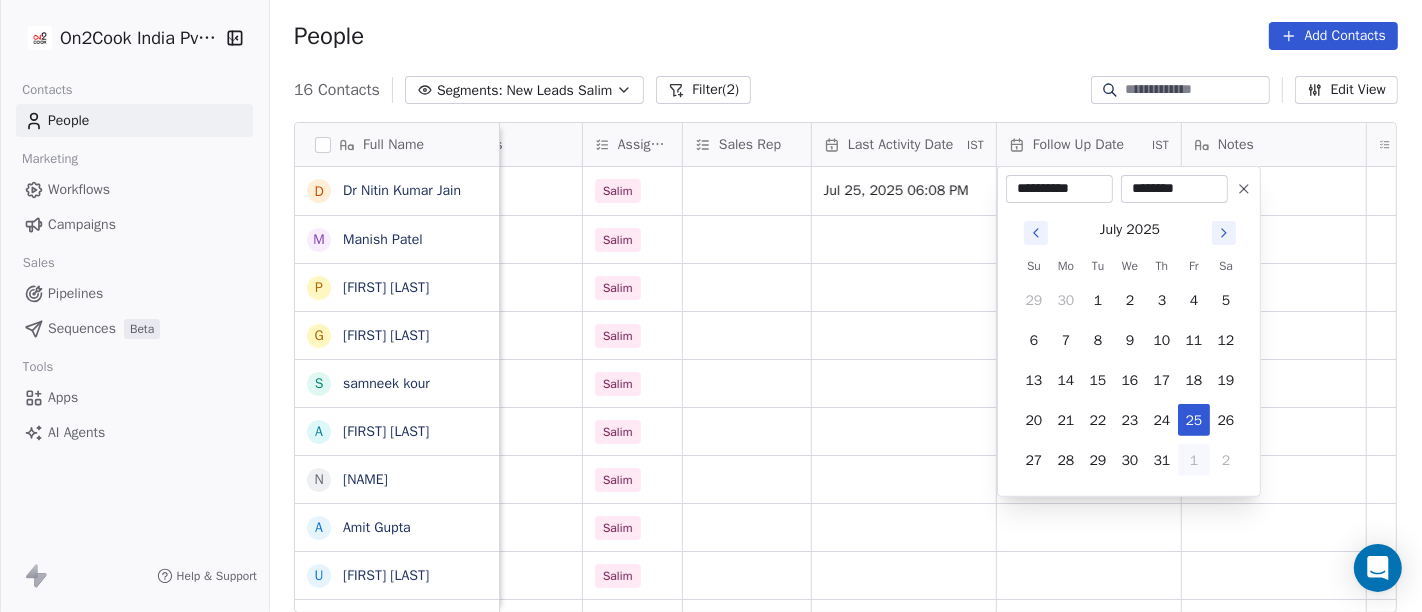 click on "1" at bounding box center [1194, 460] 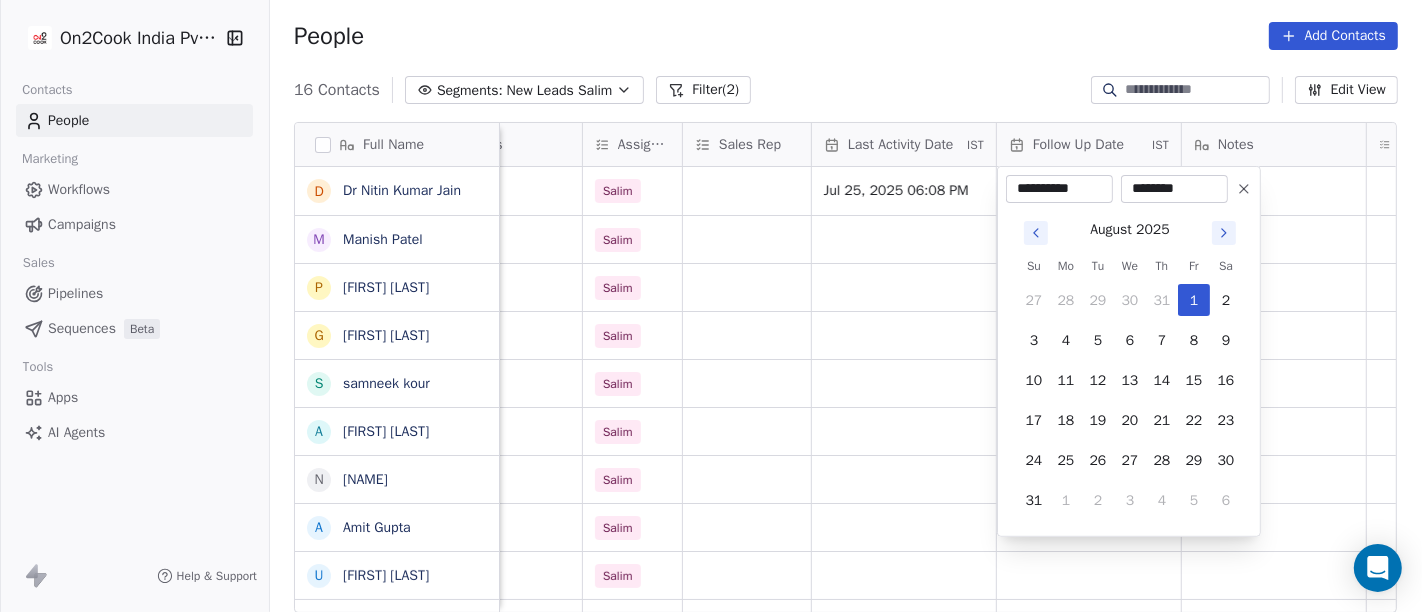drag, startPoint x: 880, startPoint y: 55, endPoint x: 967, endPoint y: 115, distance: 105.68349 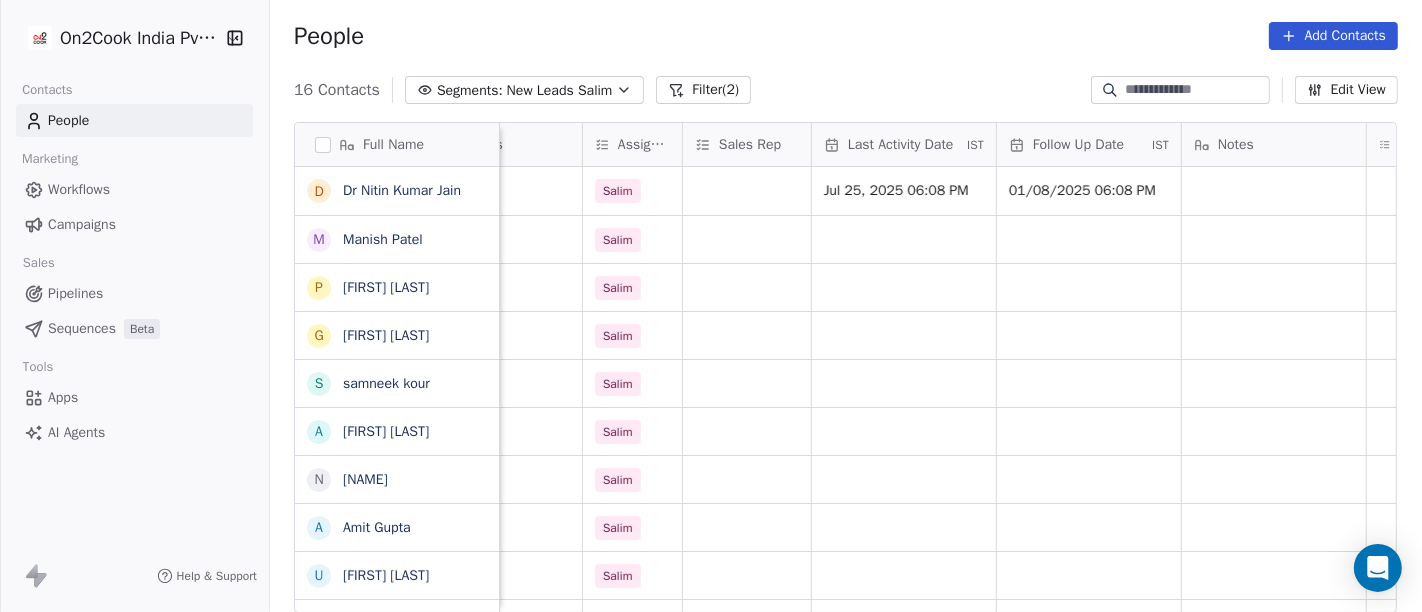 scroll, scrollTop: 0, scrollLeft: 1212, axis: horizontal 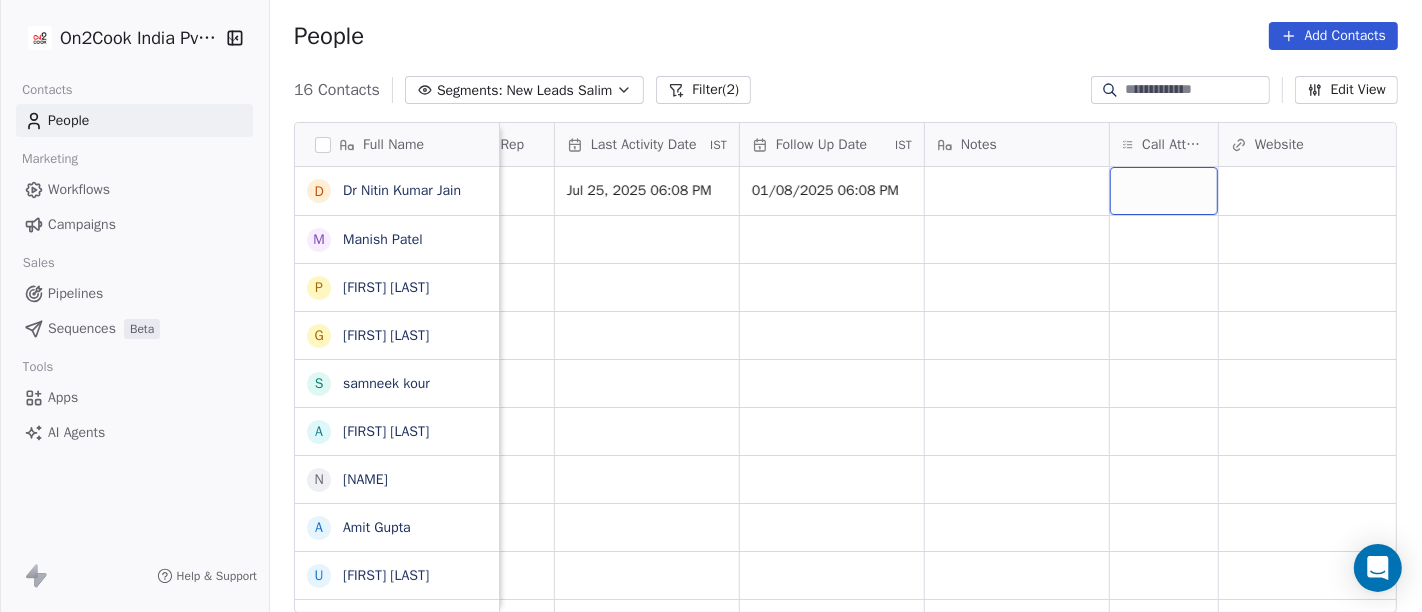 click at bounding box center (1164, 191) 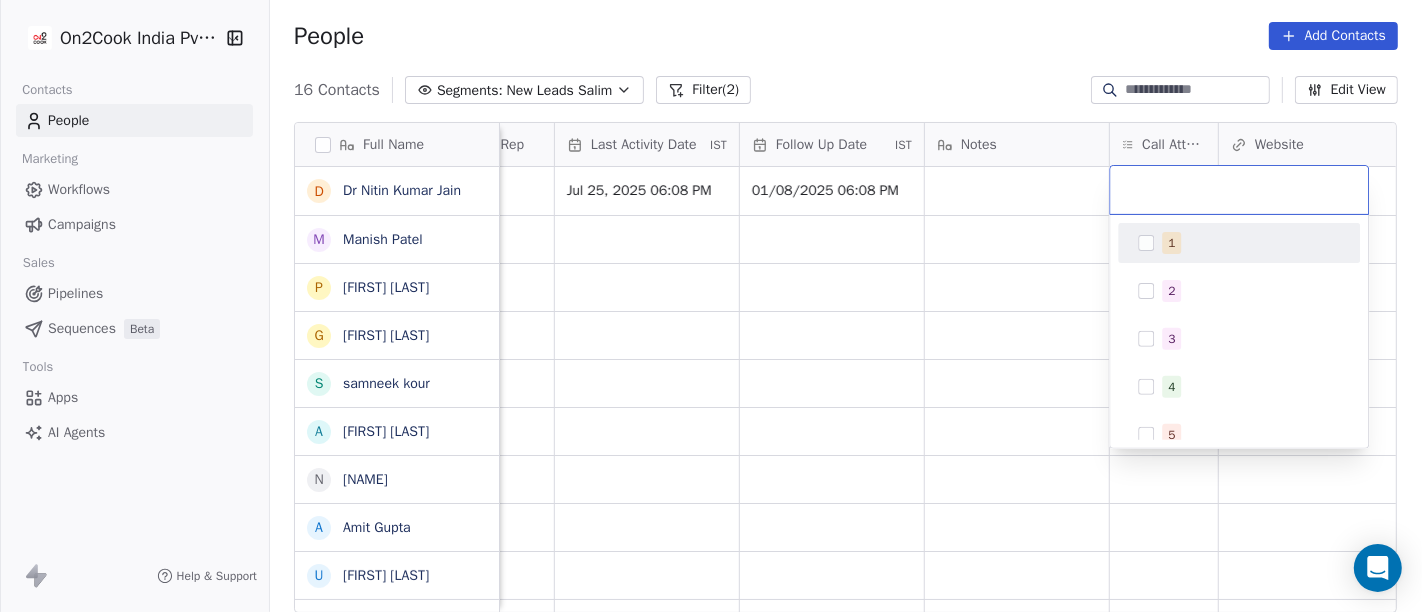 click on "1" at bounding box center (1171, 243) 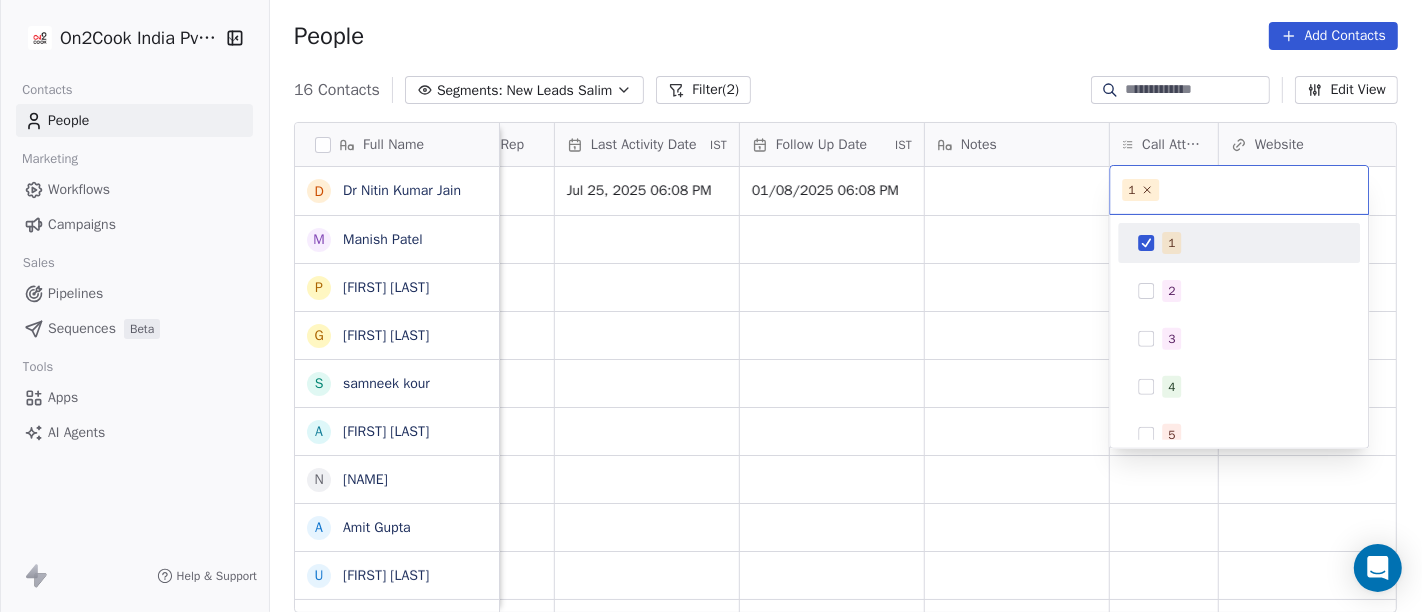 click on "On2Cook India Pvt. Ltd. Contacts People Marketing Workflows Campaigns Sales Pipelines Sequences Beta Tools Apps AI Agents Help & Support People  Add Contacts 16 Contacts Segments: New Leads Salim Filter  (2) Edit View Tag Add to Sequence Full Name D Dr Nitin Kumar Jain M Manish Patel P Pankaj rawat G Gajraj Singh Chandela s samneek kour A Alka Verma N Naseer Ahmad A Amit Gupta U Usha Prasad s susanta sasmal K Kaushik Patel M Mr.Adnan K Kâpil Gúpta P Priti SahebRao G Geeta bhatia M Mahendra Transport Lead Status Tags Assignee Sales Rep Last Activity Date IST Follow Up Date IST Notes Call Attempts Website zomato link outlet type Location   Salim Jul 25, 2025 06:08 PM 01/08/2025 06:08 PM food_consultants   Salim   Salim   Salim   Salim restaurants   Salim restaurants   Salim cloud_kitchen   Salim cafeteria   Salim cloud_kitchen   Salim cloud_kitchen   Salim restaurants   Salim food_consultants   Salim cloud_kitchen   Salim cloud_kitchen   Salim cloud_kitchen   Salim resort/hotels
1 1 2 3 4 5 6 7 8" at bounding box center [711, 306] 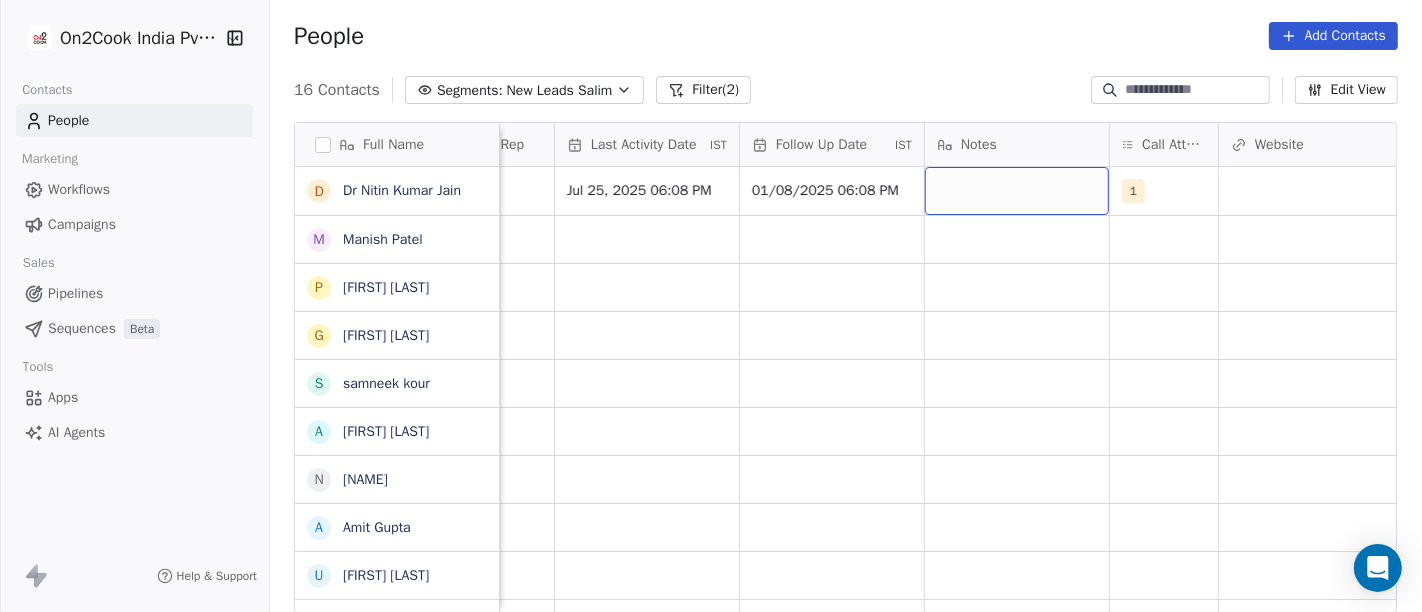 click at bounding box center (1017, 191) 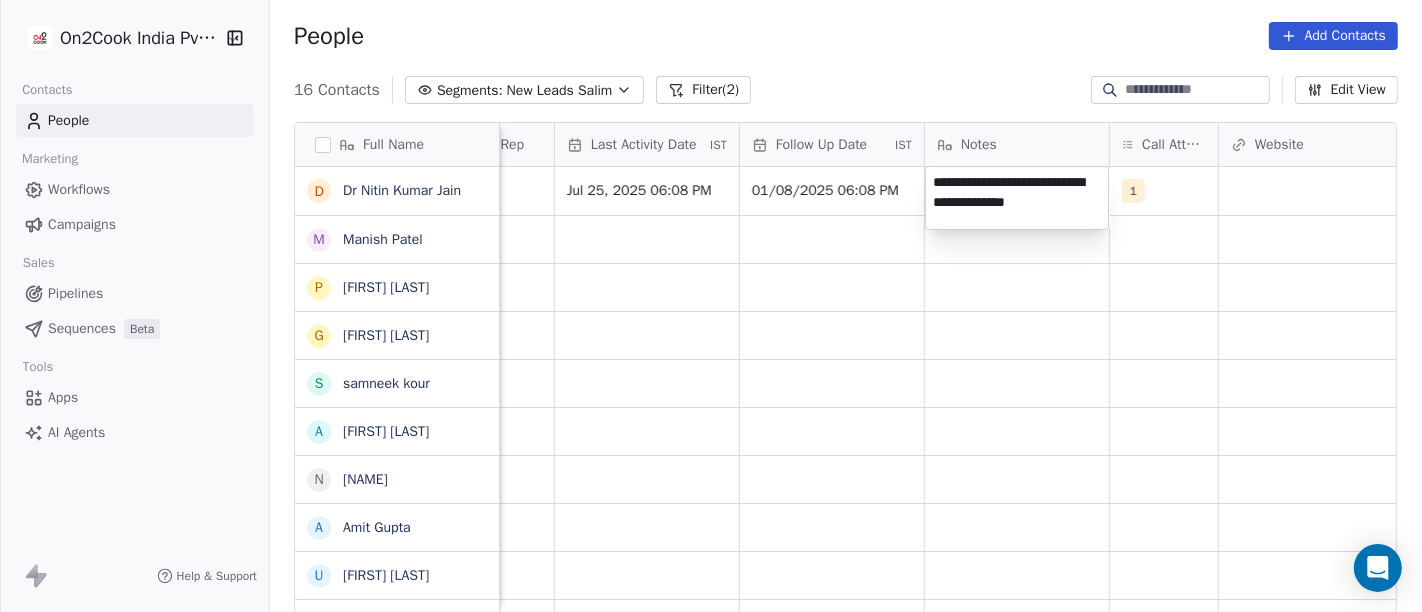 type on "**********" 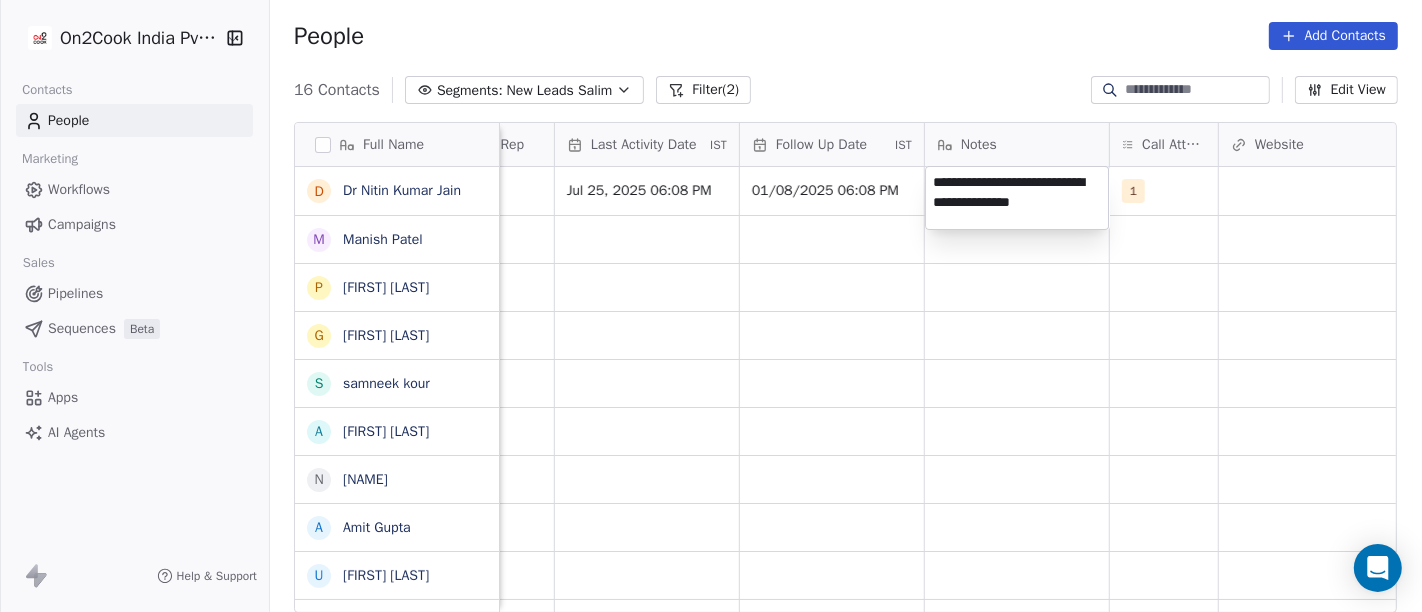 click on "On2Cook India Pvt. Ltd. Contacts People Marketing Workflows Campaigns Sales Pipelines Sequences Beta Tools Apps AI Agents Help & Support People  Add Contacts 16 Contacts Segments: New Leads Salim Filter  (2) Edit View Tag Add to Sequence Full Name D Dr Nitin Kumar Jain M Manish Patel P Pankaj rawat G Gajraj Singh Chandela s samneek kour A Alka Verma N Naseer Ahmad A Amit Gupta U Usha Prasad s susanta sasmal K Kaushik Patel M Mr.Adnan K Kâpil Gúpta P Priti SahebRao G Geeta bhatia M Mahendra Transport Lead Status Tags Assignee Sales Rep Last Activity Date IST Follow Up Date IST Notes Call Attempts Website zomato link outlet type Location   Salim Jul 25, 2025 06:08 PM 01/08/2025 06:08 PM 1 food_consultants   Salim   Salim   Salim   Salim restaurants   Salim restaurants   Salim cloud_kitchen   Salim cafeteria   Salim cloud_kitchen   Salim cloud_kitchen   Salim restaurants   Salim food_consultants   Salim cloud_kitchen   Salim cloud_kitchen   Salim cloud_kitchen   Salim resort/hotels" at bounding box center (711, 306) 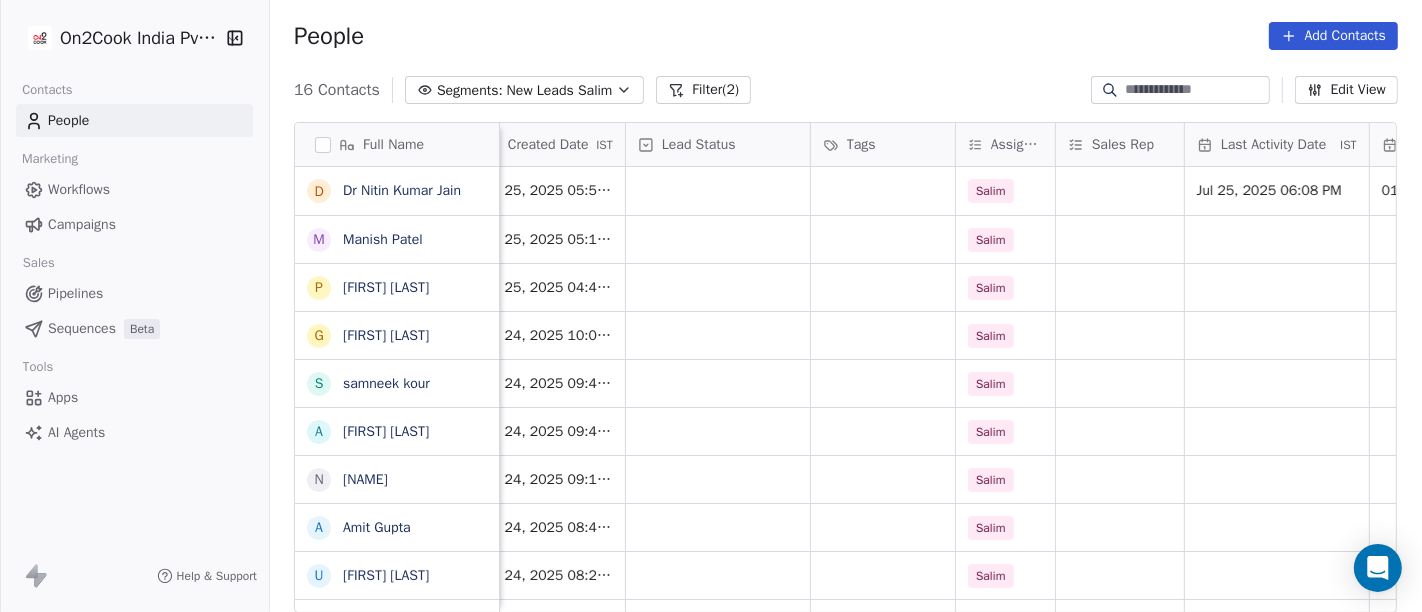 scroll, scrollTop: 0, scrollLeft: 579, axis: horizontal 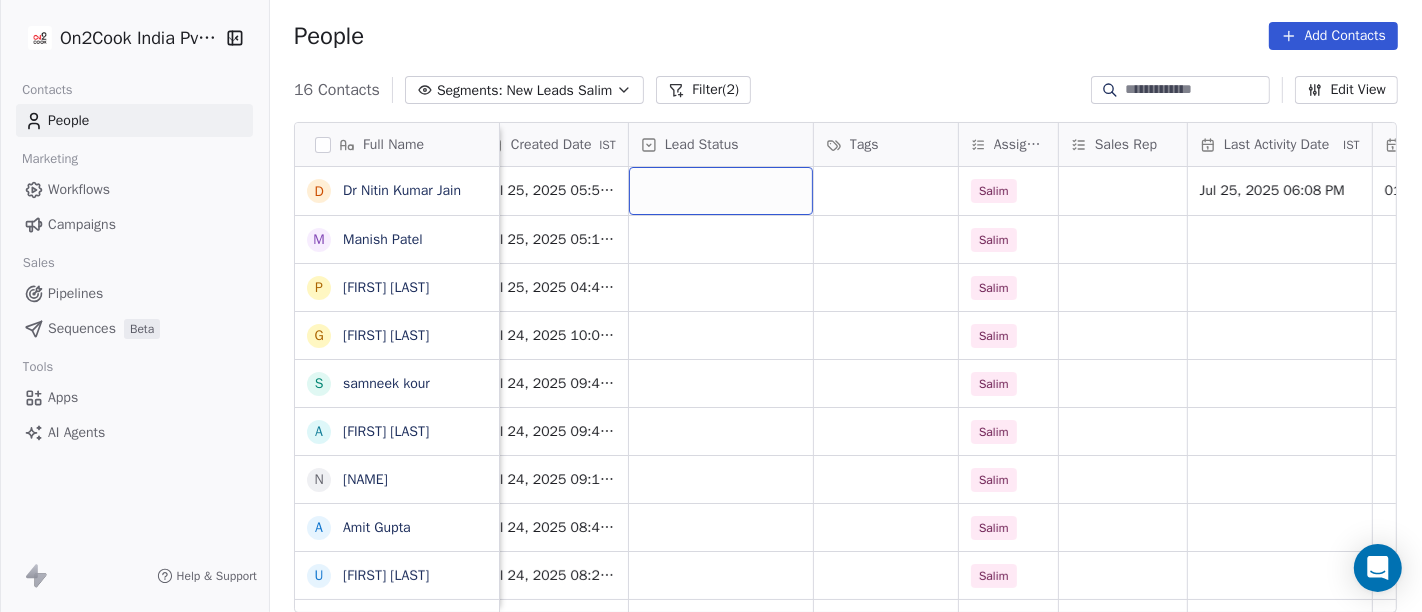 click at bounding box center (721, 191) 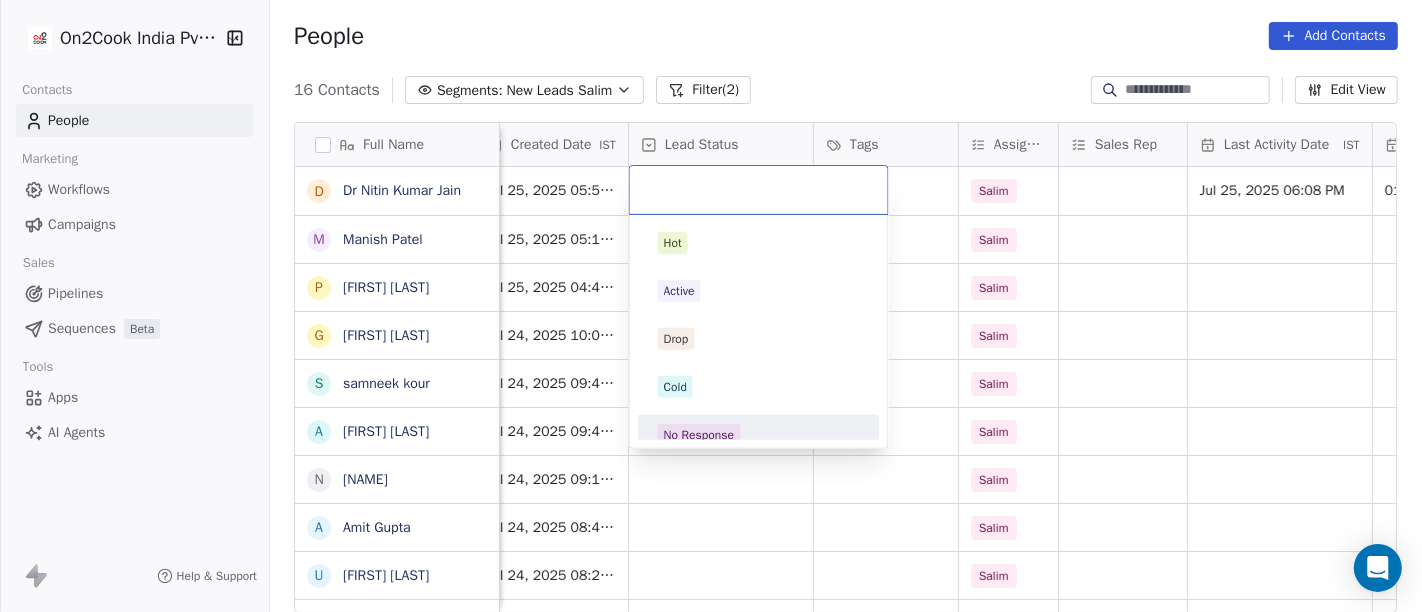 click on "No Response" at bounding box center (759, 435) 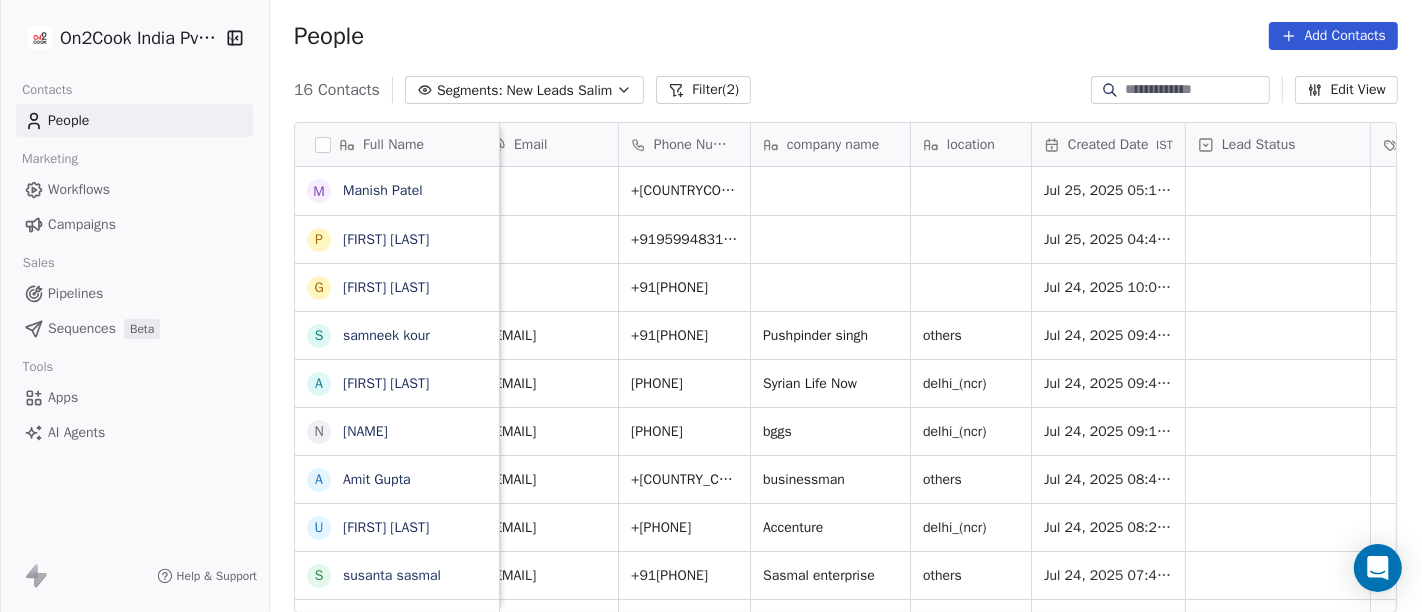 scroll, scrollTop: 0, scrollLeft: 0, axis: both 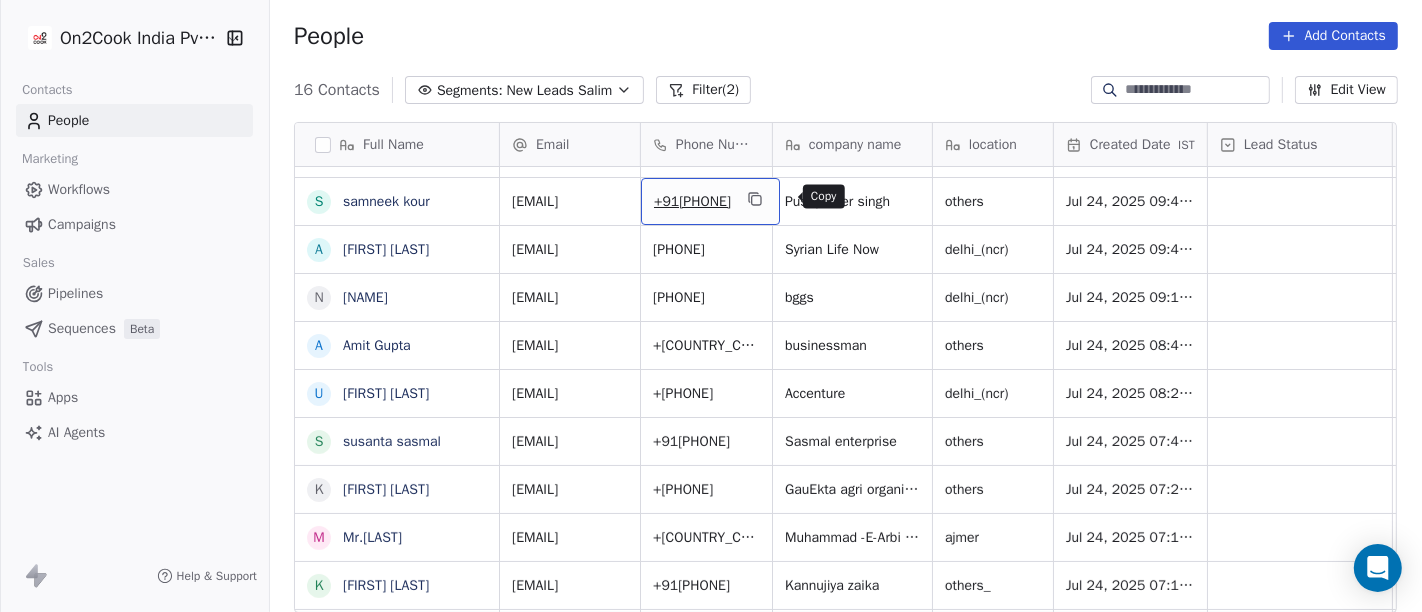 click 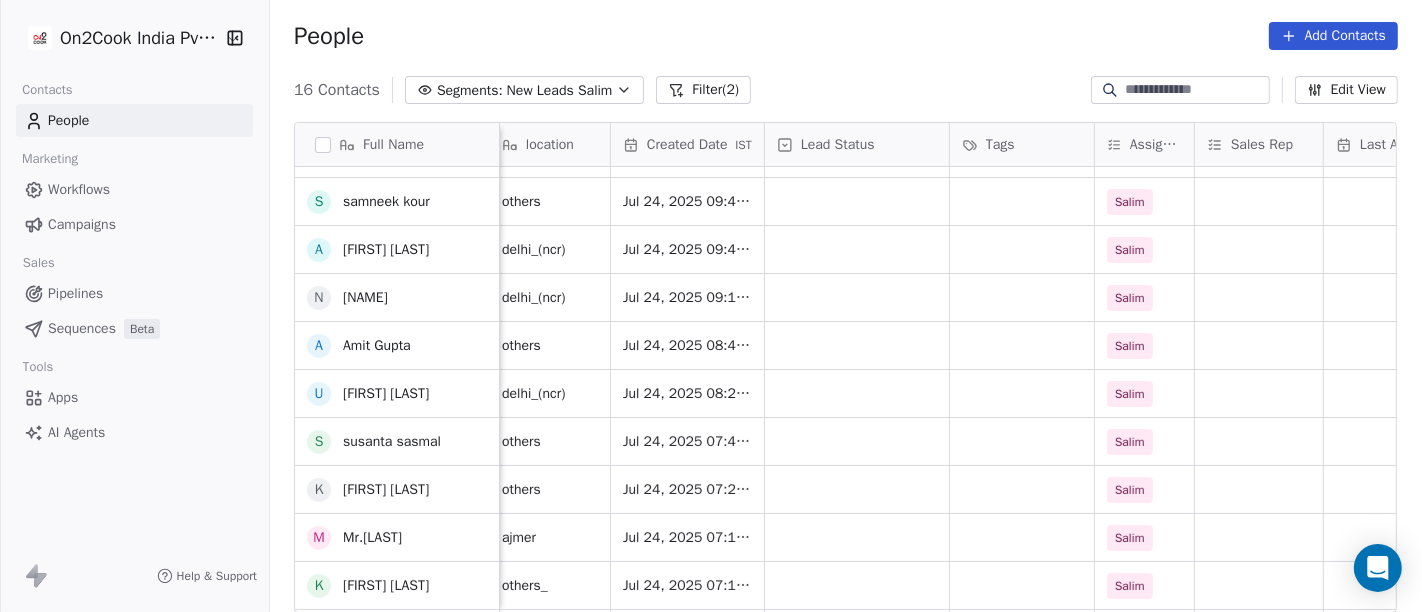 scroll, scrollTop: 0, scrollLeft: 442, axis: horizontal 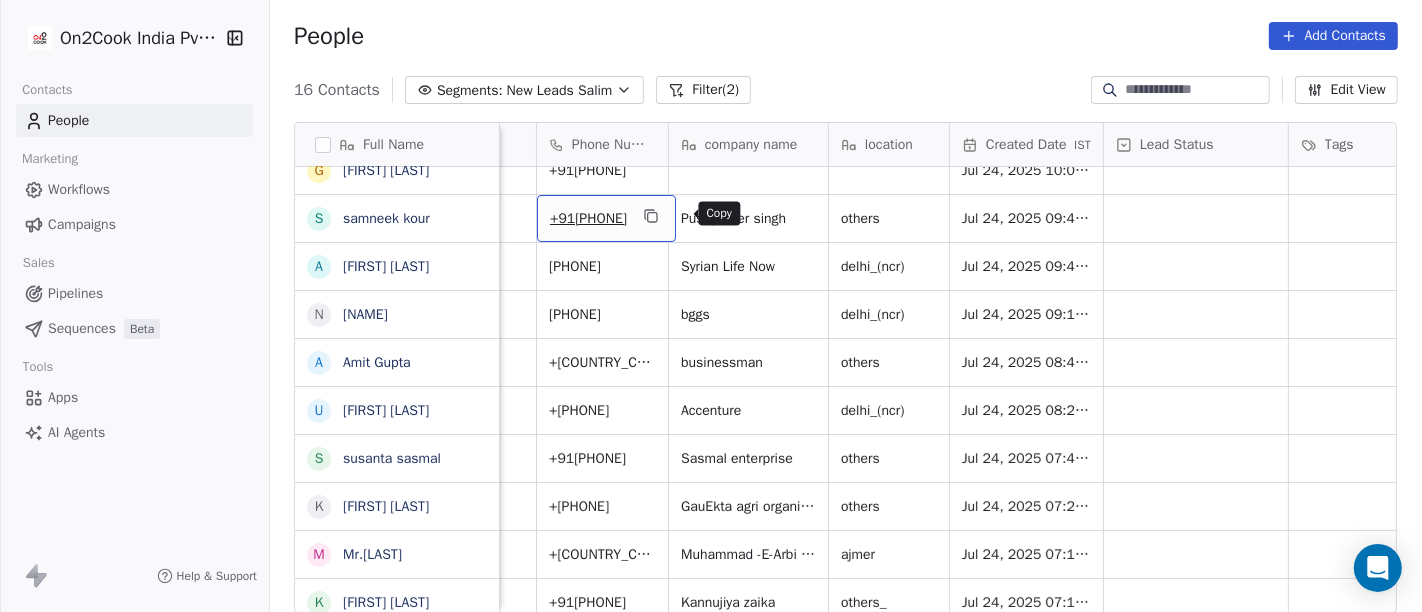 click 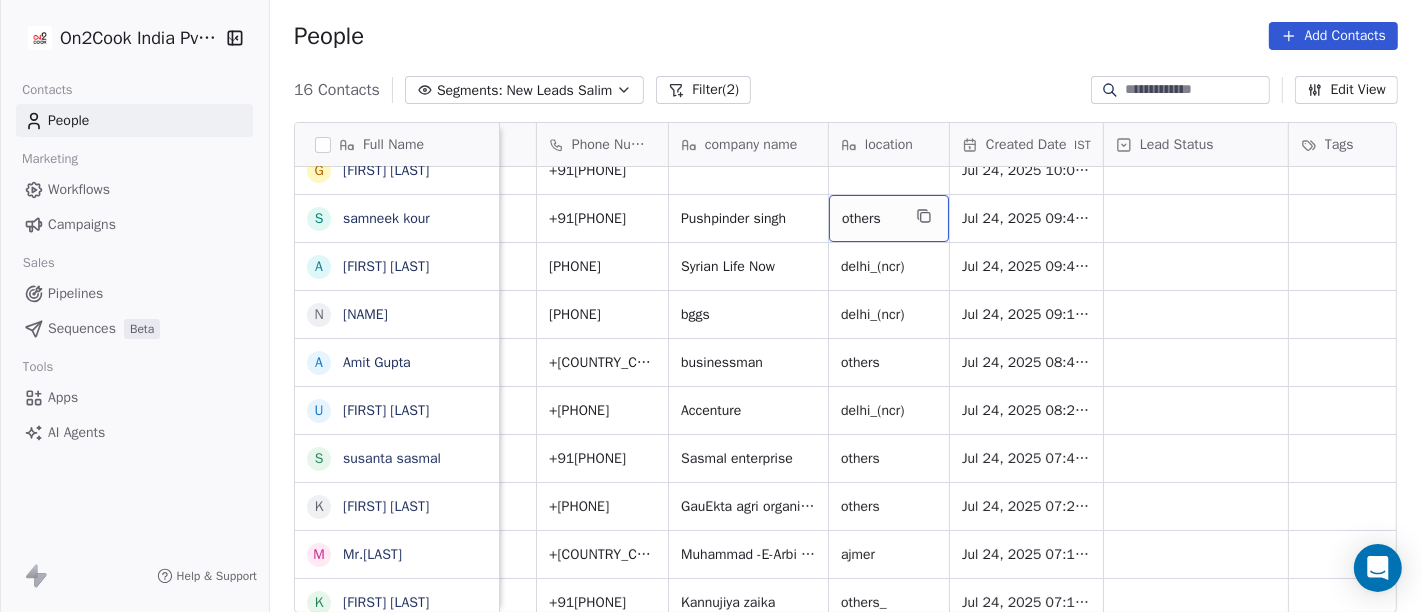 click on "others" at bounding box center [871, 219] 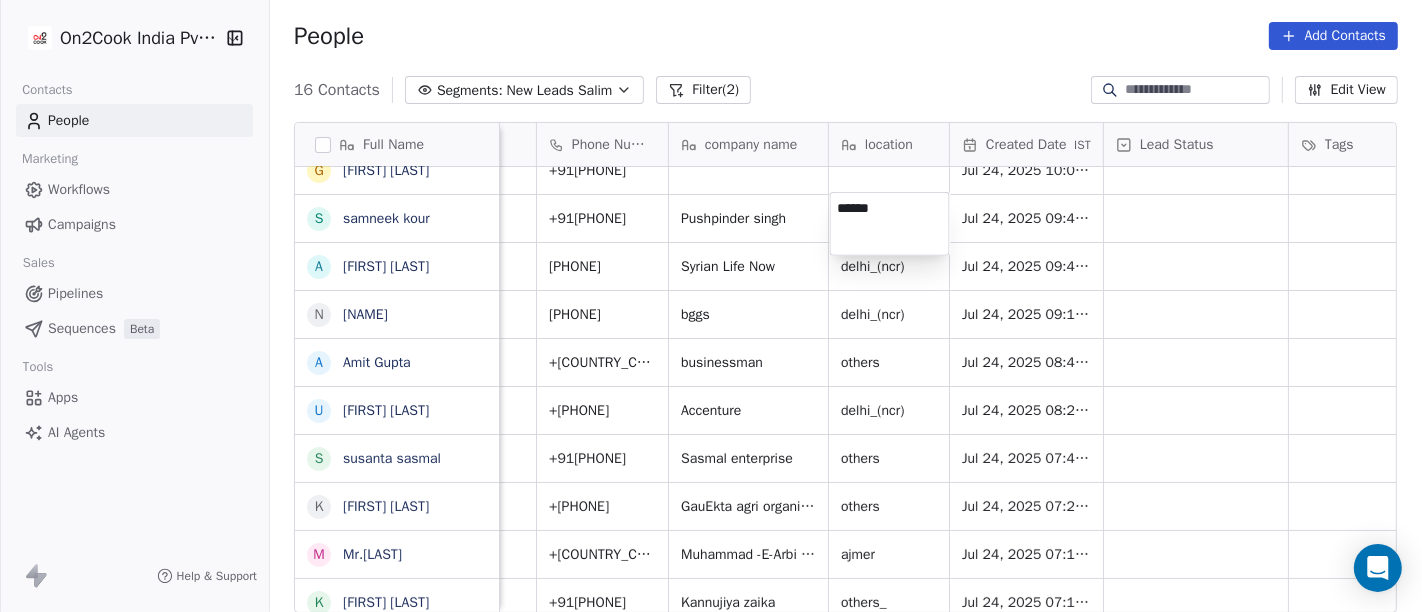 click on "******" at bounding box center [890, 224] 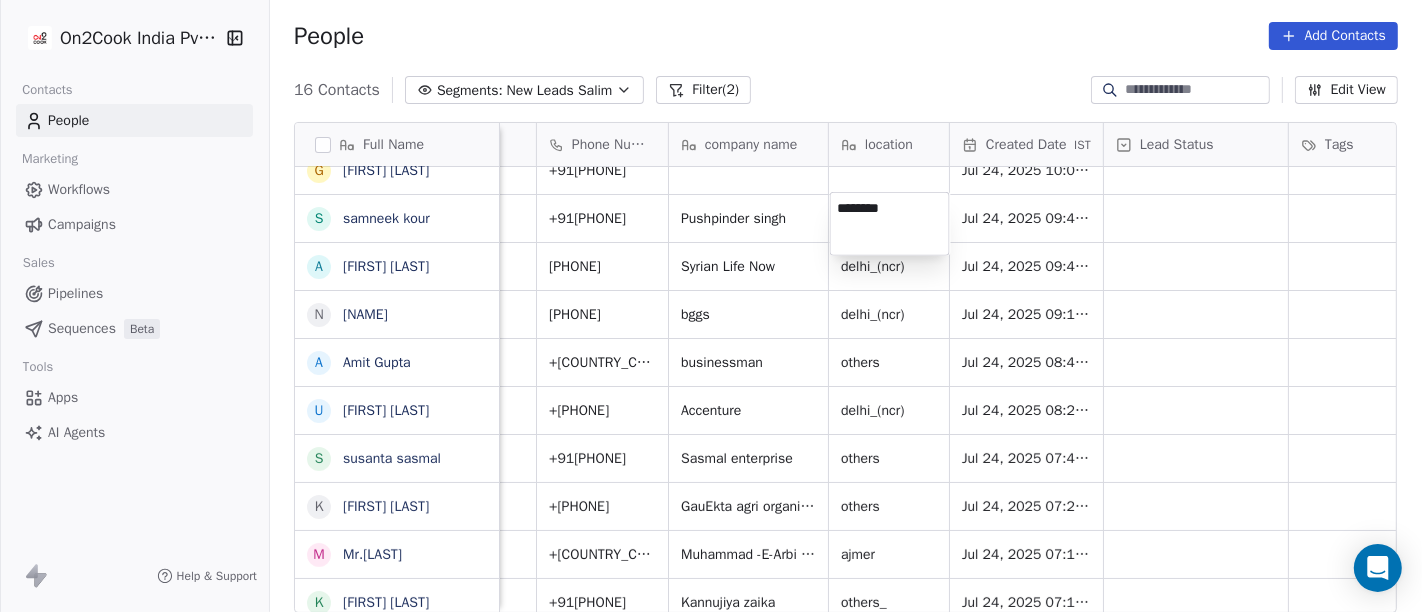type on "********" 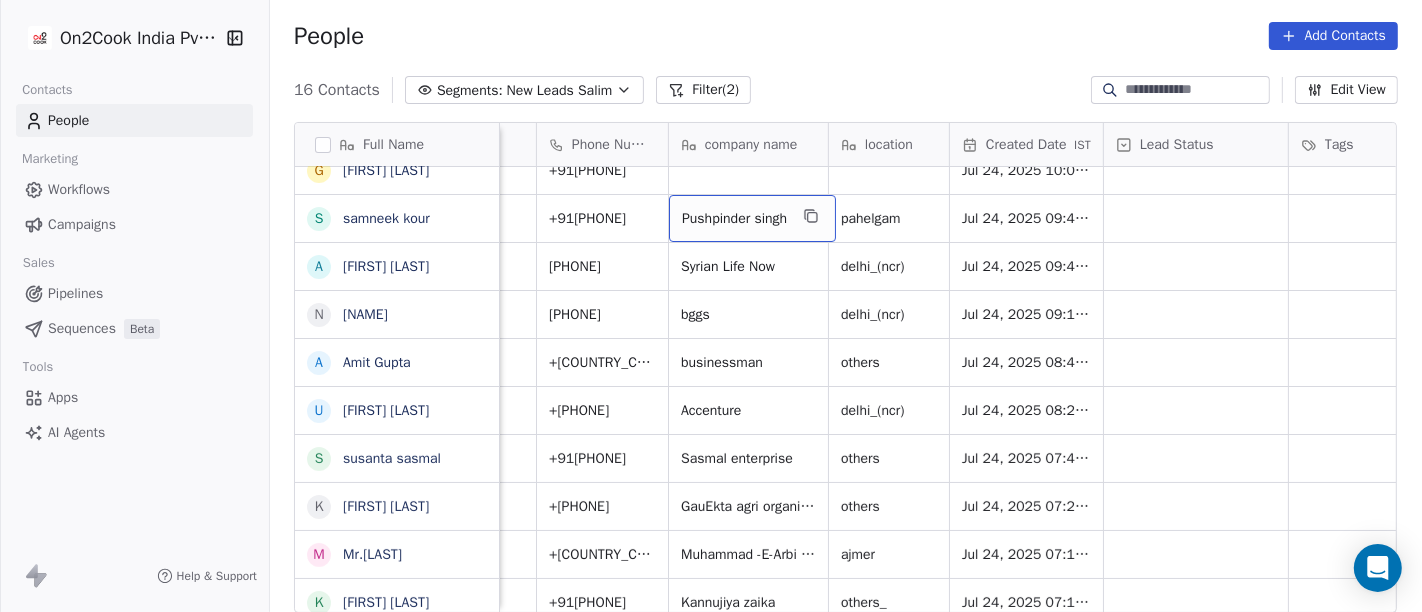 click on "Pushpinder singh" at bounding box center (734, 219) 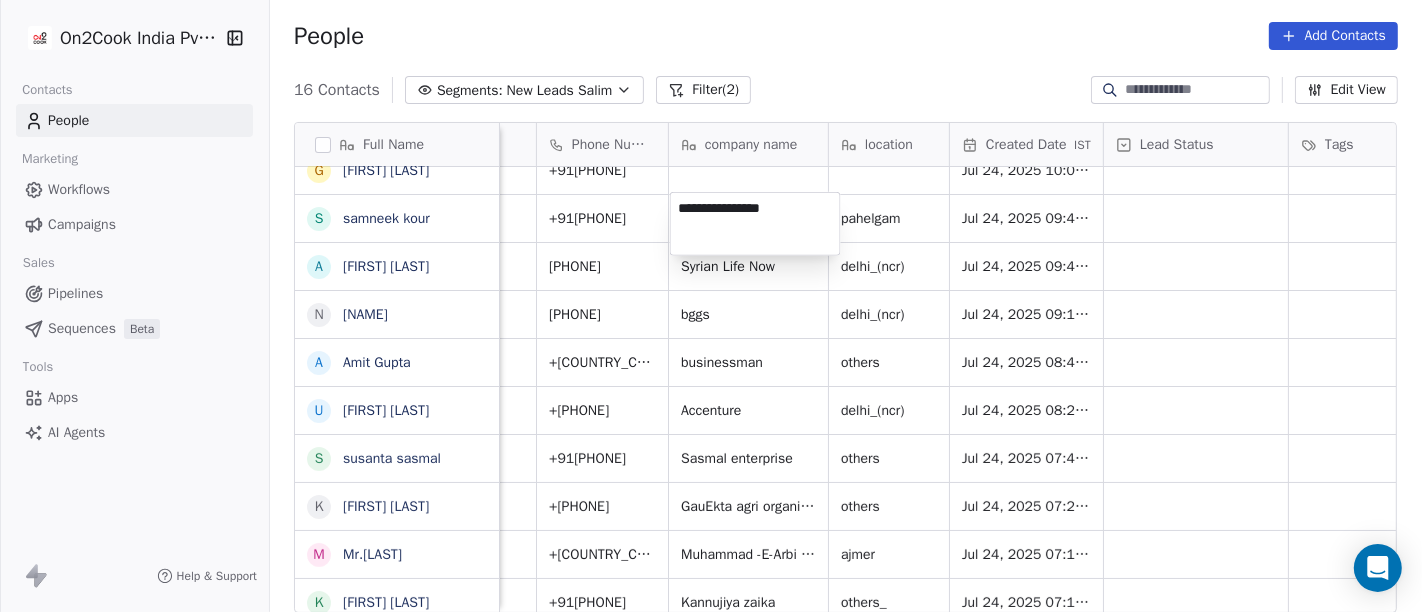 click on "**********" at bounding box center (755, 224) 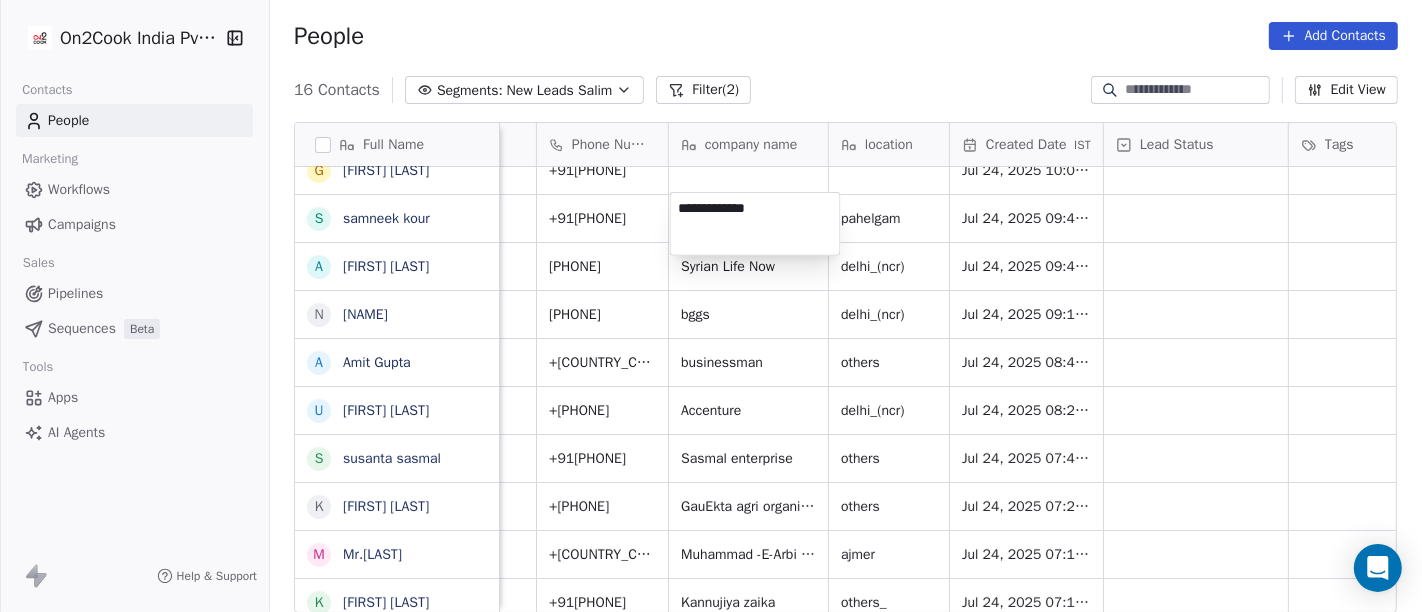 type on "**********" 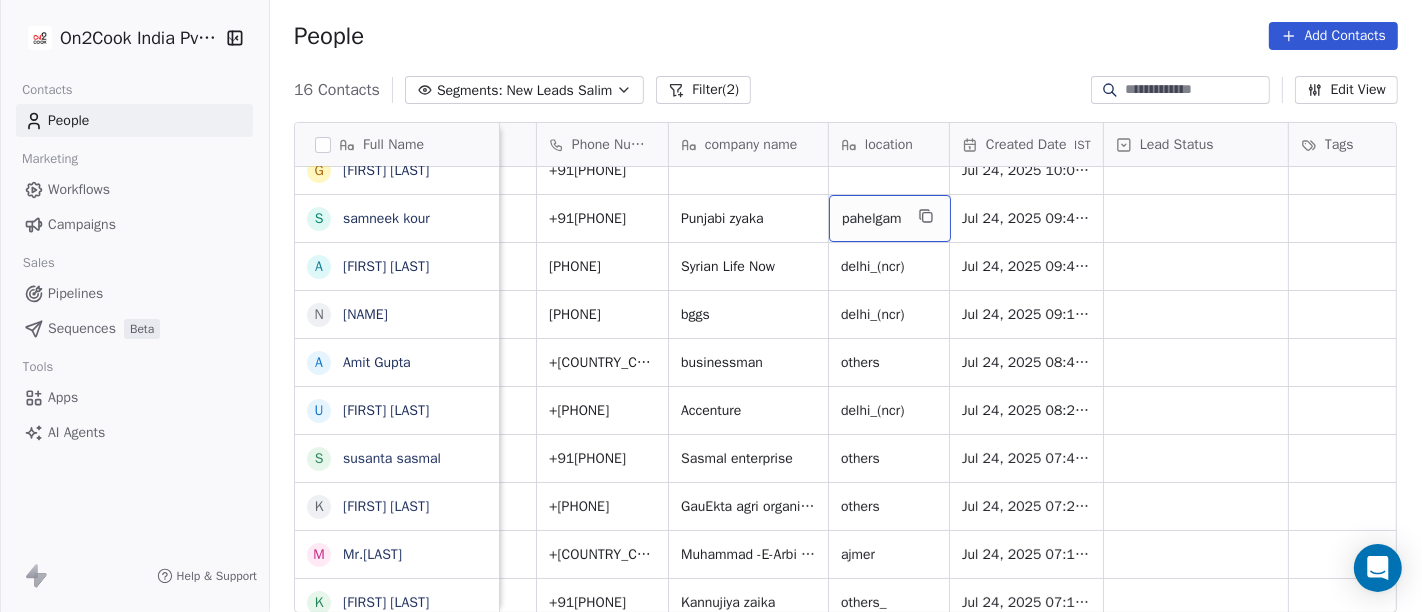 click on "pahelgam" at bounding box center (872, 219) 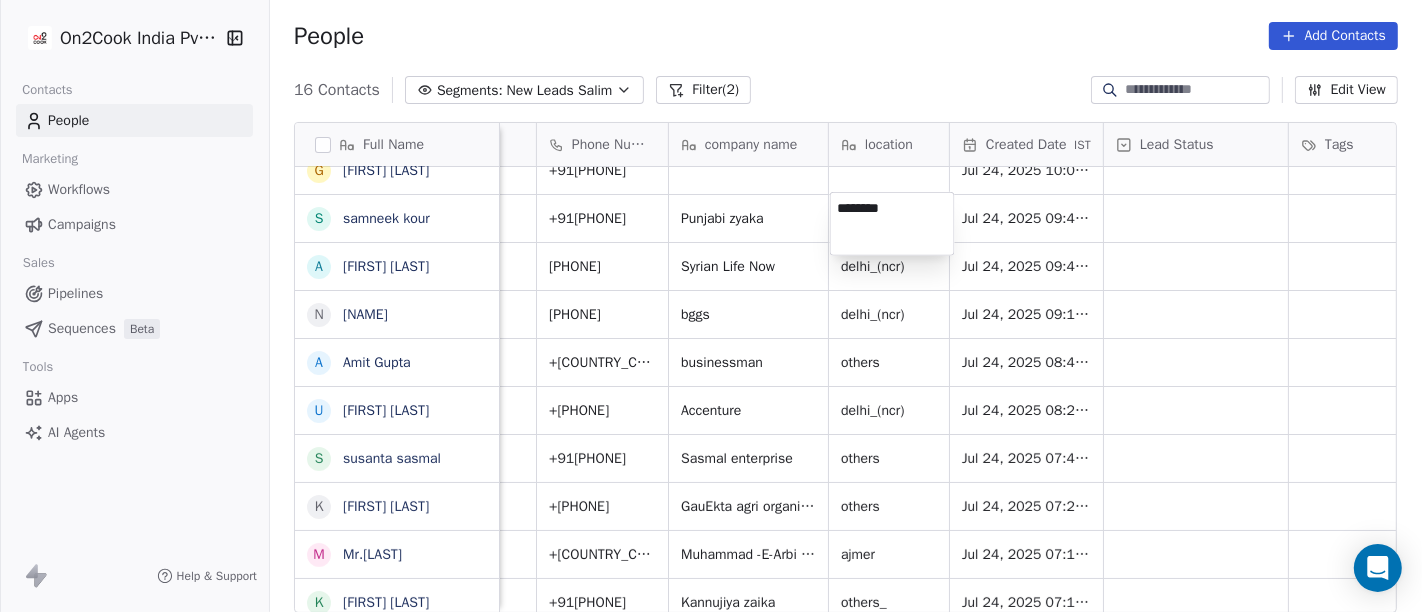 click on "********" at bounding box center [892, 224] 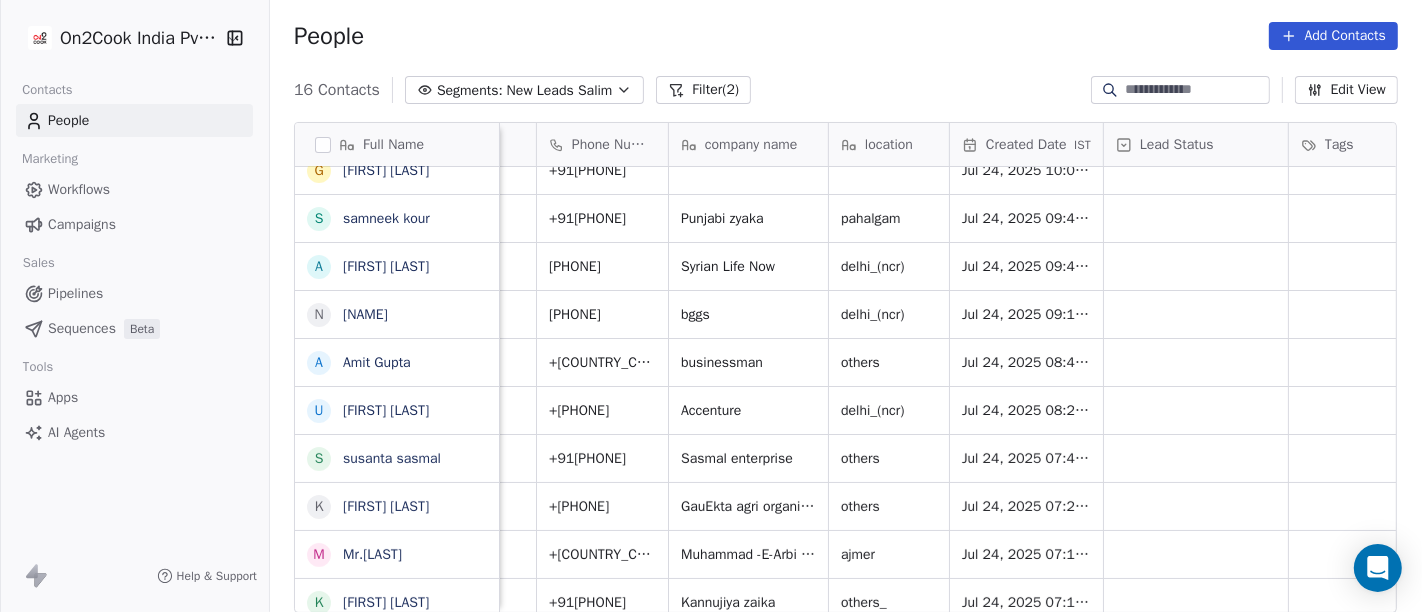 scroll, scrollTop: 104, scrollLeft: 0, axis: vertical 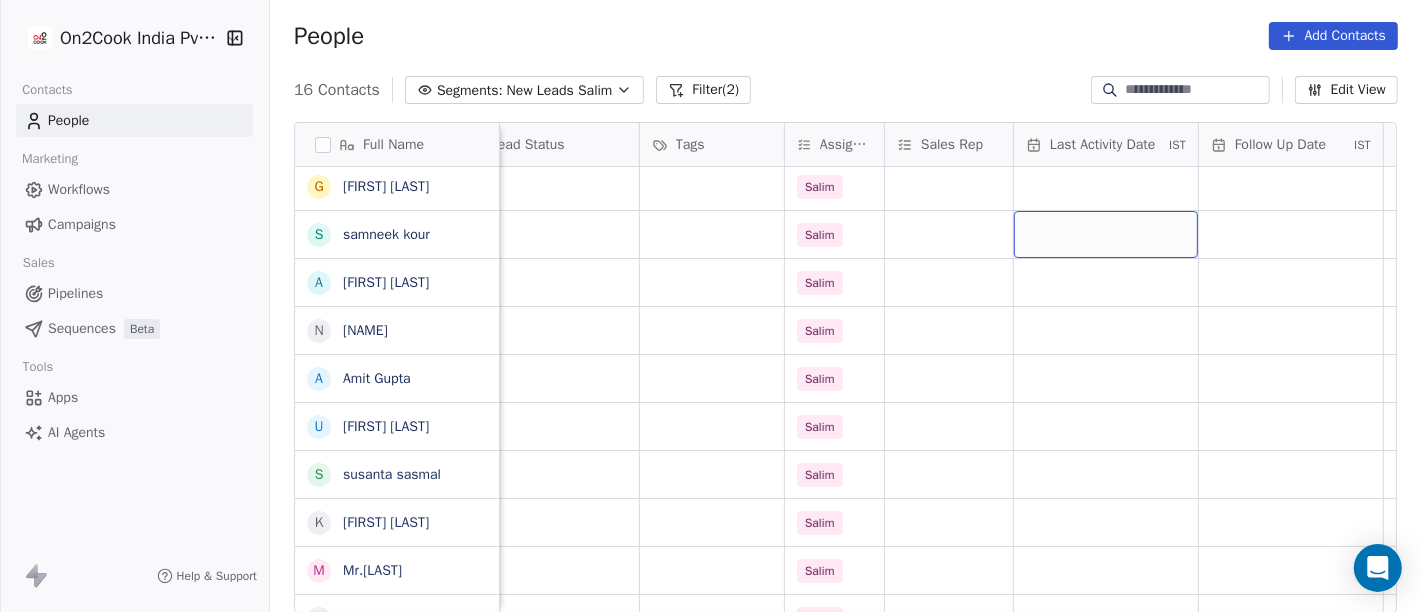 click at bounding box center (1106, 234) 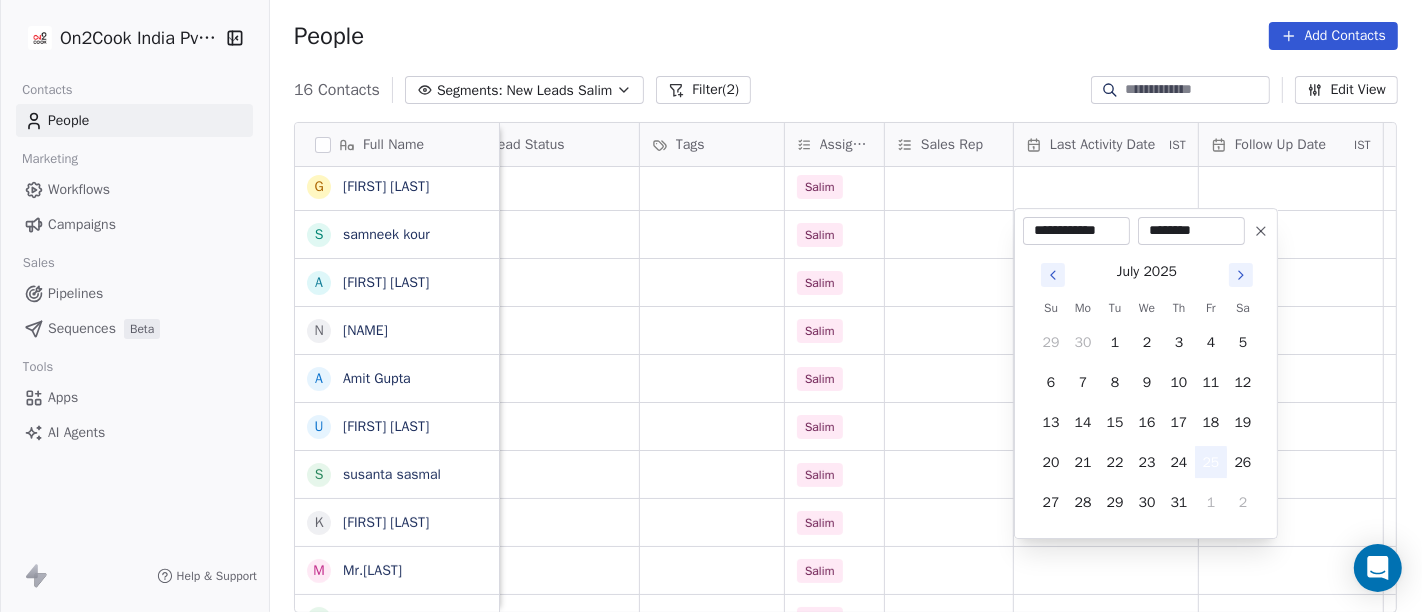 click on "25" at bounding box center (1211, 462) 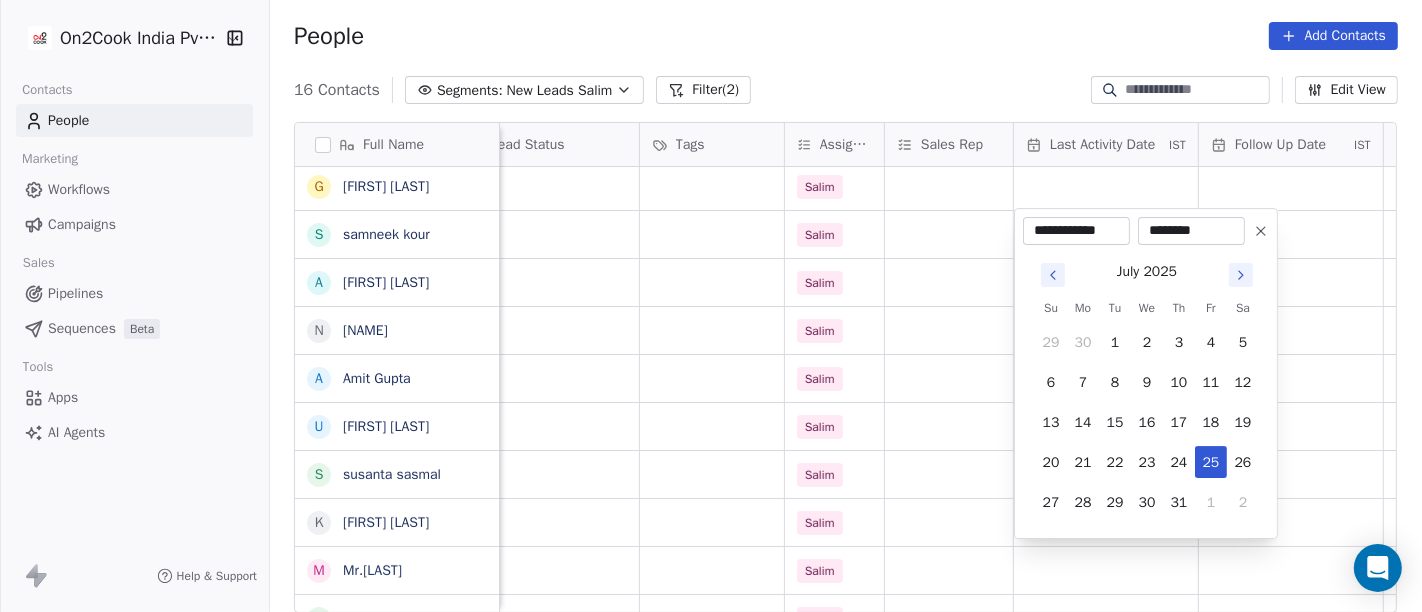 click on "On2Cook India Pvt. Ltd. Contacts People Marketing Workflows Campaigns Sales Pipelines Sequences Beta Tools Apps AI Agents Help & Support People  Add Contacts 16 Contacts Segments: New Leads Salim Filter  (2) Edit View Tag Add to Sequence Full Name M Manish Patel P Pankaj rawat G Gajraj Singh Chandela s samneek kour A Alka Verma N Naseer Ahmad A Amit Gupta U Usha Prasad s susanta sasmal K Kaushik Patel M Mr.Adnan K Kâpil Gúpta P Priti SahebRao G Geeta bhatia M Mahendra Transport M Manish Patel company name location Created Date IST Lead Status Tags Assignee Sales Rep Last Activity Date IST Follow Up Date IST Notes Call Attempts Website zomato link   Jul 25, 2025 05:11 PM Salim   Jul 25, 2025 04:43 PM Salim   Jul 24, 2025 10:06 PM Salim   Punjabi zyaka pahalgam Jul 24, 2025 09:49 PM Salim   Syrian Life Now delhi_(ncr) Jul 24, 2025 09:40 PM Salim   bggs delhi_(ncr) Jul 24, 2025 09:12 PM Salim   businessman others Jul 24, 2025 08:41 PM Salim   Accenture delhi_(ncr) Jul 24, 2025 08:24 PM Salim   others Salim" at bounding box center (711, 306) 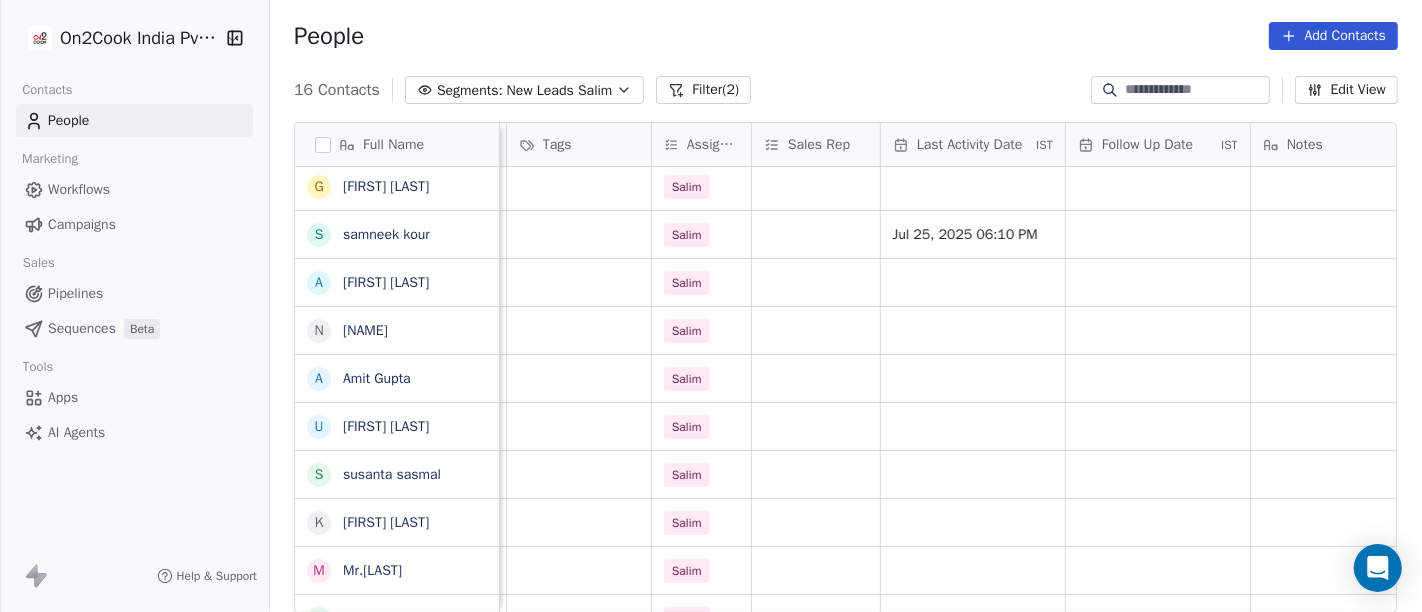 scroll, scrollTop: 0, scrollLeft: 914, axis: horizontal 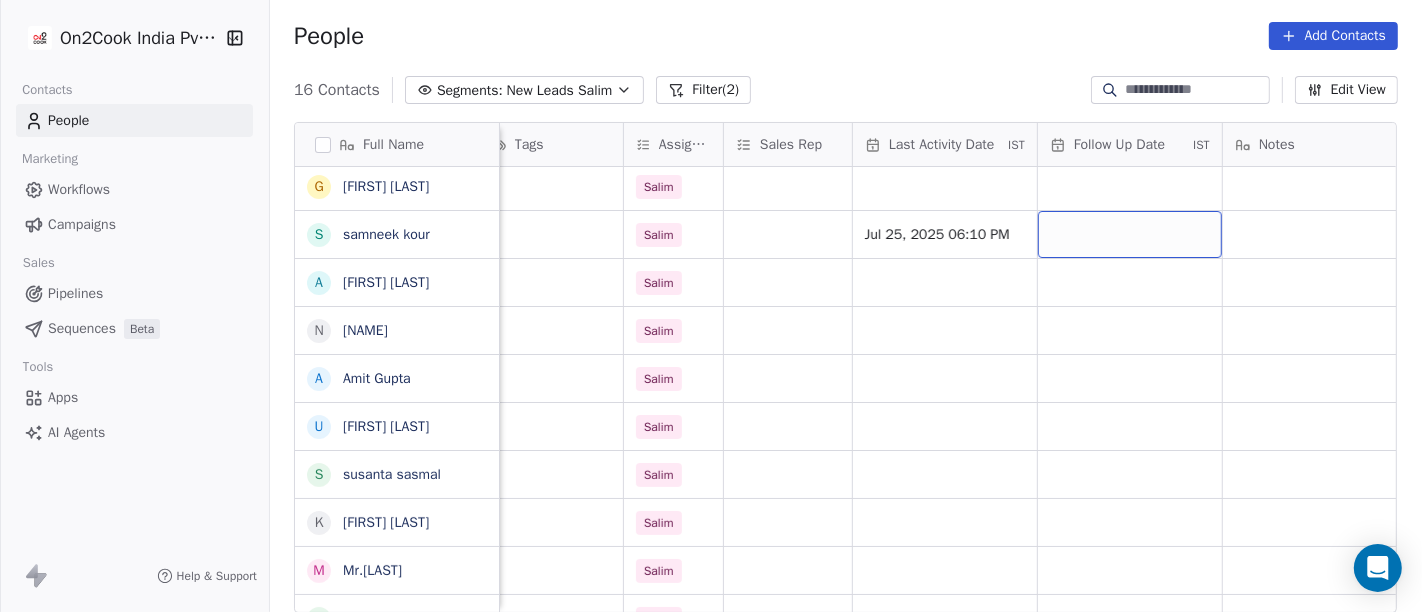 click at bounding box center [1130, 234] 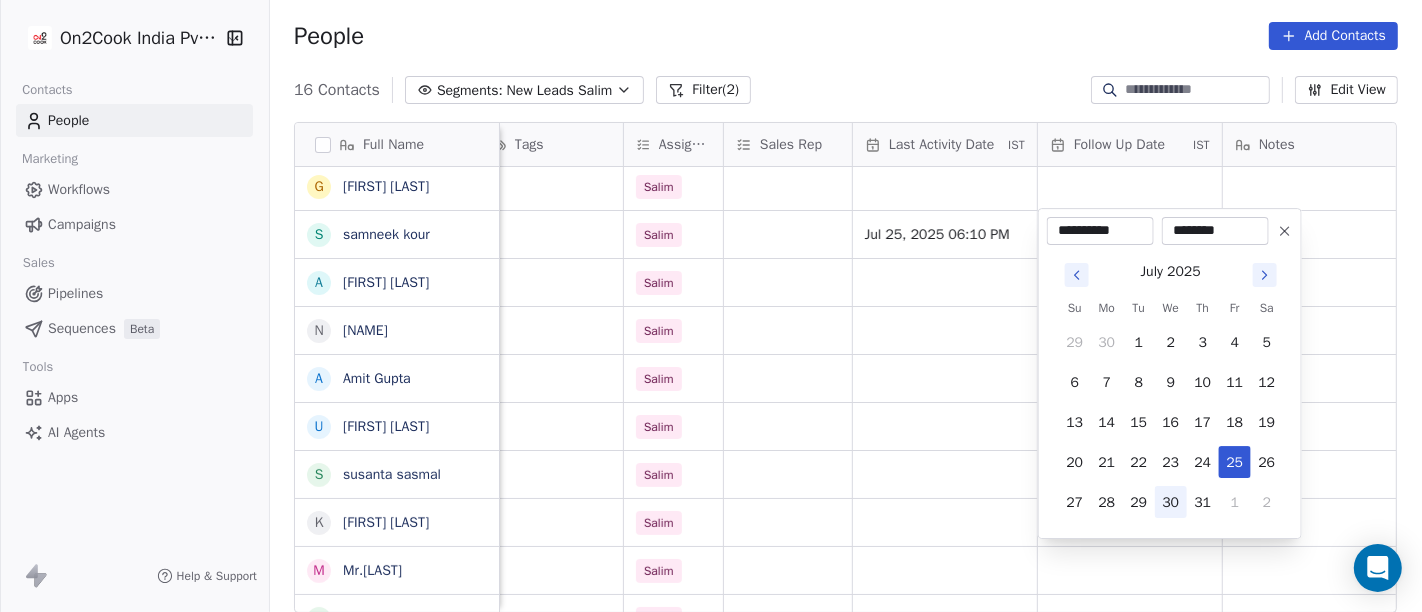 click on "30" at bounding box center (1171, 502) 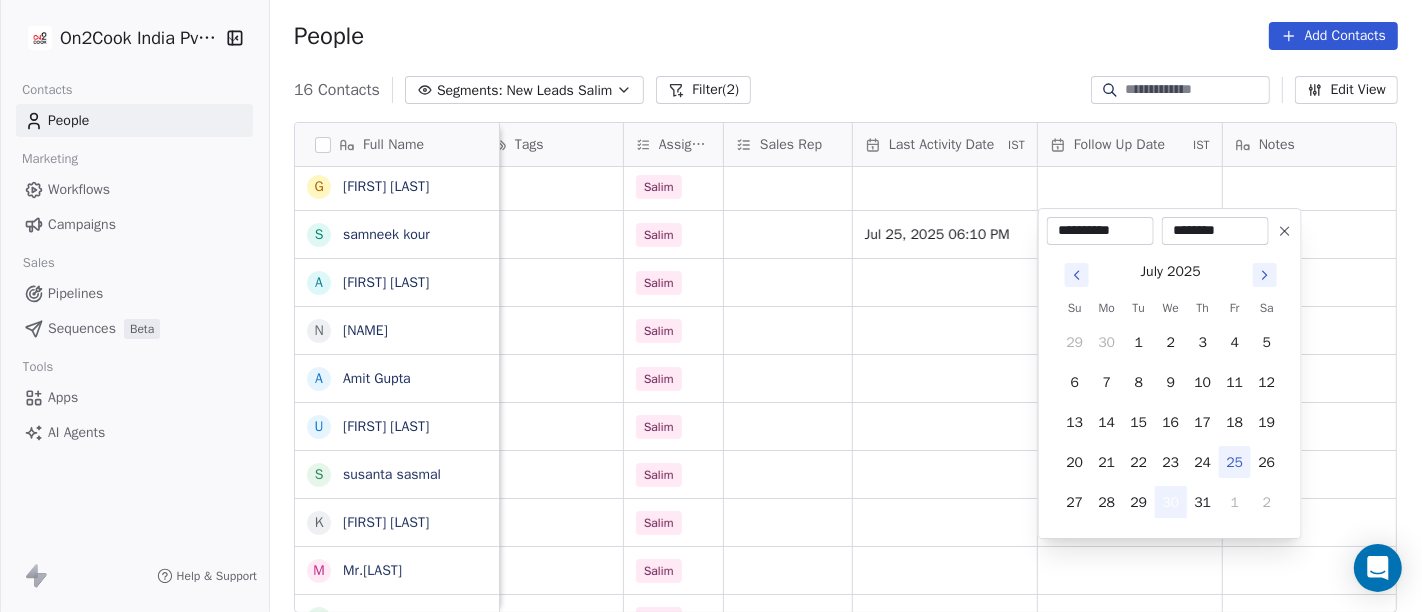 type on "**********" 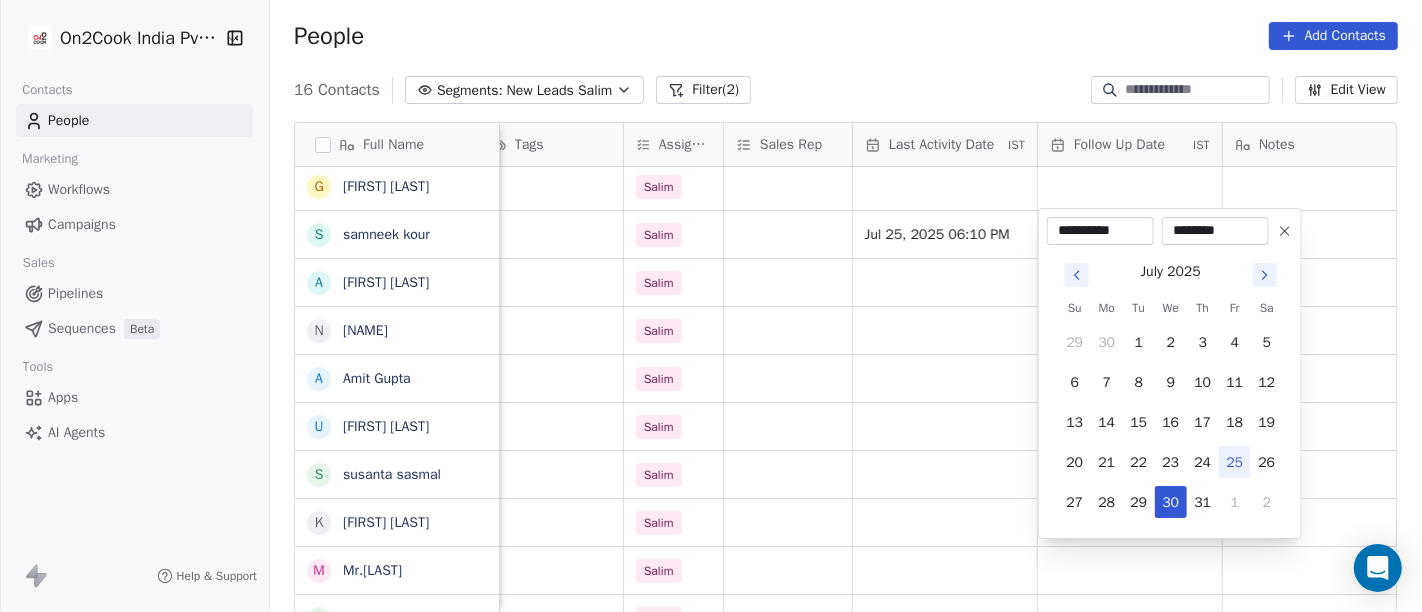 click on "On2Cook India Pvt. Ltd. Contacts People Marketing Workflows Campaigns Sales Pipelines Sequences Beta Tools Apps AI Agents Help & Support People  Add Contacts 16 Contacts Segments: New Leads Salim Filter  (2) Edit View Tag Add to Sequence Full Name M Manish Patel P Pankaj rawat G Gajraj Singh Chandela s samneek kour A Alka Verma N Naseer Ahmad A Amit Gupta U Usha Prasad s susanta sasmal K Kaushik Patel M Mr.Adnan K Kâpil Gúpta P Priti SahebRao G Geeta bhatia M Mahendra Transport M Manish Patel location Created Date IST Lead Status Tags Assignee Sales Rep Last Activity Date IST Follow Up Date IST Notes Call Attempts Website zomato link   Jul 25, 2025 05:11 PM Salim   Jul 25, 2025 04:43 PM Salim   Jul 24, 2025 10:06 PM Salim   pahalgam Jul 24, 2025 09:49 PM Salim Jul 25, 2025 06:10 PM   delhi_(ncr) Jul 24, 2025 09:40 PM Salim   delhi_(ncr) Jul 24, 2025 09:12 PM Salim   others Jul 24, 2025 08:41 PM Salim   delhi_(ncr) Jul 24, 2025 08:24 PM Salim   others Jul 24, 2025 07:46 PM Salim   others Salim   ajmer" at bounding box center (711, 306) 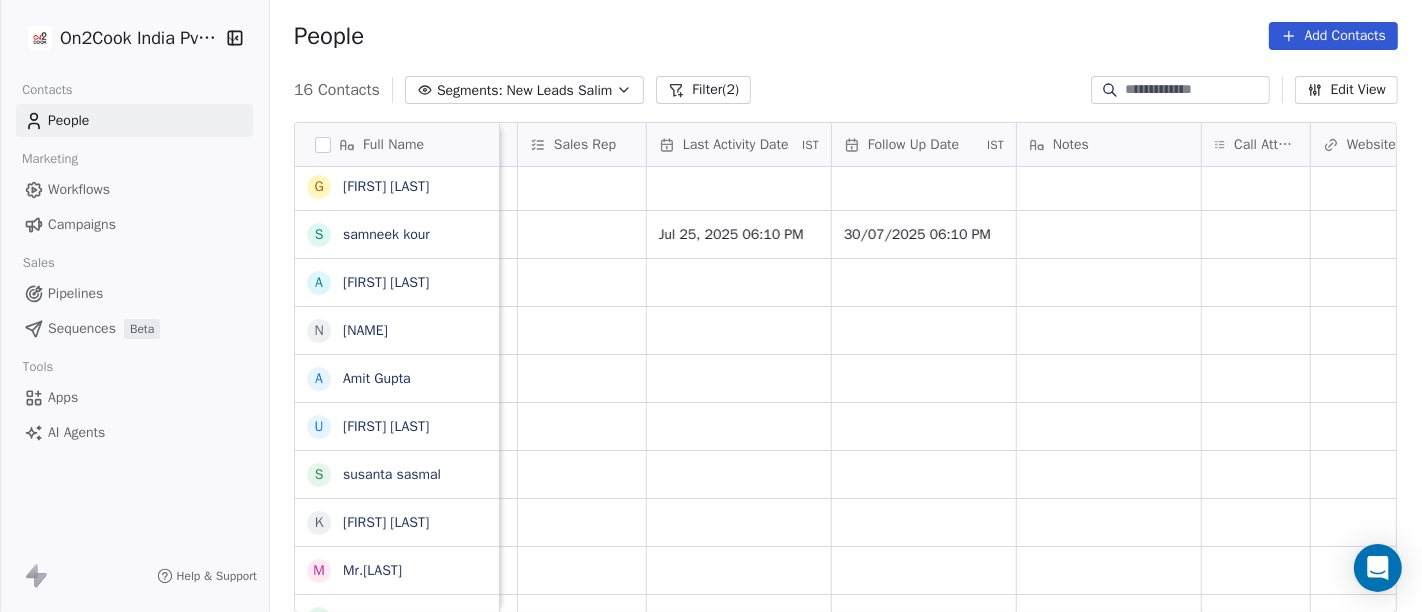 scroll, scrollTop: 0, scrollLeft: 1141, axis: horizontal 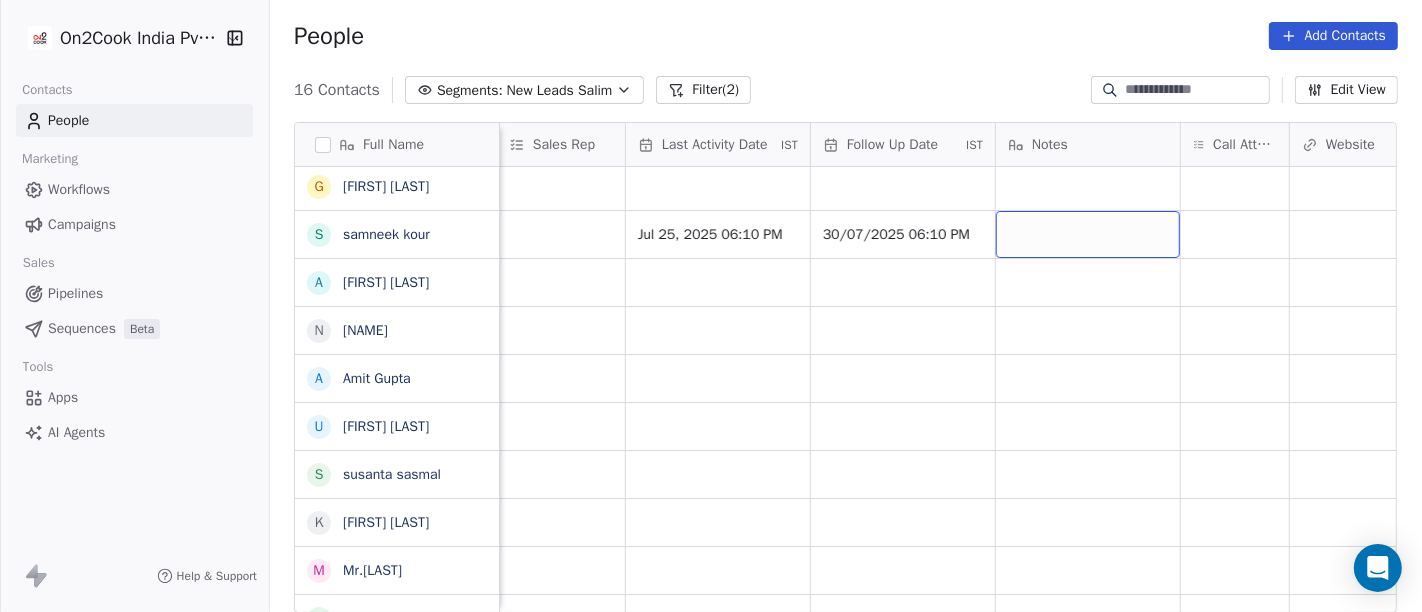 click at bounding box center (1088, 234) 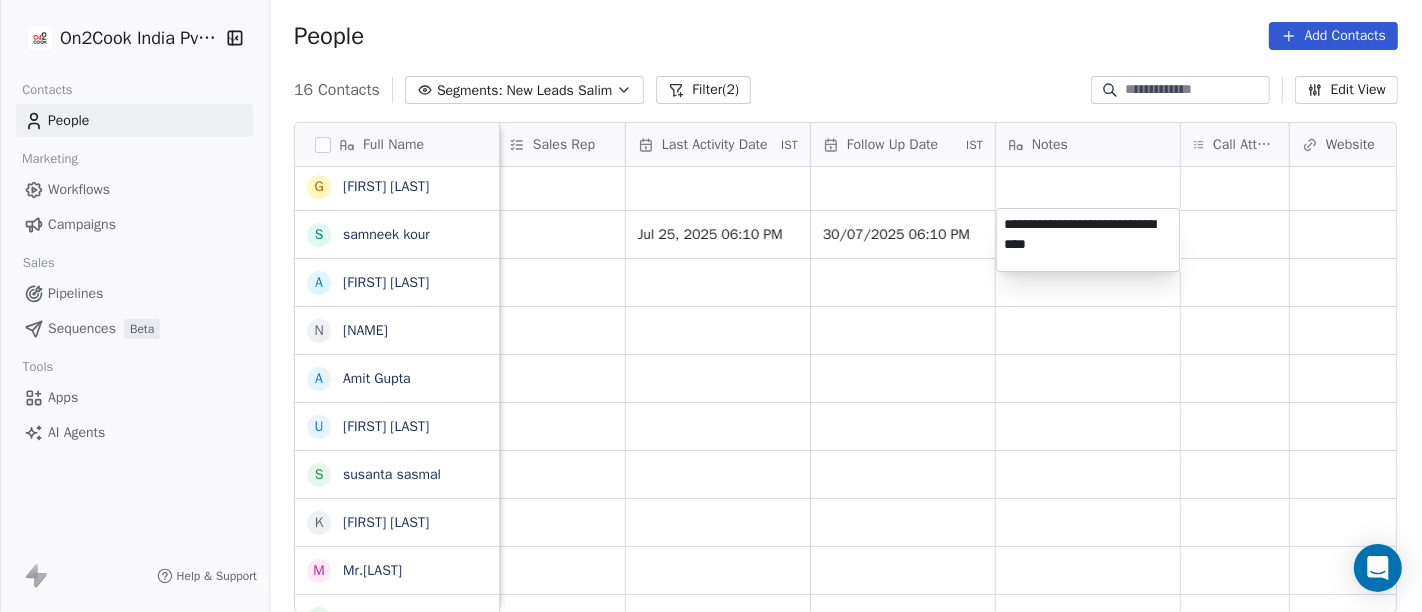 type on "**********" 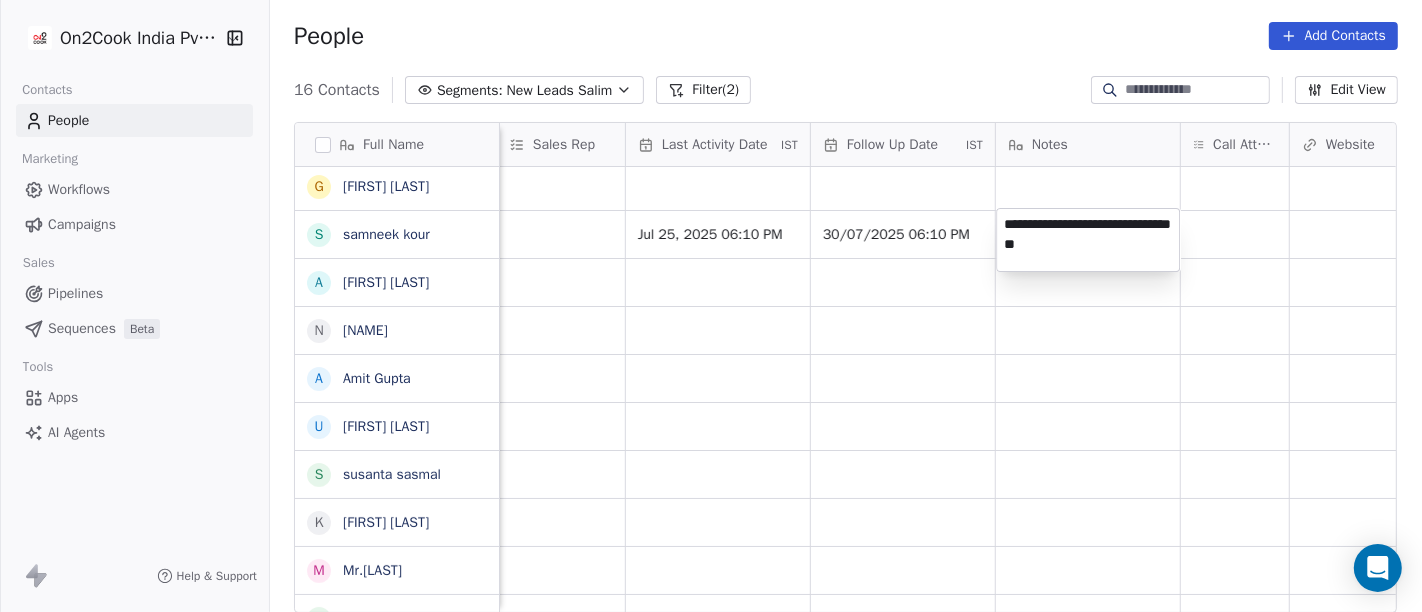 click on "**********" at bounding box center (711, 306) 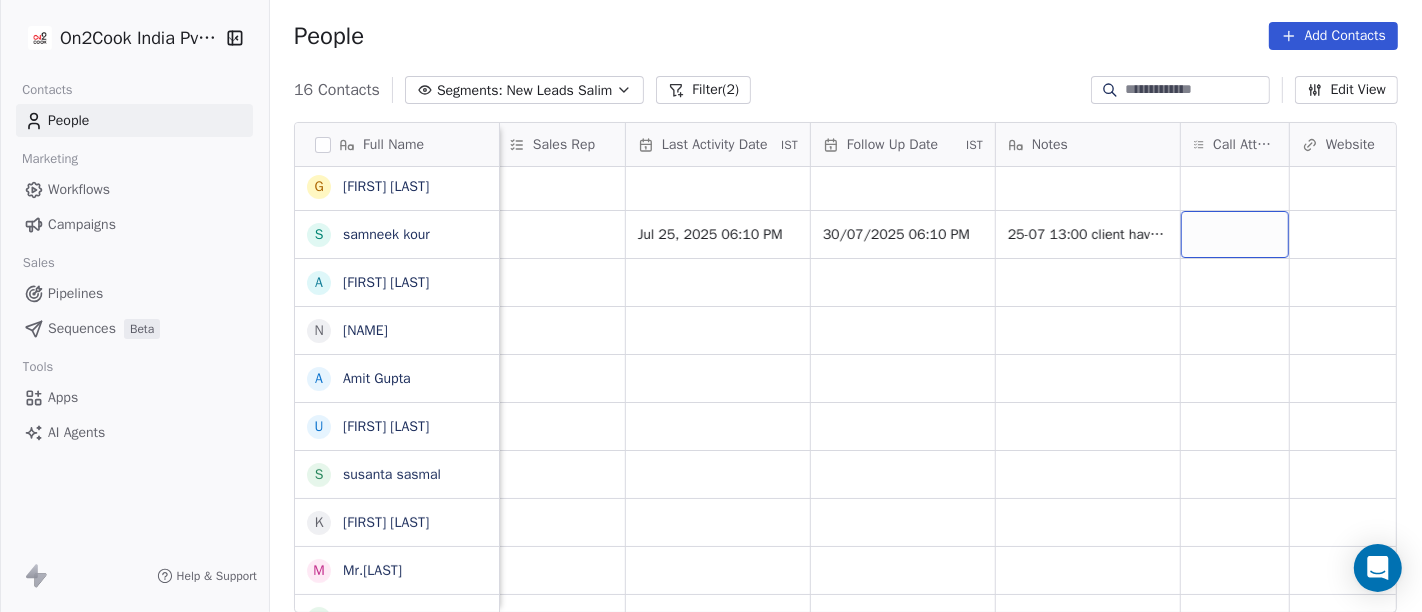 click at bounding box center (1235, 234) 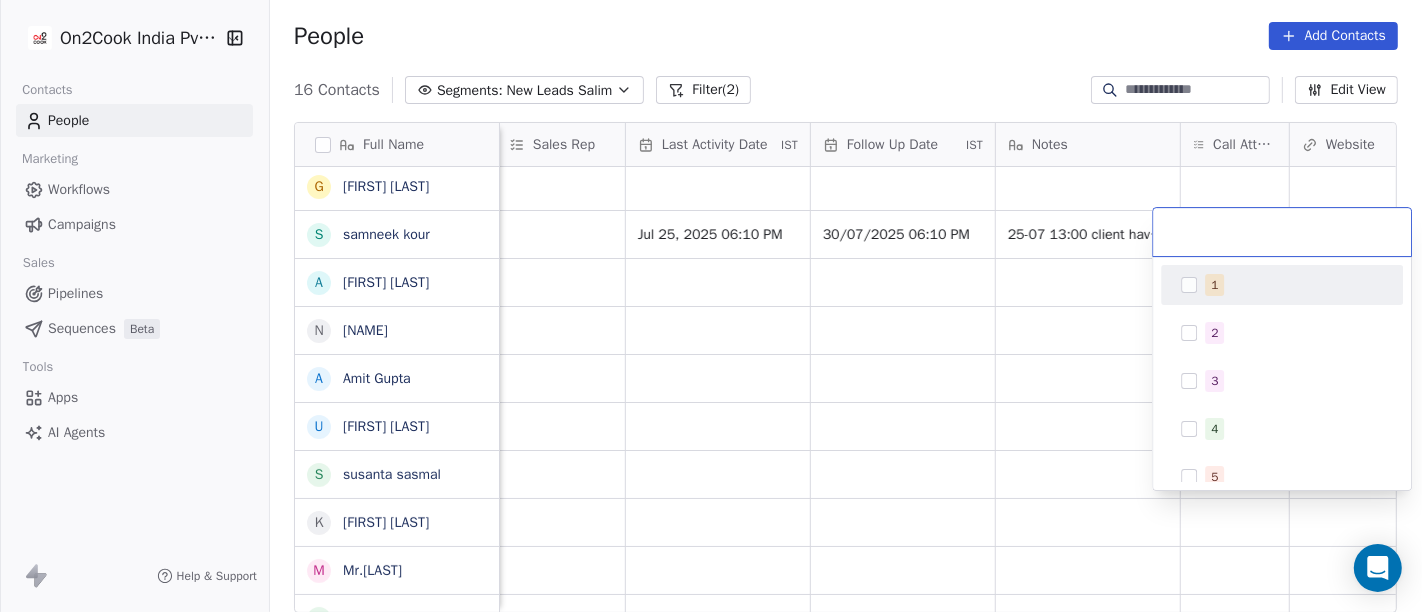 click on "1" at bounding box center [1282, 285] 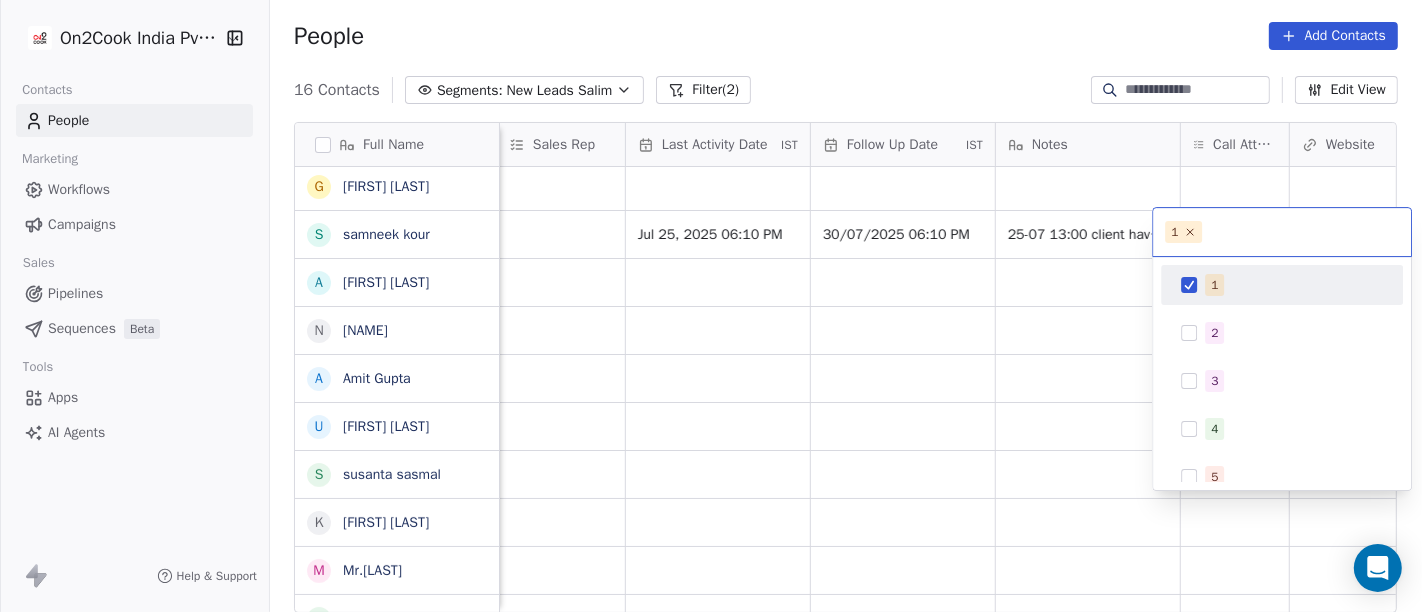click on "On2Cook India Pvt. Ltd. Contacts People Marketing Workflows Campaigns Sales Pipelines Sequences Beta Tools Apps AI Agents Help & Support People  Add Contacts 16 Contacts Segments: New Leads Salim Filter  (2) Edit View Tag Add to Sequence Full Name M Manish Patel P Pankaj rawat G Gajraj Singh Chandela s samneek kour A Alka Verma N Naseer Ahmad A Amit Gupta U Usha Prasad s susanta sasmal K Kaushik Patel M Mr.Adnan K Kâpil Gúpta P Priti SahebRao G Geeta bhatia M Mahendra Transport M Manish Patel Lead Status Tags Assignee Sales Rep Last Activity Date IST Follow Up Date IST Notes Call Attempts Website zomato link outlet type Location   Salim   Salim   Salim   Salim Jul 25, 2025 06:10 PM 30/07/2025 06:10 PM 25-07 13:00 client have restaurant restaurants   Salim restaurants   Salim cloud_kitchen   Salim cafeteria   Salim cloud_kitchen   Salim cloud_kitchen   Salim restaurants   Salim food_consultants   Salim cloud_kitchen   Salim cloud_kitchen   Salim cloud_kitchen   Salim resort/hotels   Salim
1 1 2 3" at bounding box center (711, 306) 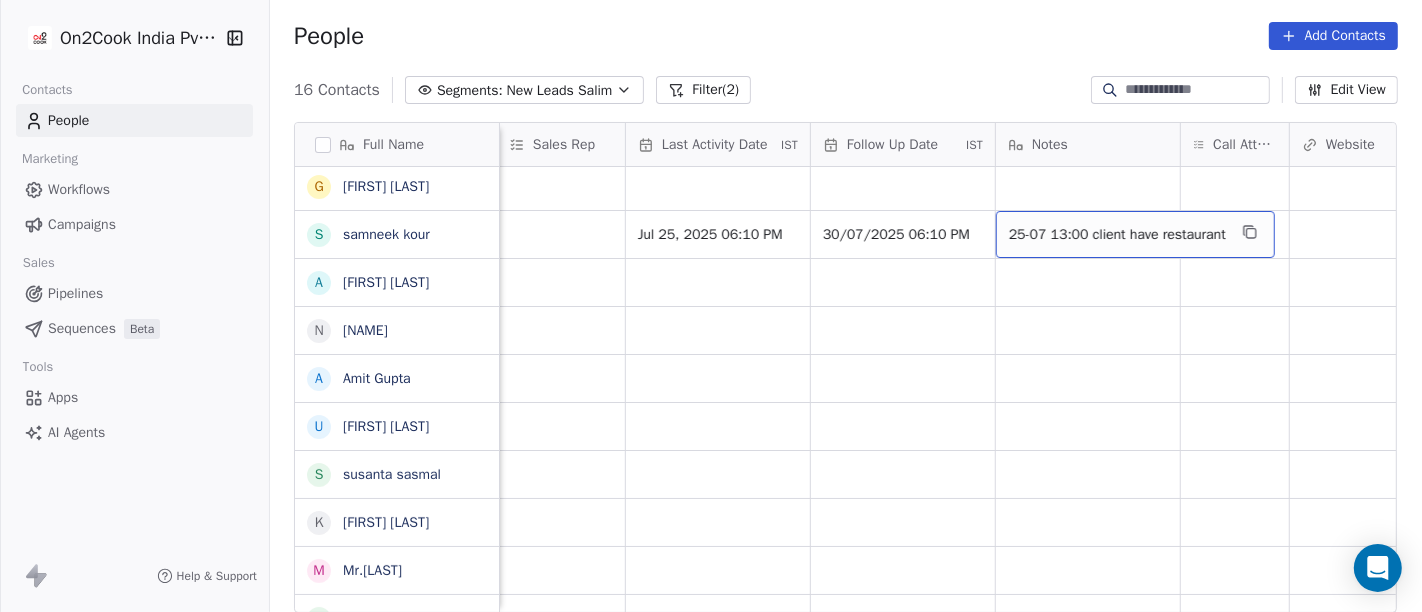 click on "25-07 13:00 client have restaurant" at bounding box center (1117, 235) 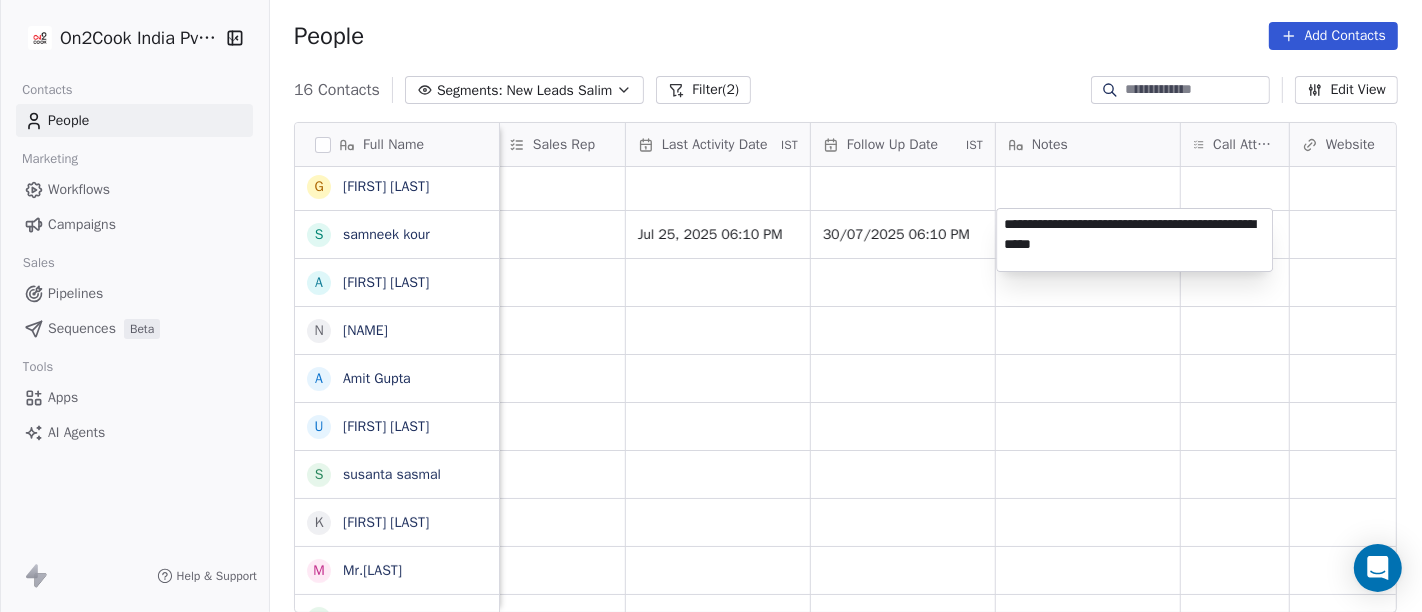 type on "**********" 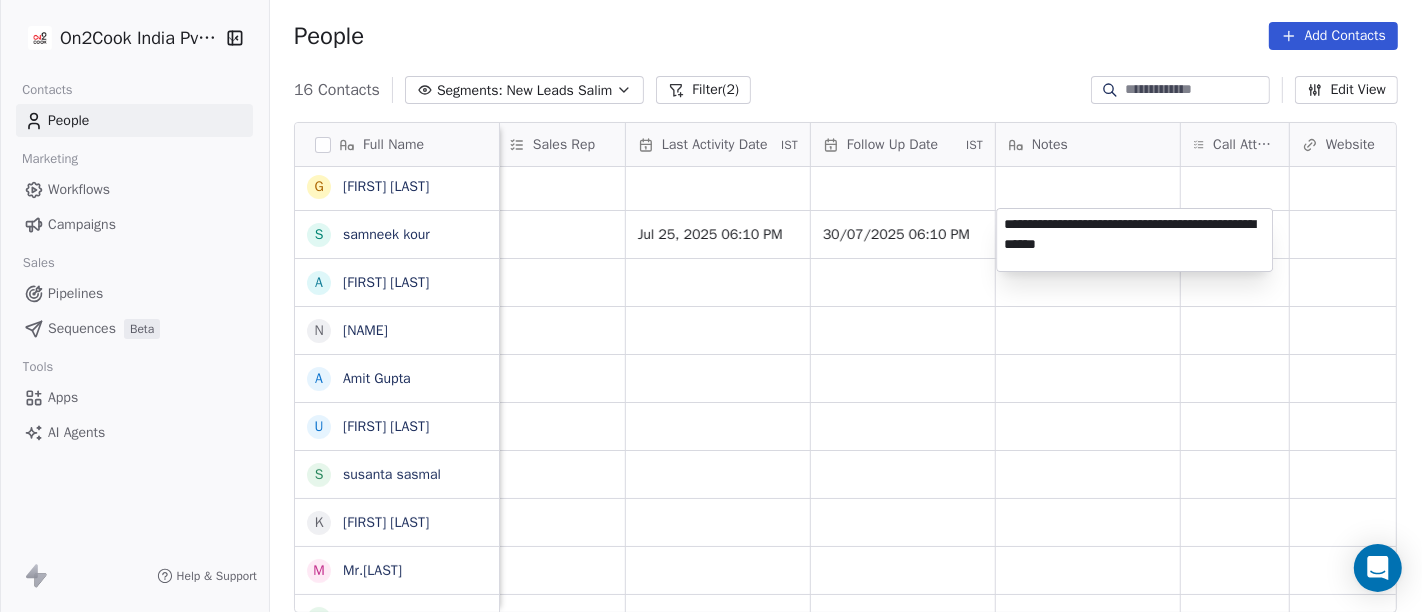 click on "On2Cook India Pvt. Ltd. Contacts People Marketing Workflows Campaigns Sales Pipelines Sequences Beta Tools Apps AI Agents Help & Support People  Add Contacts 16 Contacts Segments: New Leads Salim Filter  (2) Edit View Tag Add to Sequence Full Name M Manish Patel P Pankaj rawat G Gajraj Singh Chandela s samneek kour A Alka Verma N Naseer Ahmad A Amit Gupta U Usha Prasad s susanta sasmal K Kaushik Patel M Mr.Adnan K Kâpil Gúpta P Priti SahebRao G Geeta bhatia M Mahendra Transport M Manish Patel Lead Status Tags Assignee Sales Rep Last Activity Date IST Follow Up Date IST Notes Call Attempts Website zomato link outlet type Location   Salim   Salim   Salim   Salim Jul 25, 2025 06:10 PM 30/07/2025 06:10 PM 25-07 13:00 client have restaurant 1 restaurants   Salim restaurants   Salim cloud_kitchen   Salim cafeteria   Salim cloud_kitchen   Salim cloud_kitchen   Salim restaurants   Salim food_consultants   Salim cloud_kitchen   Salim cloud_kitchen   Salim cloud_kitchen   Salim resort/hotels   Salim" at bounding box center [711, 306] 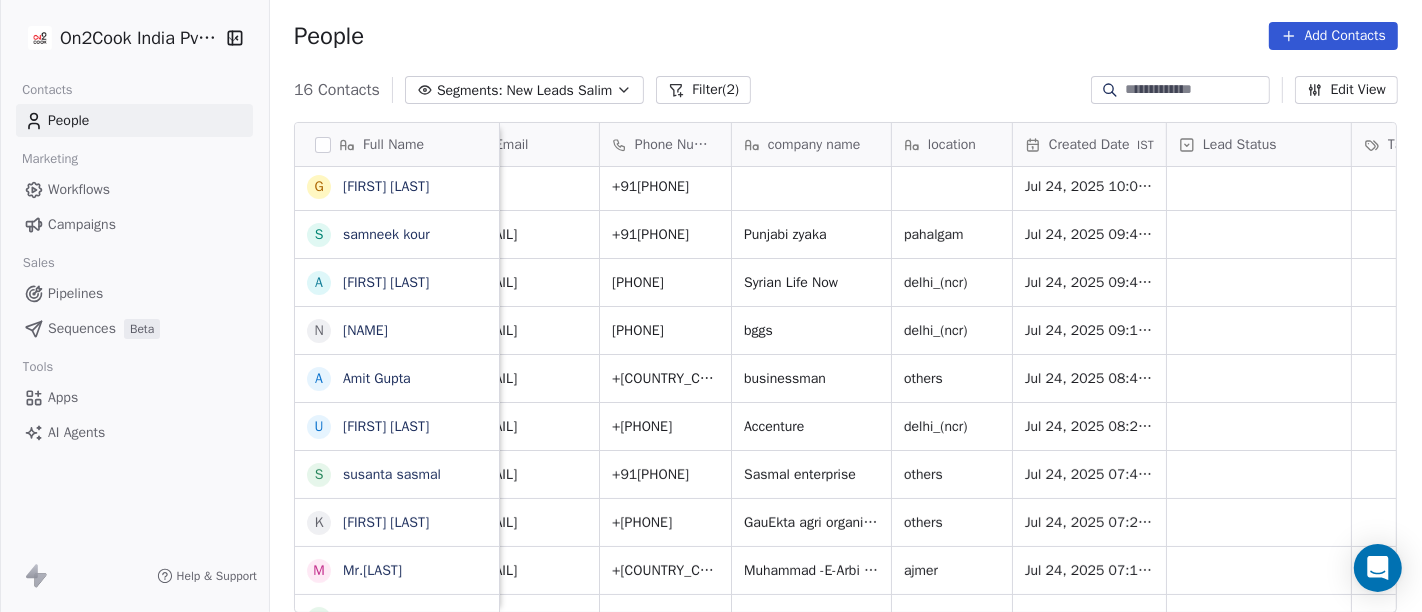 scroll, scrollTop: 0, scrollLeft: 40, axis: horizontal 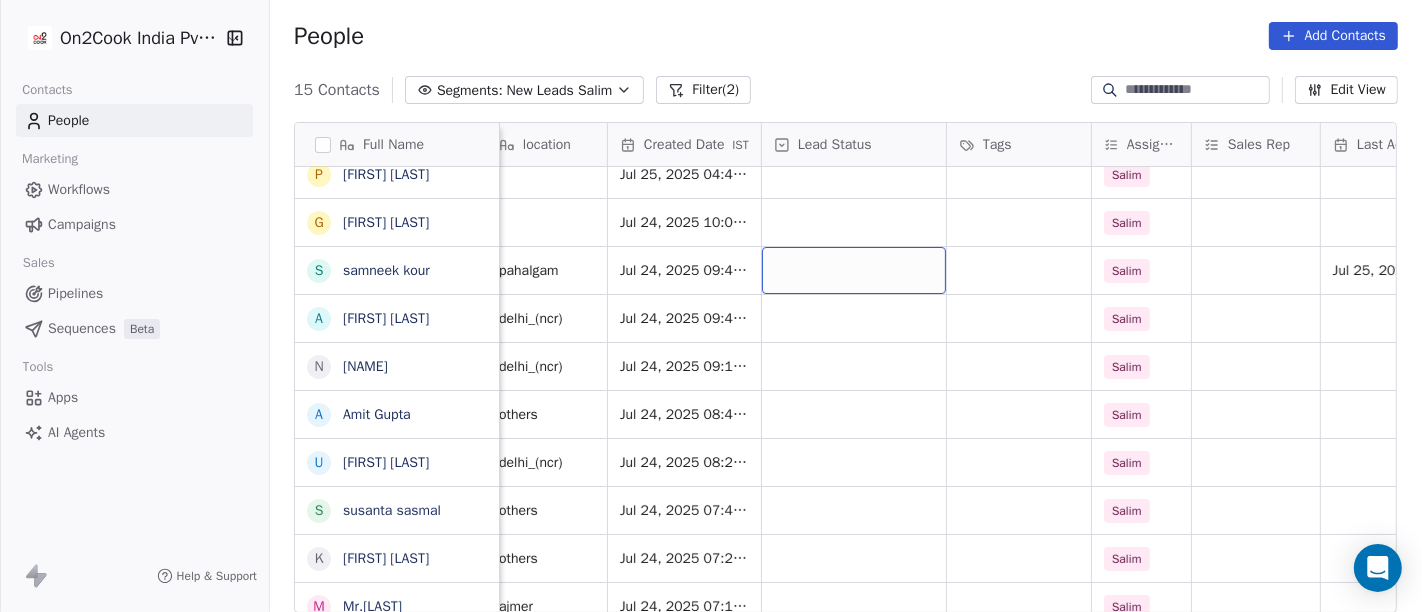 click at bounding box center [854, 270] 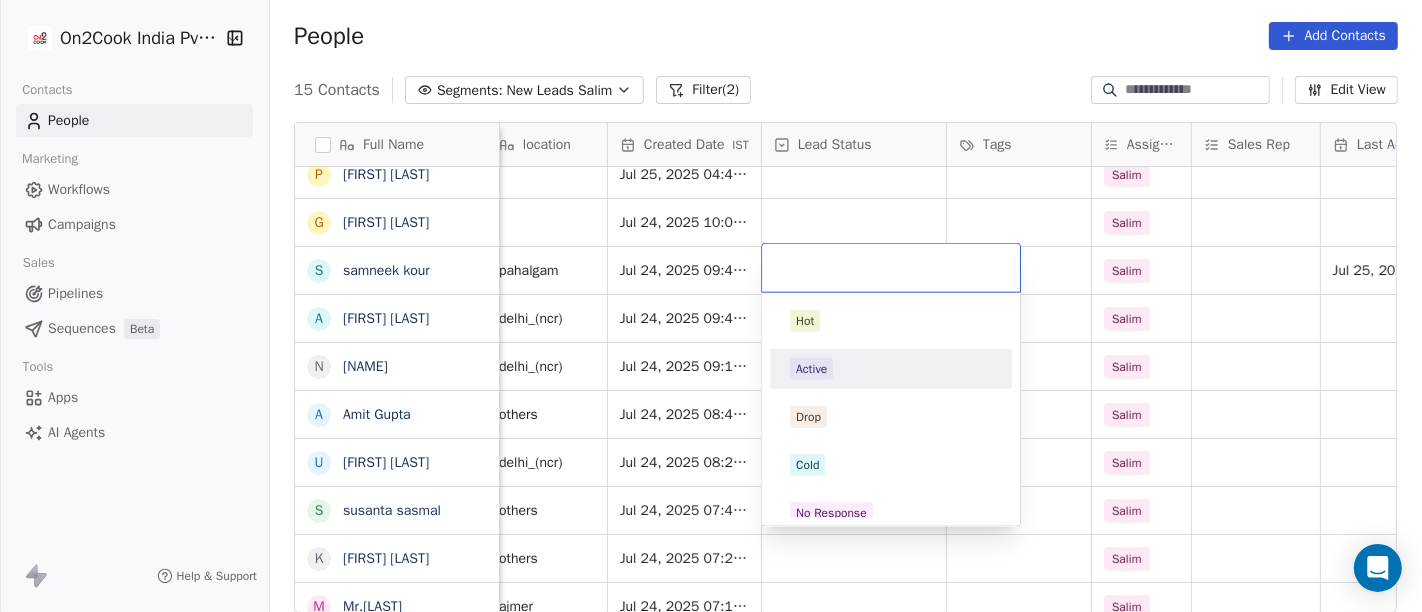 click on "Active" at bounding box center [891, 369] 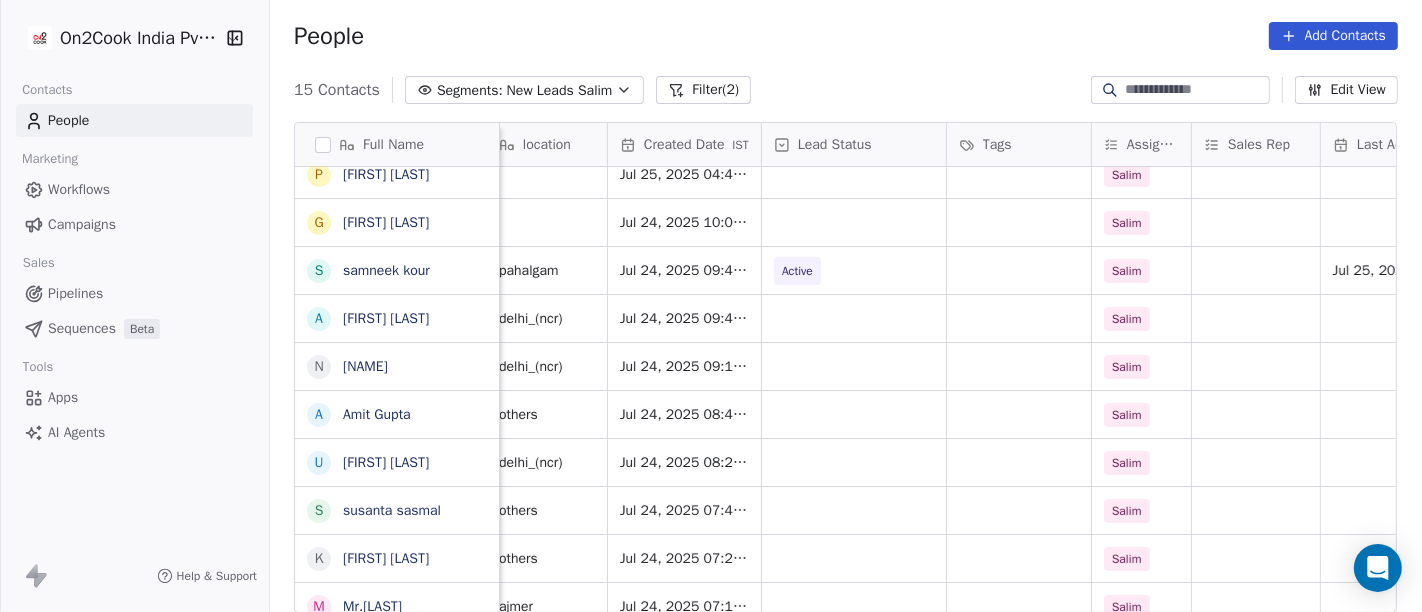 click on "People  Add Contacts" at bounding box center [846, 36] 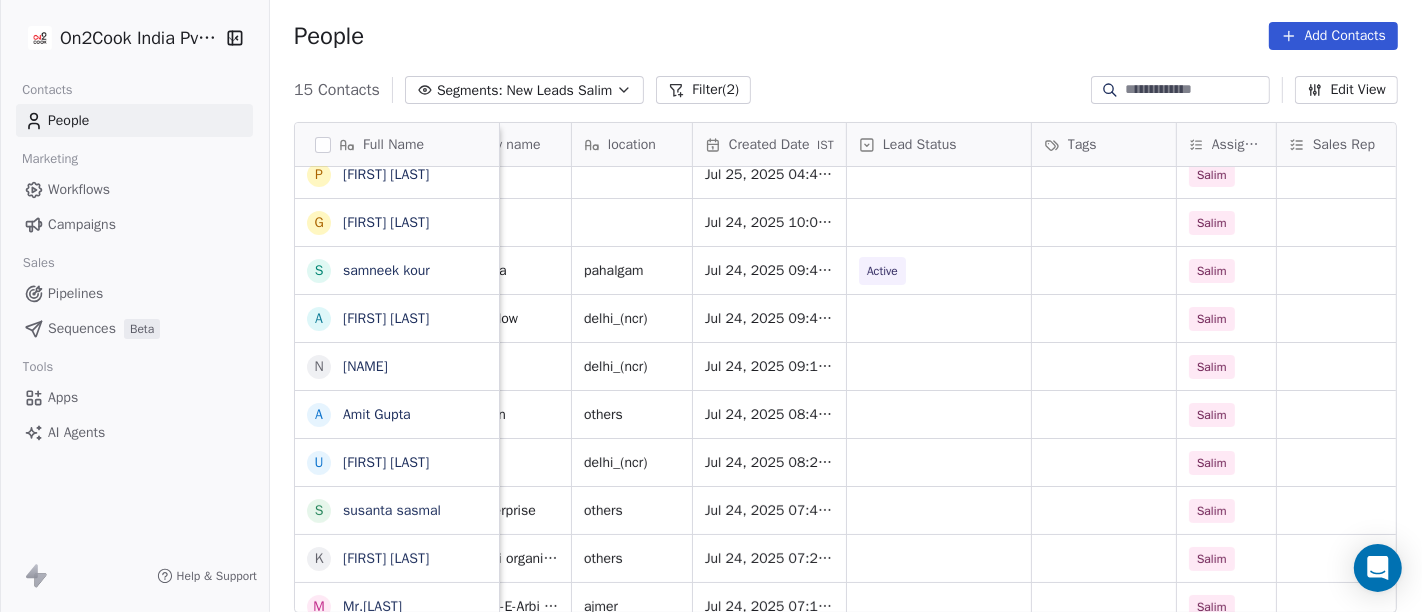 scroll, scrollTop: 17, scrollLeft: 357, axis: both 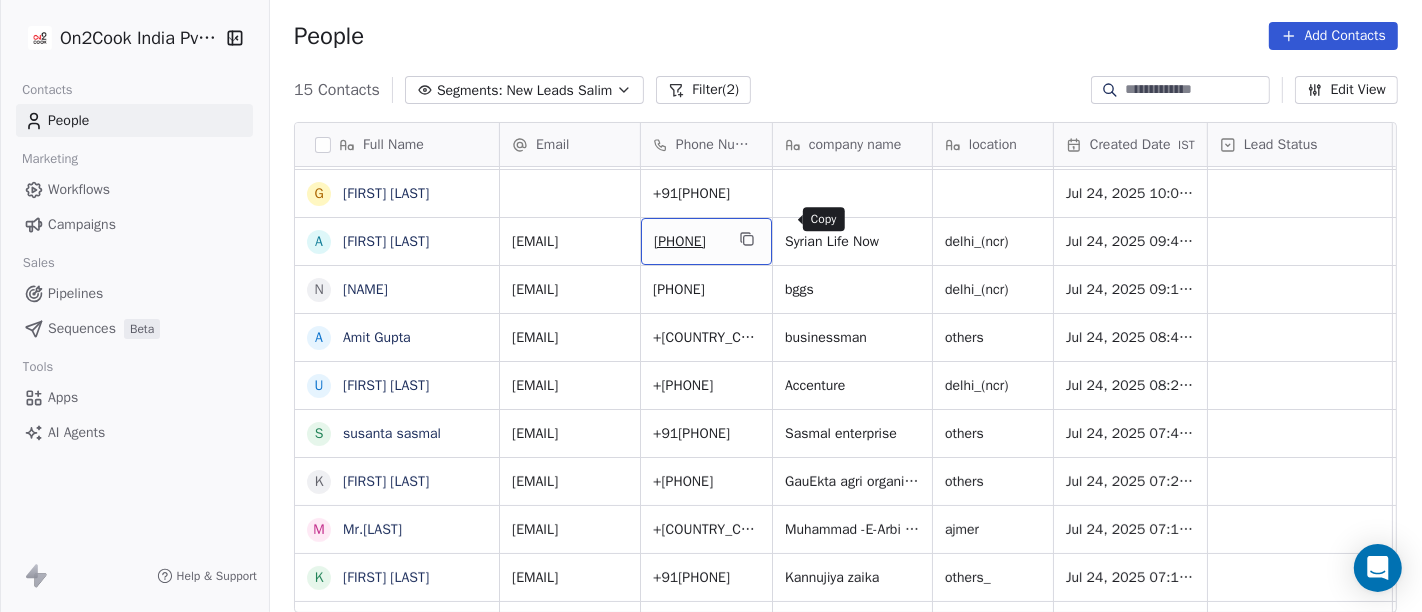 click at bounding box center (747, 239) 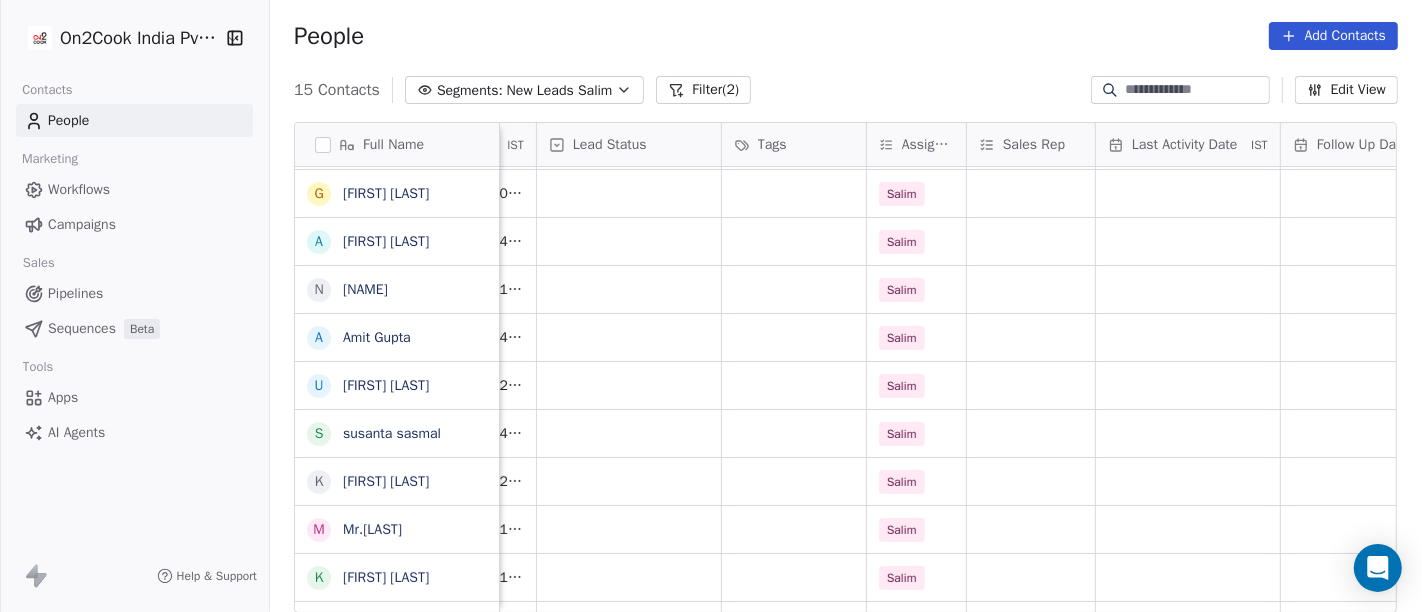 scroll, scrollTop: 17, scrollLeft: 739, axis: both 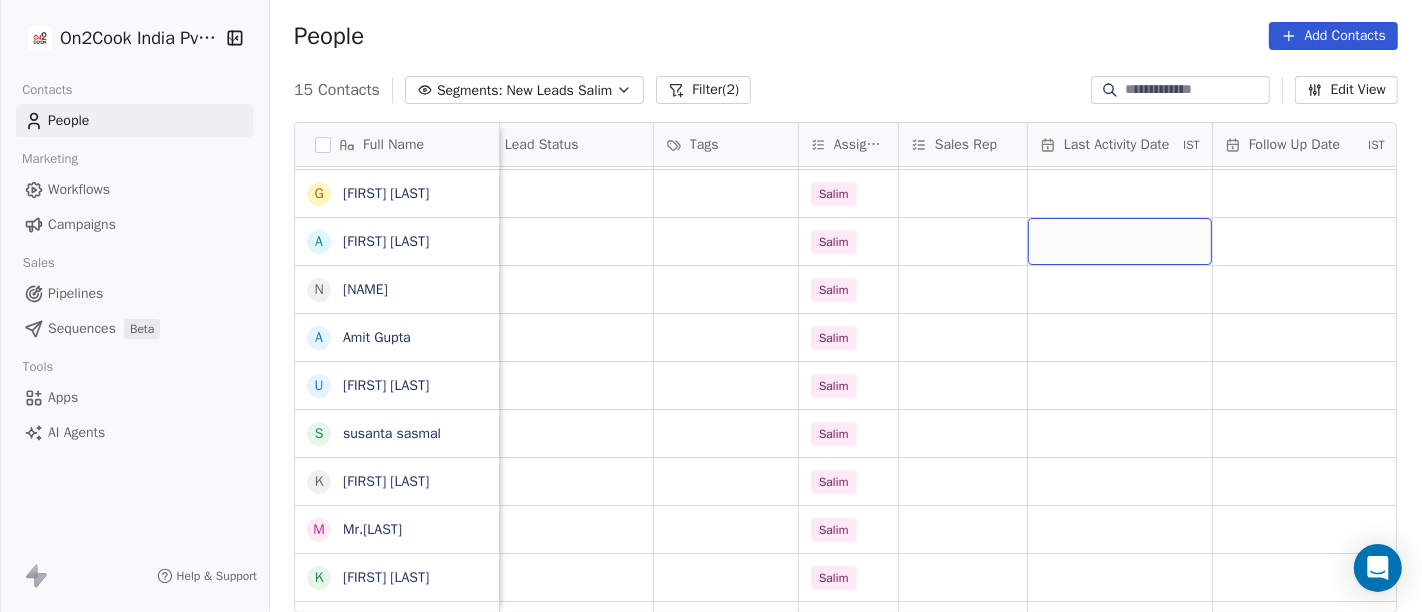 click at bounding box center (1120, 241) 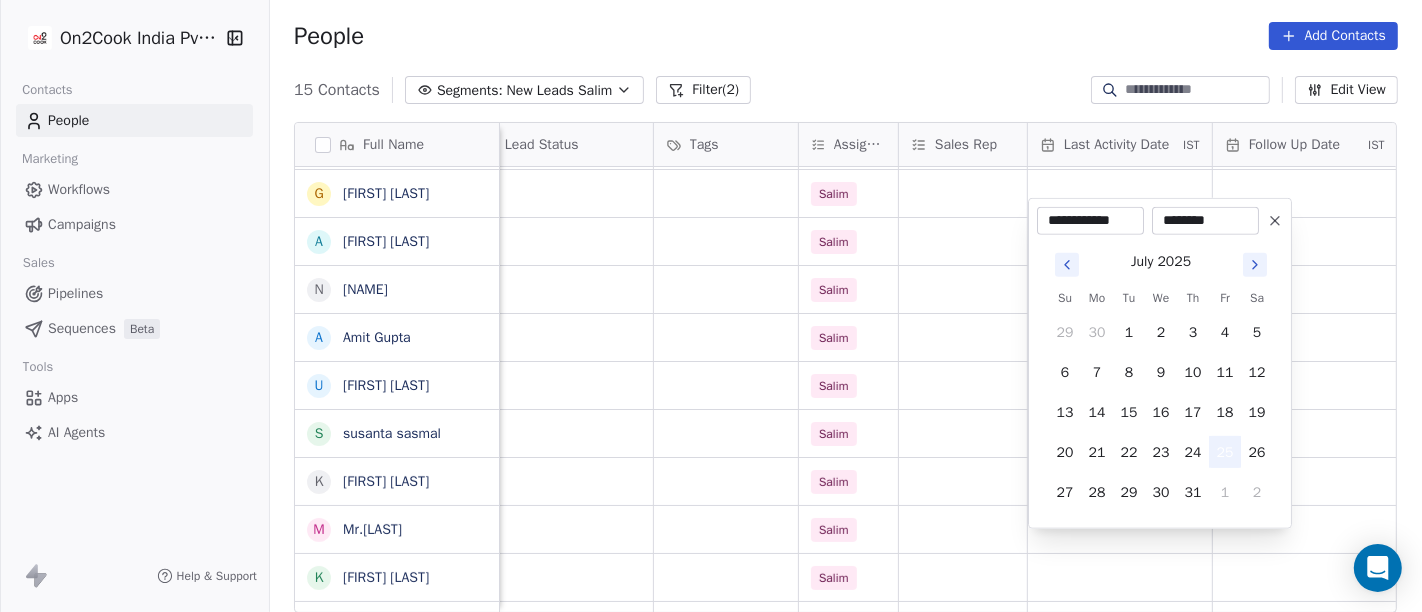 click on "25" at bounding box center (1225, 452) 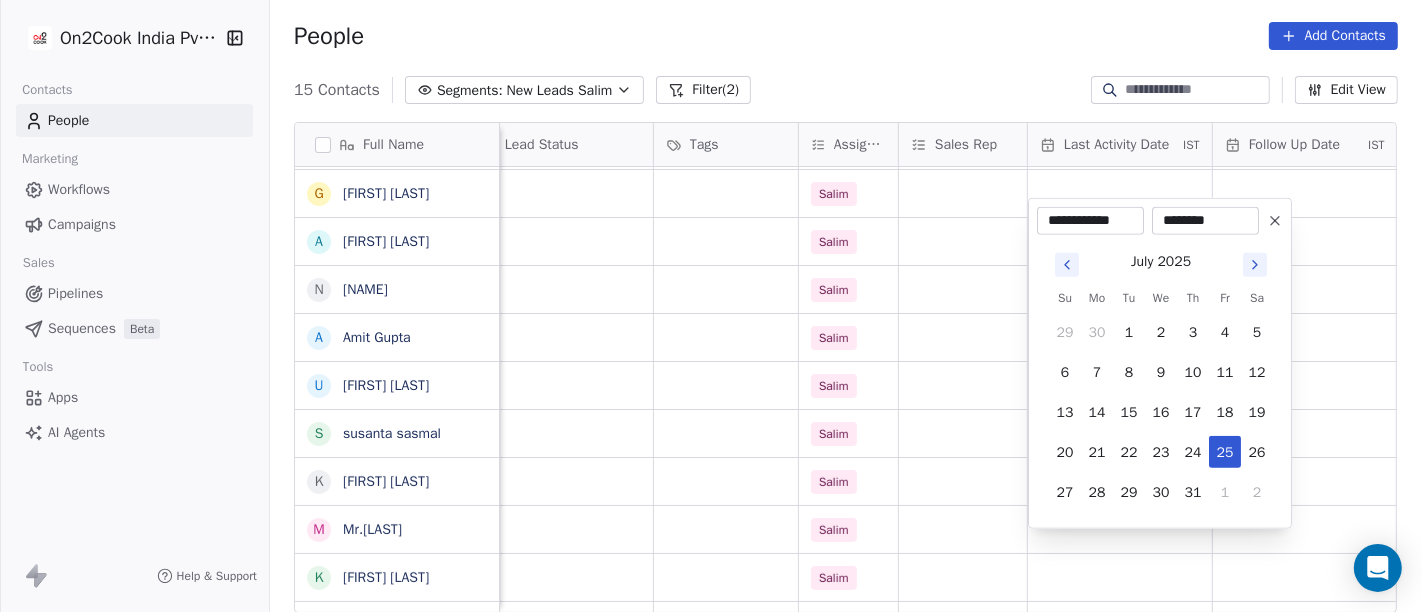 click on "On2Cook India Pvt. Ltd. Contacts People Marketing Workflows Campaigns Sales Pipelines Sequences Beta Tools Apps AI Agents Help & Support People  Add Contacts 15 Contacts Segments: New Leads Salim Filter  (2) Edit View Tag Add to Sequence Full Name M Manish Patel P Pankaj rawat G Gajraj Singh Chandela A Alka Verma N Naseer Ahmad A Amit Gupta U Usha Prasad s susanta sasmal K Kaushik Patel M Mr.Adnan K Kâpil Gúpta P Priti SahebRao G Geeta bhatia M Mahendra Transport M Manish Patel company name location Created Date IST Lead Status Tags Assignee Sales Rep Last Activity Date IST Follow Up Date IST Notes Call Attempts Website   Jul 25, 2025 05:11 PM Salim   Jul 25, 2025 04:43 PM Salim   Jul 24, 2025 10:06 PM Salim   Syrian Life Now delhi_(ncr) Jul 24, 2025 09:40 PM Salim   bggs delhi_(ncr) Jul 24, 2025 09:12 PM Salim   businessman others Jul 24, 2025 08:41 PM Salim   Accenture delhi_(ncr) Jul 24, 2025 08:24 PM Salim   Sasmal enterprise others Jul 24, 2025 07:46 PM Salim   others Jul 24, 2025 07:28 PM Salim" at bounding box center (711, 306) 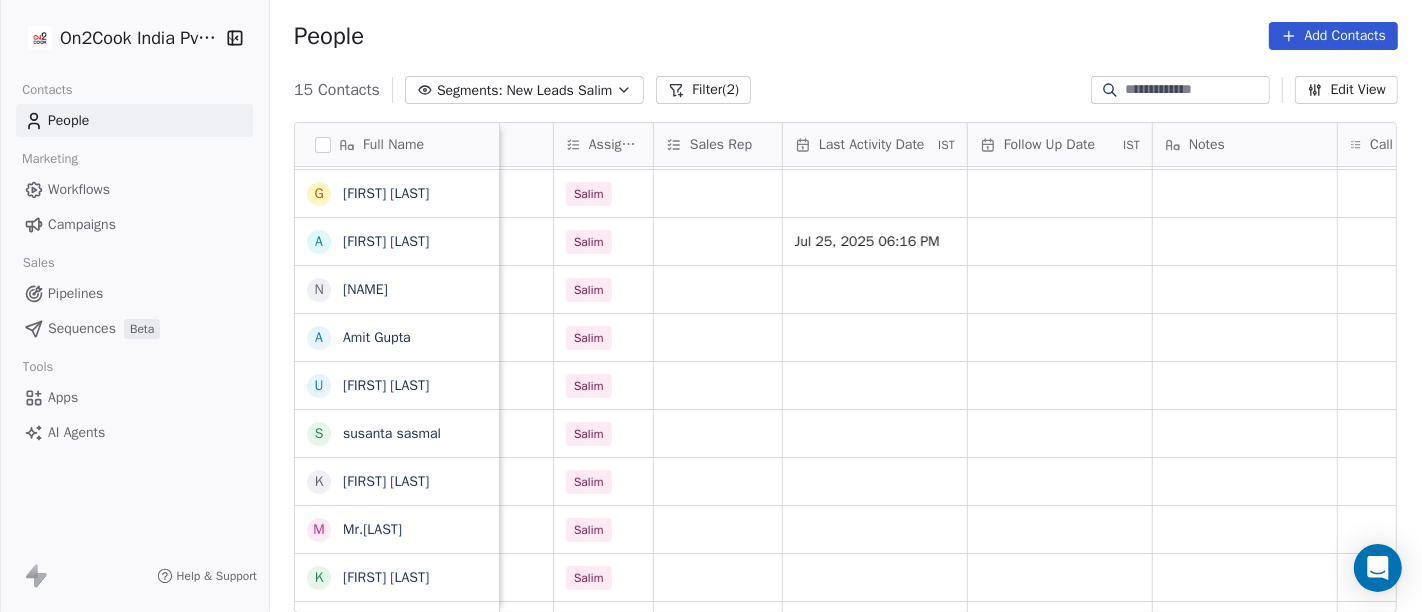scroll, scrollTop: 17, scrollLeft: 986, axis: both 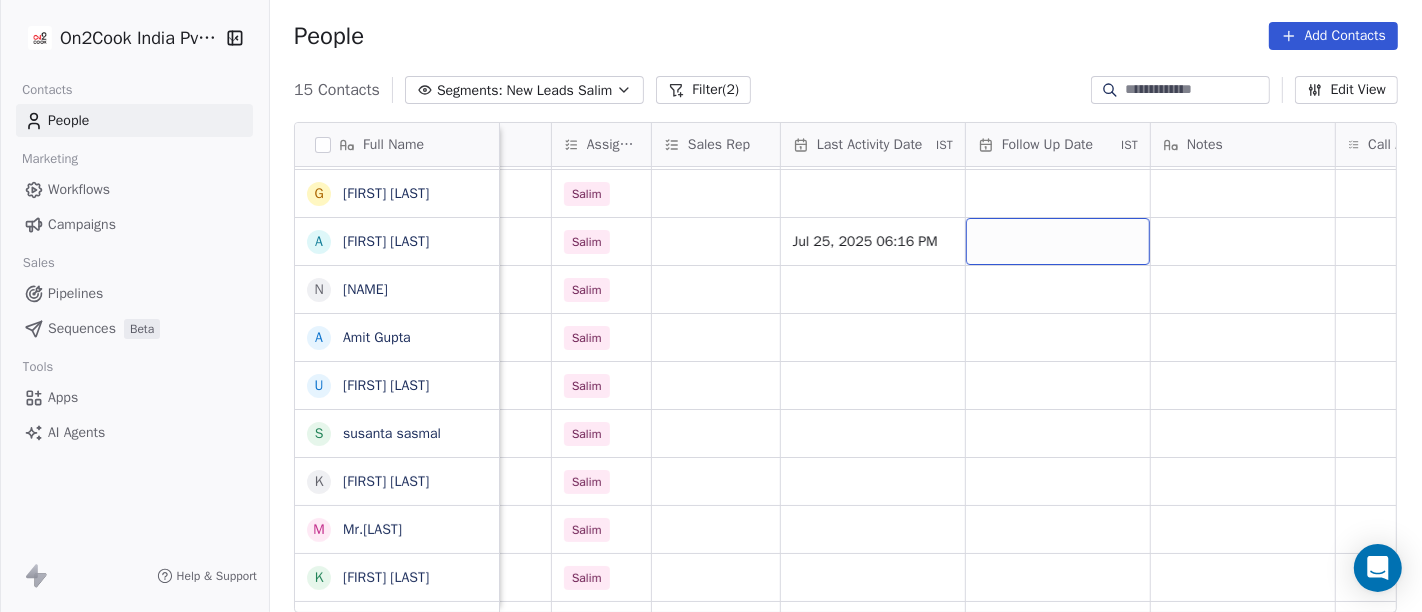 click at bounding box center [1058, 241] 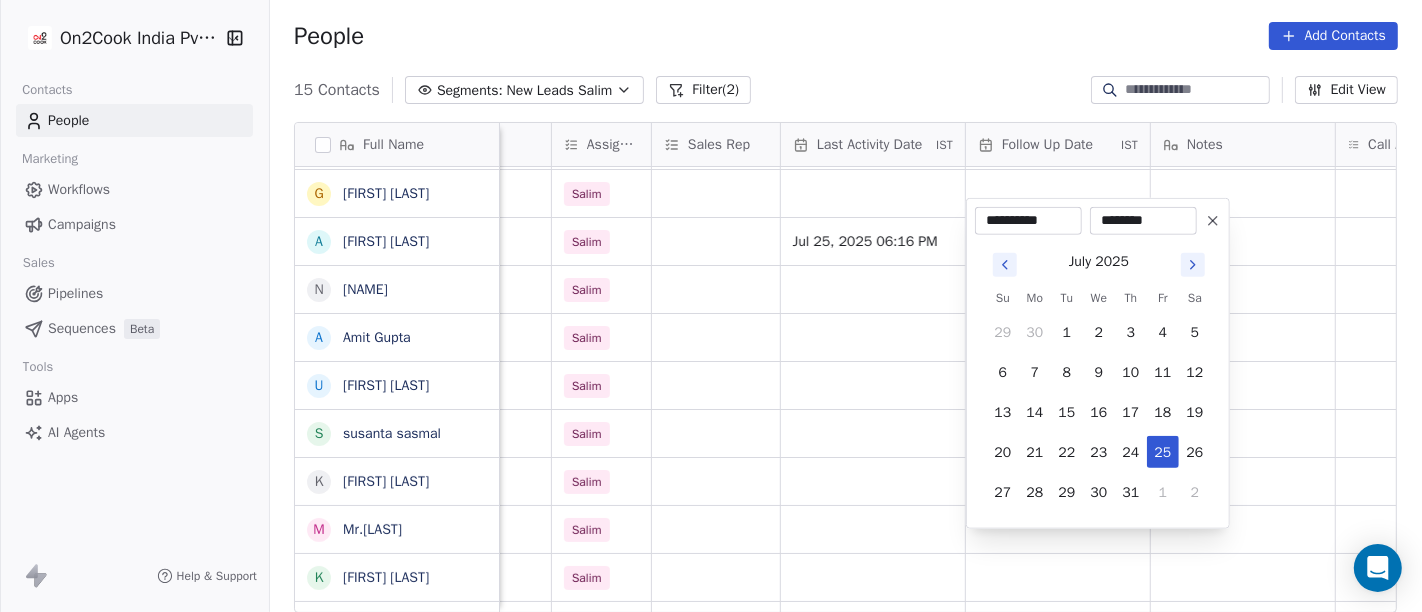 click at bounding box center [1213, 221] 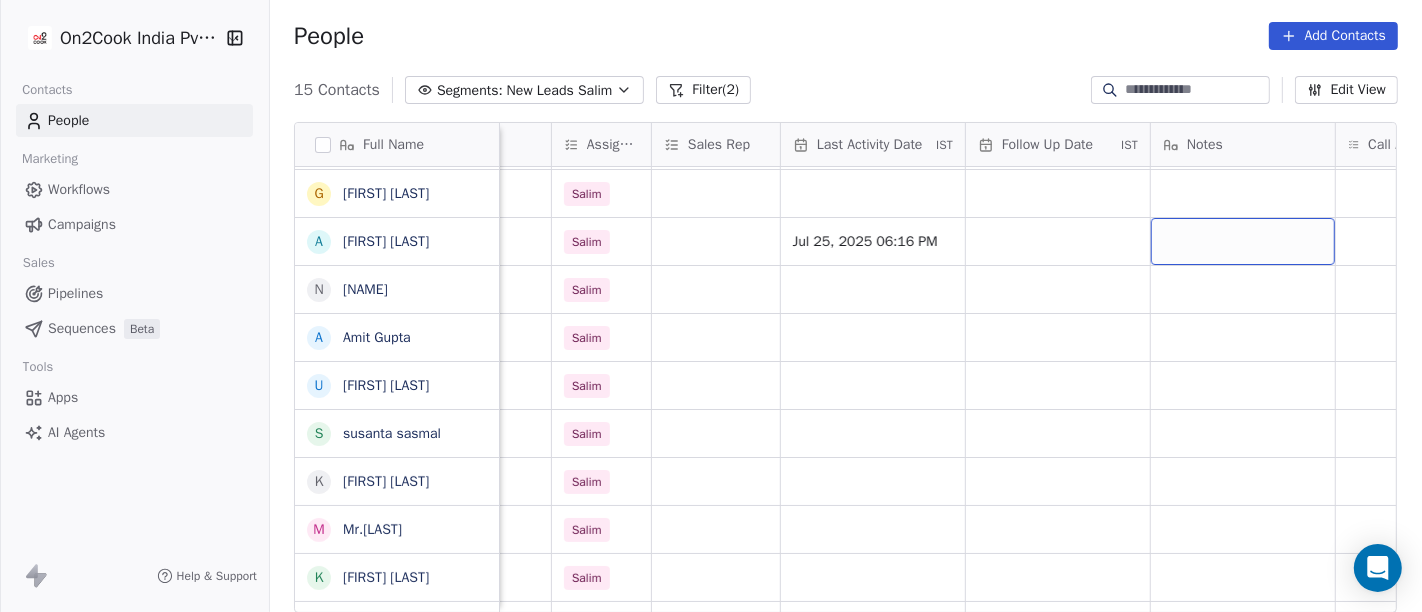 click at bounding box center [1243, 241] 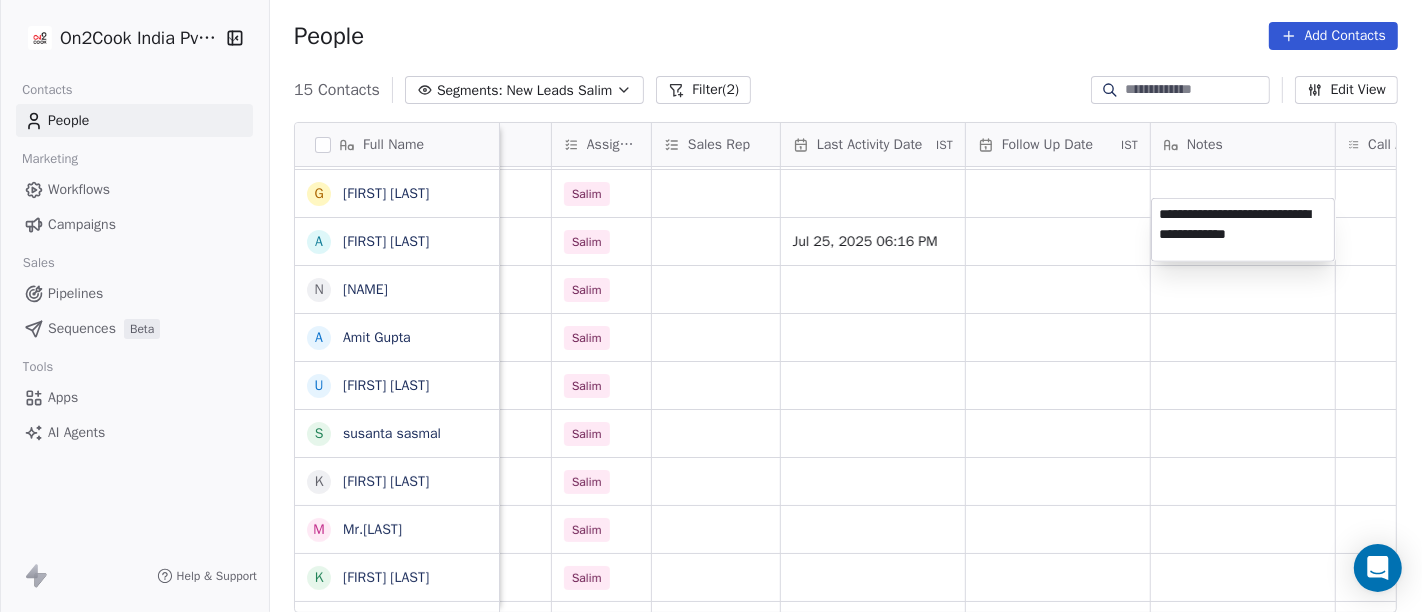 type on "**********" 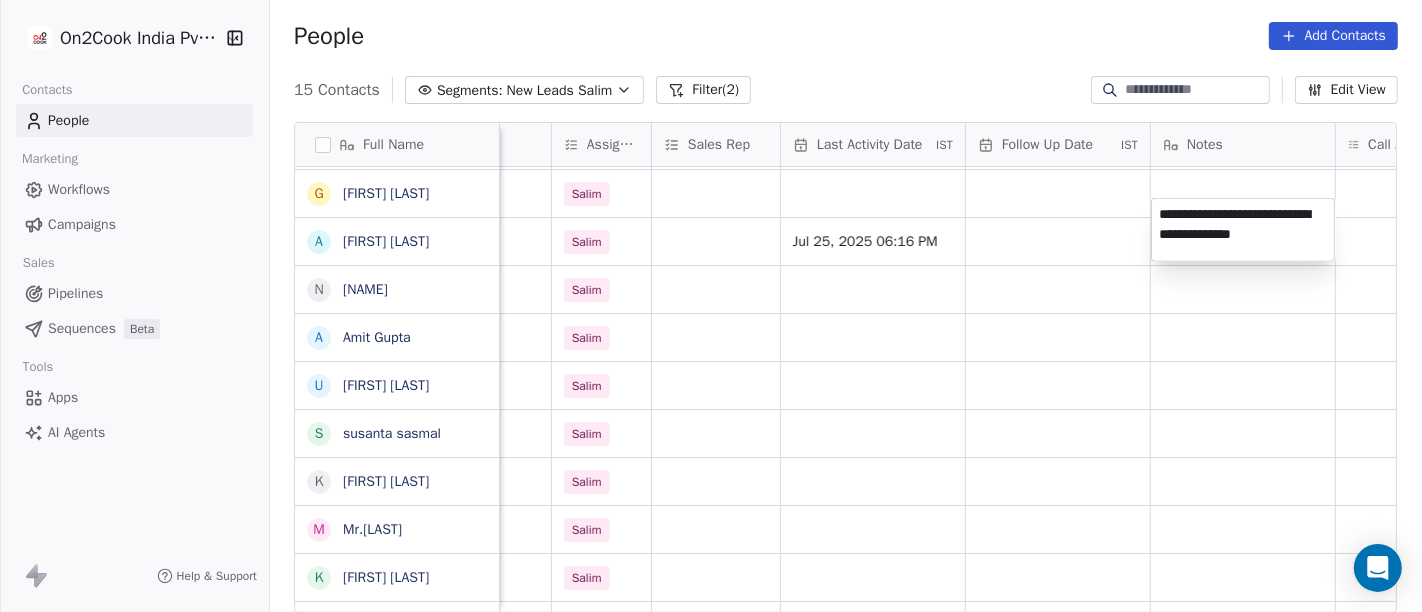 click on "On2Cook India Pvt. Ltd. Contacts People Marketing Workflows Campaigns Sales Pipelines Sequences Beta Tools Apps AI Agents Help & Support People  Add Contacts 15 Contacts Segments: New Leads Salim Filter  (2) Edit View Tag Add to Sequence Full Name M Manish Patel P Pankaj rawat G Gajraj Singh Chandela A Alka Verma N Naseer Ahmad A Amit Gupta U Usha Prasad s susanta sasmal K Kaushik Patel M Mr.Adnan K Kâpil Gúpta P Priti SahebRao G Geeta bhatia M Mahendra Transport M Manish Patel location Created Date IST Lead Status Tags Assignee Sales Rep Last Activity Date IST Follow Up Date IST Notes Call Attempts Website zomato link outlet type   Jul 25, 2025 05:11 PM Salim   Jul 25, 2025 04:43 PM Salim   Jul 24, 2025 10:06 PM Salim   delhi_(ncr) Jul 24, 2025 09:40 PM Salim Jul 25, 2025 06:16 PM restaurants   delhi_(ncr) Jul 24, 2025 09:12 PM Salim cloud_kitchen   others Jul 24, 2025 08:41 PM Salim cafeteria   delhi_(ncr) Jul 24, 2025 08:24 PM Salim cloud_kitchen   others Jul 24, 2025 07:46 PM Salim cloud_kitchen" at bounding box center (711, 306) 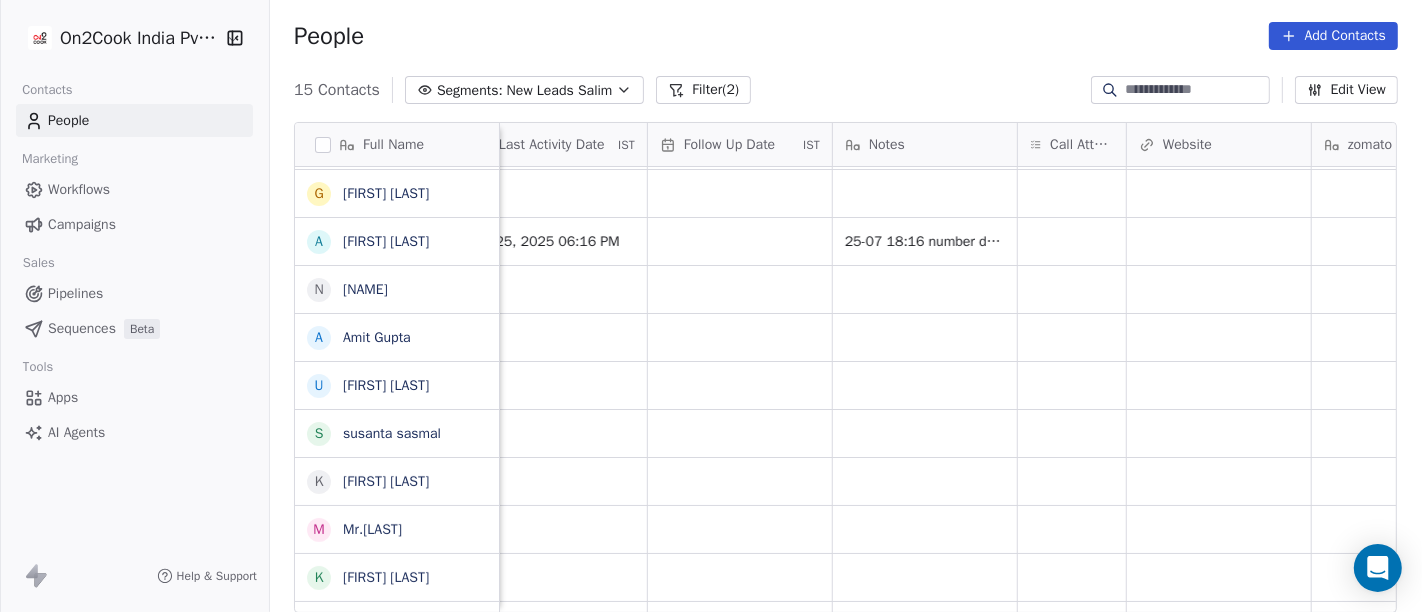 scroll, scrollTop: 17, scrollLeft: 1308, axis: both 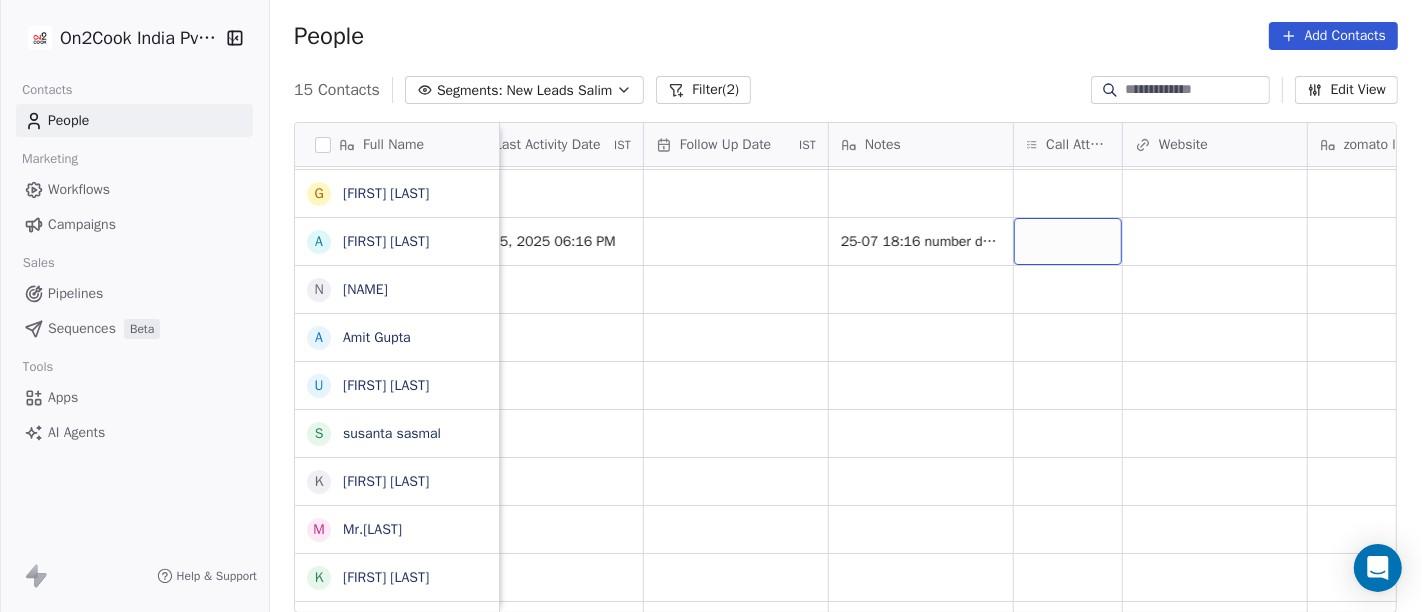 click at bounding box center [1068, 241] 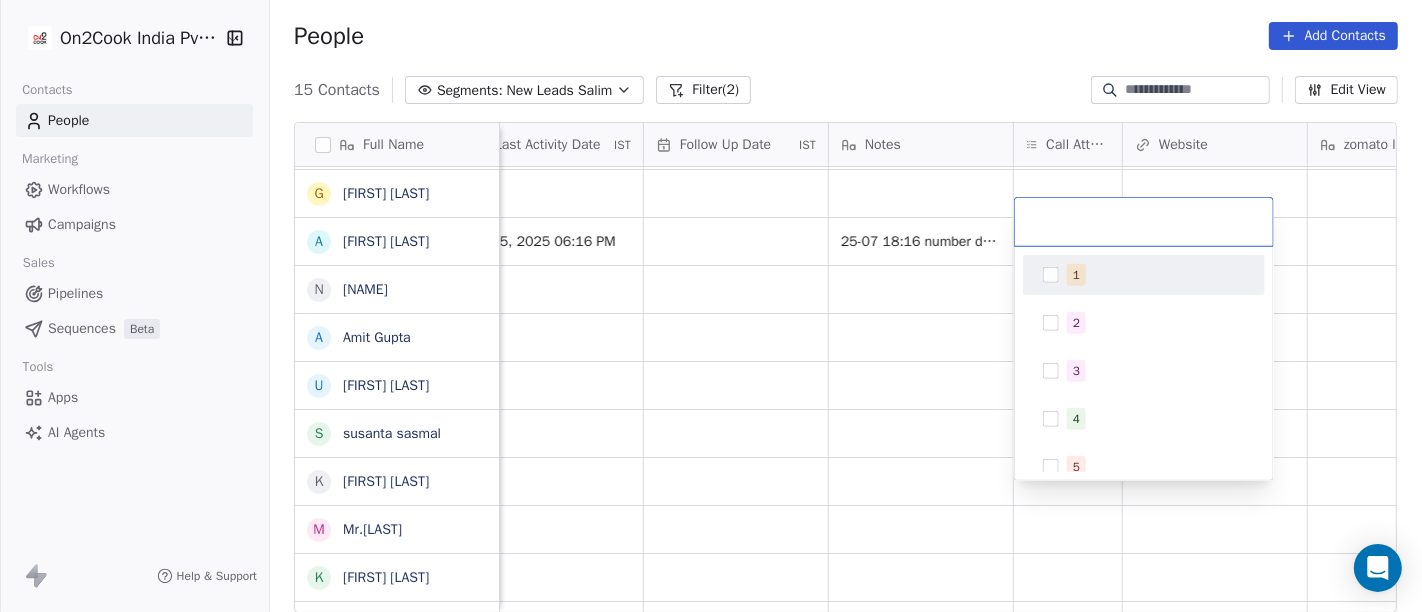 click on "1" at bounding box center [1156, 275] 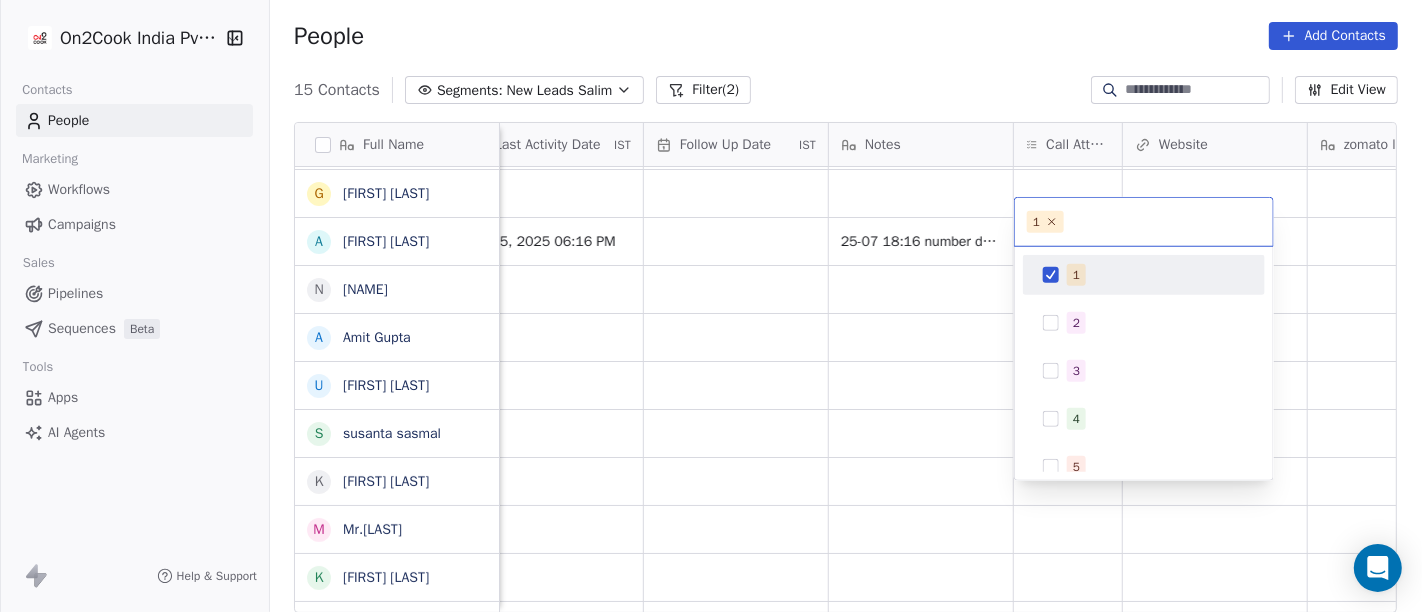 click on "On2Cook India Pvt. Ltd. Contacts People Marketing Workflows Campaigns Sales Pipelines Sequences Beta Tools Apps AI Agents Help & Support People  Add Contacts 15 Contacts Segments: New Leads Salim Filter  (2) Edit View Tag Add to Sequence Full Name M Manish Patel P Pankaj rawat G Gajraj Singh Chandela A Alka Verma N Naseer Ahmad A Amit Gupta U Usha Prasad s susanta sasmal K Kaushik Patel M Mr.Adnan K Kâpil Gúpta P Priti SahebRao G Geeta bhatia M Mahendra Transport M Manish Patel Tags Assignee Sales Rep Last Activity Date IST Follow Up Date IST Notes Call Attempts Website zomato link outlet type Location Job Title   Salim   Salim   Salim   Salim Jul 25, 2025 06:16 PM 25-07 18:16 number does not exist not in WA  restaurants   Salim cloud_kitchen   Salim cafeteria   Salim cloud_kitchen   Salim cloud_kitchen   Salim restaurants   Salim food_consultants   Salim cloud_kitchen   Salim cloud_kitchen   Salim cloud_kitchen   Salim resort/hotels   Salim
1 1 2 3 4 5 6 7 8 9 10" at bounding box center (711, 306) 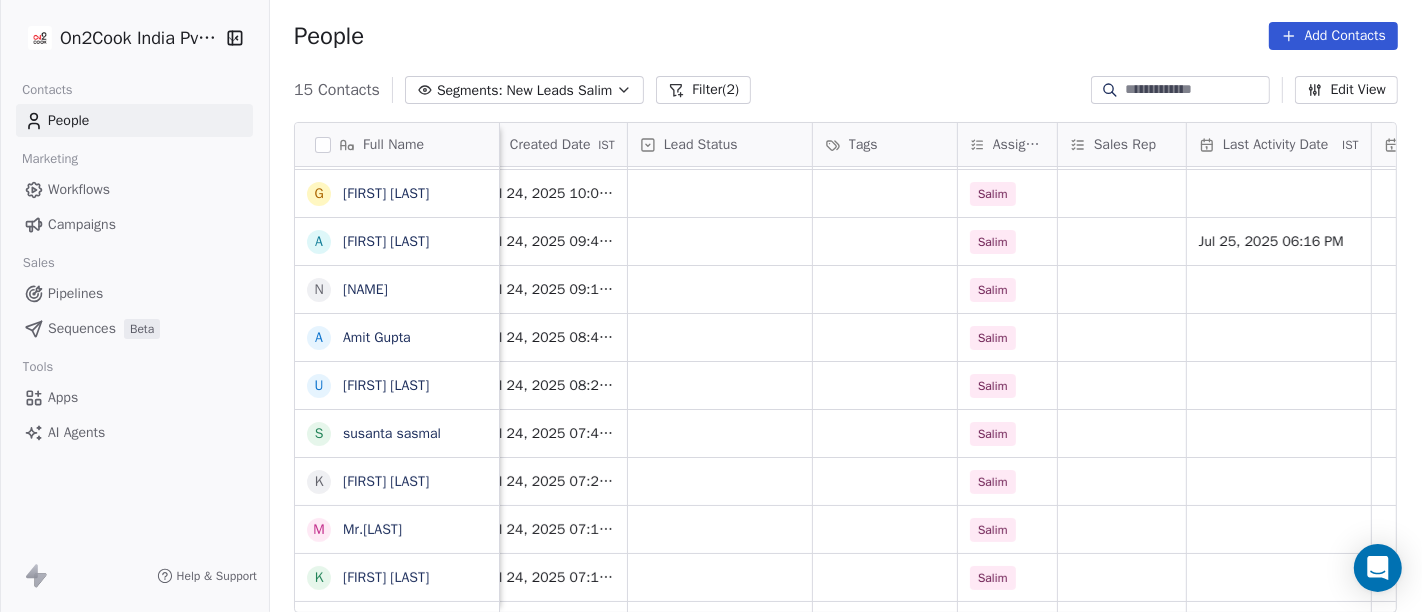 scroll, scrollTop: 17, scrollLeft: 579, axis: both 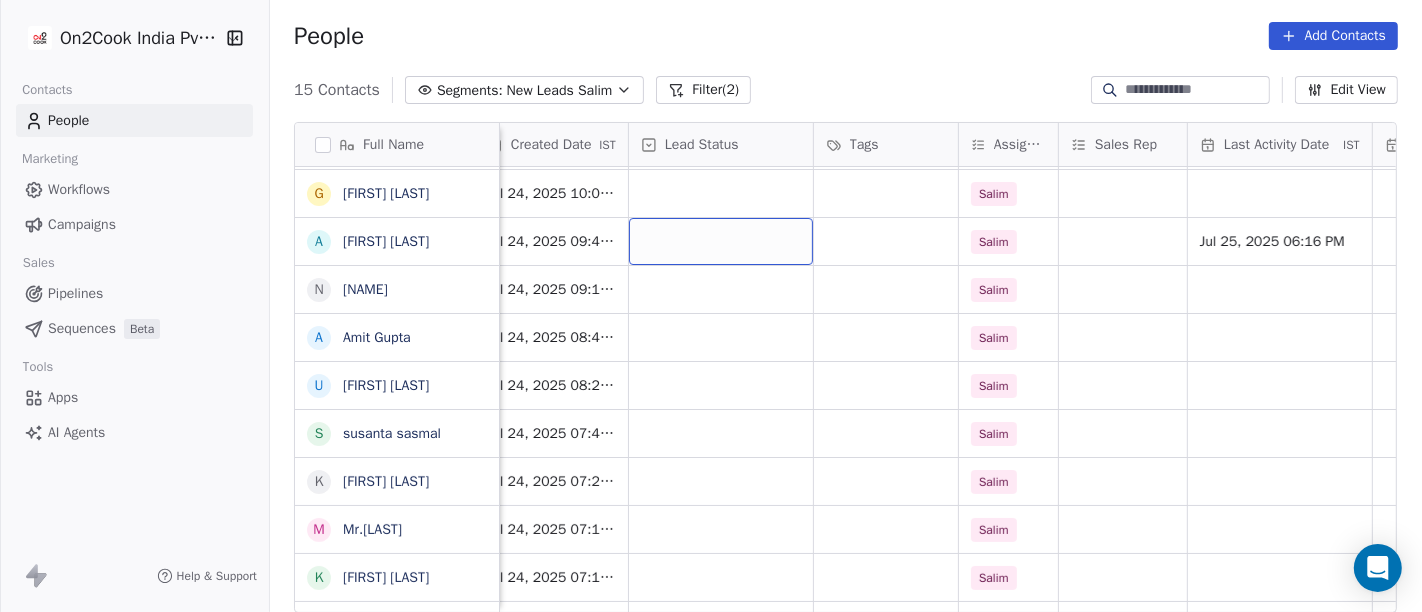 click at bounding box center (721, 241) 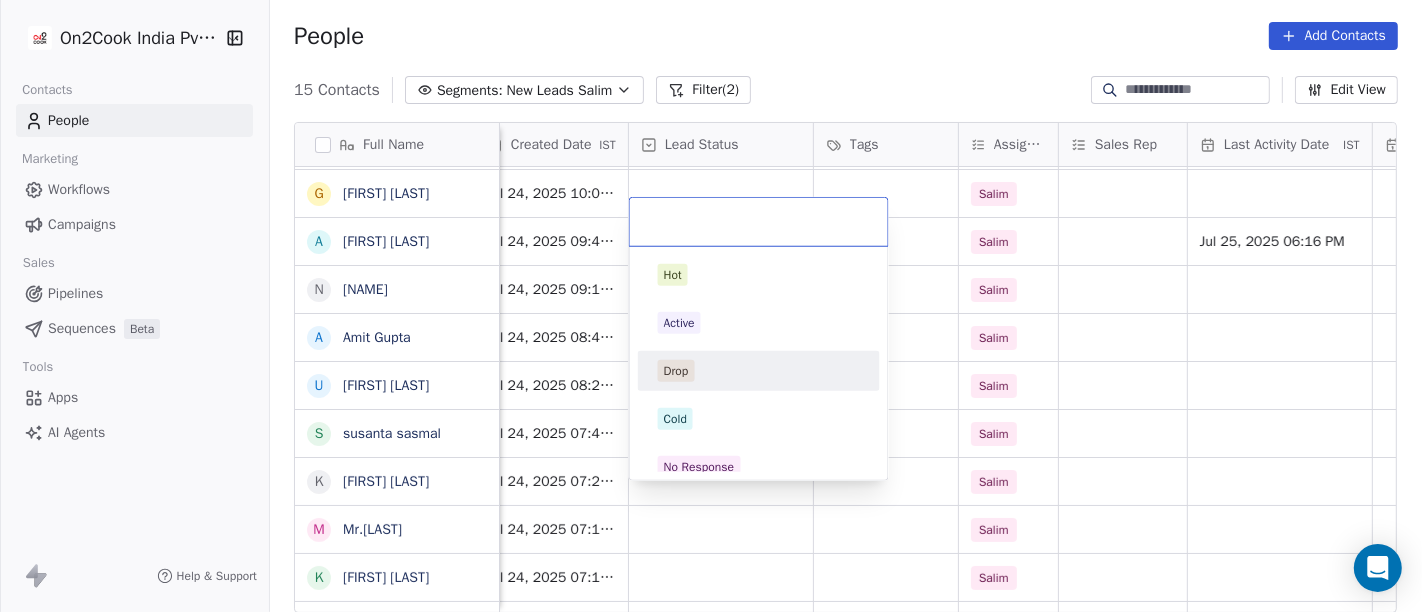 click on "Drop" at bounding box center [676, 371] 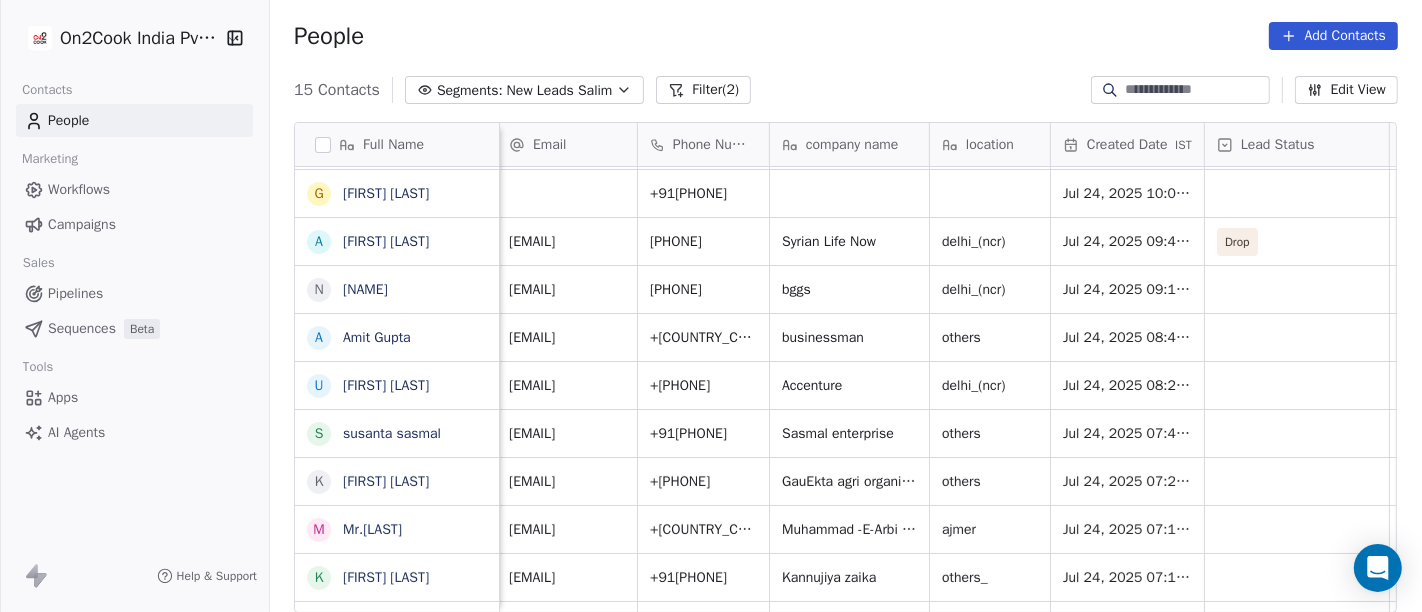 scroll, scrollTop: 17, scrollLeft: 0, axis: vertical 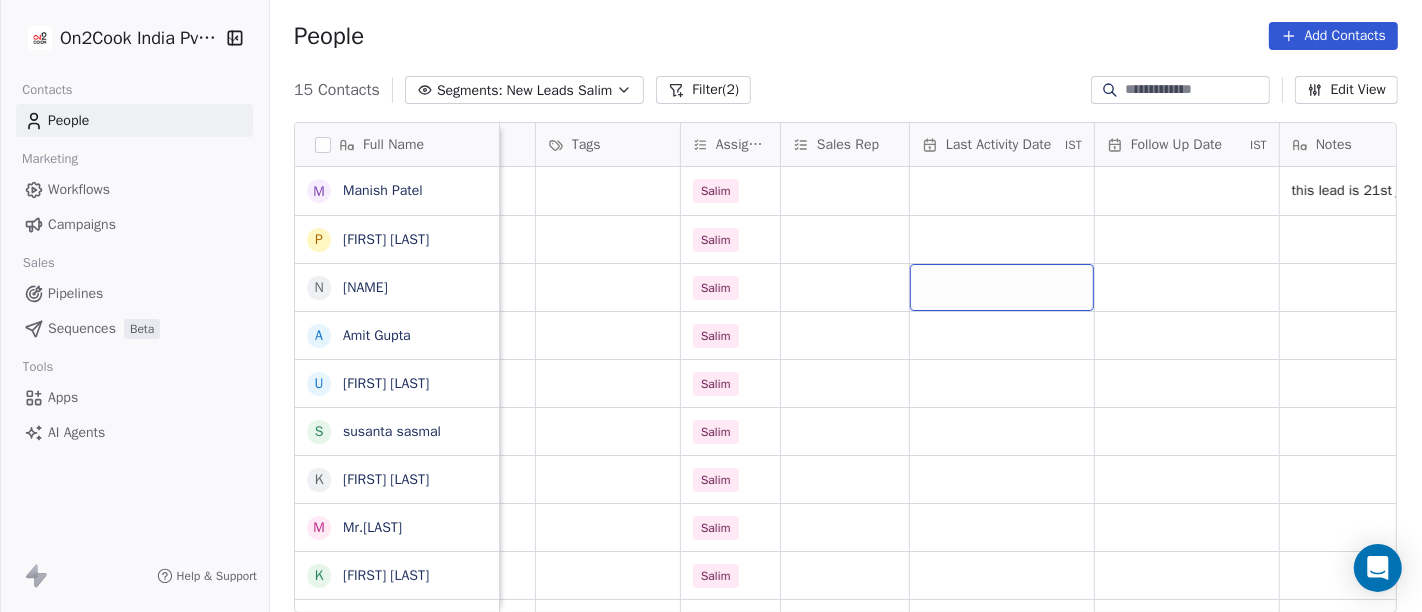 click at bounding box center [1002, 287] 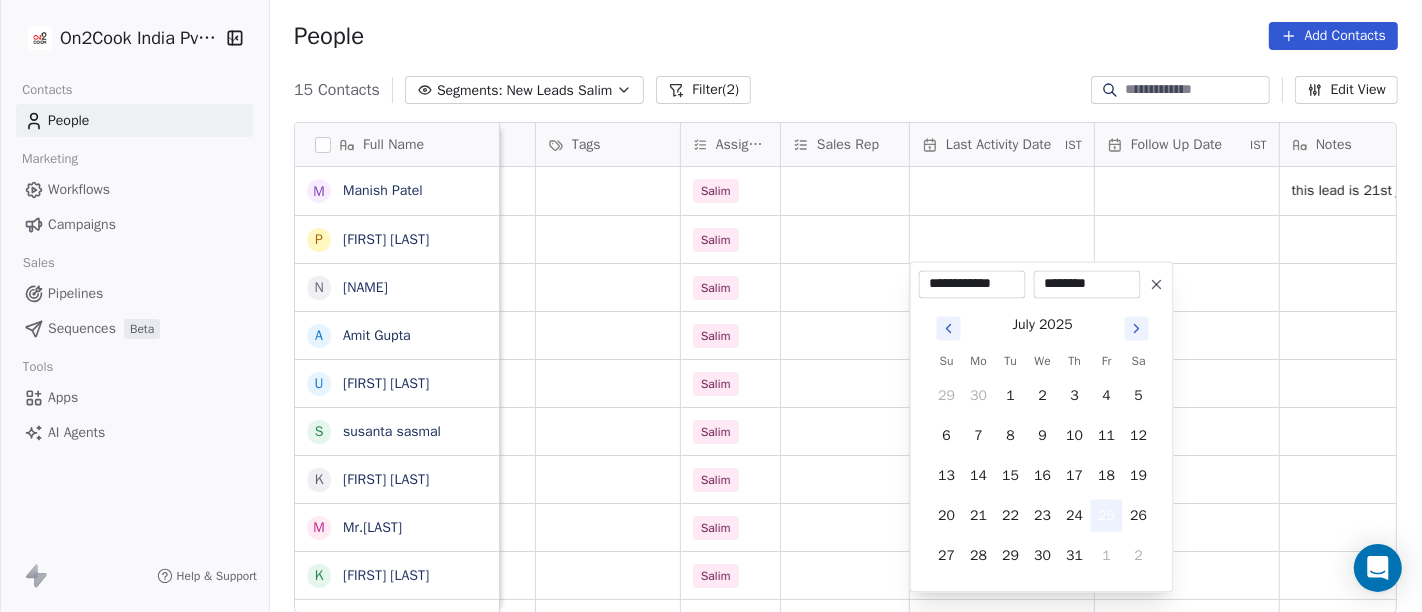 click on "25" at bounding box center (1107, 515) 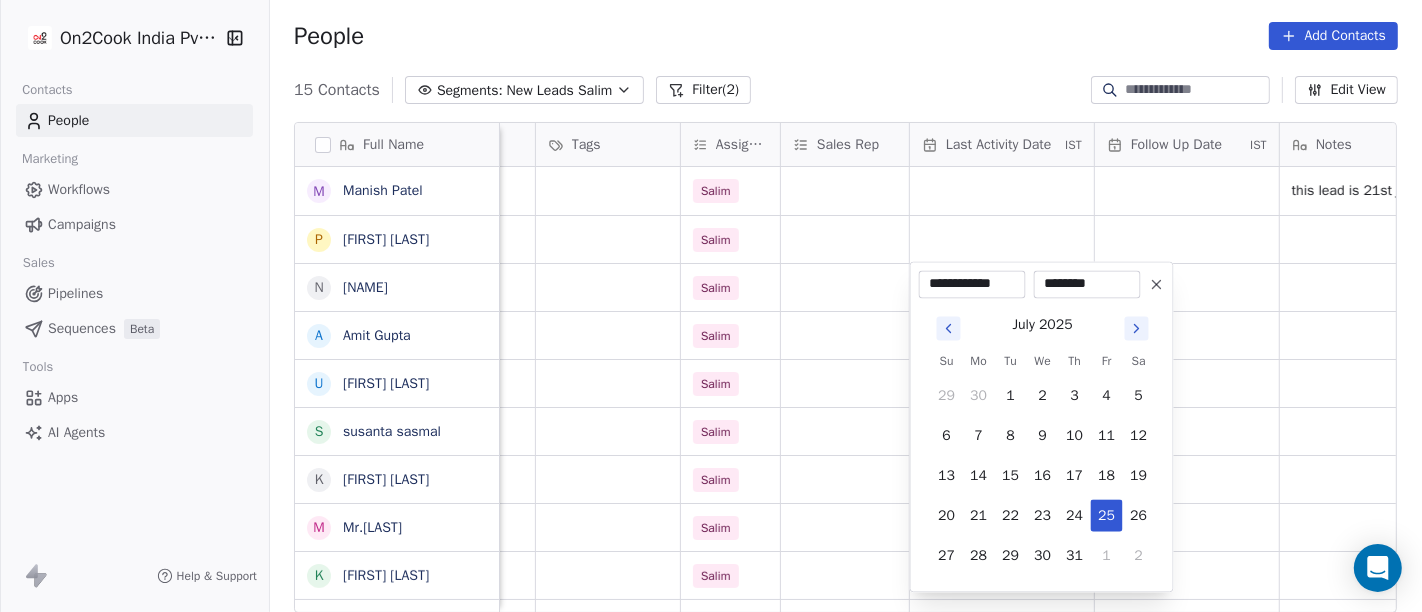 click on "On2Cook India Pvt. Ltd. Contacts People Marketing Workflows Campaigns Sales Pipelines Sequences Beta Tools Apps AI Agents Help & Support People  Add Contacts 15 Contacts Segments: New Leads Salim Filter  (2) Edit View Tag Add to Sequence Full Name M Manish Patel P Pankaj rawat N Naseer Ahmad A Amit Gupta U Usha Prasad s susanta sasmal K Kaushik Patel M Mr.Adnan K Kâpil Gúpta P Priti SahebRao G Geeta bhatia M Mahendra Transport M Manish Patel P Pankaj rawat N Naseer Ahmad company name location Created Date IST Lead Status Tags Assignee Sales Rep Last Activity Date IST Follow Up Date IST Notes Call Attempts Website zomato link   Jul 25, 2025 05:11 PM Salim this lead is 21st jan all the details mention their   Jul 25, 2025 04:43 PM Salim   bggs delhi_(ncr) Jul 24, 2025 09:12 PM Salim   businessman others Jul 24, 2025 08:41 PM Salim   Accenture delhi_(ncr) Jul 24, 2025 08:24 PM Salim   Sasmal enterprise others Jul 24, 2025 07:46 PM Salim   GauEkta agri organic producer Company limited others Salim   ajmer" at bounding box center [711, 306] 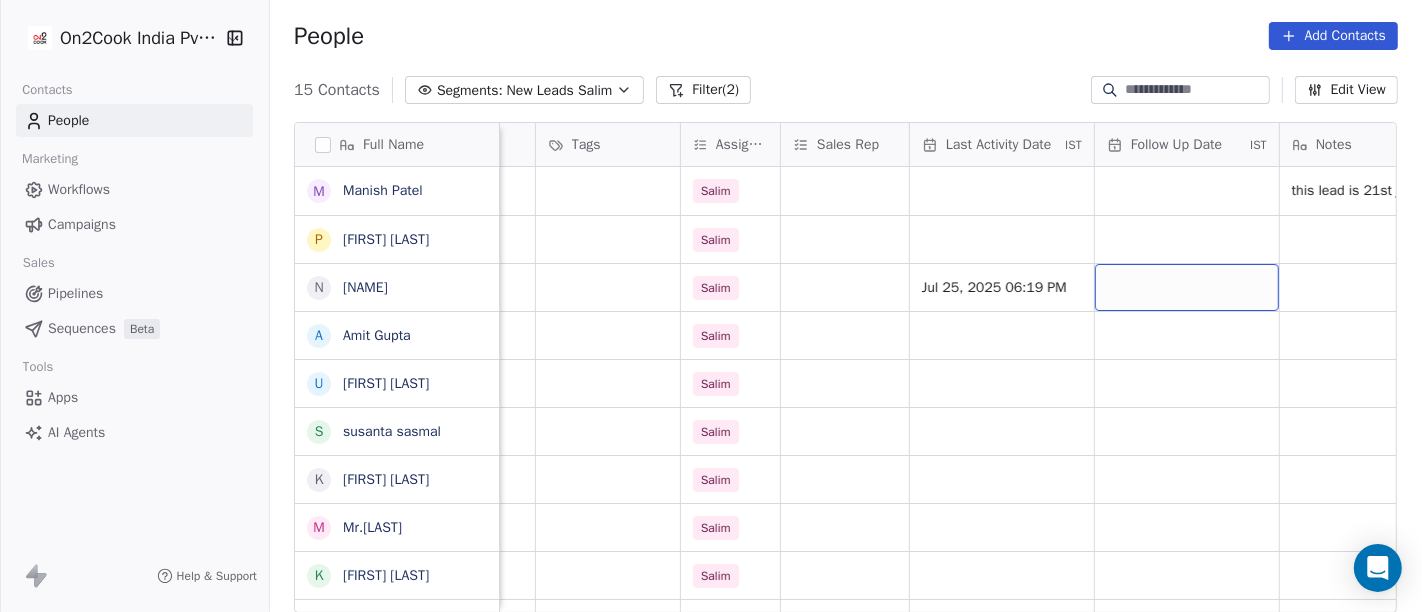 click at bounding box center [1187, 287] 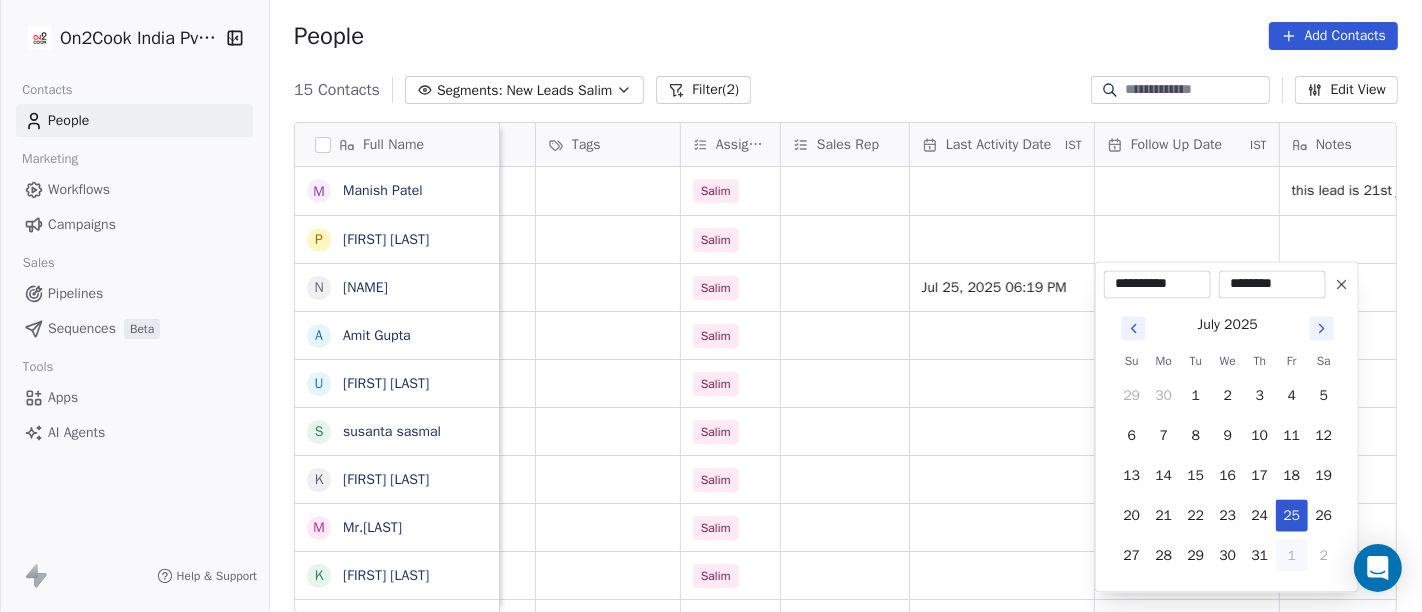 click on "1" at bounding box center (1292, 555) 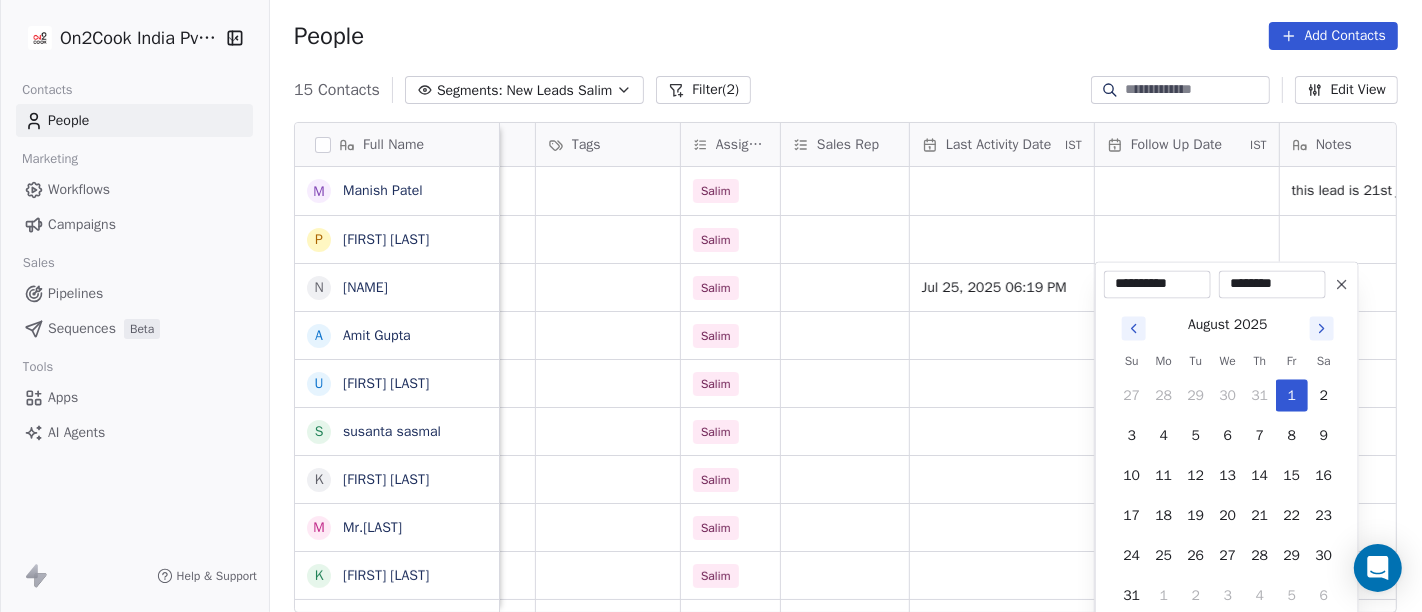 click on "On2Cook India Pvt. Ltd. Contacts People Marketing Workflows Campaigns Sales Pipelines Sequences Beta Tools Apps AI Agents Help & Support People  Add Contacts 15 Contacts Segments: New Leads Salim Filter  (2) Edit View Tag Add to Sequence Full Name M Manish Patel P Pankaj rawat N Naseer Ahmad A Amit Gupta U Usha Prasad s susanta sasmal K Kaushik Patel M Mr.Adnan K Kâpil Gúpta P Priti SahebRao G Geeta bhatia M Mahendra Transport M Manish Patel P Pankaj rawat N Naseer Ahmad company name location Created Date IST Lead Status Tags Assignee Sales Rep Last Activity Date IST Follow Up Date IST Notes Call Attempts Website zomato link   Jul 25, 2025 05:11 PM Salim this lead is 21st jan all the details mention their   Jul 25, 2025 04:43 PM Salim   bggs delhi_(ncr) Jul 24, 2025 09:12 PM Salim Jul 25, 2025 06:19 PM   businessman others Jul 24, 2025 08:41 PM Salim   Accenture delhi_(ncr) Jul 24, 2025 08:24 PM Salim   Sasmal enterprise others Jul 24, 2025 07:46 PM Salim   GauEkta agri organic producer Company limited" at bounding box center [711, 306] 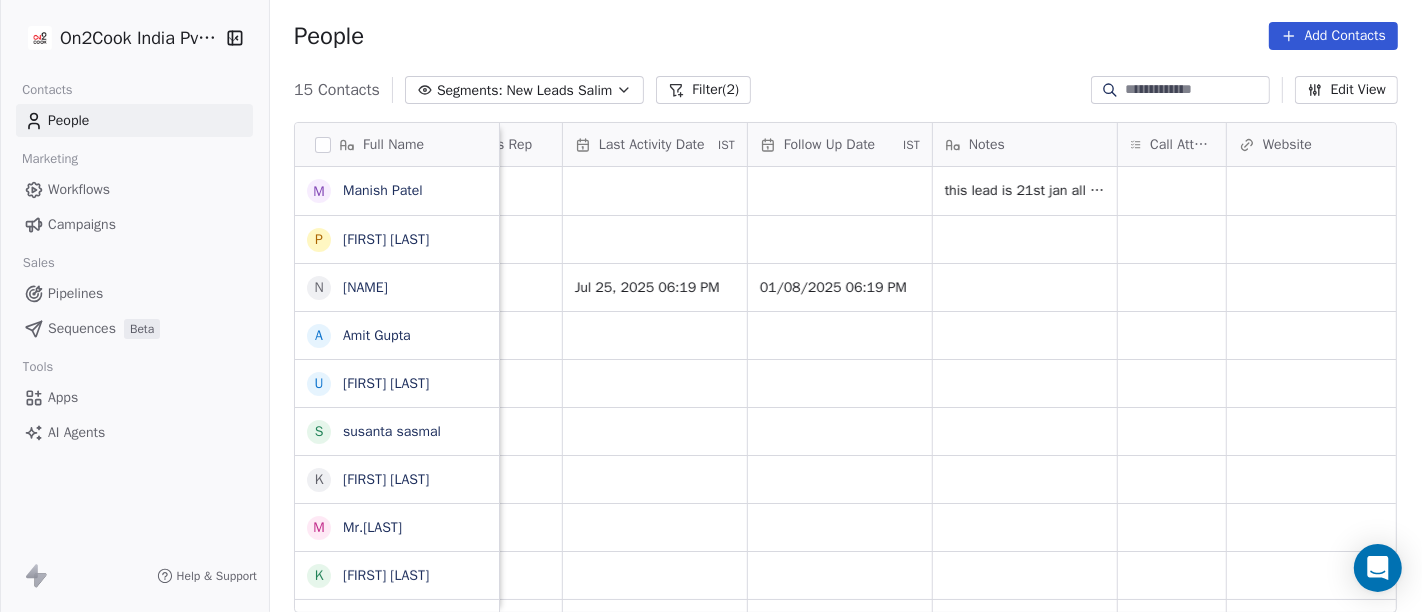scroll, scrollTop: 0, scrollLeft: 1205, axis: horizontal 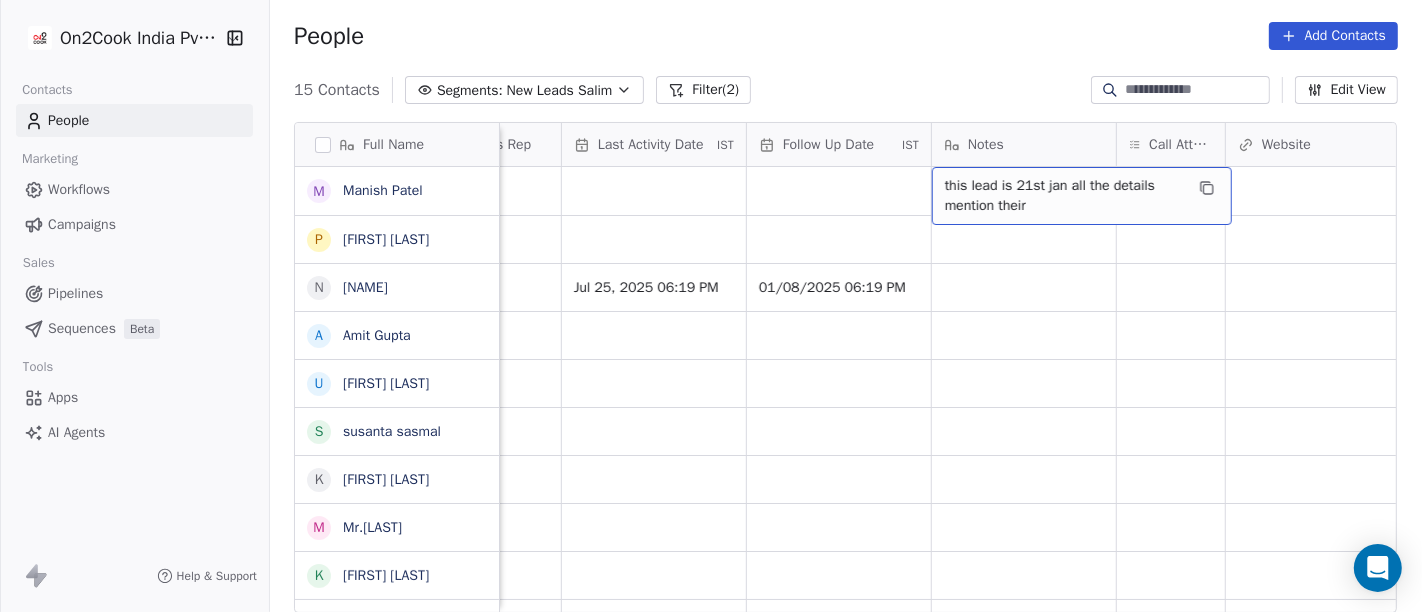 click on "People  Add Contacts" at bounding box center [846, 36] 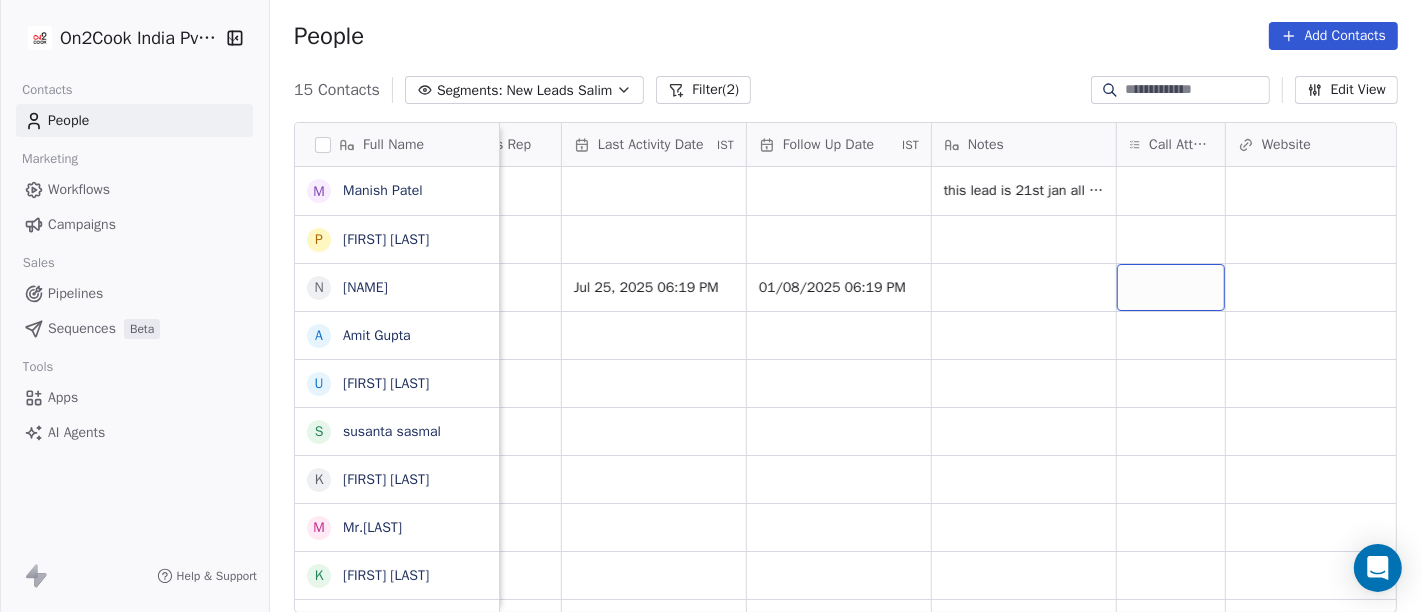 click at bounding box center (1171, 287) 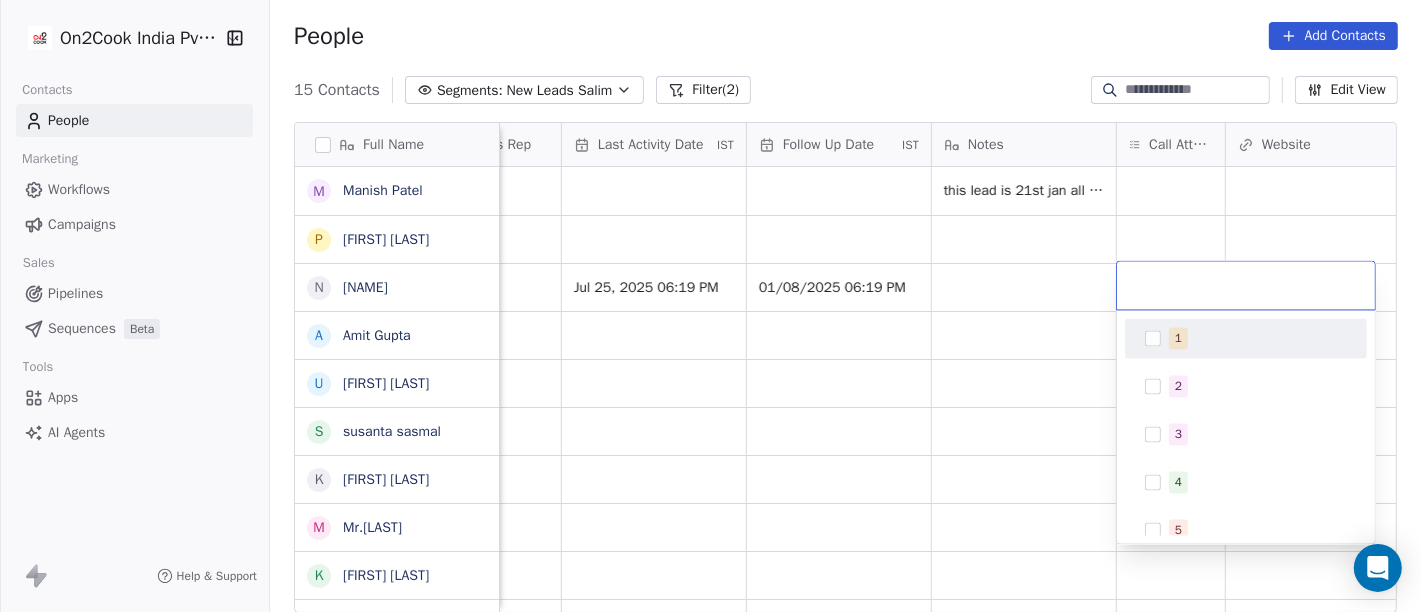 click on "1" at bounding box center [1246, 338] 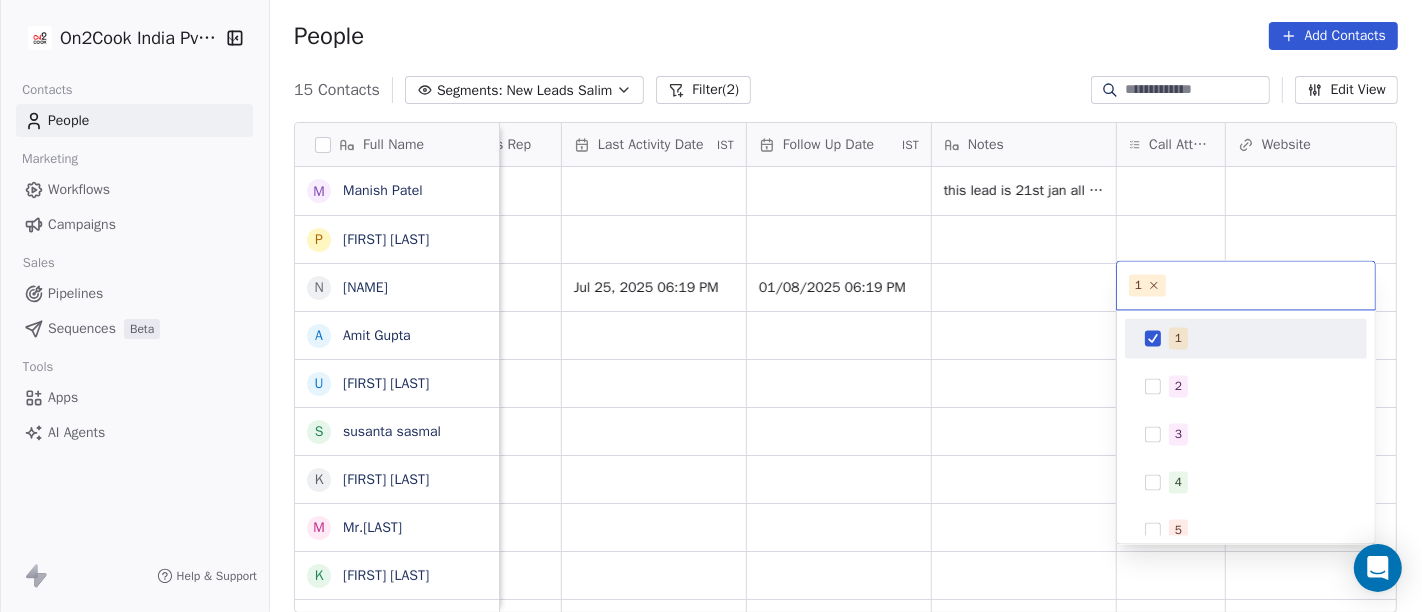 click on "On2Cook India Pvt. Ltd. Contacts People Marketing Workflows Campaigns Sales Pipelines Sequences Beta Tools Apps AI Agents Help & Support People  Add Contacts 15 Contacts Segments: New Leads Salim Filter  (2) Edit View Tag Add to Sequence Full Name M Manish Patel P Pankaj rawat N Naseer Ahmad A Amit Gupta U Usha Prasad s susanta sasmal K Kaushik Patel M Mr.Adnan K Kâpil Gúpta P Priti SahebRao G Geeta bhatia M Mahendra Transport M Manish Patel P Pankaj rawat N Naseer Ahmad Lead Status Tags Assignee Sales Rep Last Activity Date IST Follow Up Date IST Notes Call Attempts Website zomato link outlet type Location   Salim this lead is 21st jan all the details mention their   Salim   Salim Jul 25, 2025 06:19 PM 01/08/2025 06:19 PM cloud_kitchen   Salim cafeteria   Salim cloud_kitchen   Salim cloud_kitchen   Salim restaurants   Salim food_consultants   Salim cloud_kitchen   Salim cloud_kitchen   Salim cloud_kitchen   Salim resort/hotels   Salim this lead is 21st jan all the details mention their   Salim   Salim" at bounding box center [711, 306] 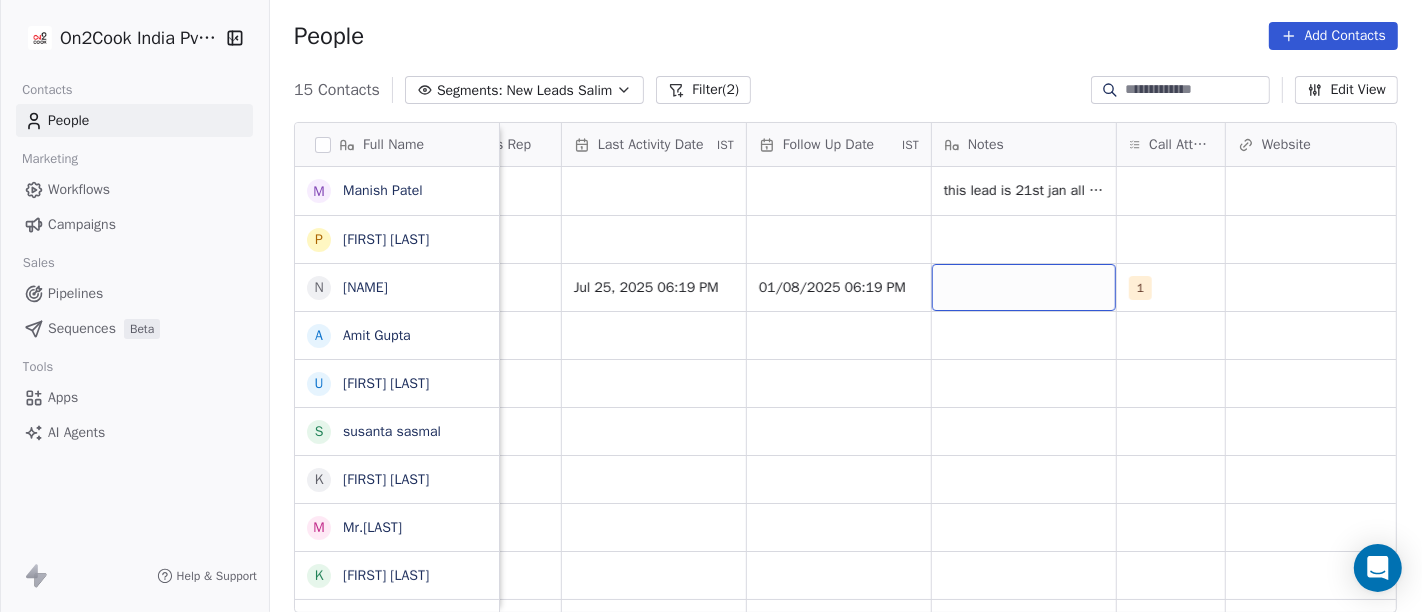 click at bounding box center (1024, 287) 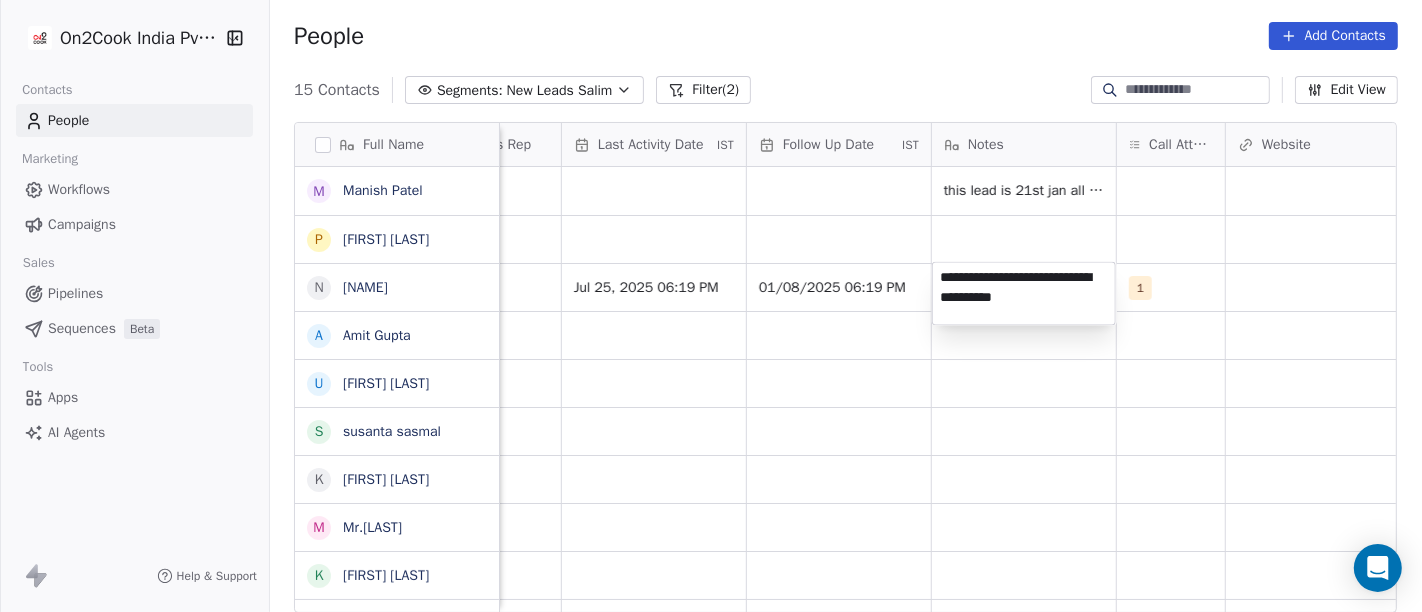 type on "**********" 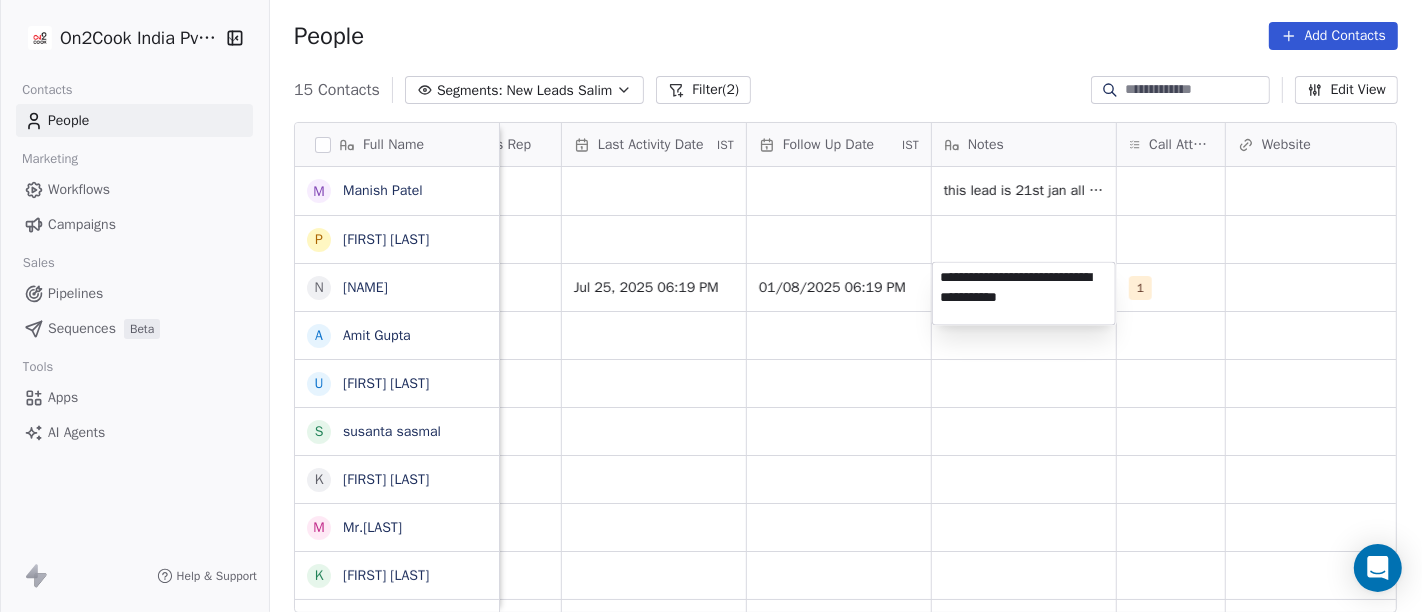 click on "On2Cook India Pvt. Ltd. Contacts People Marketing Workflows Campaigns Sales Pipelines Sequences Beta Tools Apps AI Agents Help & Support People  Add Contacts 15 Contacts Segments: New Leads Salim Filter  (2) Edit View Tag Add to Sequence Full Name M Manish Patel P Pankaj rawat N Naseer Ahmad A Amit Gupta U Usha Prasad s susanta sasmal K Kaushik Patel M Mr.Adnan K Kâpil Gúpta P Priti SahebRao G Geeta bhatia M Mahendra Transport M Manish Patel P Pankaj rawat N Naseer Ahmad Lead Status Tags Assignee Sales Rep Last Activity Date IST Follow Up Date IST Notes Call Attempts Website zomato link outlet type Location   Salim this lead is 21st jan all the details mention their   Salim   Salim Jul 25, 2025 06:19 PM 01/08/2025 06:19 PM 1 cloud_kitchen   Salim cafeteria   Salim cloud_kitchen   Salim cloud_kitchen   Salim restaurants   Salim food_consultants   Salim cloud_kitchen   Salim cloud_kitchen   Salim cloud_kitchen   Salim resort/hotels   Salim this lead is 21st jan all the details mention their   Salim   Salim" at bounding box center (711, 306) 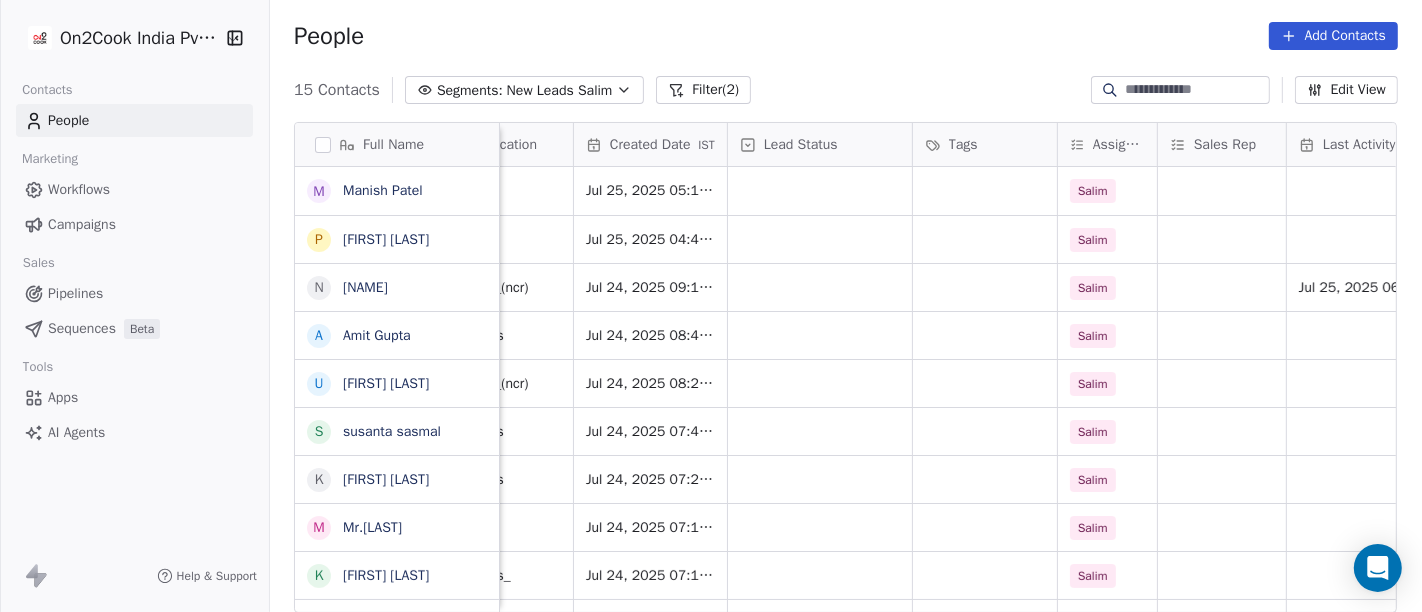 scroll, scrollTop: 2, scrollLeft: 477, axis: both 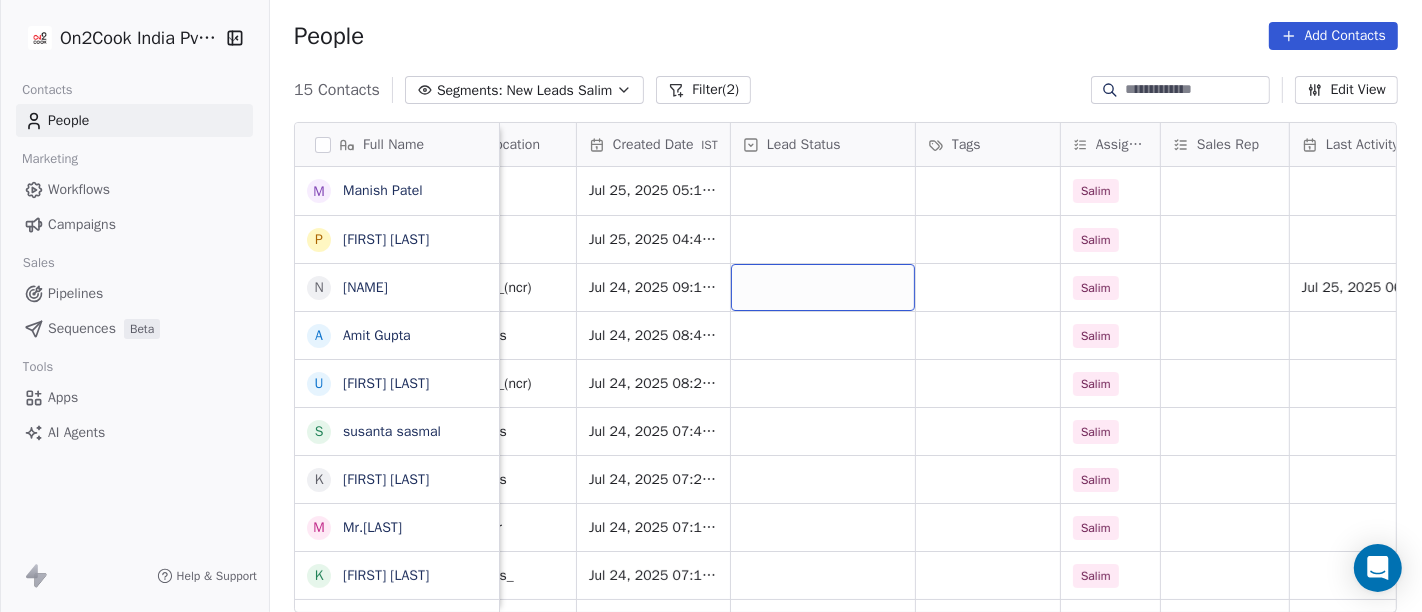 click at bounding box center [823, 287] 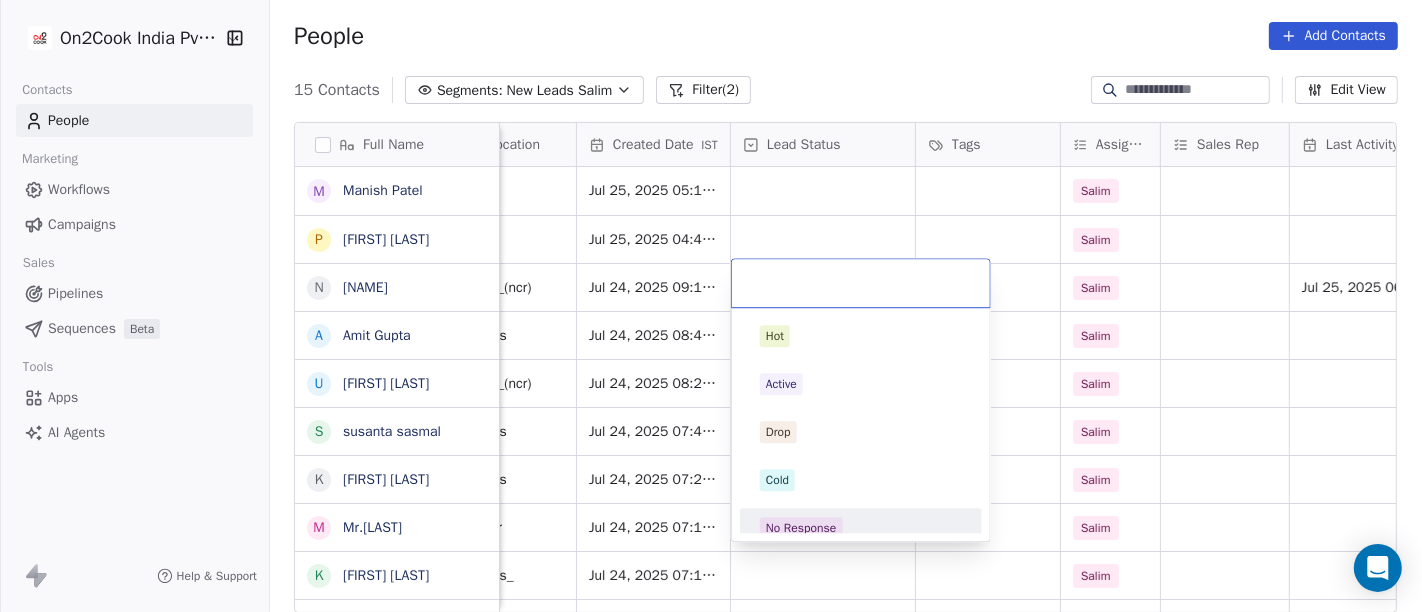click on "No Response" at bounding box center [861, 528] 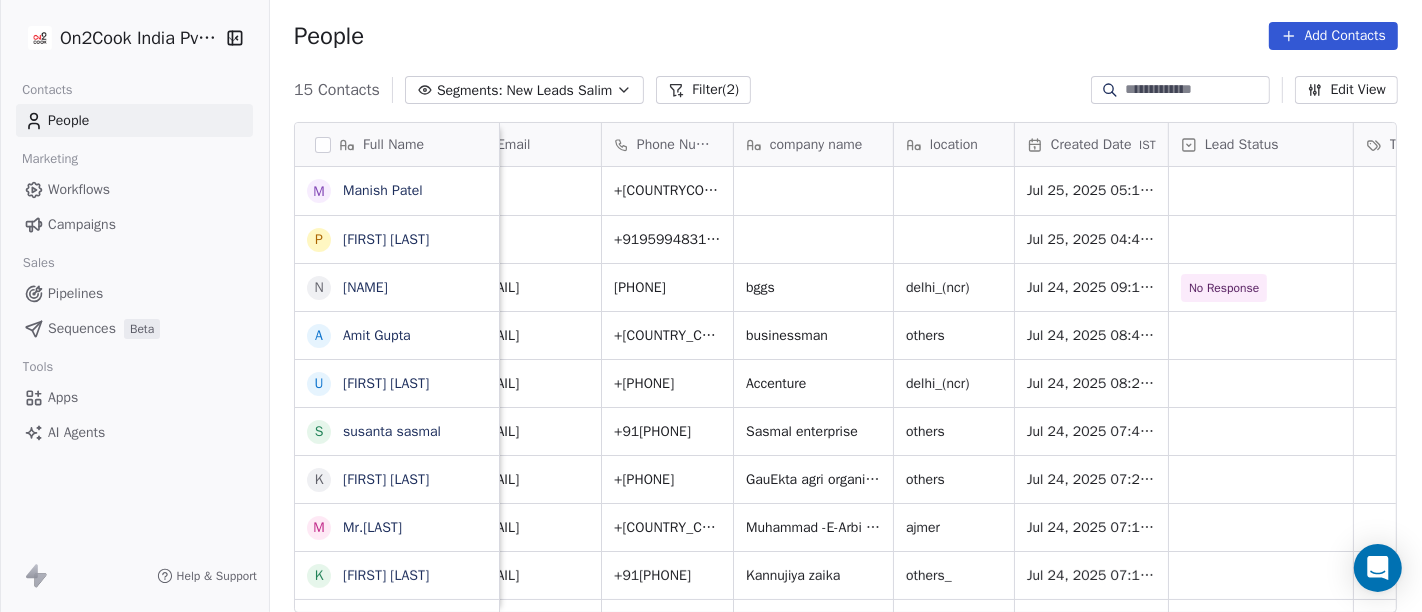 scroll, scrollTop: 2, scrollLeft: 37, axis: both 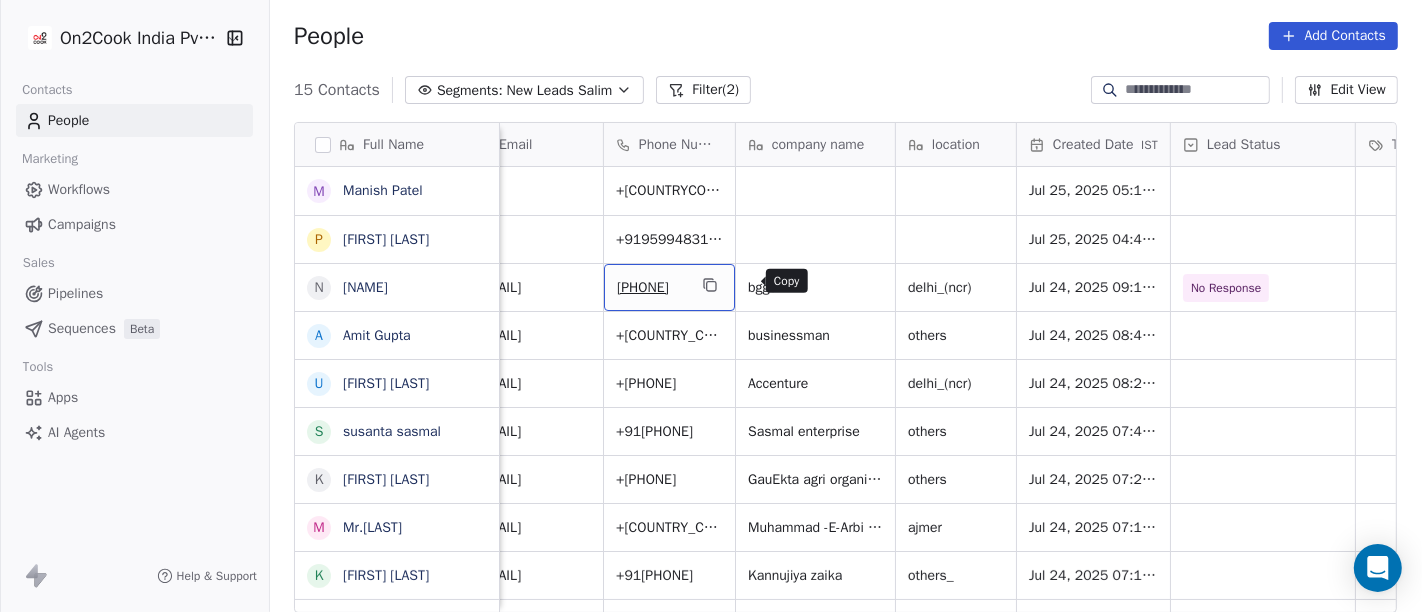 click at bounding box center [710, 285] 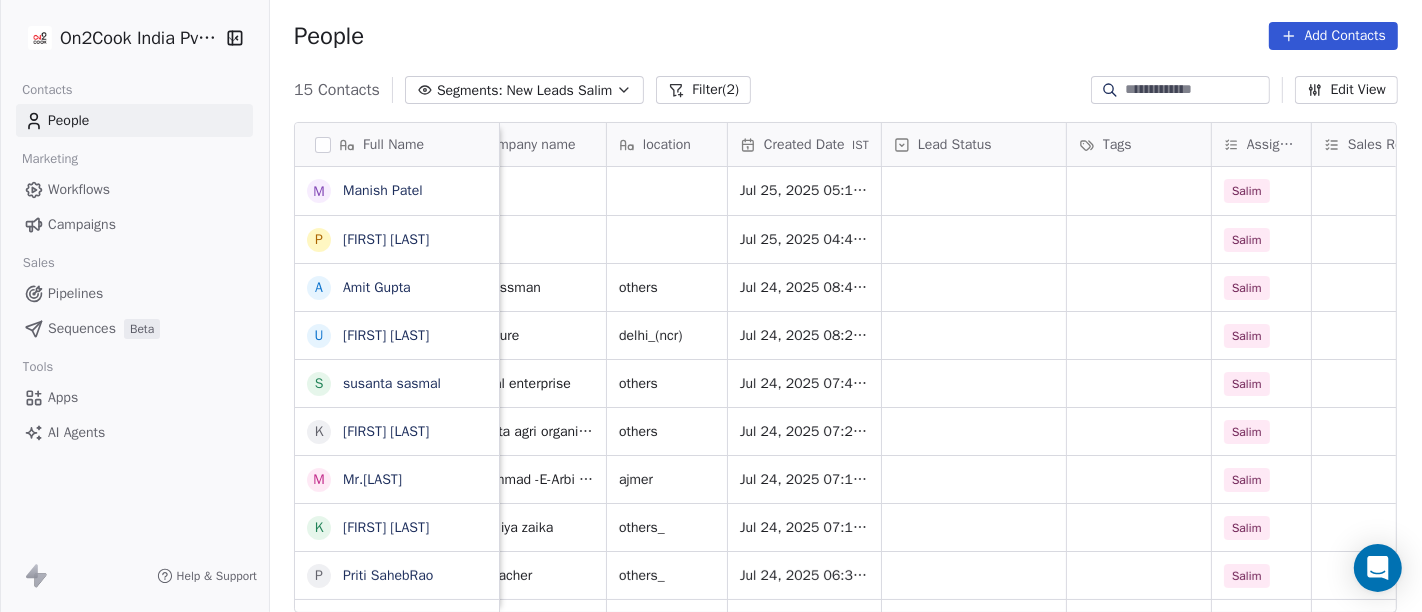 scroll, scrollTop: 2, scrollLeft: 332, axis: both 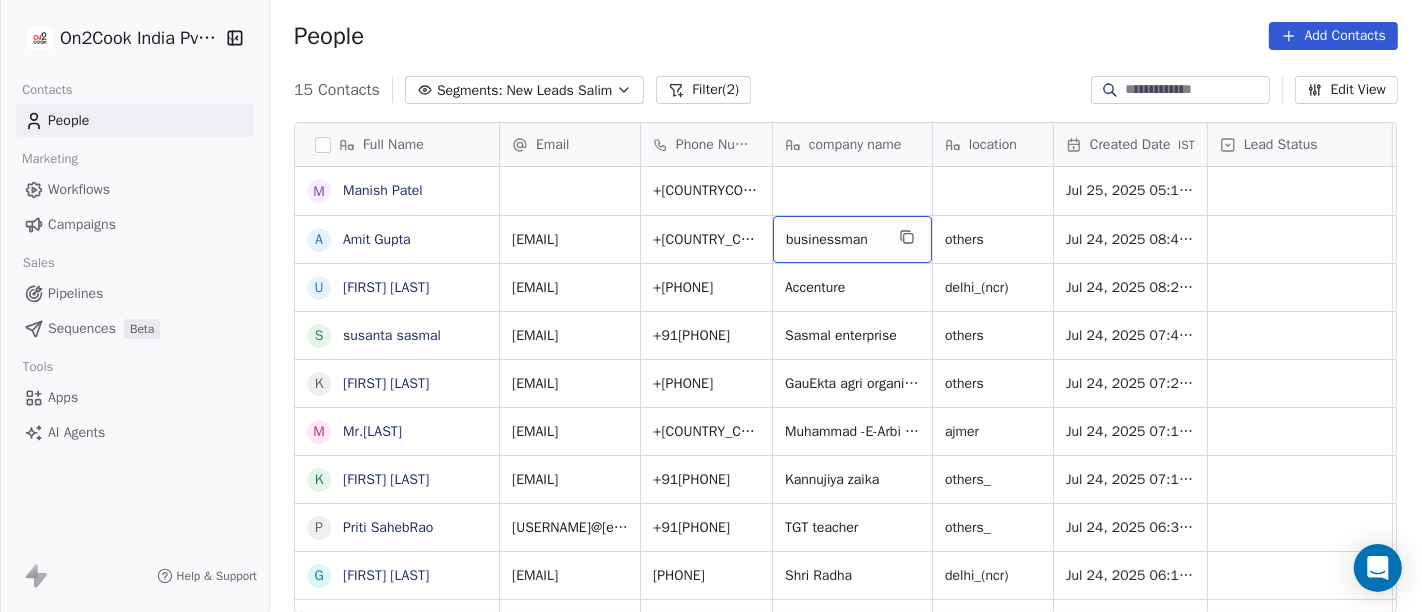 click on "businessman" at bounding box center (852, 239) 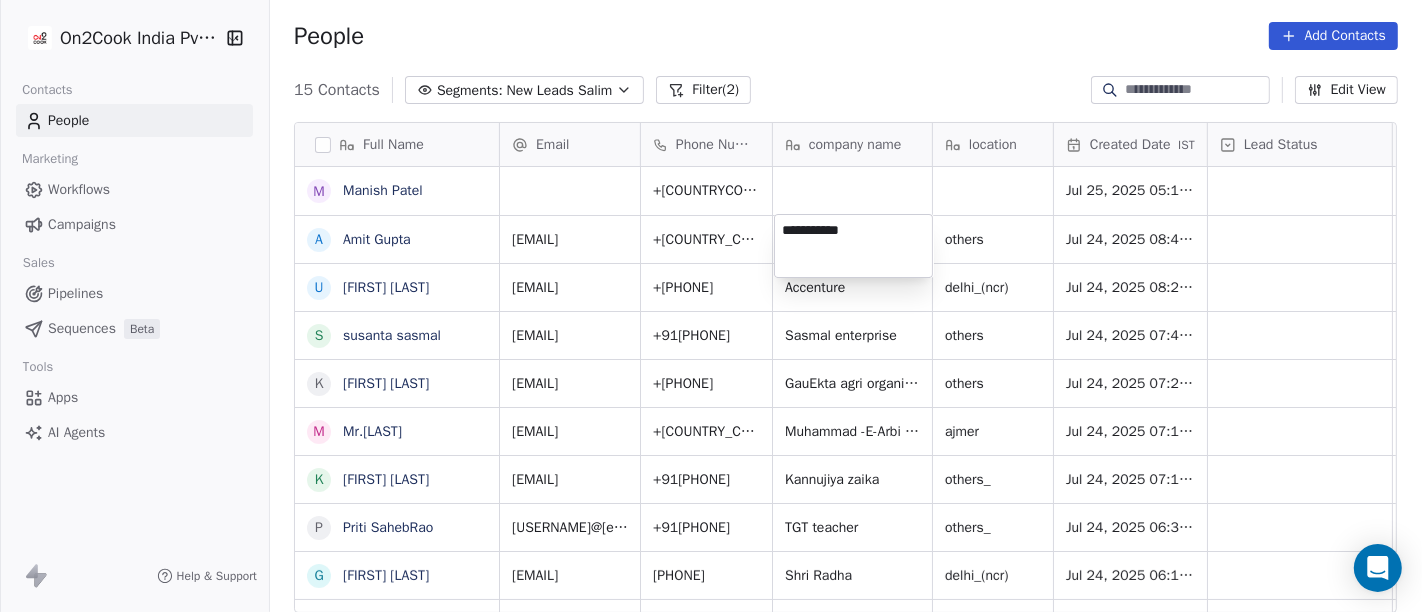type on "**********" 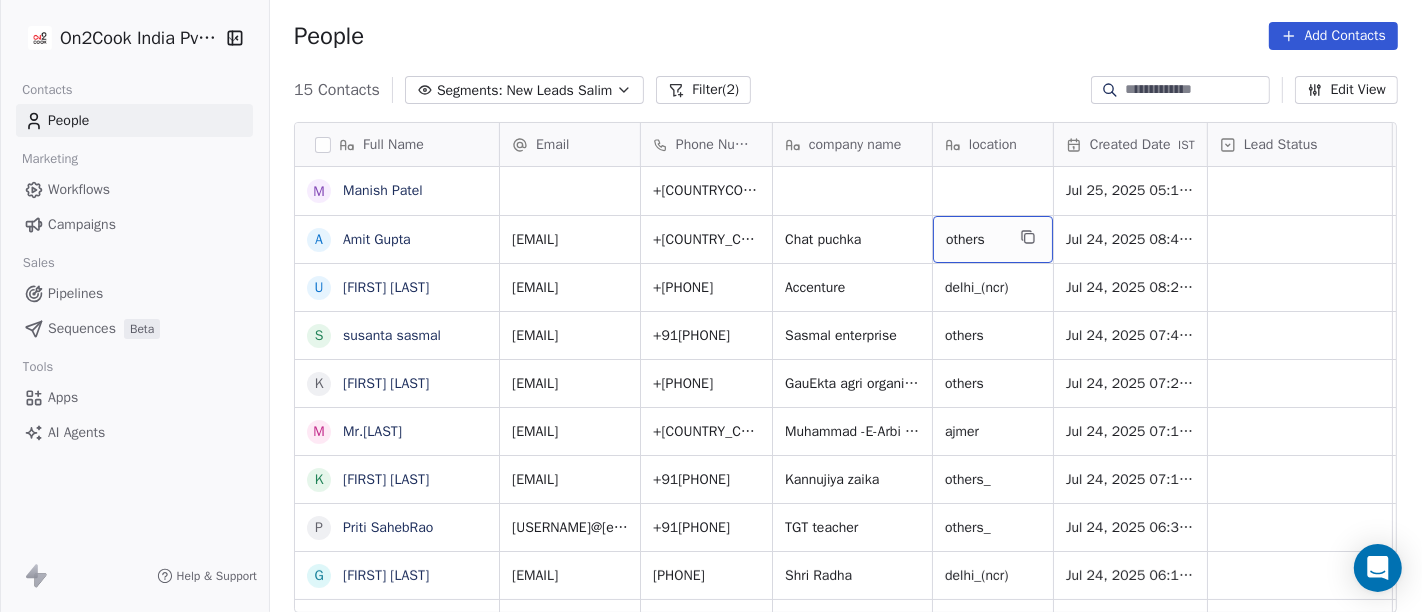 click on "others" at bounding box center (993, 239) 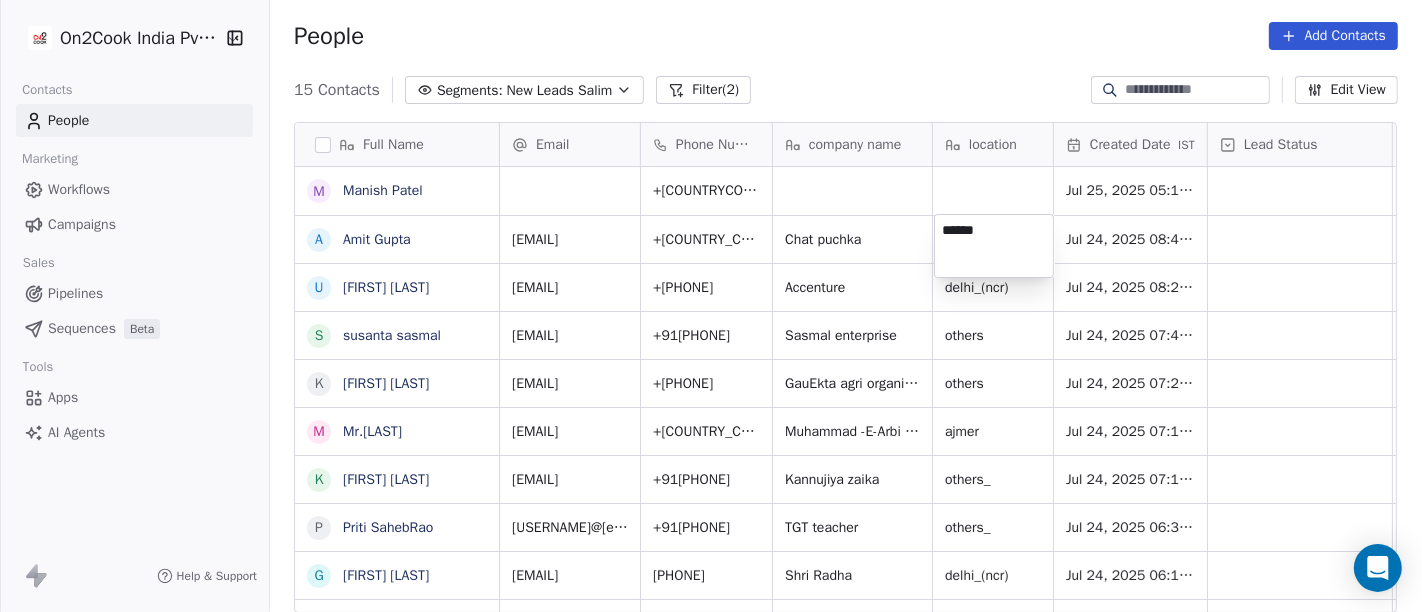 click on "******" at bounding box center (994, 246) 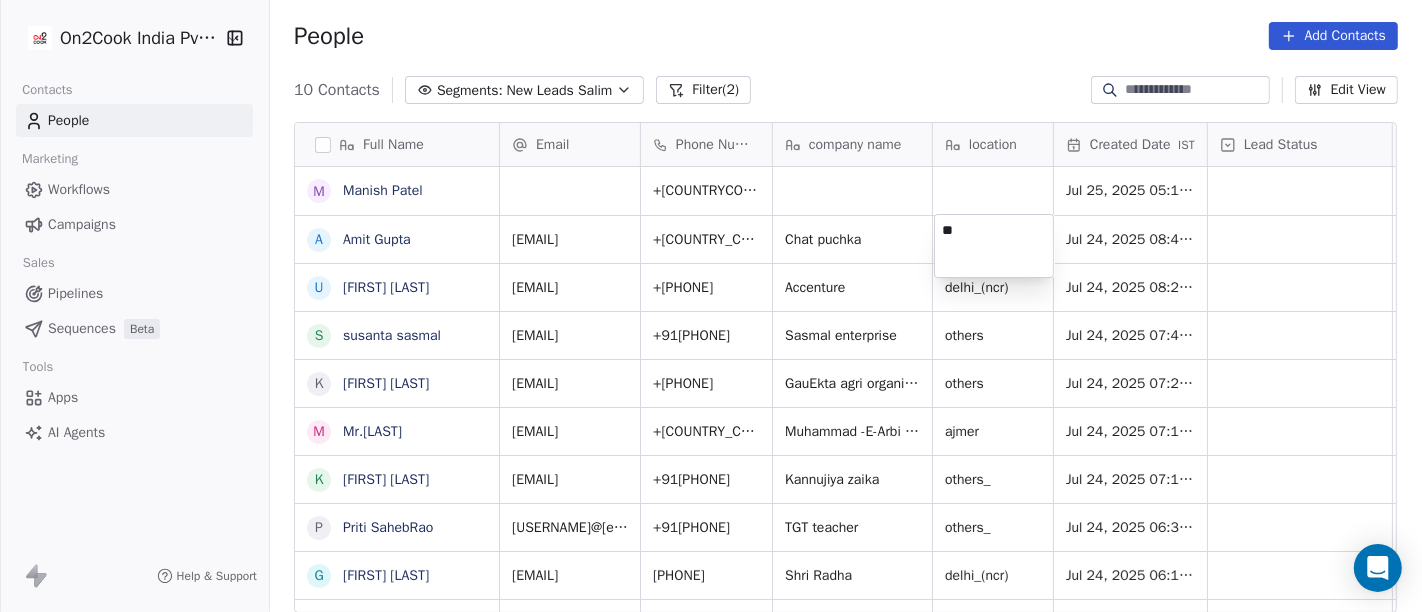 type on "*" 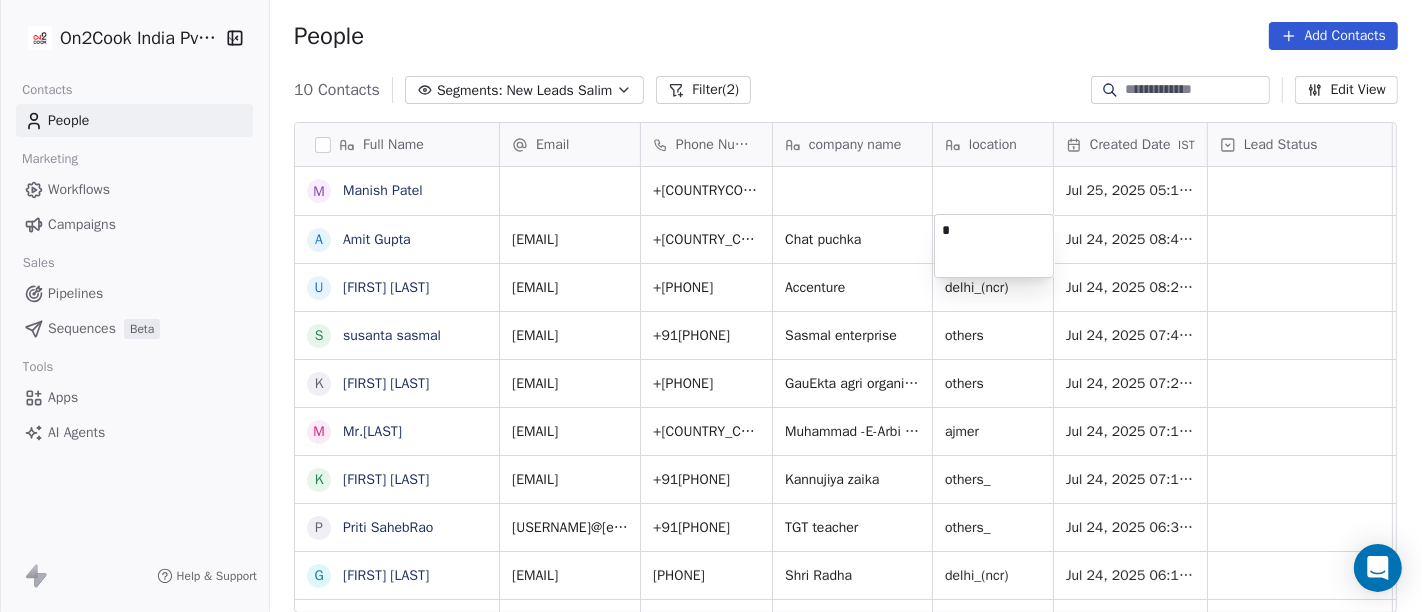 click on "*" at bounding box center (994, 246) 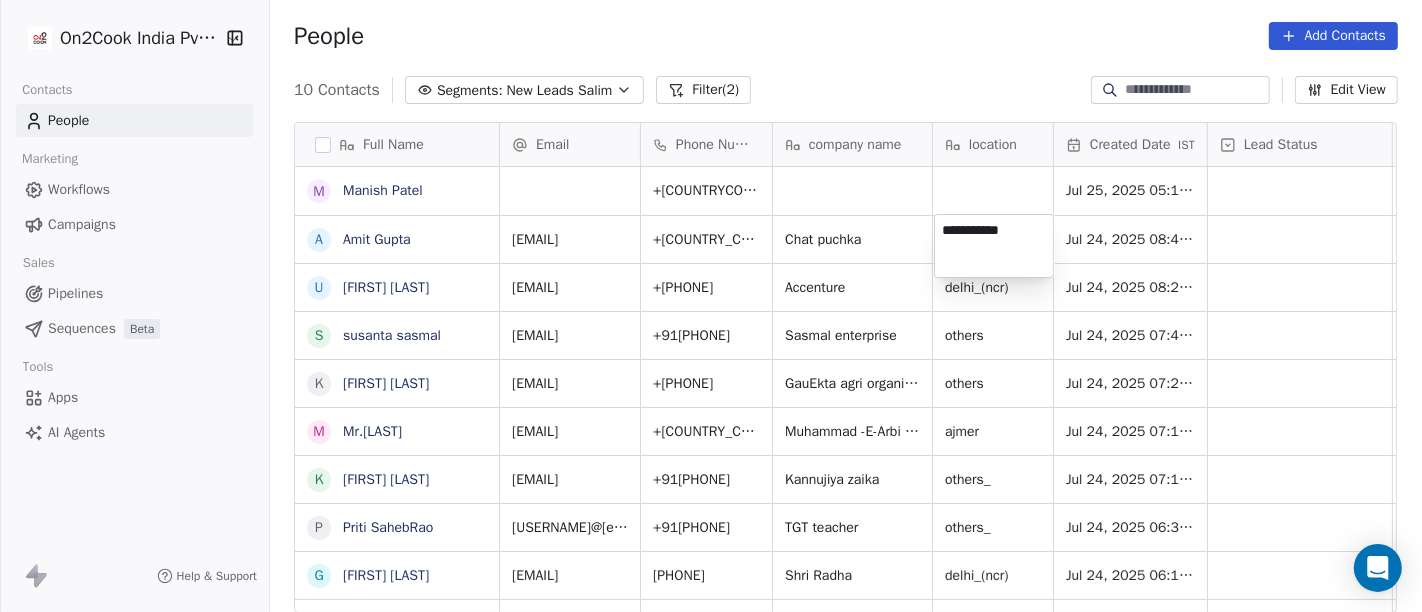 click on "On2Cook India Pvt. Ltd. Contacts People Marketing Workflows Campaigns Sales Pipelines Sequences Beta Tools Apps AI Agents Help & Support People  Add Contacts 10 Contacts Segments: New Leads Salim Filter  (2) Edit View Tag Add to Sequence Full Name M Manish Patel A Amit Gupta U Usha Prasad s susanta sasmal K Kaushik Patel M Mr.Adnan K Kâpil Gúpta P Priti SahebRao G Geeta bhatia M Mahendra Transport Email Phone Number company name location Created Date IST Lead Status Tags Assignee Sales Rep Last Activity Date IST +919890981189 Jul 25, 2025 05:11 PM Salim amitgupta291072@gmail.com +919466320873 Chat puchka others Jul 24, 2025 08:41 PM Salim ushap25@gmail.com +919811920791 Accenture delhi_(ncr) Jul 24, 2025 08:24 PM Salim sangitasasmal072@gmail.com +918001272869 Sasmal enterprise others Jul 24, 2025 07:46 PM Salim kthakorji@gmail.com +919824188762 GauEkta agri organic producer Company limited others Jul 24, 2025 07:28 PM Salim ca61208055@gmail.com +919828289859 Muhammad -E-Arbi cafe ajmer Salim +919198687272" at bounding box center (711, 306) 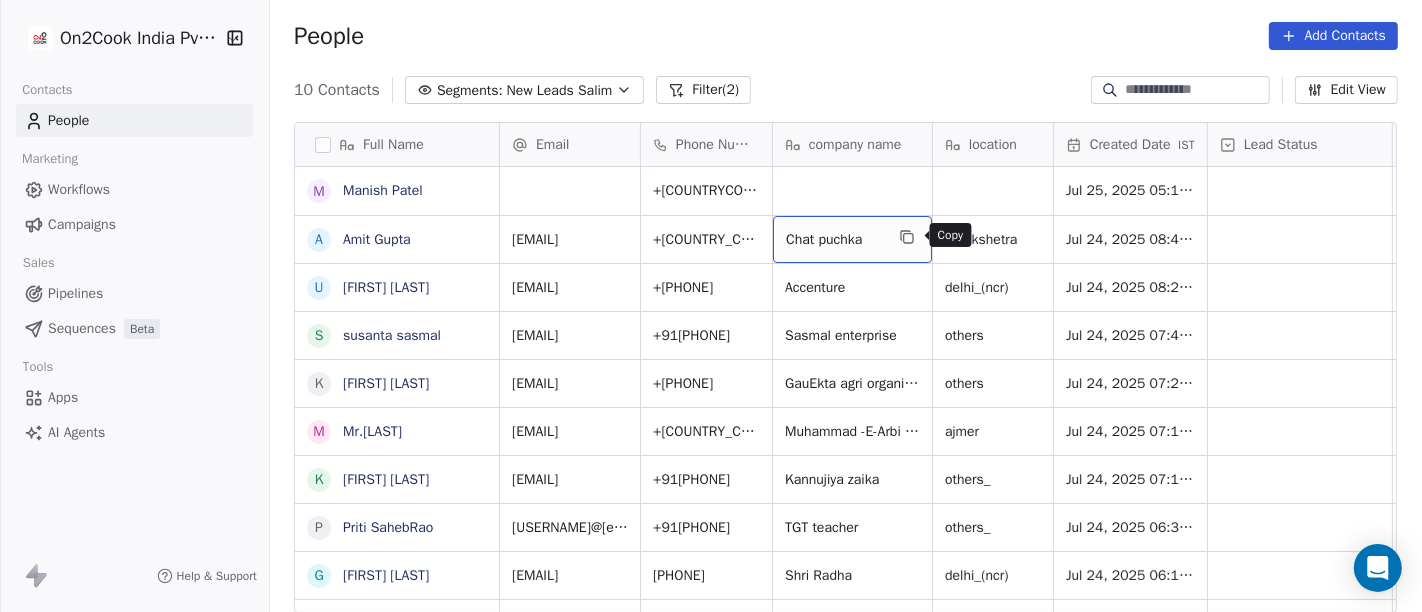 click 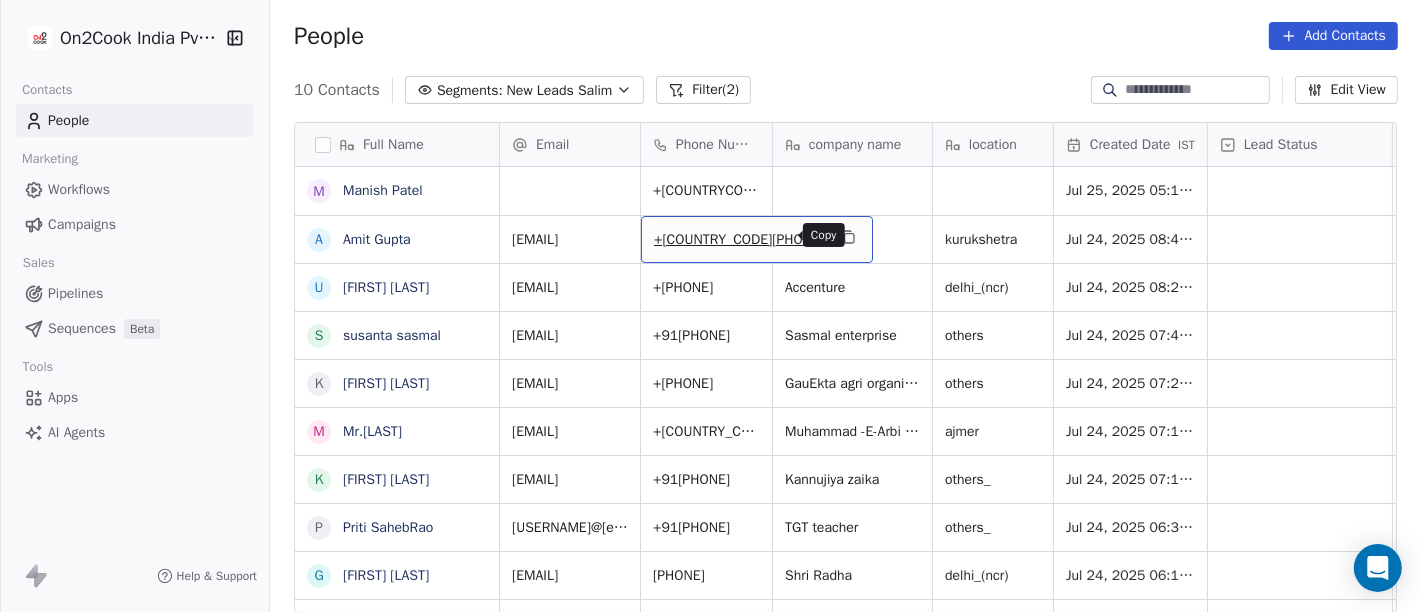 click 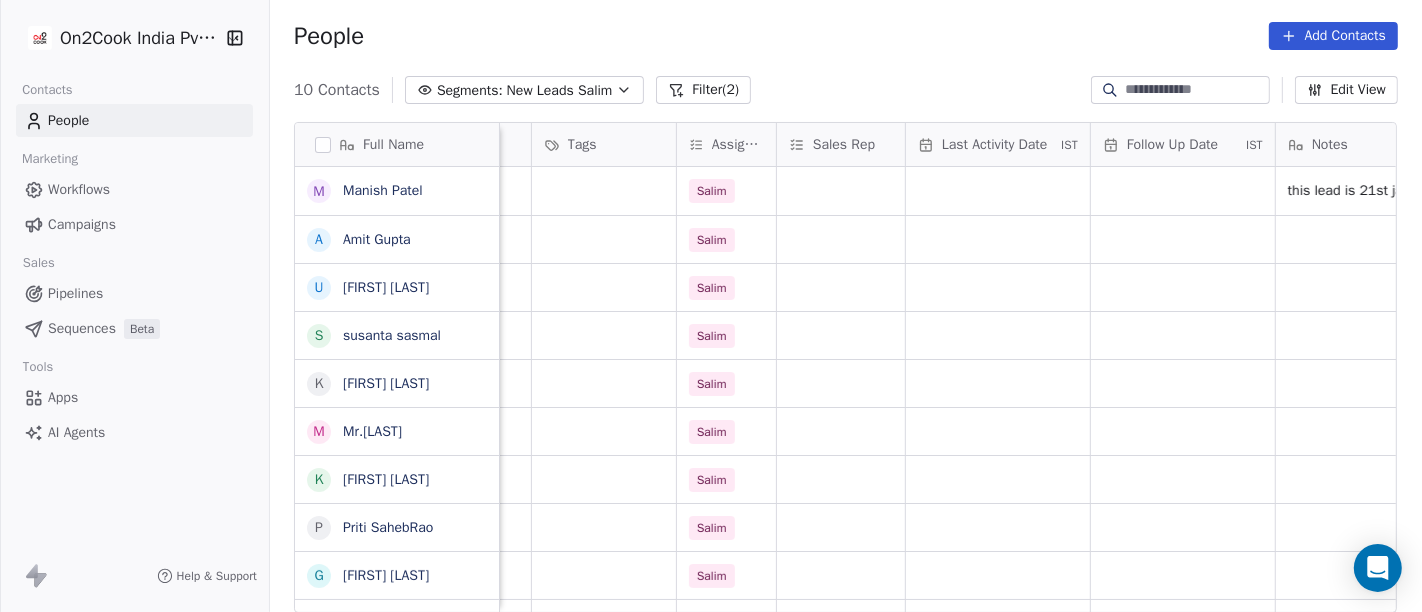 scroll, scrollTop: 0, scrollLeft: 864, axis: horizontal 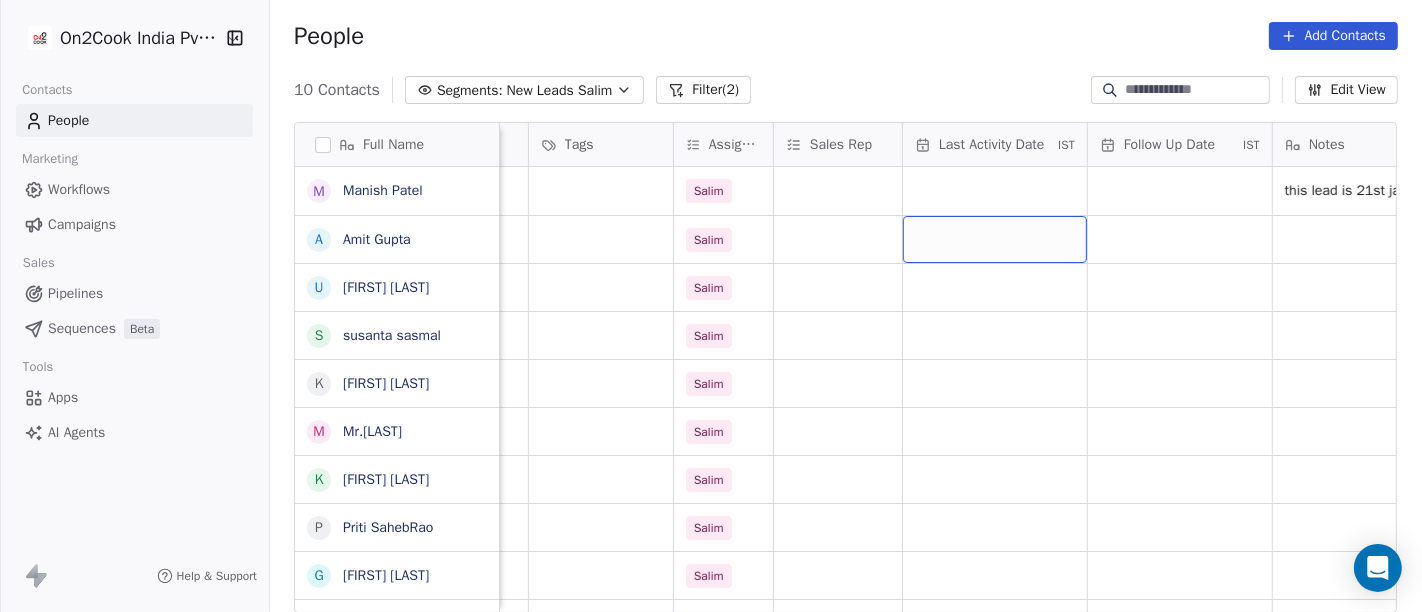 click at bounding box center (995, 239) 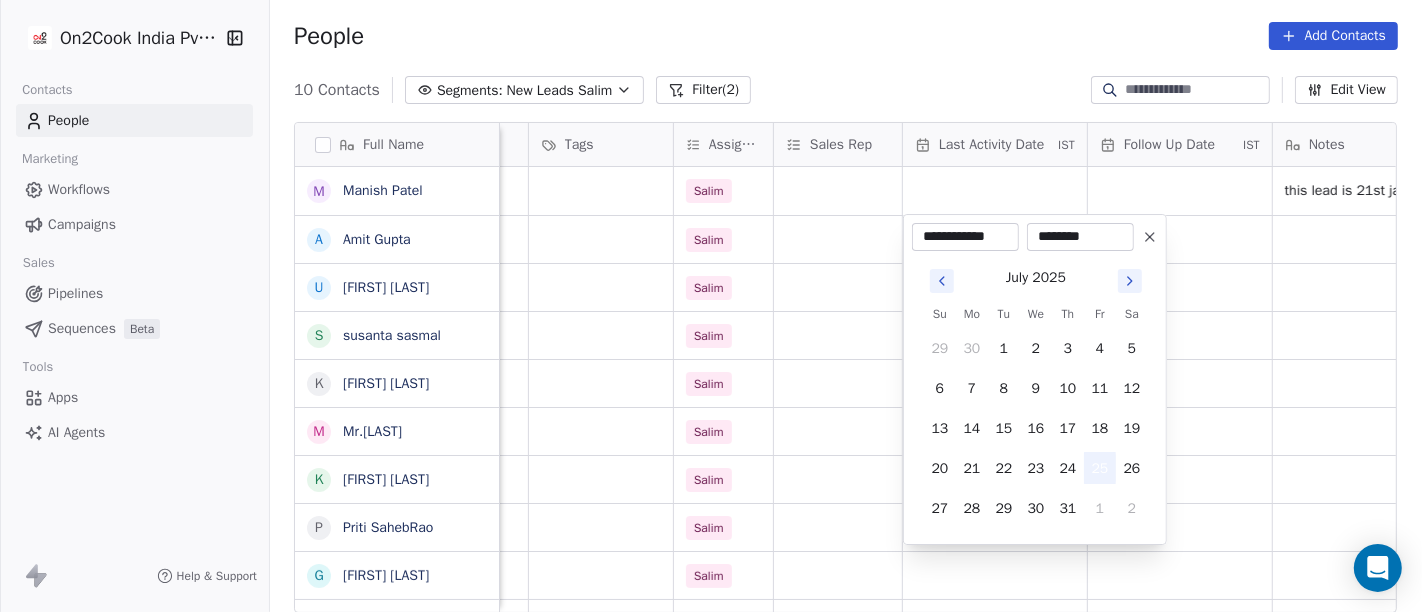click on "25" at bounding box center [1100, 468] 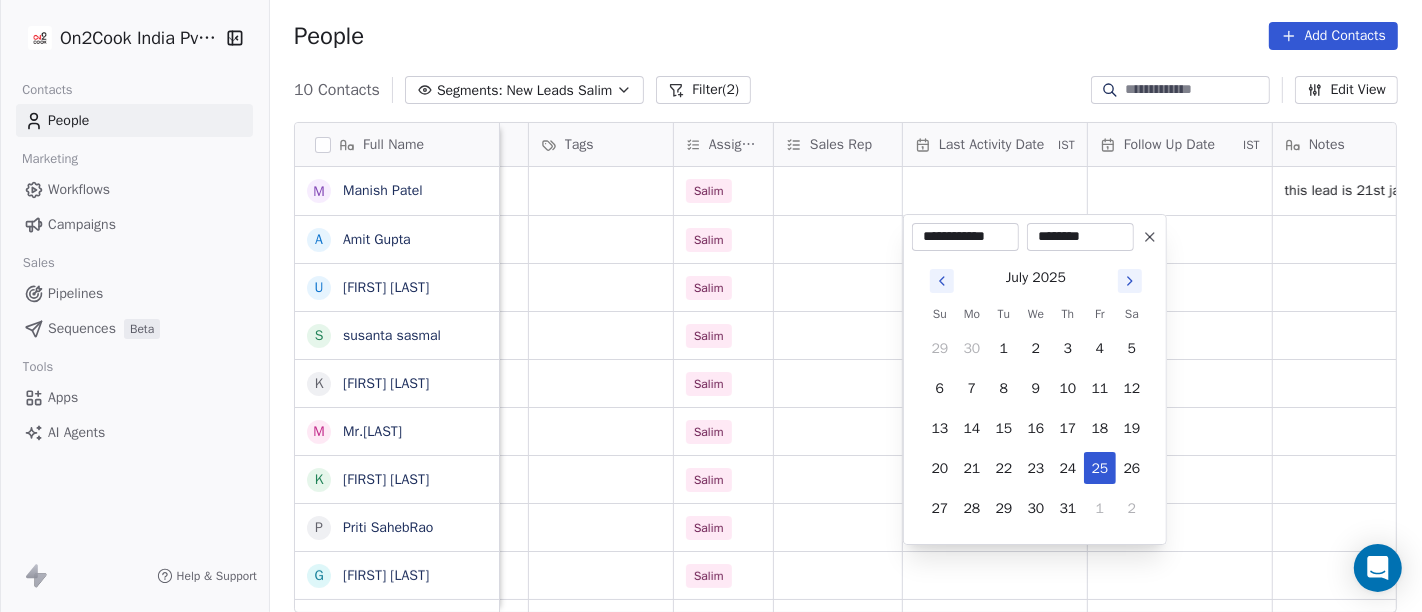 click on "On2Cook India Pvt. Ltd. Contacts People Marketing Workflows Campaigns Sales Pipelines Sequences Beta Tools Apps AI Agents Help & Support People  Add Contacts 10 Contacts Segments: New Leads Salim Filter  (2) Edit View Tag Add to Sequence Full Name M Manish Patel A Amit Gupta U Usha Prasad s susanta sasmal K Kaushik Patel M Mr.Adnan K Kâpil Gúpta P Priti SahebRao G Geeta bhatia M Mahendra Transport company name location Created Date IST Lead Status Tags Assignee Sales Rep Last Activity Date IST Follow Up Date IST Notes Call Attempts Website zomato link   Jul 25, 2025 05:11 PM Salim this lead is 21st jan all the details mention their   Chat puchka kurukshetra Jul 24, 2025 08:41 PM Salim   Accenture delhi_(ncr) Jul 24, 2025 08:24 PM Salim   Sasmal enterprise others Jul 24, 2025 07:46 PM Salim   GauEkta agri organic producer Company limited others Jul 24, 2025 07:28 PM Salim   Muhammad -E-Arbi cafe ajmer Jul 24, 2025 07:16 PM Salim   Kannujiya zaika others_ Jul 24, 2025 07:10 PM Salim   TGT teacher others_" at bounding box center (711, 306) 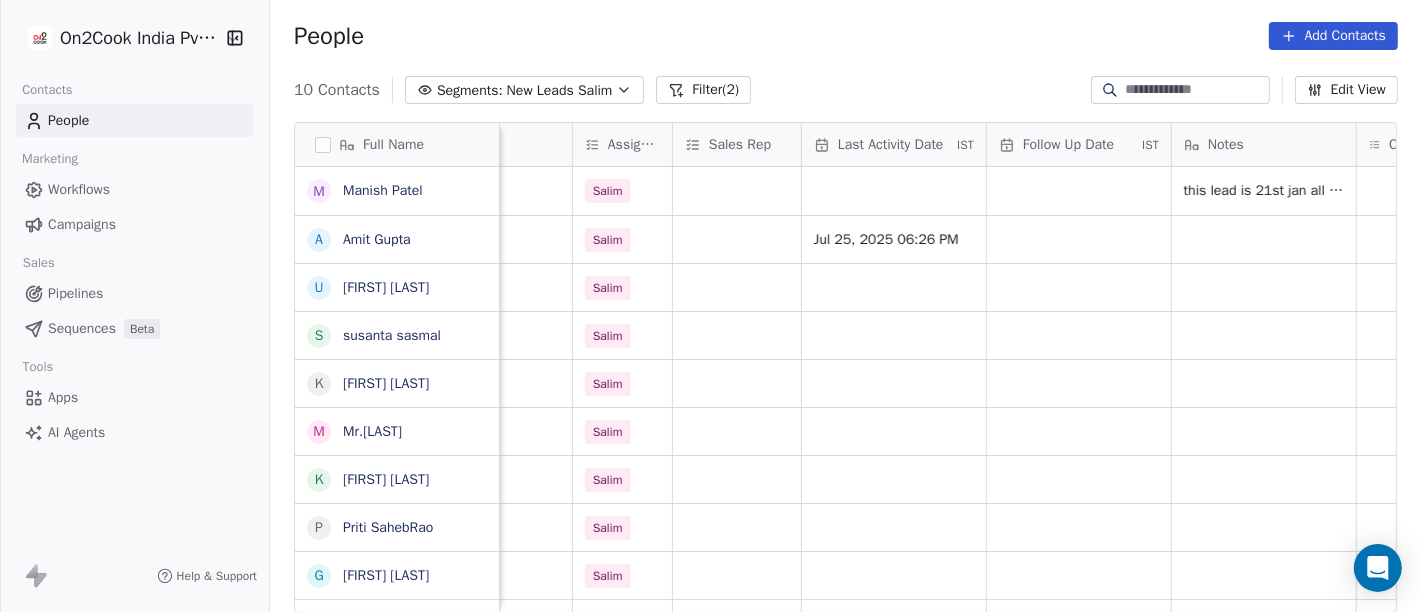 scroll, scrollTop: 0, scrollLeft: 966, axis: horizontal 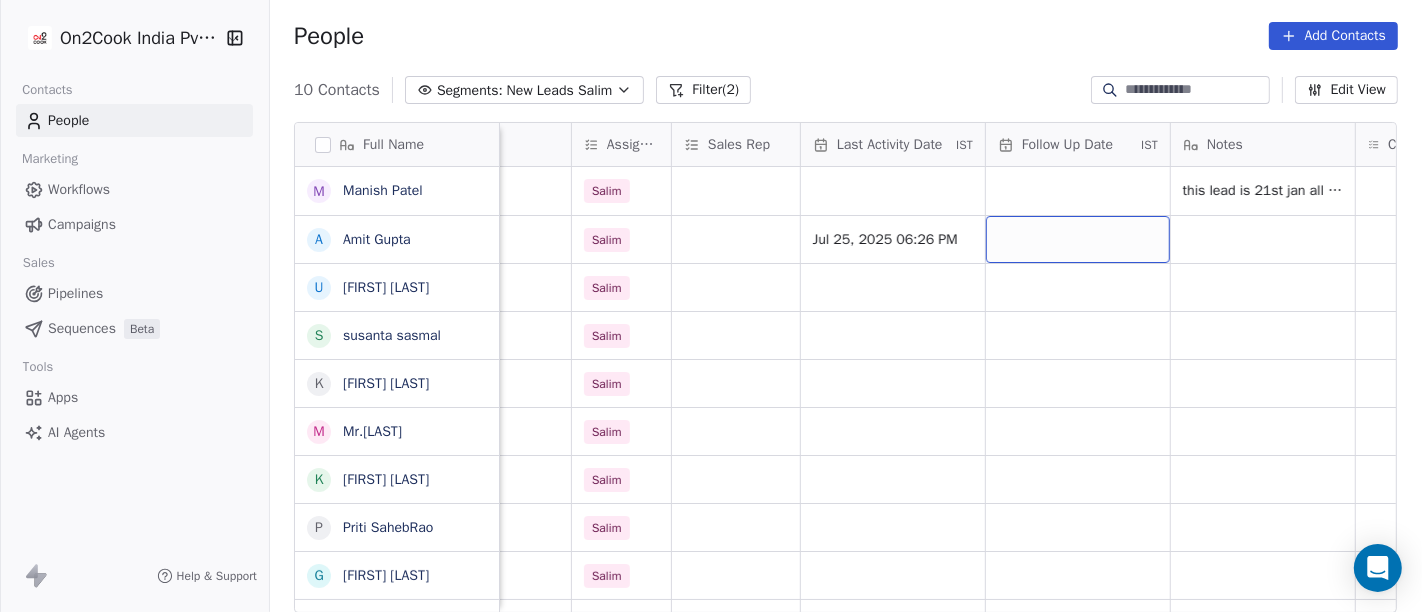 click at bounding box center (1078, 239) 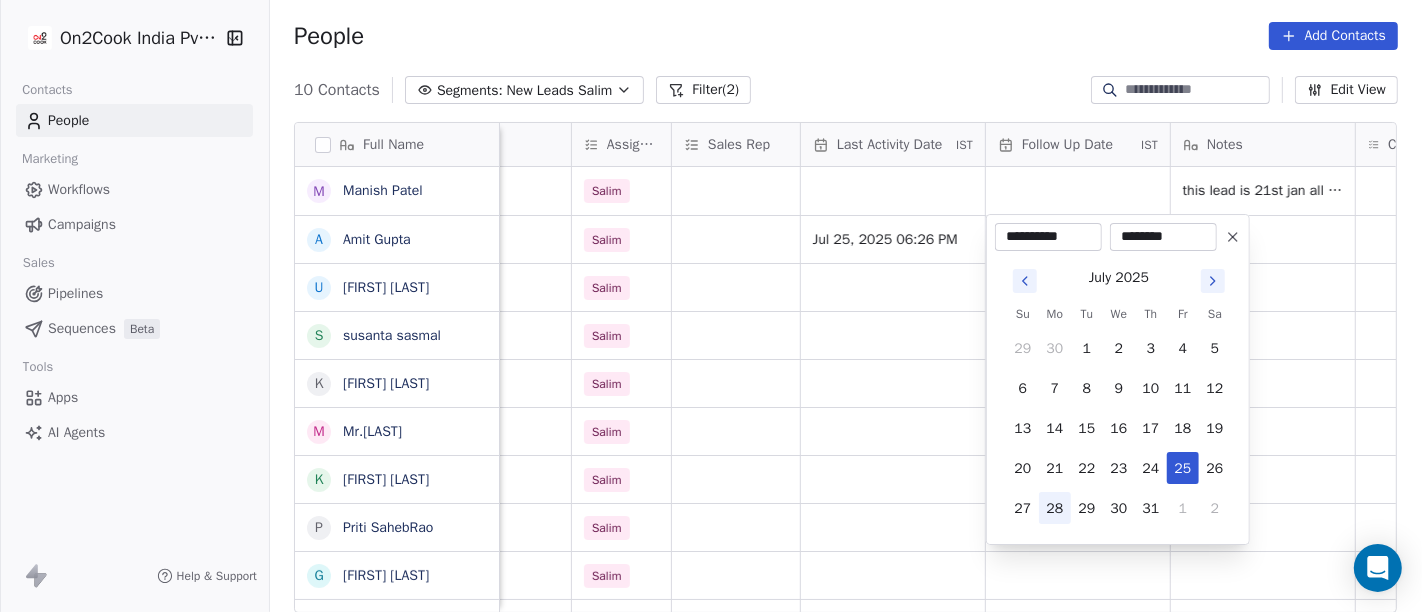 click on "28" at bounding box center [1055, 508] 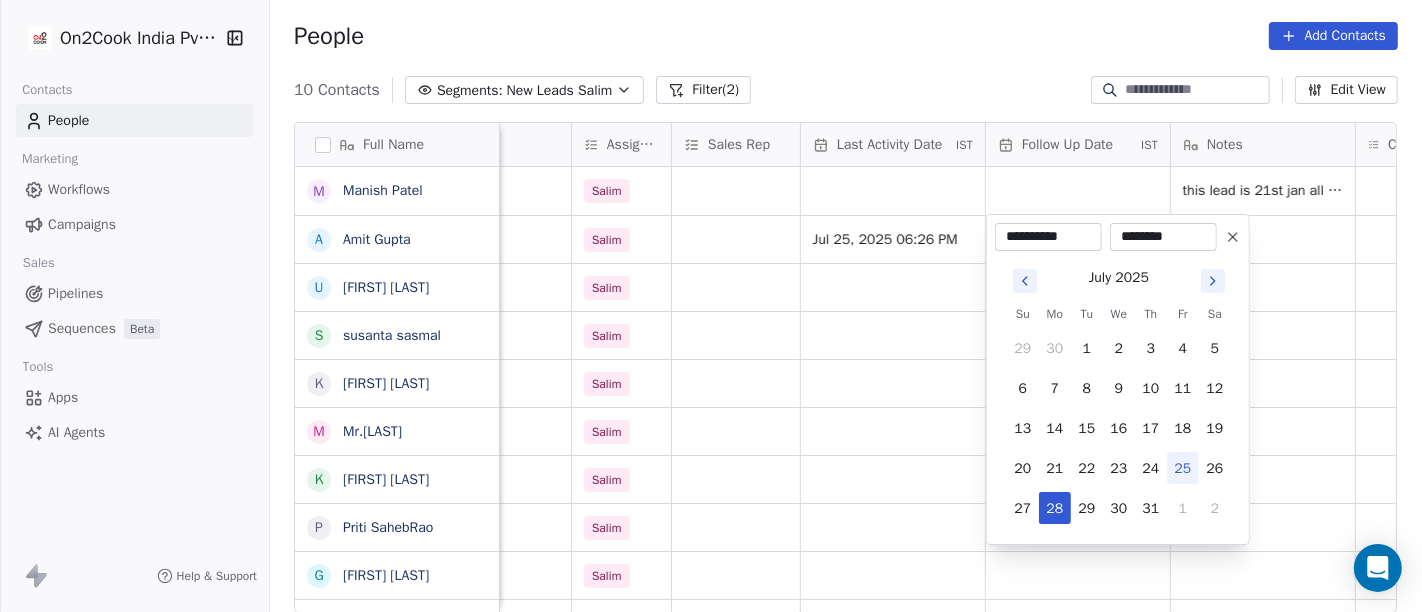 click on "On2Cook India Pvt. Ltd. Contacts People Marketing Workflows Campaigns Sales Pipelines Sequences Beta Tools Apps AI Agents Help & Support People  Add Contacts 10 Contacts Segments: New Leads Salim Filter  (2) Edit View Tag Add to Sequence Full Name M Manish Patel A Amit Gupta U Usha Prasad s susanta sasmal K Kaushik Patel M Mr.Adnan K Kâpil Gúpta P Priti SahebRao G Geeta bhatia M Mahendra Transport location Created Date IST Lead Status Tags Assignee Sales Rep Last Activity Date IST Follow Up Date IST Notes Call Attempts Website zomato link outlet type   Jul 25, 2025 05:11 PM Salim this lead is 21st jan all the details mention their   kurukshetra Jul 24, 2025 08:41 PM Salim Jul 25, 2025 06:26 PM cafeteria   delhi_(ncr) Jul 24, 2025 08:24 PM Salim cloud_kitchen   others Jul 24, 2025 07:46 PM Salim cloud_kitchen   others Jul 24, 2025 07:28 PM Salim restaurants   ajmer Jul 24, 2025 07:16 PM Salim food_consultants   others_ Jul 24, 2025 07:10 PM Salim cloud_kitchen   others_ Jul 24, 2025 06:34 PM Salim   Salim" at bounding box center (711, 306) 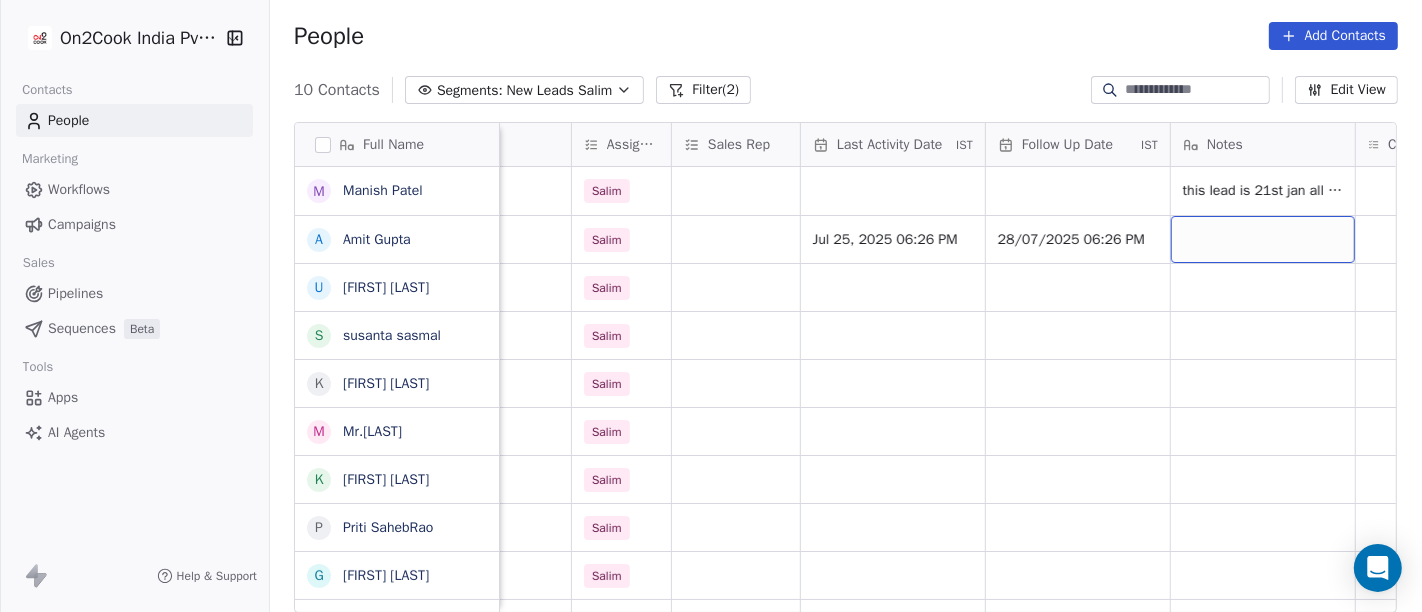 click at bounding box center (1263, 239) 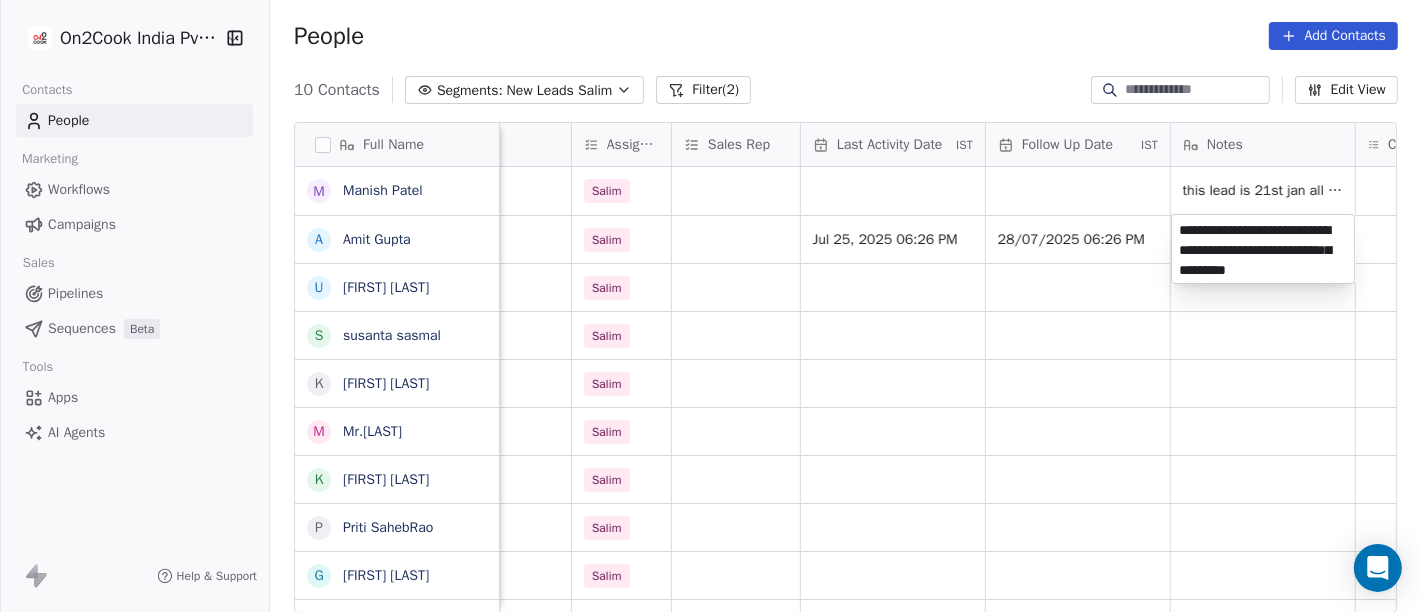 type on "**********" 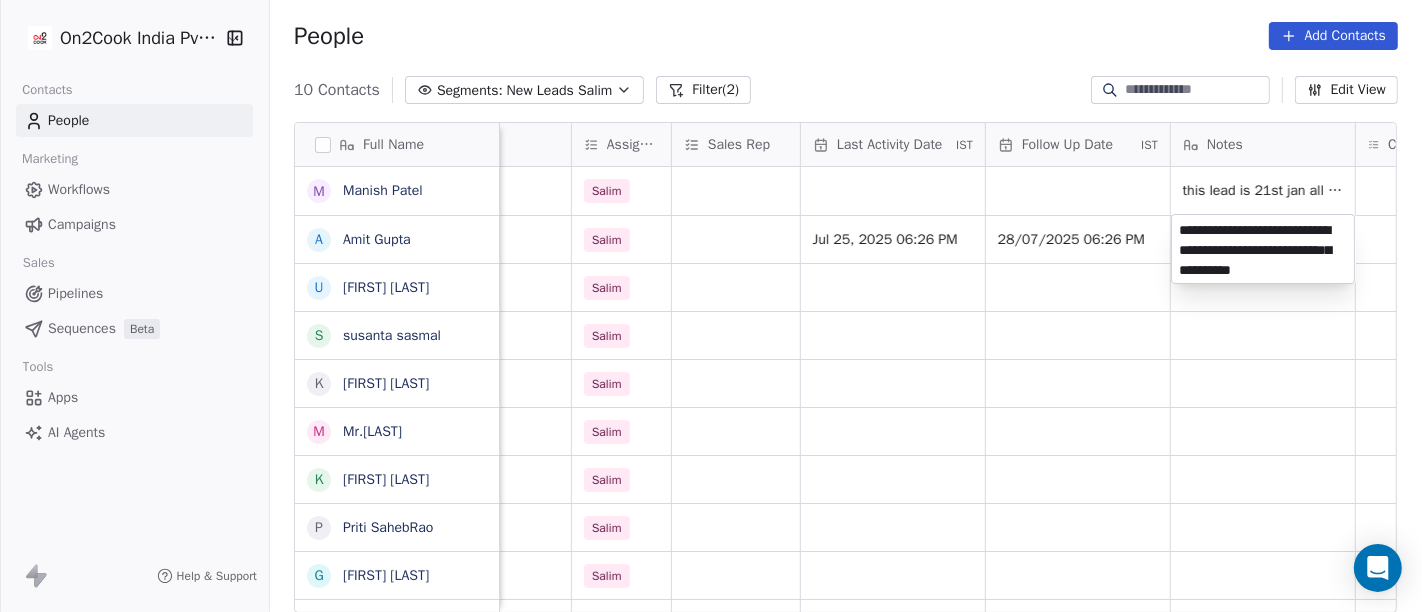 drag, startPoint x: 1294, startPoint y: 329, endPoint x: 1291, endPoint y: 318, distance: 11.401754 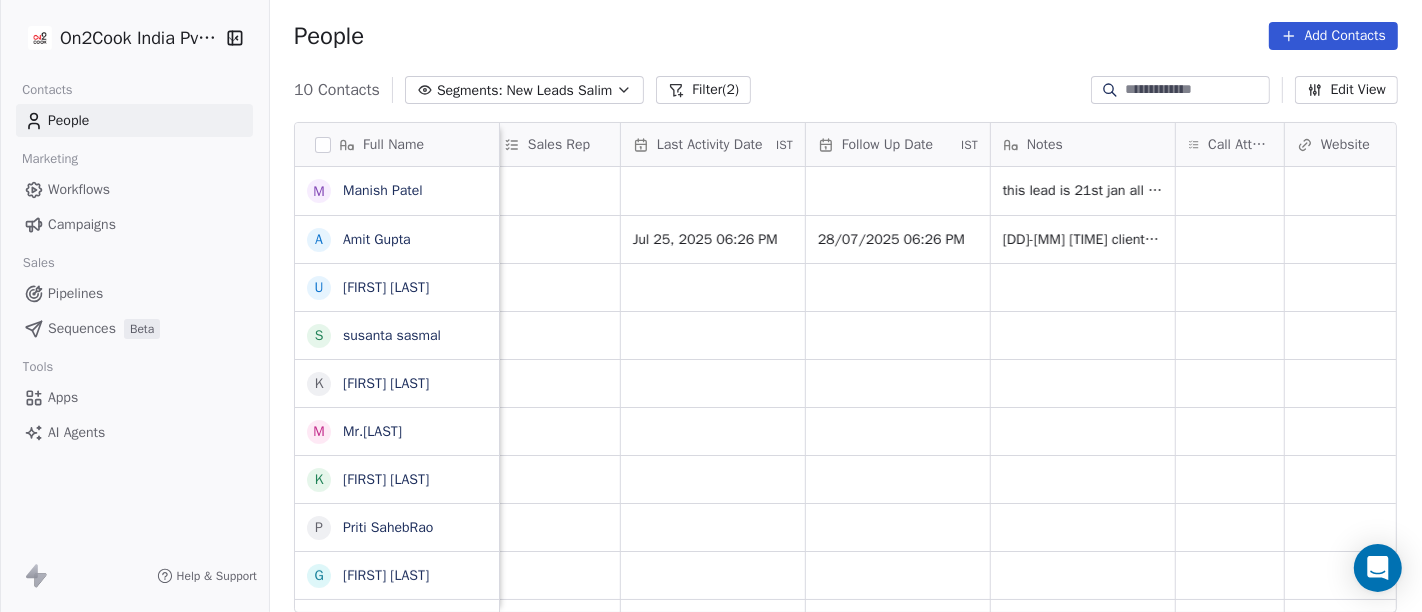scroll, scrollTop: 0, scrollLeft: 1148, axis: horizontal 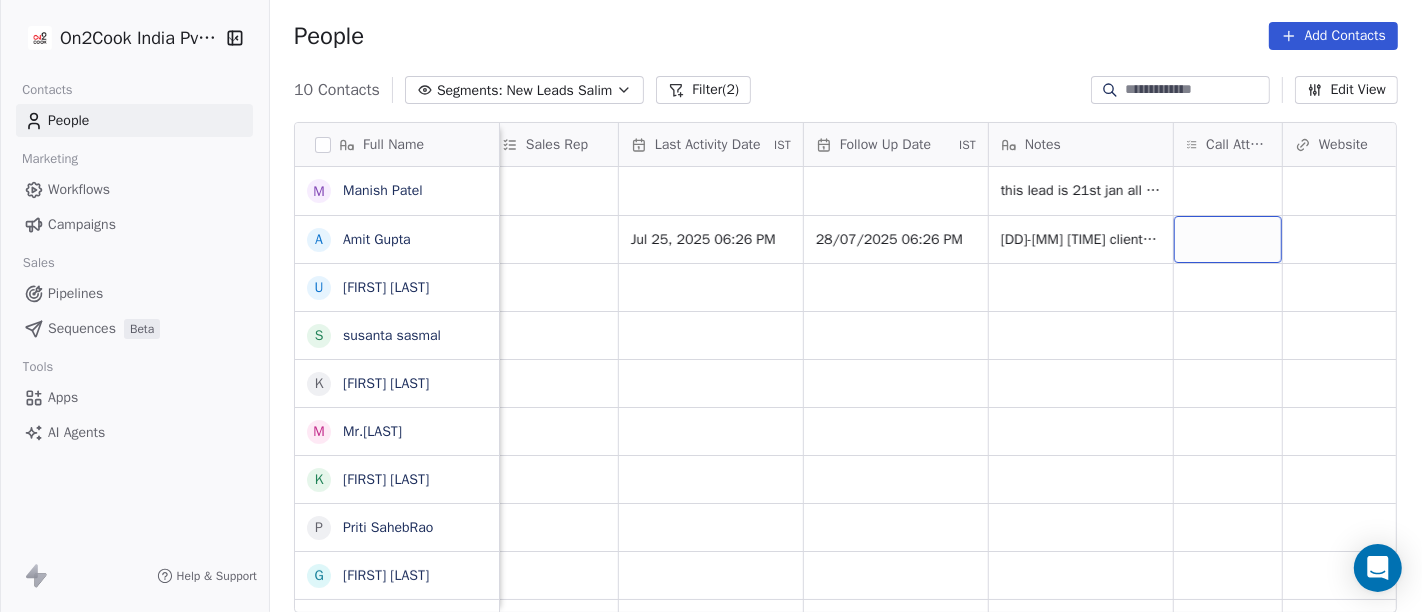 click at bounding box center [1228, 239] 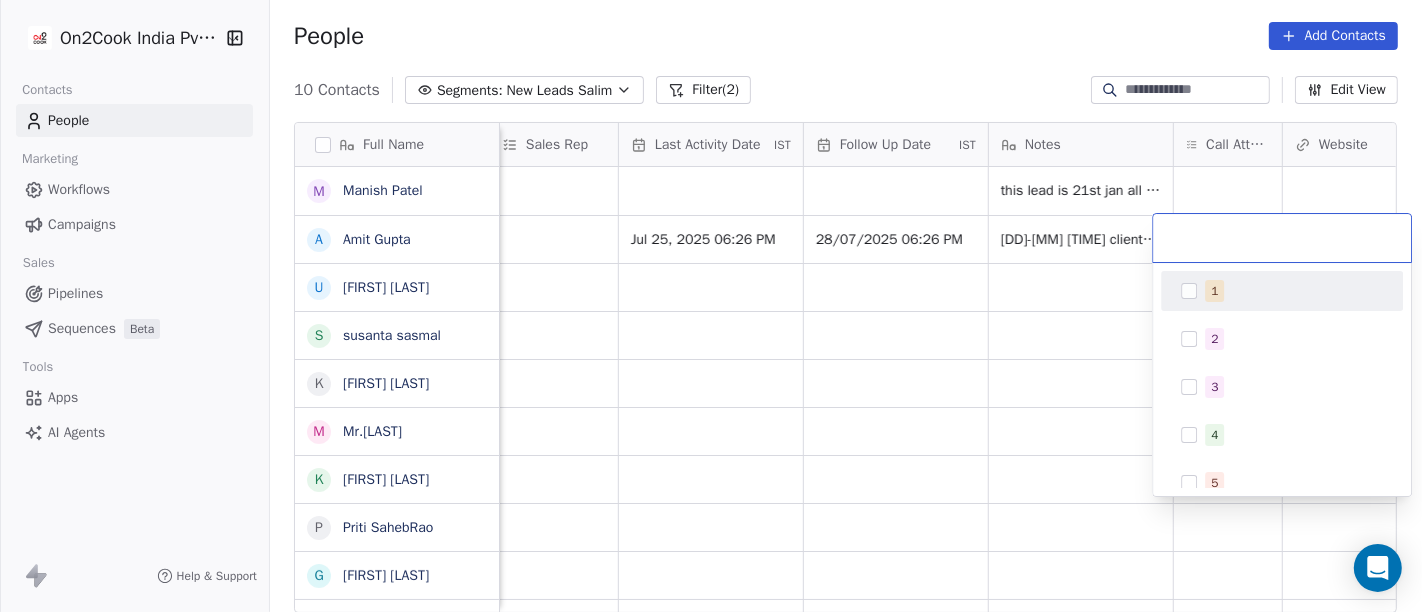click on "1" at bounding box center (1294, 291) 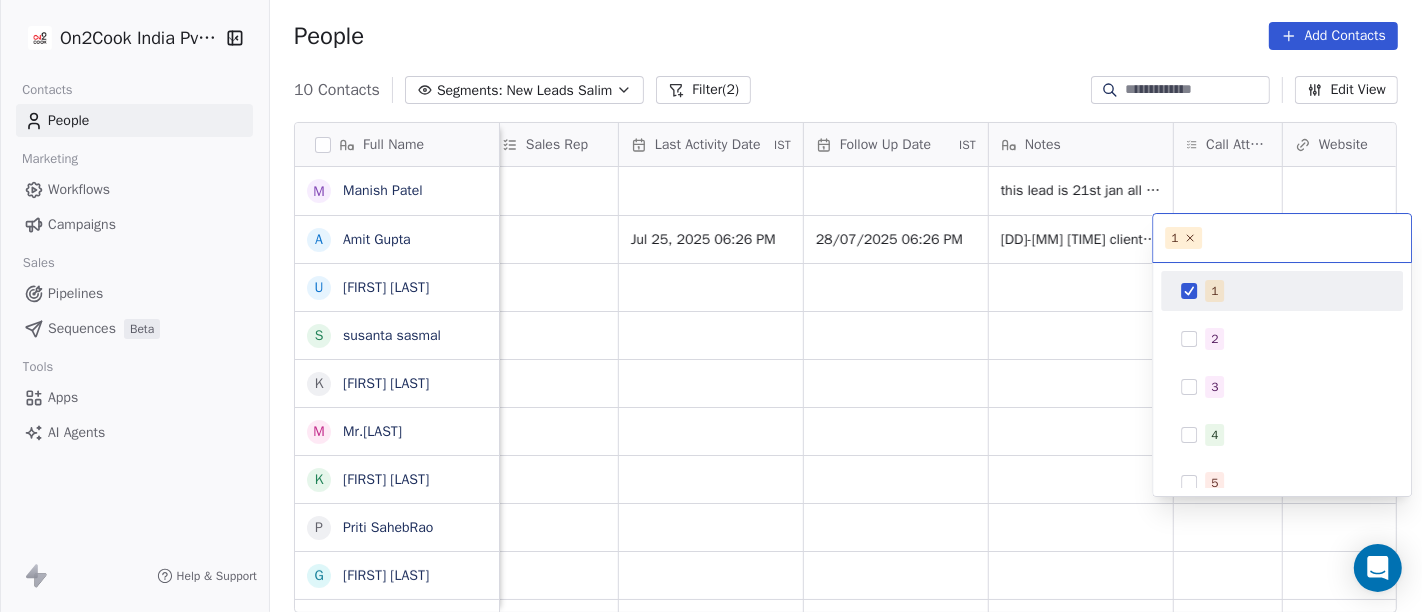 click on "On2Cook India Pvt. Ltd. Contacts People Marketing Workflows Campaigns Sales Pipelines Sequences Beta Tools Apps AI Agents Help & Support People  Add Contacts 10 Contacts Segments: New Leads Salim Filter  (2) Edit View Tag Add to Sequence Full Name M Manish Patel A Amit Gupta U Usha Prasad s susanta sasmal K Kaushik Patel M Mr.Adnan K Kâpil Gúpta P Priti SahebRao G Geeta bhatia M Mahendra Transport Lead Status Tags Assignee Sales Rep Last Activity Date IST Follow Up Date IST Notes Call Attempts Website zomato link outlet type Location   Salim this lead is 21st jan all the details mention their   Salim Jul 25, 2025 06:26 PM 28/07/2025 06:26 PM 25-07 18:26 client have cafe may be he will visit ahmedabad next week  cafeteria   Salim cloud_kitchen   Salim cloud_kitchen   Salim restaurants   Salim food_consultants   Salim cloud_kitchen   Salim cloud_kitchen   Salim cloud_kitchen   Salim resort/hotels
1 1 2 3 4 5 6 7 8 9 10" at bounding box center (711, 306) 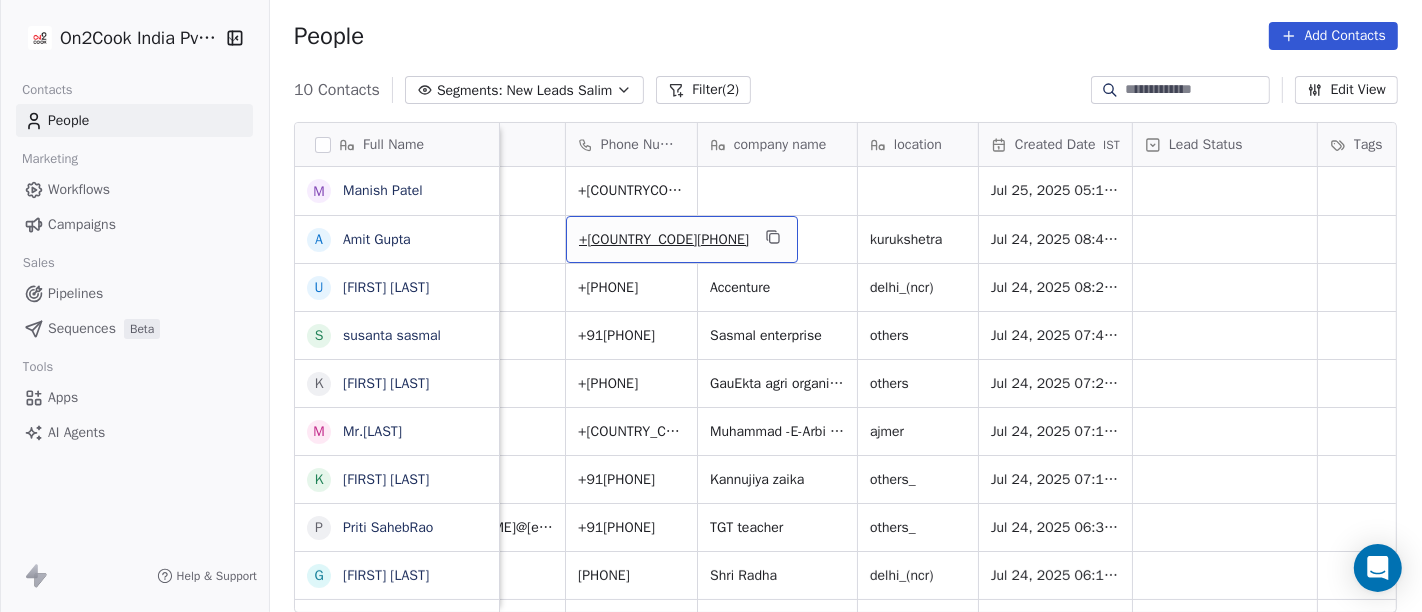 scroll, scrollTop: 0, scrollLeft: 74, axis: horizontal 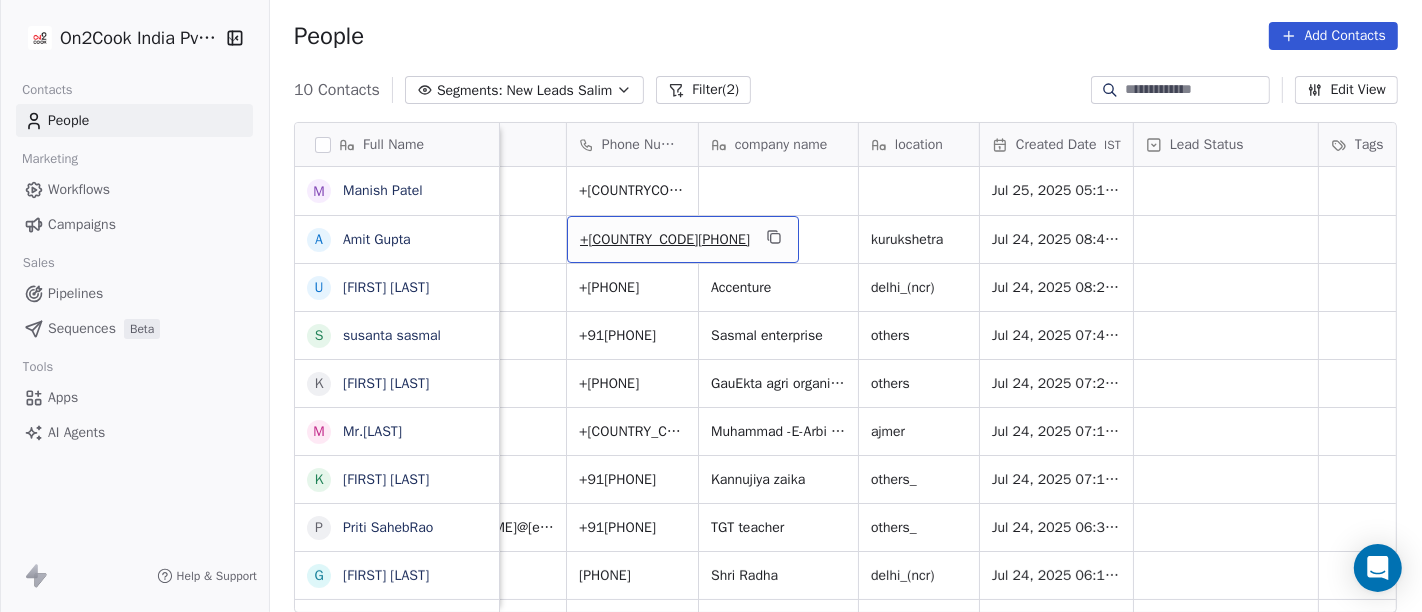 click on "+919466320873" at bounding box center (683, 239) 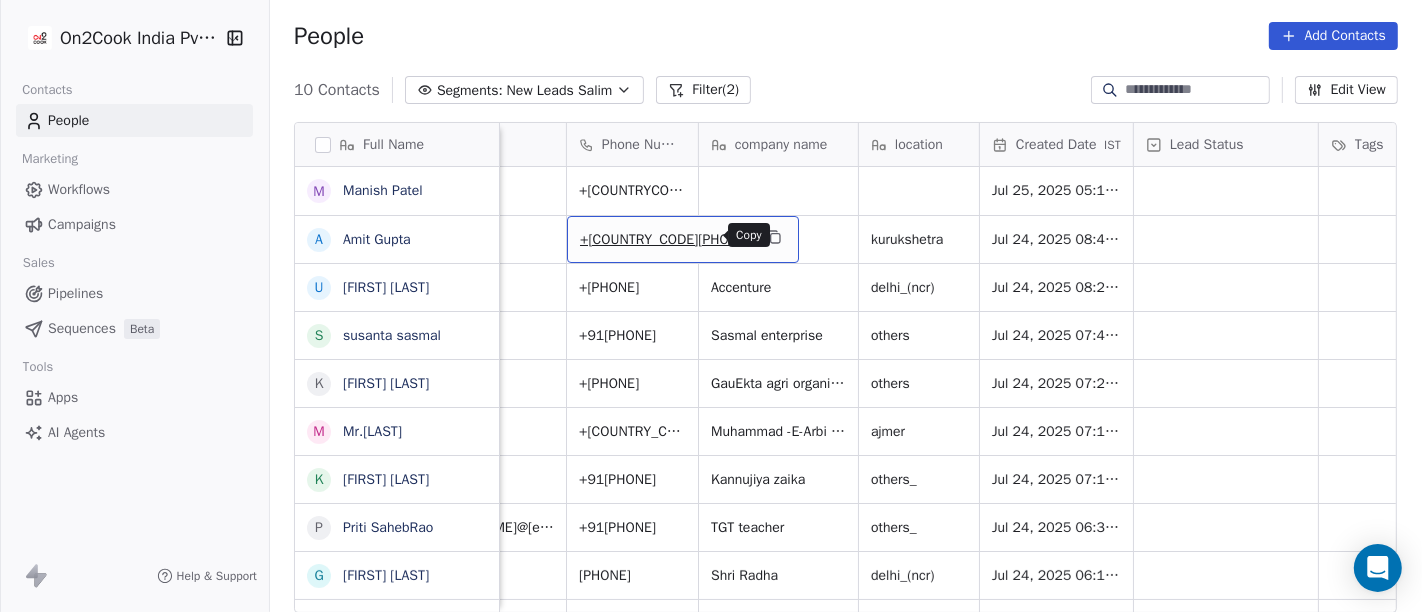 click 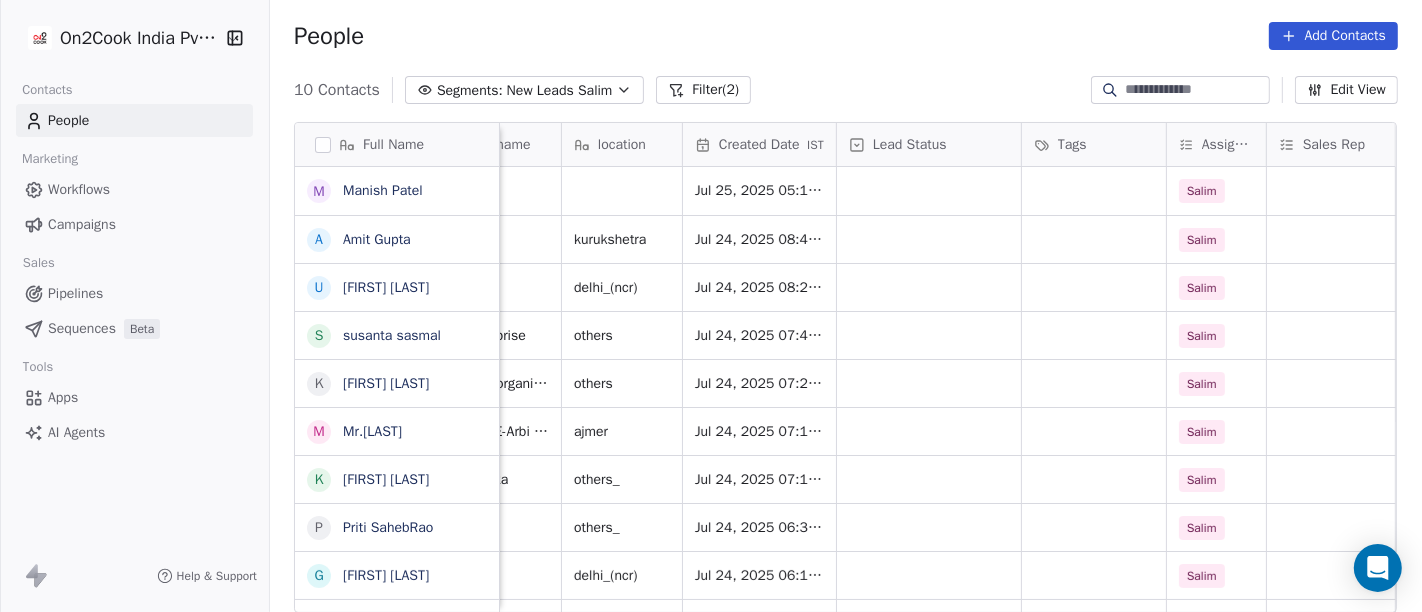 scroll, scrollTop: 0, scrollLeft: 365, axis: horizontal 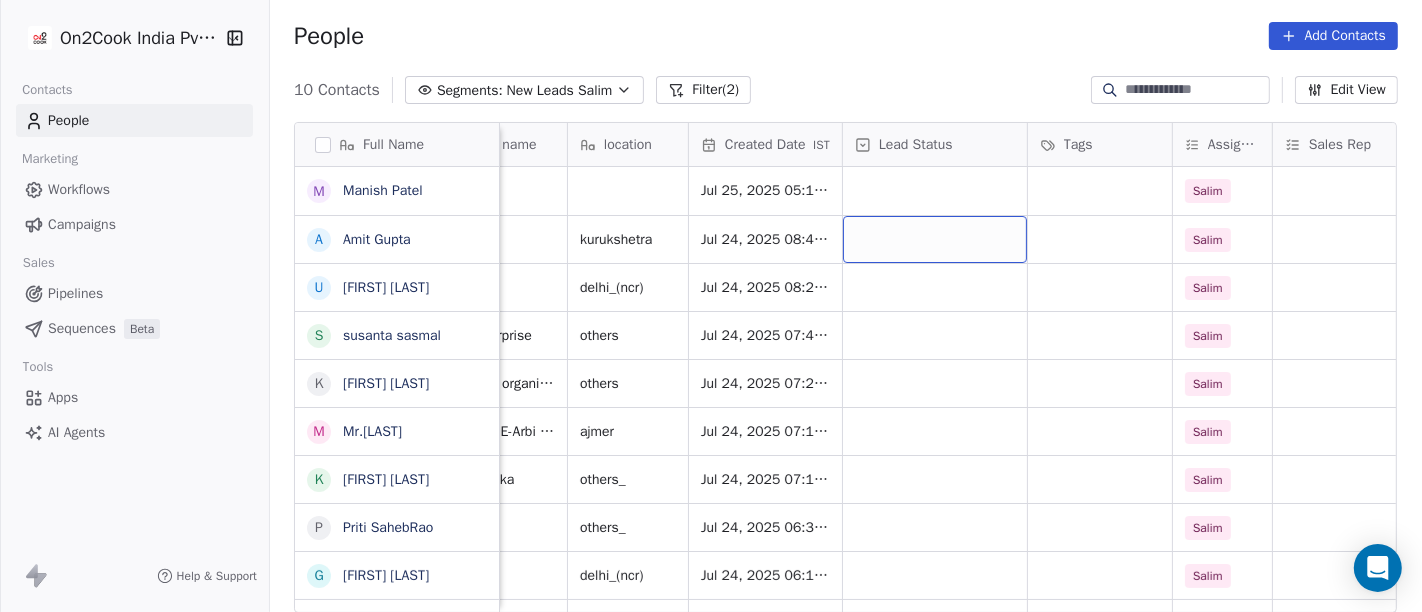 click at bounding box center (935, 239) 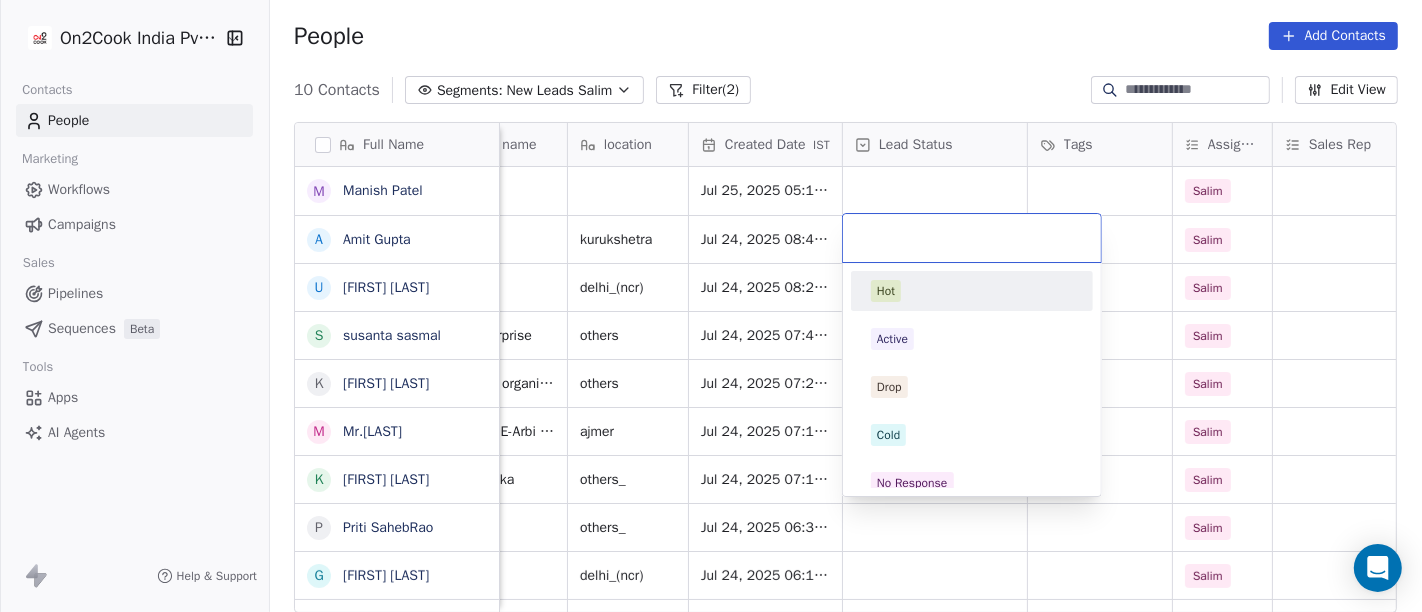 click on "Hot" at bounding box center (972, 291) 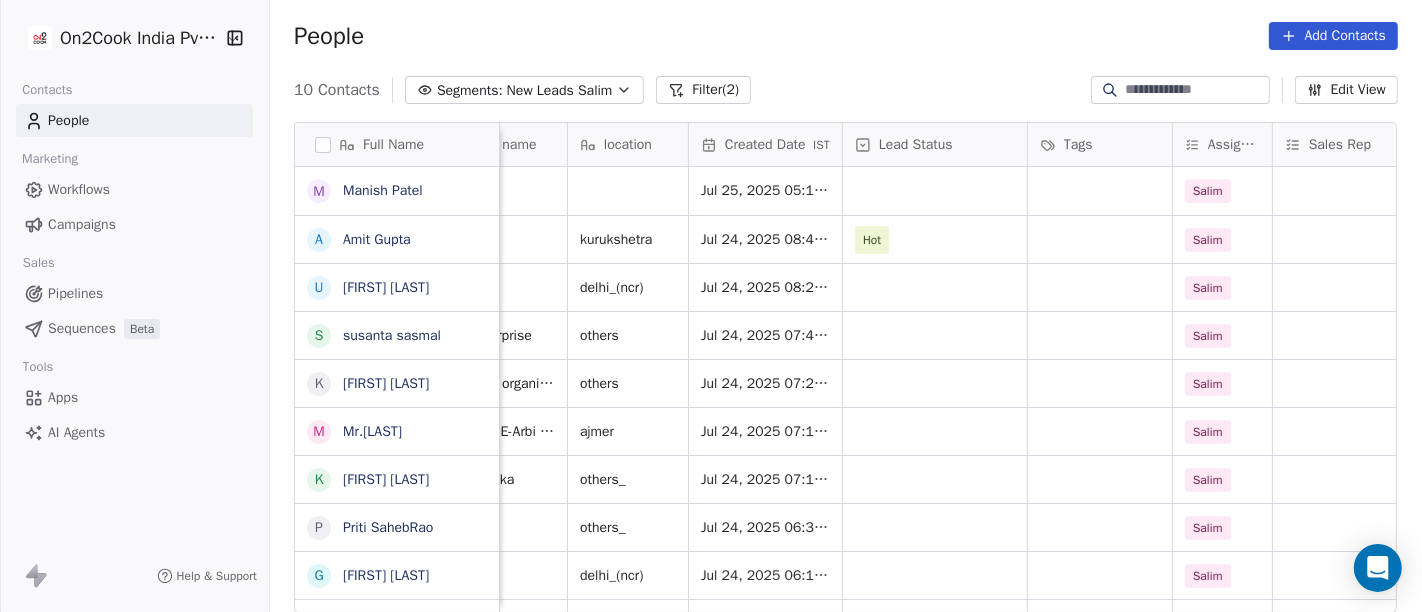 click on "10 Contacts Segments: New Leads Salim Filter  (2) Edit View" at bounding box center [846, 90] 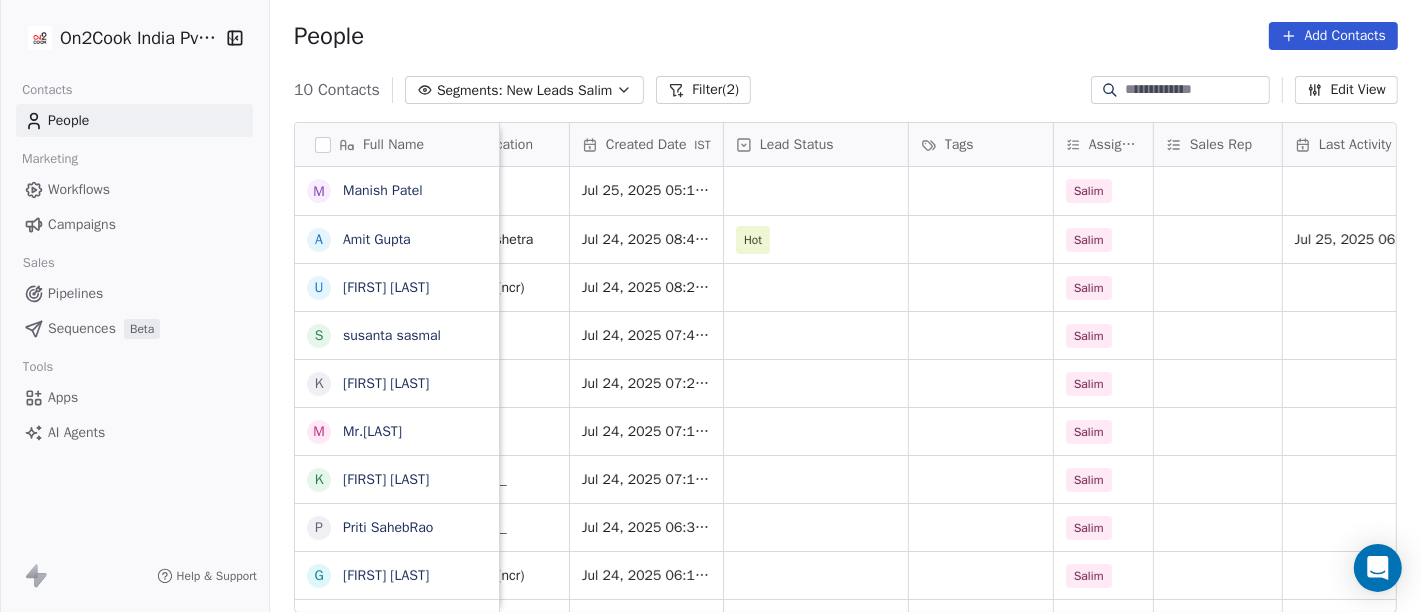 scroll, scrollTop: 0, scrollLeft: 485, axis: horizontal 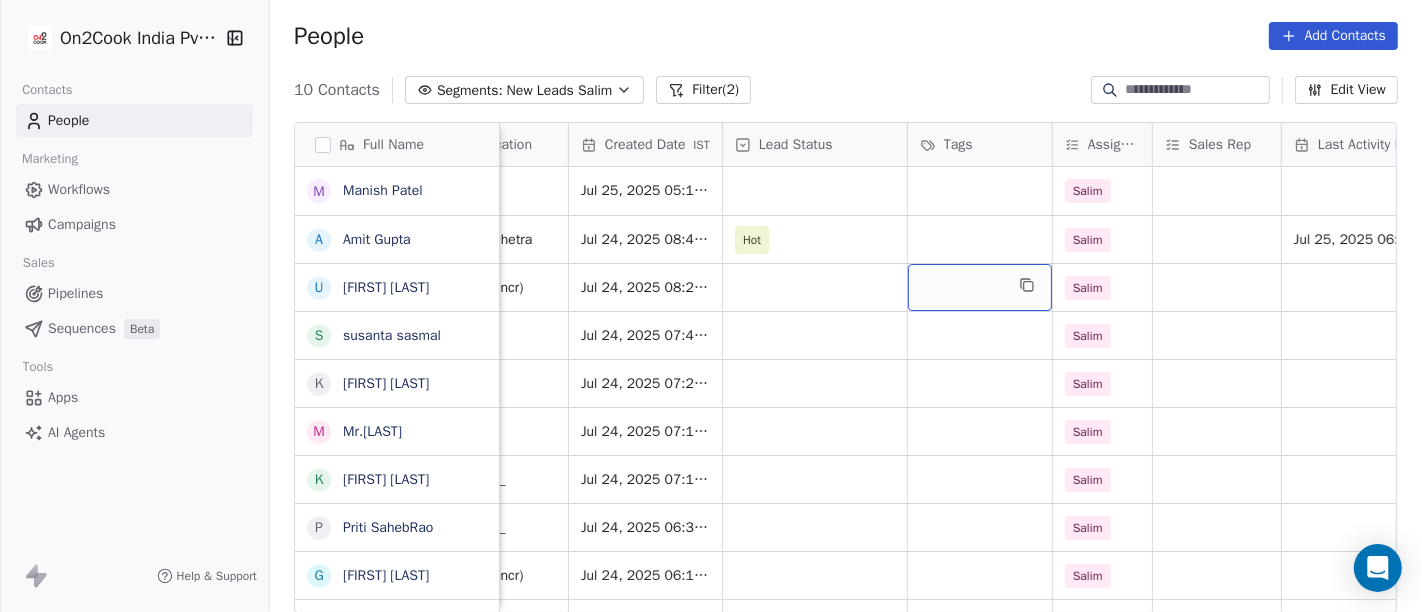 click at bounding box center [980, 287] 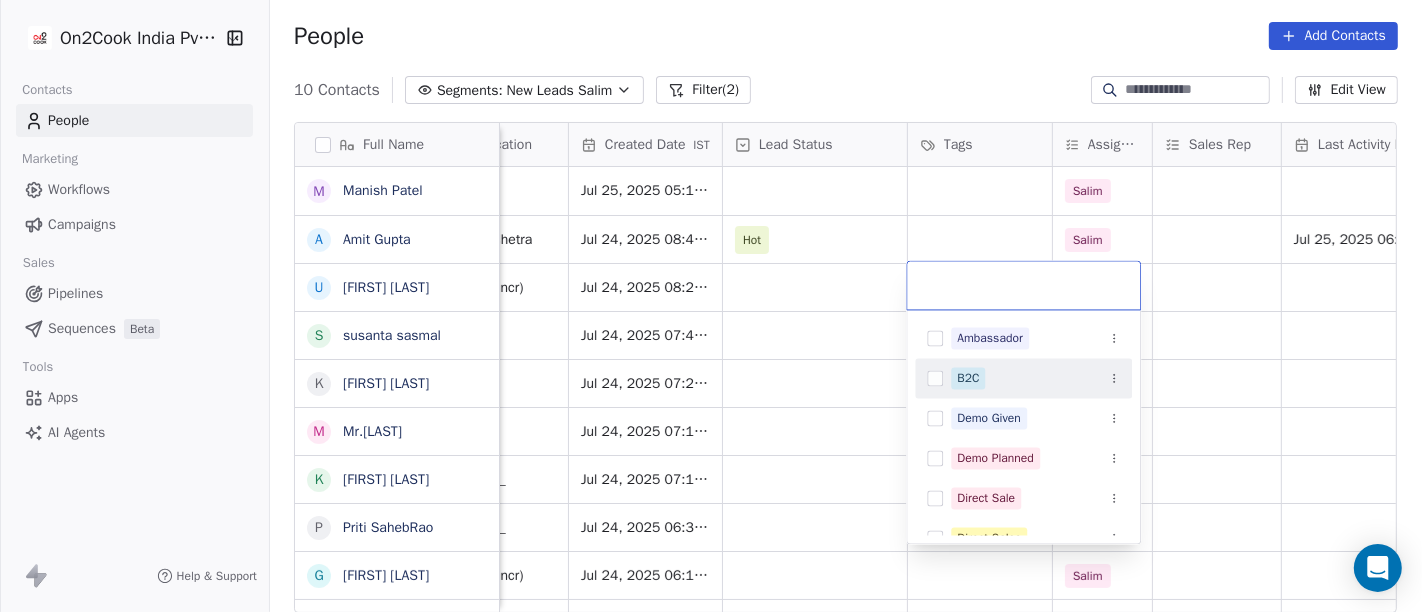 click on "B2C" at bounding box center (968, 378) 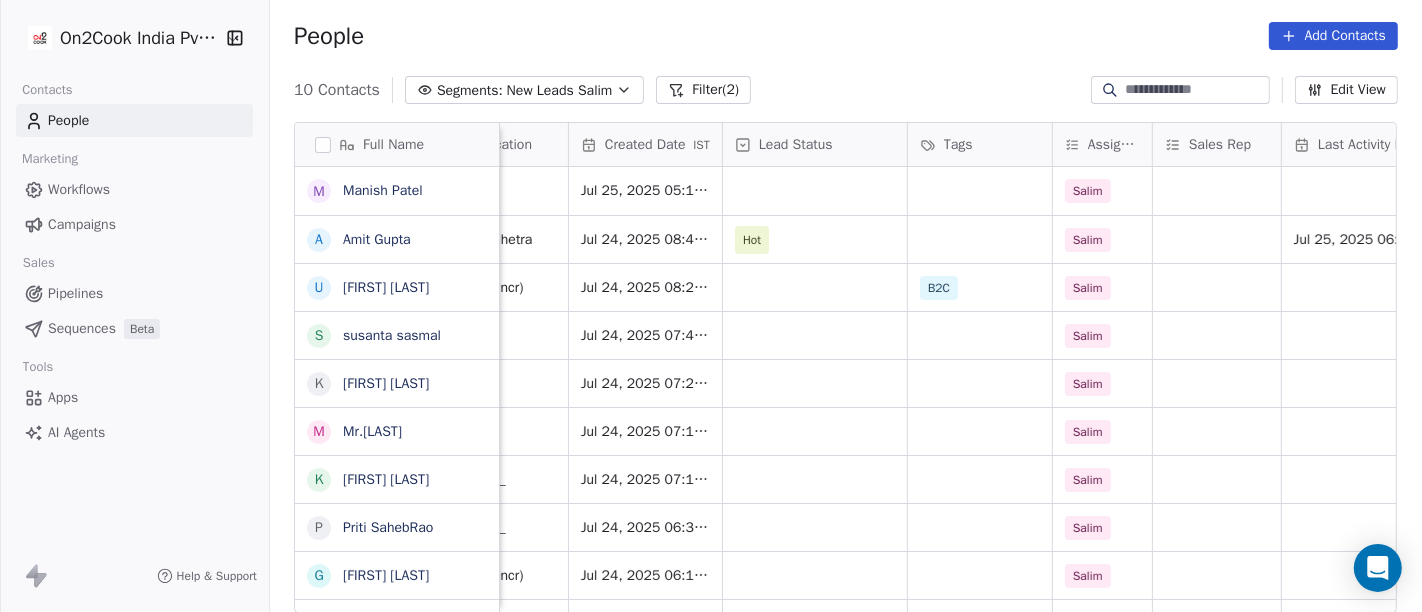 click on "On2Cook India Pvt. Ltd. Contacts People Marketing Workflows Campaigns Sales Pipelines Sequences Beta Tools Apps AI Agents Help & Support People  Add Contacts 10 Contacts Segments: New Leads Salim Filter  (2) Edit View Tag Add to Sequence Full Name M Manish Patel A Amit Gupta U Usha Prasad s susanta sasmal K Kaushik Patel M Mr.Adnan K Kâpil Gúpta P Priti SahebRao G Geeta bhatia M Mahendra Transport Email Phone Number company name location Created Date IST Lead Status Tags Assignee Sales Rep Last Activity Date IST Follow Up Date IST Notes Call Attempts +919890981189 Jul 25, 2025 05:11 PM Salim this lead is 21st jan all the details mention their amitgupta291072@gmail.com +919466320873 Chat puchka kurukshetra Jul 24, 2025 08:41 PM Hot Salim Jul 25, 2025 06:26 PM 28/07/2025 06:26 PM 25-07 18:26 client have cafe may be he will visit ahmedabad next week 1 ushap25@gmail.com +919811920791 Accenture delhi_(ncr) Jul 24, 2025 08:24 PM B2C Salim sangitasasmal072@gmail.com +918001272869 Sasmal enterprise others Salim" at bounding box center (711, 306) 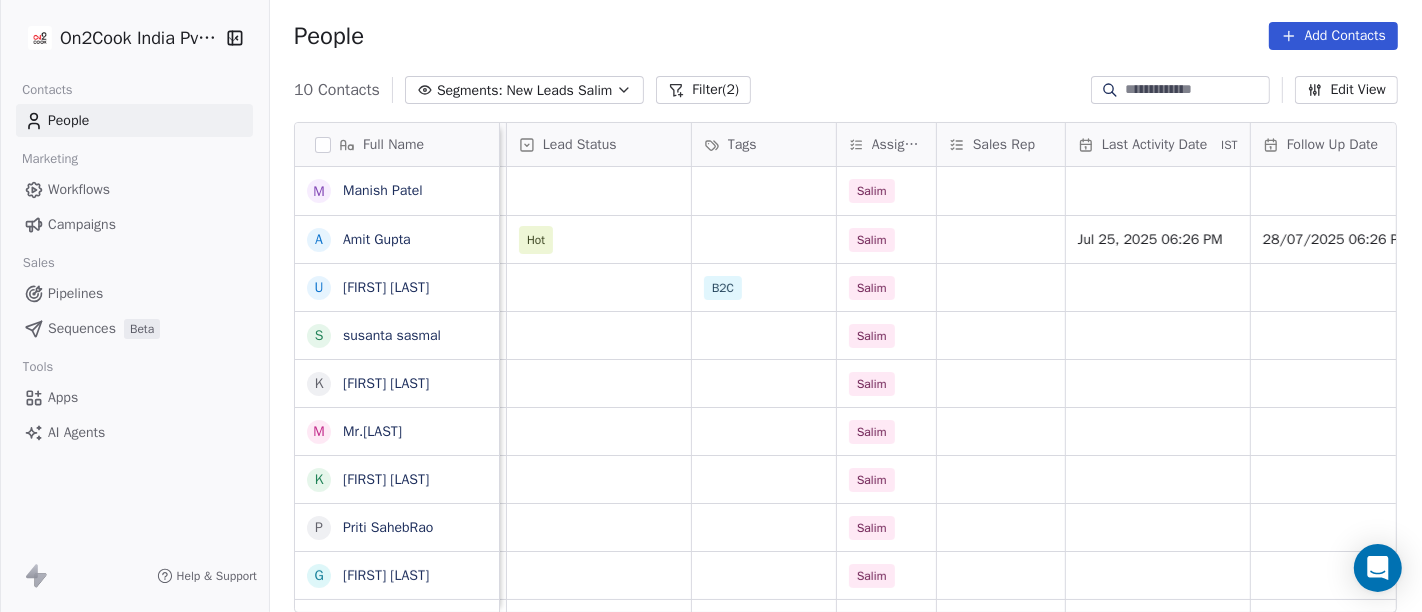 scroll, scrollTop: 0, scrollLeft: 701, axis: horizontal 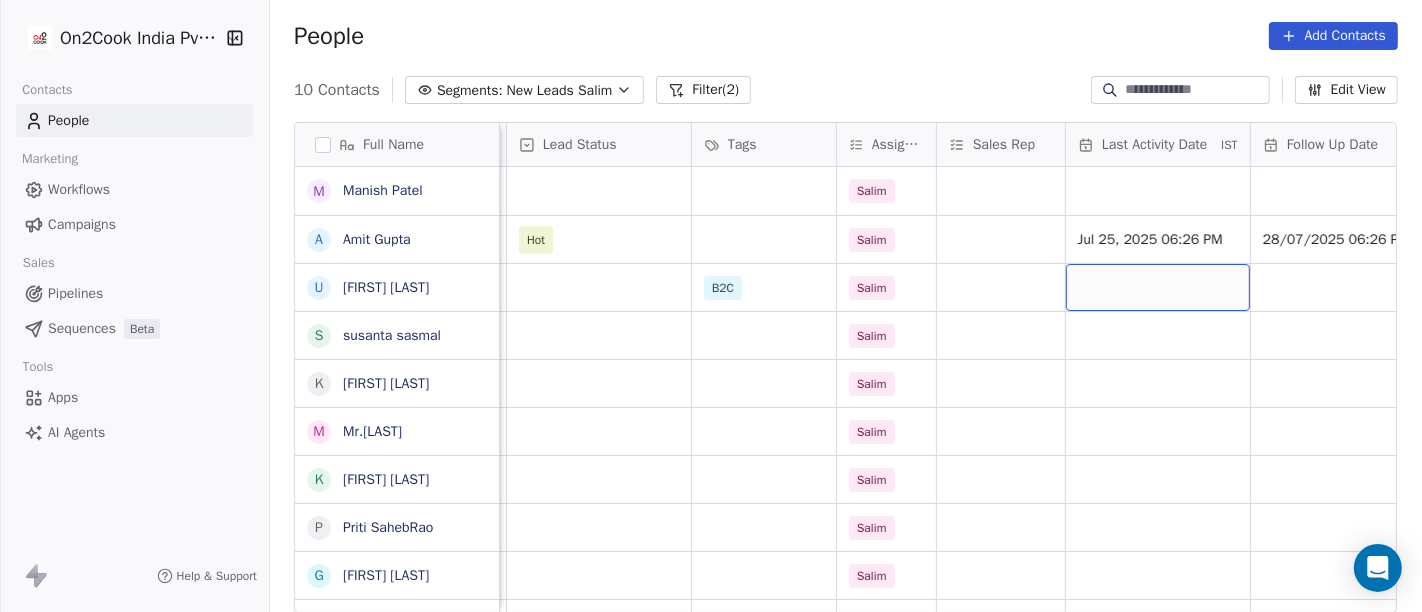 click at bounding box center [1158, 287] 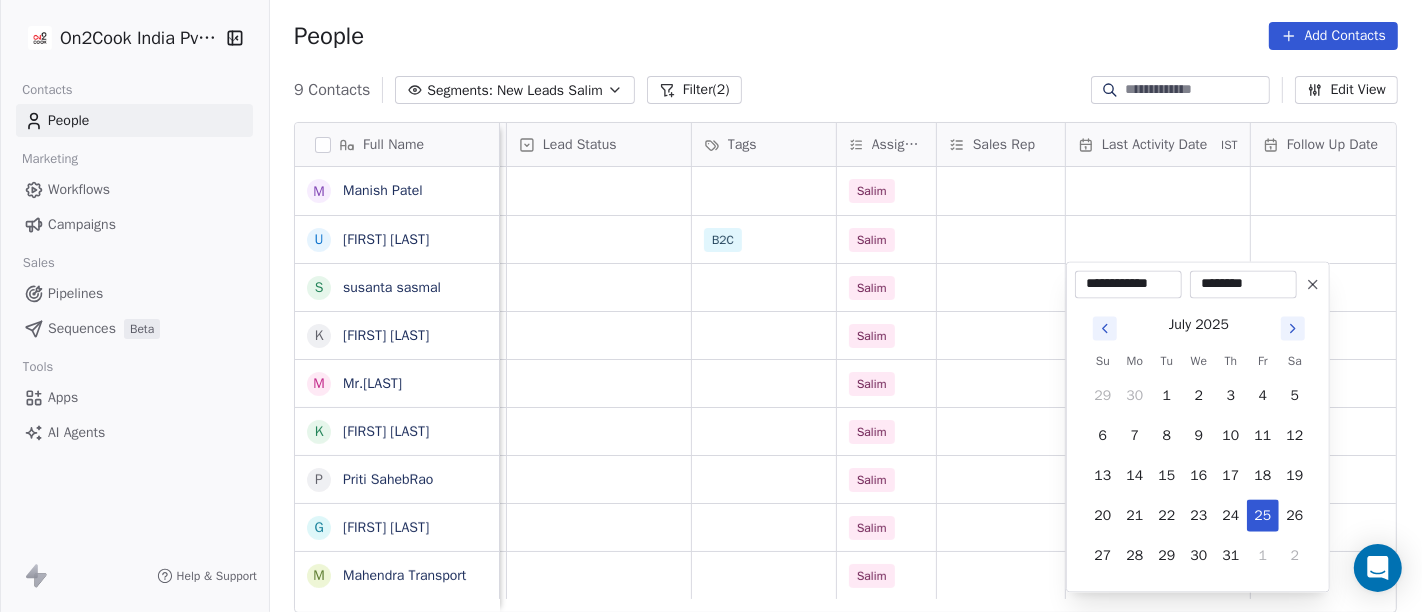 click at bounding box center [1313, 284] 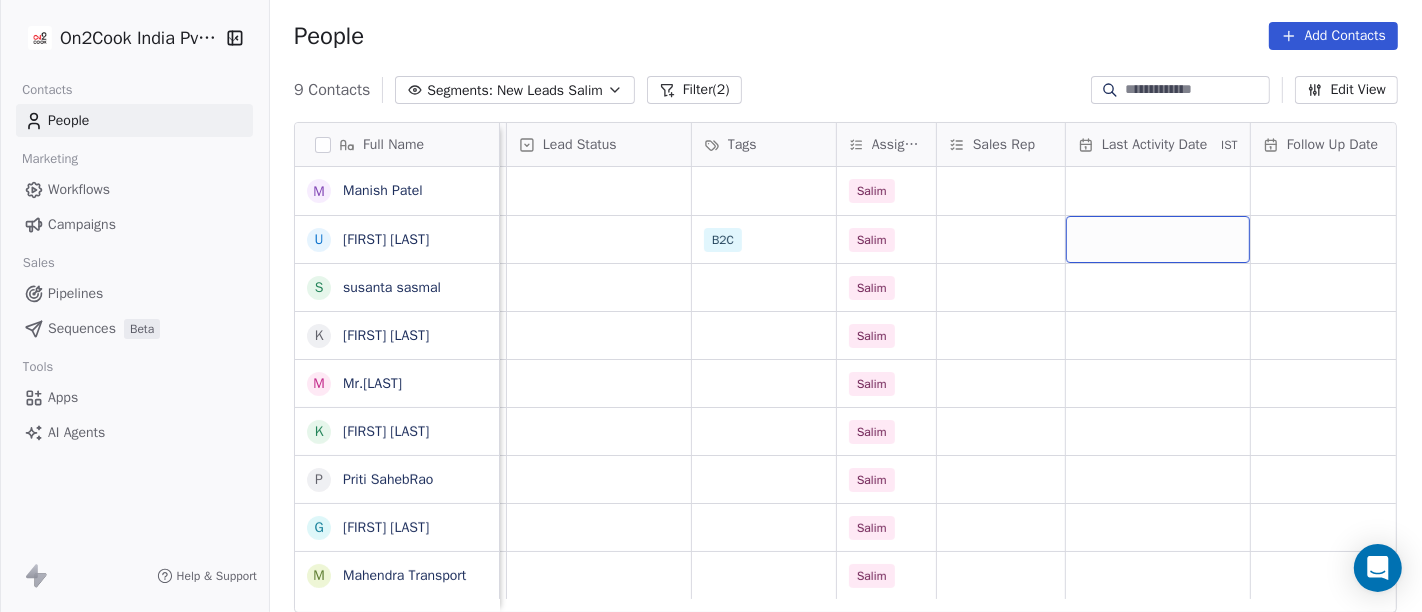 click at bounding box center (1158, 239) 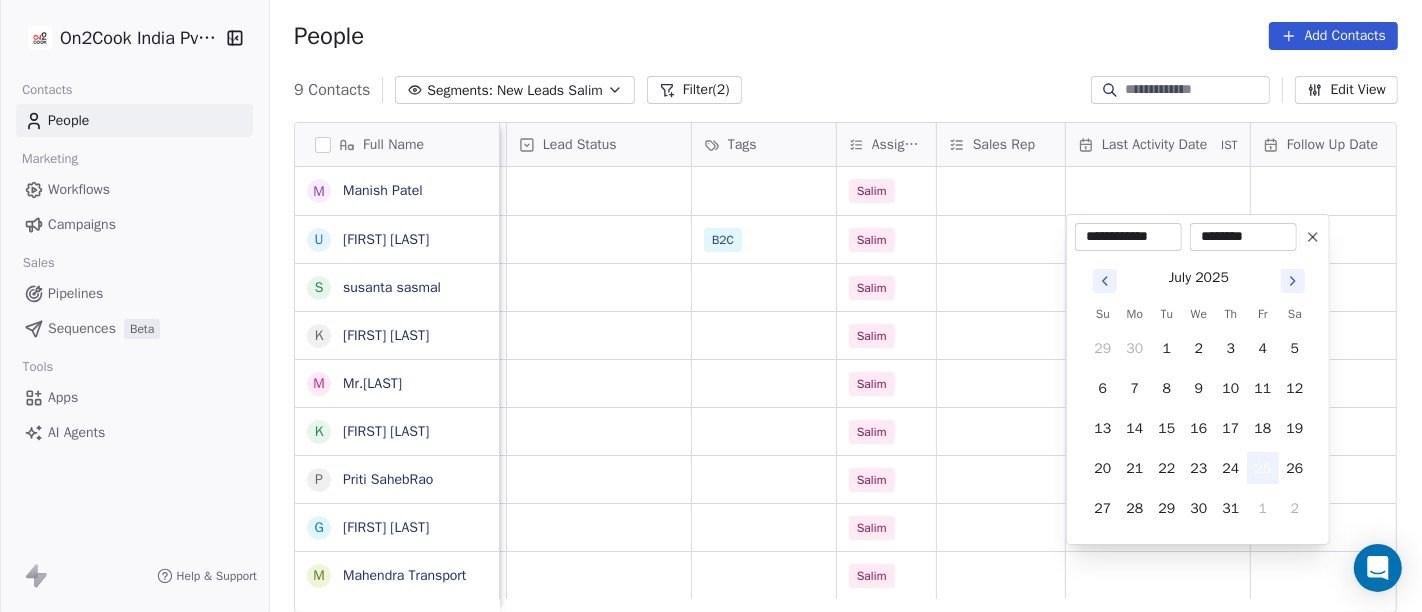 click on "25" at bounding box center [1263, 468] 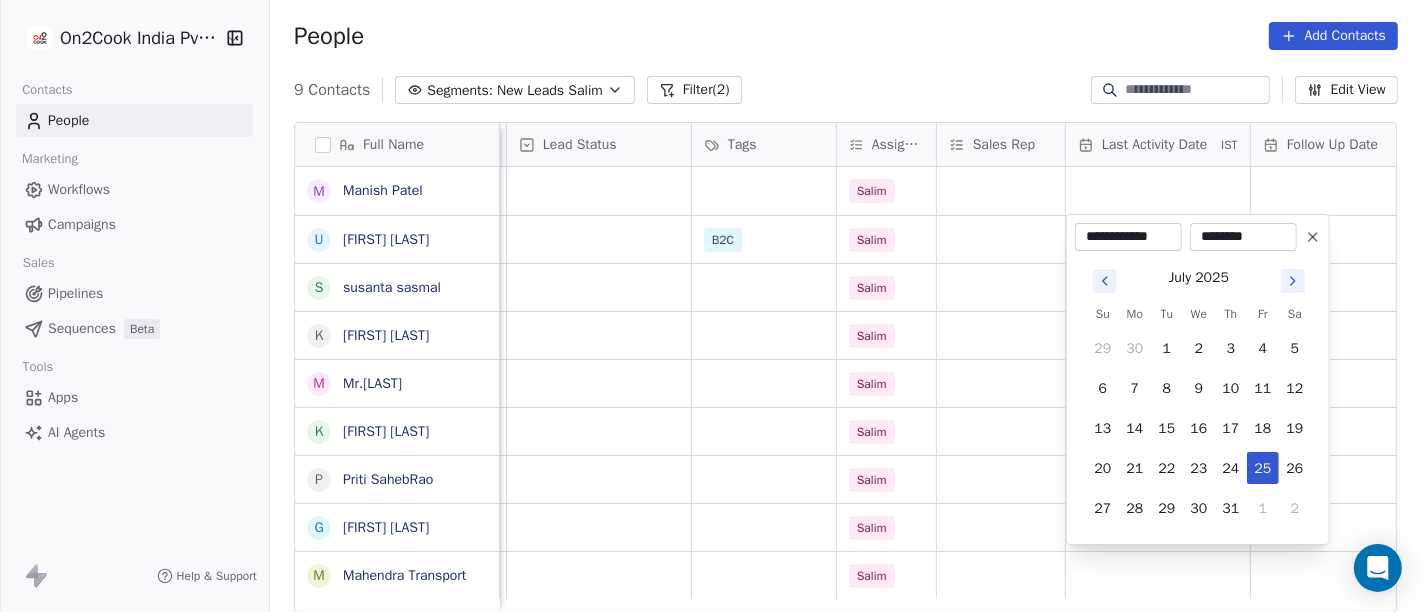 click on "On2Cook India Pvt. Ltd. Contacts People Marketing Workflows Campaigns Sales Pipelines Sequences Beta Tools Apps AI Agents Help & Support People  Add Contacts 9 Contacts Segments: New Leads Salim Filter  (2) Edit View Tag Add to Sequence Full Name M Manish Patel U Usha Prasad s susanta sasmal K Kaushik Patel M Mr.Adnan K Kâpil Gúpta P Priti SahebRao G Geeta bhatia M Mahendra Transport Phone Number company name location Created Date IST Lead Status Tags Assignee Sales Rep Last Activity Date IST Follow Up Date IST Notes Call Attempts Website   +919890981189 Jul 25, 2025 05:11 PM Salim this lead is 21st jan all the details mention their   +919811920791 Accenture delhi_(ncr) Jul 24, 2025 08:24 PM B2C Salim   +918001272869 Sasmal enterprise others Jul 24, 2025 07:46 PM Salim   +919824188762 GauEkta agri organic producer Company limited others Jul 24, 2025 07:28 PM Salim   +919828289859 Muhammad -E-Arbi cafe ajmer Jul 24, 2025 07:16 PM Salim   +919198687272 Kannujiya zaika others_ Jul 24, 2025 07:10 PM Salim" at bounding box center [711, 306] 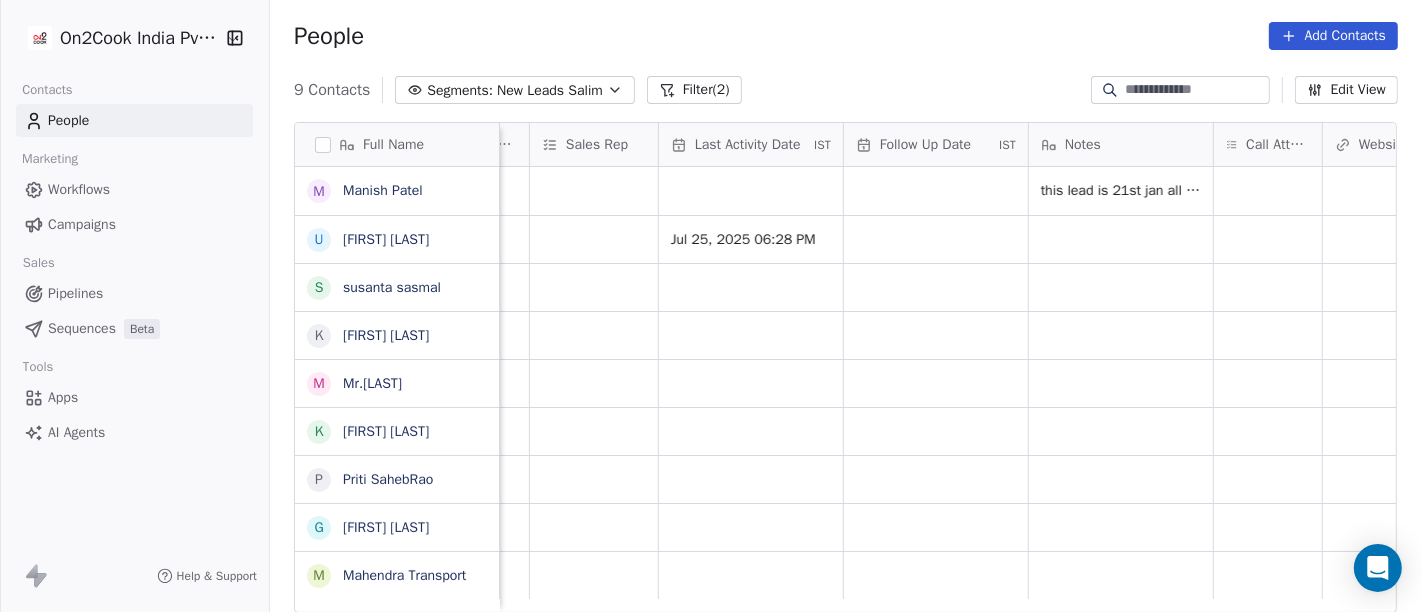 scroll, scrollTop: 0, scrollLeft: 1110, axis: horizontal 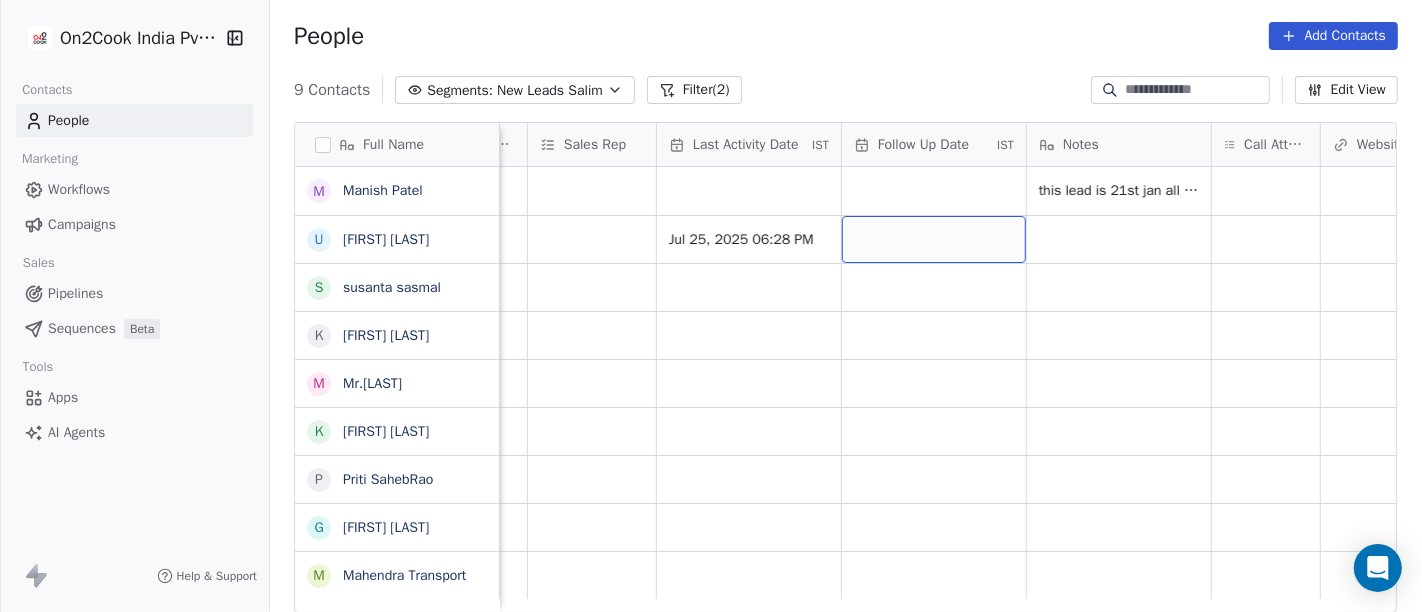 click at bounding box center (934, 239) 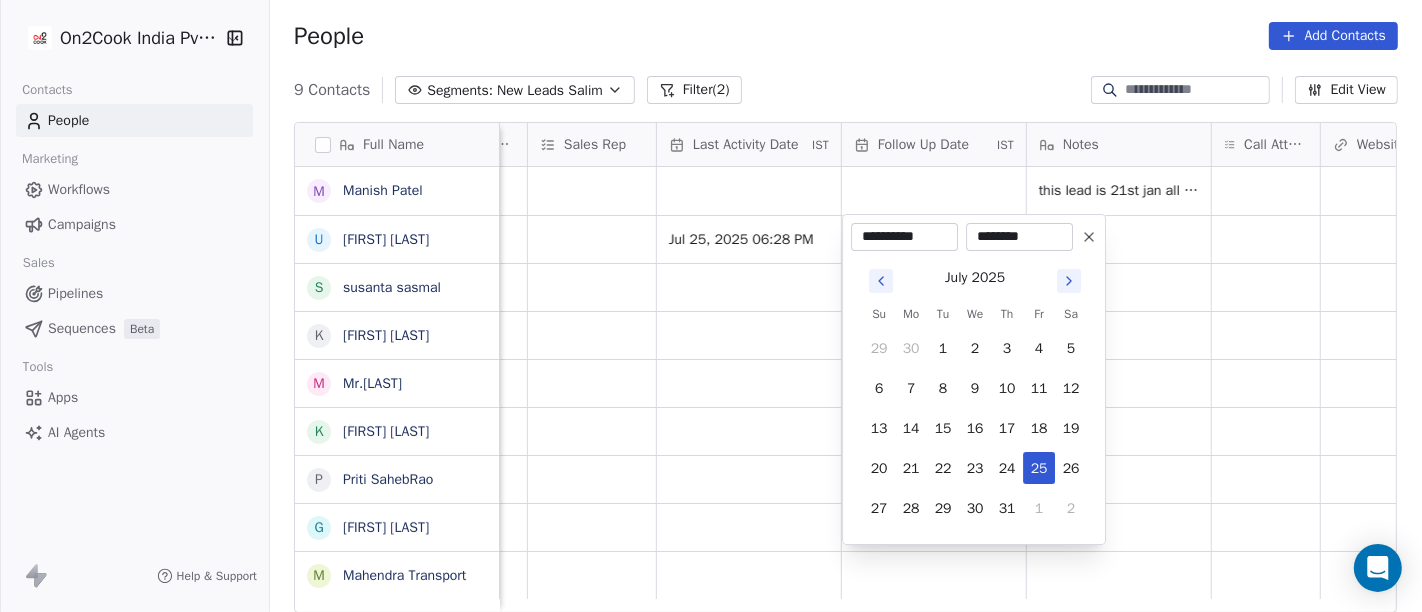 click 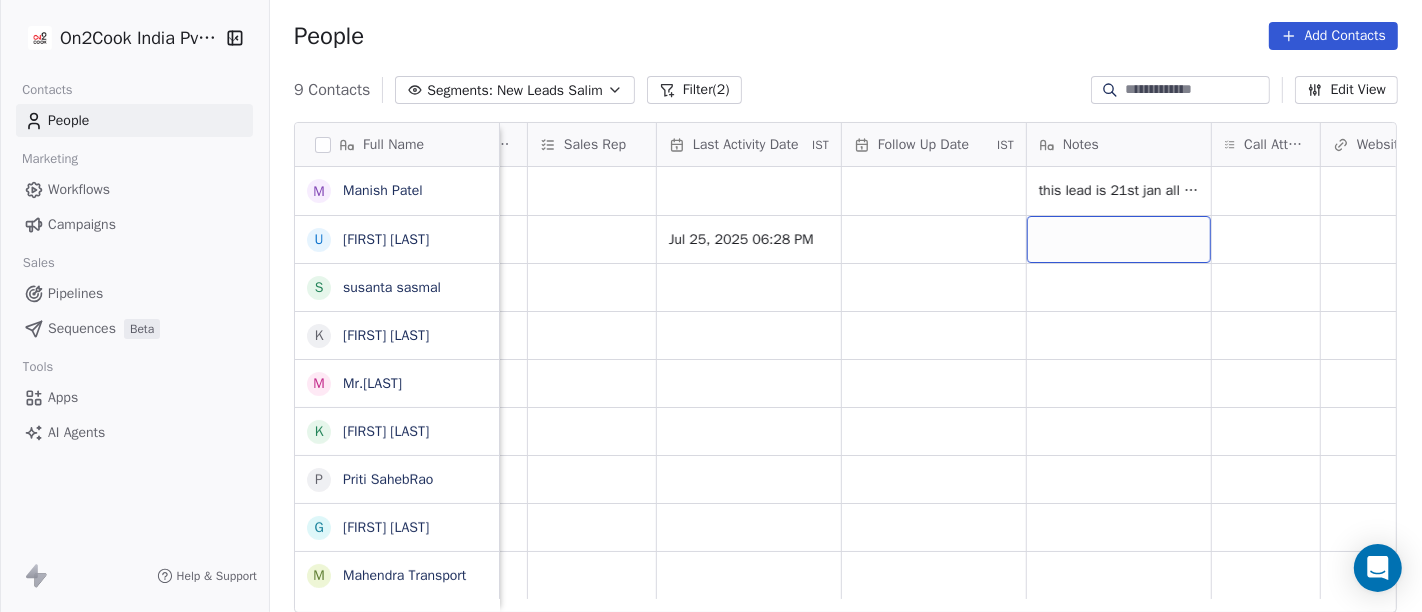 click at bounding box center (1119, 239) 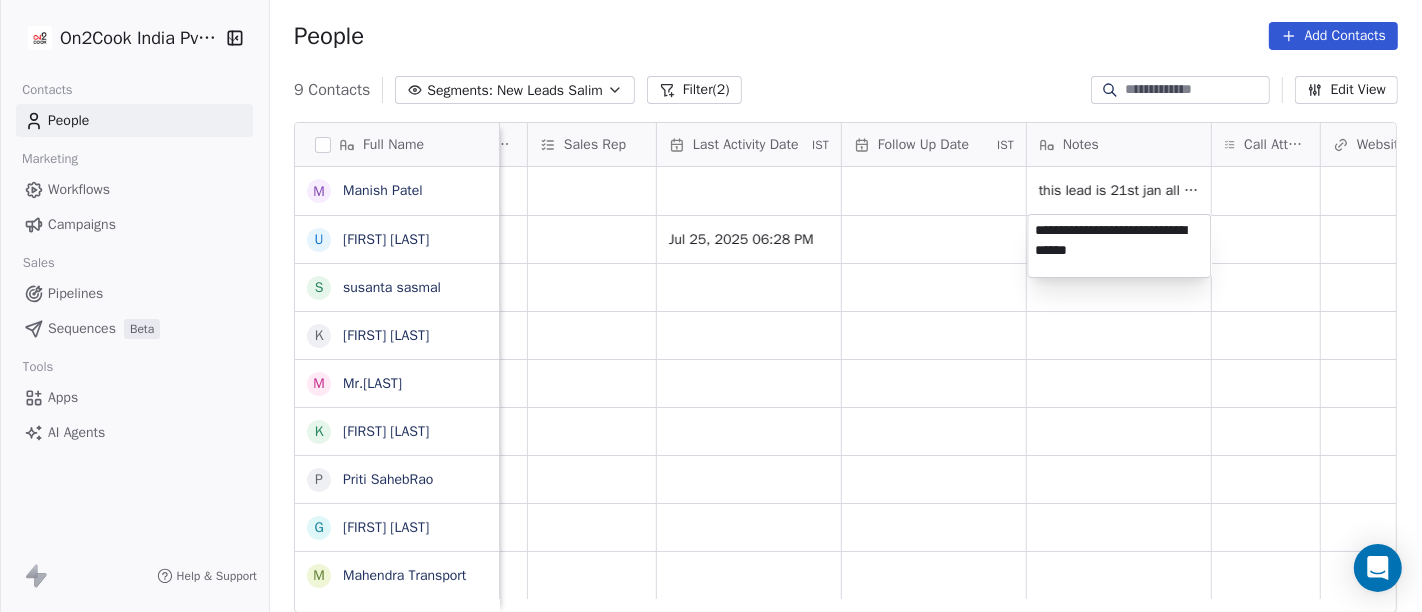 type on "**********" 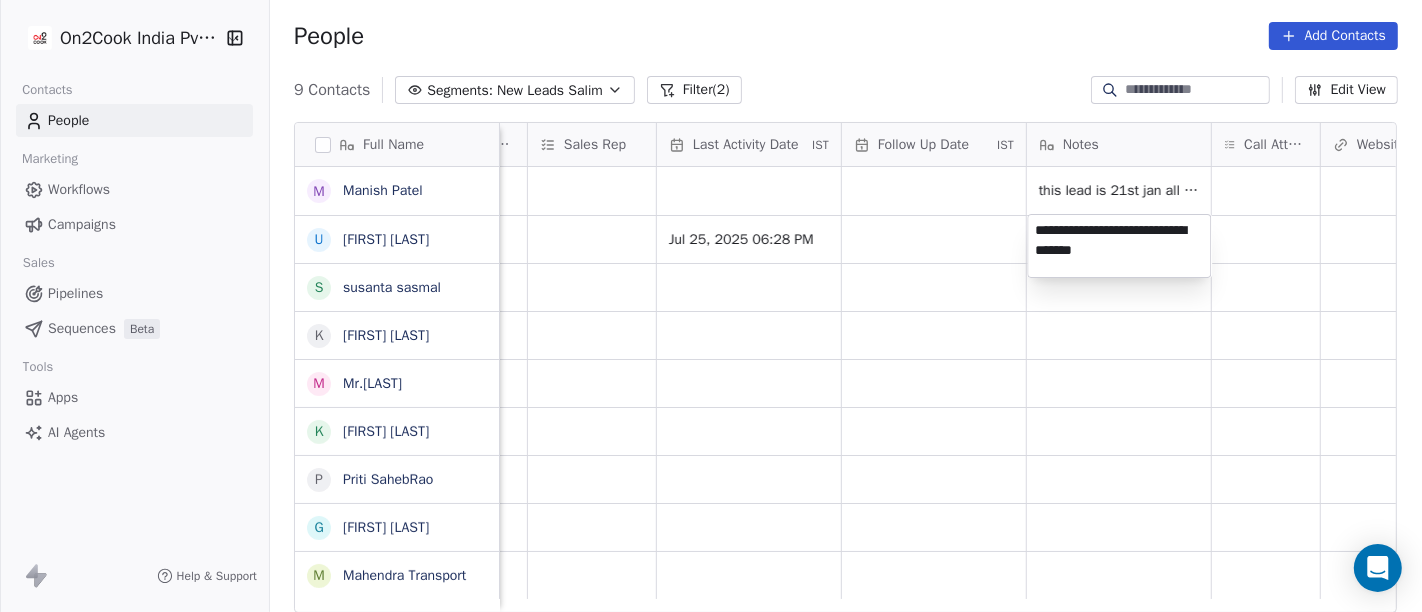 click on "On2Cook India Pvt. Ltd. Contacts People Marketing Workflows Campaigns Sales Pipelines Sequences Beta Tools Apps AI Agents Help & Support People  Add Contacts 9 Contacts Segments: New Leads Salim Filter  (2) Edit View Tag Add to Sequence Full Name M Manish Patel U Usha Prasad s susanta sasmal K Kaushik Patel M Mr.Adnan K Kâpil Gúpta P Priti SahebRao G Geeta bhatia M Mahendra Transport Created Date IST Lead Status Tags Assignee Sales Rep Last Activity Date IST Follow Up Date IST Notes Call Attempts Website zomato link outlet type Location   Jul 25, 2025 05:11 PM Salim this lead is 21st jan all the details mention their   Jul 24, 2025 08:24 PM B2C Salim Jul 25, 2025 06:28 PM cloud_kitchen   Jul 24, 2025 07:46 PM Salim cloud_kitchen   Jul 24, 2025 07:28 PM Salim restaurants   Jul 24, 2025 07:16 PM Salim food_consultants   Jul 24, 2025 07:10 PM Salim cloud_kitchen   Jul 24, 2025 06:34 PM Salim cloud_kitchen   Jul 24, 2025 06:15 PM Salim cloud_kitchen   Jul 24, 2025 05:44 PM Salim resort/hotels" at bounding box center [711, 306] 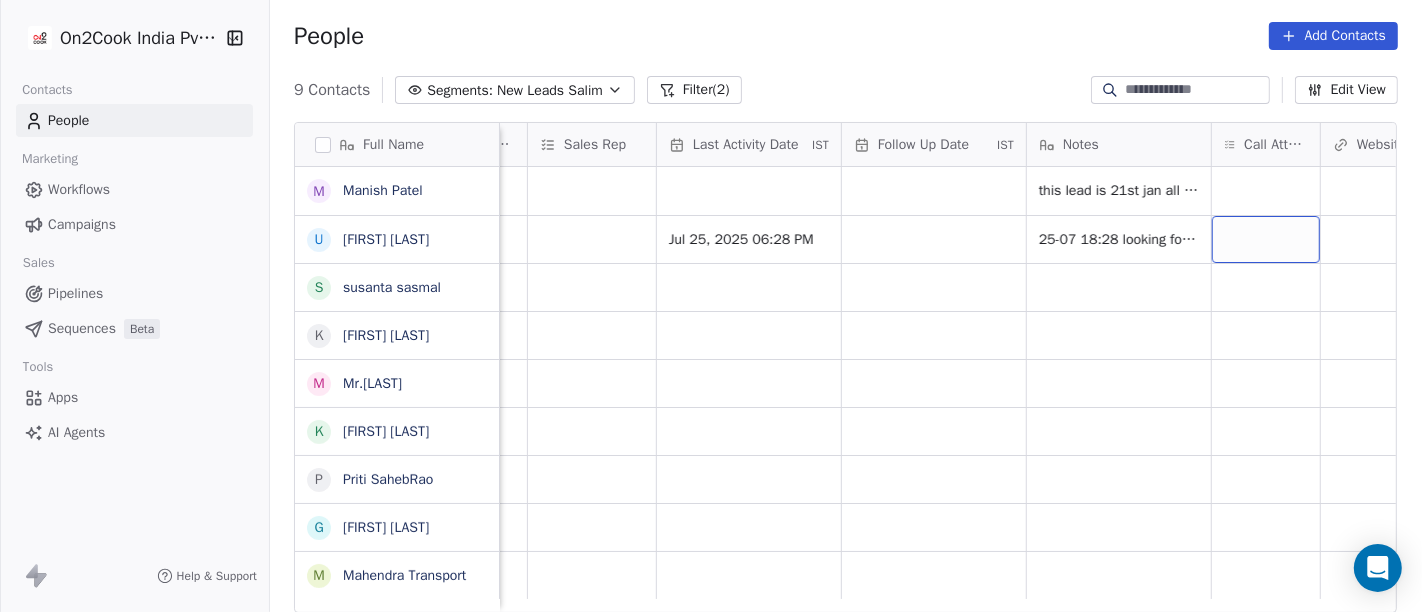 click at bounding box center (1266, 239) 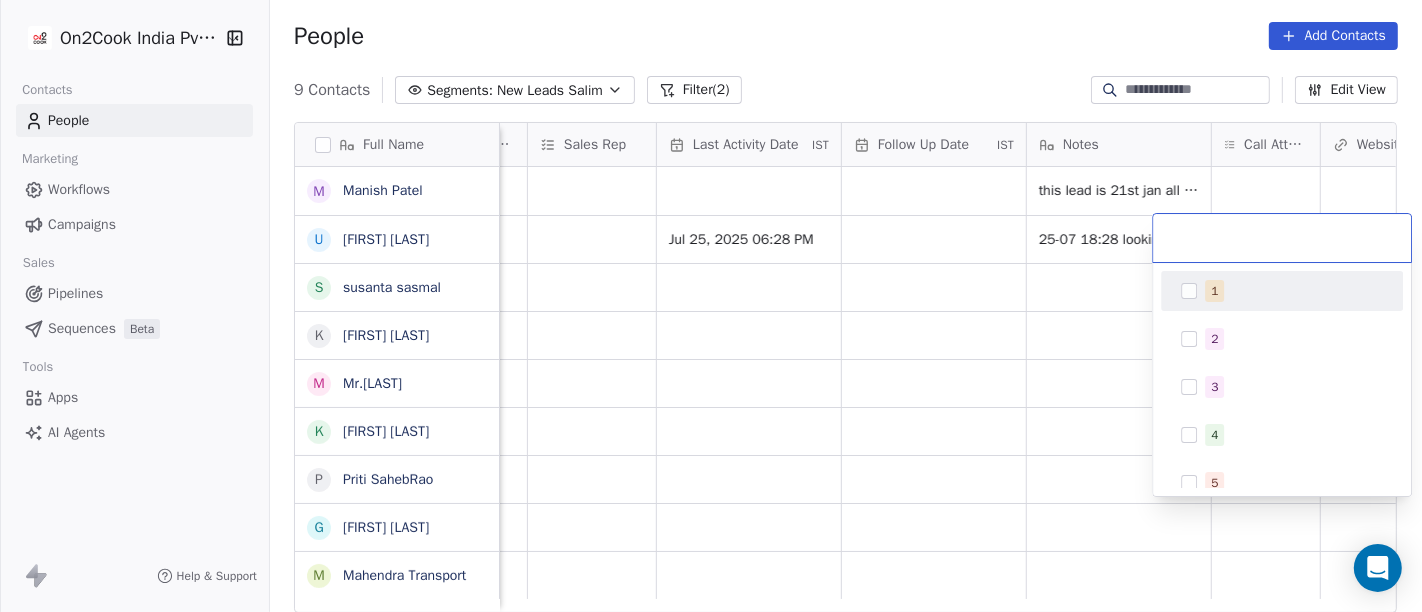 click on "1" at bounding box center [1294, 291] 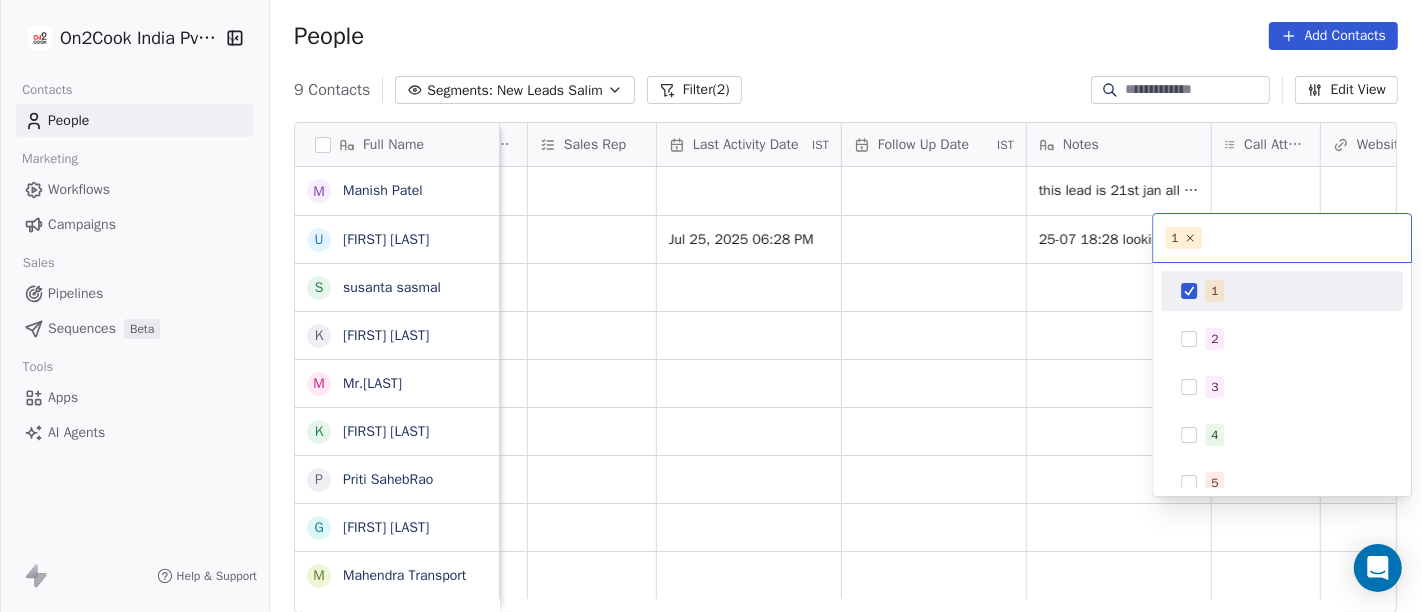 click on "On2Cook India Pvt. Ltd. Contacts People Marketing Workflows Campaigns Sales Pipelines Sequences Beta Tools Apps AI Agents Help & Support People  Add Contacts 9 Contacts Segments: New Leads Salim Filter  (2) Edit View Tag Add to Sequence Full Name M Manish Patel U Usha Prasad s susanta sasmal K Kaushik Patel M Mr.Adnan K Kâpil Gúpta P Priti SahebRao G Geeta bhatia M Mahendra Transport Created Date IST Lead Status Tags Assignee Sales Rep Last Activity Date IST Follow Up Date IST Notes Call Attempts Website zomato link outlet type Location   Jul 25, 2025 05:11 PM Salim this lead is 21st jan all the details mention their   Jul 24, 2025 08:24 PM B2C Salim Jul 25, 2025 06:28 PM 25-07 18:28 looking for personal use  cloud_kitchen   Jul 24, 2025 07:46 PM Salim cloud_kitchen   Jul 24, 2025 07:28 PM Salim restaurants   Jul 24, 2025 07:16 PM Salim food_consultants   Jul 24, 2025 07:10 PM Salim cloud_kitchen   Jul 24, 2025 06:34 PM Salim cloud_kitchen   Jul 24, 2025 06:15 PM Salim cloud_kitchen   Salim resort/hotels" at bounding box center (711, 306) 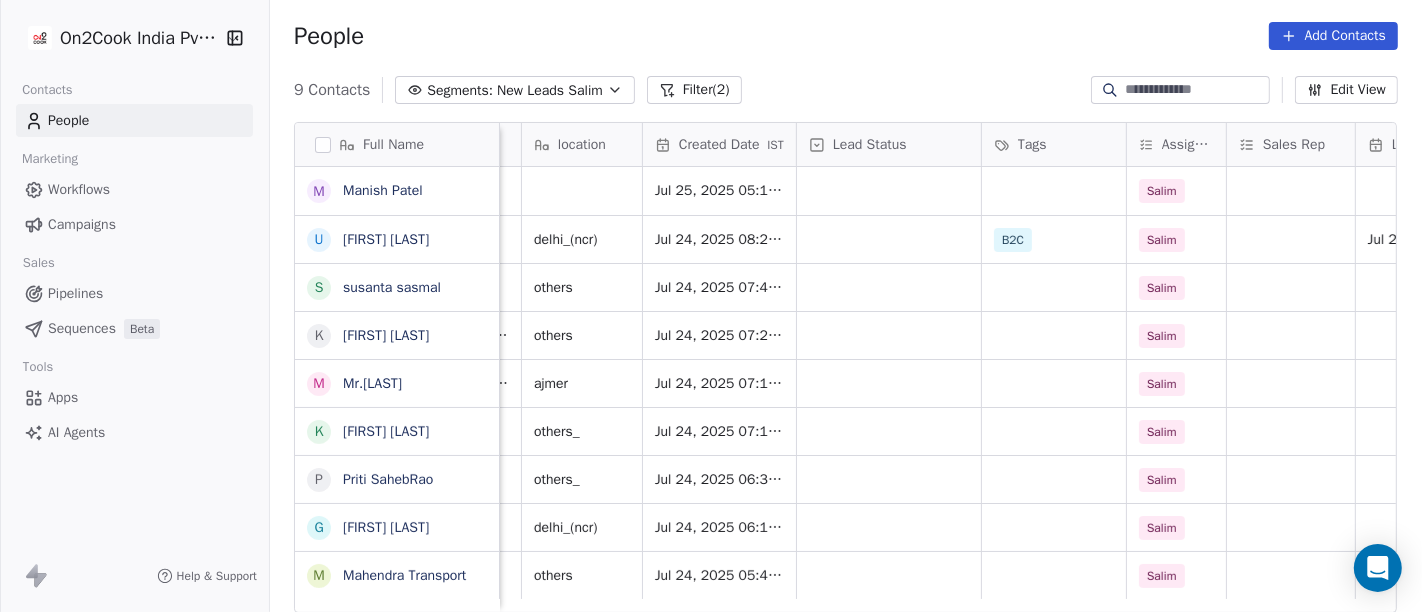 scroll, scrollTop: 3, scrollLeft: 406, axis: both 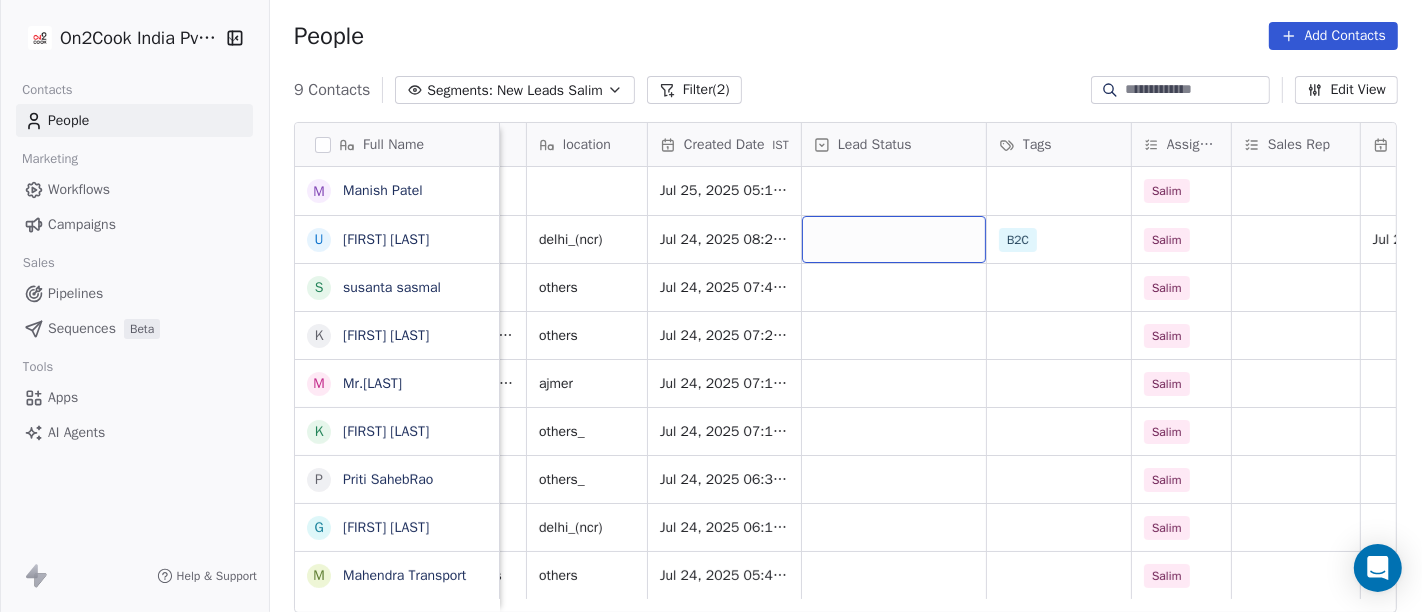 click at bounding box center [894, 239] 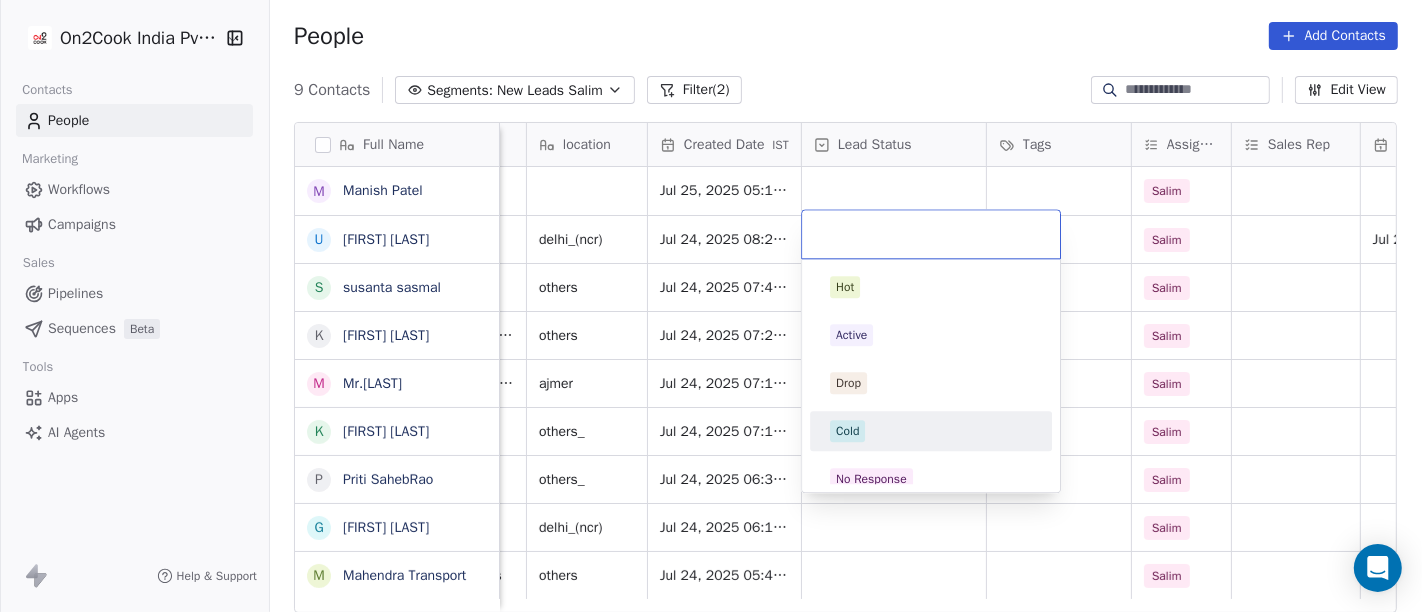 click on "Cold" at bounding box center [931, 431] 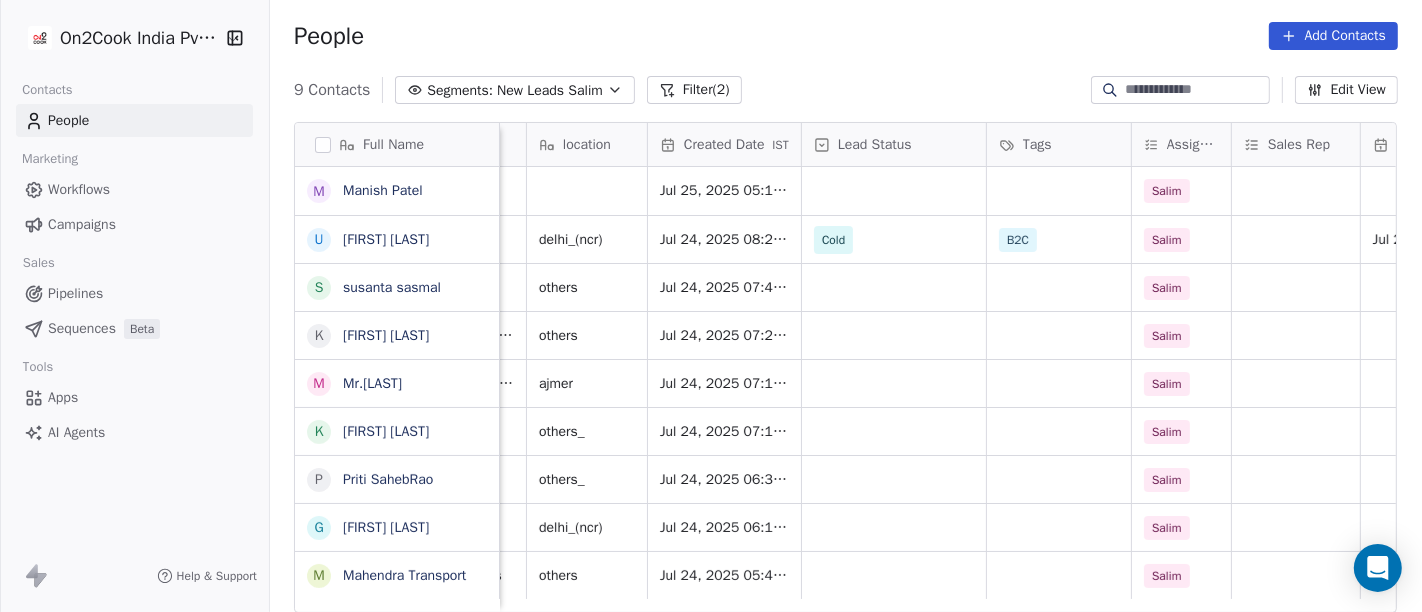 click on "People  Add Contacts" at bounding box center (846, 36) 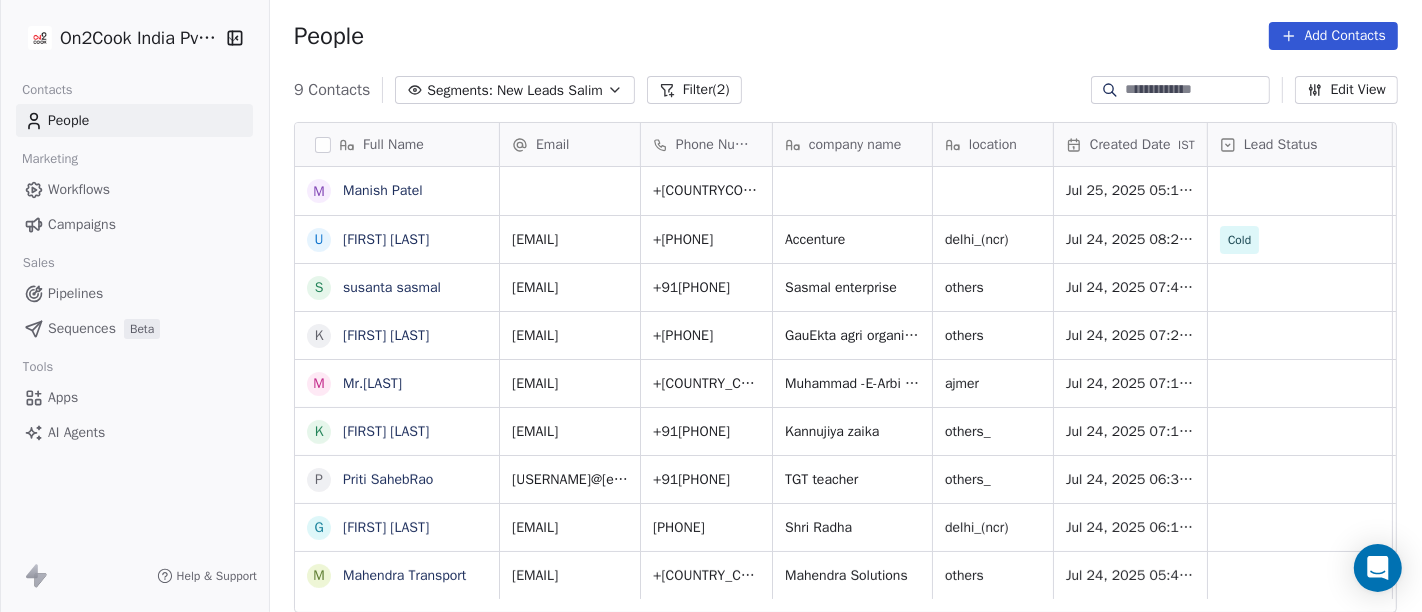 scroll, scrollTop: 17, scrollLeft: 0, axis: vertical 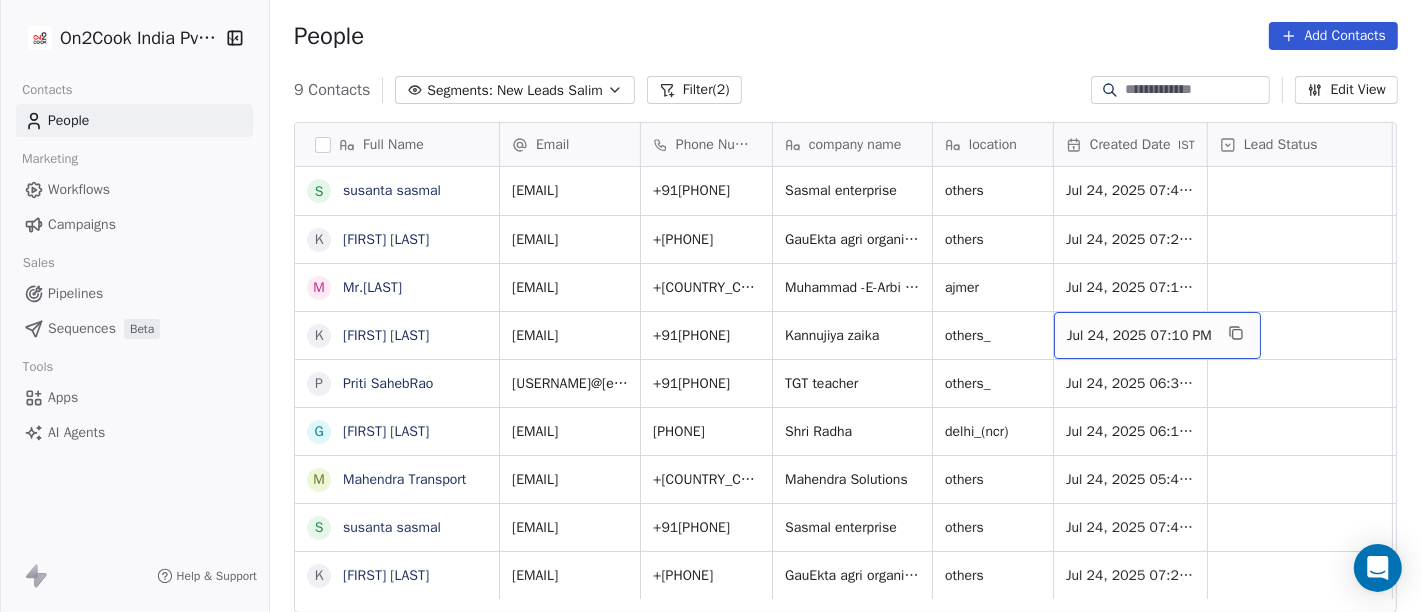 click on "People  Add Contacts" at bounding box center (846, 36) 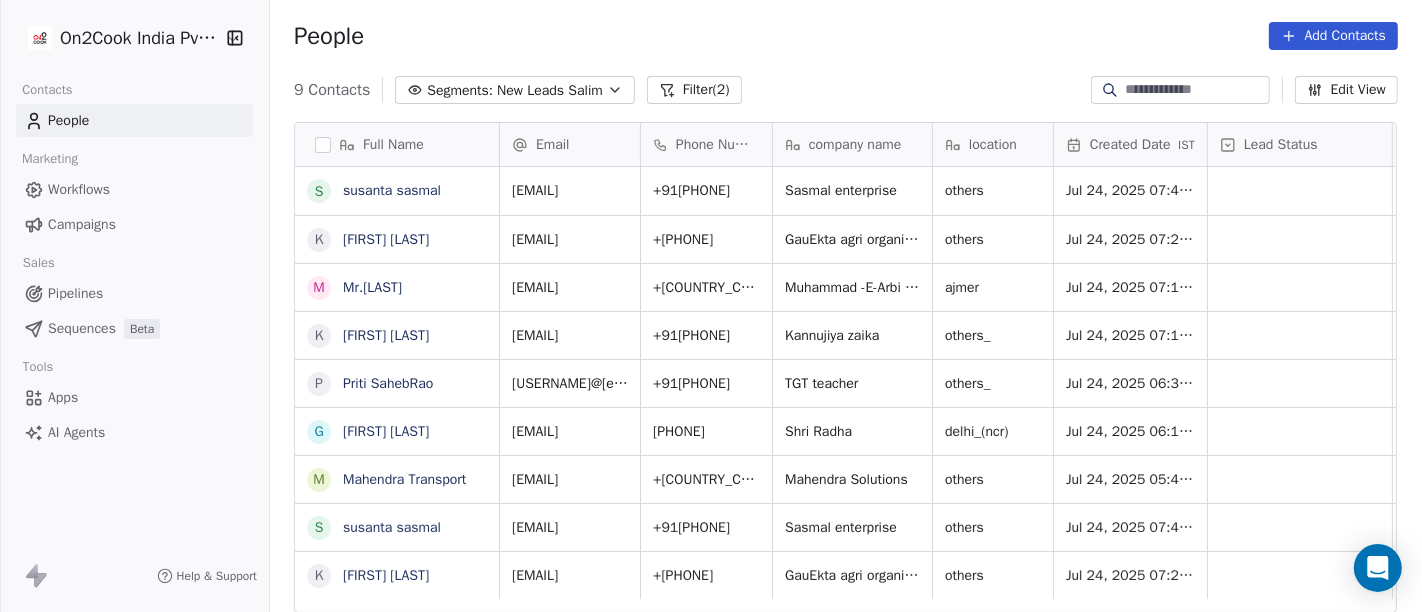 scroll, scrollTop: 0, scrollLeft: 0, axis: both 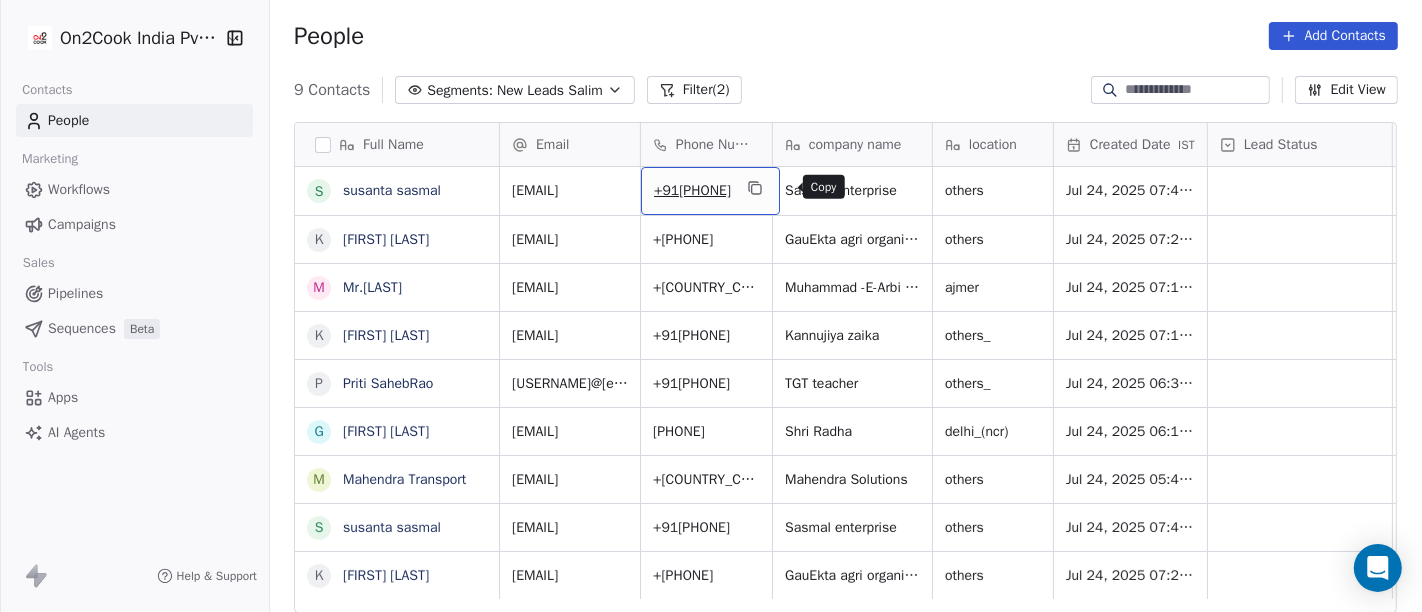 click 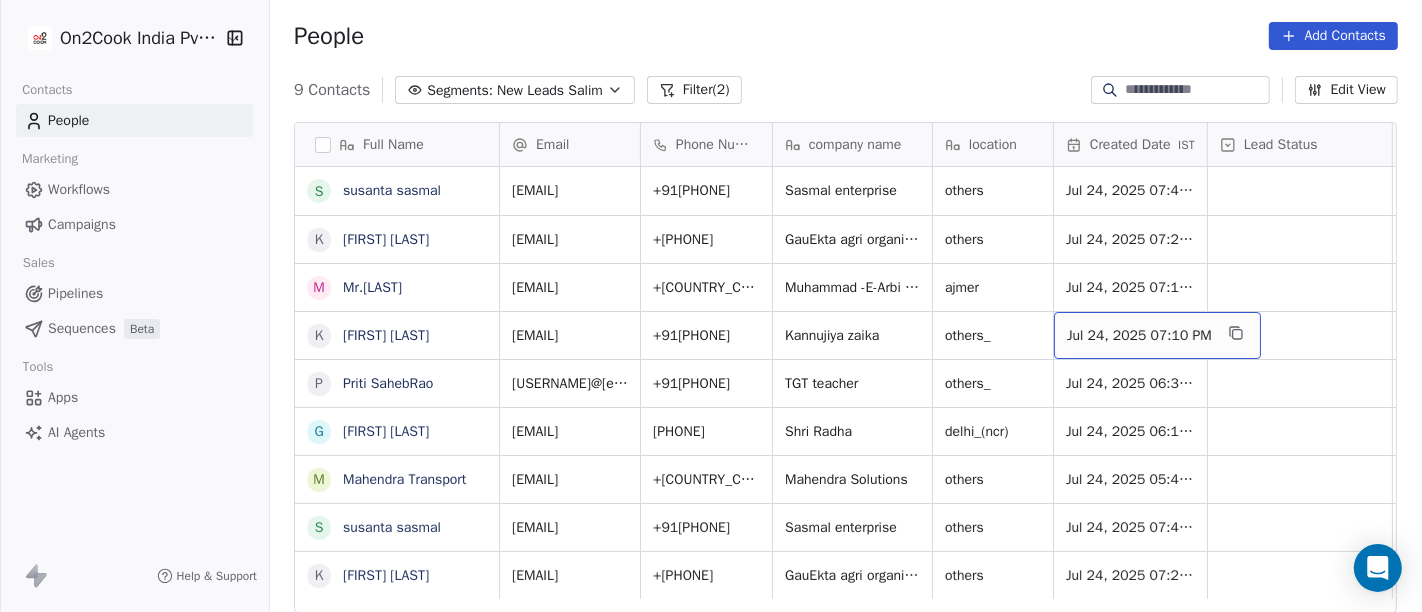 drag, startPoint x: 1145, startPoint y: 331, endPoint x: 1136, endPoint y: 298, distance: 34.20526 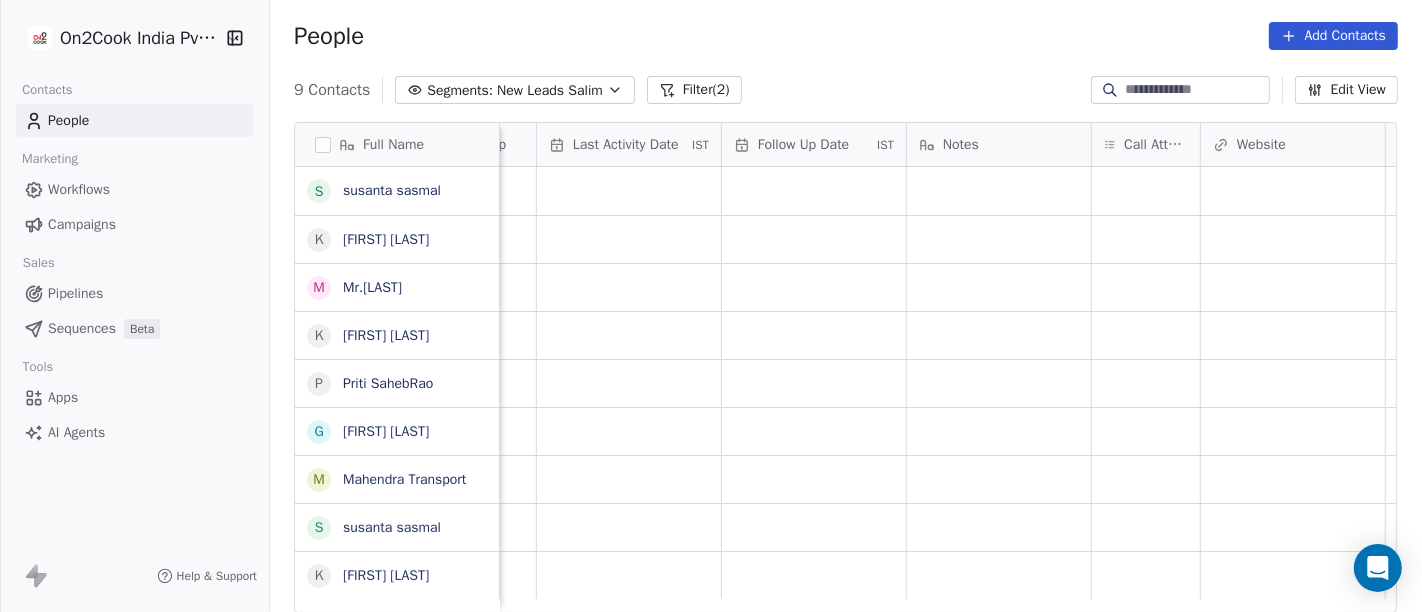 scroll, scrollTop: 0, scrollLeft: 1231, axis: horizontal 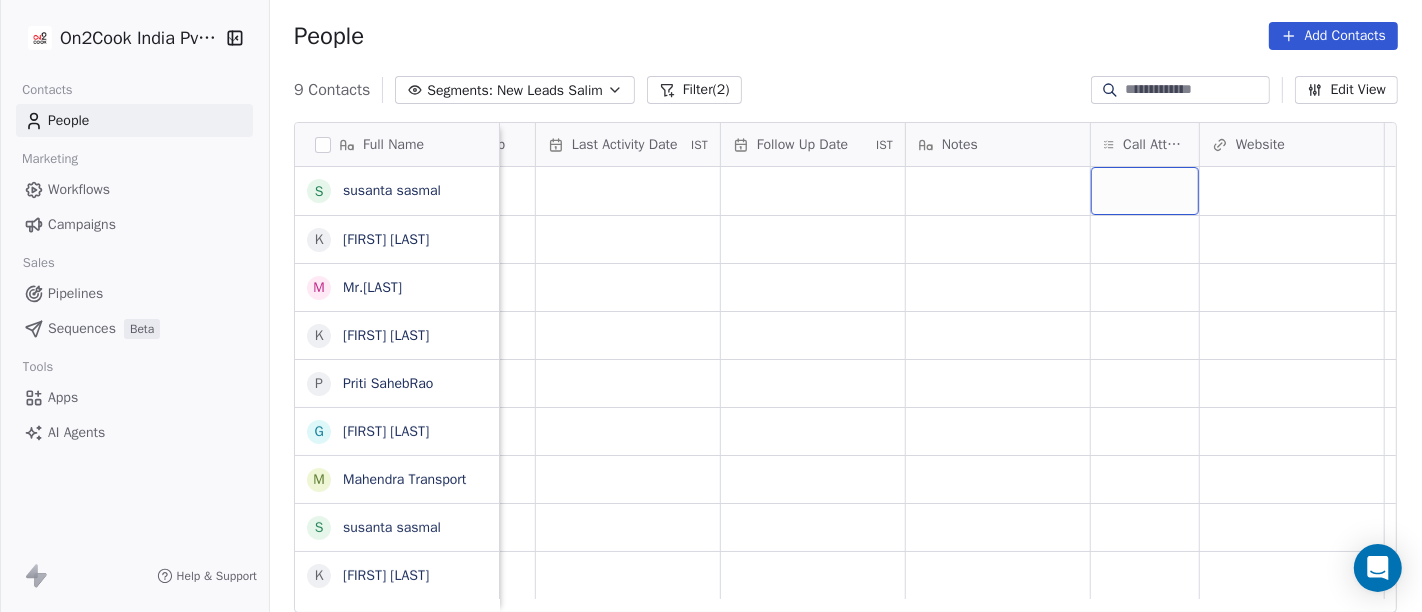 click at bounding box center (1145, 191) 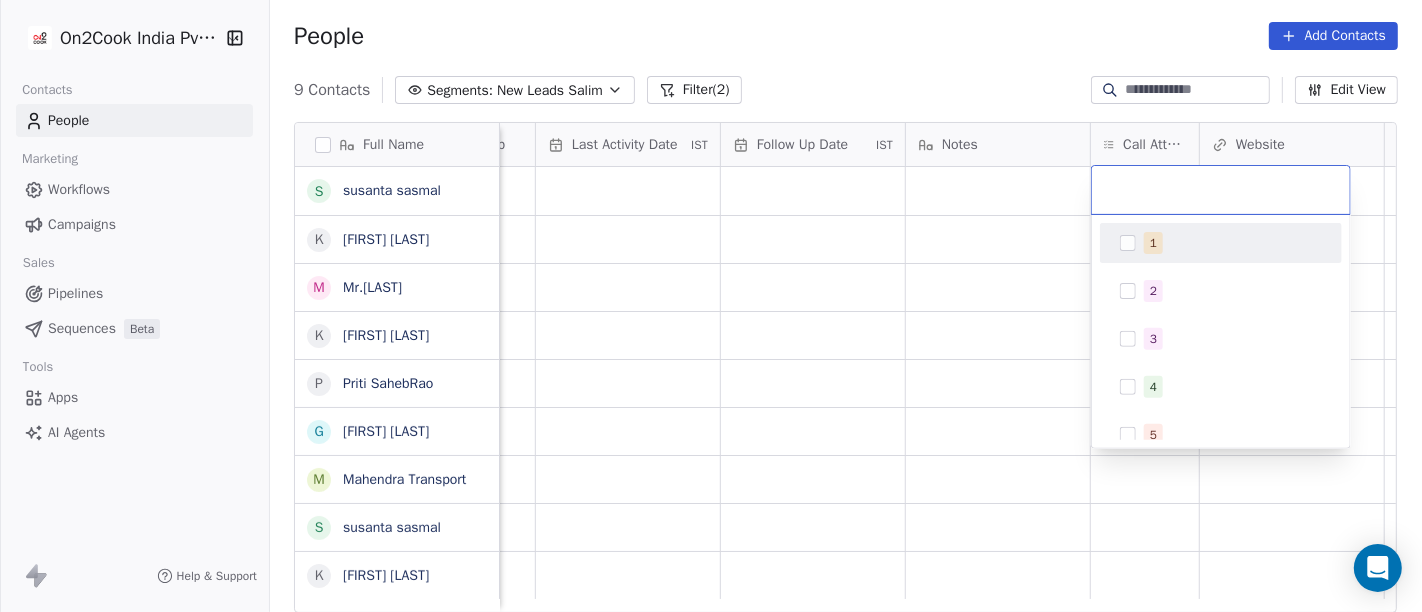click on "1" at bounding box center (1233, 243) 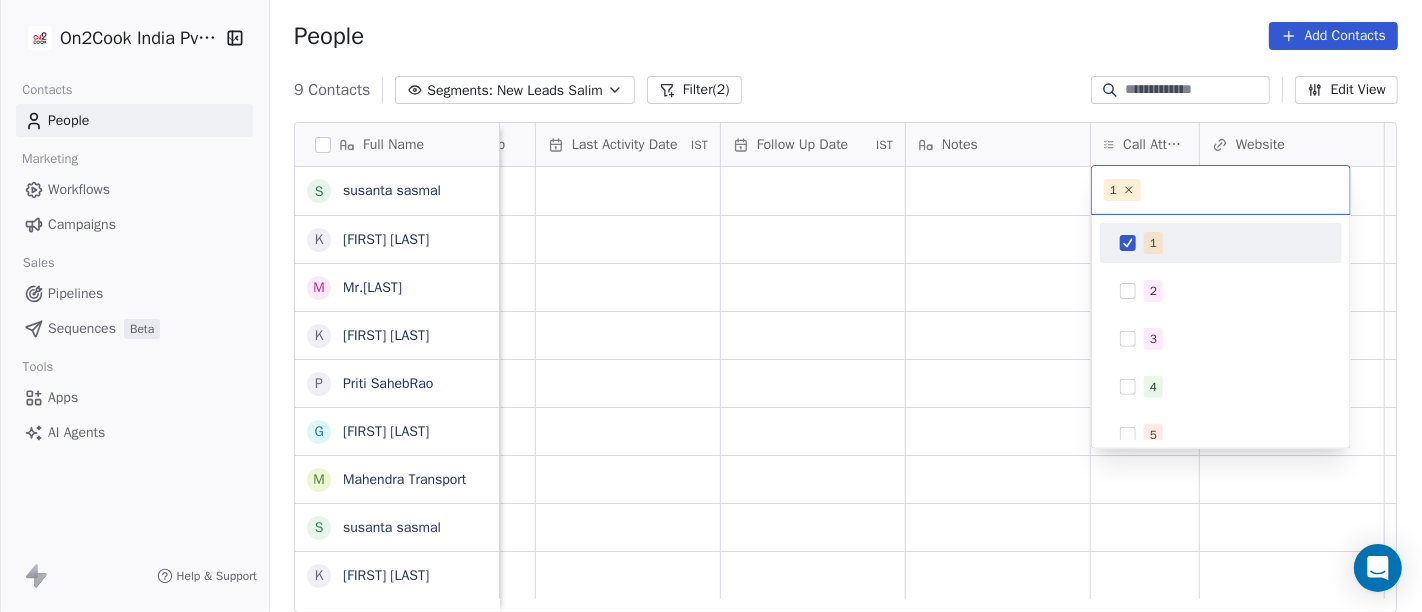 click on "On2Cook India Pvt. Ltd. Contacts People Marketing Workflows Campaigns Sales Pipelines Sequences Beta Tools Apps AI Agents Help & Support People  Add Contacts 9 Contacts Segments: New Leads Salim Filter  (2) Edit View Tag Add to Sequence Full Name s susanta sasmal K Kaushik Patel M Mr.Adnan K Kâpil Gúpta P Priti SahebRao G Geeta bhatia M Mahendra Transport s susanta sasmal K Kaushik Patel Lead Status Tags Assignee Sales Rep Last Activity Date IST Follow Up Date IST Notes Call Attempts Website zomato link outlet type Location Job Title   Salim cloud_kitchen   Salim restaurants   Salim food_consultants   Salim cloud_kitchen   Salim cloud_kitchen   Salim cloud_kitchen   Salim resort/hotels   Salim cloud_kitchen   Salim restaurants
To pick up a draggable item, press the space bar.
While dragging, use the arrow keys to move the item.
Press space again to drop the item in its new position, or press escape to cancel.
1 1 2 3 4 5 6 7 8 9 10" at bounding box center (711, 306) 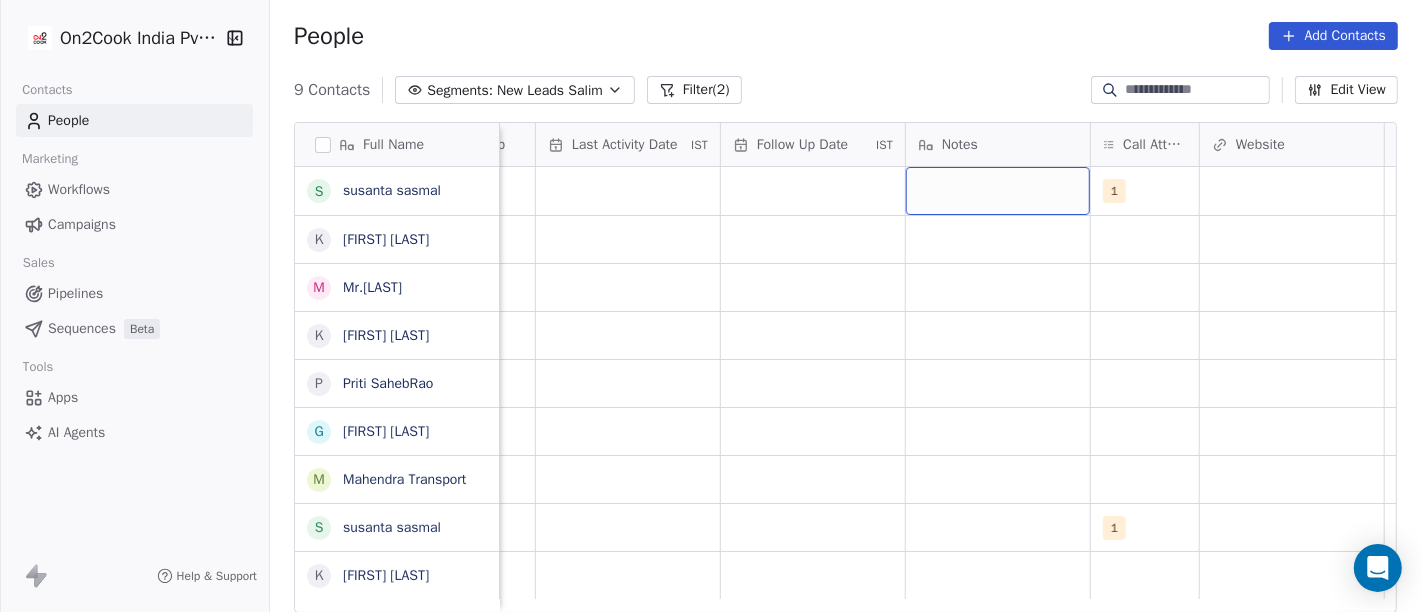 click at bounding box center (998, 191) 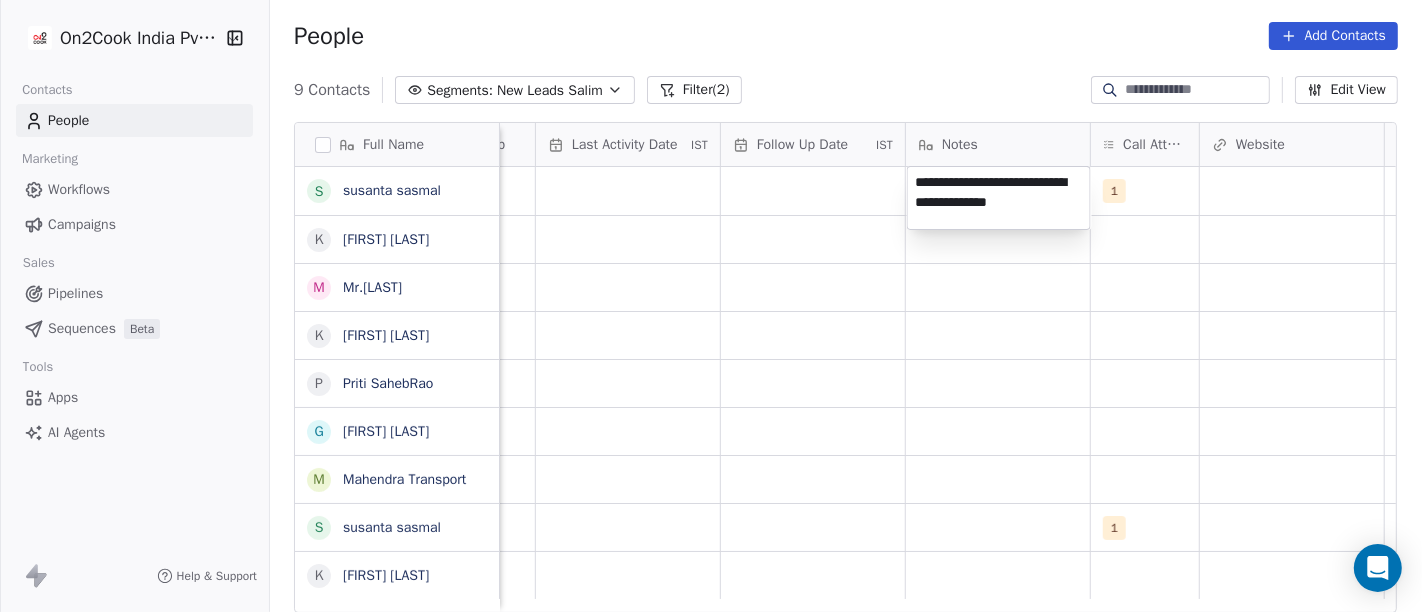 type on "**********" 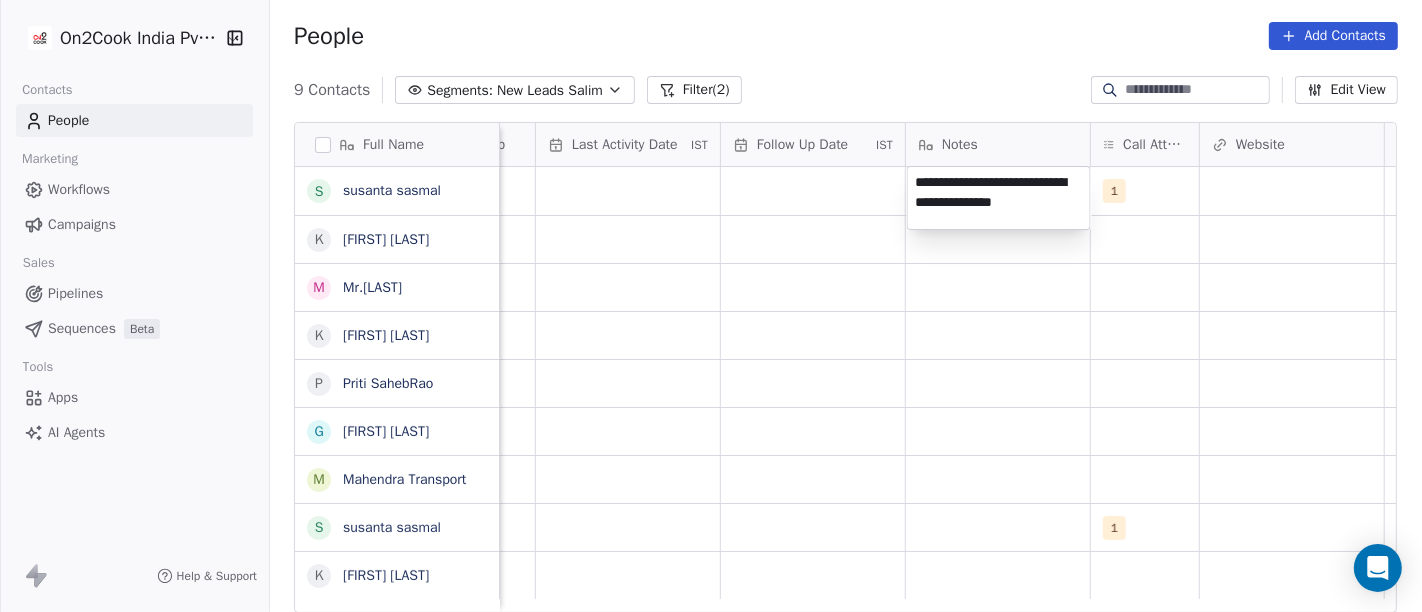 click on "**********" at bounding box center (711, 306) 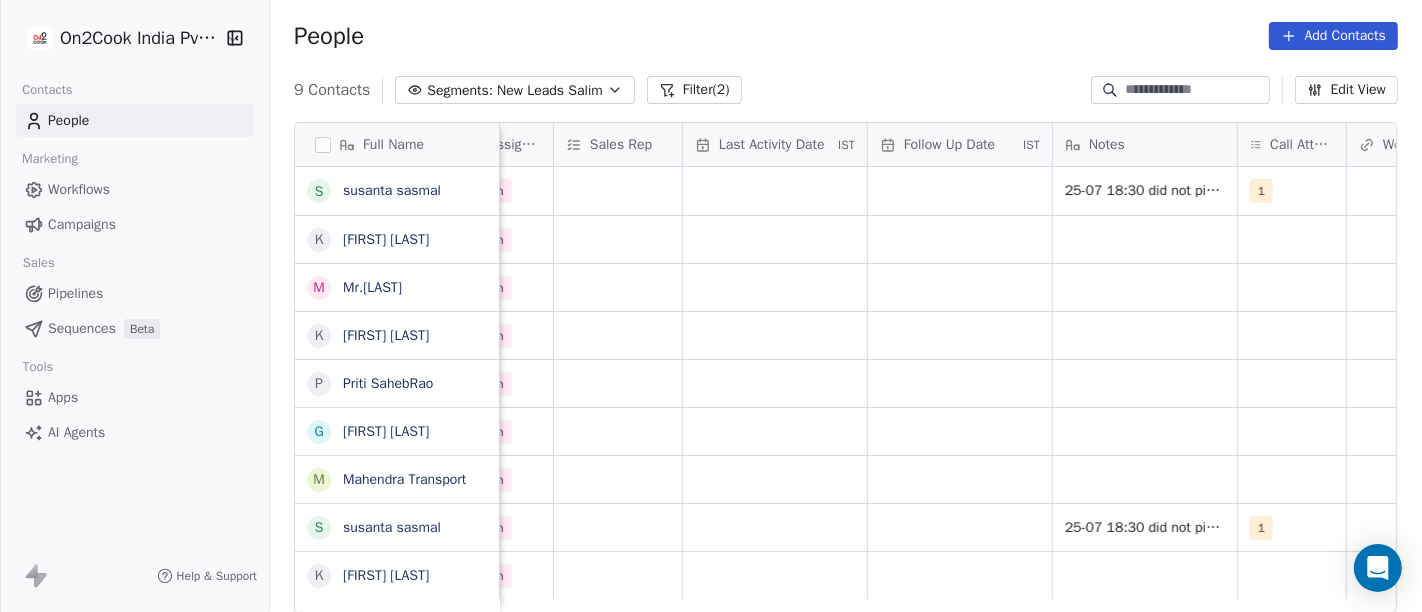 scroll, scrollTop: 0, scrollLeft: 1085, axis: horizontal 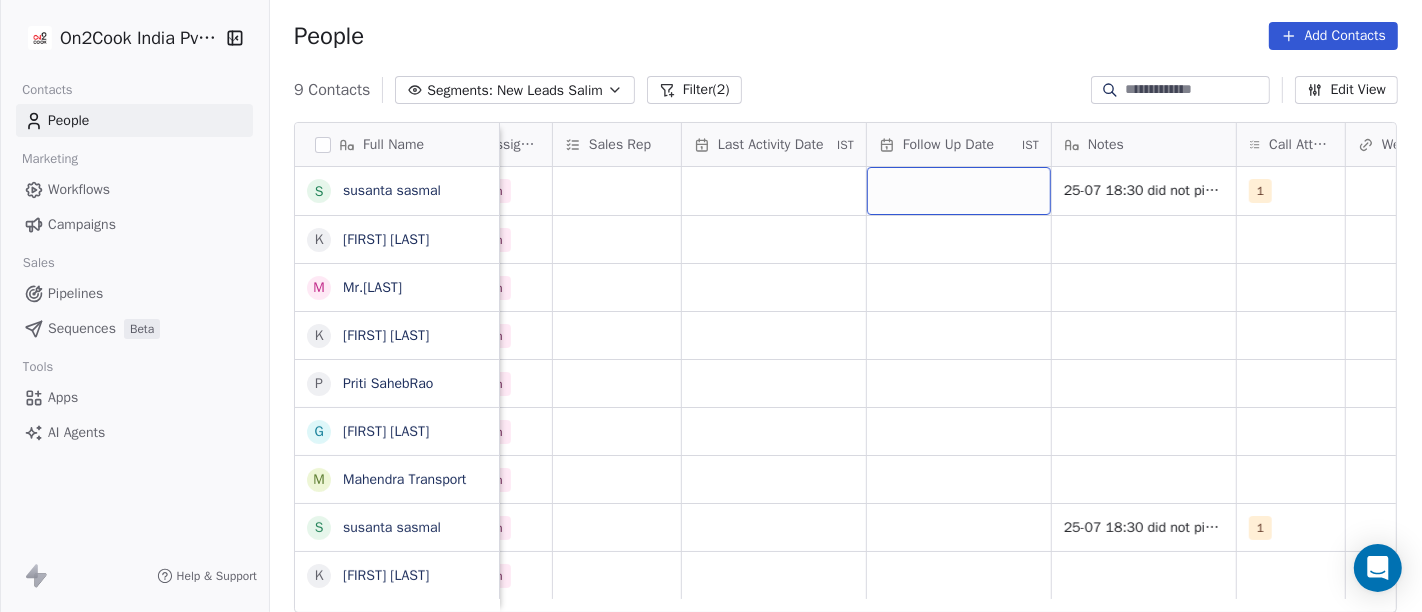 click at bounding box center [959, 191] 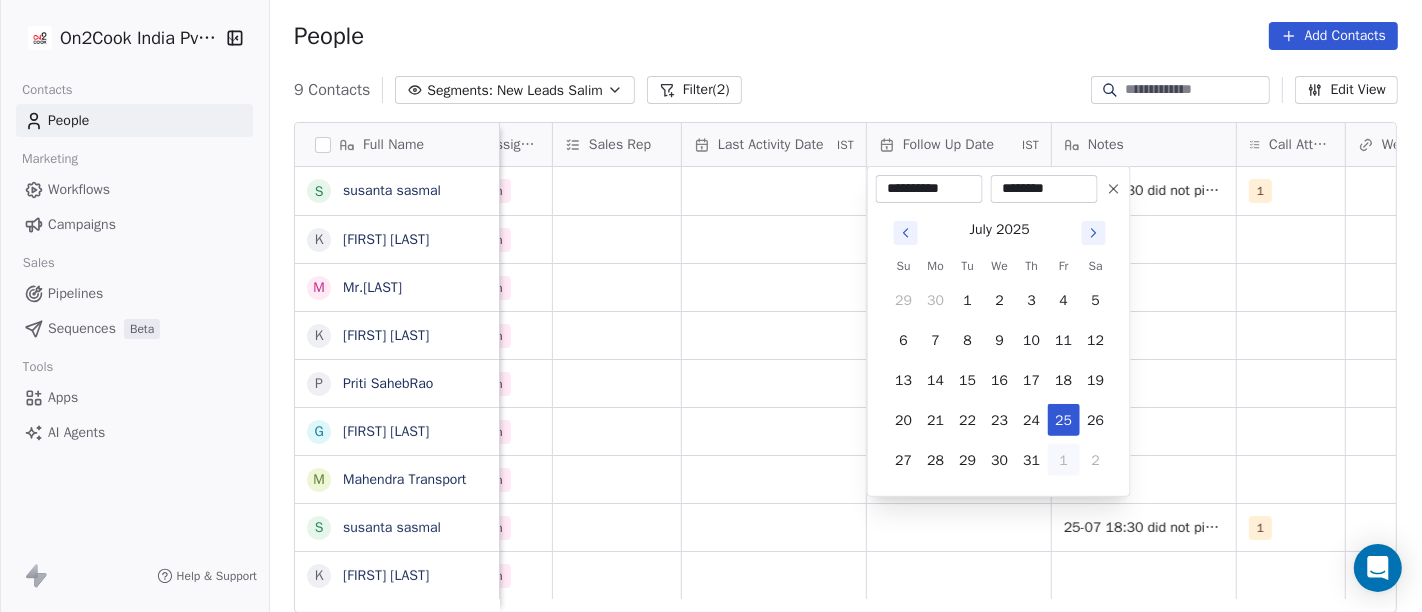 click on "1" at bounding box center [1064, 460] 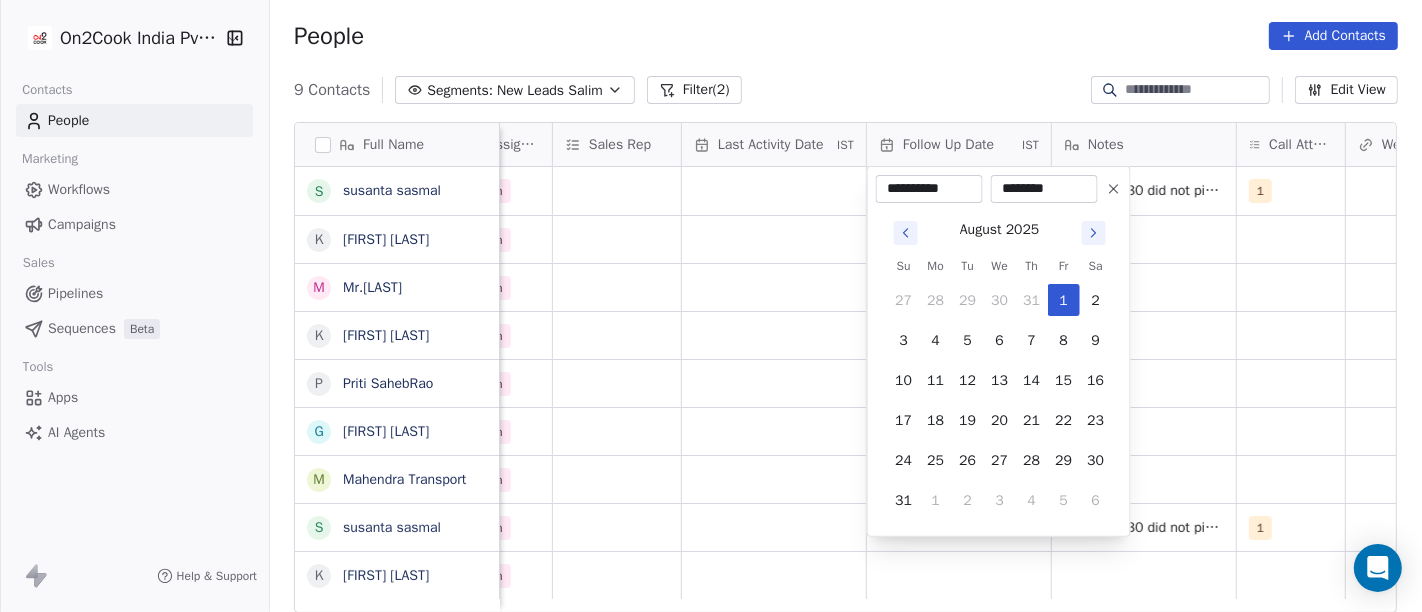 click on "On2Cook India Pvt. Ltd. Contacts People Marketing Workflows Campaigns Sales Pipelines Sequences Beta Tools Apps AI Agents Help & Support People  Add Contacts 9 Contacts Segments: New Leads Salim Filter  (2) Edit View Tag Add to Sequence Full Name s susanta sasmal K Kaushik Patel M Mr.Adnan K Kâpil Gúpta P Priti SahebRao G Geeta bhatia M Mahendra Transport s susanta sasmal K Kaushik Patel Created Date IST Lead Status Tags Assignee Sales Rep Last Activity Date IST Follow Up Date IST Notes Call Attempts Website zomato link outlet type Location   Jul 24, 2025 07:46 PM Salim 25-07 18:30 did not pick up call WA msg sent 1 cloud_kitchen   Jul 24, 2025 07:28 PM Salim restaurants   Jul 24, 2025 07:16 PM Salim food_consultants   Jul 24, 2025 07:10 PM Salim cloud_kitchen   Jul 24, 2025 06:34 PM Salim cloud_kitchen   Jul 24, 2025 06:15 PM Salim cloud_kitchen   Jul 24, 2025 05:44 PM Salim resort/hotels   Jul 24, 2025 07:46 PM Salim 25-07 18:30 did not pick up call WA msg sent 1 cloud_kitchen   Jul 24, 2025 07:28 PM" at bounding box center [711, 306] 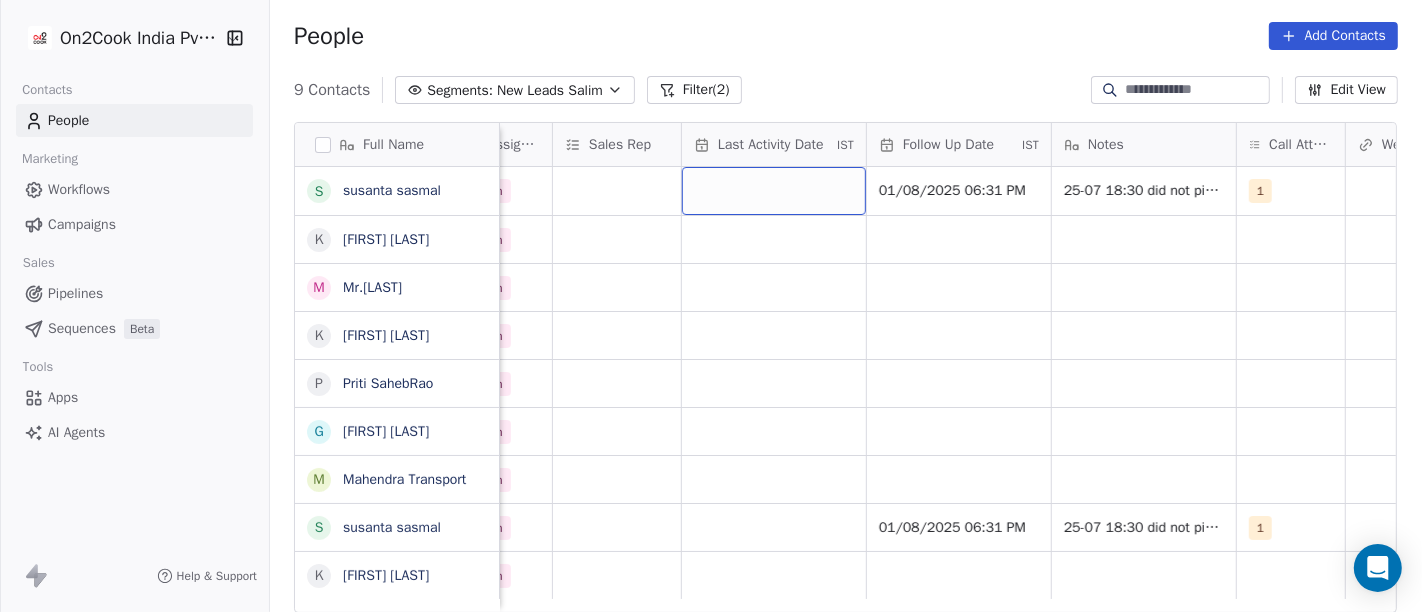 click at bounding box center (774, 191) 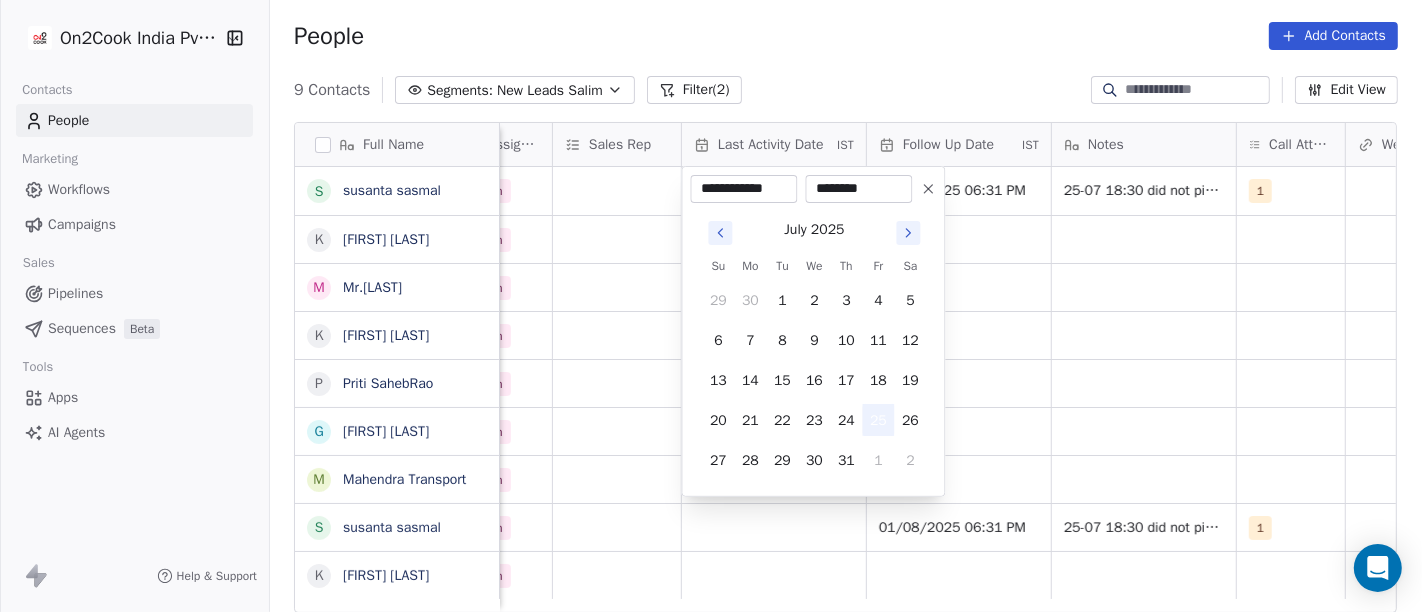 click on "25" at bounding box center [878, 420] 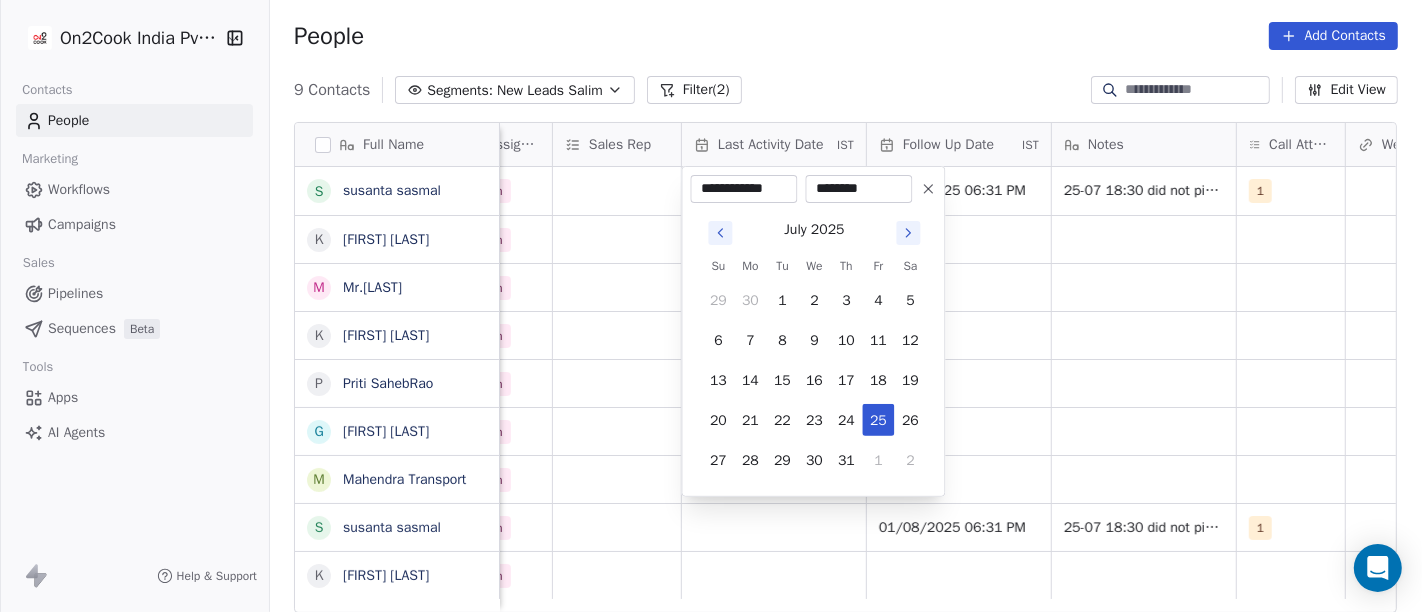 click on "On2Cook India Pvt. Ltd. Contacts People Marketing Workflows Campaigns Sales Pipelines Sequences Beta Tools Apps AI Agents Help & Support People  Add Contacts 9 Contacts Segments: New Leads Salim Filter  (2) Edit View Tag Add to Sequence Full Name s susanta sasmal K Kaushik Patel M Mr.Adnan K Kâpil Gúpta P Priti SahebRao G Geeta bhatia M Mahendra Transport s susanta sasmal K Kaushik Patel Created Date IST Lead Status Tags Assignee Sales Rep Last Activity Date IST Follow Up Date IST Notes Call Attempts Website zomato link outlet type Location   Jul 24, 2025 07:46 PM Salim 01/08/2025 06:31 PM 25-07 18:30 did not pick up call WA msg sent 1 cloud_kitchen   Jul 24, 2025 07:28 PM Salim restaurants   Jul 24, 2025 07:16 PM Salim food_consultants   Jul 24, 2025 07:10 PM Salim cloud_kitchen   Jul 24, 2025 06:34 PM Salim cloud_kitchen   Jul 24, 2025 06:15 PM Salim cloud_kitchen   Jul 24, 2025 05:44 PM Salim resort/hotels   Jul 24, 2025 07:46 PM Salim 01/08/2025 06:31 PM 25-07 18:30 did not pick up call WA msg sent 1" at bounding box center (711, 306) 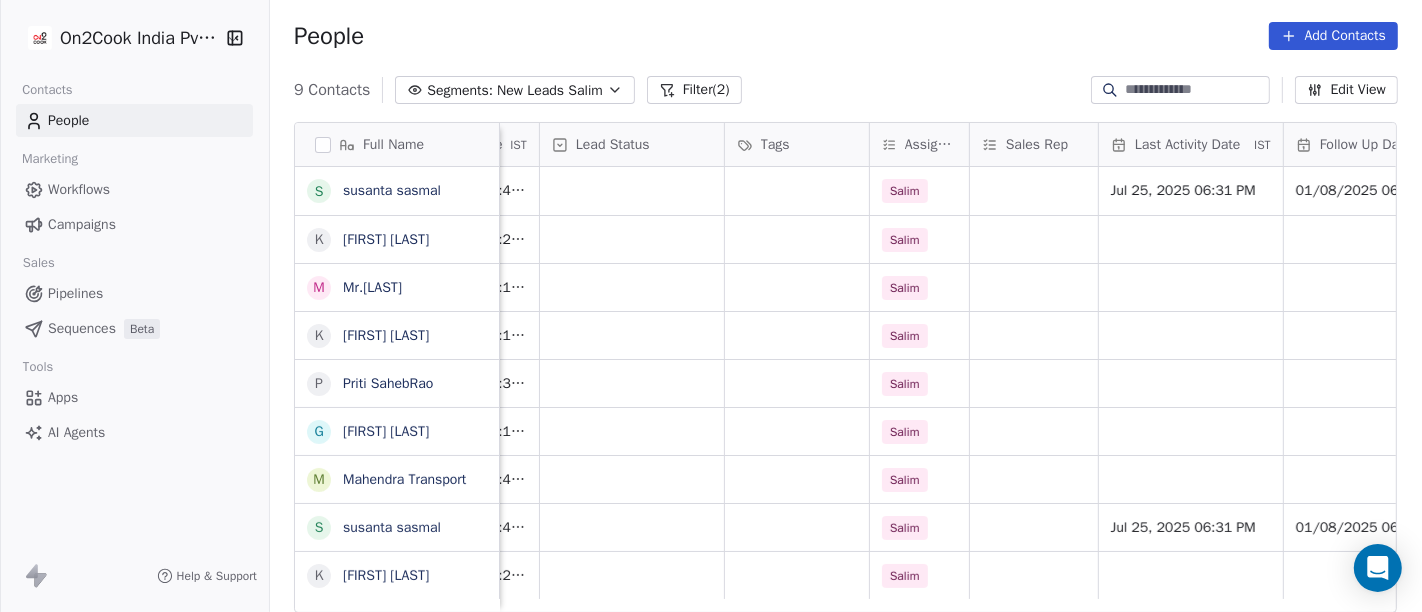 scroll, scrollTop: 0, scrollLeft: 628, axis: horizontal 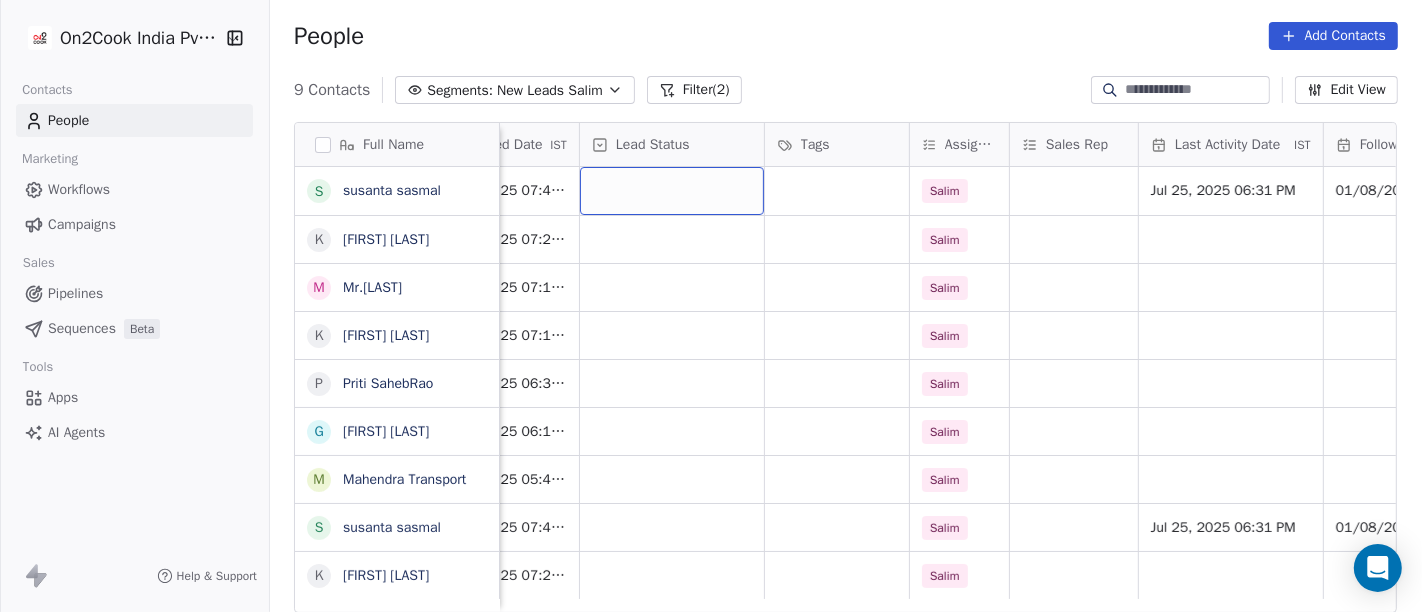 click at bounding box center (672, 191) 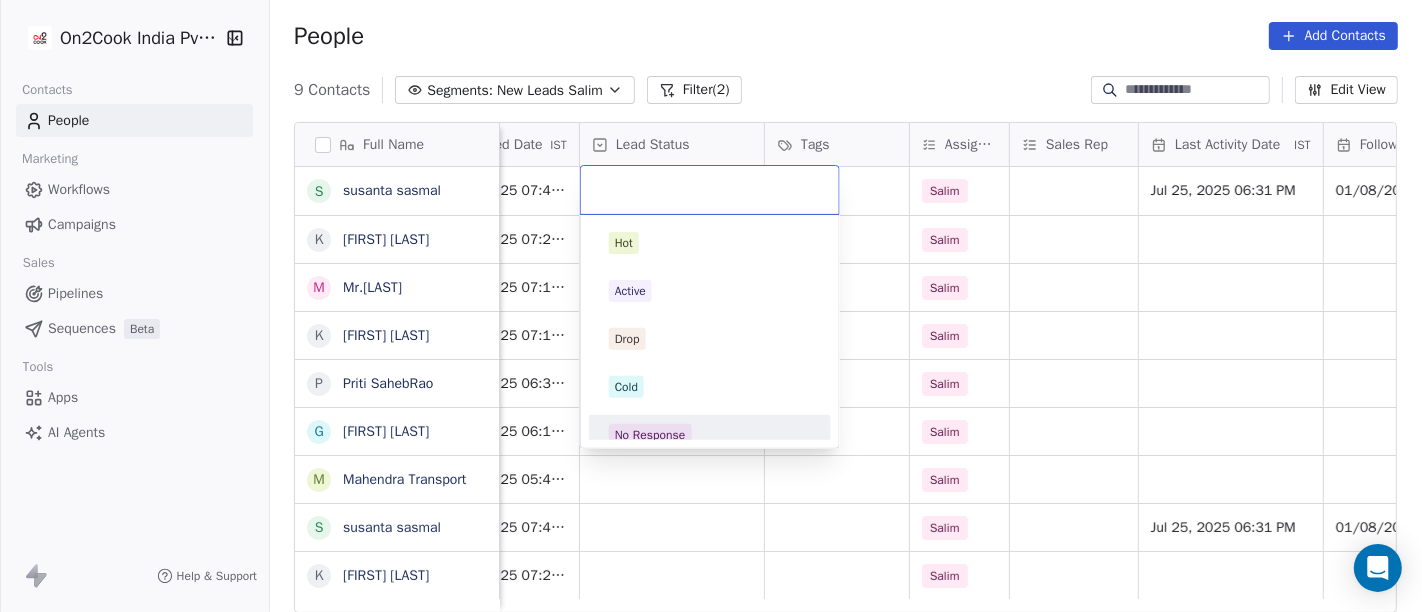 click on "No Response" at bounding box center [710, 435] 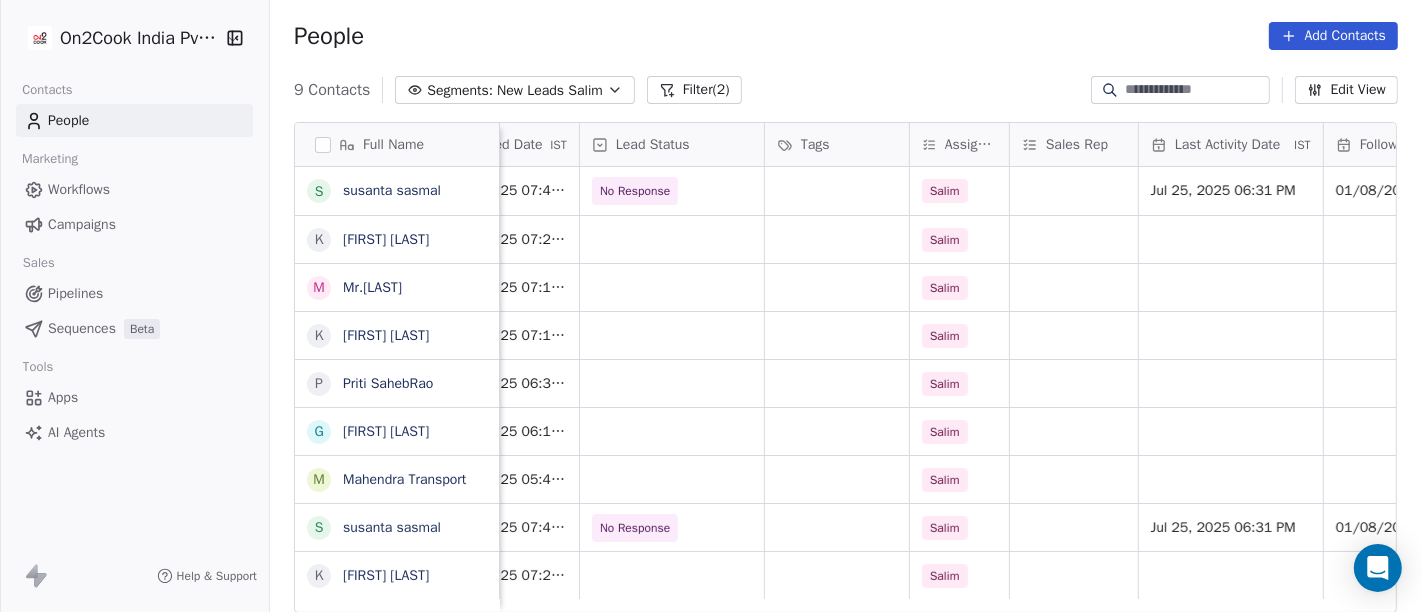 click on "9 Contacts Segments: New Leads Salim Filter  (2) Edit View" at bounding box center [846, 90] 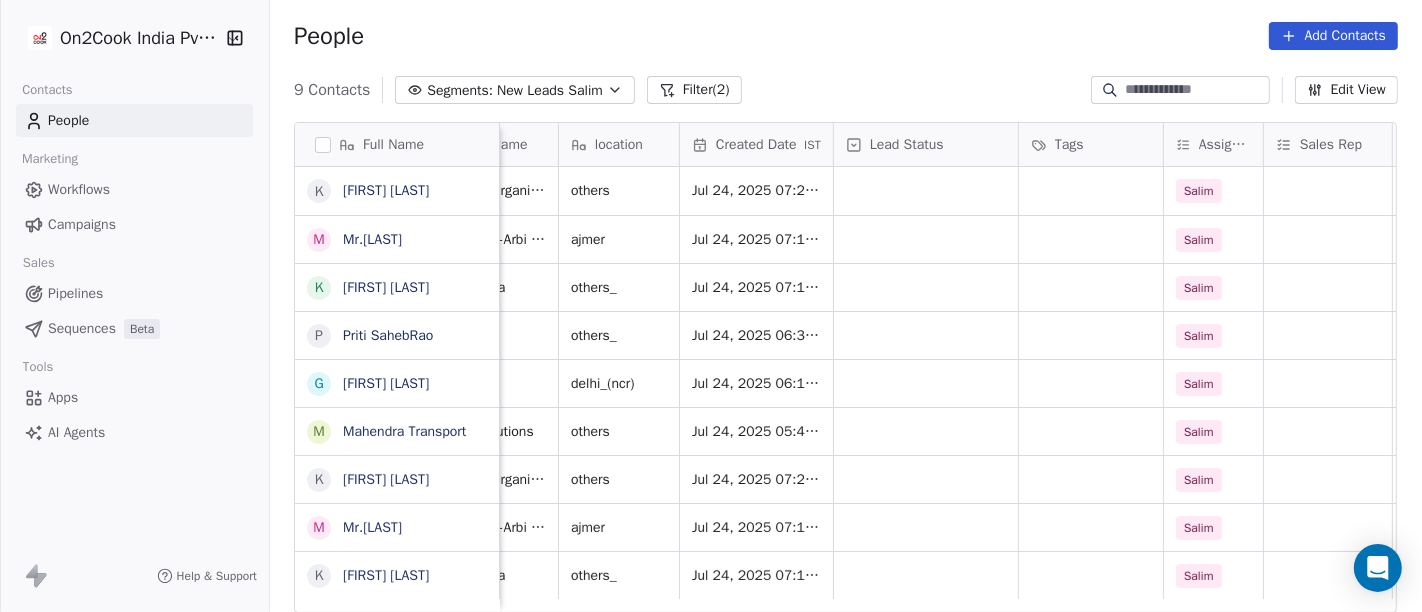 scroll, scrollTop: 0, scrollLeft: 374, axis: horizontal 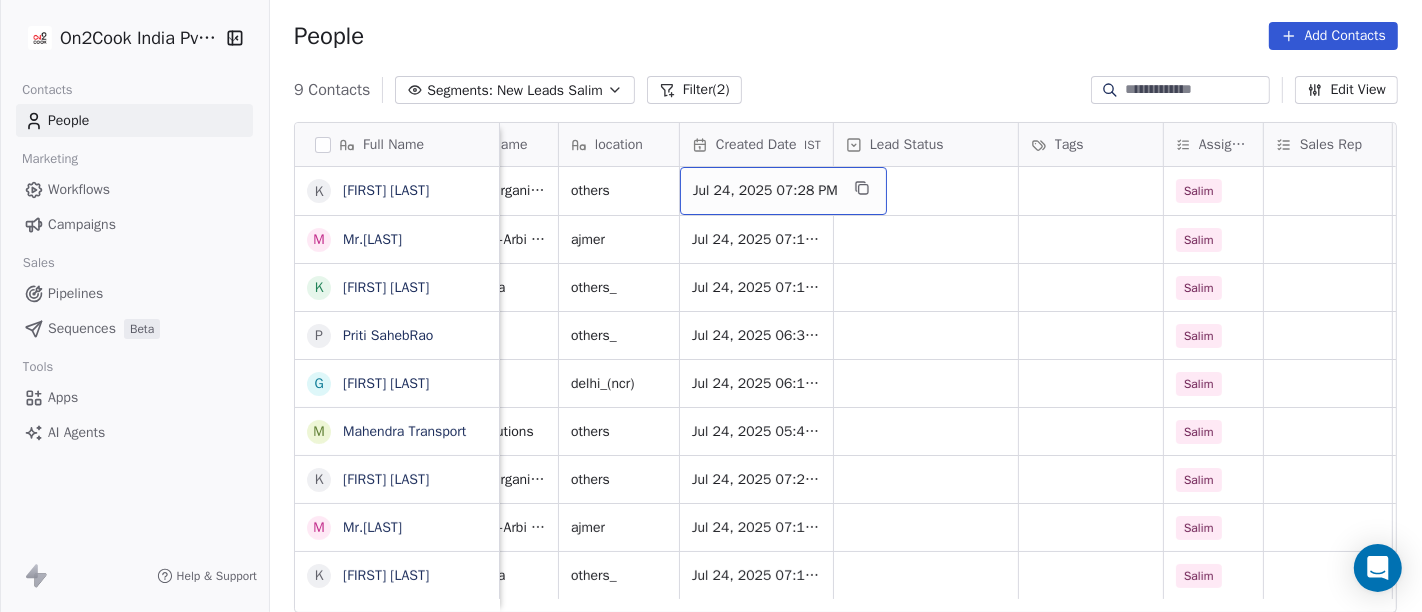 click on "People  Add Contacts" at bounding box center [846, 36] 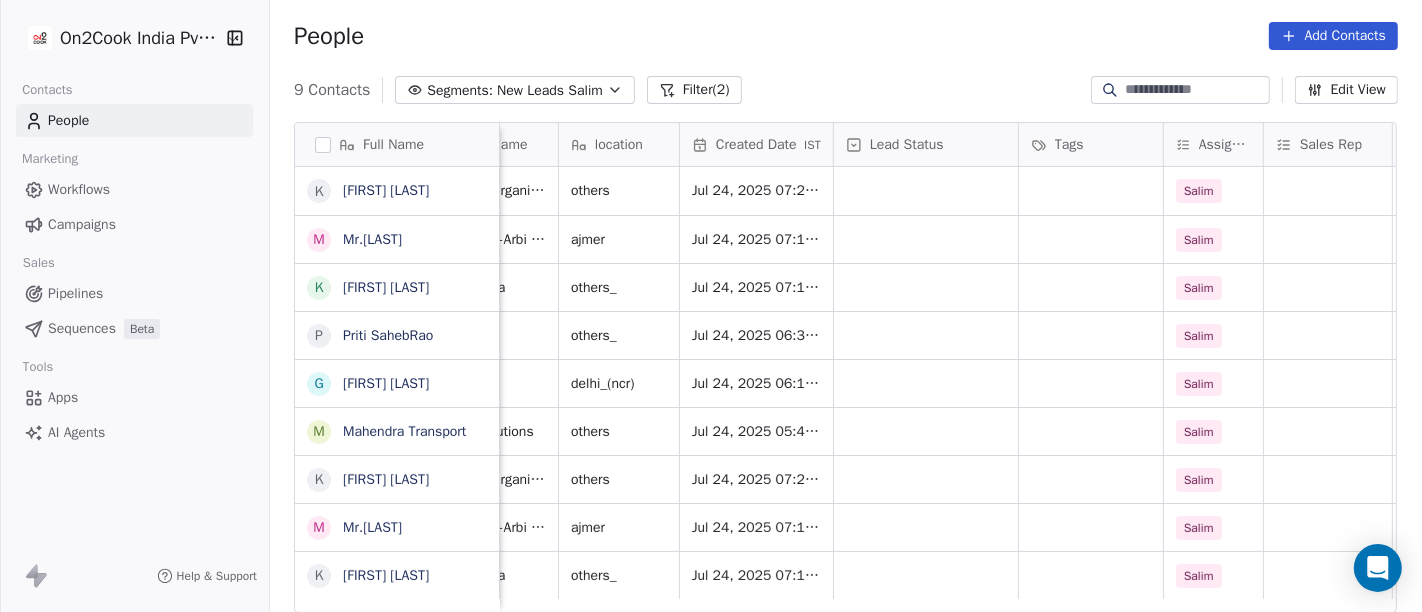 scroll, scrollTop: 0, scrollLeft: 0, axis: both 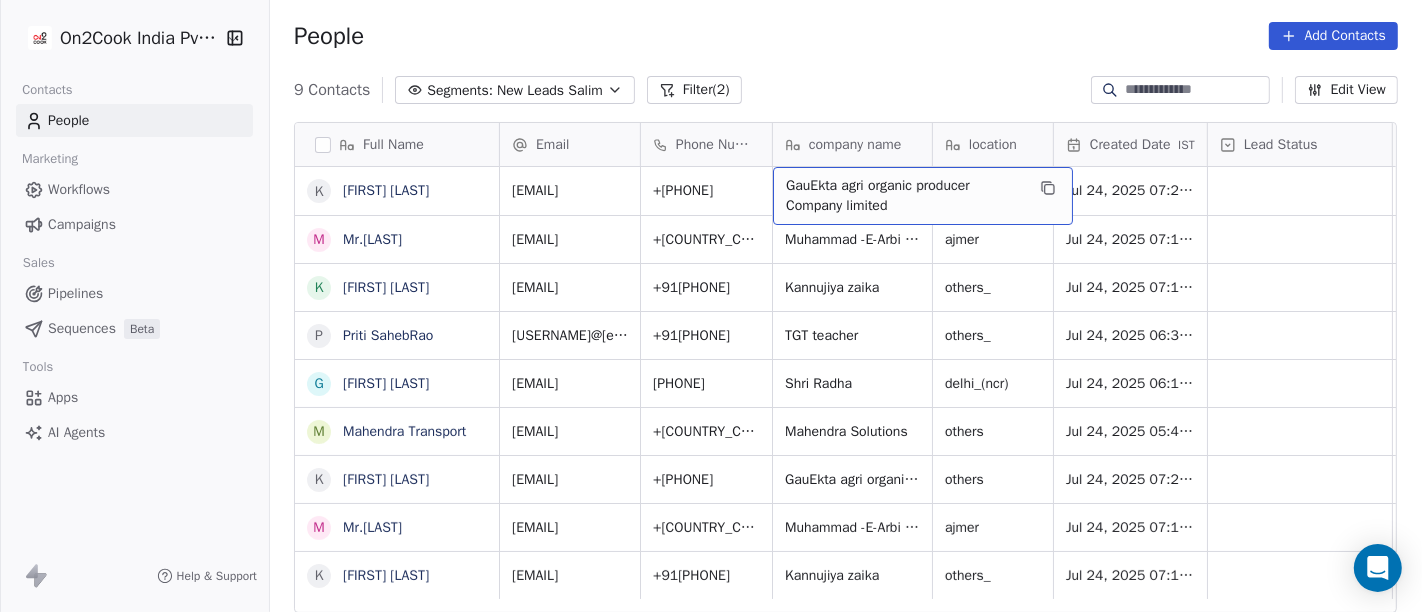 click on "9 Contacts Segments: New Leads Salim Filter  (2) Edit View" at bounding box center [846, 90] 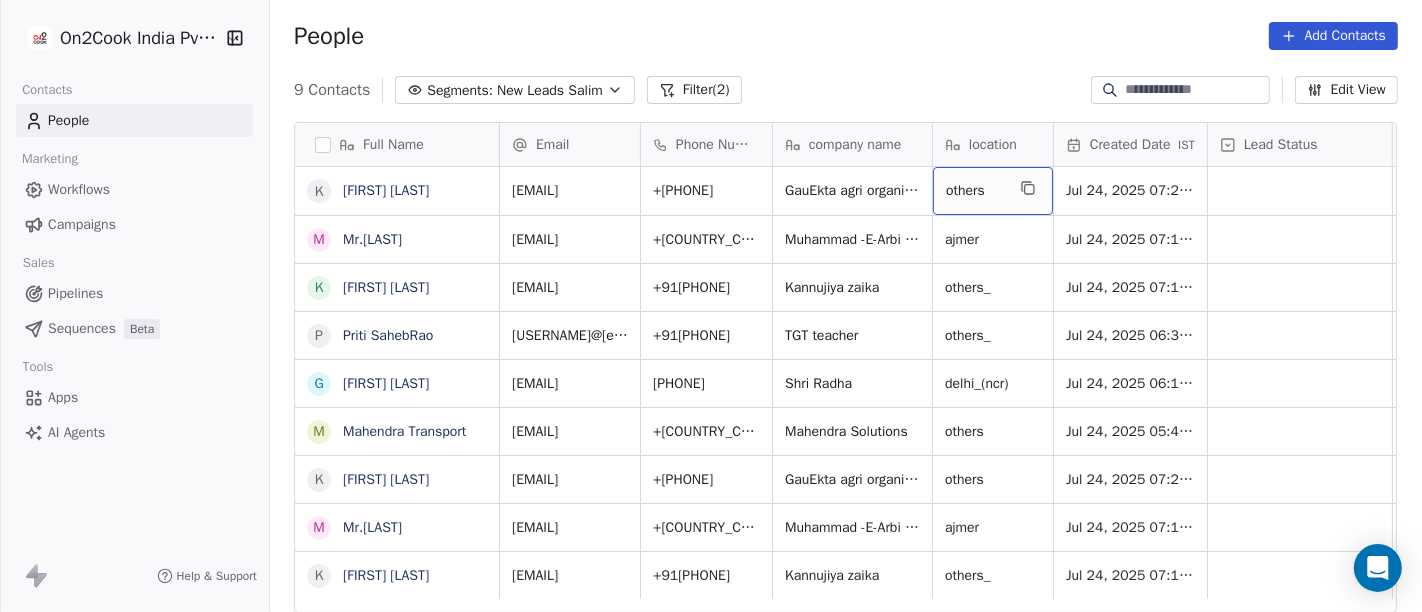 click on "others" at bounding box center (975, 191) 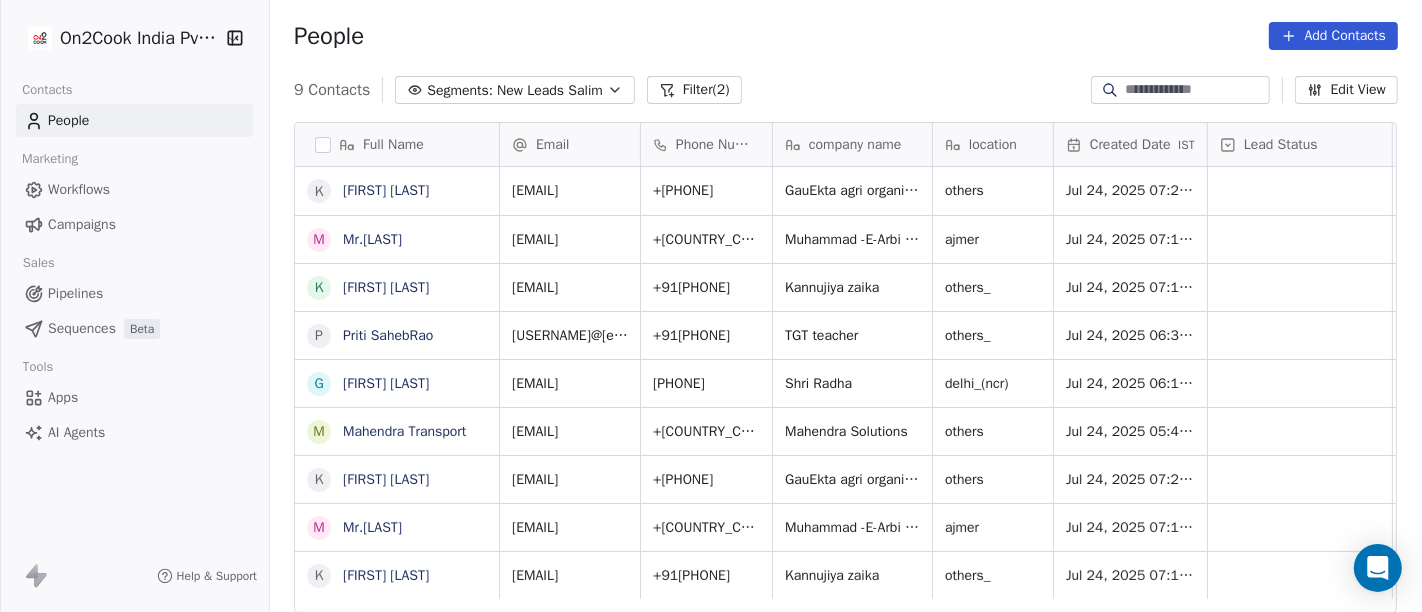 click on "On2Cook India Pvt. Ltd. Contacts People Marketing Workflows Campaigns Sales Pipelines Sequences Beta Tools Apps AI Agents Help & Support People  Add Contacts 9 Contacts Segments: New Leads Salim Filter  (2) Edit View Tag Add to Sequence Full Name K Kaushik Patel M Mr.Adnan K Kâpil Gúpta P Priti SahebRao G Geeta bhatia M Mahendra Transport K Kaushik Patel M Mr.Adnan K Kâpil Gúpta Email Phone Number company name location Created Date IST Lead Status Tags Assignee Sales Rep Last Activity Date IST kthakorji@gmail.com +919824188762 GauEkta agri organic producer Company limited others Jul 24, 2025 07:28 PM Salim ca61208055@gmail.com +919828289859 Muhammad -E-Arbi cafe ajmer Jul 24, 2025 07:16 PM Salim kapilknj6267@gmail.com +919198687272 Kannujiya zaika others_ Jul 24, 2025 07:10 PM Salim keepintouchwithpriti@gmail.com +917802854949 TGT teacher others_ Jul 24, 2025 06:34 PM Salim geetabhatia62622@gmail.com +918700044684 Shri Radha delhi_(ncr) Jul 24, 2025 06:15 PM Salim mahendra.transport.198@gmail.com others" at bounding box center [711, 306] 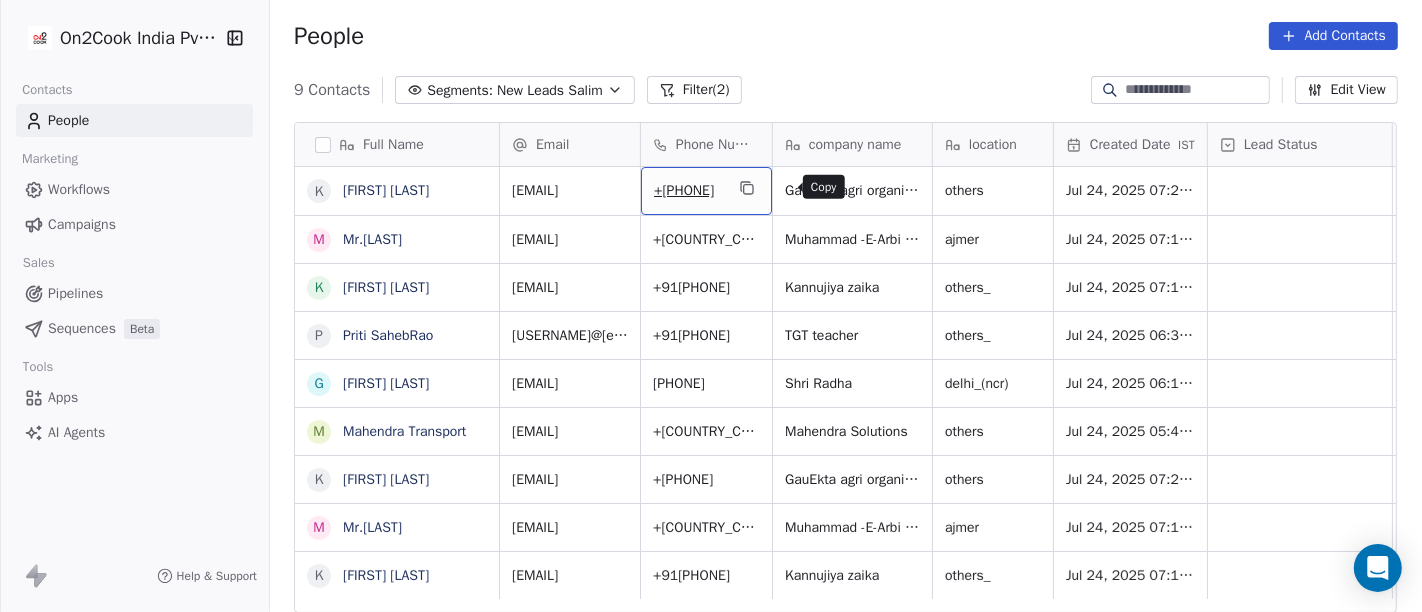 click 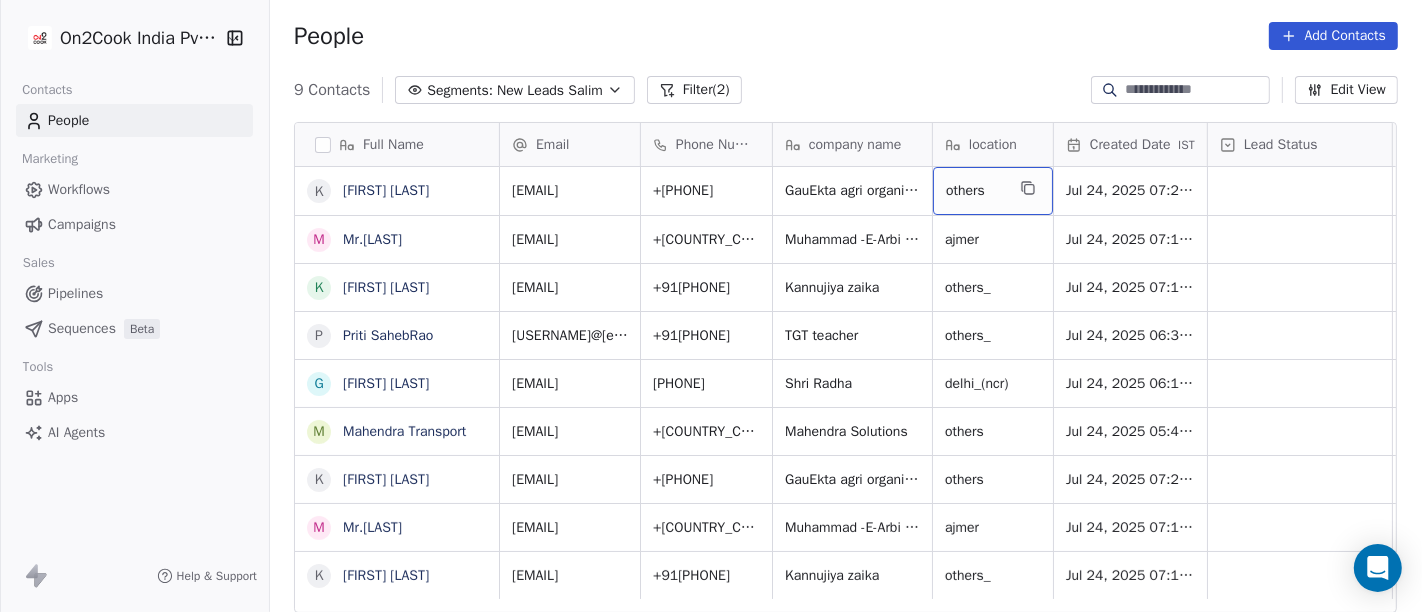 click on "others" at bounding box center (975, 191) 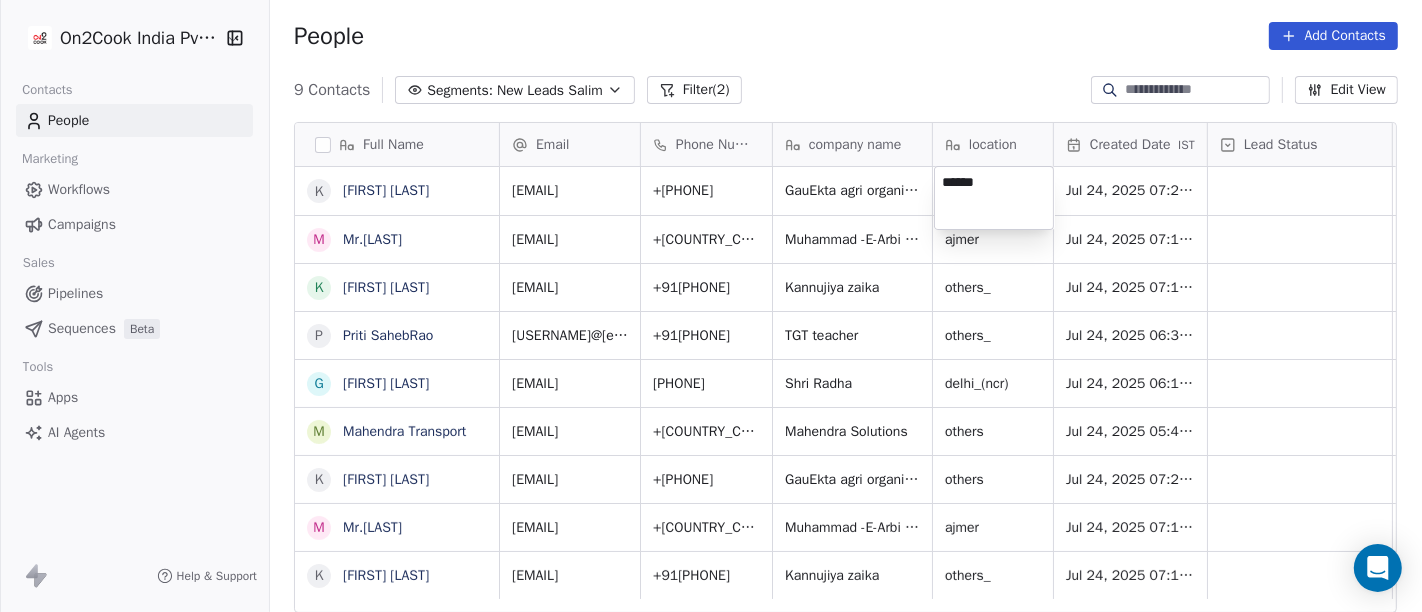click on "******" at bounding box center (994, 198) 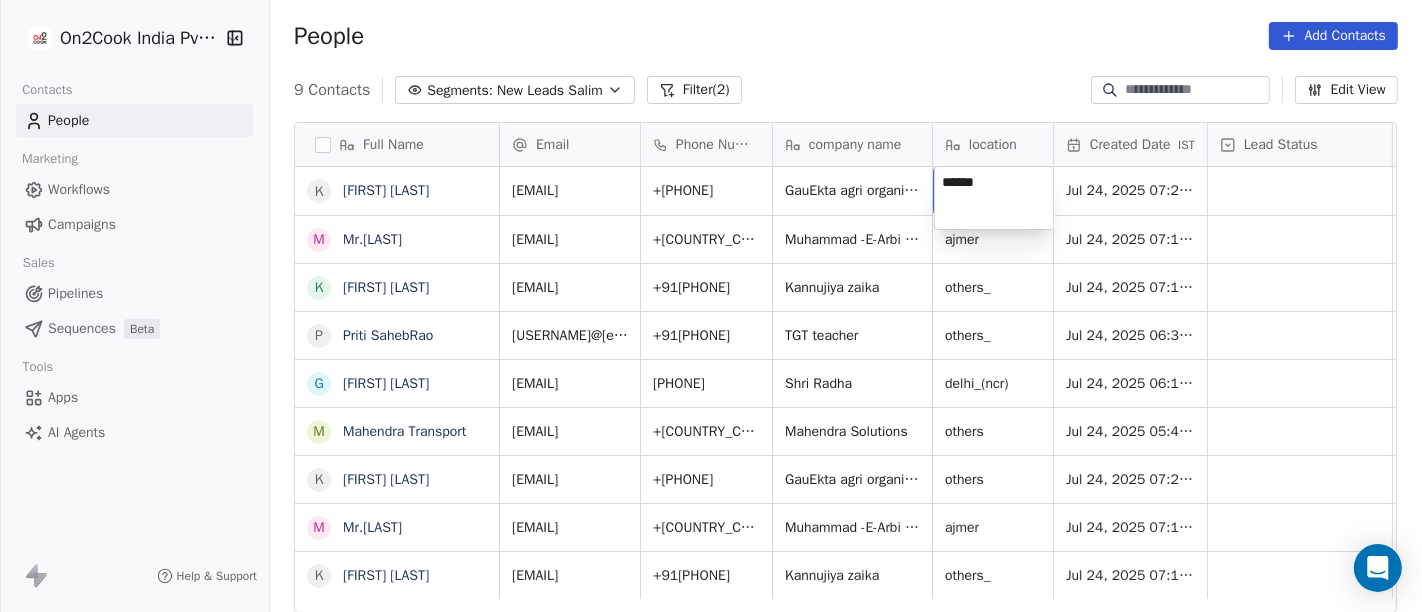 click on "On2Cook India Pvt. Ltd. Contacts People Marketing Workflows Campaigns Sales Pipelines Sequences Beta Tools Apps AI Agents Help & Support People  Add Contacts 9 Contacts Segments: New Leads Salim Filter  (2) Edit View Tag Add to Sequence Full Name K Kaushik Patel M Mr.Adnan K Kâpil Gúpta P Priti SahebRao G Geeta bhatia M Mahendra Transport K Kaushik Patel M Mr.Adnan K Kâpil Gúpta Email Phone Number company name location Created Date IST Lead Status Tags Assignee Sales Rep Last Activity Date IST kthakorji@gmail.com +919824188762 GauEkta agri organic producer Company limited others Jul 24, 2025 07:28 PM Salim ca61208055@gmail.com +919828289859 Muhammad -E-Arbi cafe ajmer Jul 24, 2025 07:16 PM Salim kapilknj6267@gmail.com +919198687272 Kannujiya zaika others_ Jul 24, 2025 07:10 PM Salim keepintouchwithpriti@gmail.com +917802854949 TGT teacher others_ Jul 24, 2025 06:34 PM Salim geetabhatia62622@gmail.com +918700044684 Shri Radha delhi_(ncr) Jul 24, 2025 06:15 PM Salim mahendra.transport.198@gmail.com others" at bounding box center (711, 306) 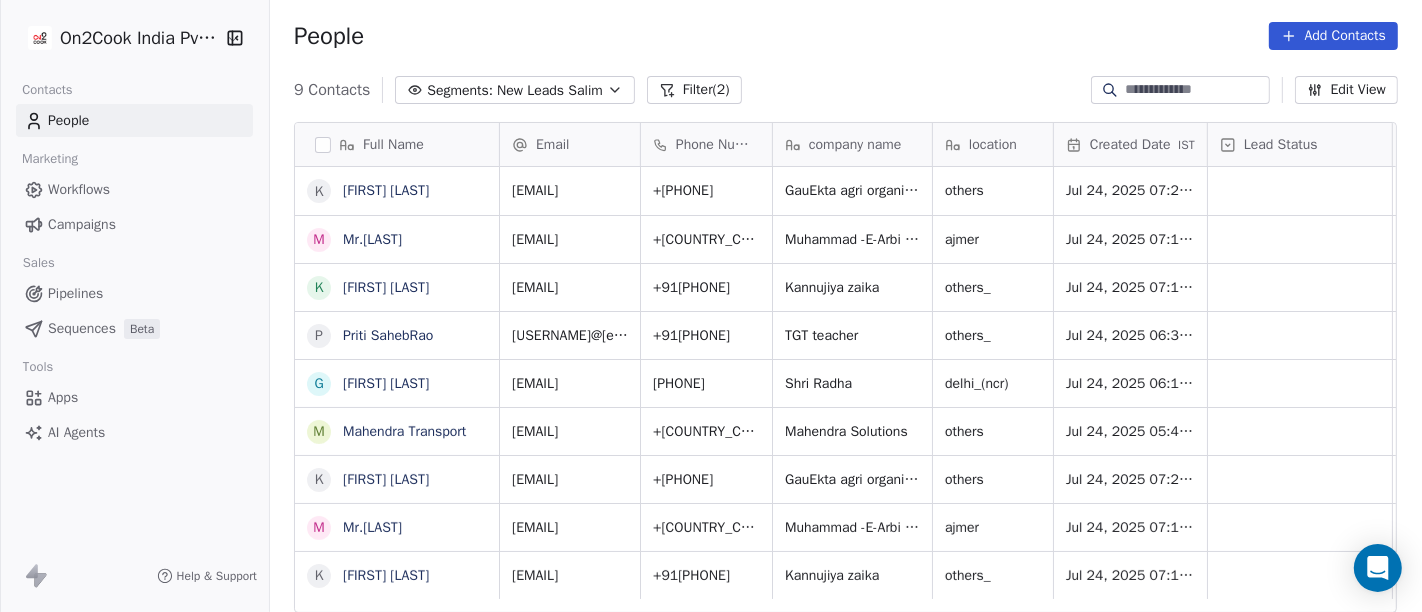 click on "People  Add Contacts" at bounding box center (846, 36) 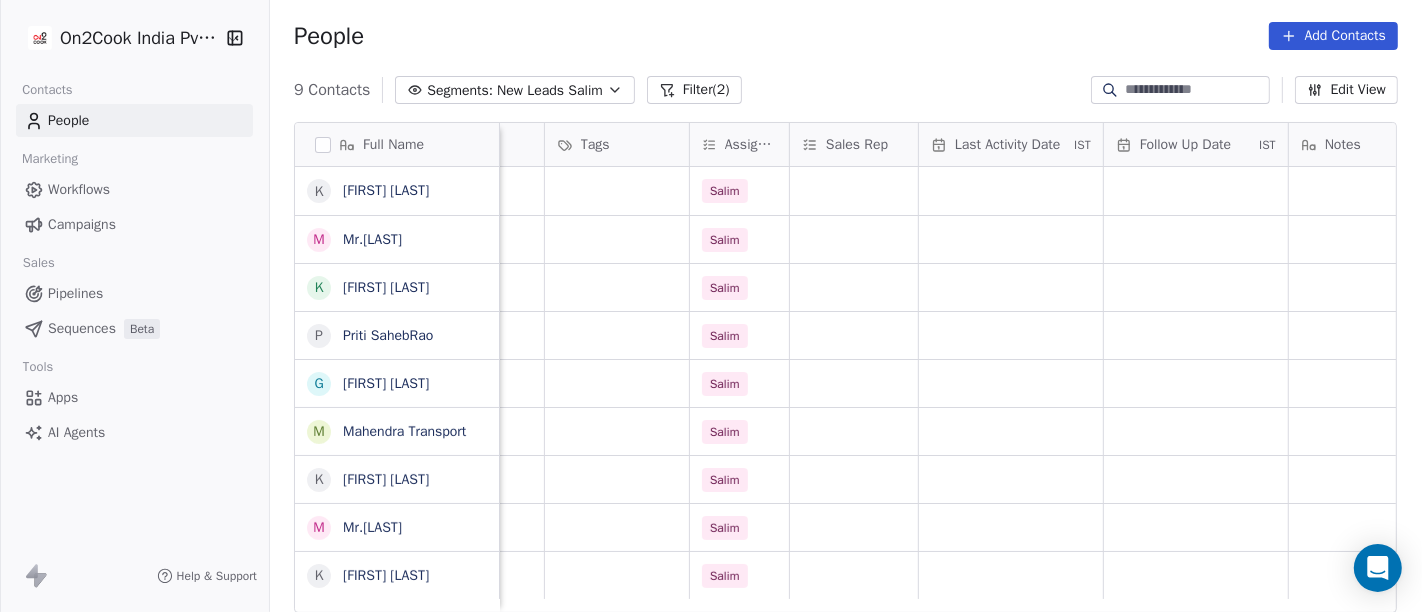 scroll, scrollTop: 0, scrollLeft: 848, axis: horizontal 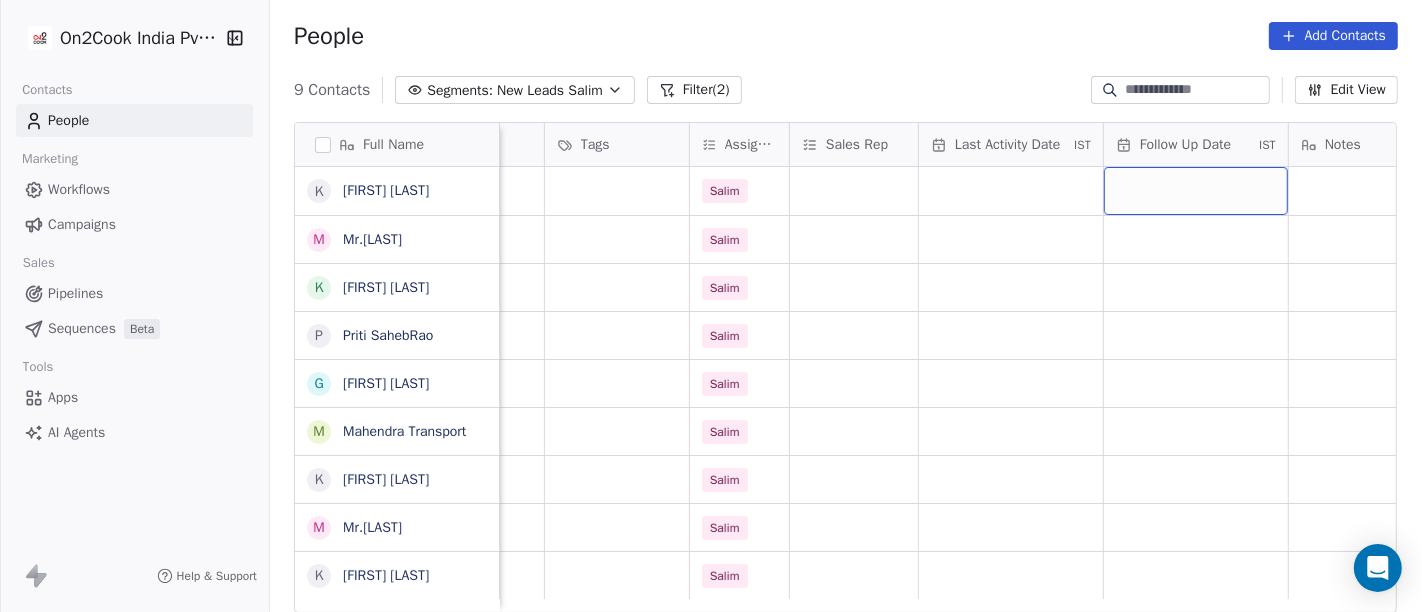 click at bounding box center [1196, 191] 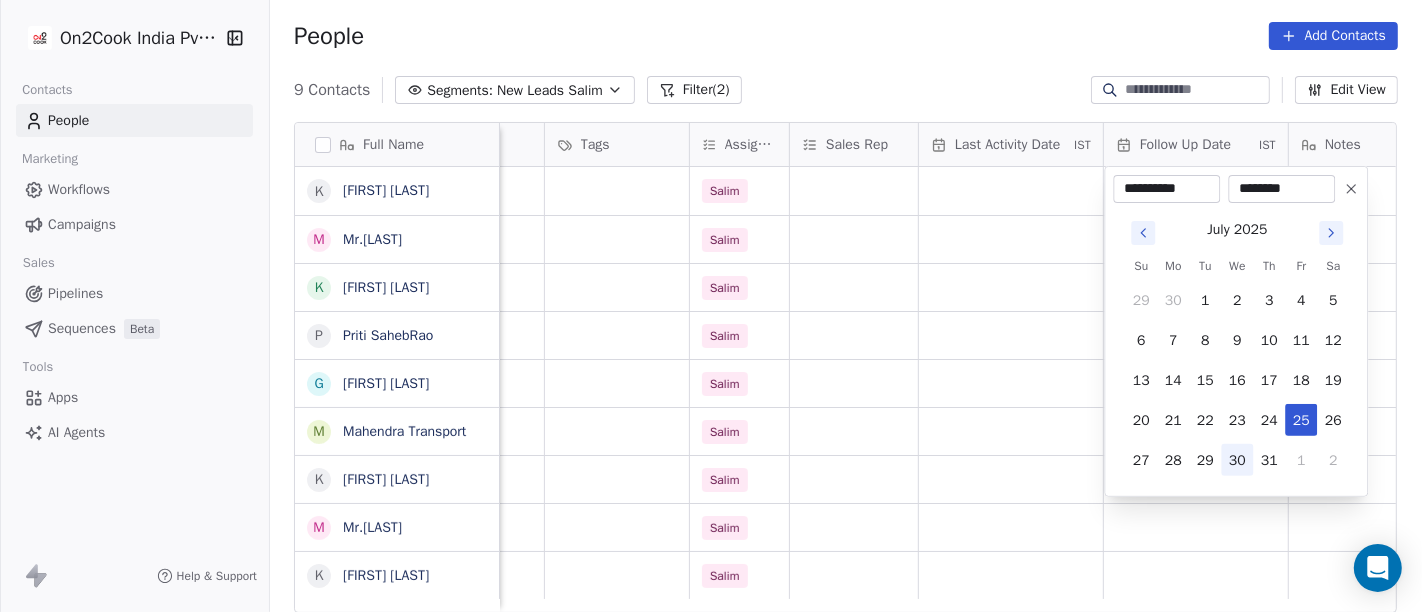 click on "30" at bounding box center (1237, 460) 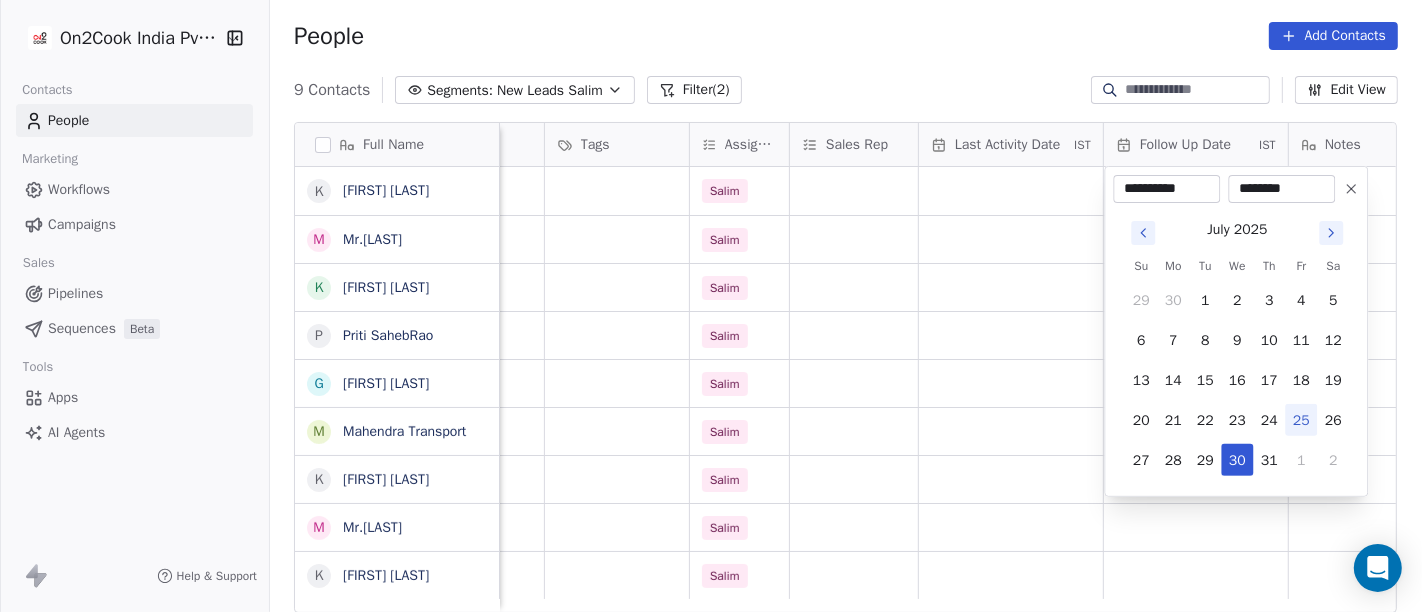 click on "On2Cook India Pvt. Ltd. Contacts People Marketing Workflows Campaigns Sales Pipelines Sequences Beta Tools Apps AI Agents Help & Support People  Add Contacts 9 Contacts Segments: New Leads Salim Filter  (2) Edit View Tag Add to Sequence Full Name K Kaushik Patel M Mr.Adnan K Kâpil Gúpta P Priti SahebRao G Geeta bhatia M Mahendra Transport K Kaushik Patel M Mr.Adnan K Kâpil Gúpta company name location Created Date IST Lead Status Tags Assignee Sales Rep Last Activity Date IST Follow Up Date IST Notes Call Attempts Website zomato link   GauEkta agri organic producer Company limited others Jul 24, 2025 07:28 PM Salim   Muhammad -E-Arbi cafe ajmer Jul 24, 2025 07:16 PM Salim   Kannujiya zaika others_ Jul 24, 2025 07:10 PM Salim   TGT teacher others_ Jul 24, 2025 06:34 PM Salim   Shri Radha delhi_(ncr) Jul 24, 2025 06:15 PM Salim   Mahendra Solutions others Jul 24, 2025 05:44 PM Salim   GauEkta agri organic producer Company limited others Jul 24, 2025 07:28 PM Salim   Muhammad -E-Arbi cafe ajmer Salim" at bounding box center [711, 306] 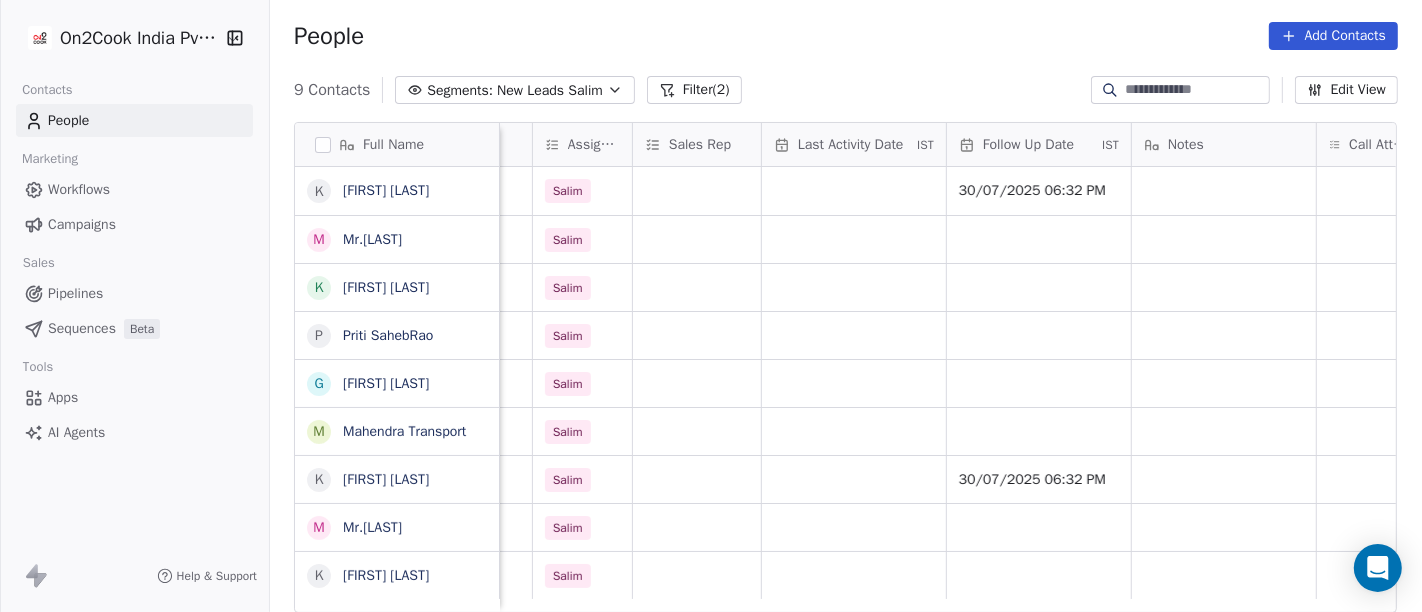 scroll, scrollTop: 0, scrollLeft: 1006, axis: horizontal 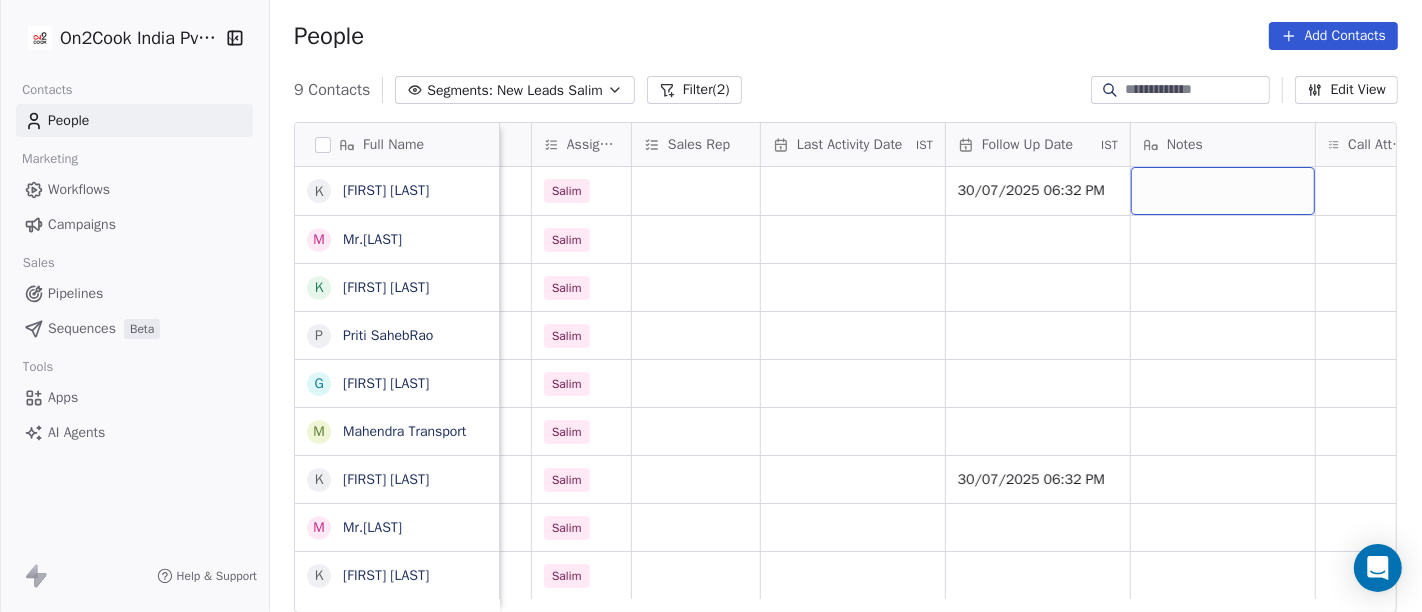 click at bounding box center [1223, 191] 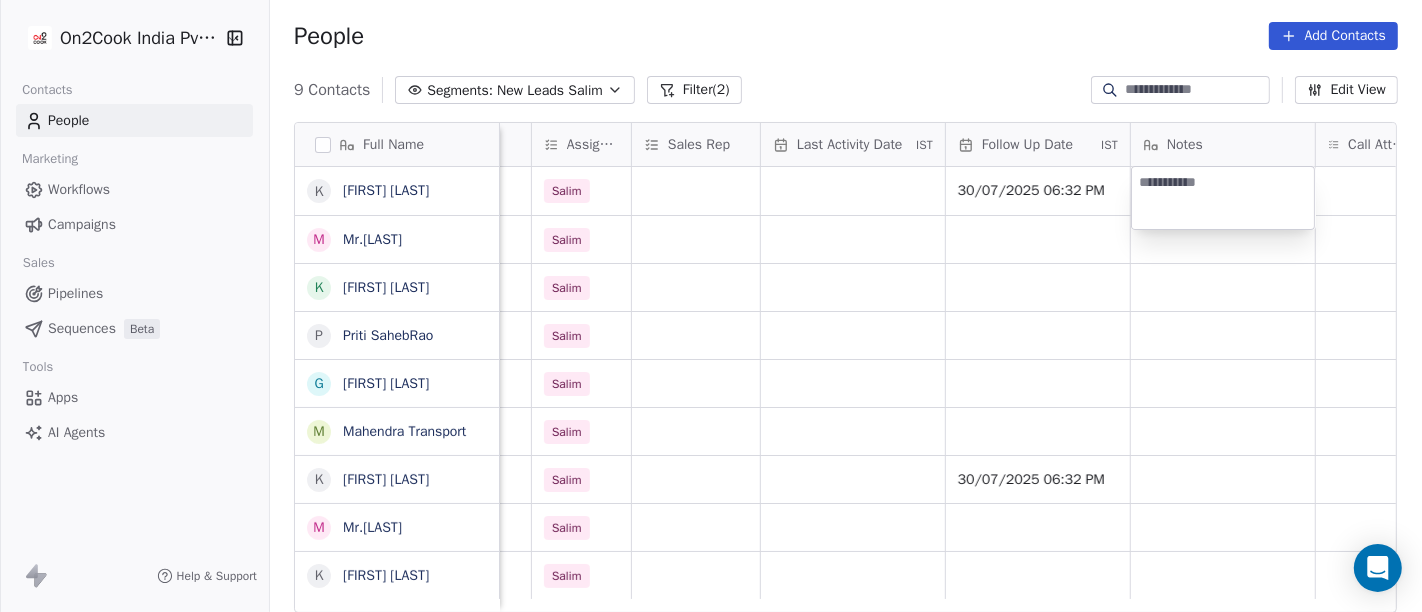 click on "On2Cook India Pvt. Ltd. Contacts People Marketing Workflows Campaigns Sales Pipelines Sequences Beta Tools Apps AI Agents Help & Support People  Add Contacts 9 Contacts Segments: New Leads Salim Filter  (2) Edit View Tag Add to Sequence Full Name K Kaushik Patel M Mr.Adnan K Kâpil Gúpta P Priti SahebRao G Geeta bhatia M Mahendra Transport K Kaushik Patel M Mr.Adnan K Kâpil Gúpta location Created Date IST Lead Status Tags Assignee Sales Rep Last Activity Date IST Follow Up Date IST Notes Call Attempts Website zomato link outlet type   others Jul 24, 2025 07:28 PM Salim 30/07/2025 06:32 PM restaurants   ajmer Jul 24, 2025 07:16 PM Salim food_consultants   others_ Jul 24, 2025 07:10 PM Salim cloud_kitchen   others_ Jul 24, 2025 06:34 PM Salim cloud_kitchen   delhi_(ncr) Jul 24, 2025 06:15 PM Salim cloud_kitchen   others Jul 24, 2025 05:44 PM Salim resort/hotels   others Jul 24, 2025 07:28 PM Salim 30/07/2025 06:32 PM restaurants   ajmer Jul 24, 2025 07:16 PM Salim food_consultants   others_ Salim" at bounding box center [711, 306] 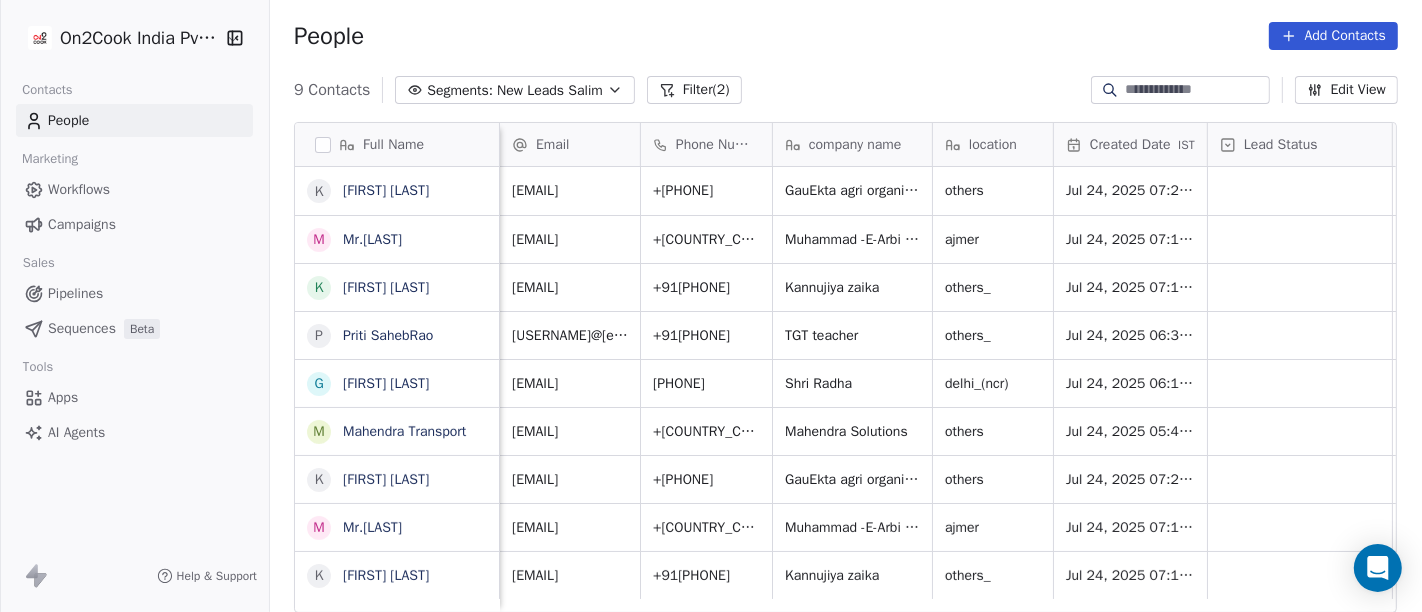 scroll, scrollTop: 0, scrollLeft: 0, axis: both 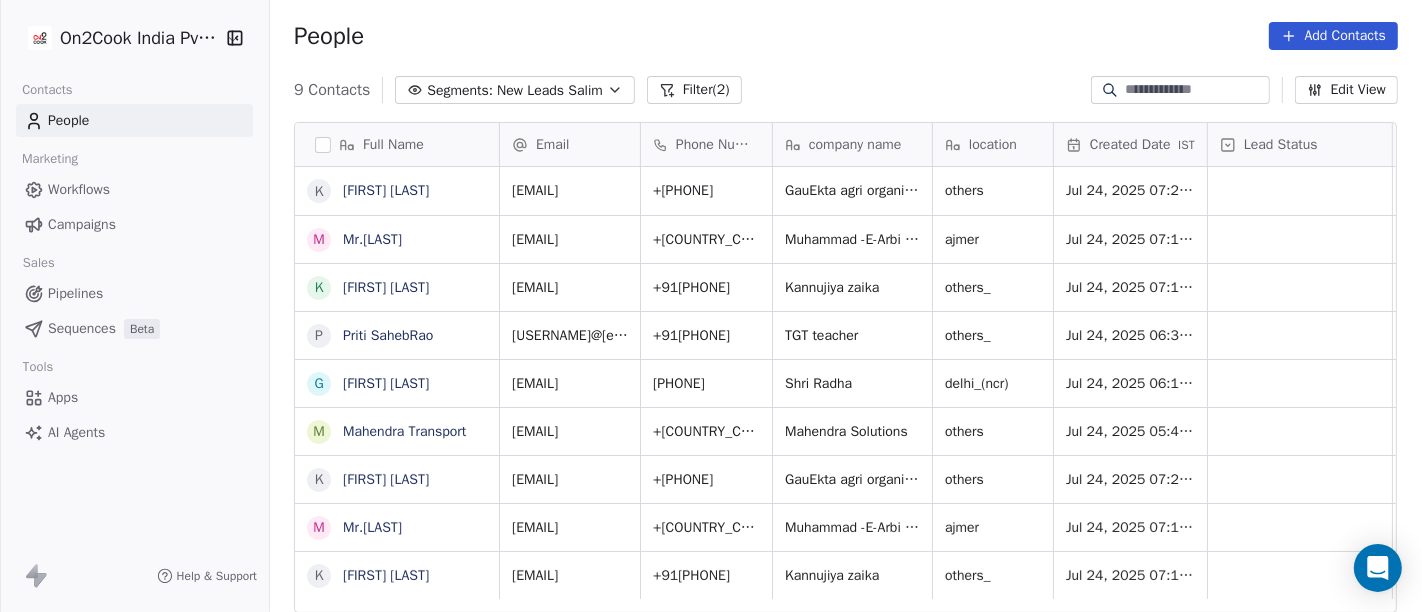 click on "company name" at bounding box center [852, 144] 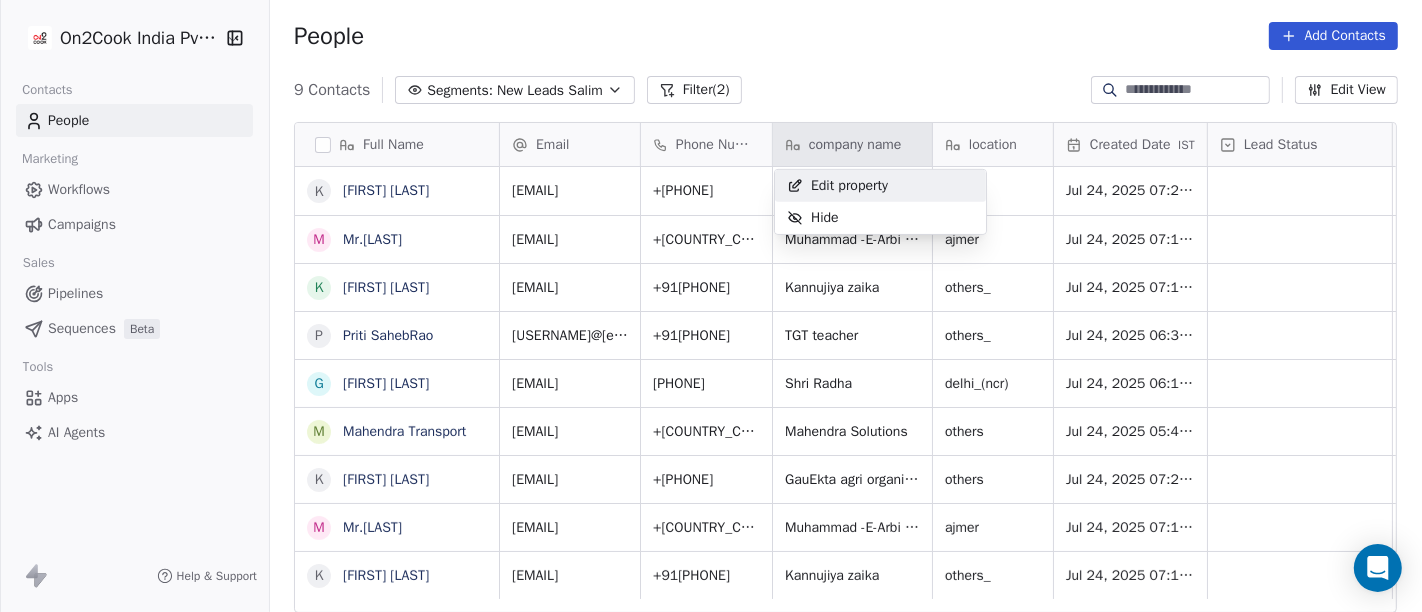 click on "On2Cook India Pvt. Ltd. Contacts People Marketing Workflows Campaigns Sales Pipelines Sequences Beta Tools Apps AI Agents Help & Support People  Add Contacts 9 Contacts Segments: New Leads Salim Filter  (2) Edit View Tag Add to Sequence Full Name K Kaushik Patel M Mr.Adnan K Kâpil Gúpta P Priti SahebRao G Geeta bhatia M Mahendra Transport K Kaushik Patel M Mr.Adnan K Kâpil Gúpta Email Phone Number company name location Created Date IST Lead Status Tags Assignee Sales Rep Last Activity Date IST kthakorji@gmail.com +919824188762 GauEkta agri organic producer Company limited others Jul 24, 2025 07:28 PM Salim ca61208055@gmail.com +919828289859 Muhammad -E-Arbi cafe ajmer Jul 24, 2025 07:16 PM Salim kapilknj6267@gmail.com +919198687272 Kannujiya zaika others_ Jul 24, 2025 07:10 PM Salim keepintouchwithpriti@gmail.com +917802854949 TGT teacher others_ Jul 24, 2025 06:34 PM Salim geetabhatia62622@gmail.com +918700044684 Shri Radha delhi_(ncr) Jul 24, 2025 06:15 PM Salim mahendra.transport.198@gmail.com others" at bounding box center [711, 306] 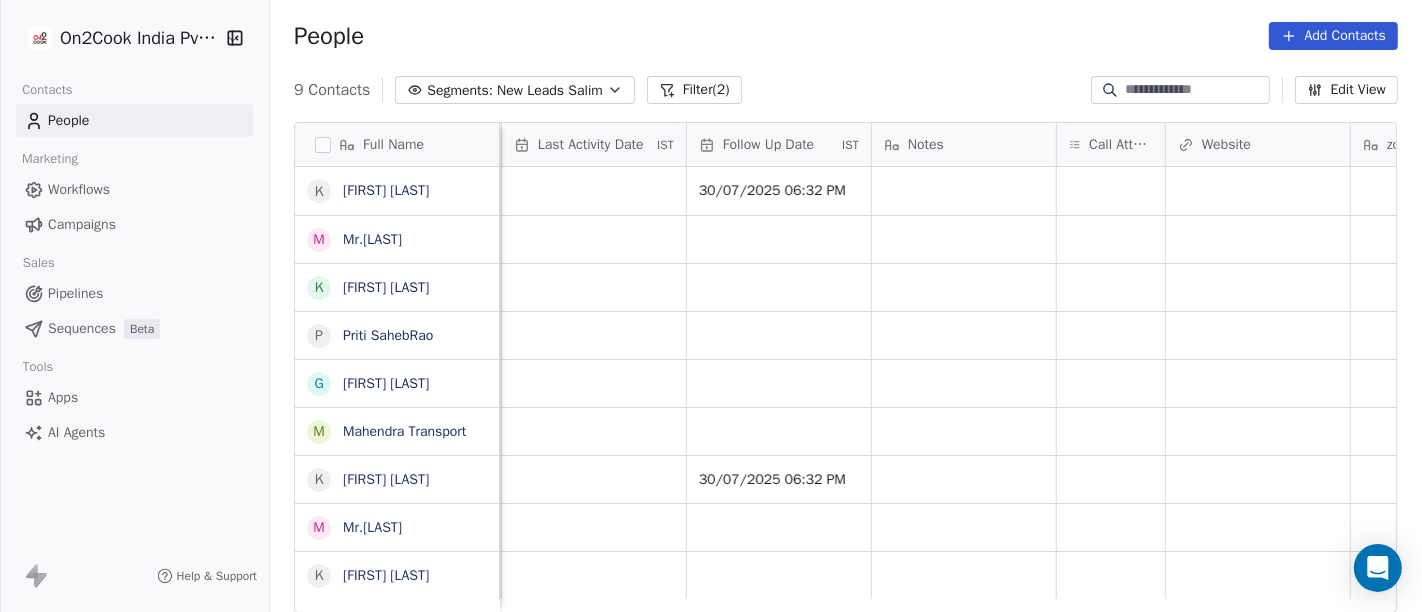 scroll, scrollTop: 0, scrollLeft: 1266, axis: horizontal 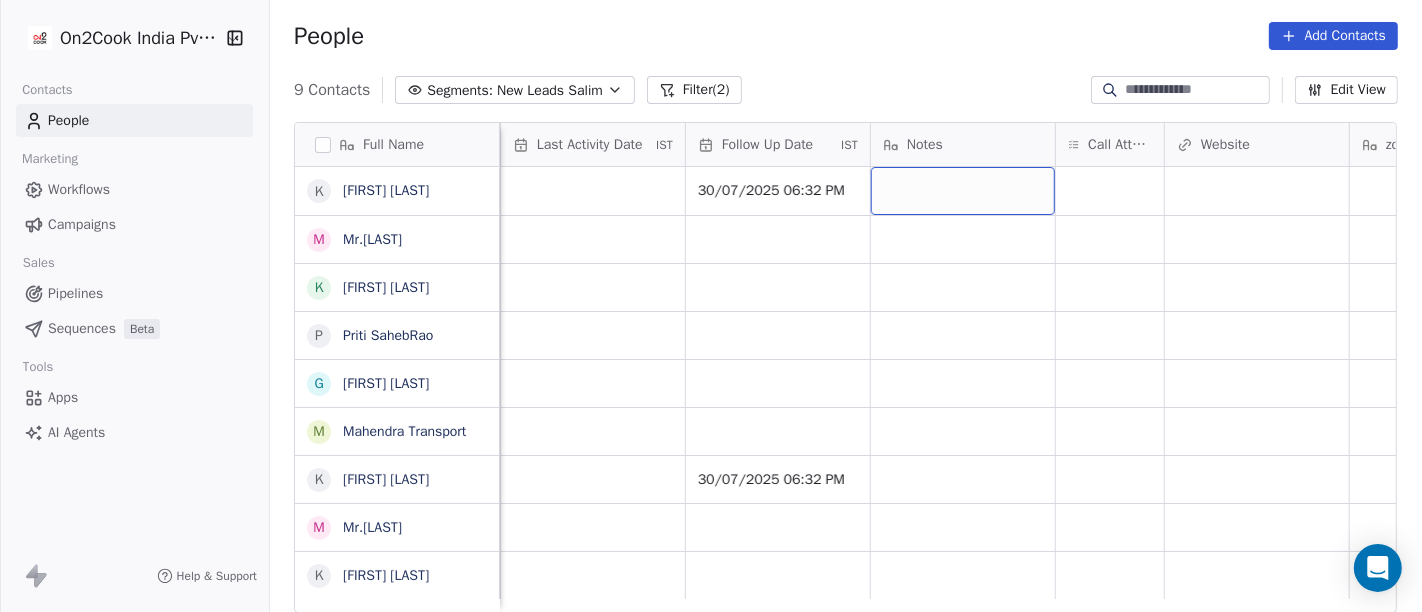 click at bounding box center (963, 191) 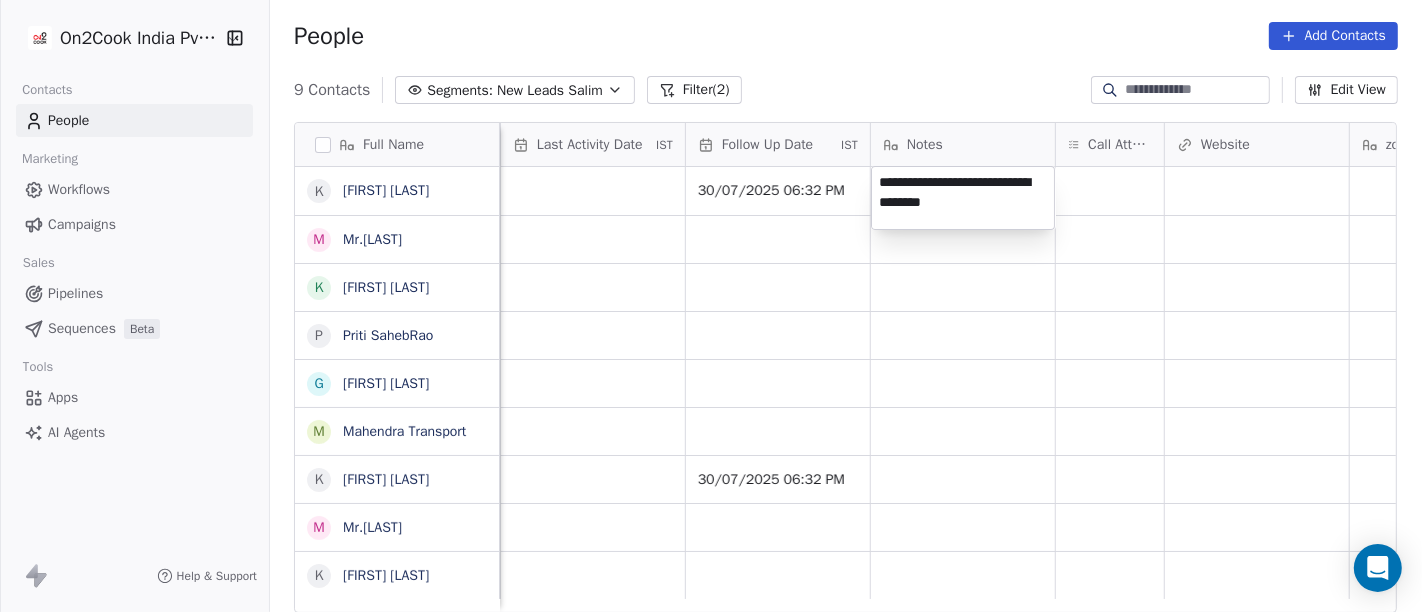 type on "**********" 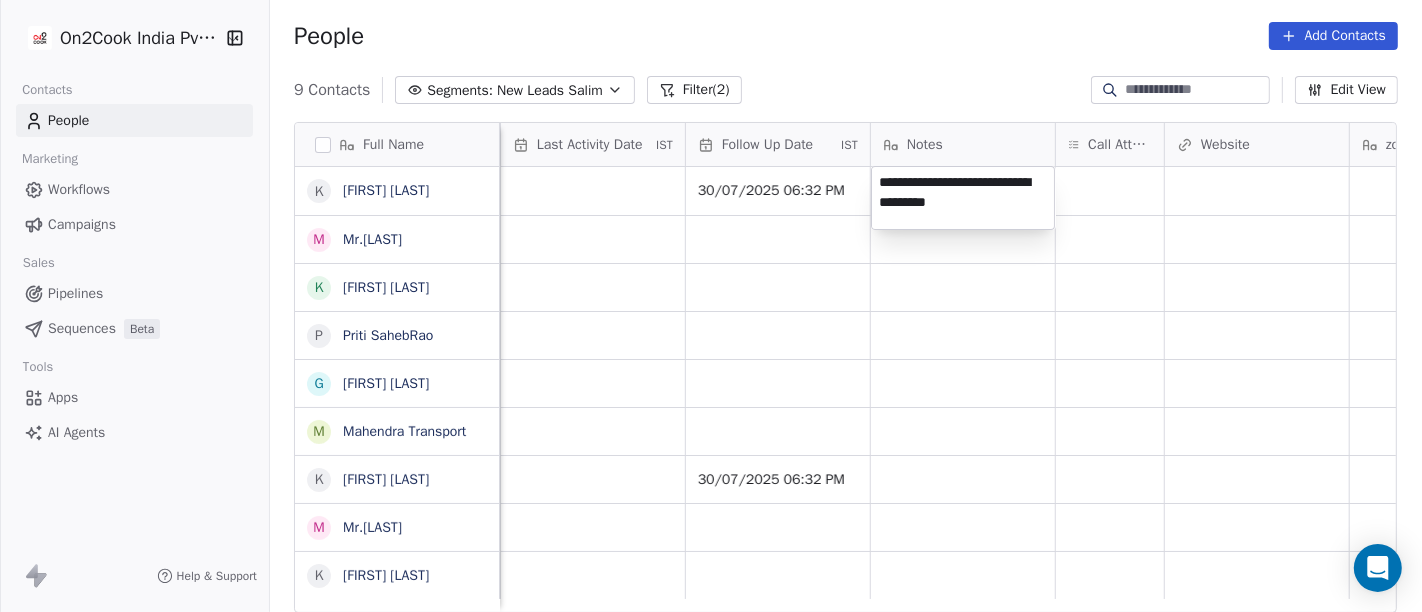 click on "On2Cook India Pvt. Ltd. Contacts People Marketing Workflows Campaigns Sales Pipelines Sequences Beta Tools Apps AI Agents Help & Support People  Add Contacts 9 Contacts Segments: New Leads Salim Filter  (2) Edit View Tag Add to Sequence Full Name K Kaushik Patel M Mr.Adnan K Kâpil Gúpta P Priti SahebRao G Geeta bhatia M Mahendra Transport K Kaushik Patel M Mr.Adnan K Kâpil Gúpta Lead Status Tags Assignee Sales Rep Last Activity Date IST Follow Up Date IST Notes Call Attempts Website zomato link outlet type Location Job Title   Salim 30/07/2025 06:32 PM restaurants   Salim food_consultants   Salim cloud_kitchen   Salim cloud_kitchen   Salim cloud_kitchen   Salim resort/hotels   Salim 30/07/2025 06:32 PM restaurants   Salim food_consultants   Salim cloud_kitchen
To pick up a draggable item, press the space bar.
While dragging, use the arrow keys to move the item.
Press space again to drop the item in its new position, or press escape to cancel." at bounding box center [711, 306] 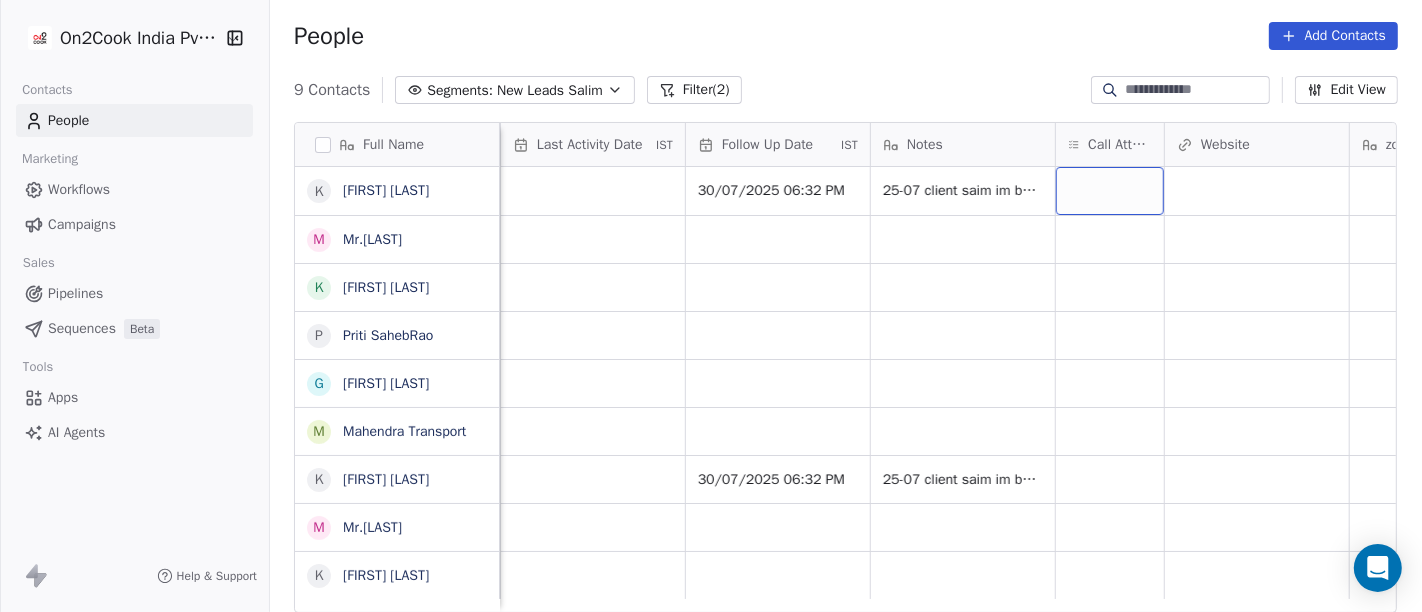 click at bounding box center (1110, 191) 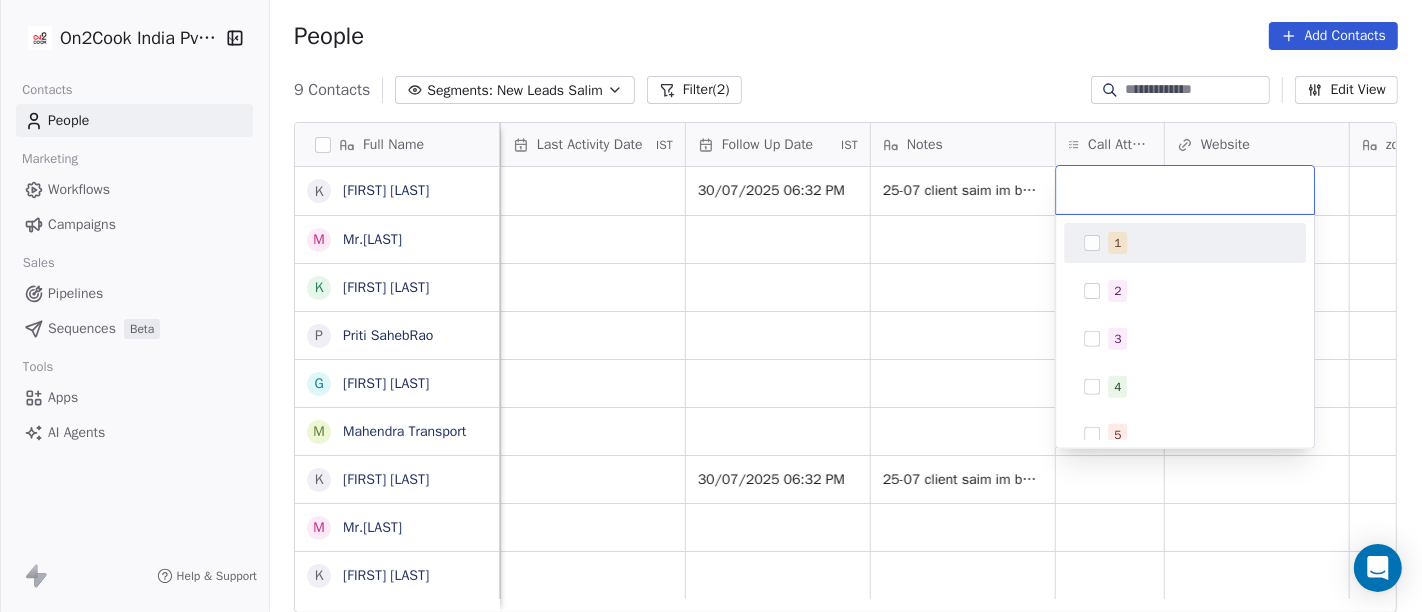 click on "1" at bounding box center [1197, 243] 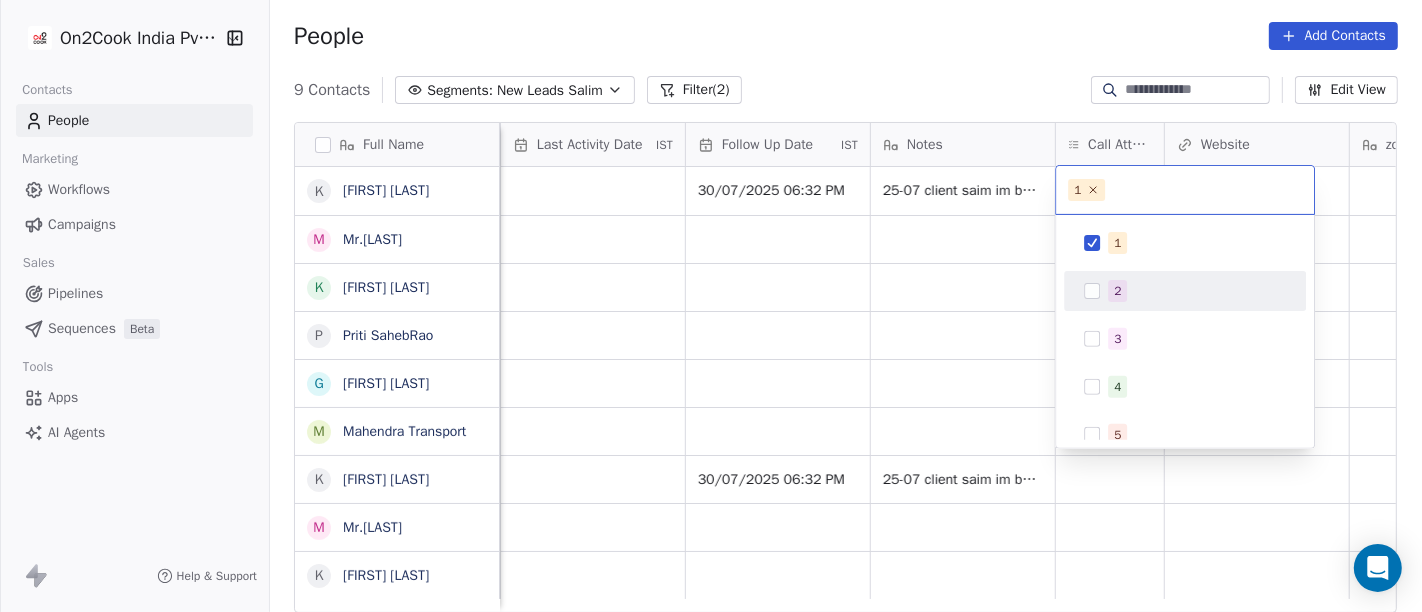 click on "On2Cook India Pvt. Ltd. Contacts People Marketing Workflows Campaigns Sales Pipelines Sequences Beta Tools Apps AI Agents Help & Support People  Add Contacts 9 Contacts Segments: New Leads Salim Filter  (2) Edit View Tag Add to Sequence Full Name K Kaushik Patel M Mr.Adnan K Kâpil Gúpta P Priti SahebRao G Geeta bhatia M Mahendra Transport K Kaushik Patel M Mr.Adnan K Kâpil Gúpta Lead Status Tags Assignee Sales Rep Last Activity Date IST Follow Up Date IST Notes Call Attempts Website zomato link outlet type Location Job Title   Salim 30/07/2025 06:32 PM 25-07 client saim im busy call me back  restaurants   Salim food_consultants   Salim cloud_kitchen   Salim cloud_kitchen   Salim cloud_kitchen   Salim resort/hotels   Salim 30/07/2025 06:32 PM 25-07 client saim im busy call me back  restaurants   Salim food_consultants   Salim cloud_kitchen
1 1 2 3 4 5 6 7 8 9 10" at bounding box center [711, 306] 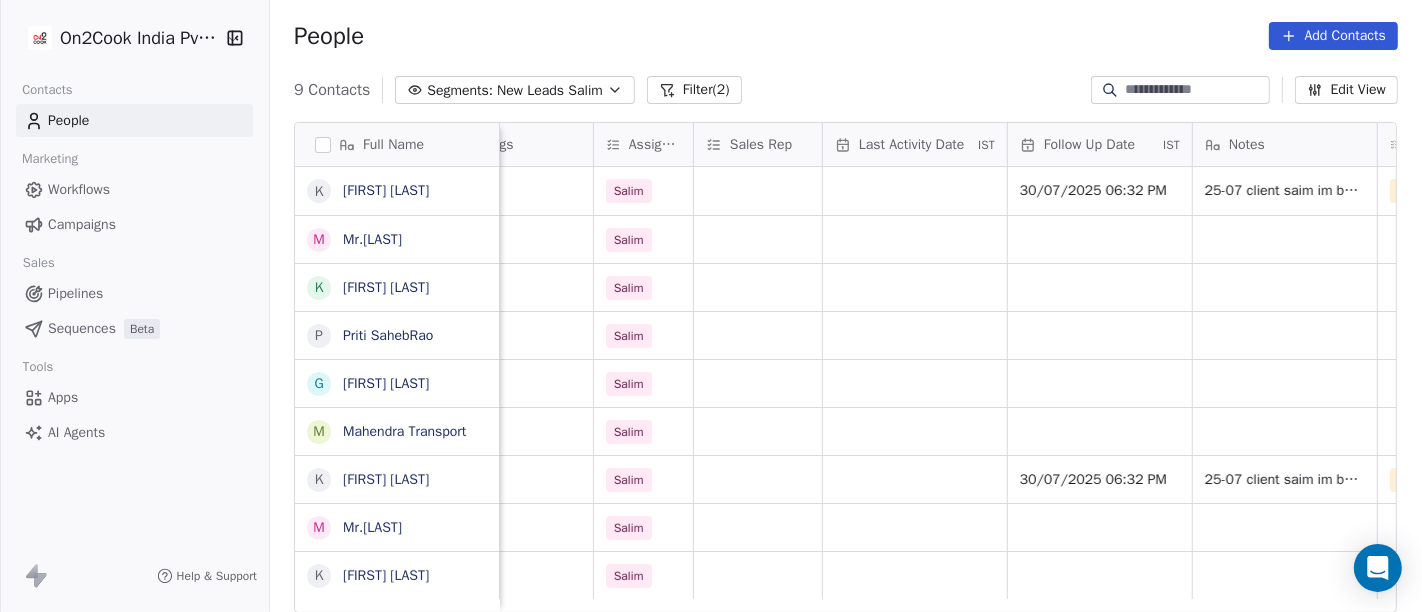 scroll, scrollTop: 0, scrollLeft: 945, axis: horizontal 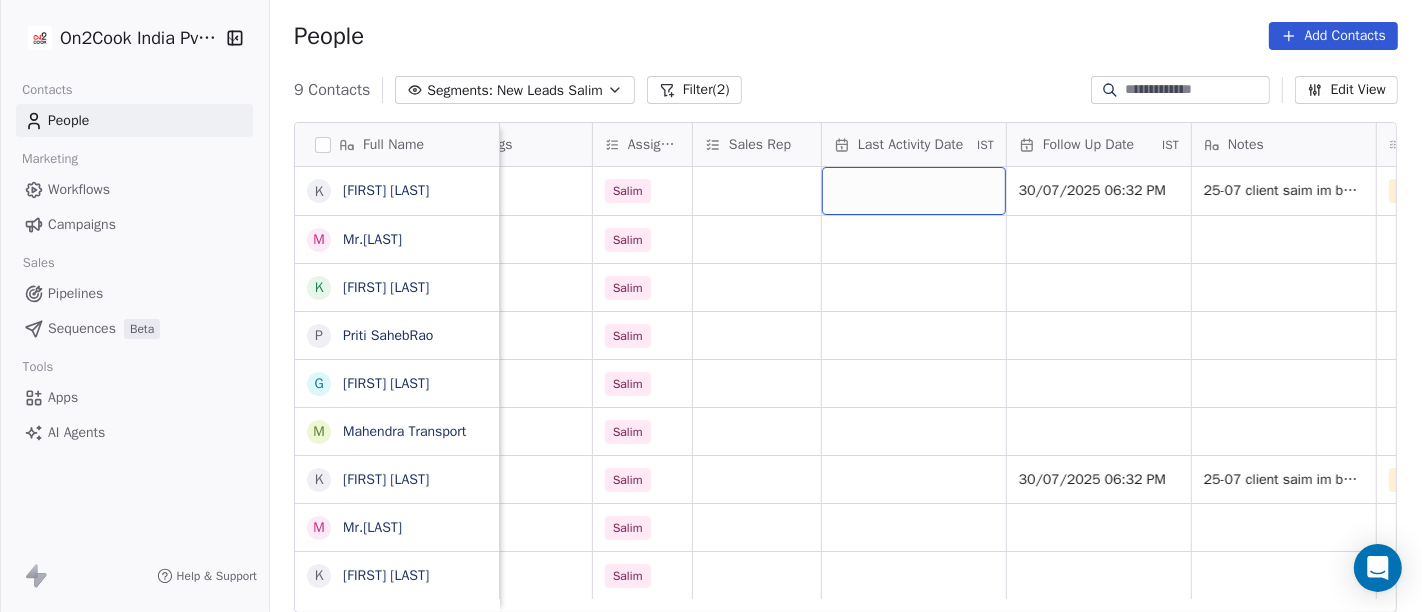click at bounding box center (914, 191) 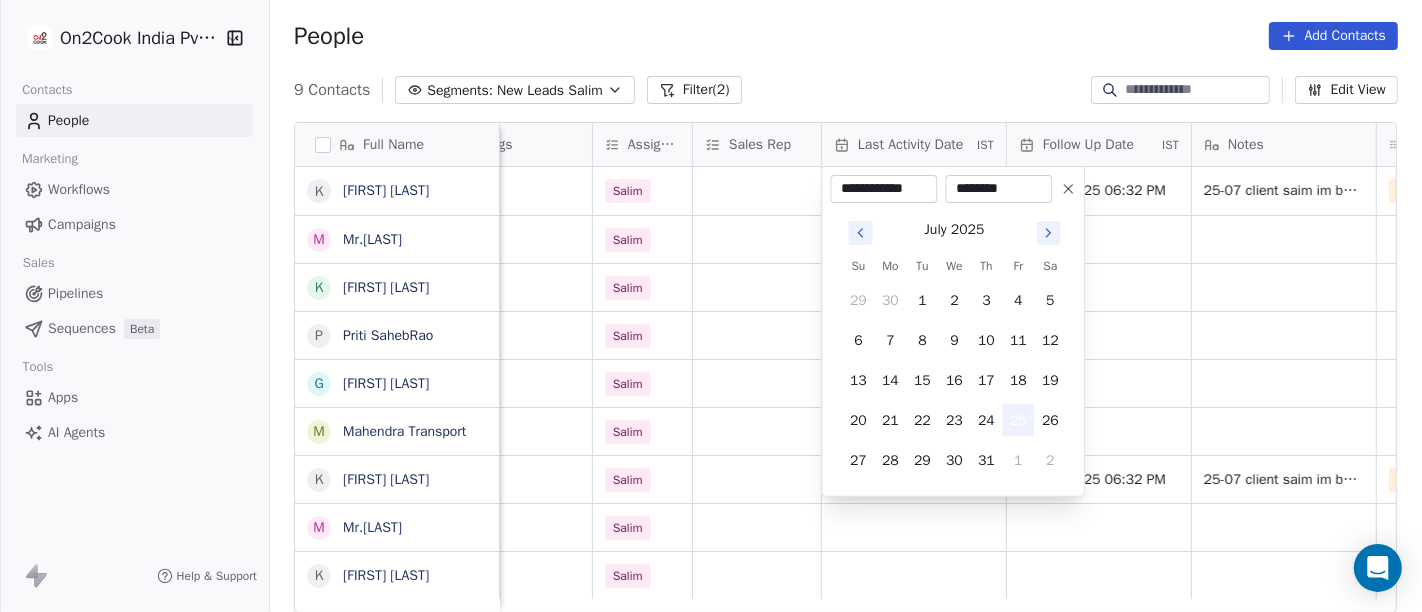 click on "25" at bounding box center (1018, 420) 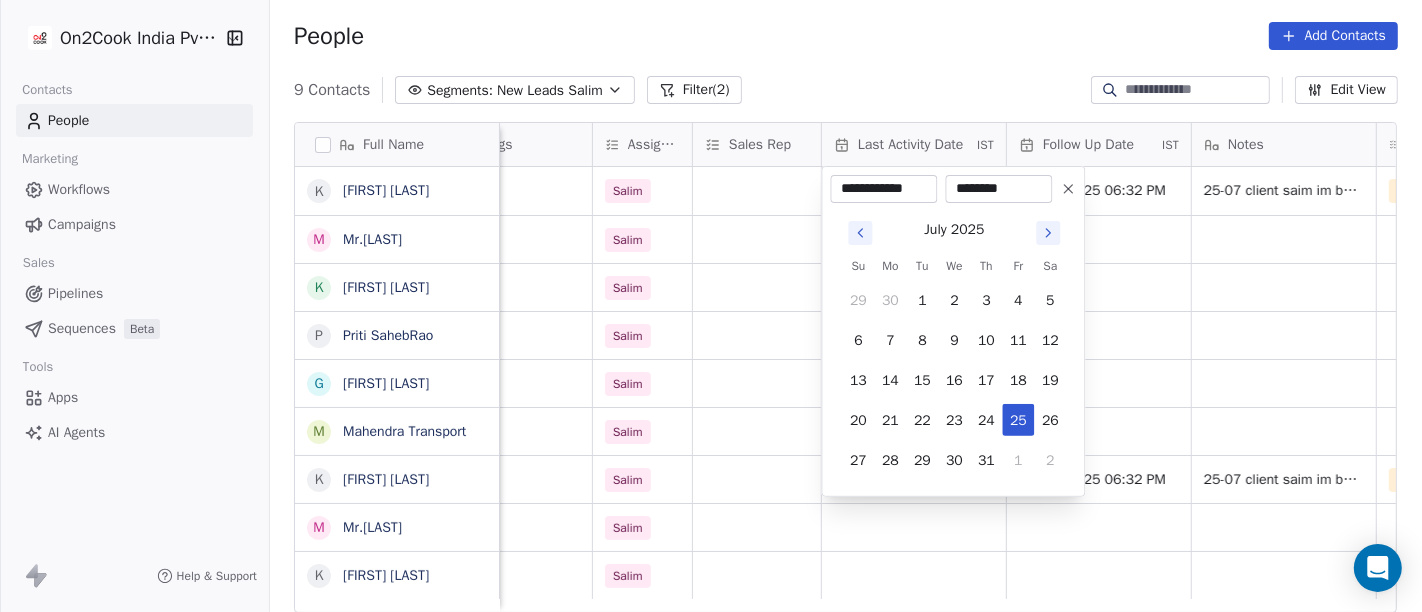 click on "On2Cook India Pvt. Ltd. Contacts People Marketing Workflows Campaigns Sales Pipelines Sequences Beta Tools Apps AI Agents Help & Support People  Add Contacts 9 Contacts Segments: New Leads Salim Filter  (2) Edit View Tag Add to Sequence Full Name K Kaushik Patel M Mr.Adnan K Kâpil Gúpta P Priti SahebRao G Geeta bhatia M Mahendra Transport K Kaushik Patel M Mr.Adnan K Kâpil Gúpta location Created Date IST Lead Status Tags Assignee Sales Rep Last Activity Date IST Follow Up Date IST Notes Call Attempts Website zomato link outlet type   others Jul 24, 2025 07:28 PM Salim 30/07/2025 06:32 PM 25-07 client saim im busy call me back 1 restaurants   ajmer Jul 24, 2025 07:16 PM Salim food_consultants   others_ Jul 24, 2025 07:10 PM Salim cloud_kitchen   others_ Jul 24, 2025 06:34 PM Salim cloud_kitchen   delhi_(ncr) Jul 24, 2025 06:15 PM Salim cloud_kitchen   others Jul 24, 2025 05:44 PM Salim resort/hotels   others Jul 24, 2025 07:28 PM Salim 30/07/2025 06:32 PM 25-07 client saim im busy call me back 1   ajmer" at bounding box center (711, 306) 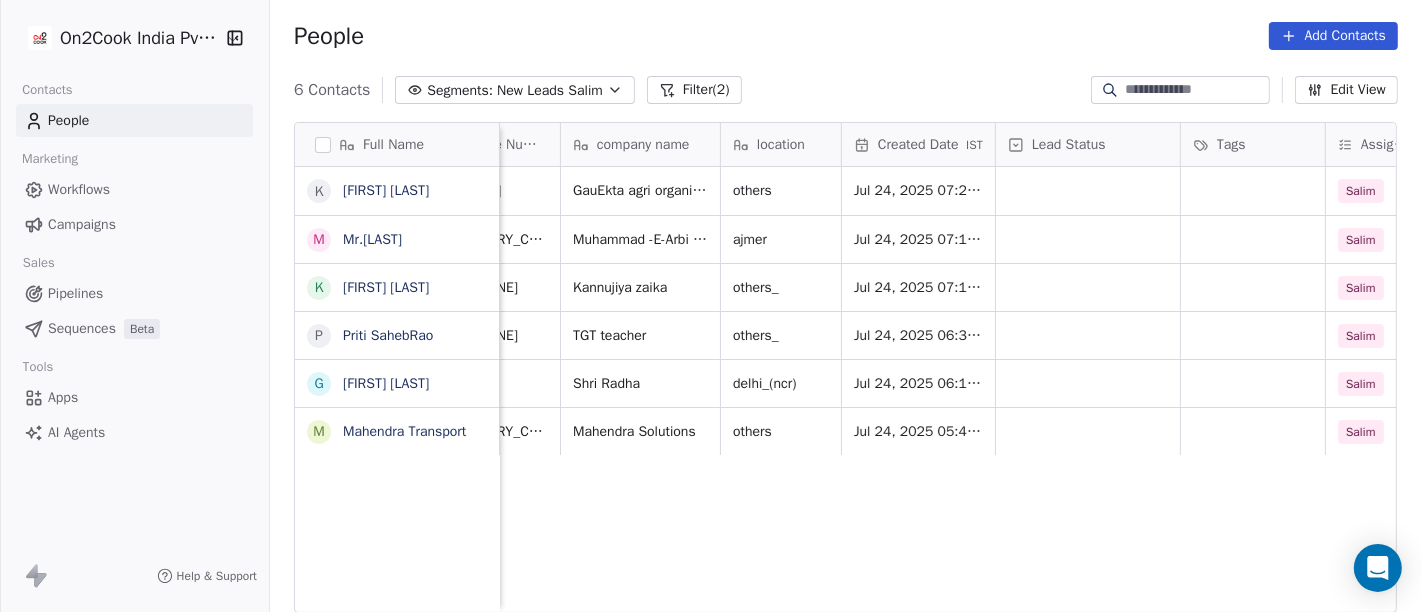 scroll, scrollTop: 0, scrollLeft: 701, axis: horizontal 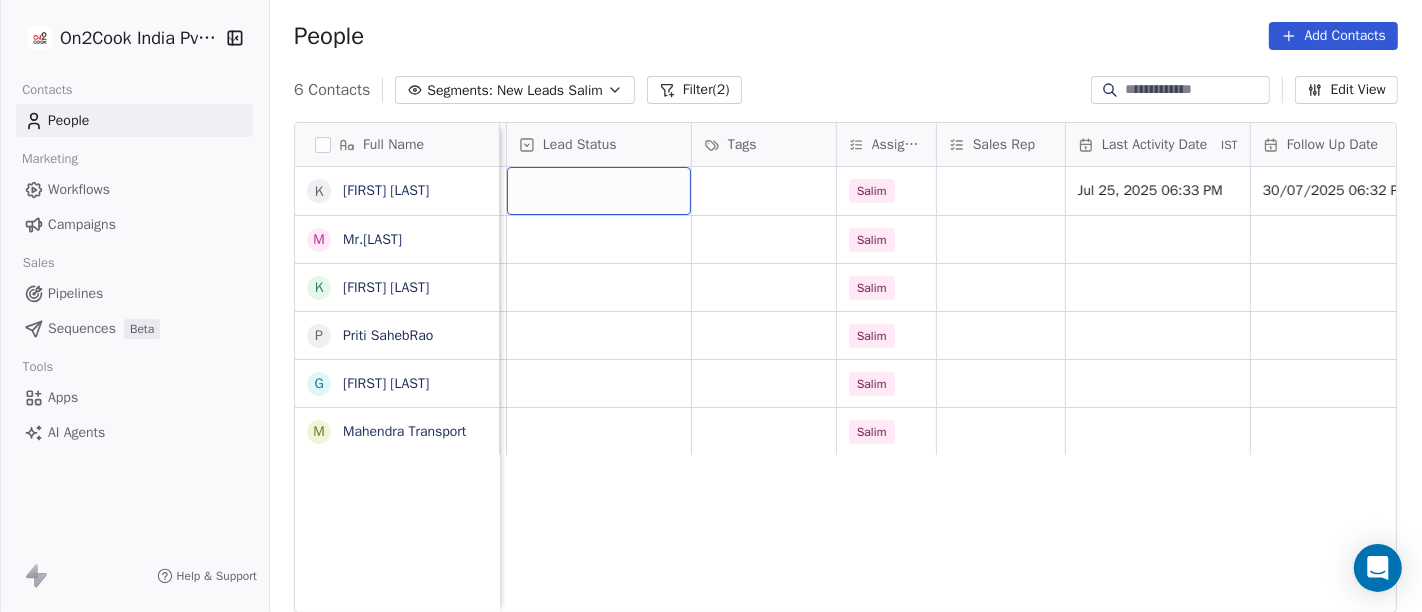 click at bounding box center (599, 191) 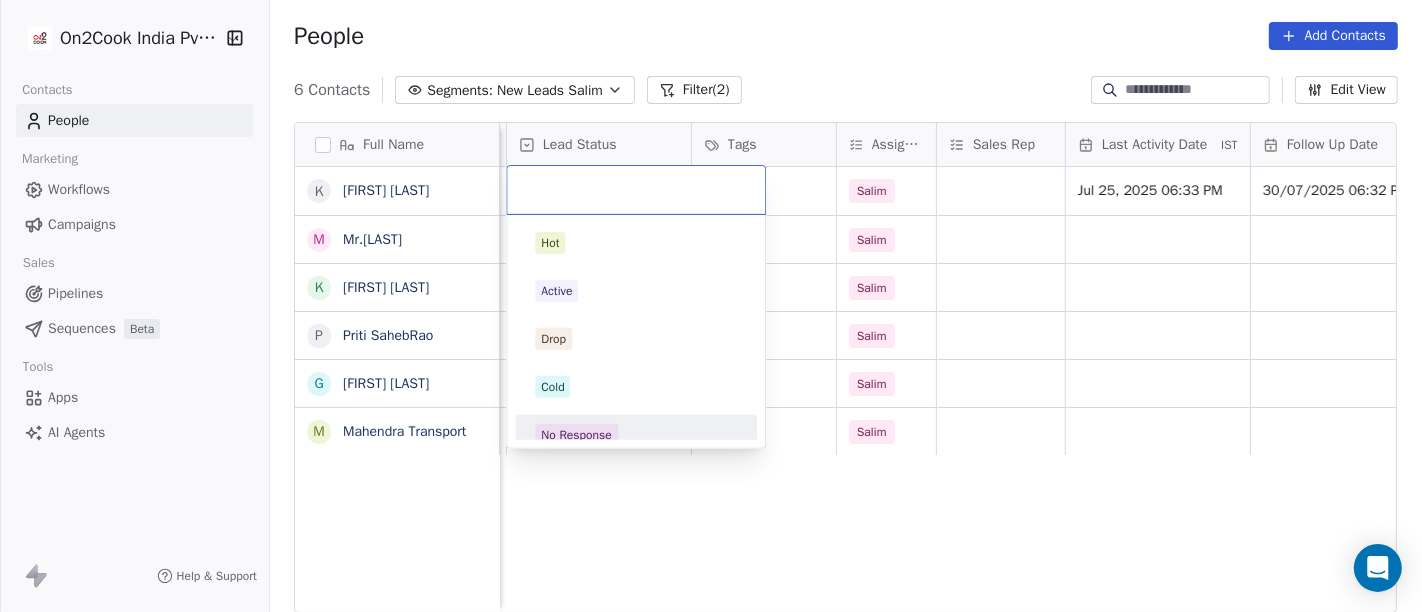 click on "No Response" at bounding box center (576, 435) 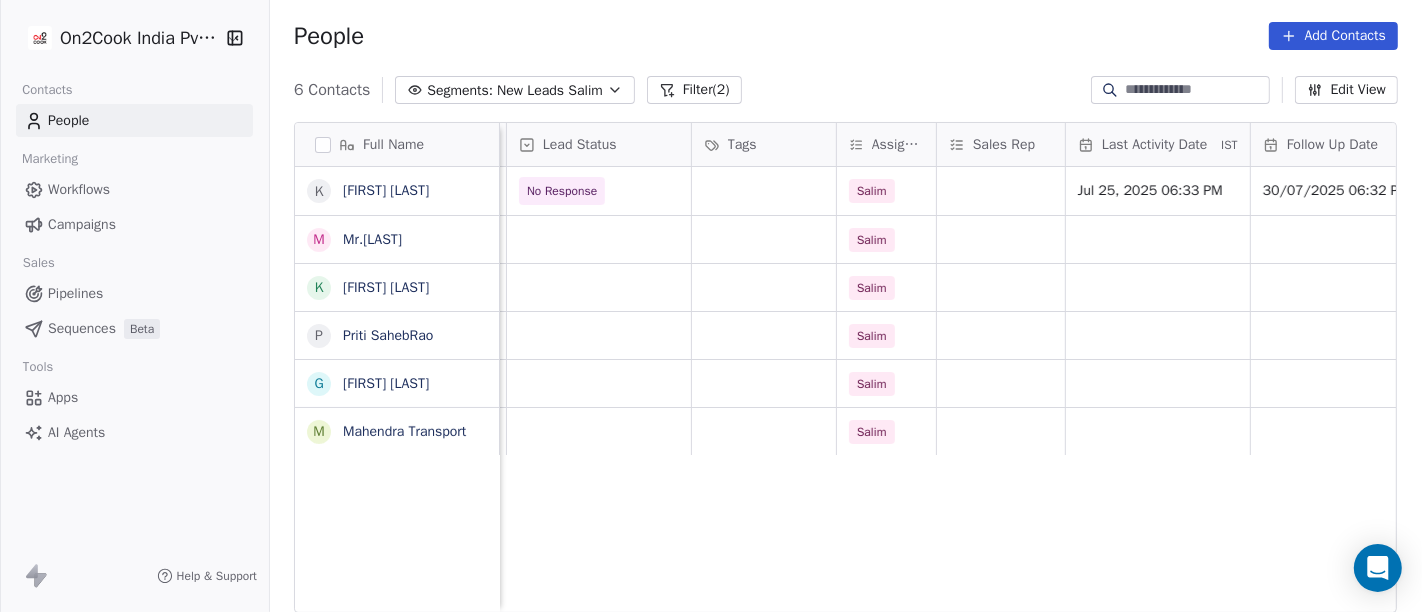 click on "6 Contacts Segments: New Leads Salim Filter  (2) Edit View" at bounding box center (846, 90) 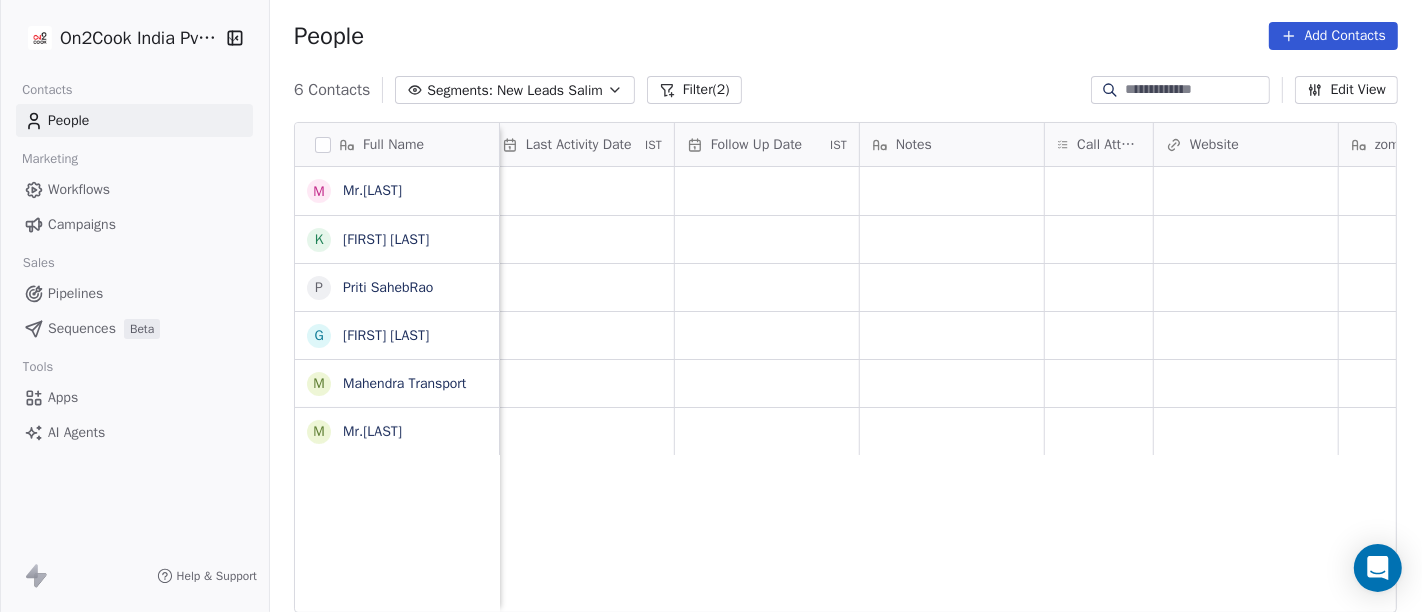 scroll, scrollTop: 0, scrollLeft: 1274, axis: horizontal 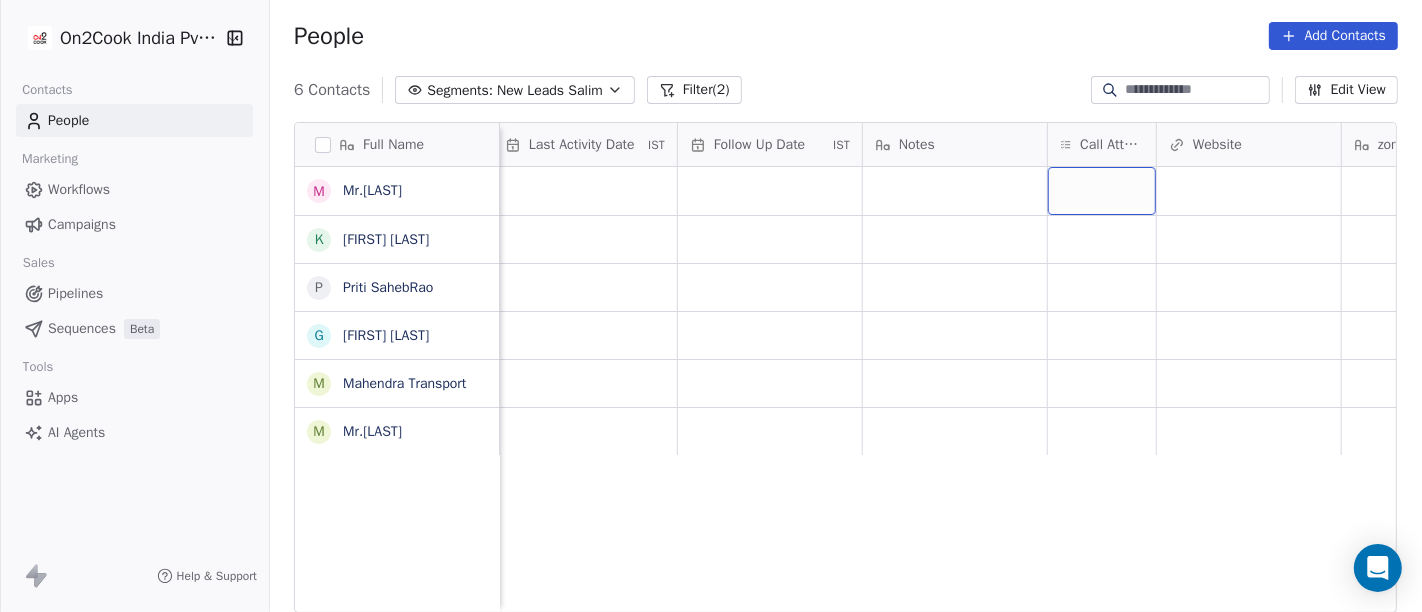 click at bounding box center (1102, 191) 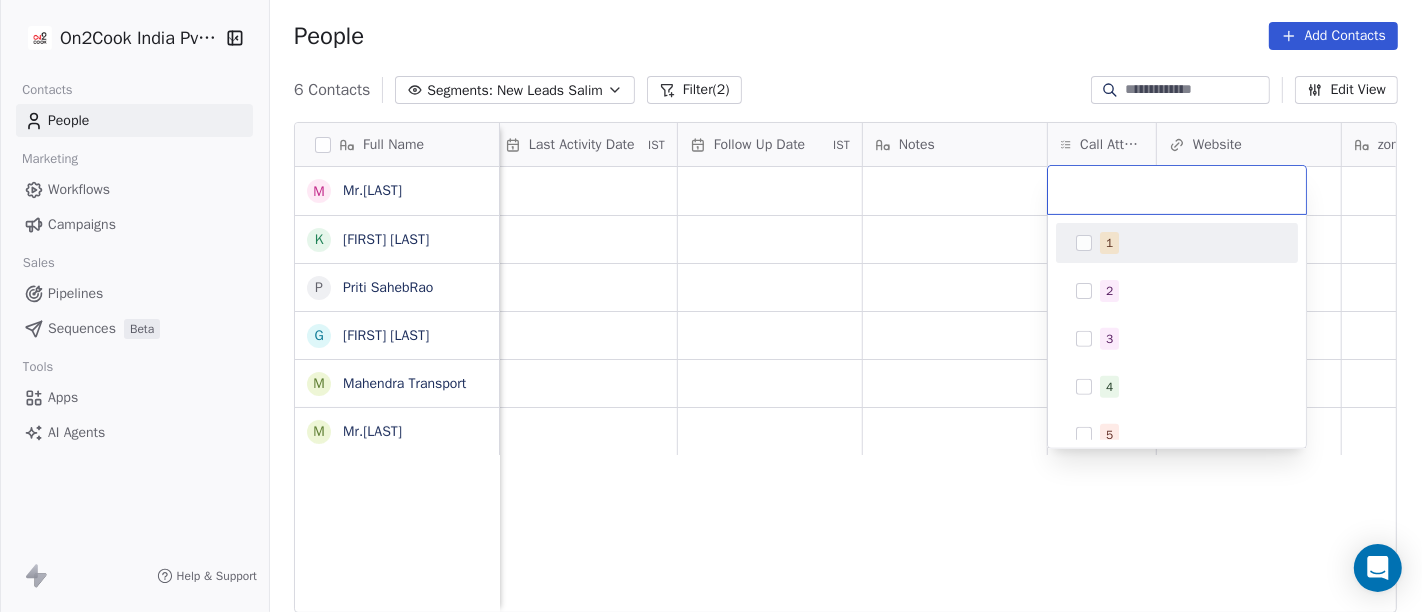 click at bounding box center (1084, 243) 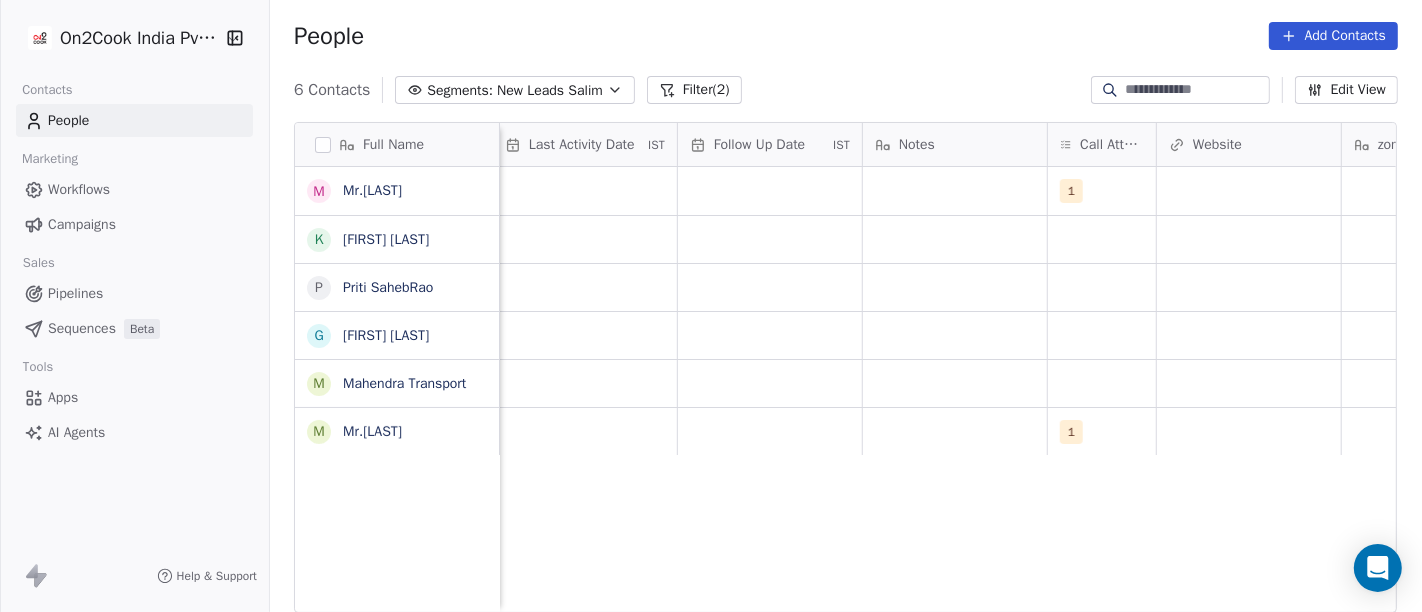 click on "On2Cook India Pvt. Ltd. Contacts People Marketing Workflows Campaigns Sales Pipelines Sequences Beta Tools Apps AI Agents Help & Support People  Add Contacts 6 Contacts Segments: New Leads Salim Filter  (2) Edit View Tag Add to Sequence Full Name M Mr.Adnan K Kâpil Gúpta P Priti SahebRao G Geeta bhatia M Mahendra Transport M Mr.Adnan Tags Assignee Sales Rep Last Activity Date IST Follow Up Date IST Notes Call Attempts Website zomato link outlet type Location Job Title   Salim 1 food_consultants   Salim cloud_kitchen   Salim cloud_kitchen   Salim cloud_kitchen   Salim resort/hotels   Salim 1 food_consultants
To pick up a draggable item, press the space bar.
While dragging, use the arrow keys to move the item.
Press space again to drop the item in its new position, or press escape to cancel." at bounding box center [711, 306] 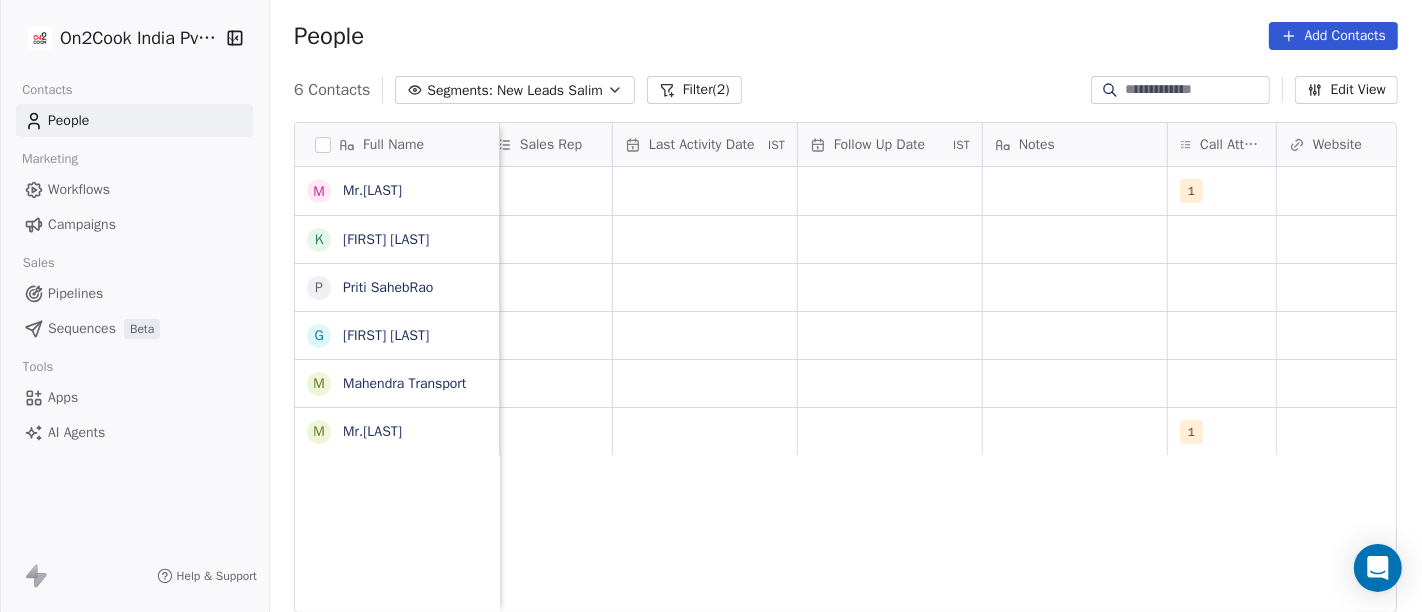 scroll, scrollTop: 0, scrollLeft: 1205, axis: horizontal 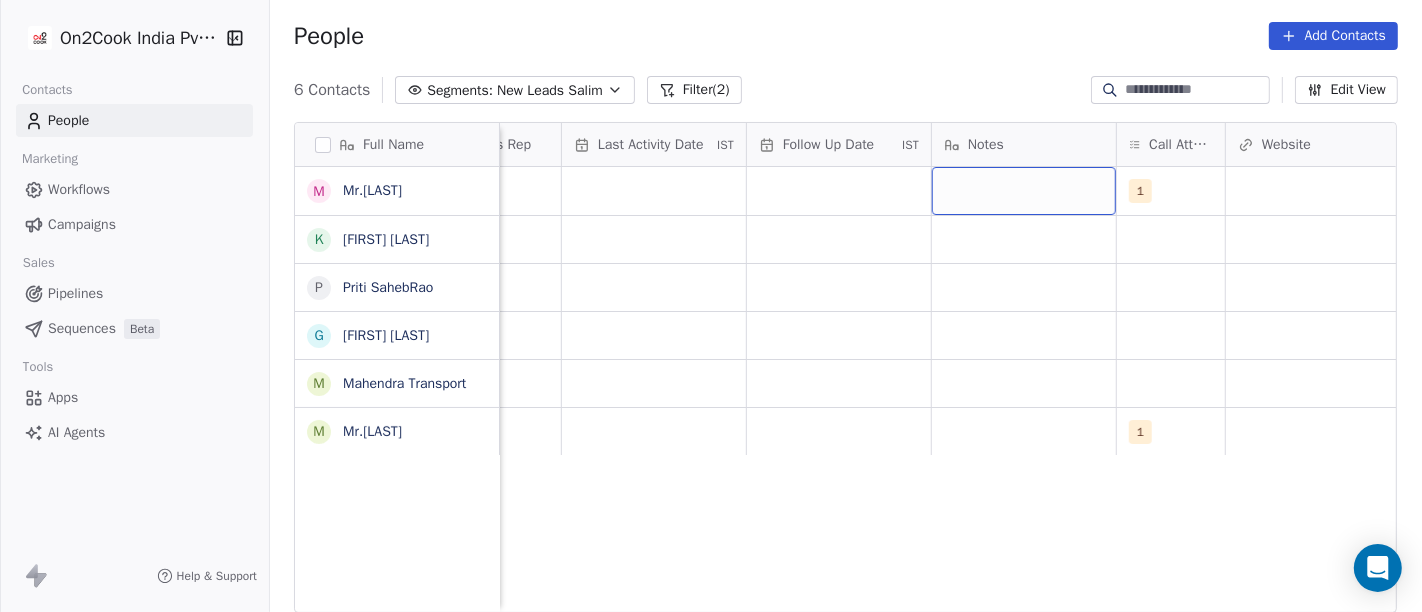 click at bounding box center [1024, 191] 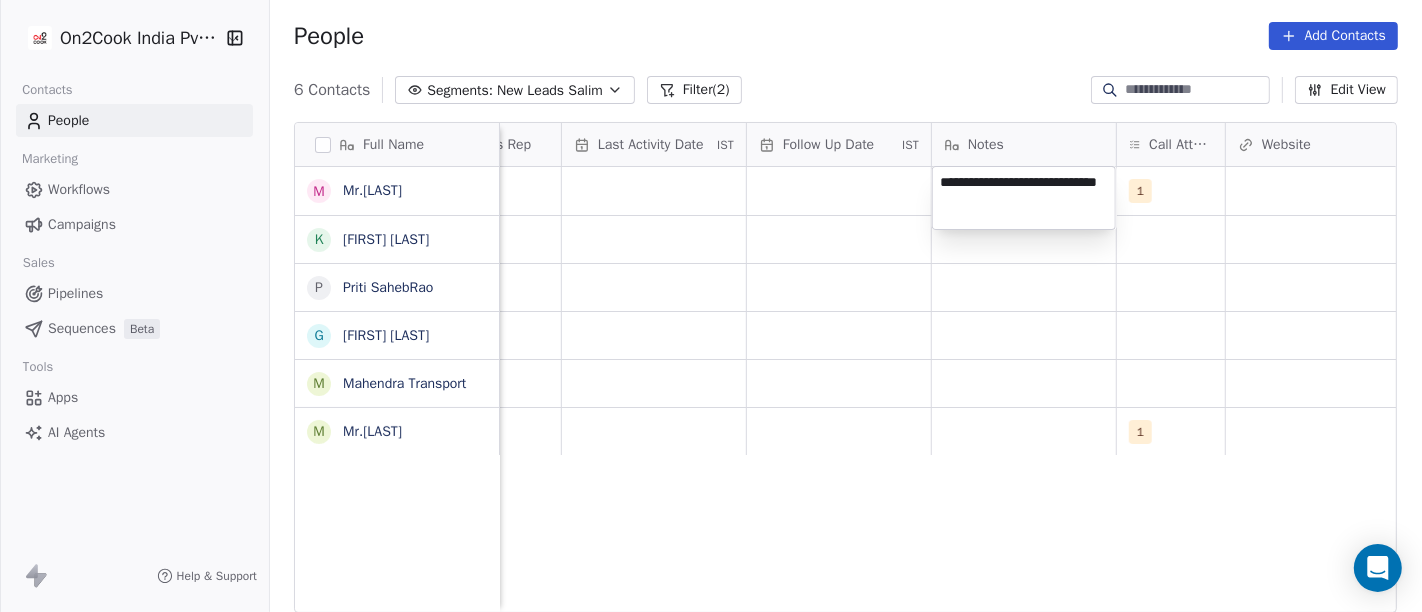 type on "**********" 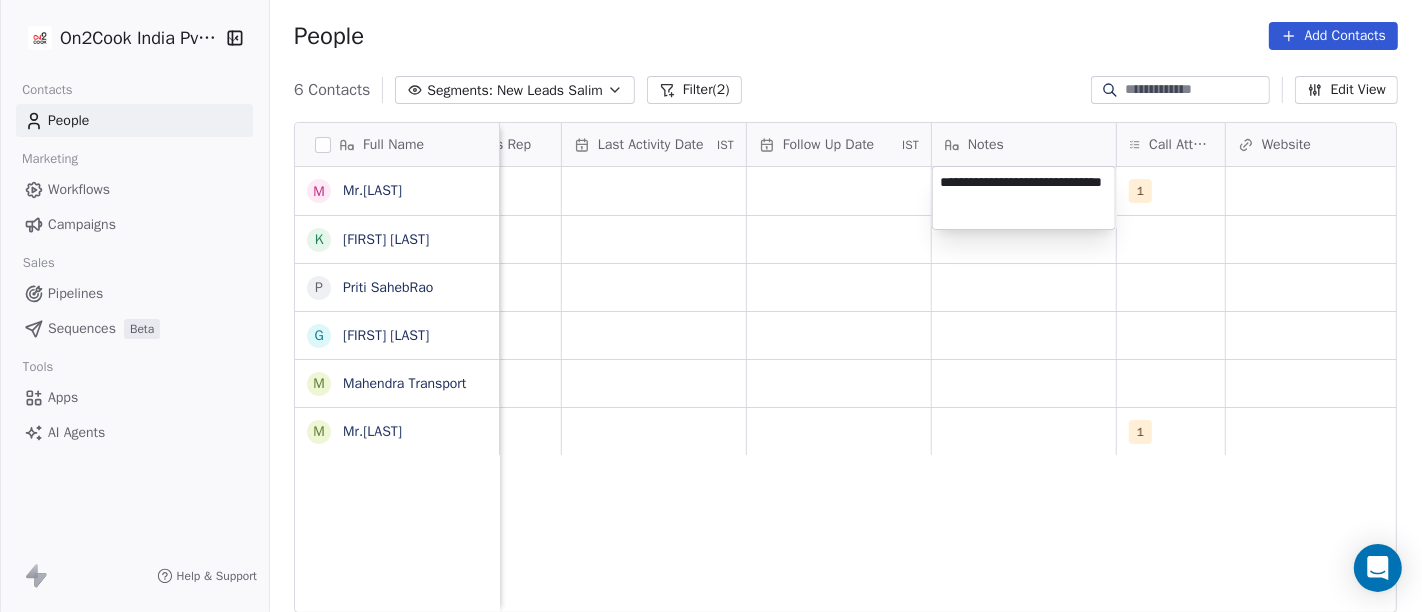 click on "**********" at bounding box center [711, 306] 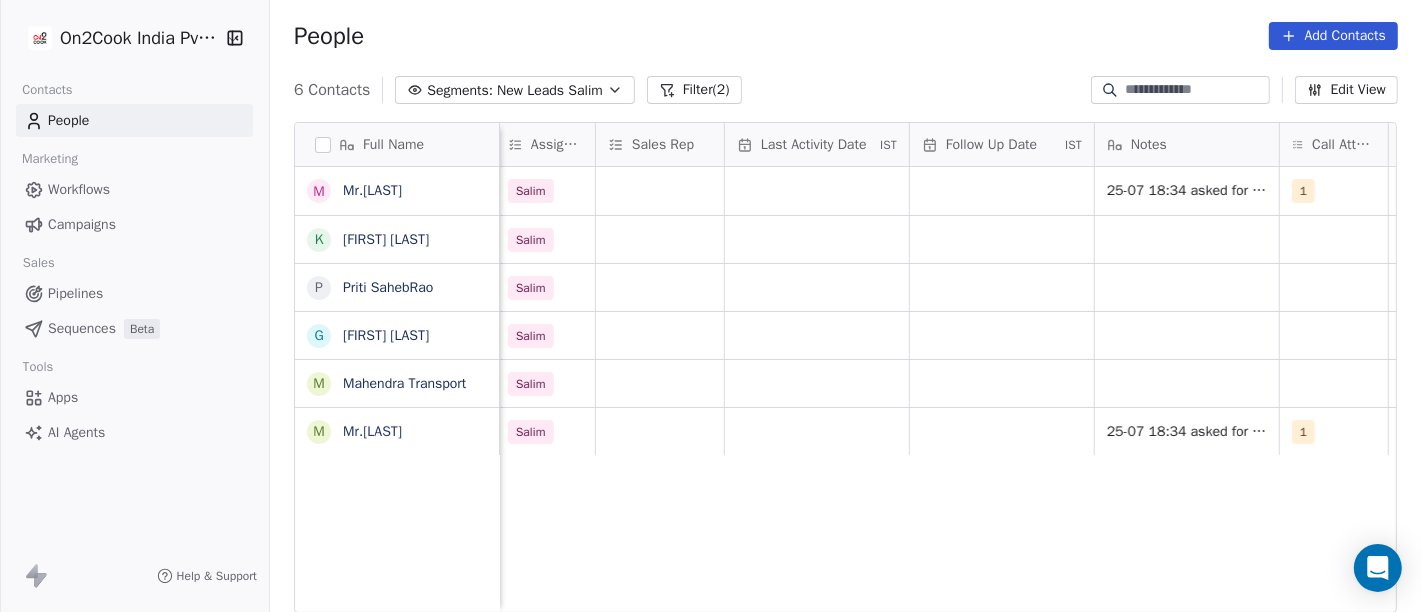 scroll, scrollTop: 0, scrollLeft: 1030, axis: horizontal 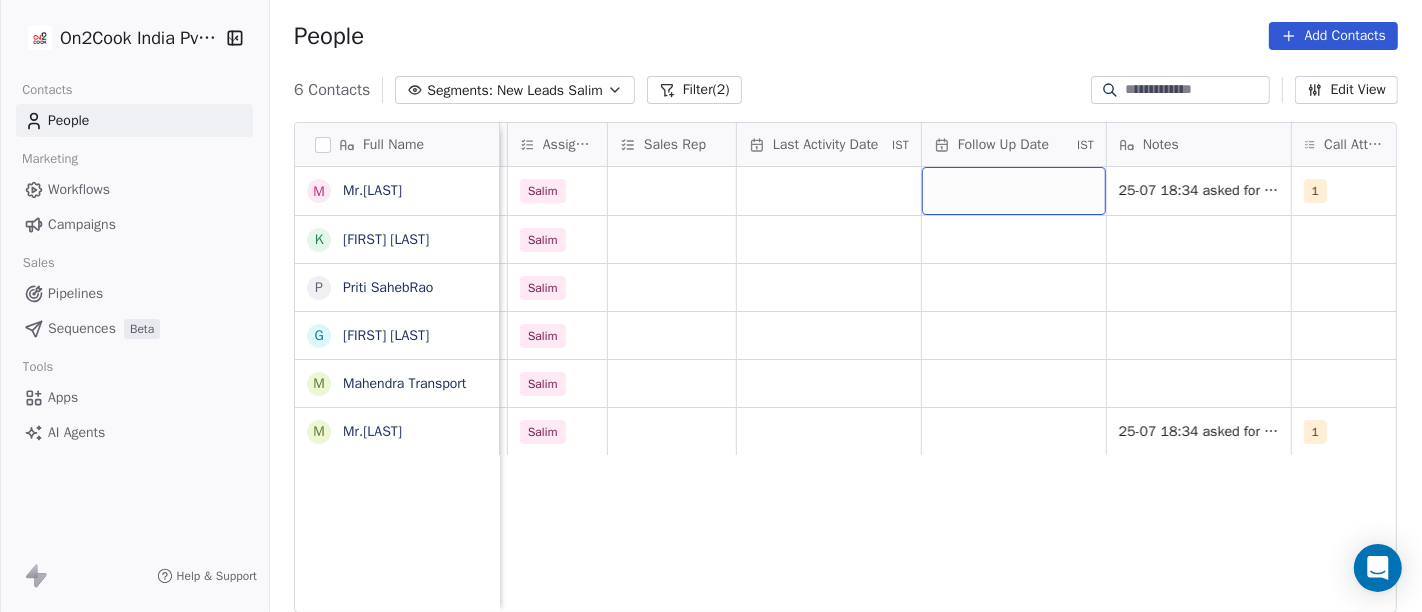 click at bounding box center (1014, 191) 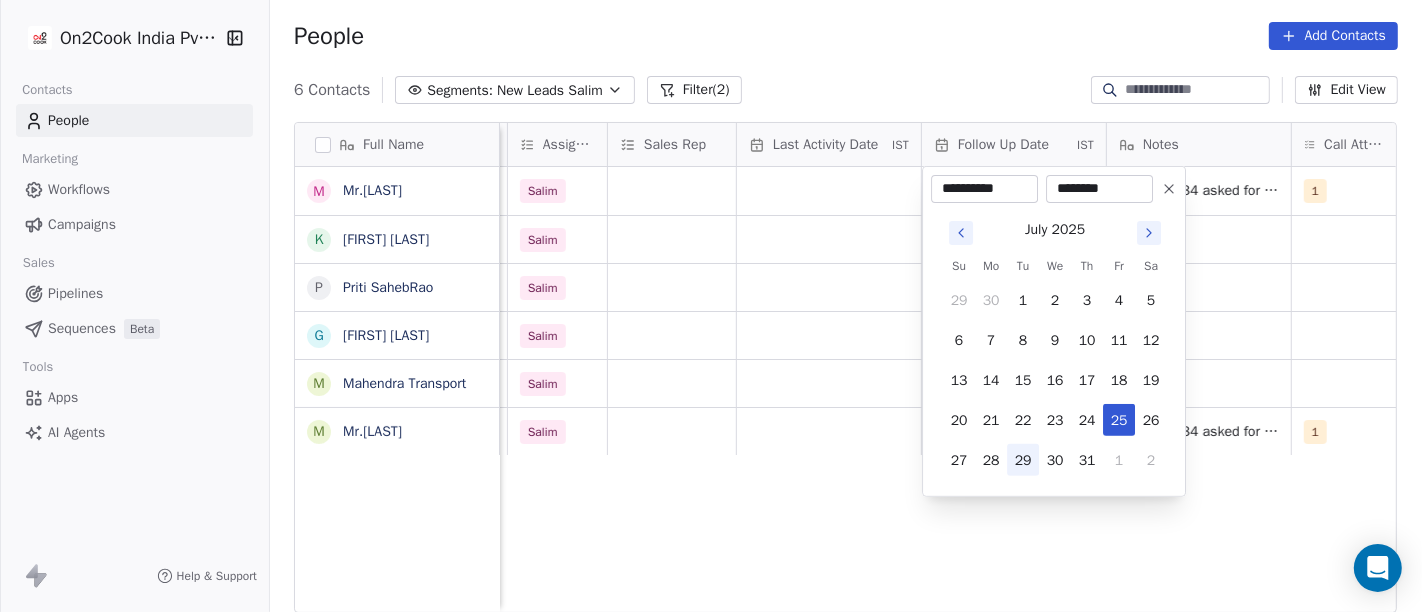 click on "29" at bounding box center (1023, 460) 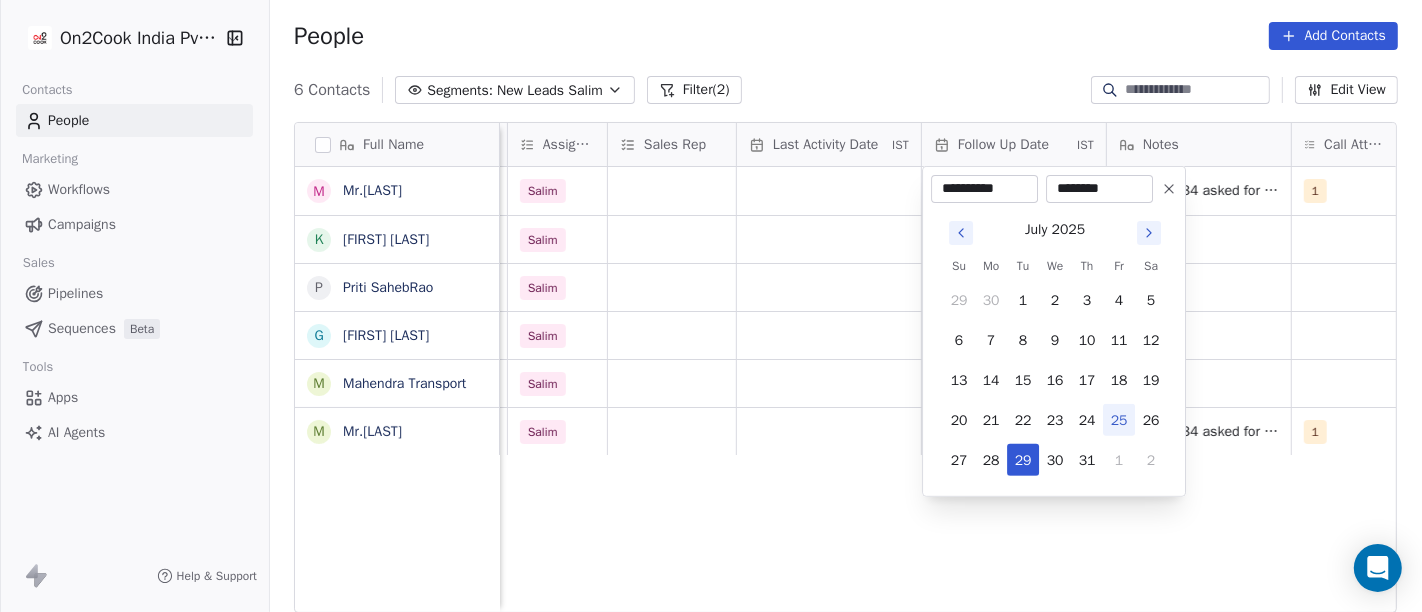 click on "**********" at bounding box center (711, 306) 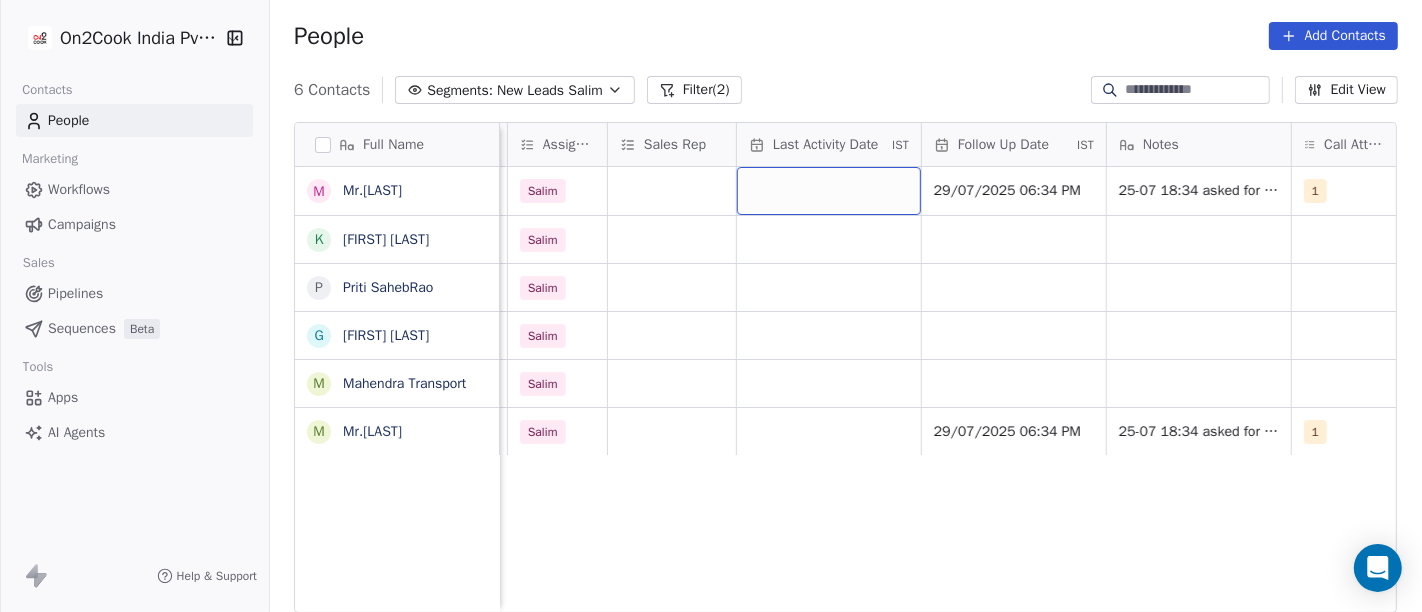 click at bounding box center [829, 191] 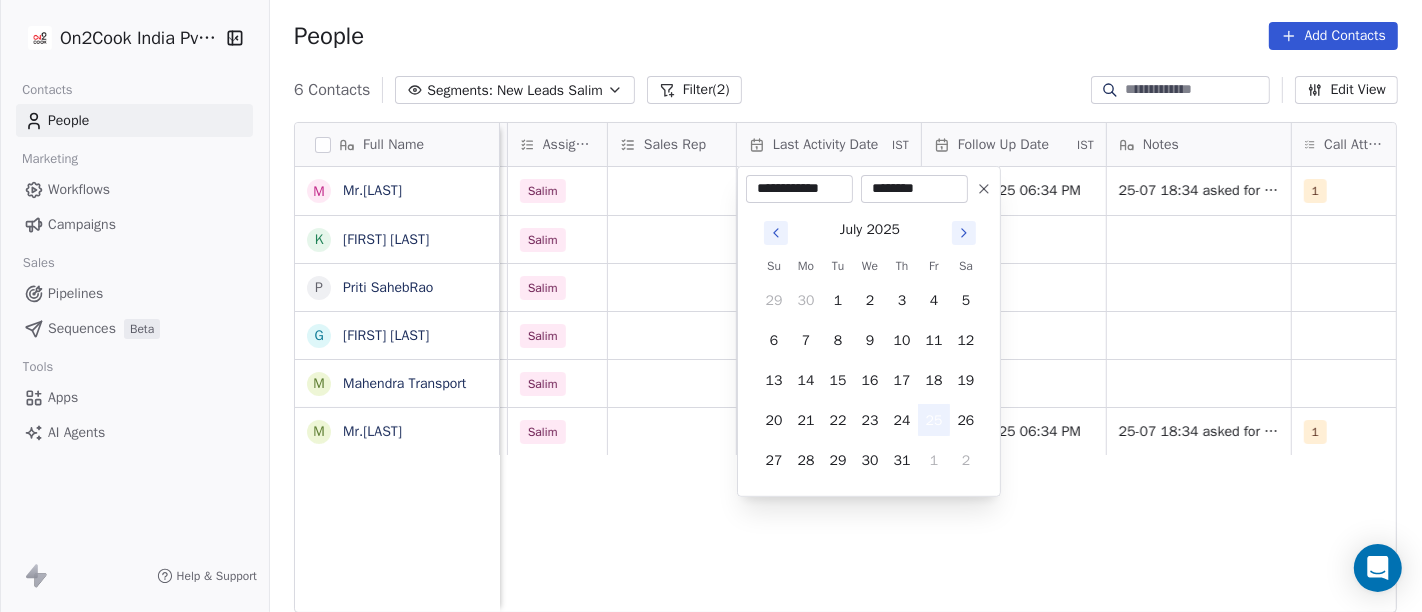 click on "25" at bounding box center (934, 420) 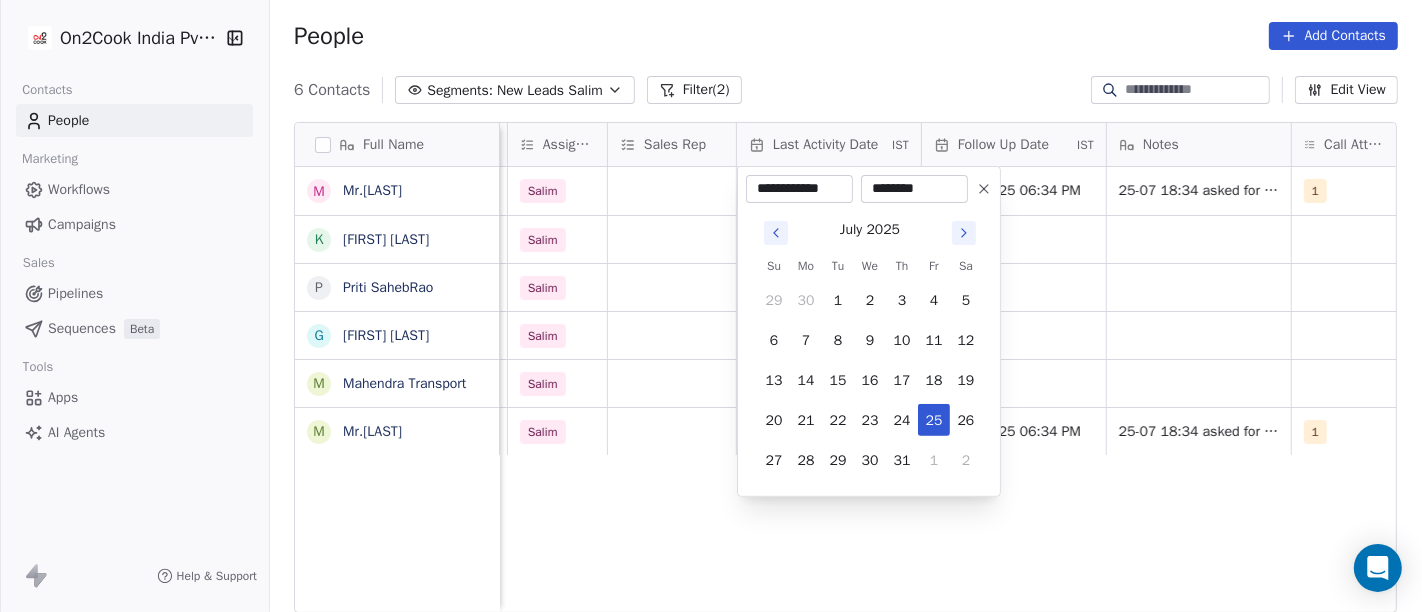 click on "**********" at bounding box center [711, 306] 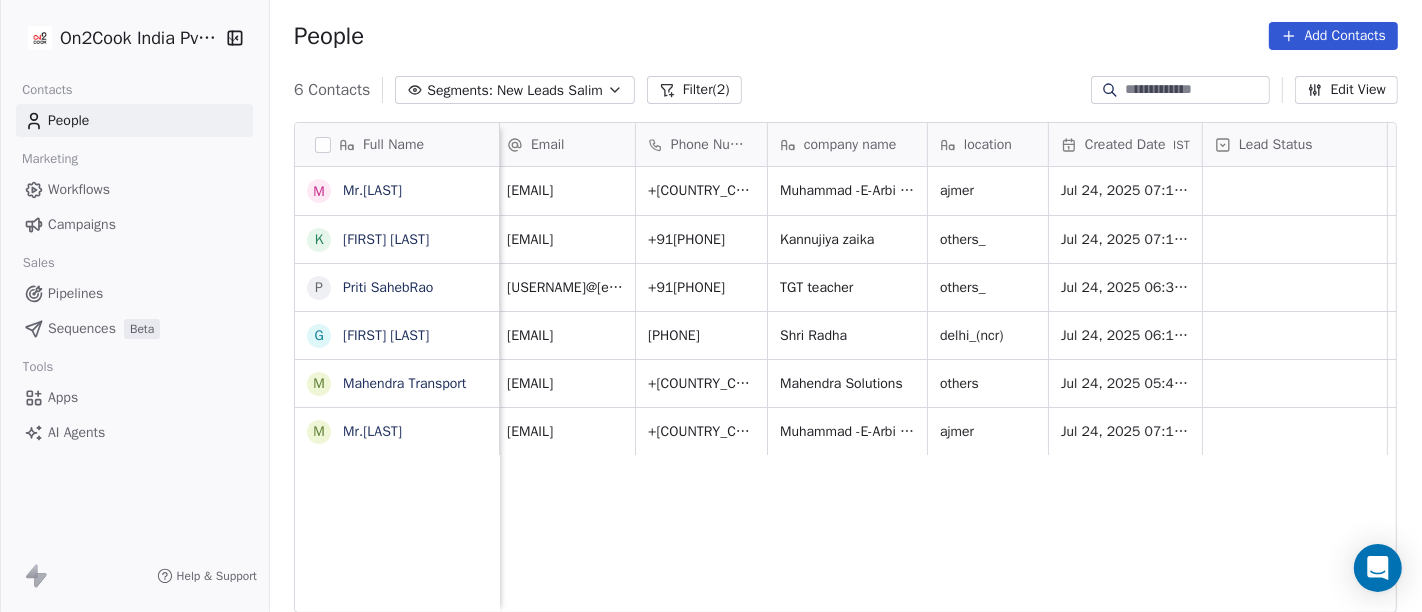 scroll, scrollTop: 0, scrollLeft: 0, axis: both 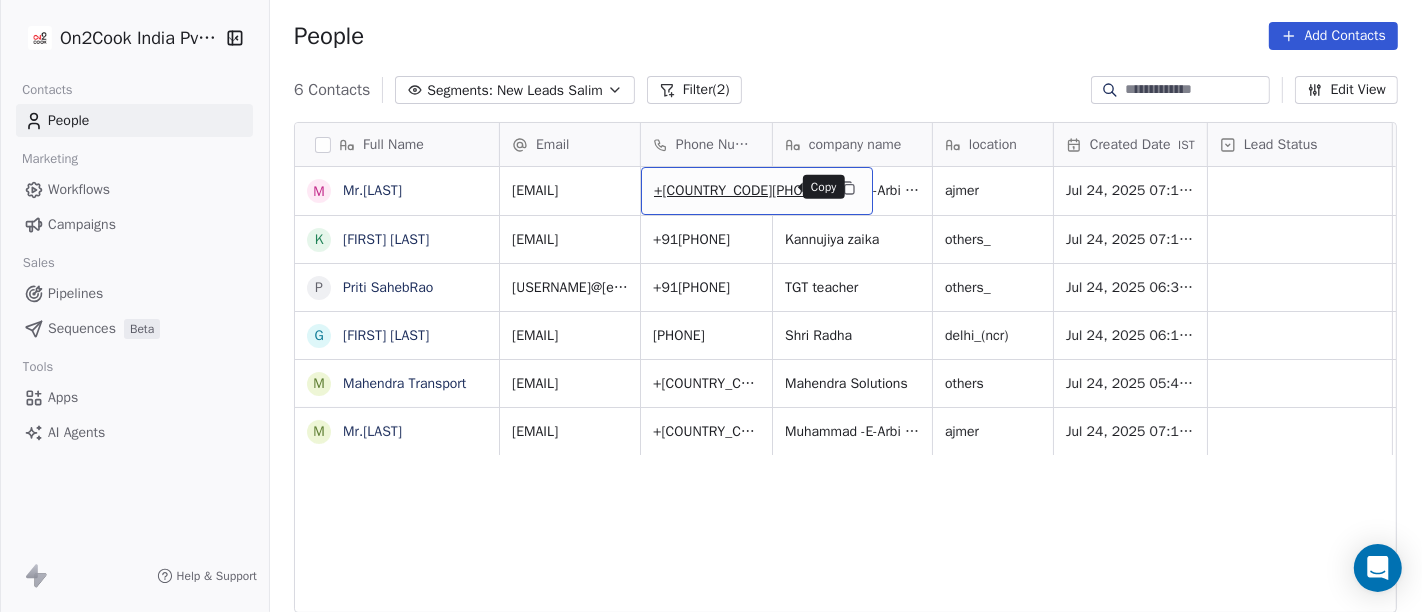 click 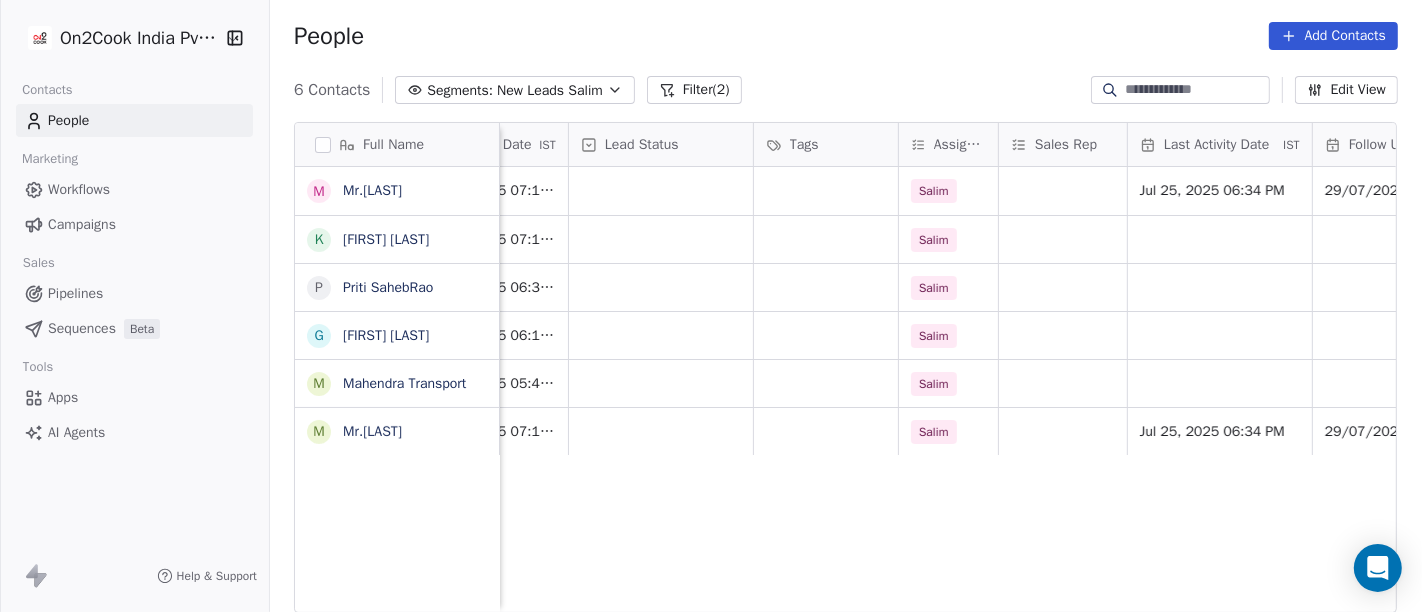 scroll, scrollTop: 0, scrollLeft: 640, axis: horizontal 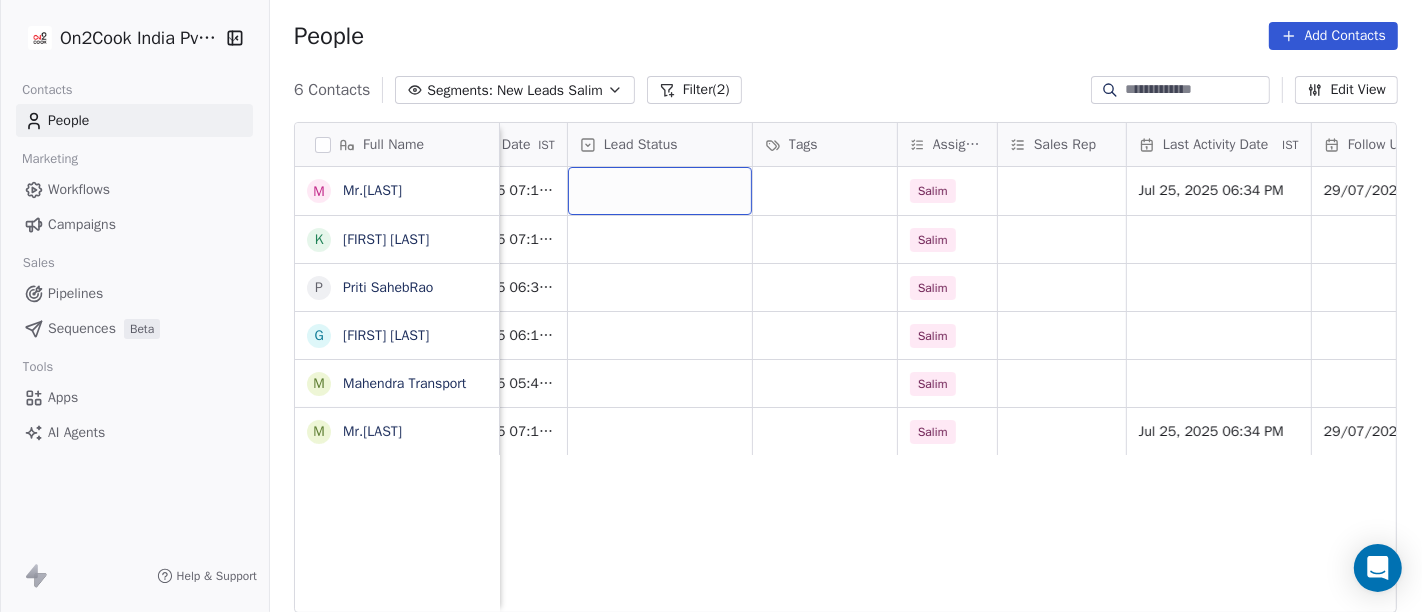 click at bounding box center (660, 191) 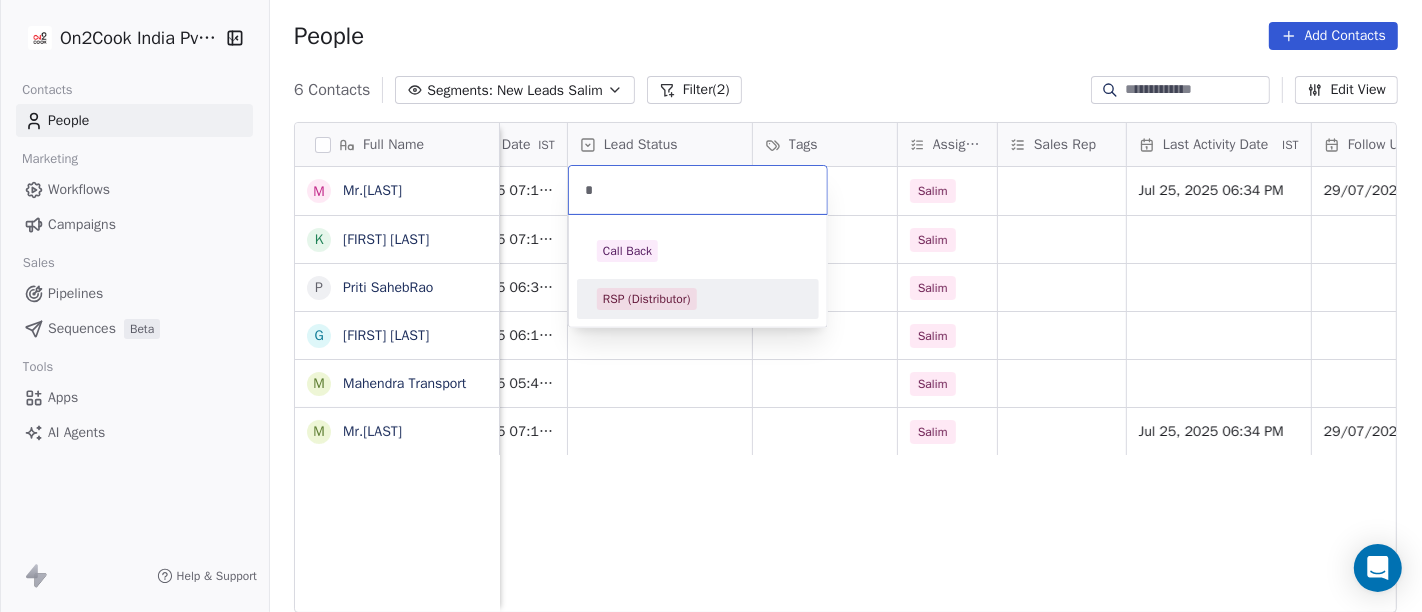 type on "*" 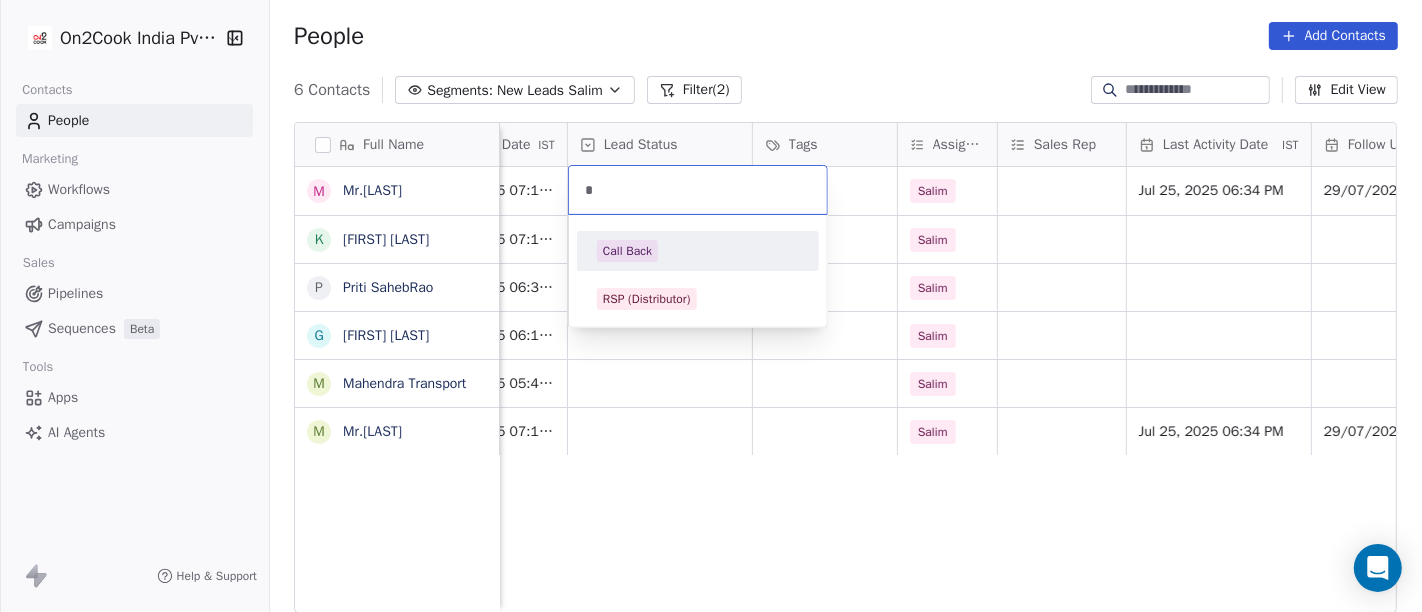 click on "Call Back" at bounding box center (698, 251) 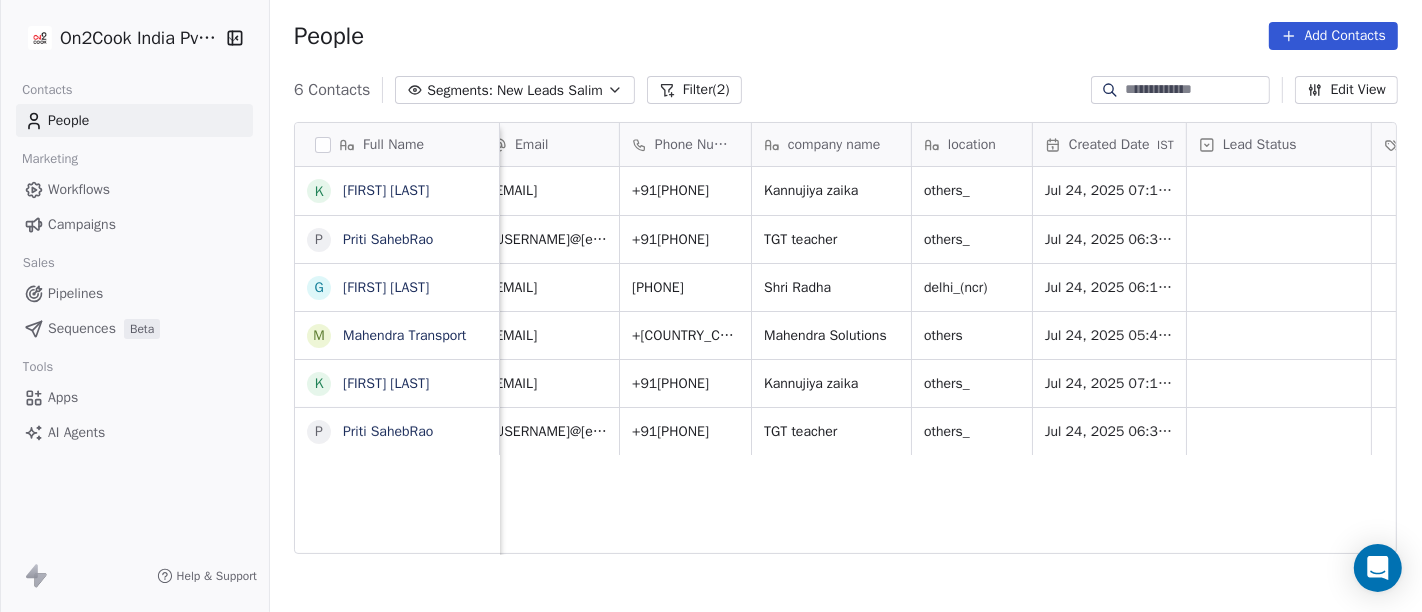 scroll, scrollTop: 0, scrollLeft: 0, axis: both 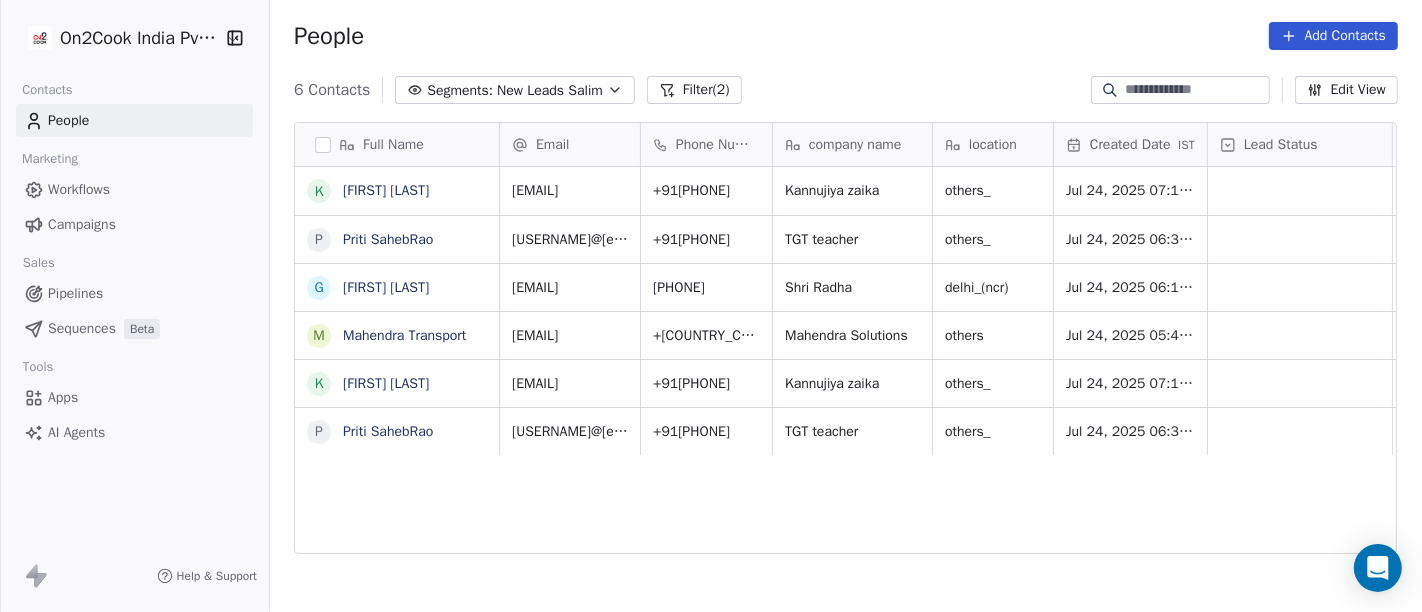 click on "People  Add Contacts" at bounding box center (846, 36) 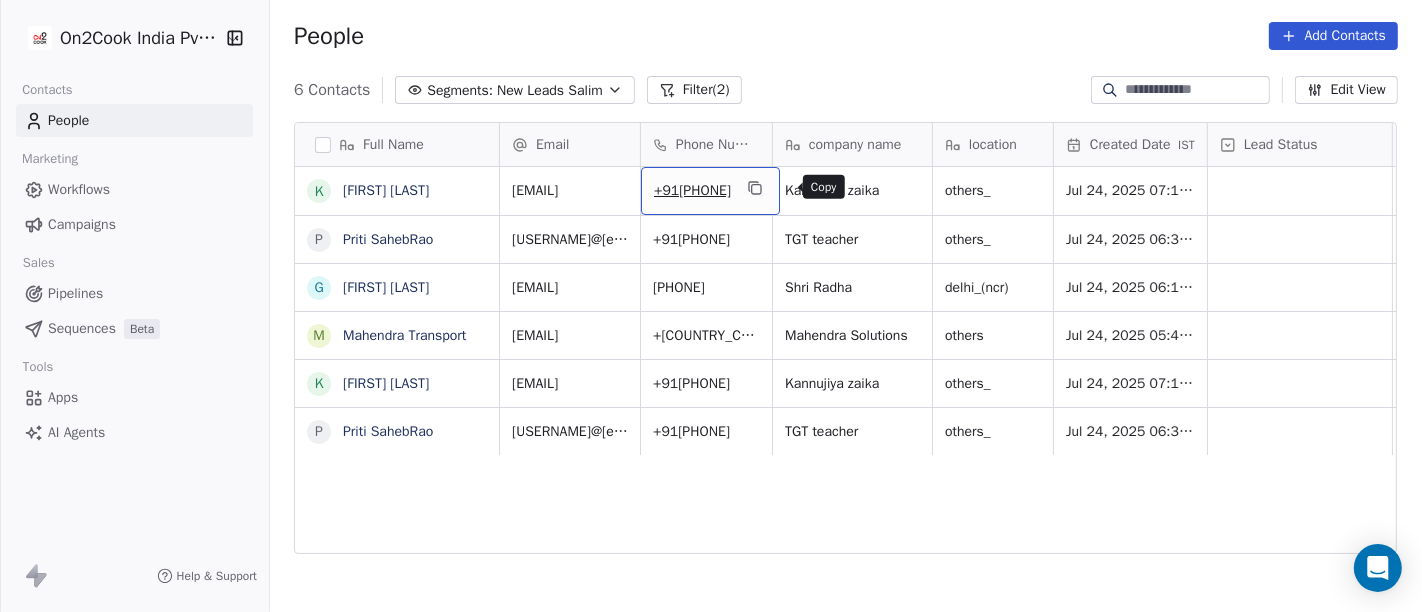 click 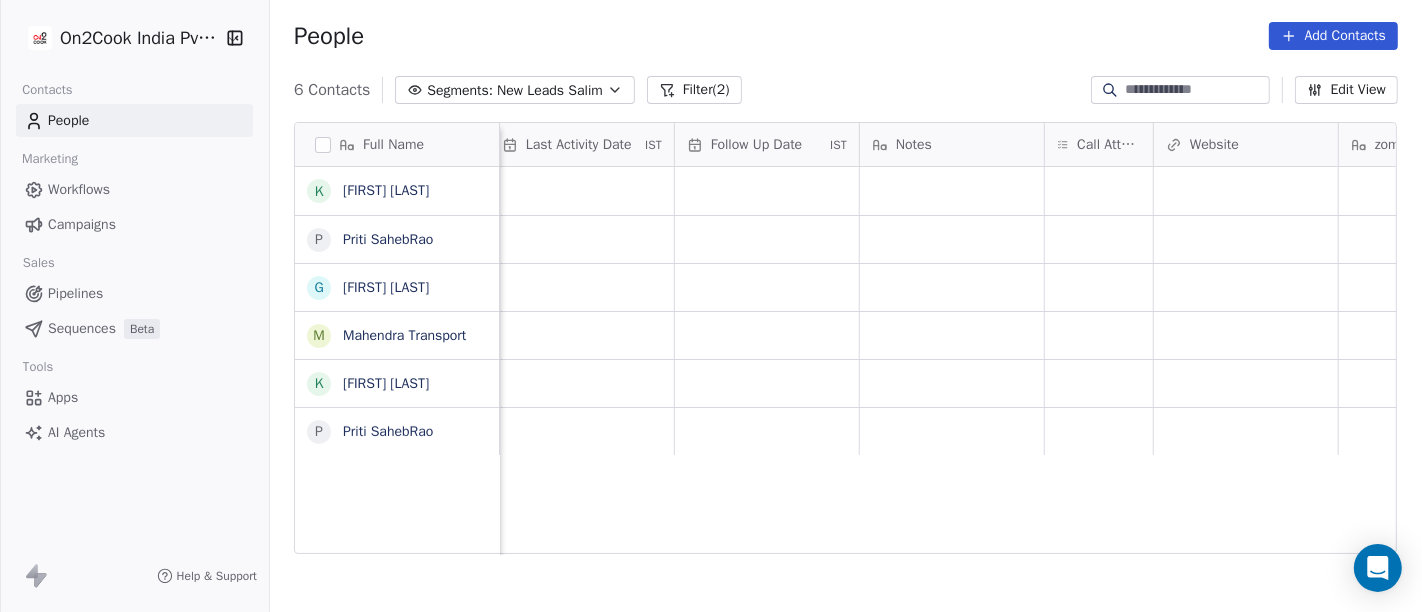 scroll, scrollTop: 0, scrollLeft: 1281, axis: horizontal 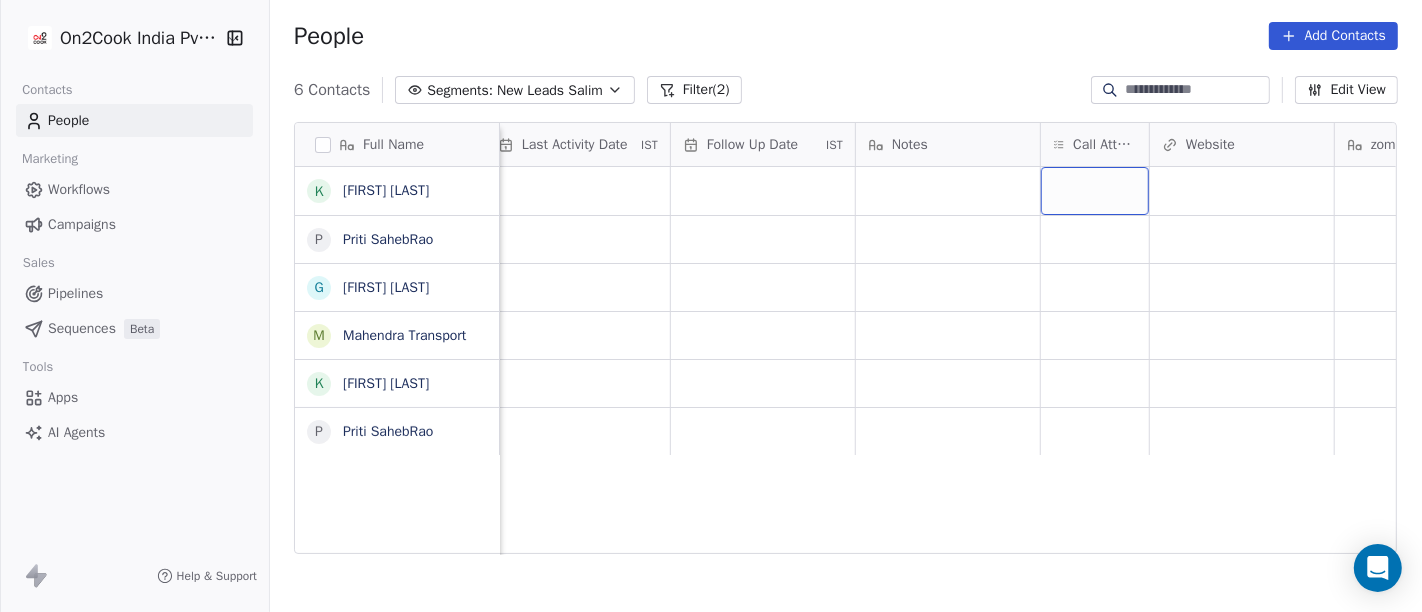 click at bounding box center [1095, 191] 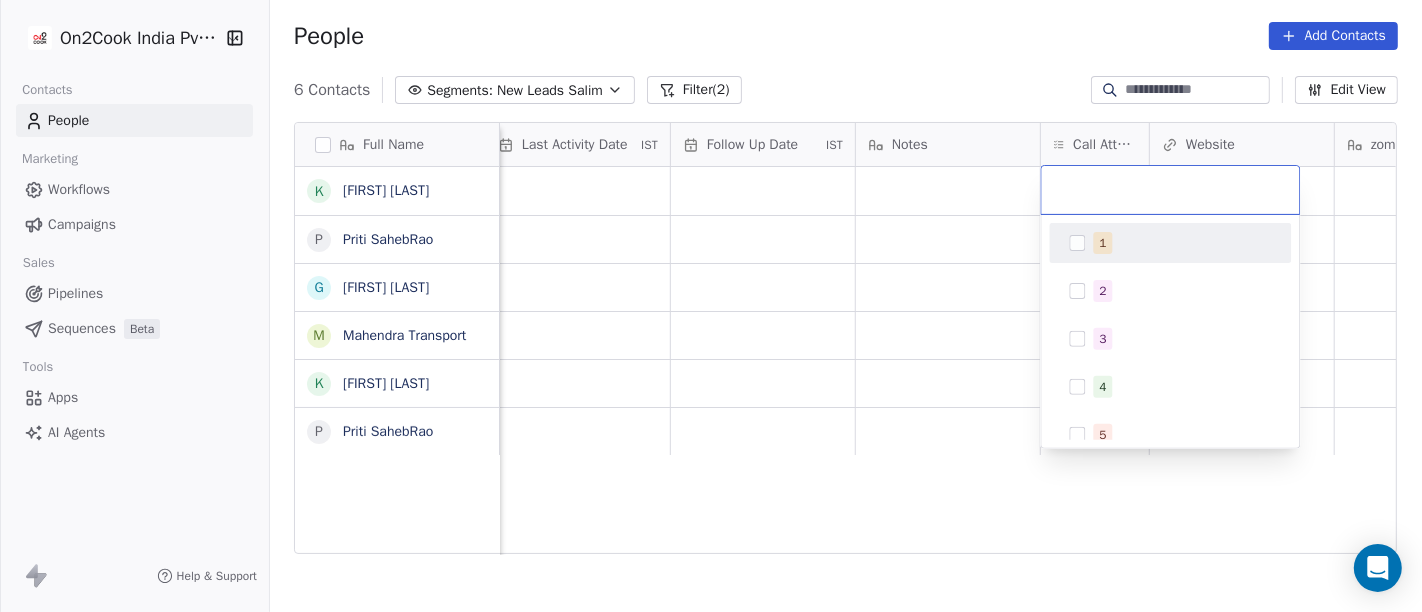 click on "1" at bounding box center [1102, 243] 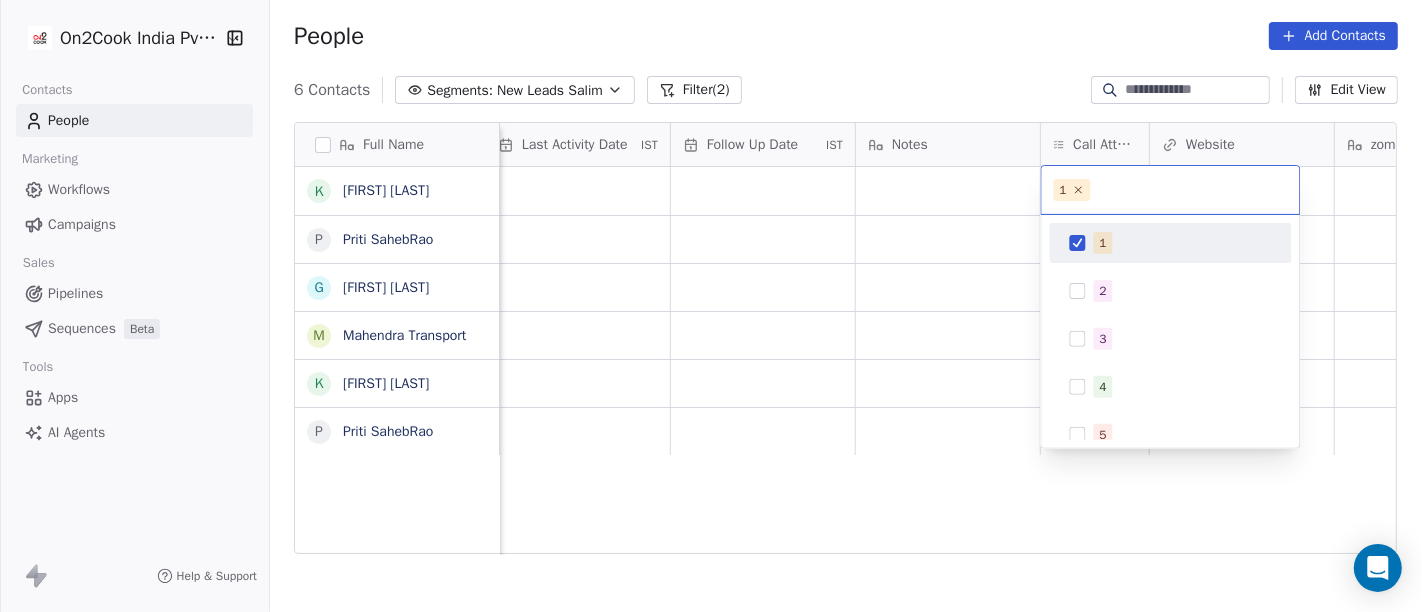 click on "On2Cook India Pvt. Ltd. Contacts People Marketing Workflows Campaigns Sales Pipelines Sequences Beta Tools Apps AI Agents Help & Support People  Add Contacts 6 Contacts Segments: New Leads Salim Filter  (2) Edit View Tag Add to Sequence Full Name K Kâpil Gúpta P Priti SahebRao G Geeta bhatia M Mahendra Transport K Kâpil Gúpta P Priti SahebRao Tags Assignee Sales Rep Last Activity Date IST Follow Up Date IST Notes Call Attempts Website zomato link outlet type Location Job Title   Salim cloud_kitchen   Salim cloud_kitchen   Salim cloud_kitchen   Salim resort/hotels   Salim cloud_kitchen   Salim cloud_kitchen
To pick up a draggable item, press the space bar.
While dragging, use the arrow keys to move the item.
Press space again to drop the item in its new position, or press escape to cancel.
1 1 2 3 4 5 6 7 8 9 10" at bounding box center (711, 306) 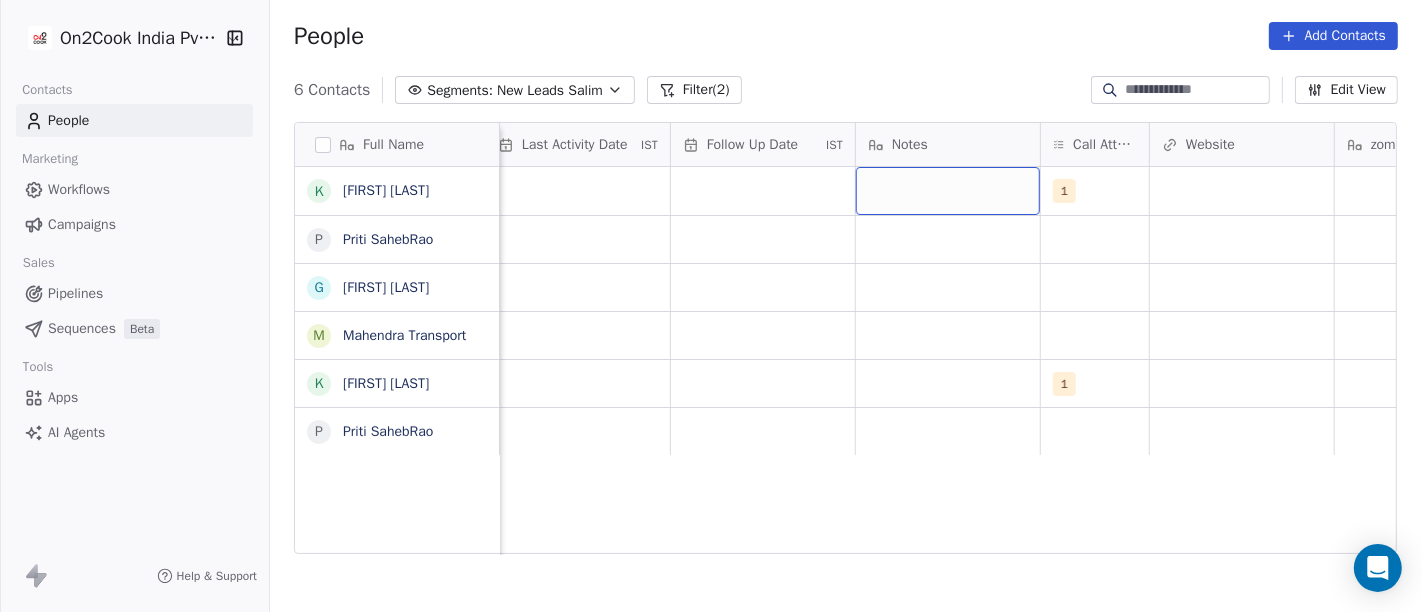 click at bounding box center [948, 191] 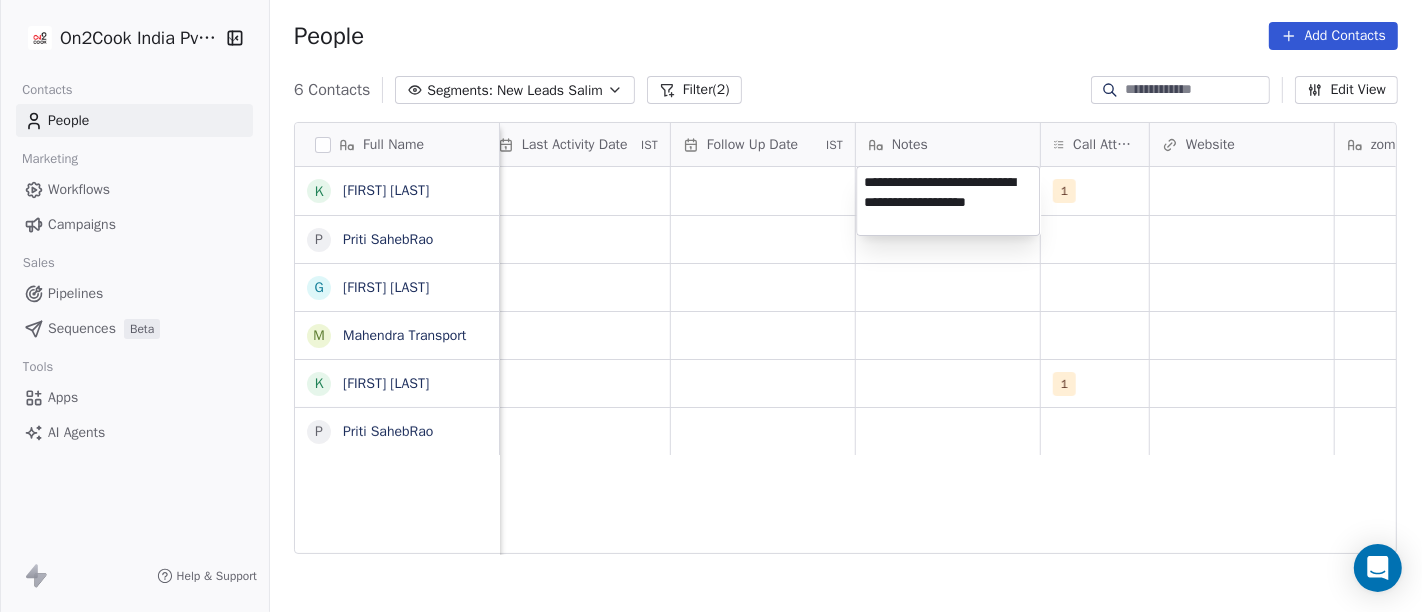 type on "**********" 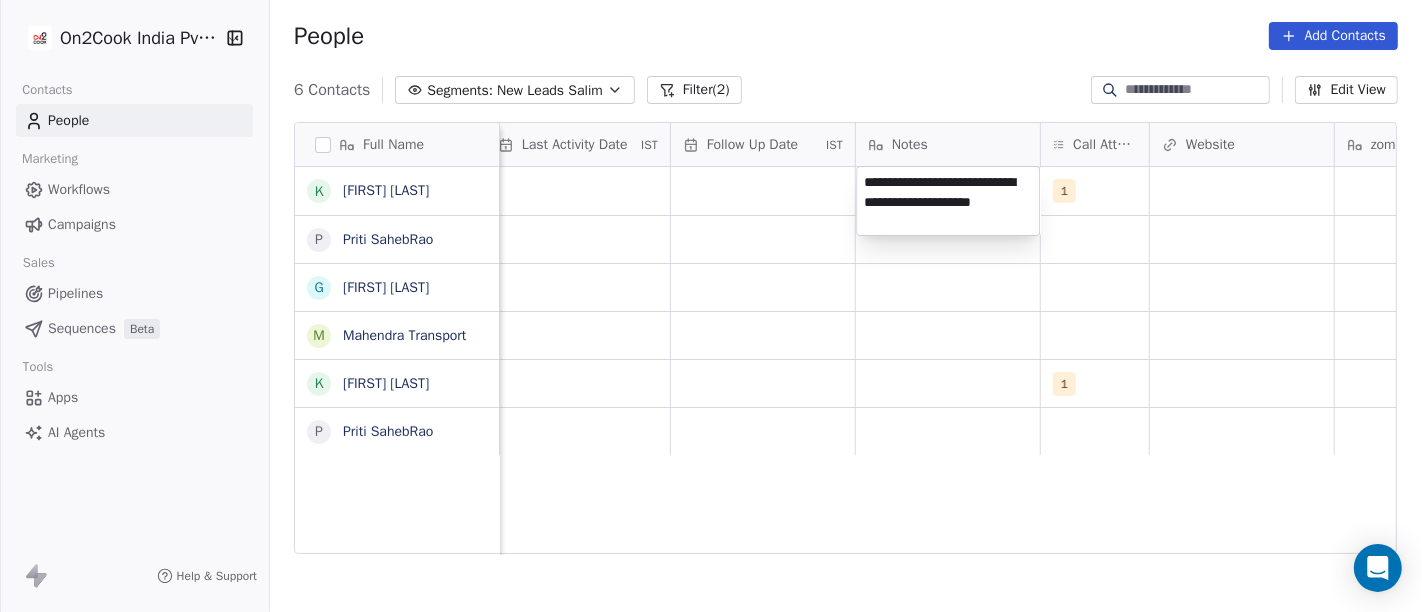 click on "**********" at bounding box center [711, 306] 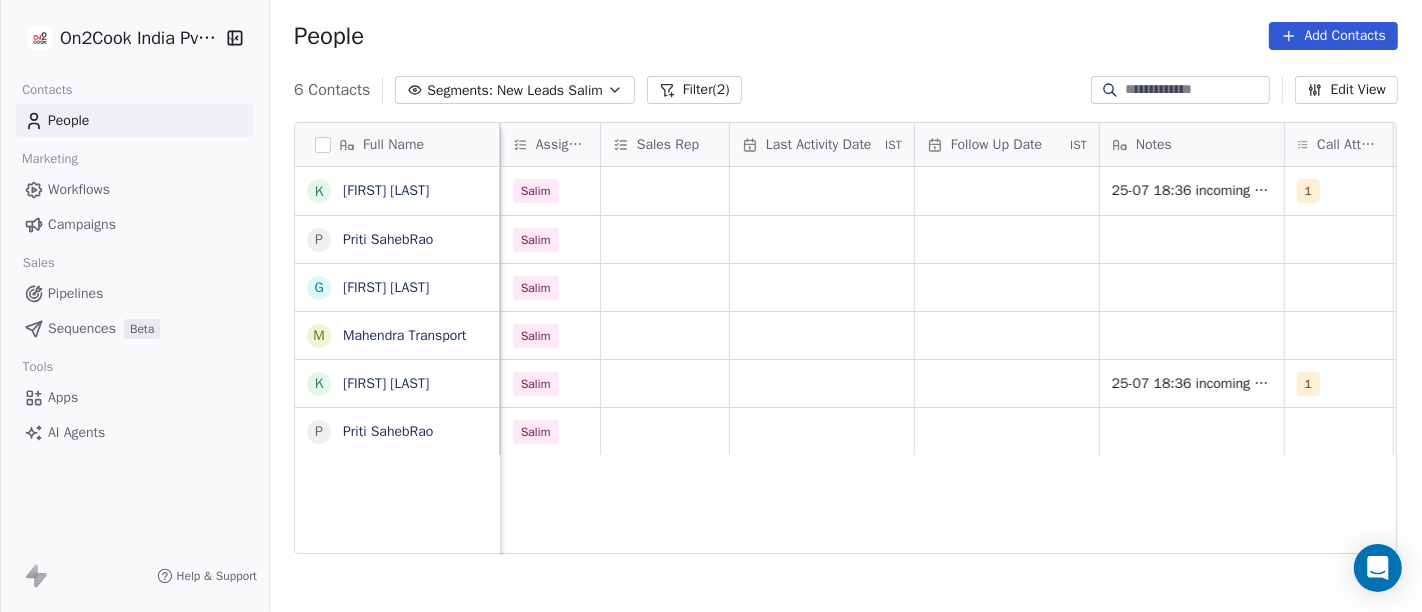 scroll, scrollTop: 0, scrollLeft: 1033, axis: horizontal 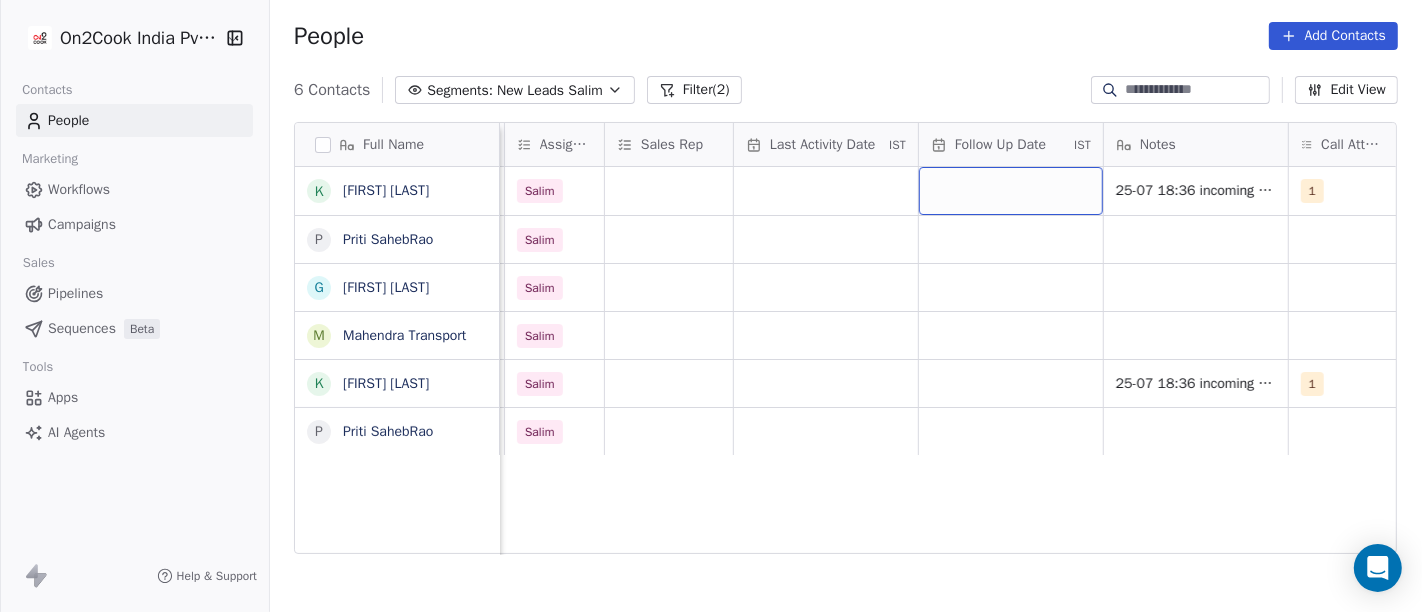 click at bounding box center [1011, 191] 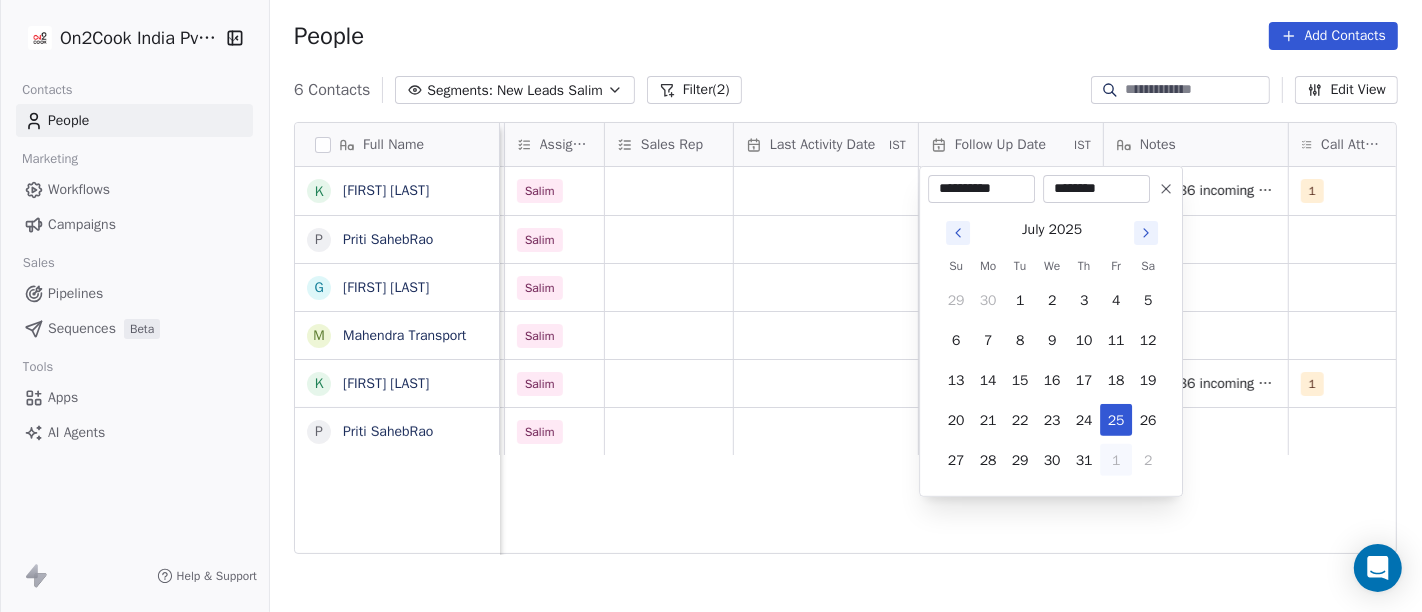 click on "1" at bounding box center [1116, 460] 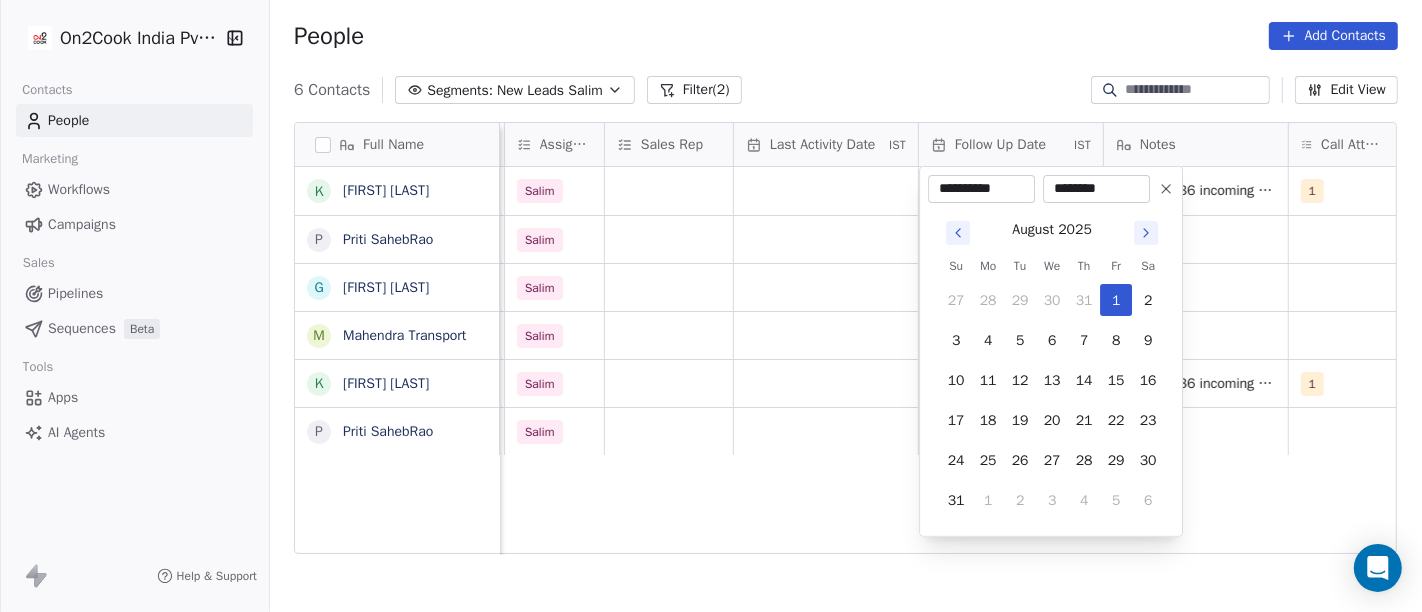 click on "**********" at bounding box center [711, 306] 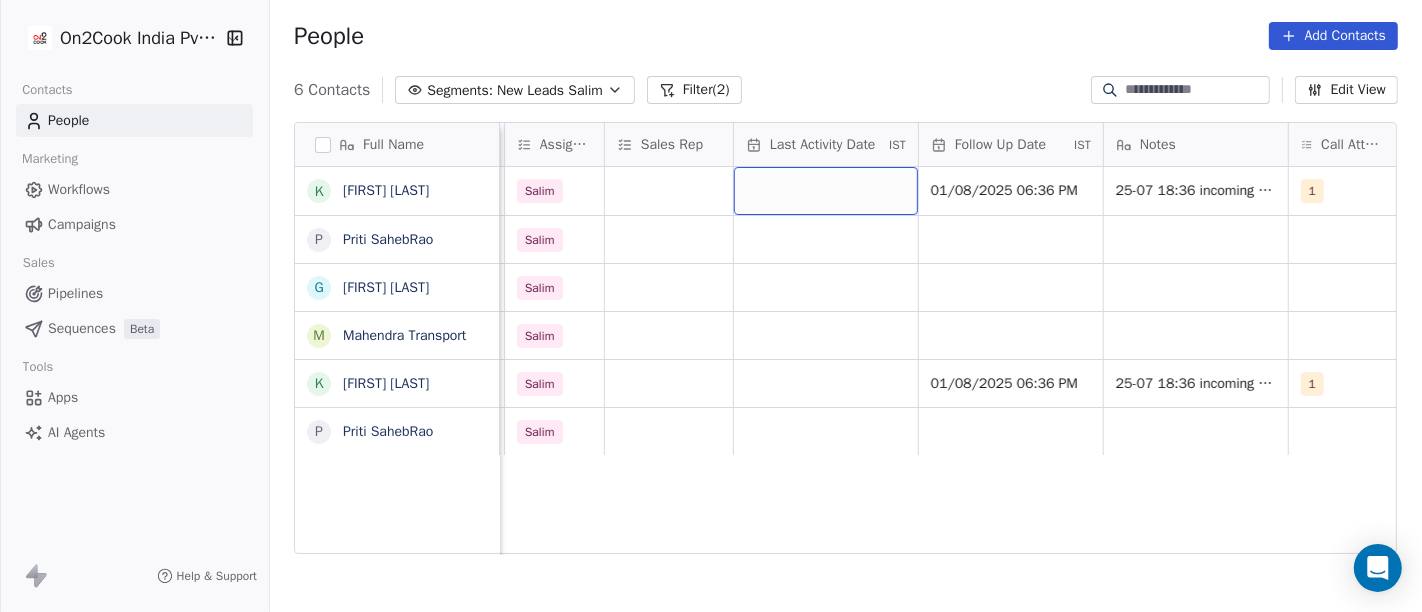 click at bounding box center [826, 191] 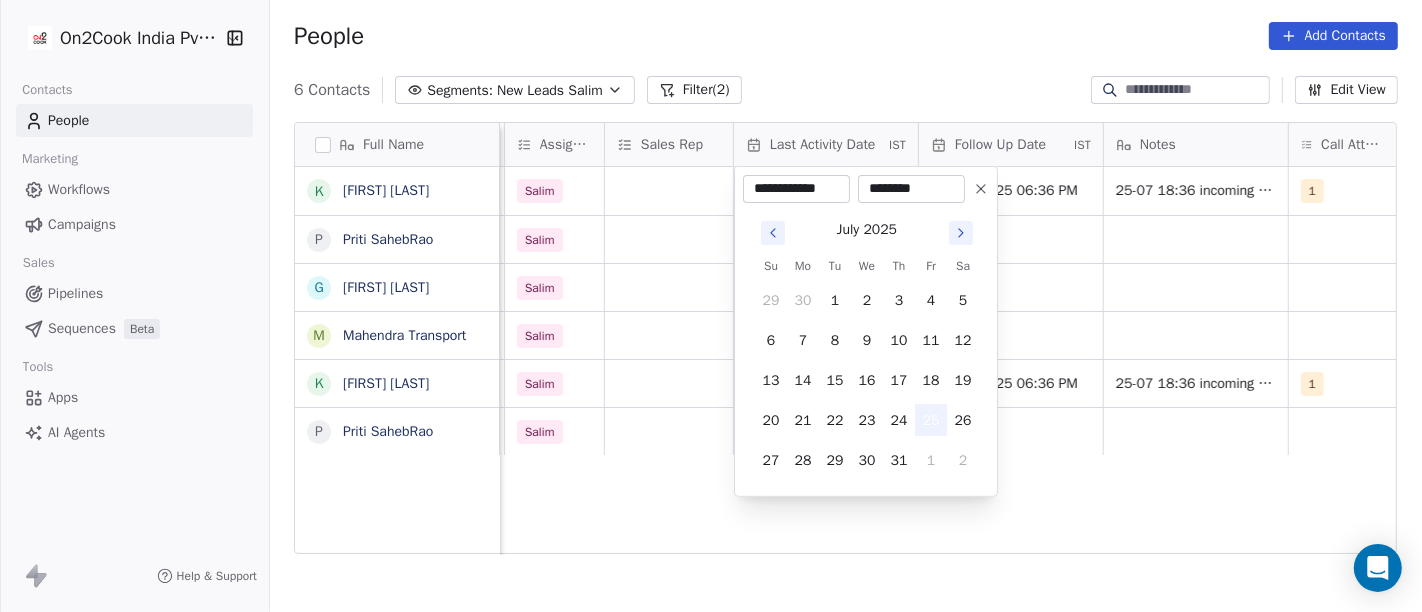 click on "25" at bounding box center [931, 420] 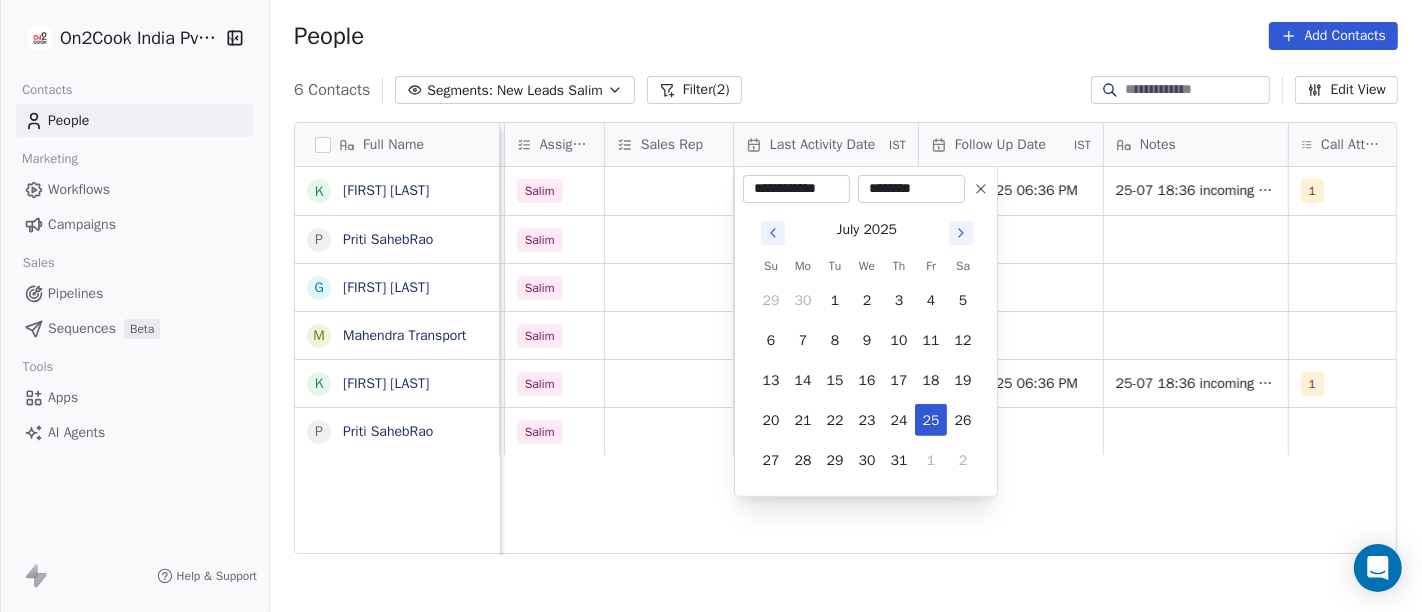 click on "**********" at bounding box center (711, 306) 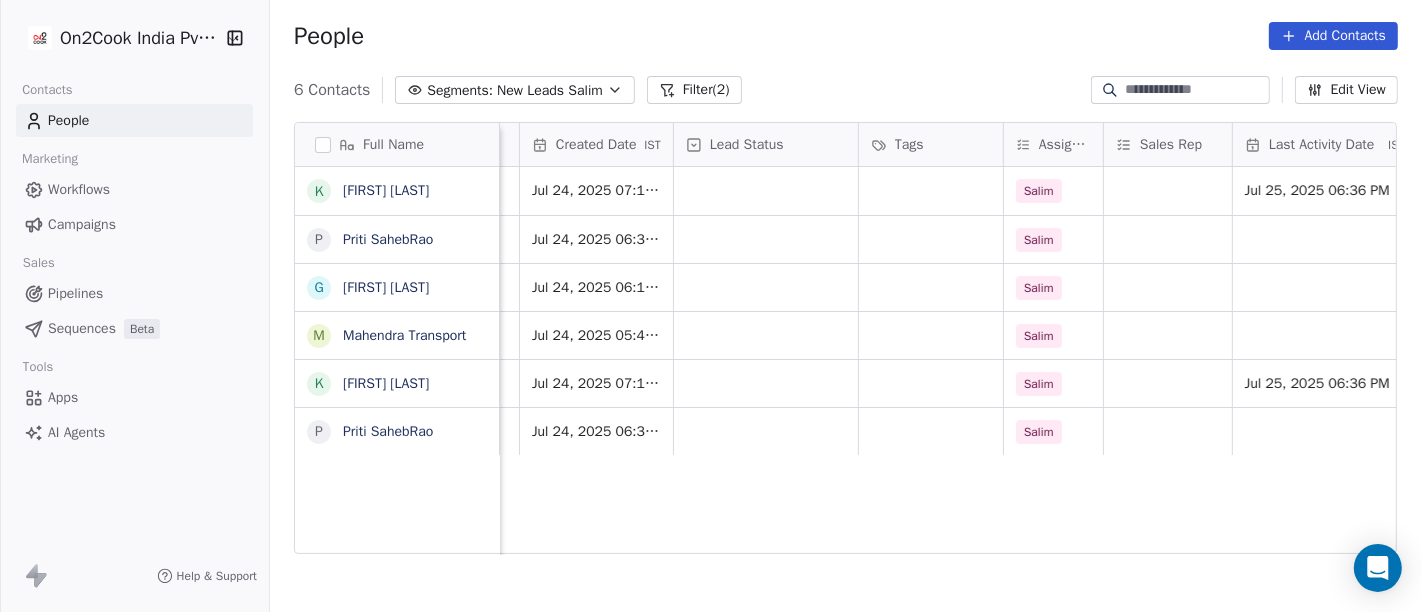 scroll, scrollTop: 0, scrollLeft: 533, axis: horizontal 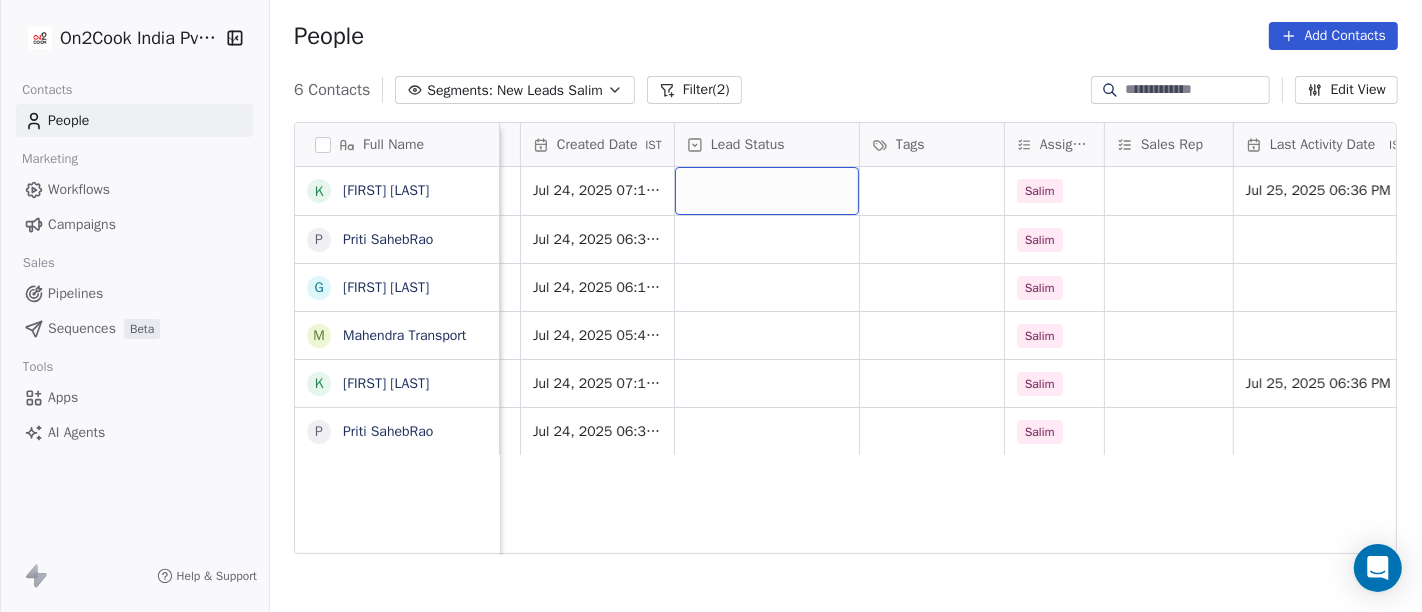 click at bounding box center (767, 191) 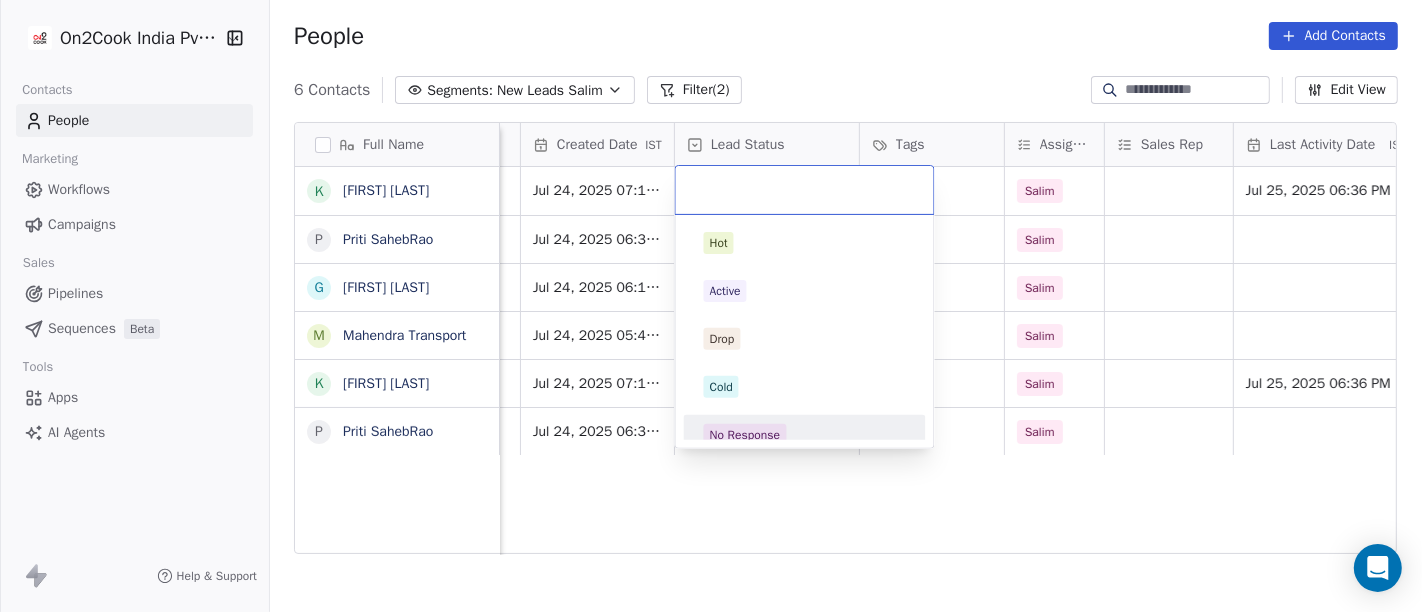 click on "No Response" at bounding box center [745, 435] 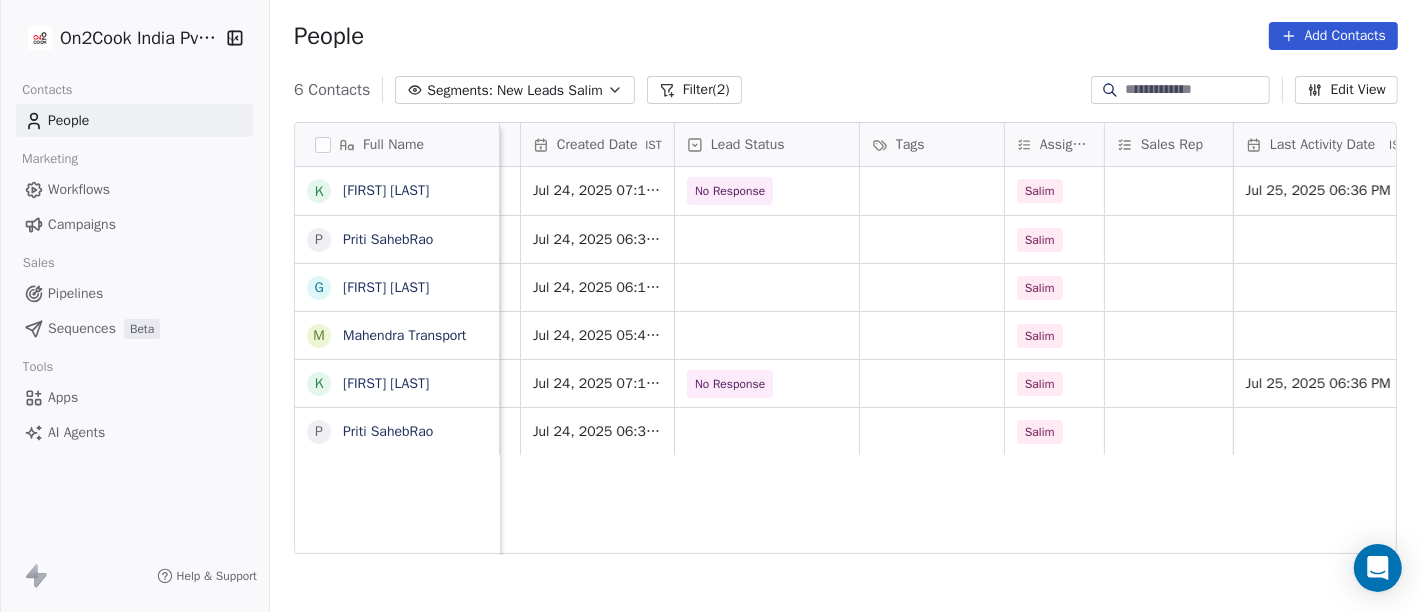 click on "kapilknj6267@gmail.com +919198687272 Kannujiya zaika others_ Jul 24, 2025 07:10 PM No Response Salim Jul 25, 2025 06:36 PM 01/08/2025 06:36 PM 25-07 18:36 incoming calls not available not in WA 1 keepintouchwithpriti@gmail.com +917802854949 TGT teacher others_ Jul 24, 2025 06:34 PM Salim geetabhatia62622@gmail.com +918700044684 Shri Radha delhi_(ncr) Jul 24, 2025 06:15 PM Salim mahendra.transport.198@gmail.com +917894563598 Mahendra Solutions others Jul 24, 2025 05:44 PM Salim kapilknj6267@gmail.com +919198687272 Kannujiya zaika others_ Jul 24, 2025 07:10 PM No Response Salim Jul 25, 2025 06:36 PM 01/08/2025 06:36 PM 25-07 18:36 incoming calls not available not in WA 1 keepintouchwithpriti@gmail.com +917802854949 TGT teacher others_ Jul 24, 2025 06:34 PM Salim" at bounding box center (1555, 390) 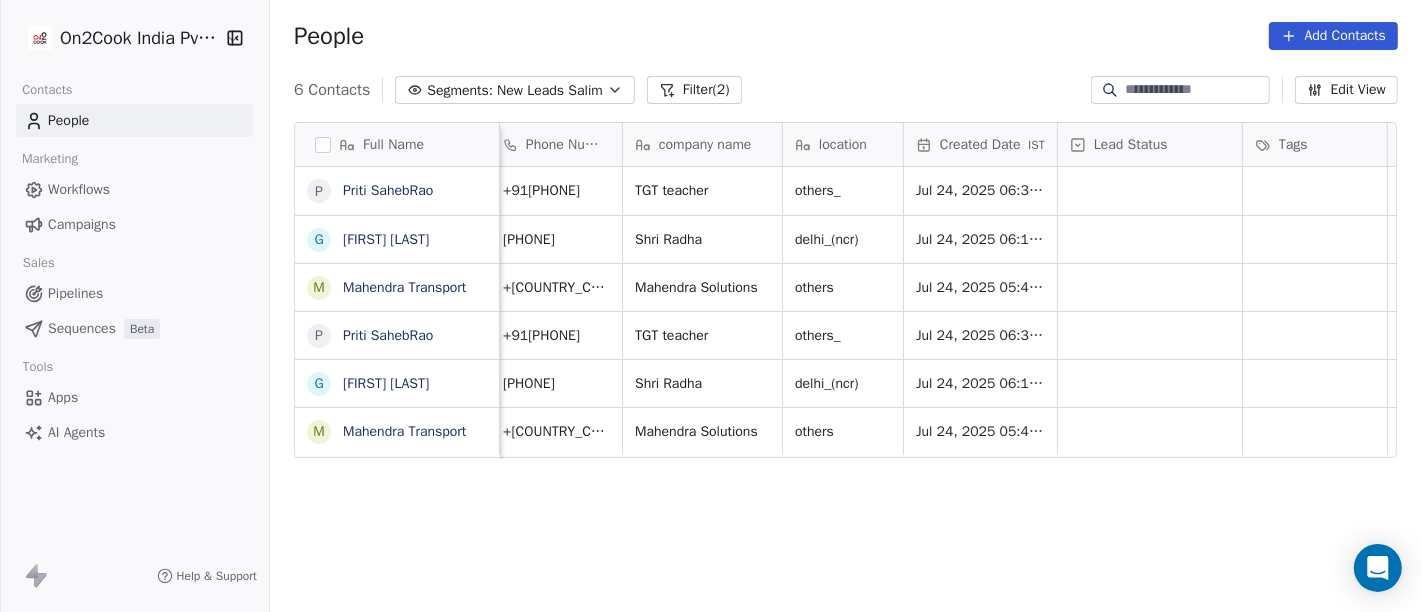scroll, scrollTop: 0, scrollLeft: 148, axis: horizontal 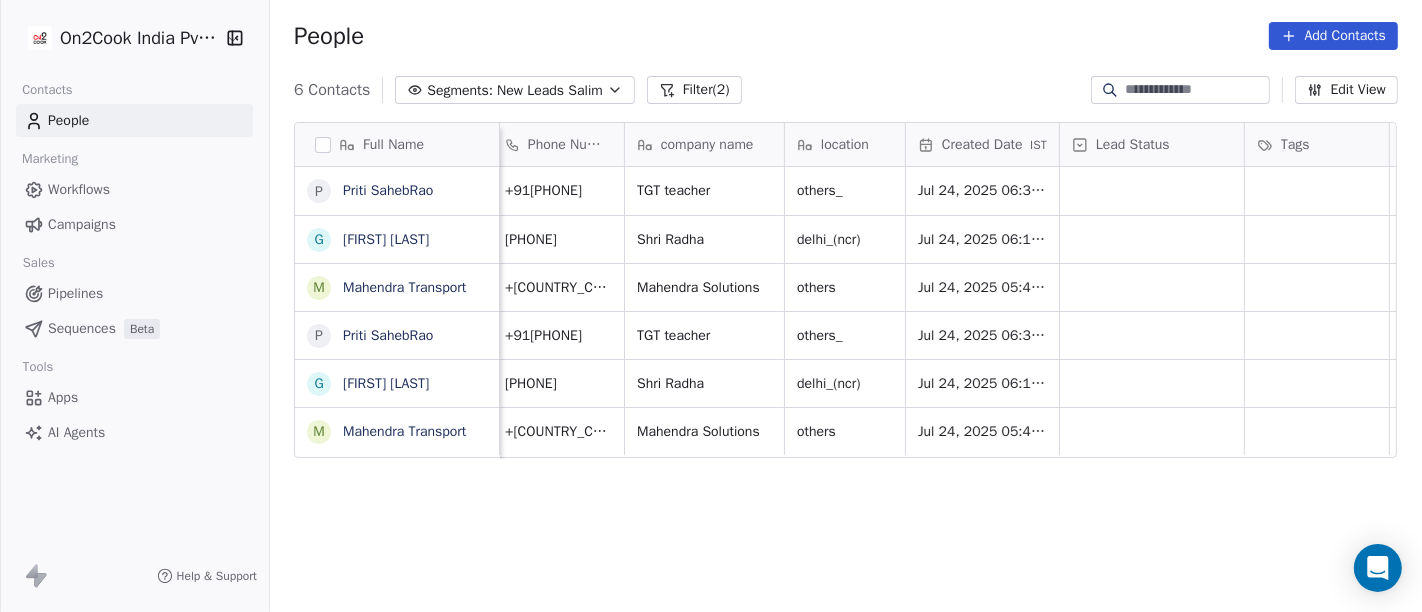 click on "New Leads Salim" at bounding box center [550, 90] 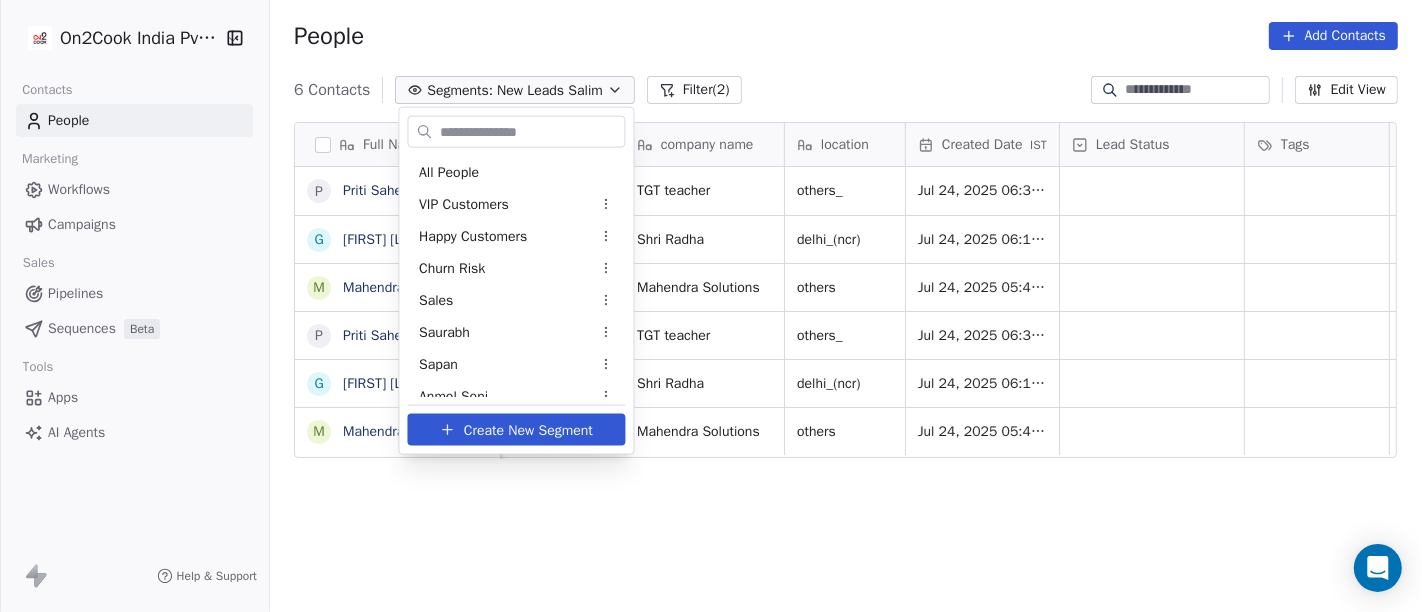 scroll, scrollTop: 366, scrollLeft: 0, axis: vertical 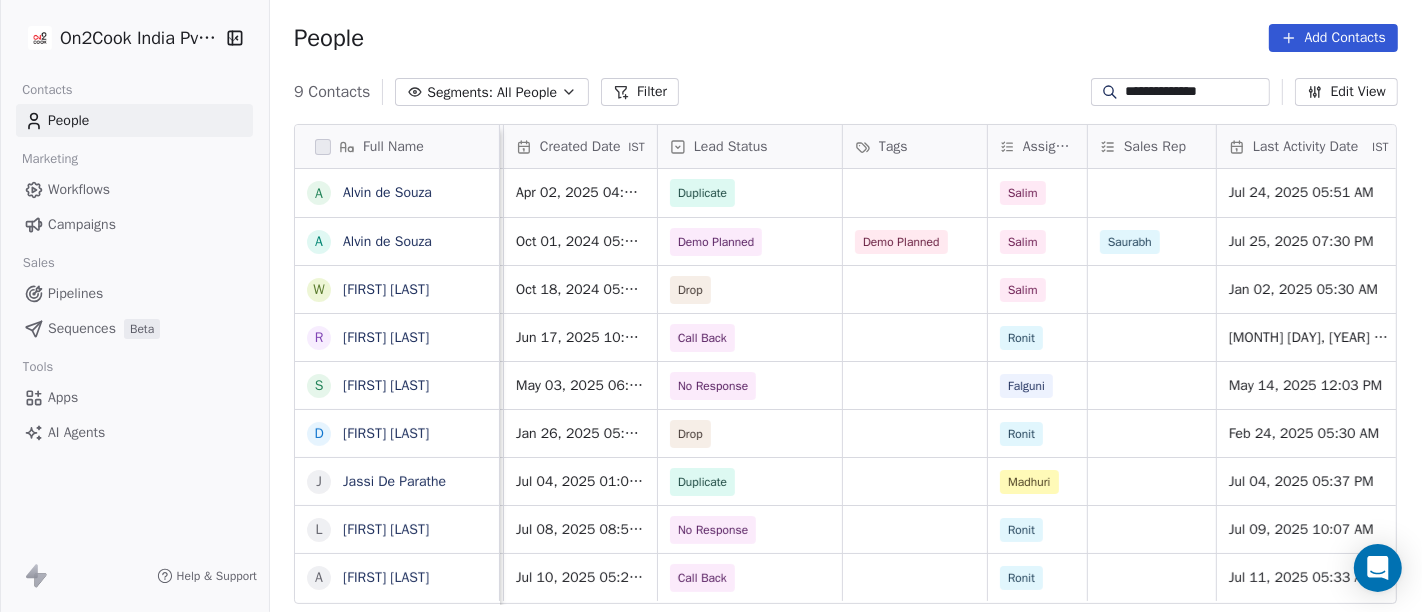 click on "**********" at bounding box center [1196, 92] 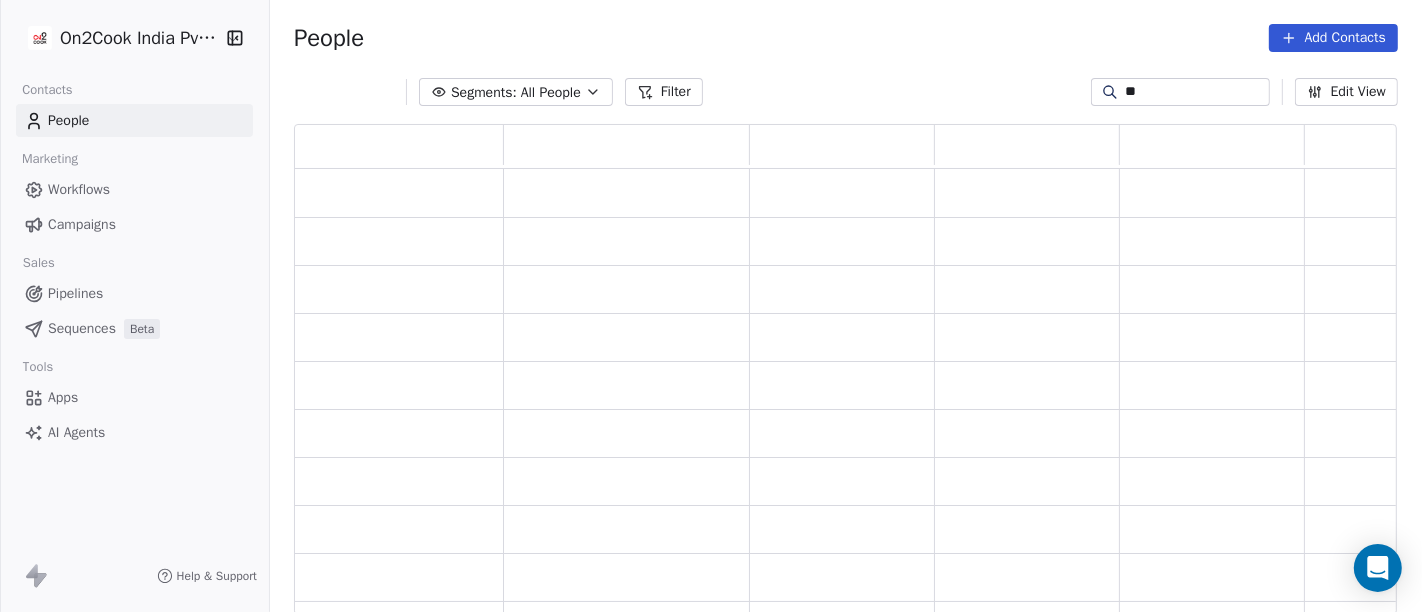 scroll, scrollTop: 17, scrollLeft: 17, axis: both 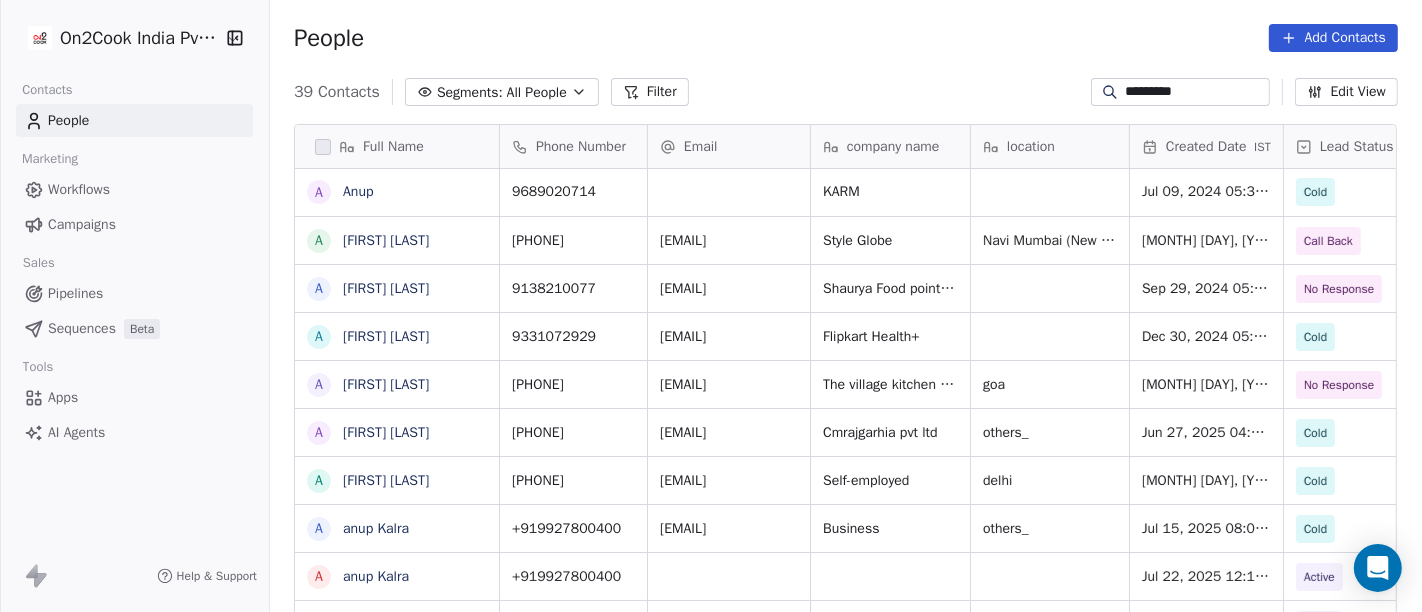 click on "*********" at bounding box center (1196, 92) 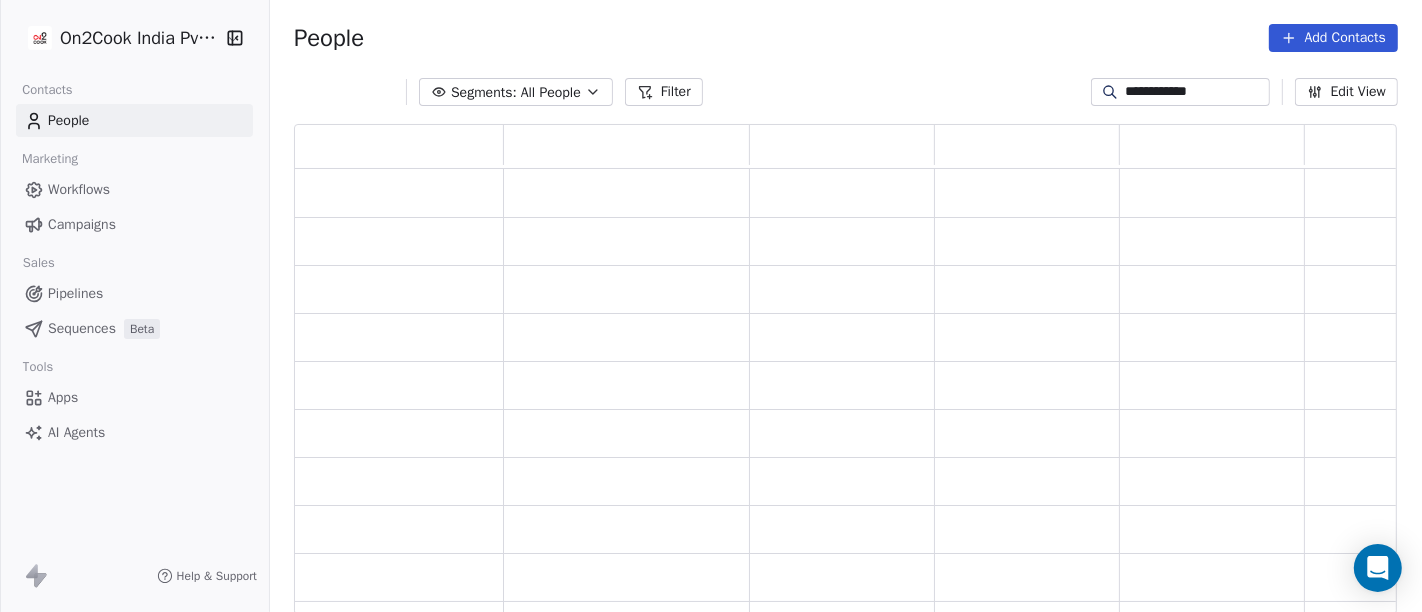 scroll, scrollTop: 17, scrollLeft: 17, axis: both 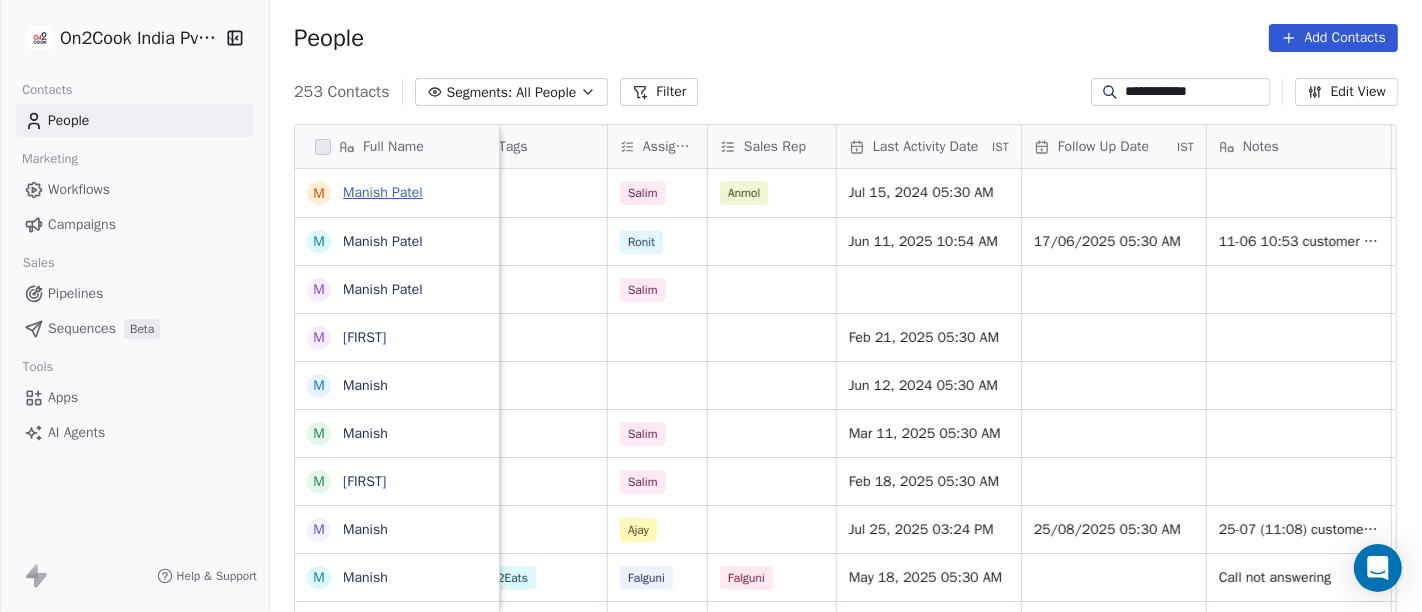 type on "**********" 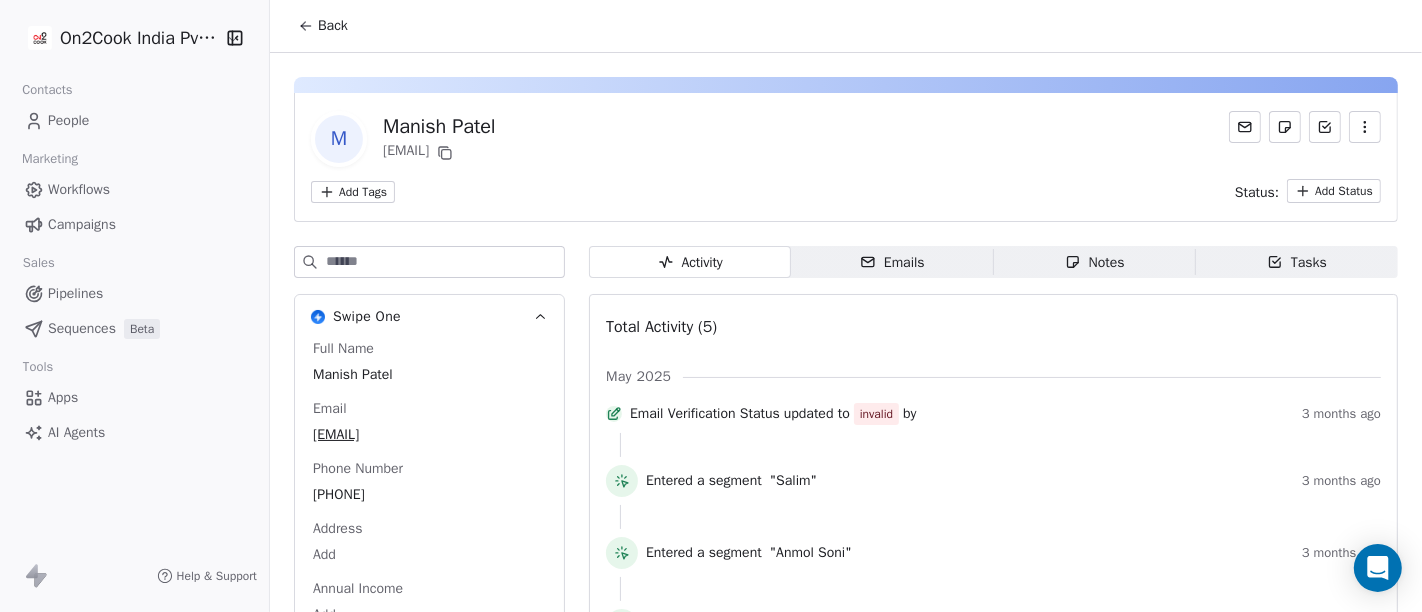 click on "Notes" at bounding box center [1095, 262] 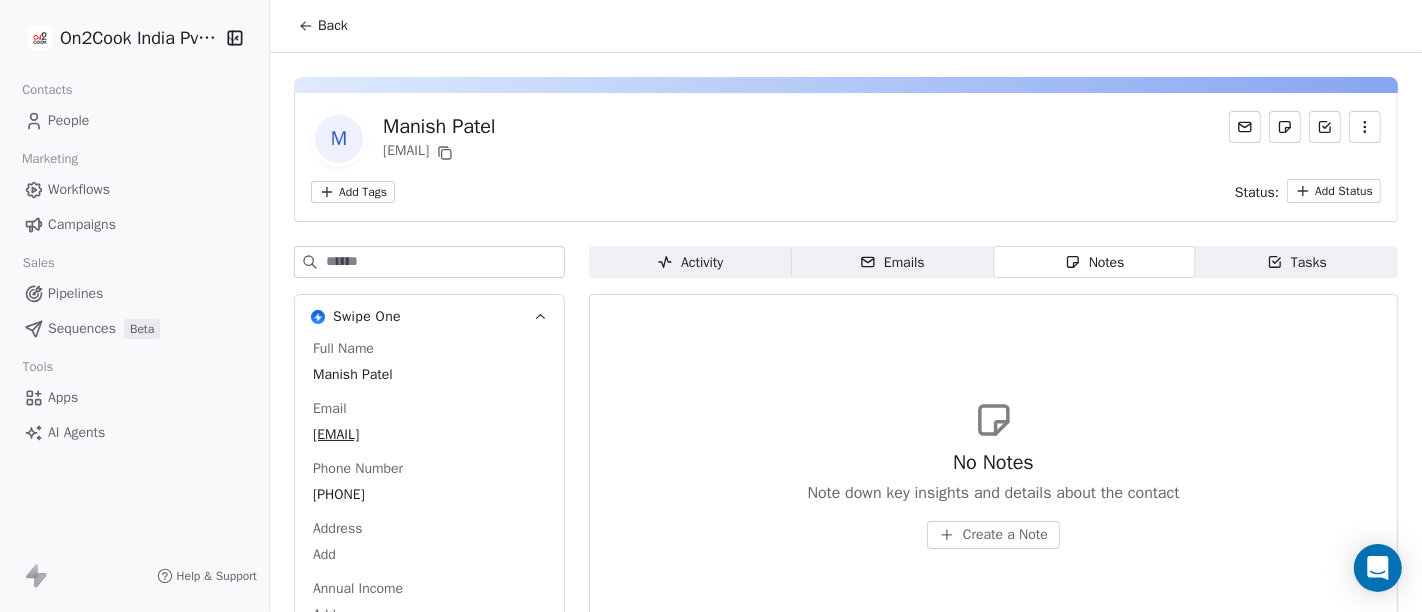 click on "Activity" at bounding box center (690, 262) 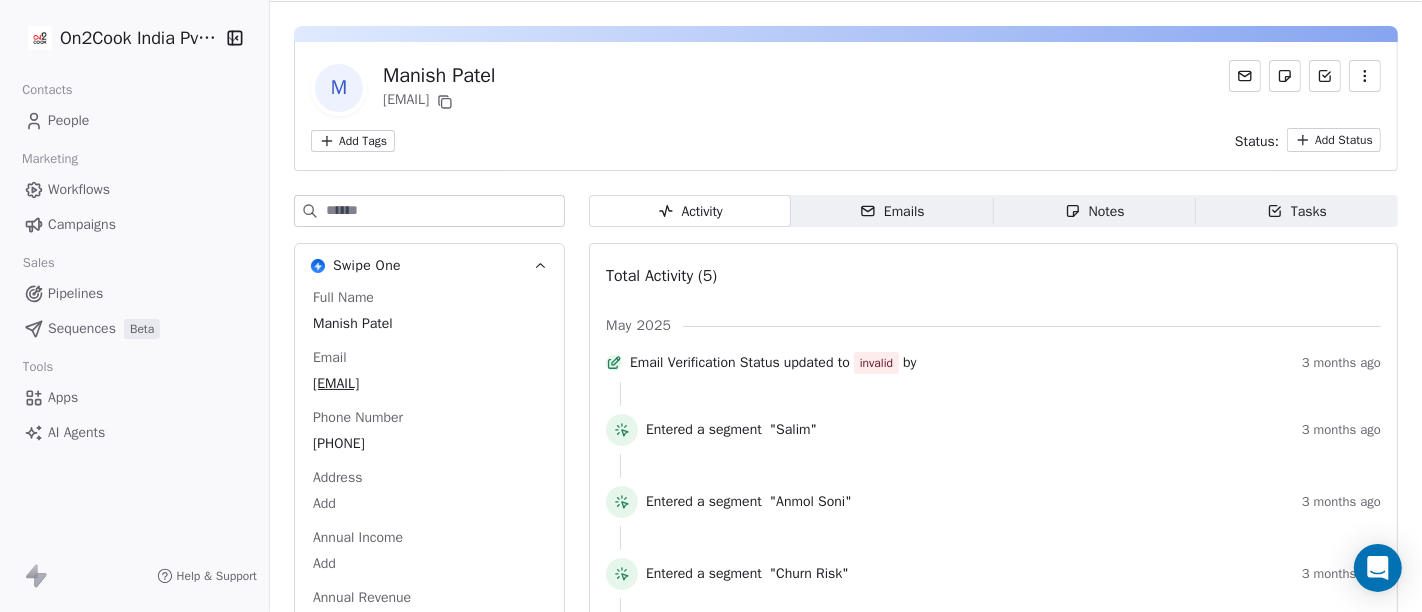 scroll, scrollTop: 0, scrollLeft: 0, axis: both 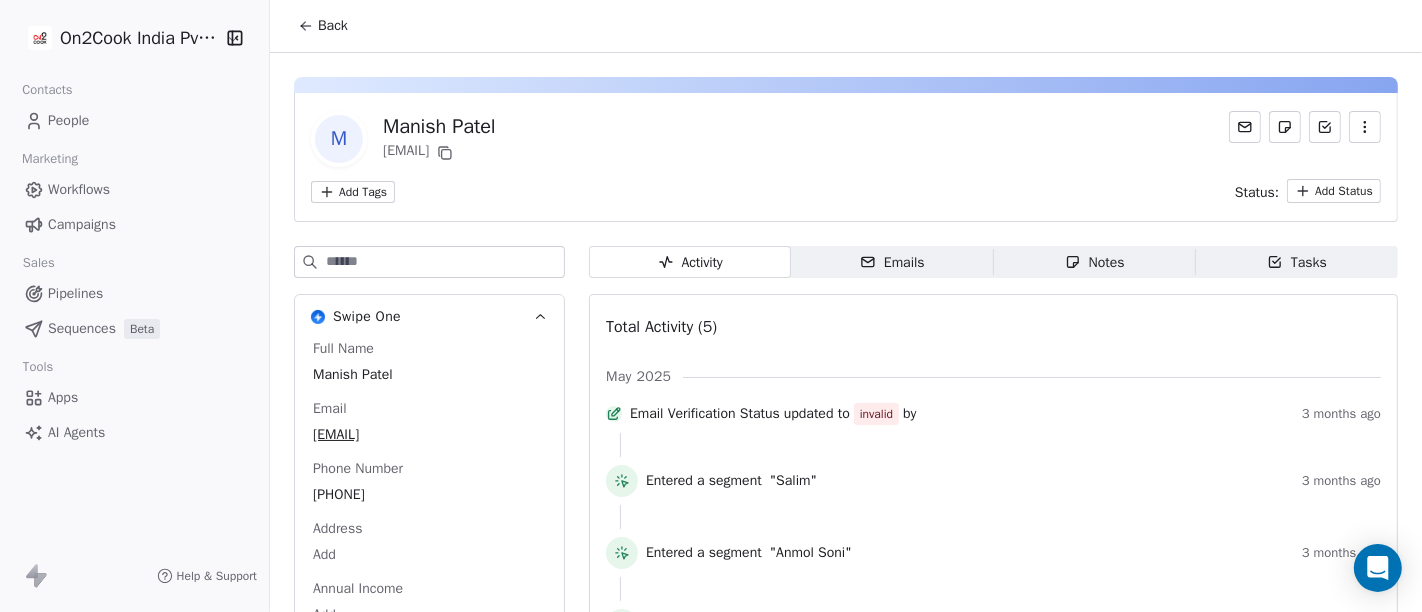 click on "Back" at bounding box center [333, 26] 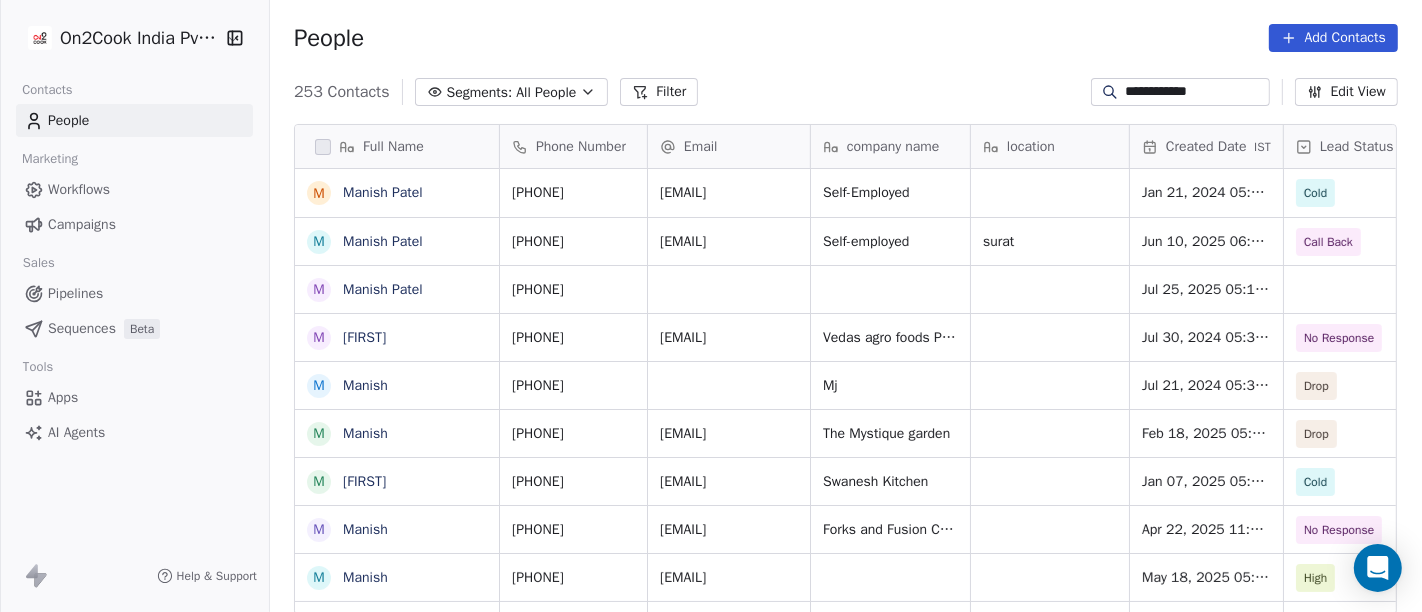 scroll, scrollTop: 17, scrollLeft: 17, axis: both 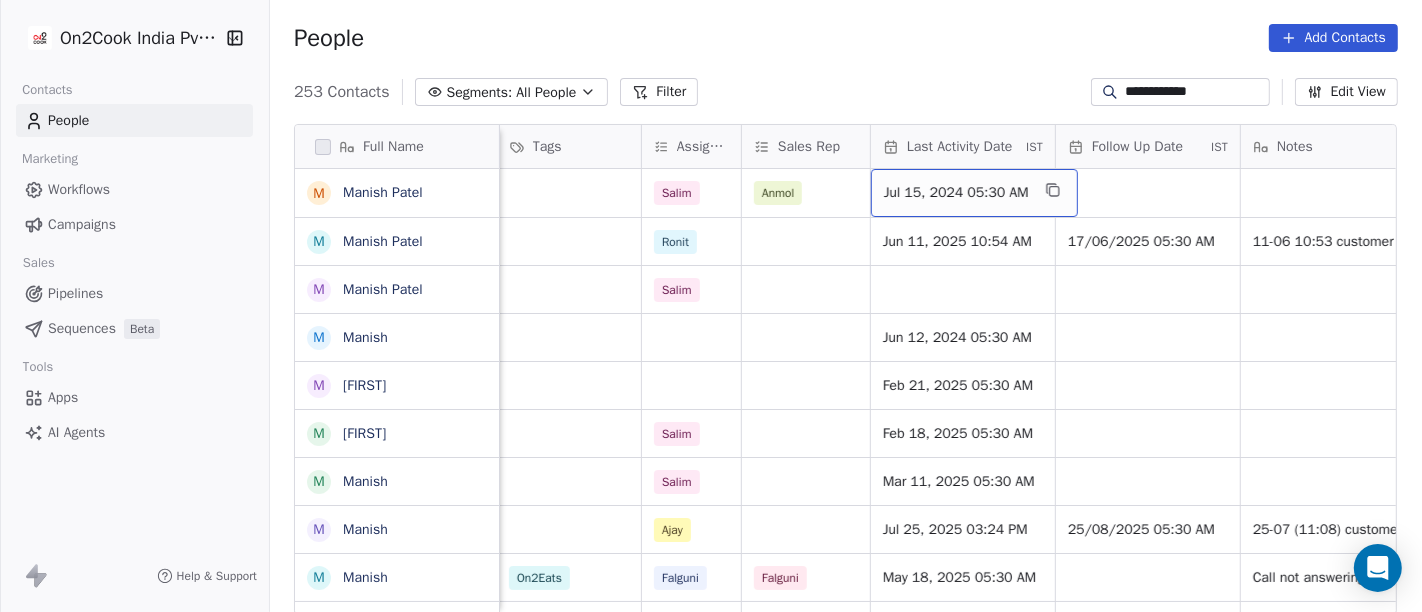 click on "Jul 15, 2024 05:30 AM" at bounding box center [956, 193] 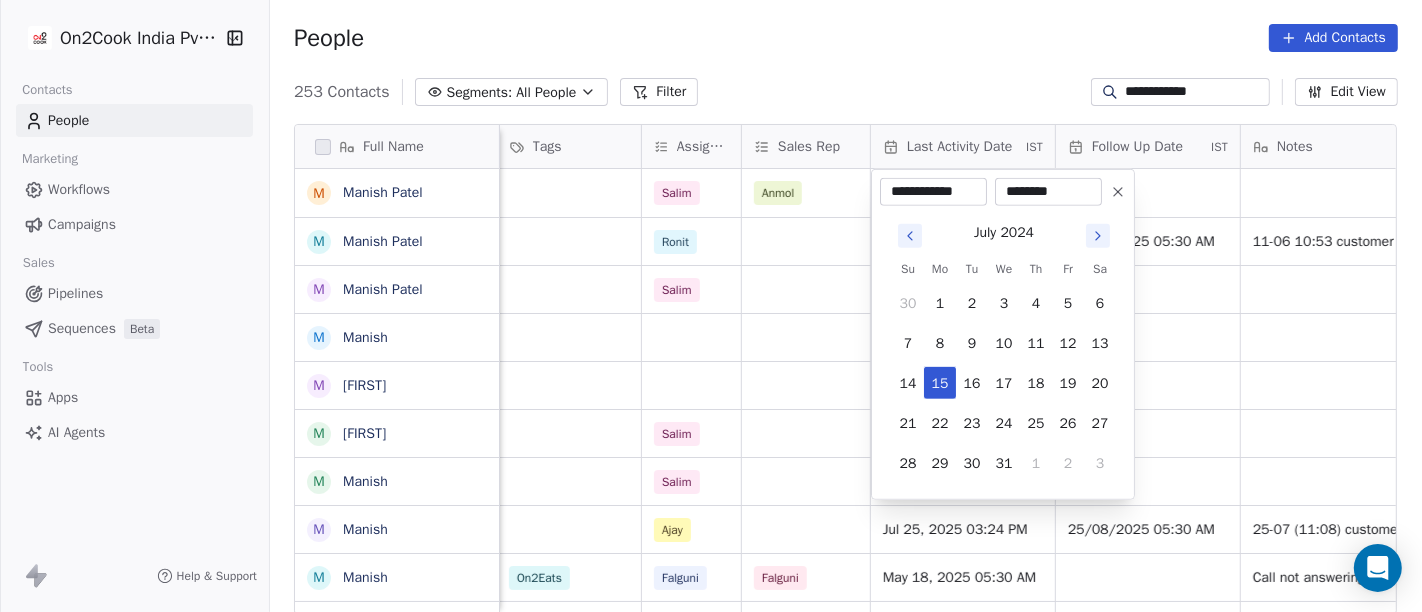 click 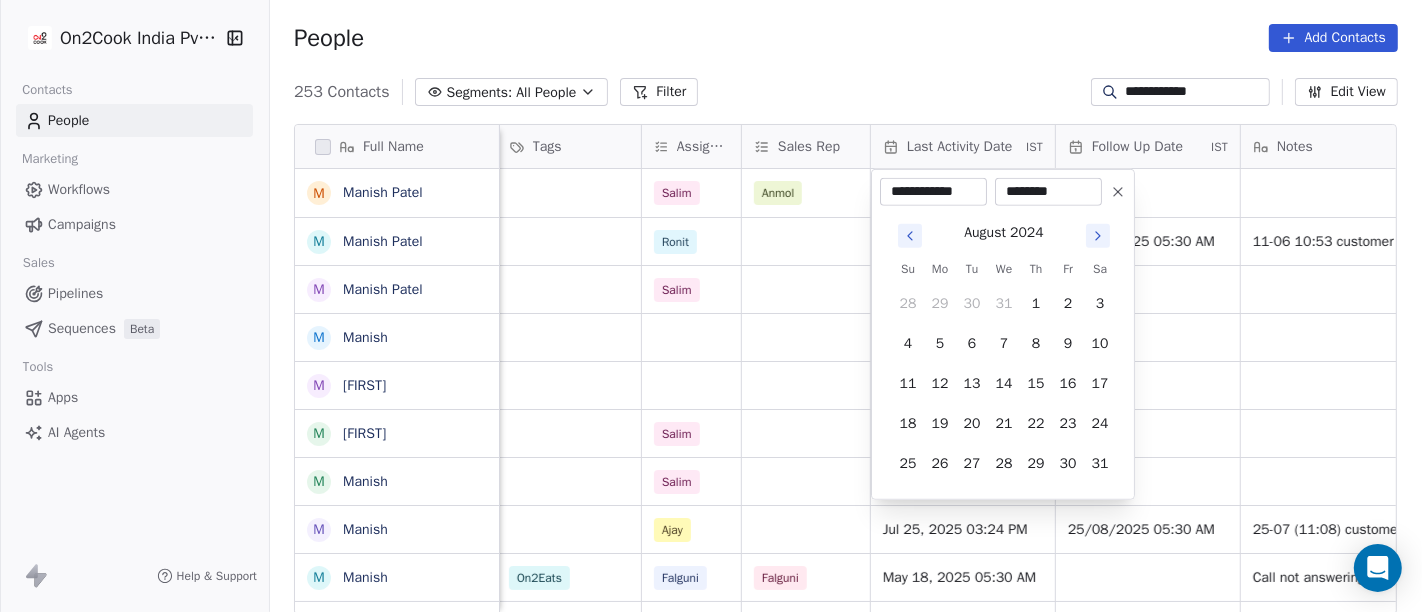 click 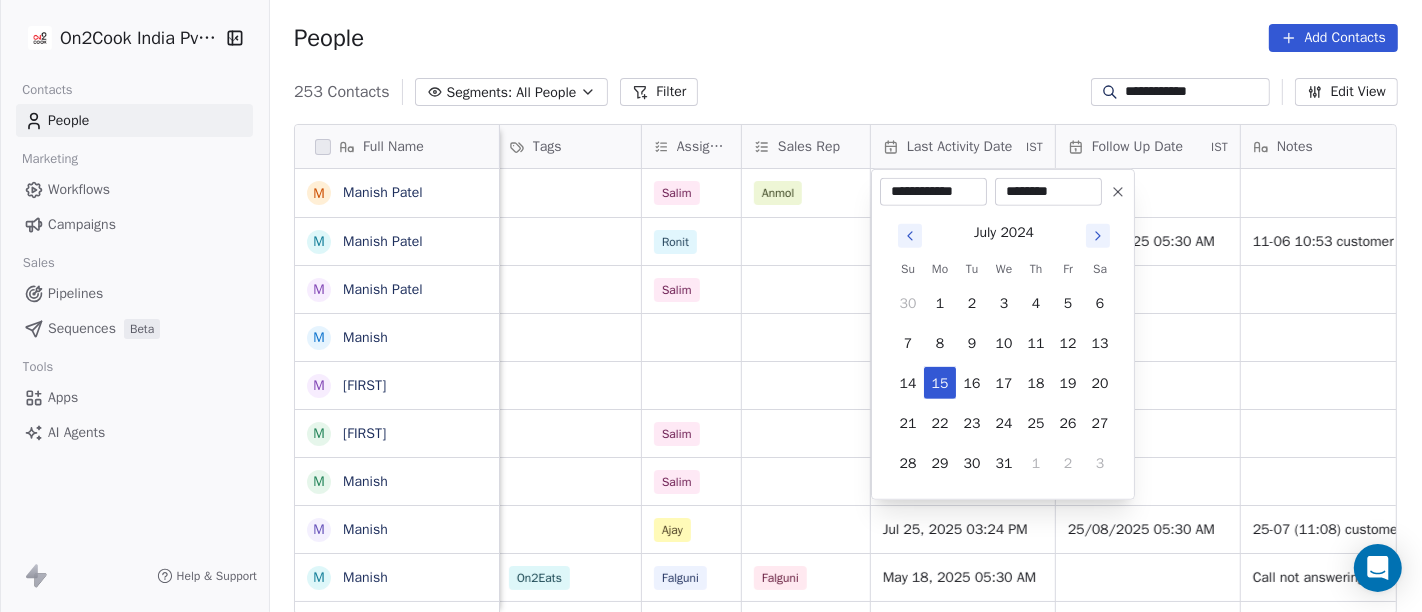 click 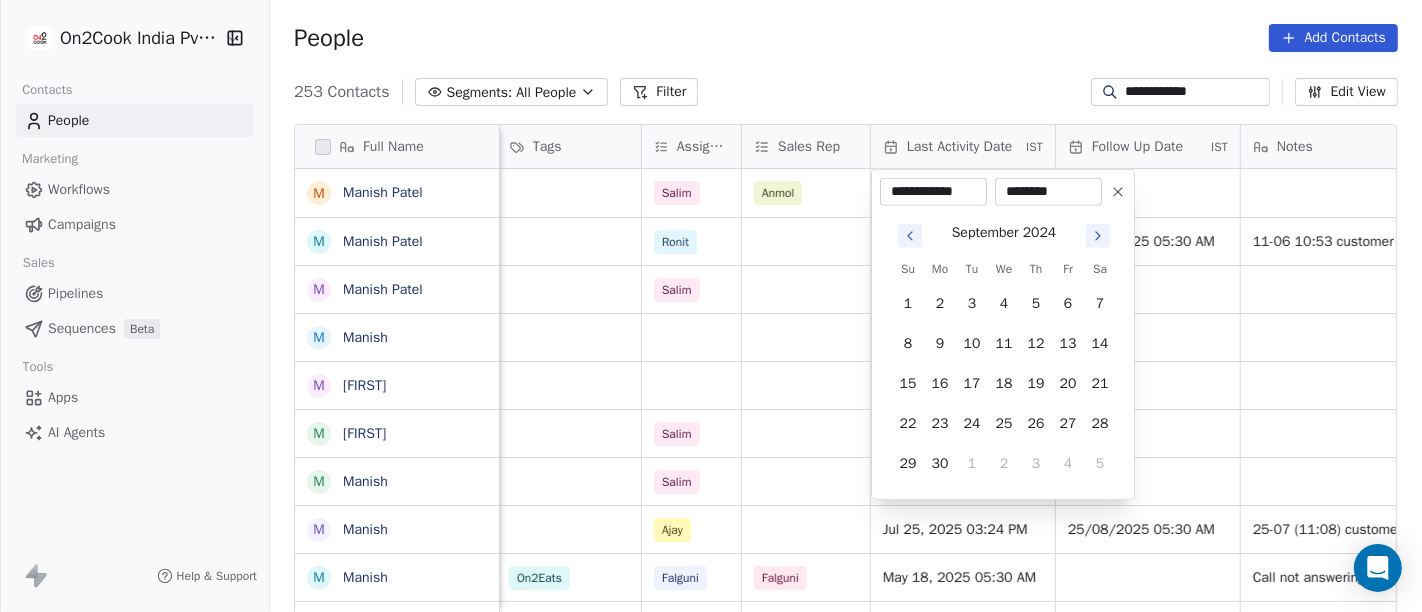 click 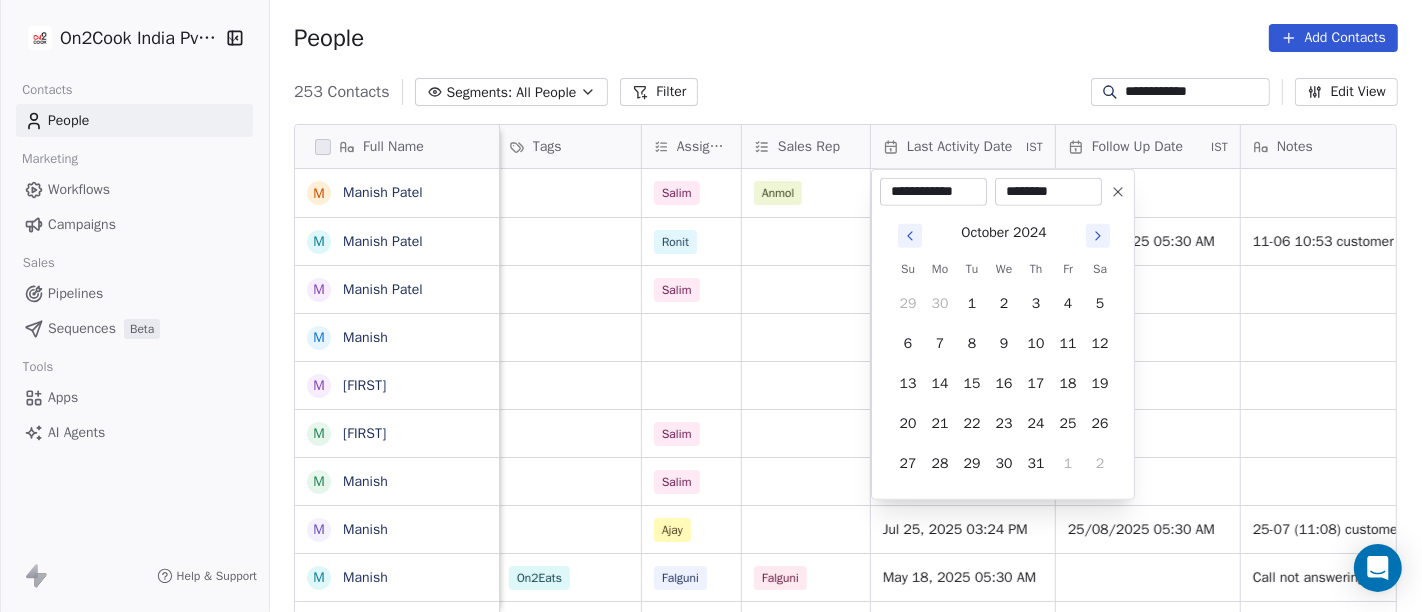 click 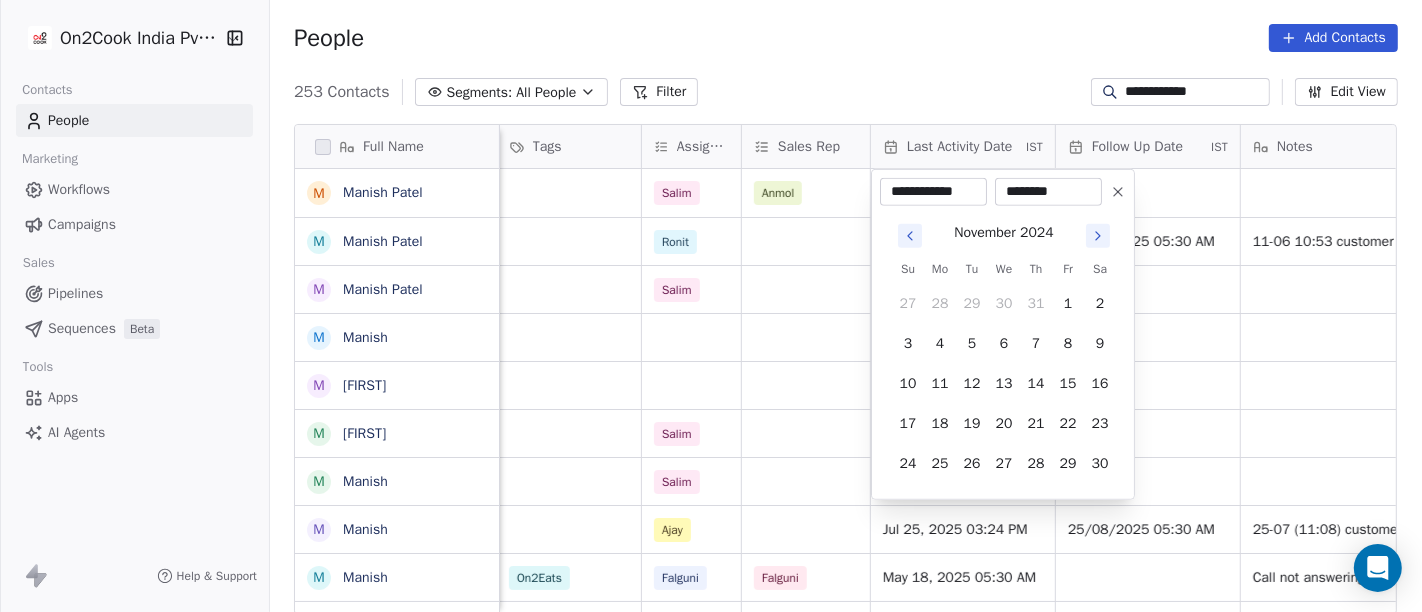 click 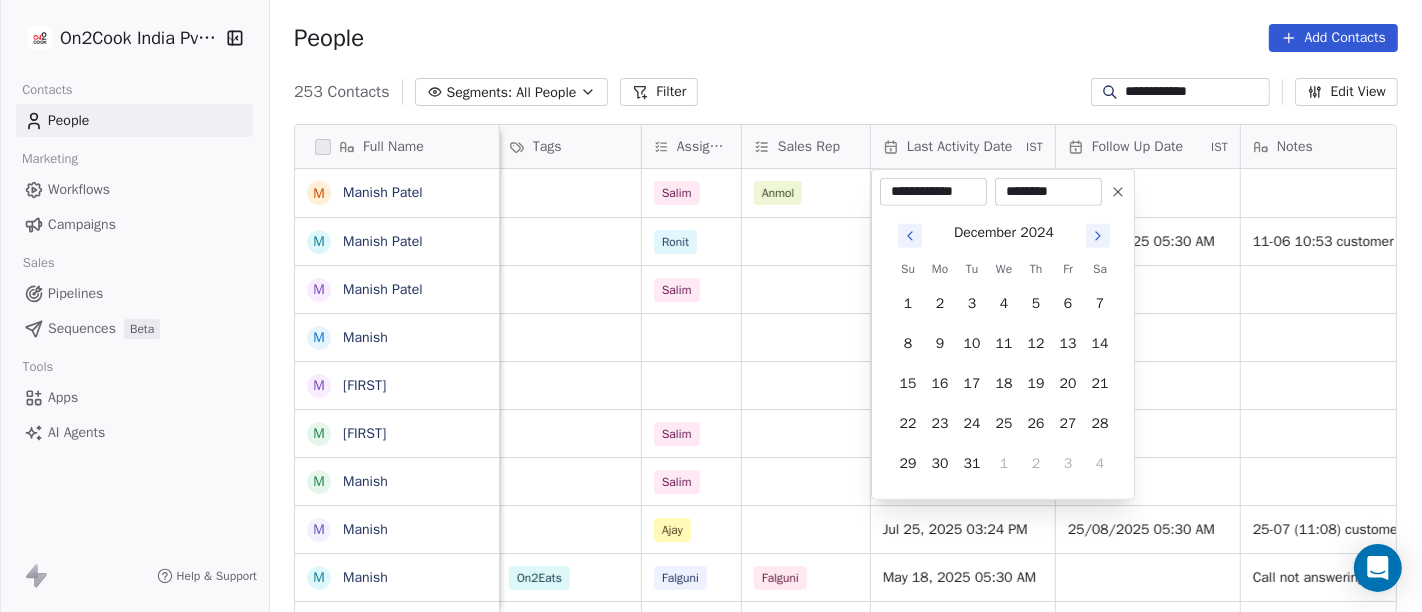 click 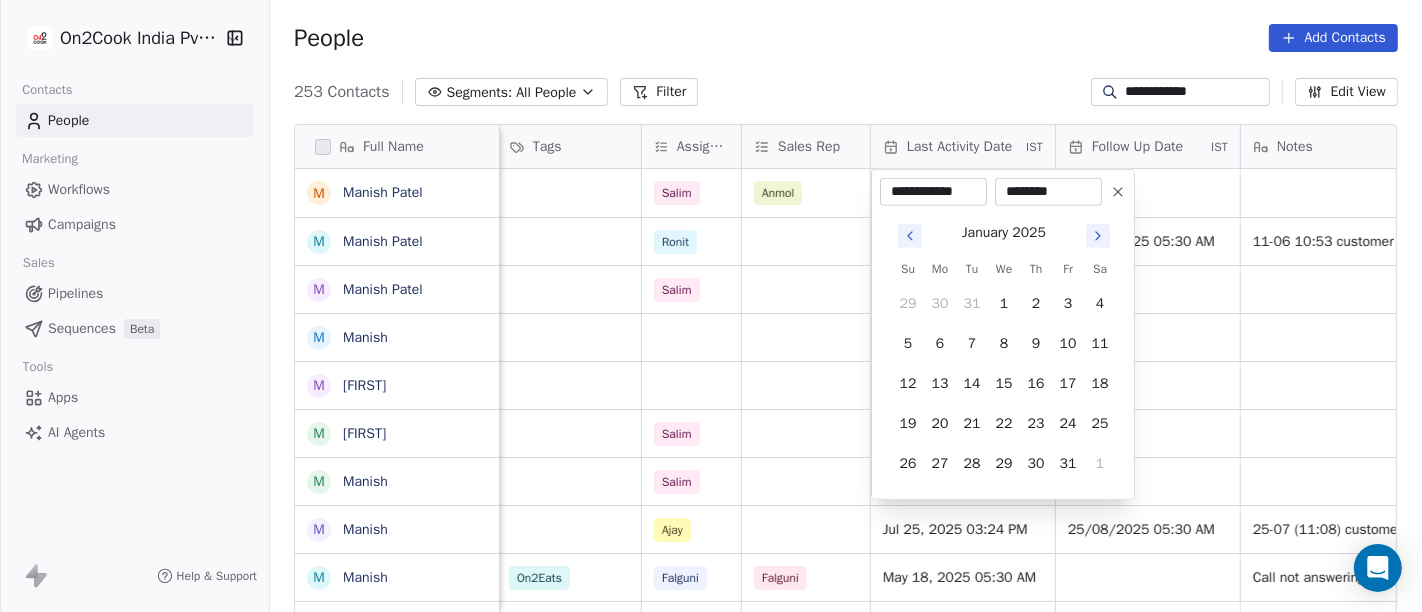 click 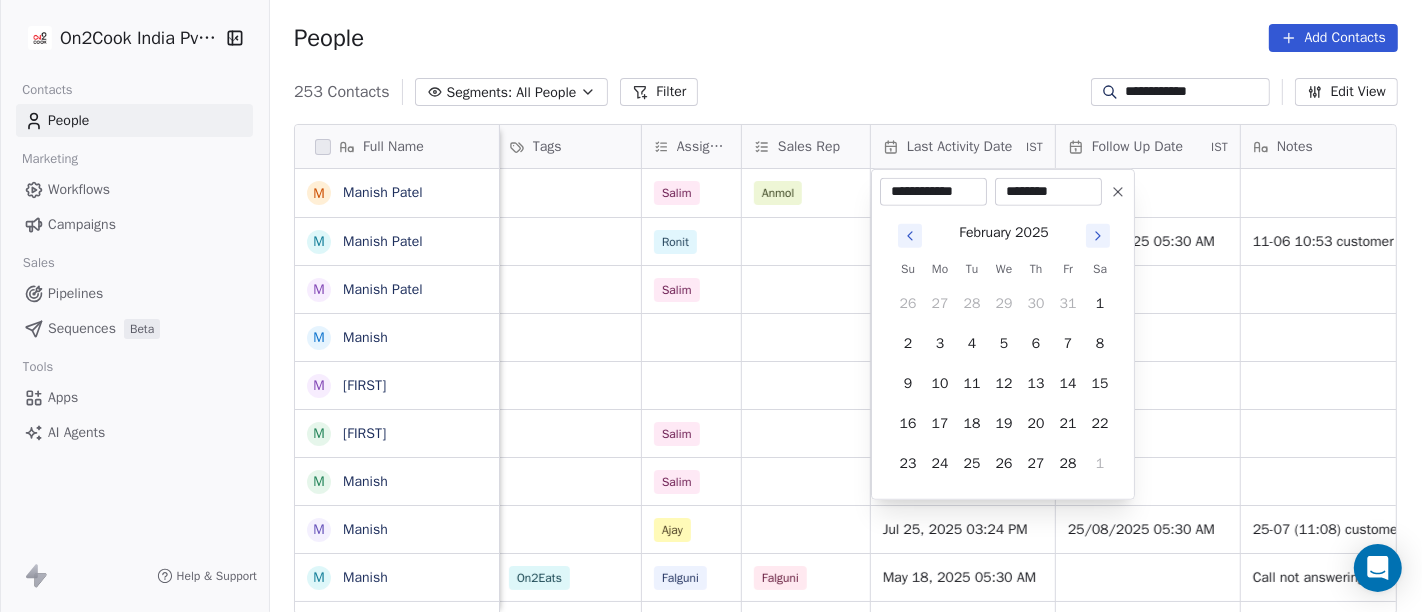 click 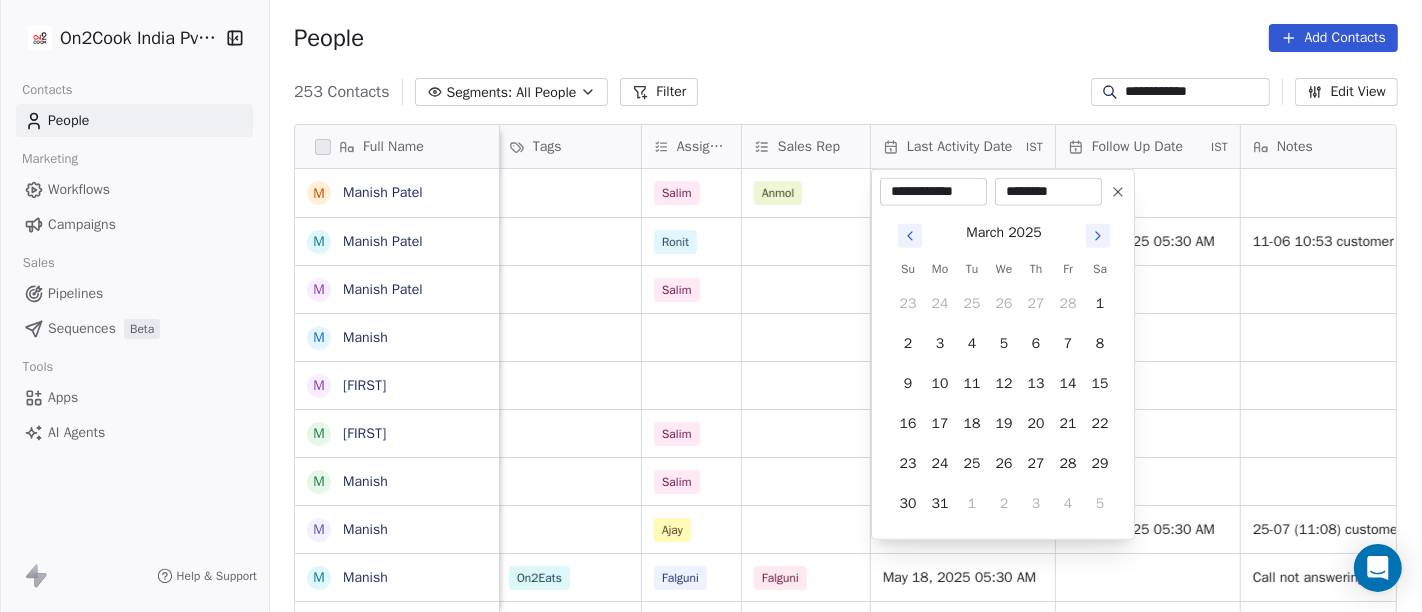 click 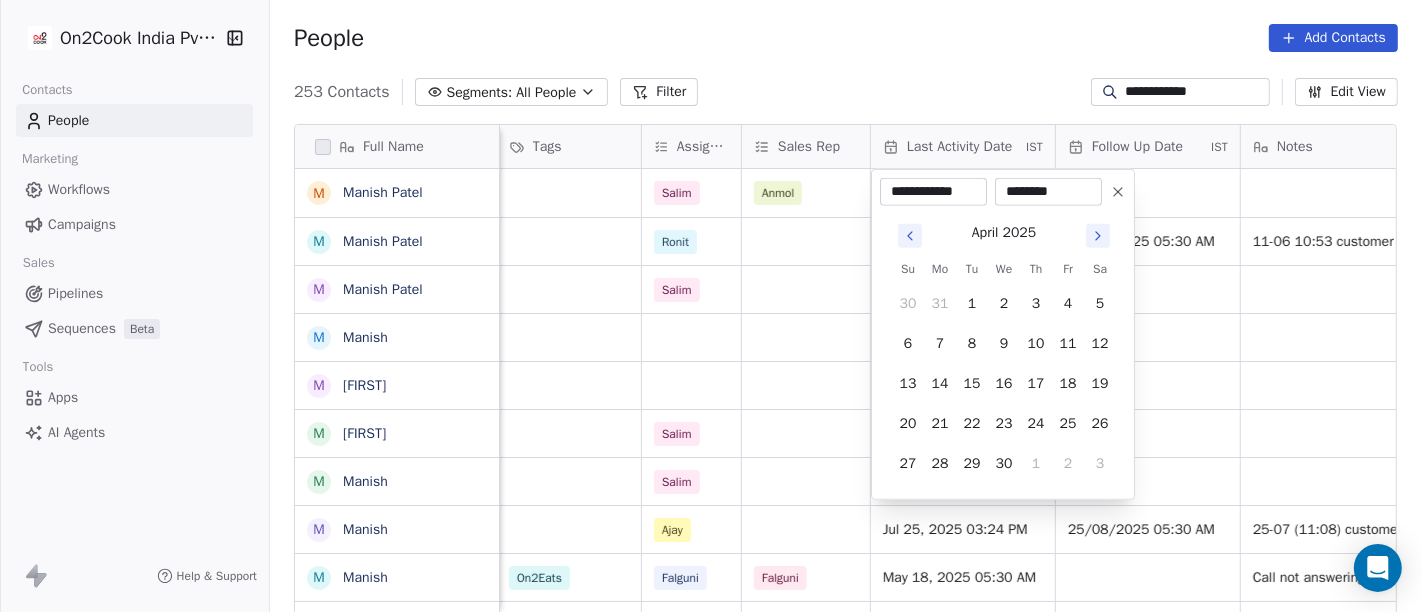 click 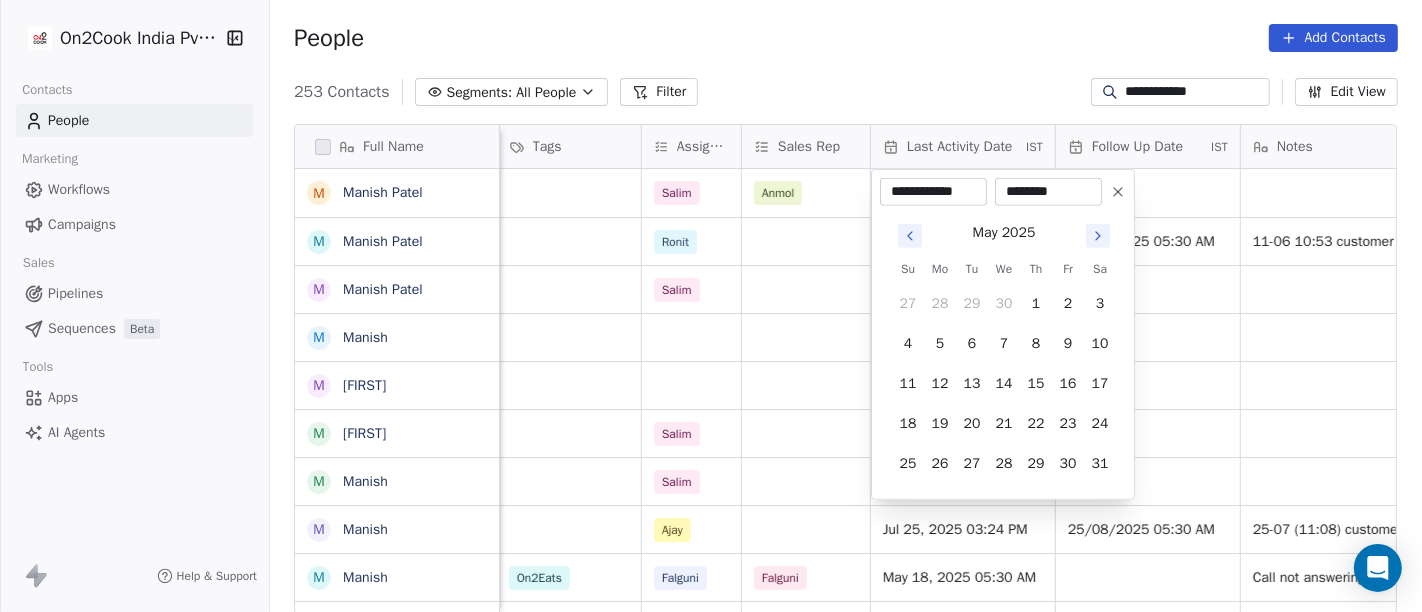 click 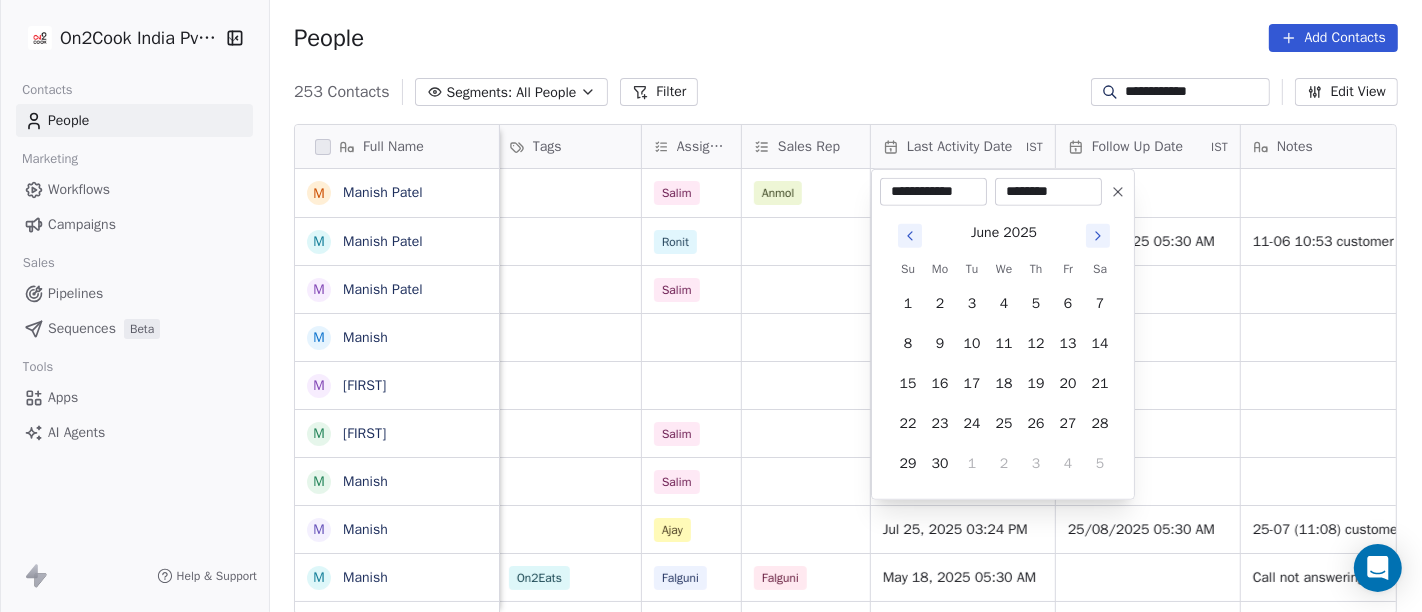 click 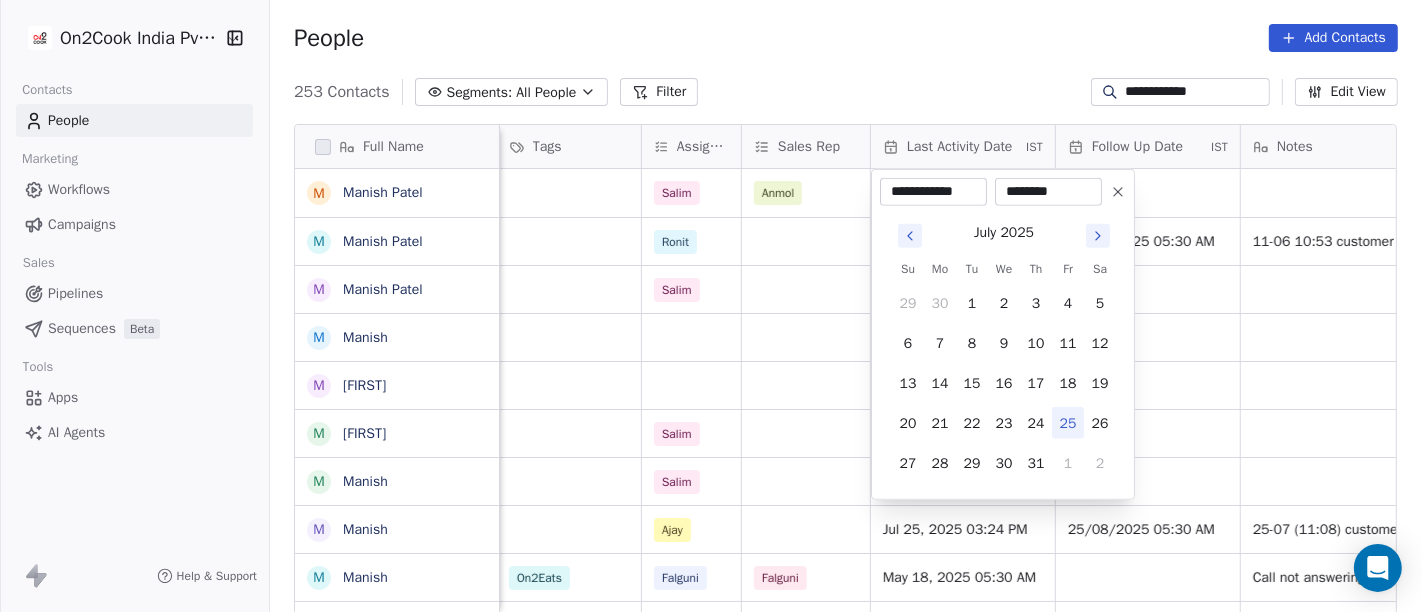 click on "25" at bounding box center [1068, 423] 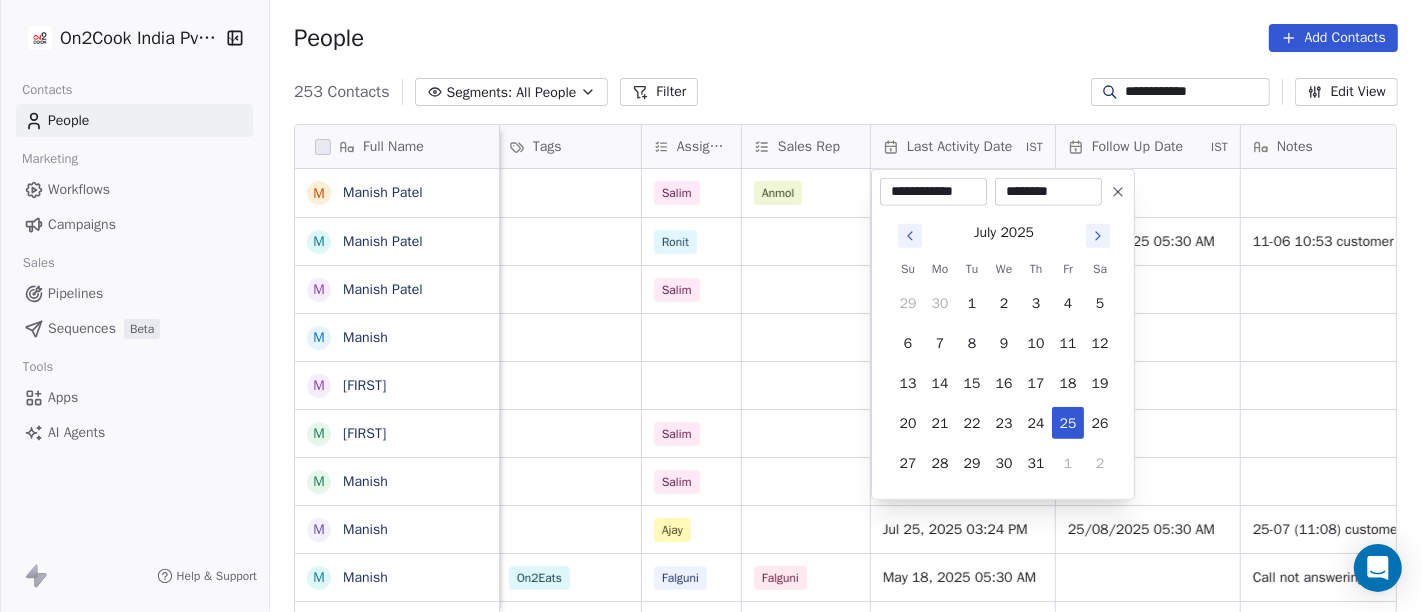 click on "********" at bounding box center [1048, 192] 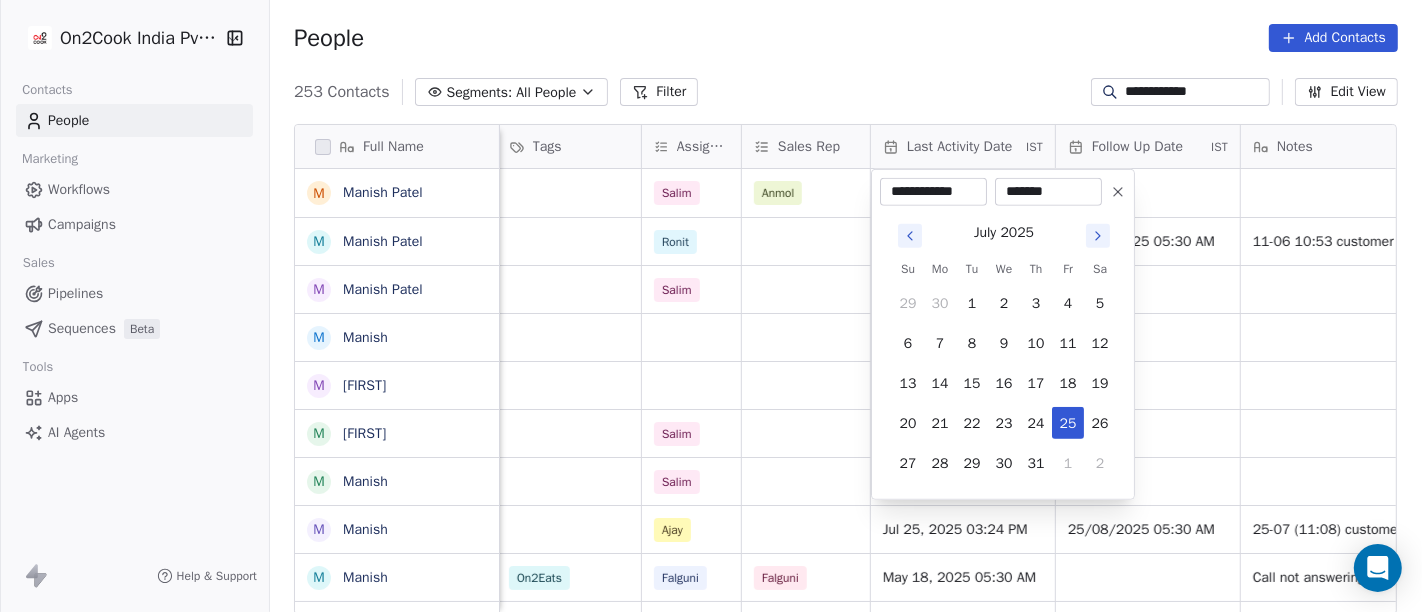 type on "********" 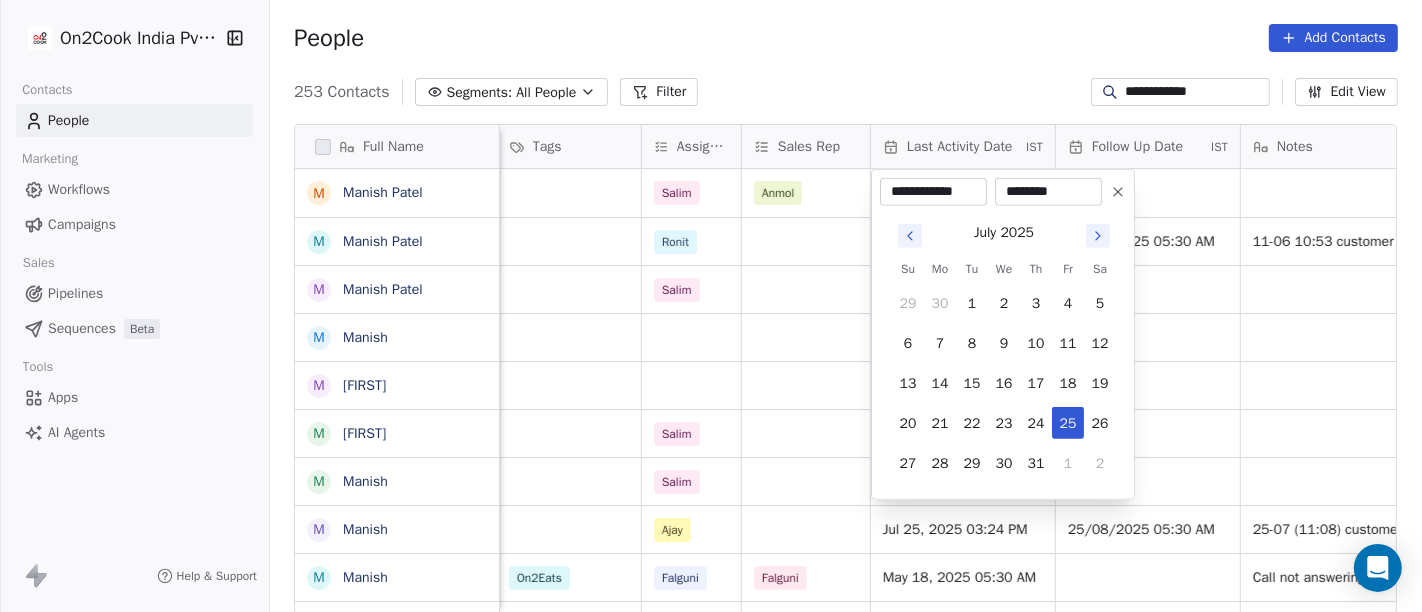 click on "**********" at bounding box center (711, 306) 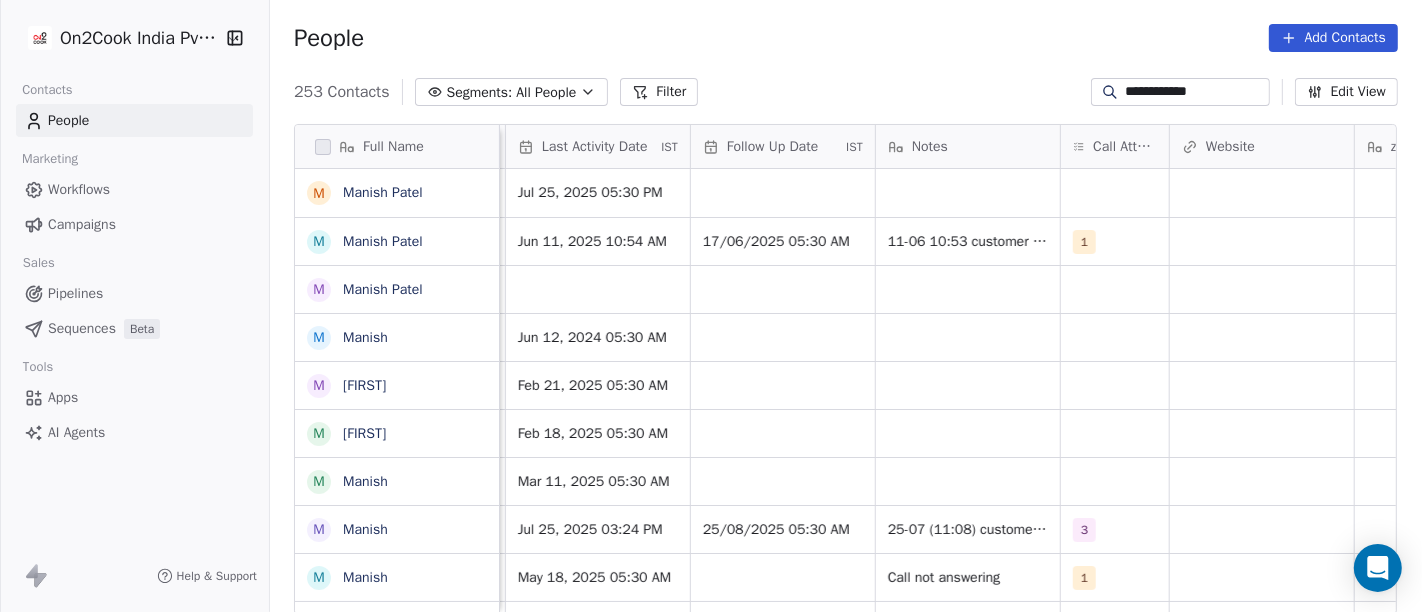 scroll, scrollTop: 0, scrollLeft: 1381, axis: horizontal 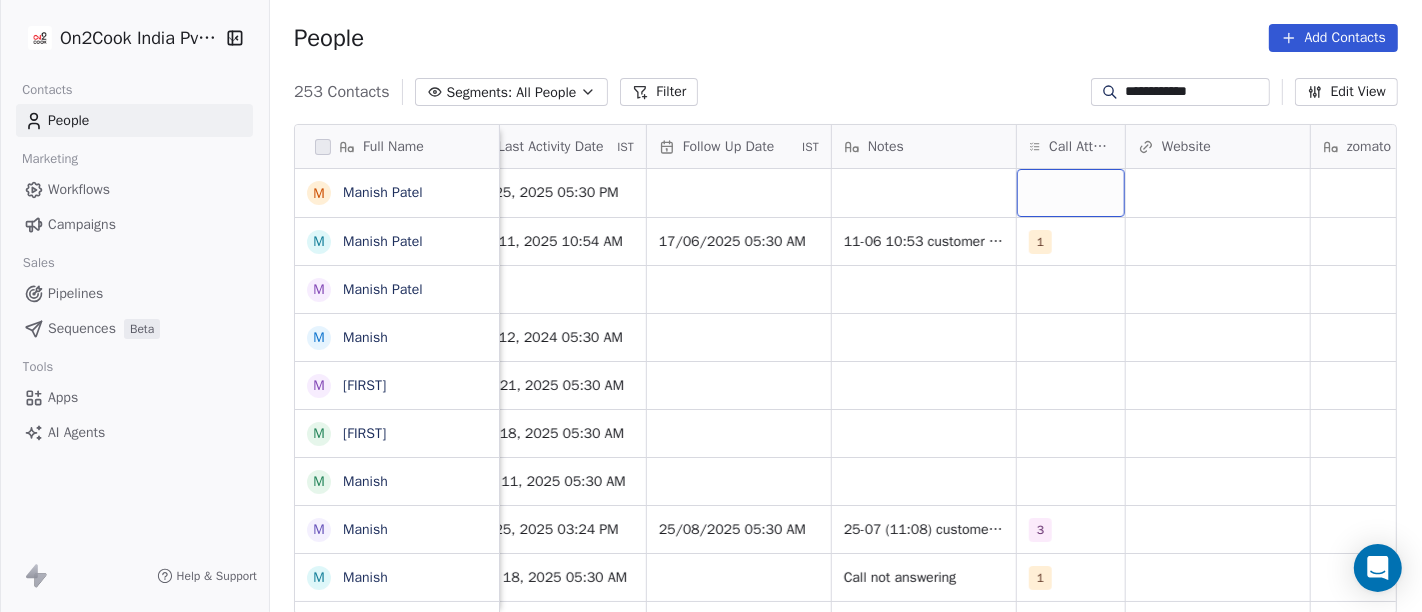 click at bounding box center [1071, 193] 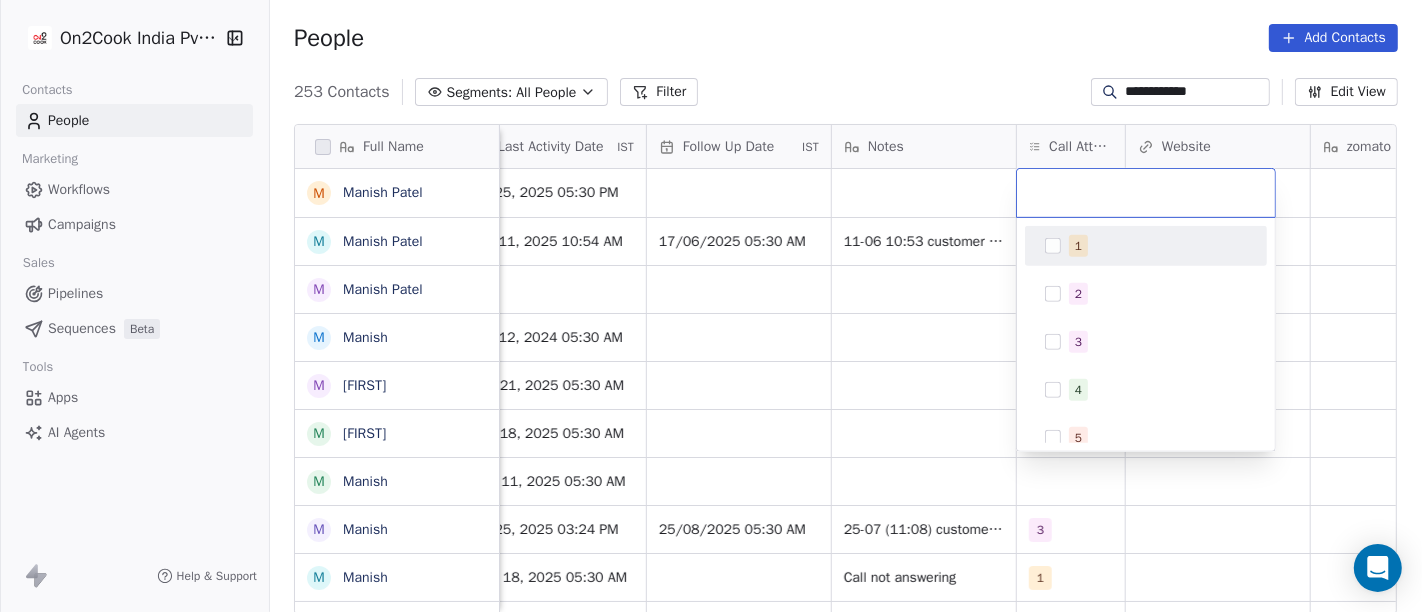 click on "1" at bounding box center [1158, 246] 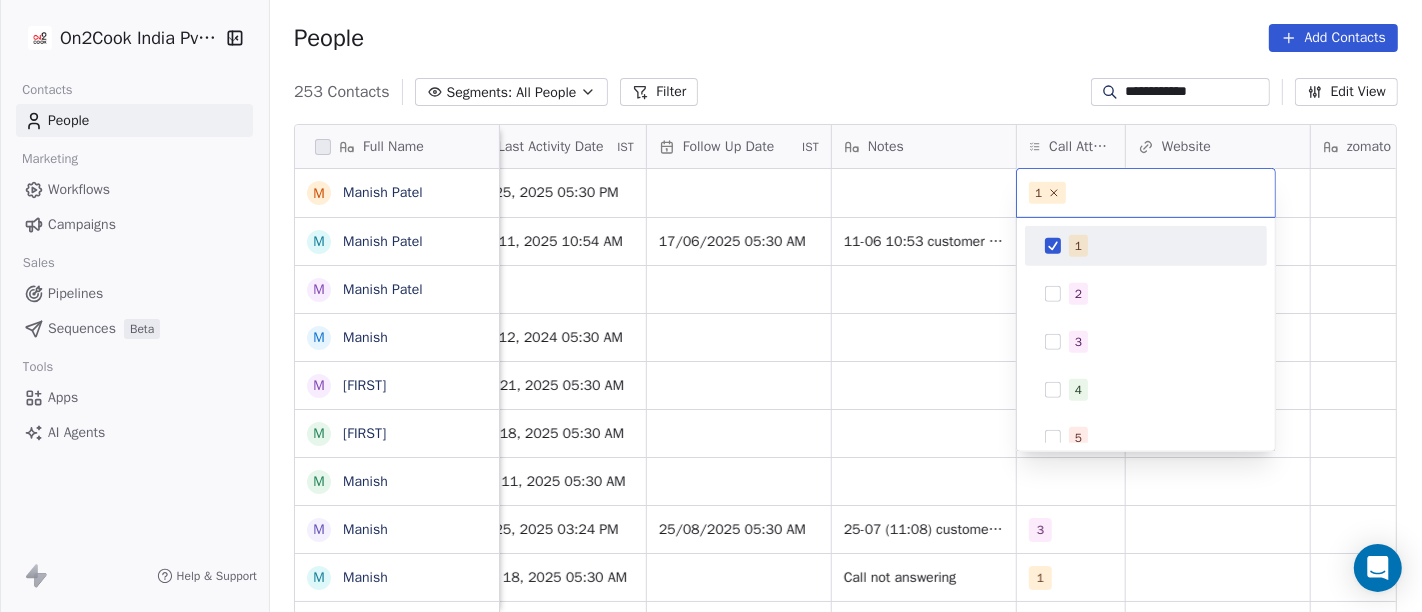 click on "**********" at bounding box center (711, 306) 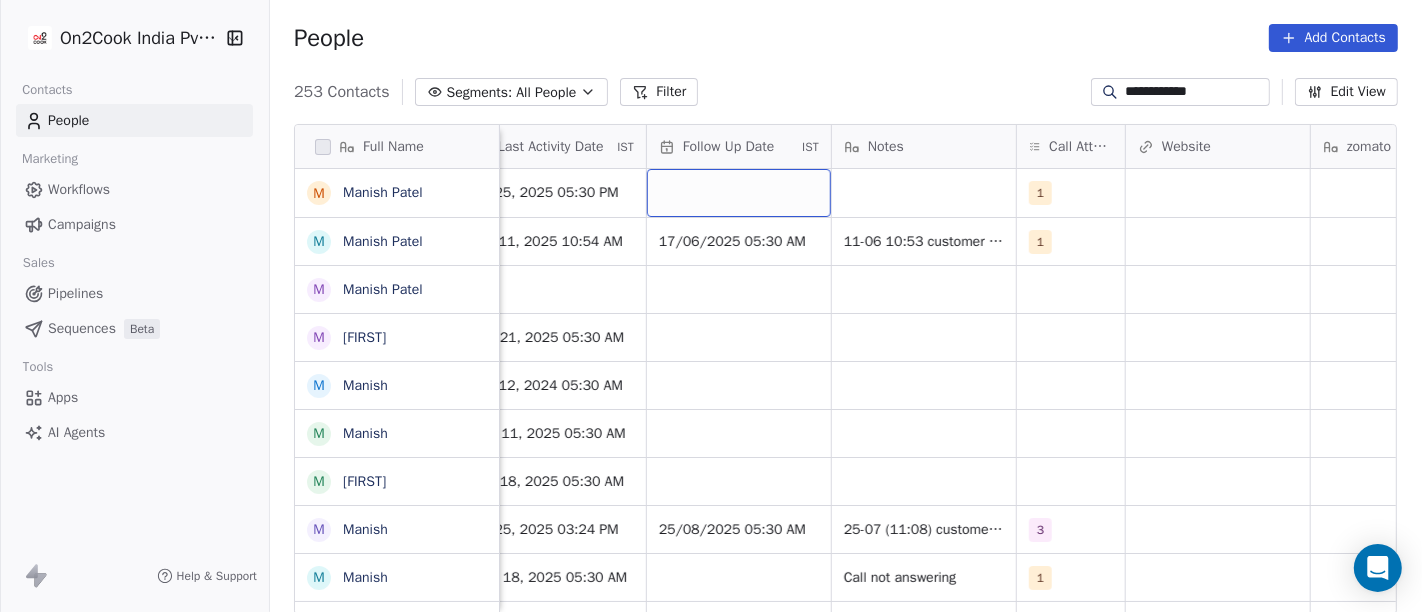 click at bounding box center [739, 193] 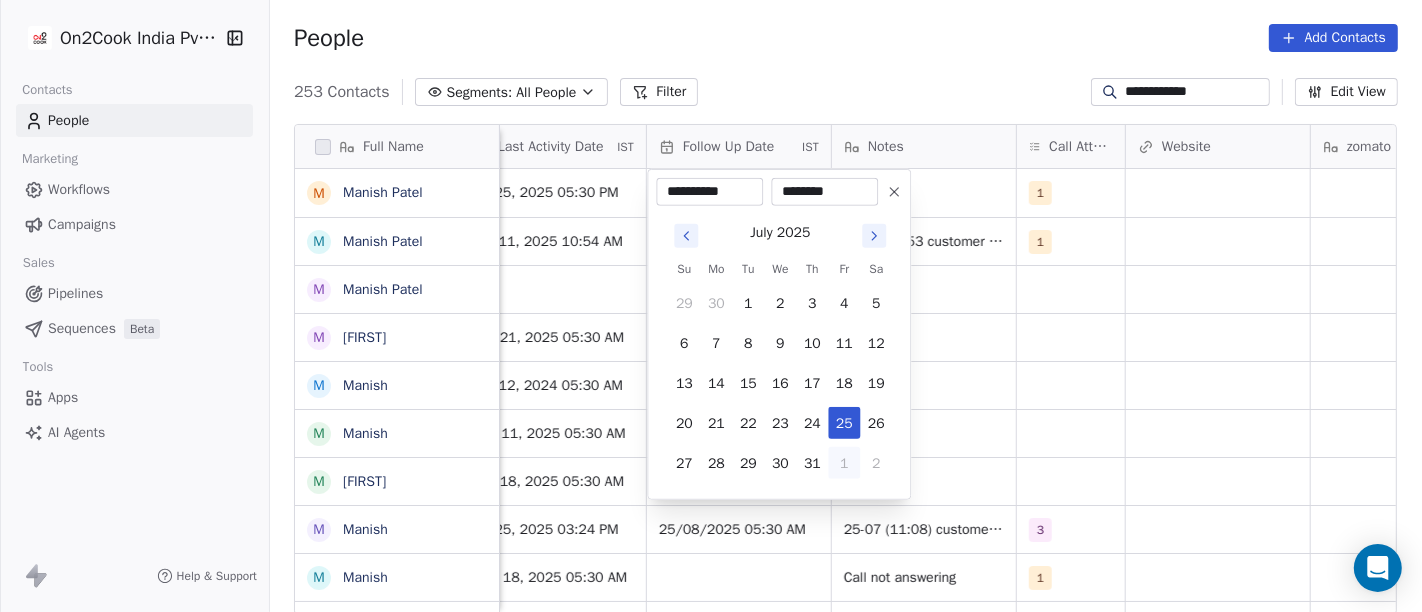 click on "1" at bounding box center [844, 463] 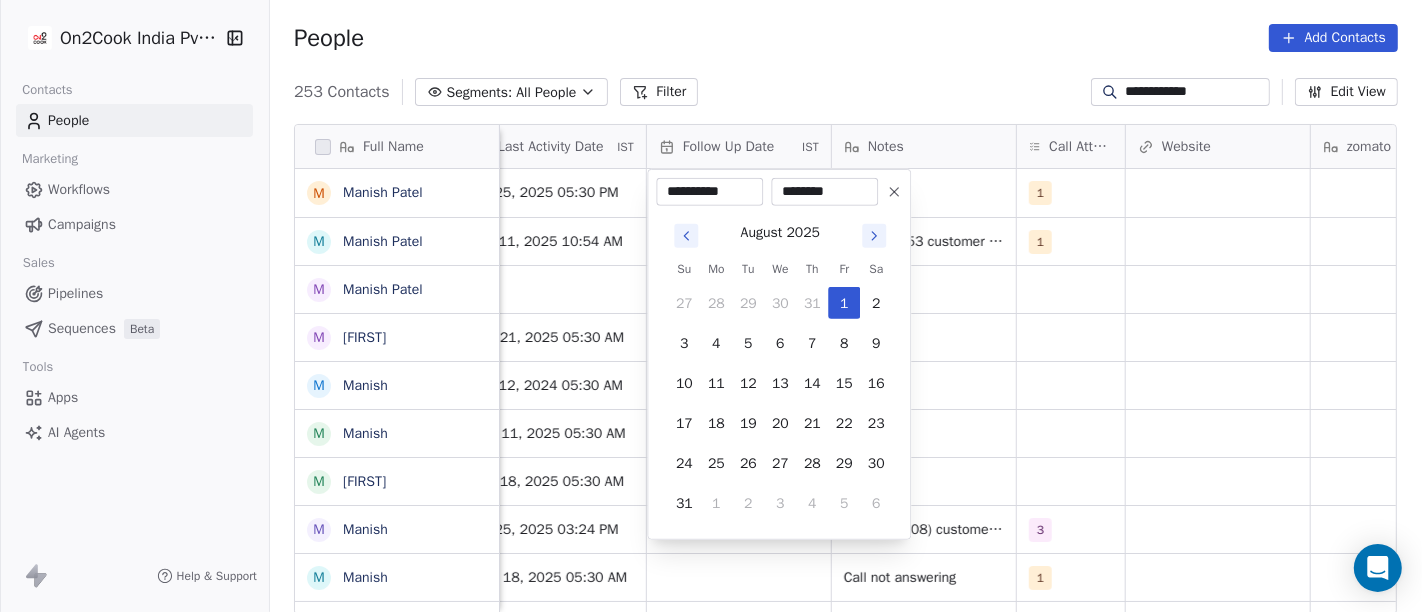 click on "**********" at bounding box center (711, 306) 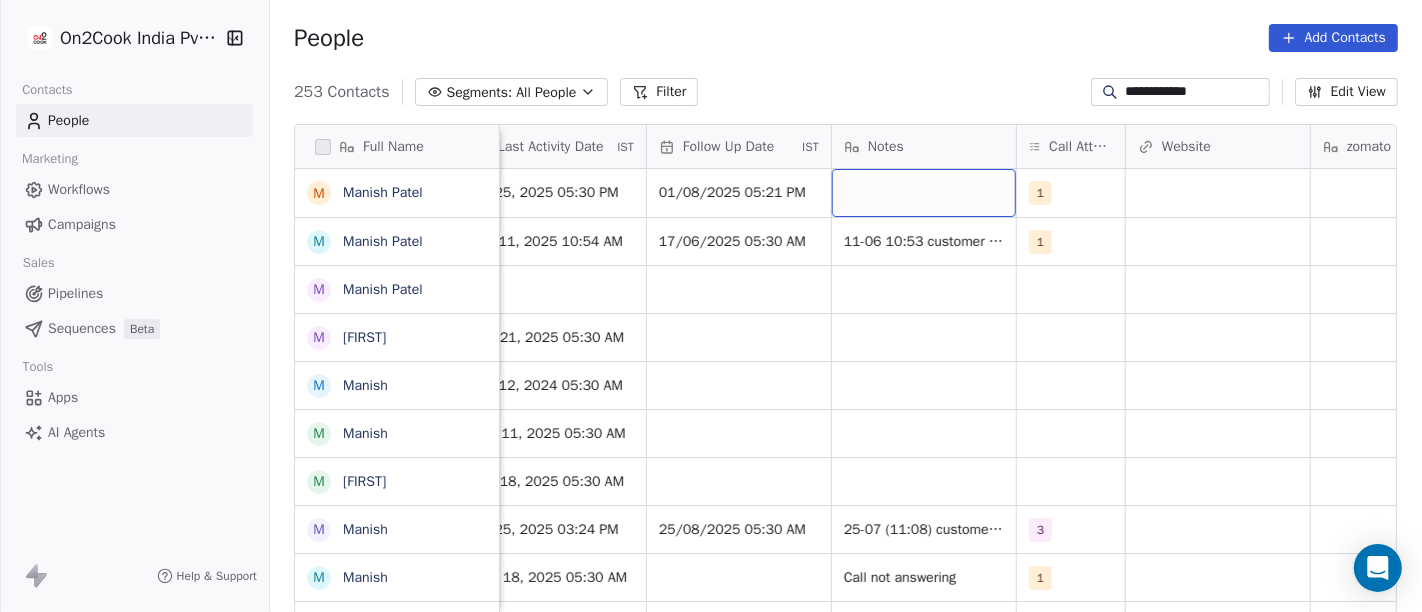click at bounding box center [924, 193] 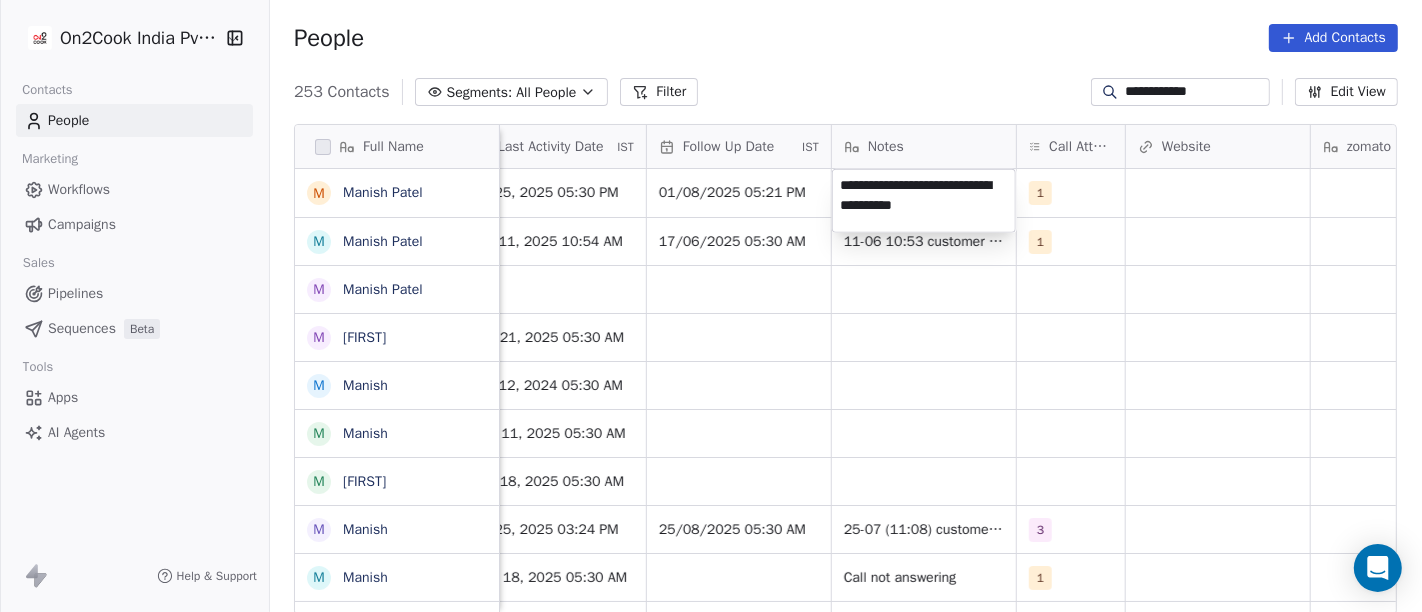 type on "**********" 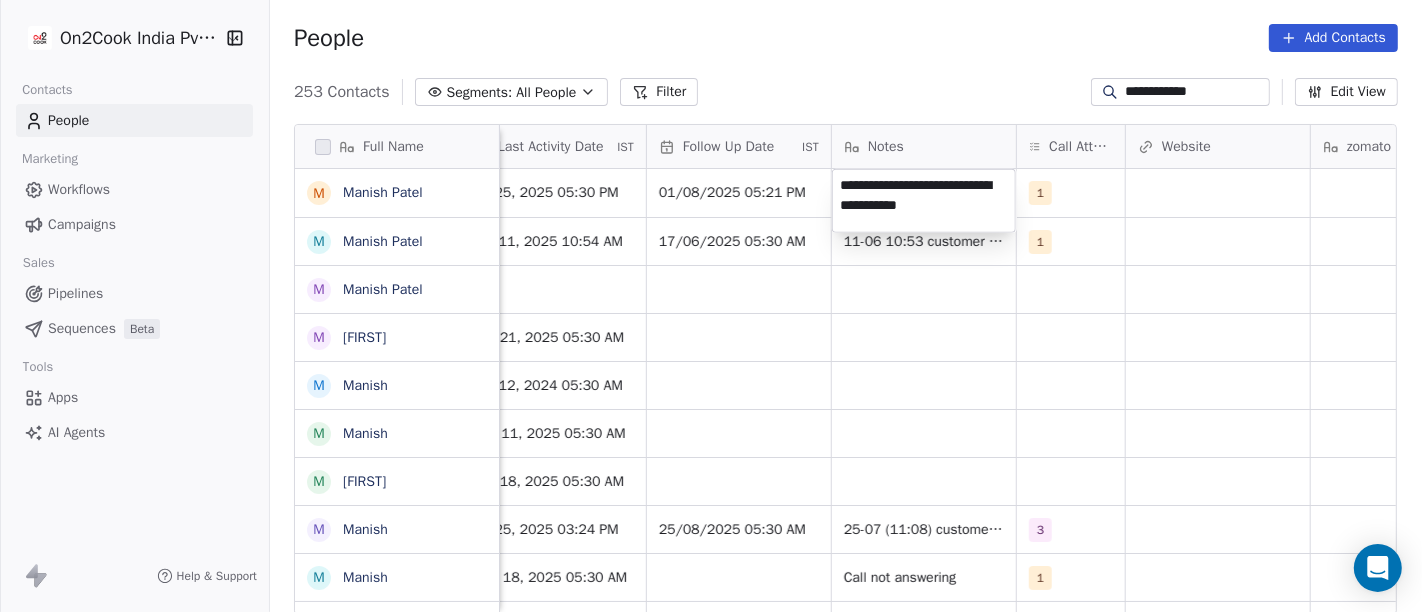 click on "**********" at bounding box center (711, 306) 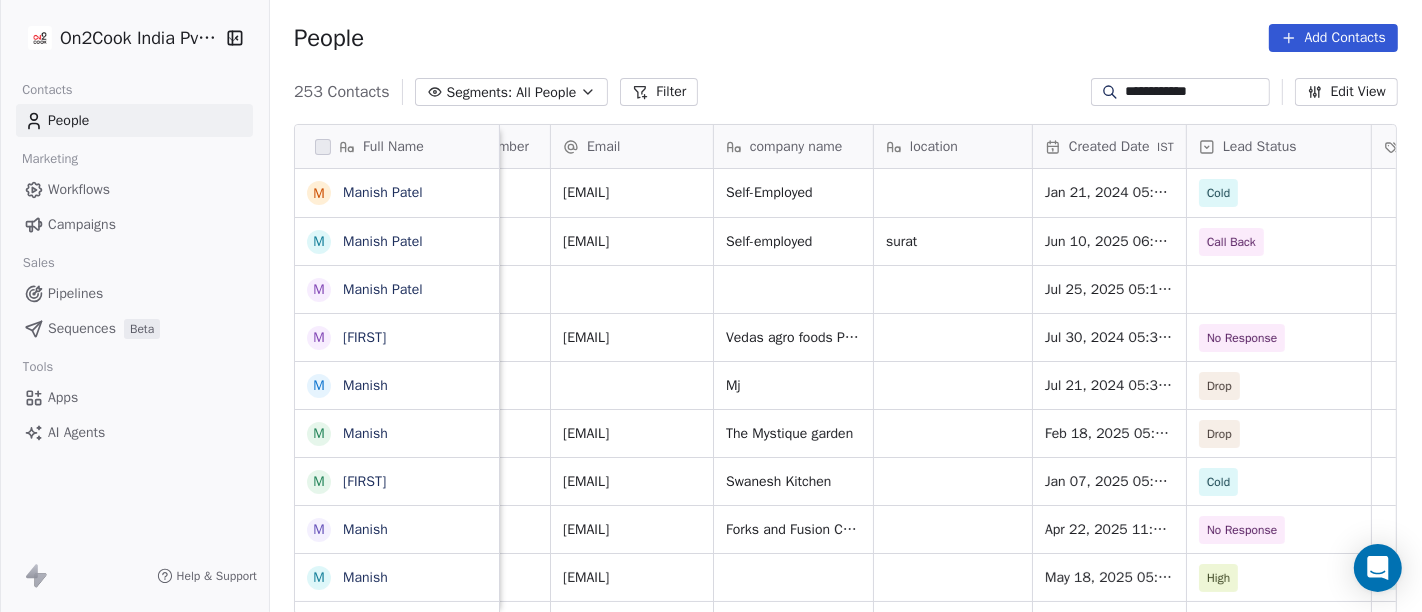 scroll, scrollTop: 0, scrollLeft: 0, axis: both 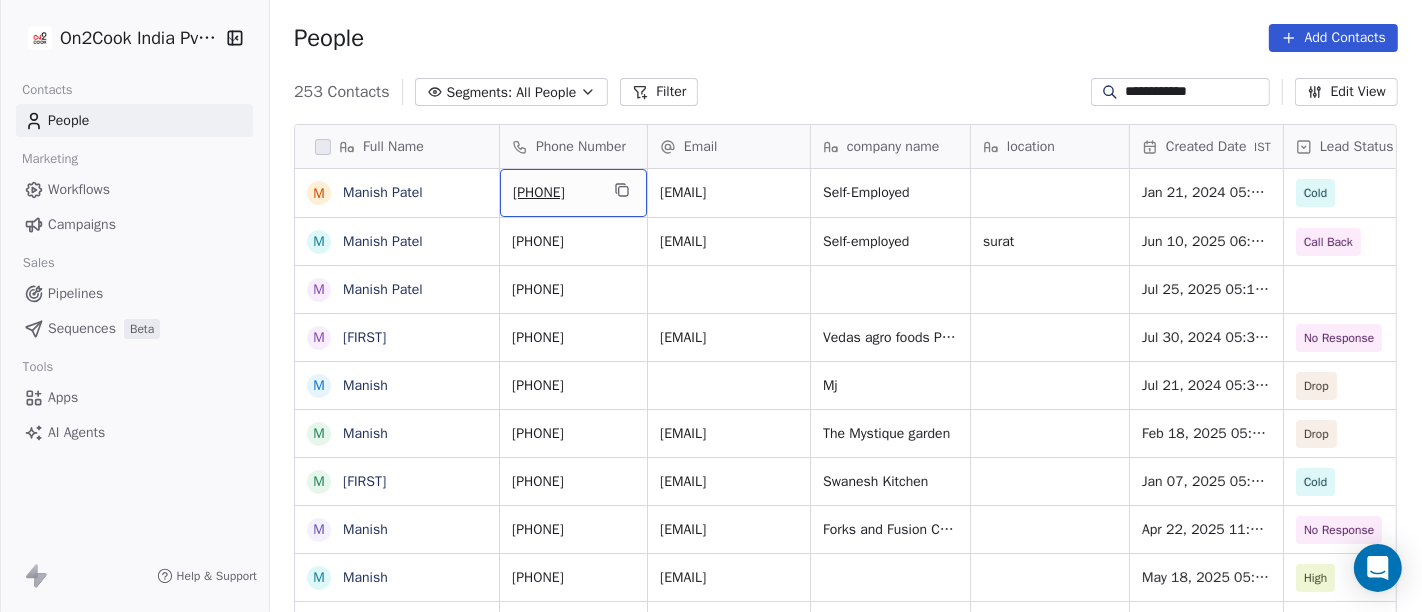 click on "9890981189" at bounding box center [573, 193] 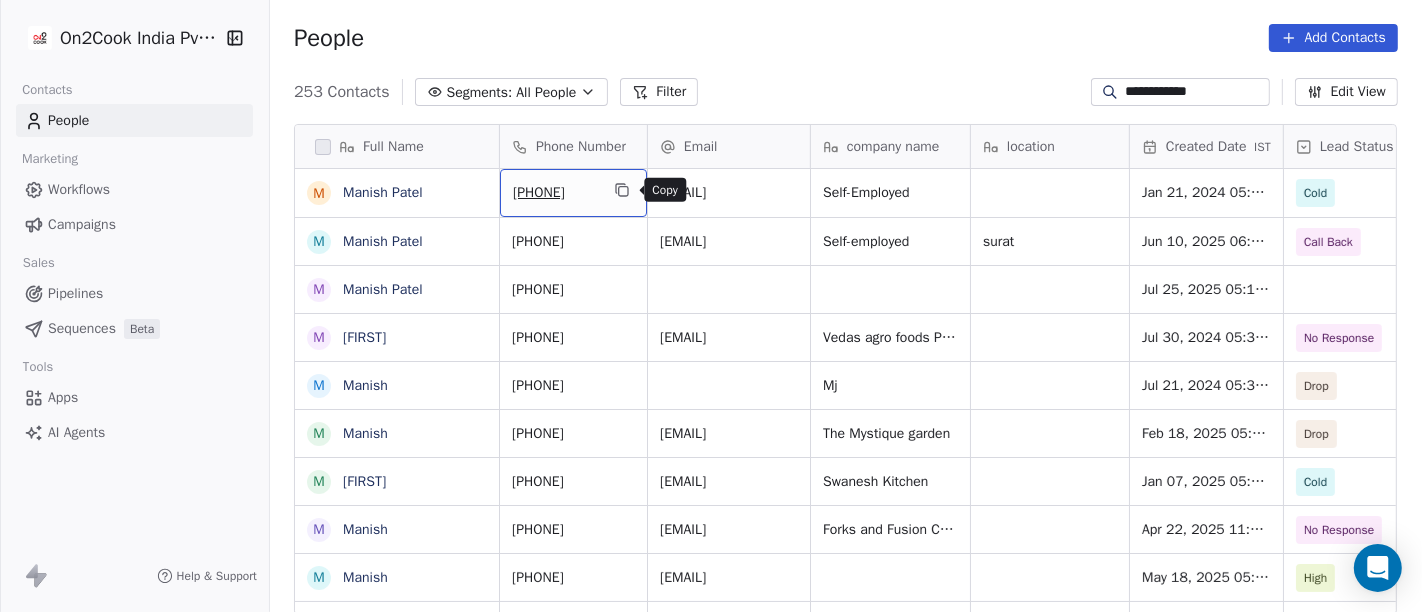 click 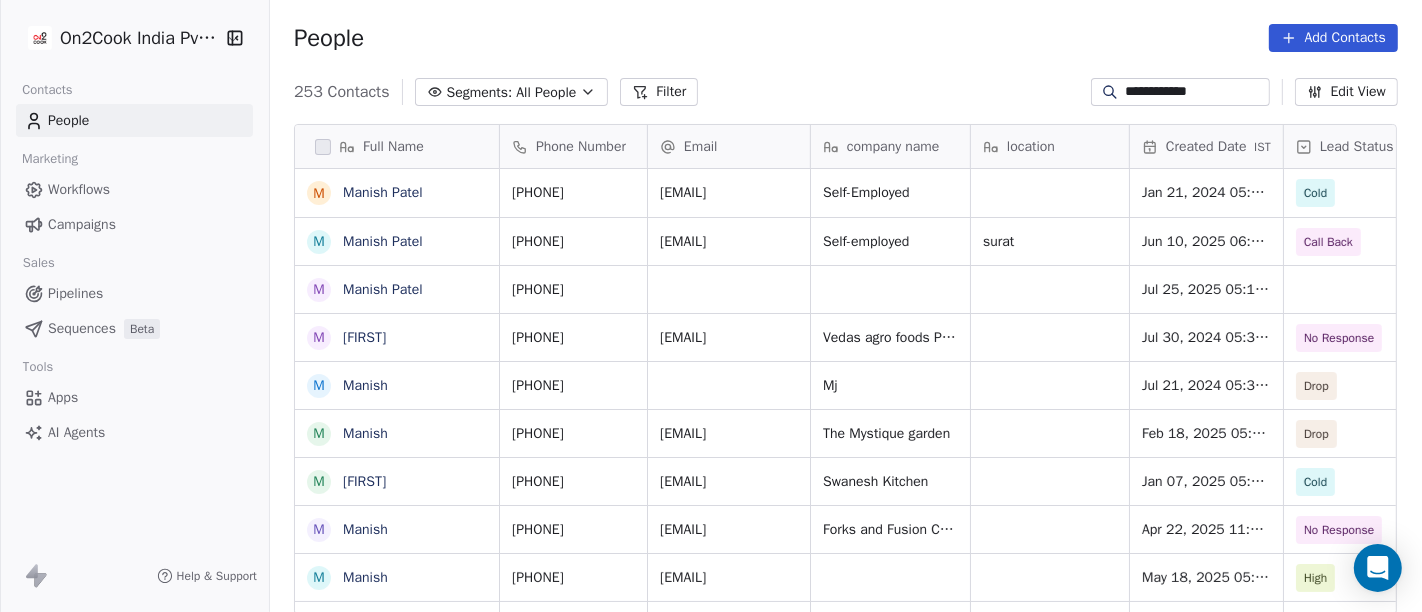 click on "**********" at bounding box center [1196, 92] 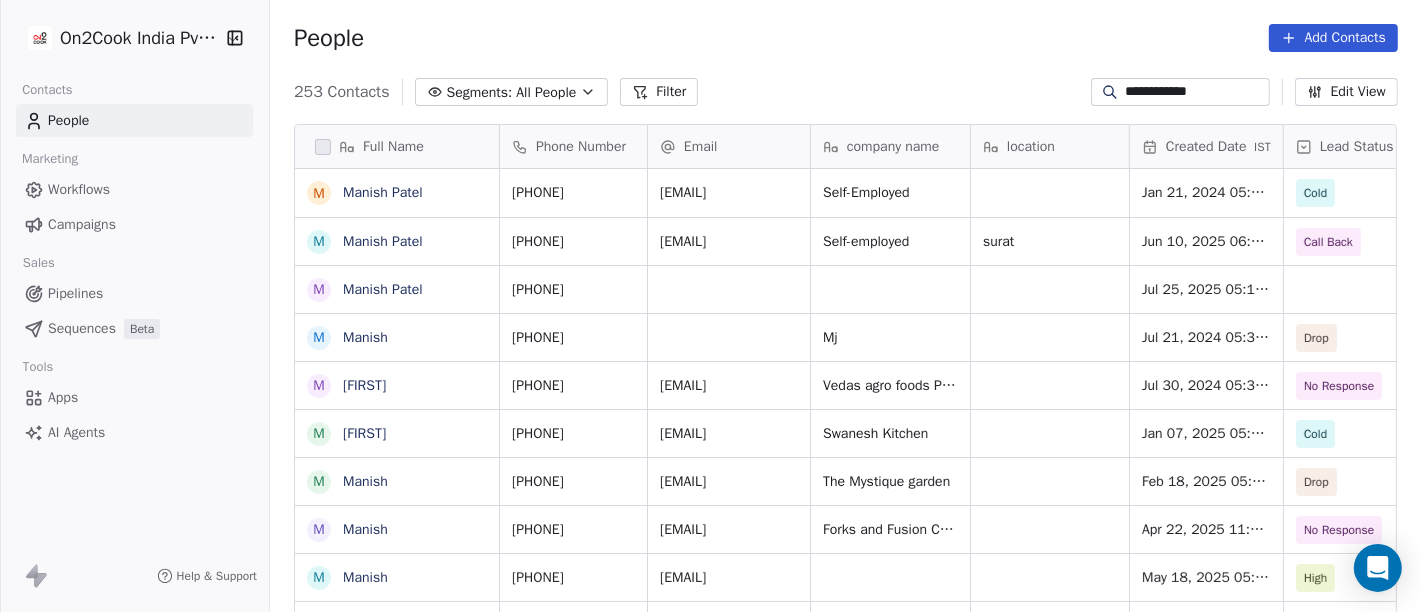 click on "**********" at bounding box center (1196, 92) 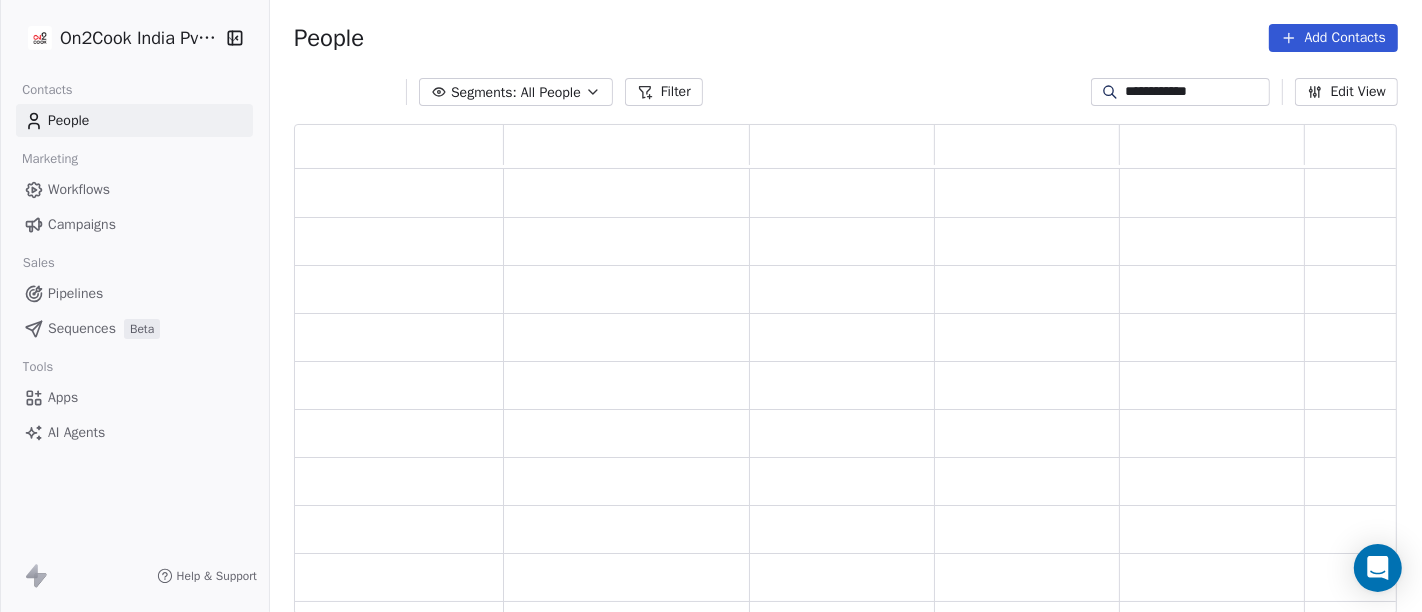 scroll, scrollTop: 17, scrollLeft: 17, axis: both 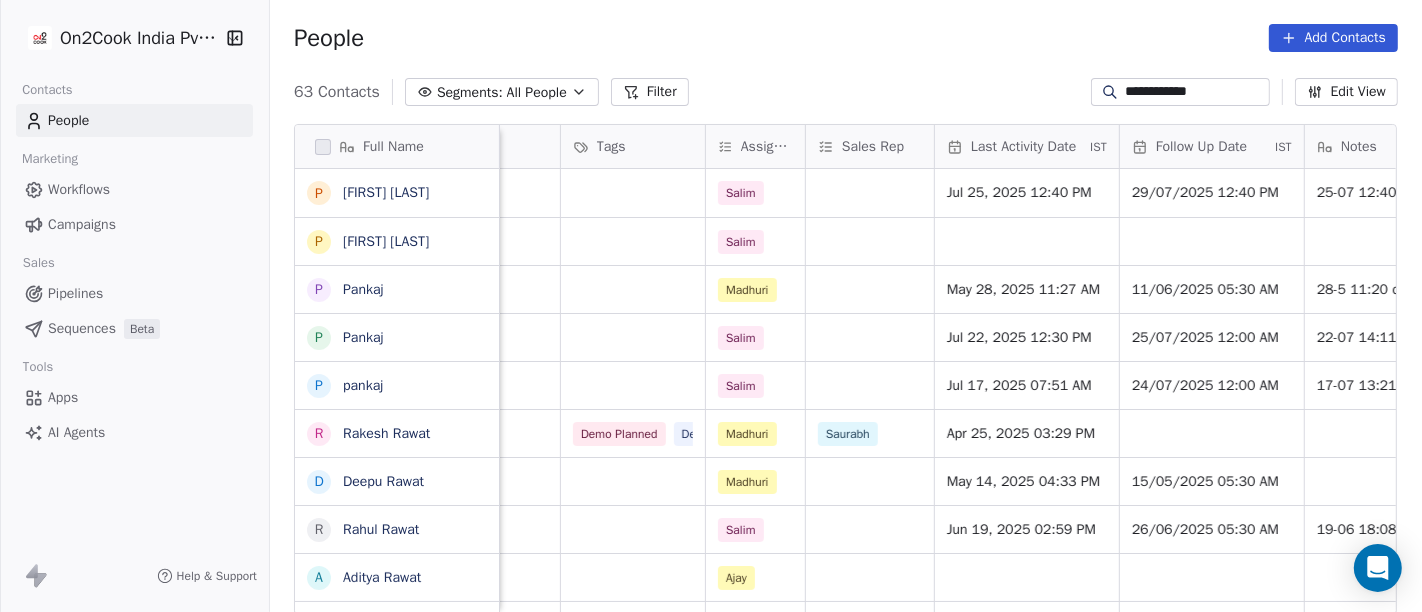 type on "**********" 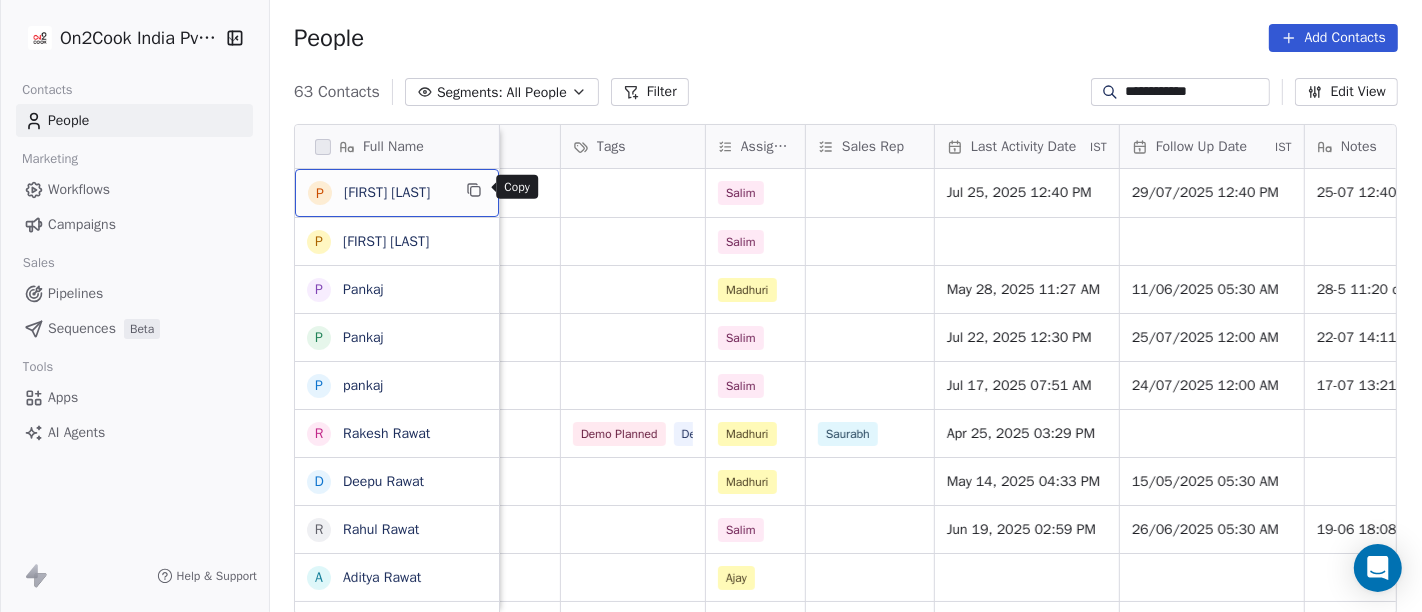 scroll, scrollTop: 2, scrollLeft: 0, axis: vertical 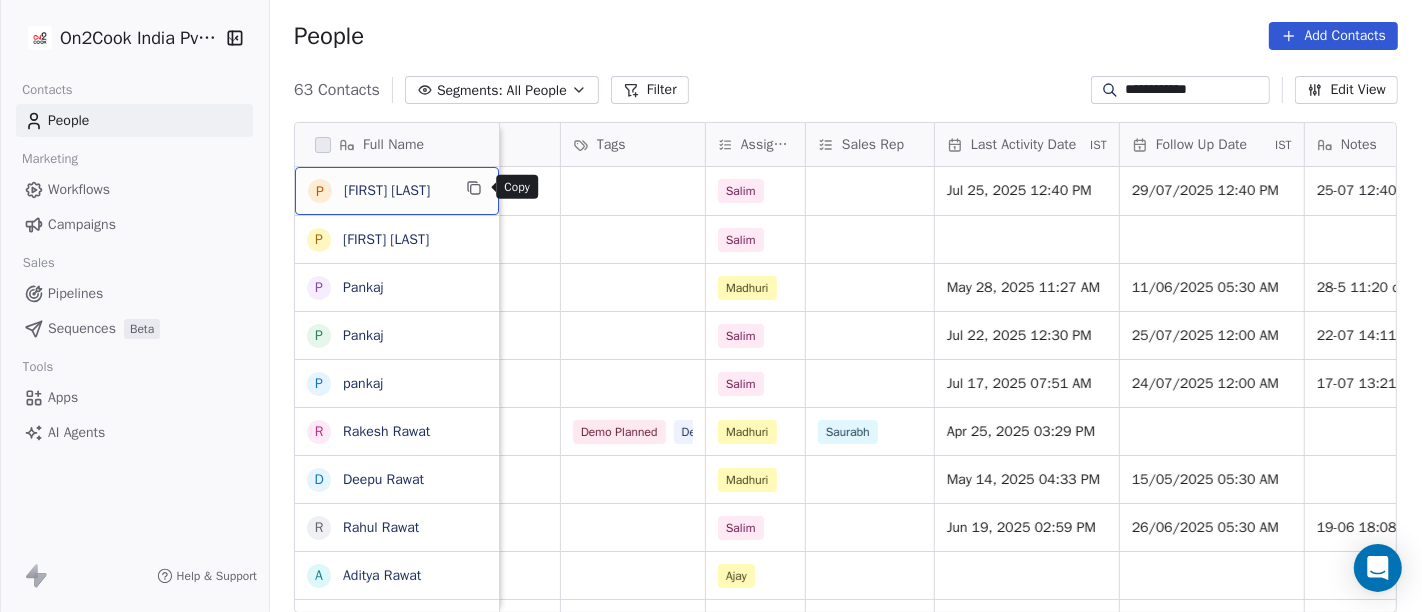 click 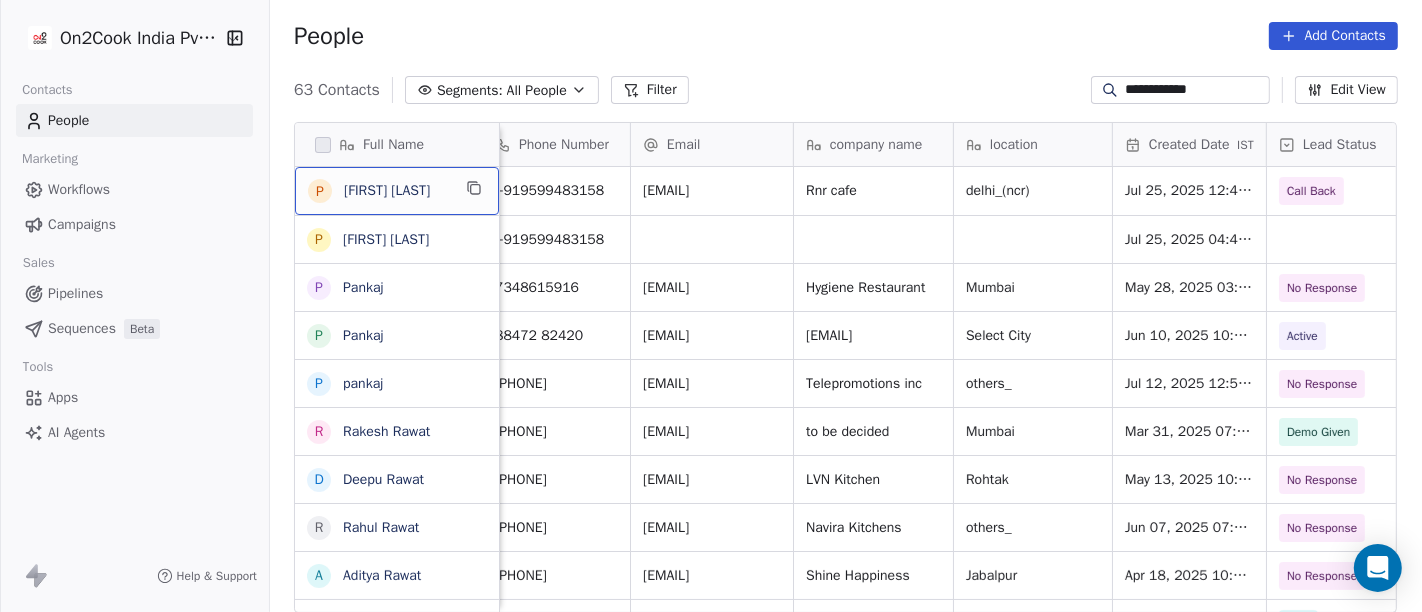 scroll, scrollTop: 0, scrollLeft: 0, axis: both 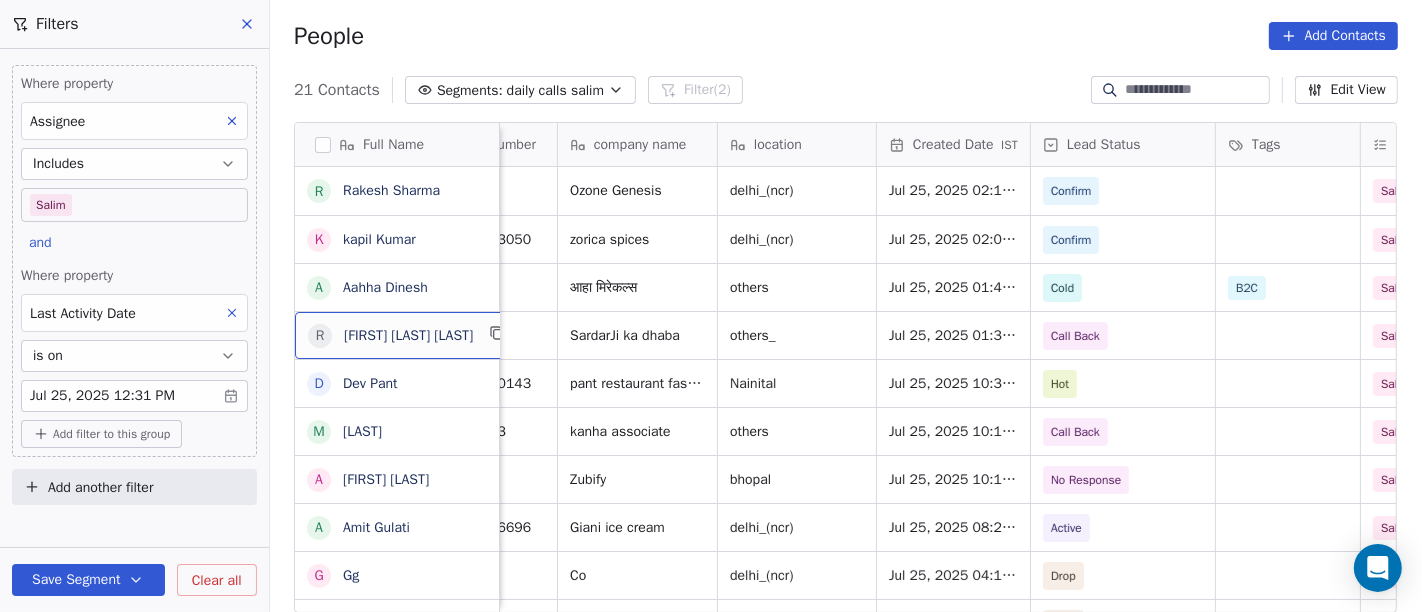 click on "R Rajender Singh Rajender Singh" at bounding box center (432, 335) 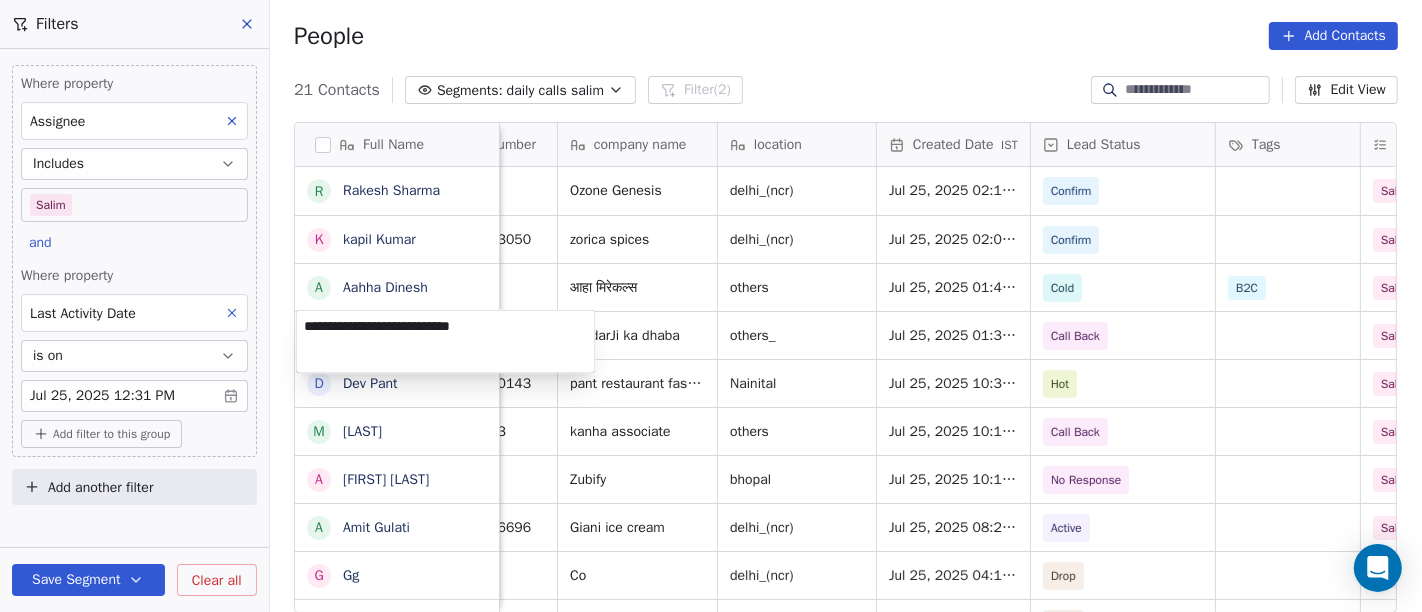 click on "On2Cook India Pvt. Ltd. Contacts People Marketing Workflows Campaigns Sales Pipelines Sequences Beta Tools Apps AI Agents Help & Support Filters Where property   Assignee   Includes Salim and Where property   Last Activity Date   is on Jul 25, 2025 12:31 PM Add filter to this group Add another filter Save Segment Clear all People  Add Contacts 21 Contacts Segments: daily calls salim  Filter  (2) Edit View Tag Add to Sequence Full Name R Rakesh Sharma k kapil Kumar A Aahha Dinesh R Rajender Singh Rajender Singh D Dev Pant M Mirchandani A Azhar Uddin A Amit Gulati G Gg S Shailesh Patel B Bhola Dass P Pankaj rawat K Kiran Darda J Jay Bharde A Anish Prabhakar K Kandula Madhava A Anwar B Bhaskar Pratim Dutta M Mahesh Modi N Navin v Shah A Alvin de Souza Email Phone Number company name location Created Date IST Lead Status Tags Assignee Sales Rep Last Activity Date IST Follow Up Date IST aar.kay.sharma@gmail.com +919891598844 Ozone Genesis delhi_(ncr) Jul 25, 2025 02:16 PM Confirm Salim Jul 25, 2025 02:49 PM Cold" at bounding box center (711, 306) 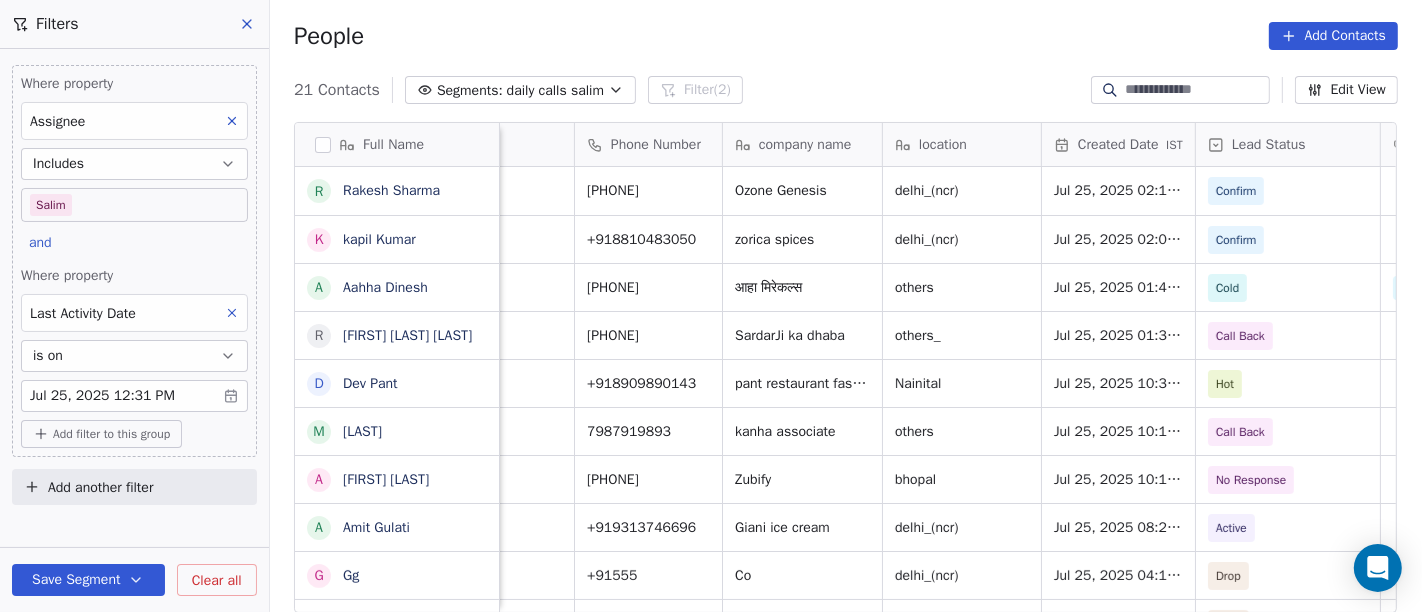 scroll, scrollTop: 0, scrollLeft: 88, axis: horizontal 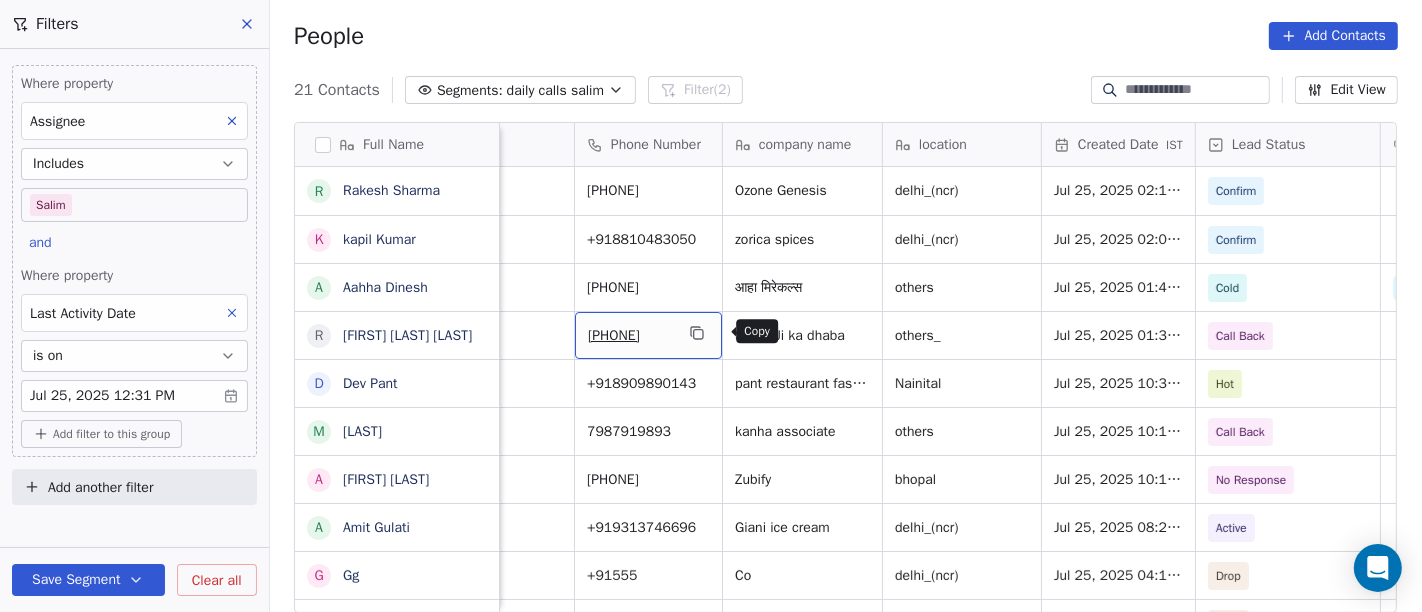 click 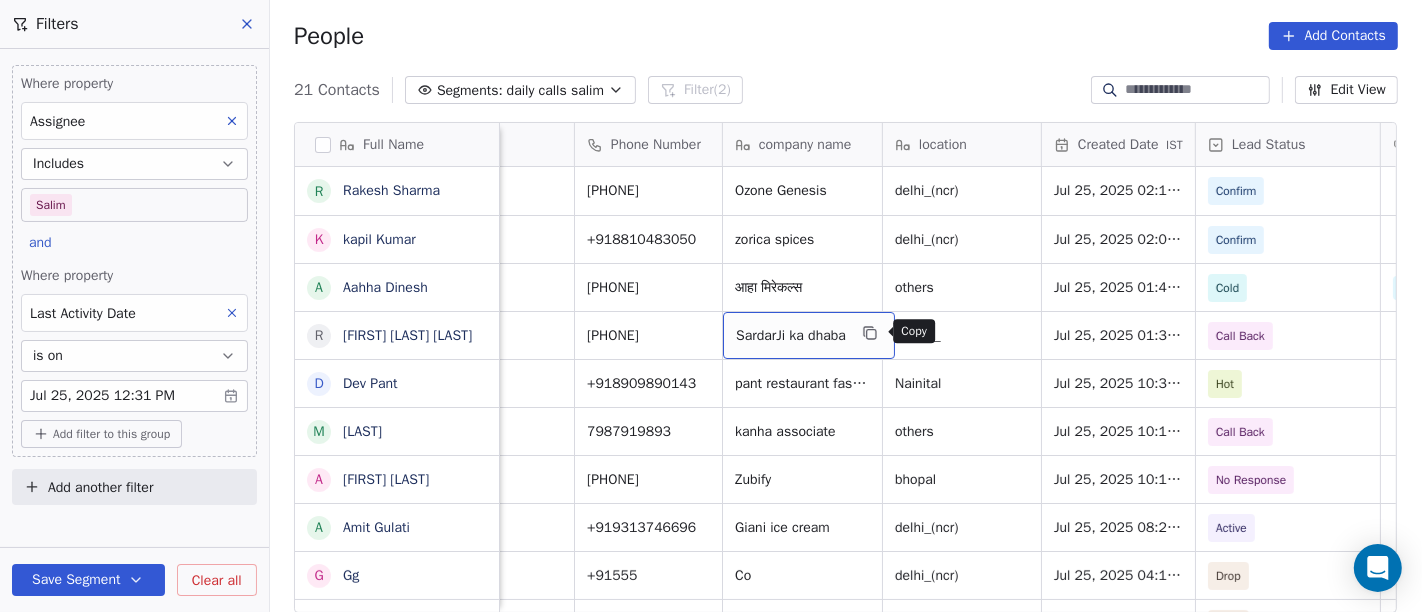 click at bounding box center (870, 333) 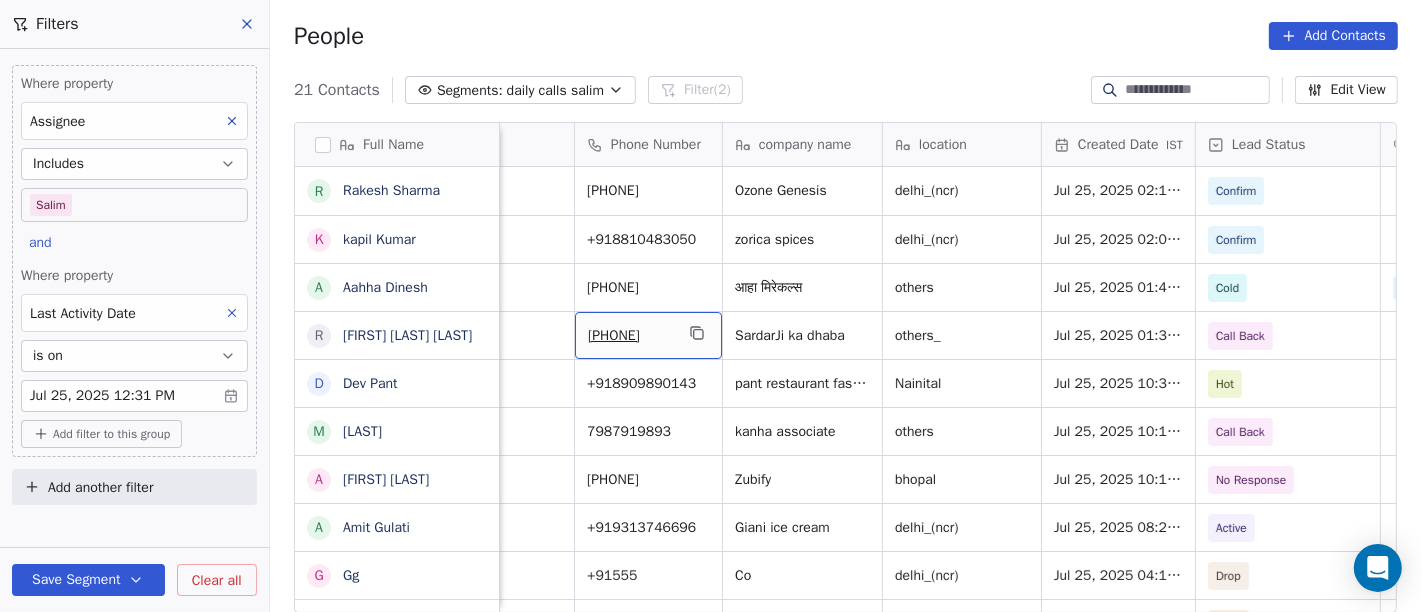 click on "+919897445311" at bounding box center (648, 335) 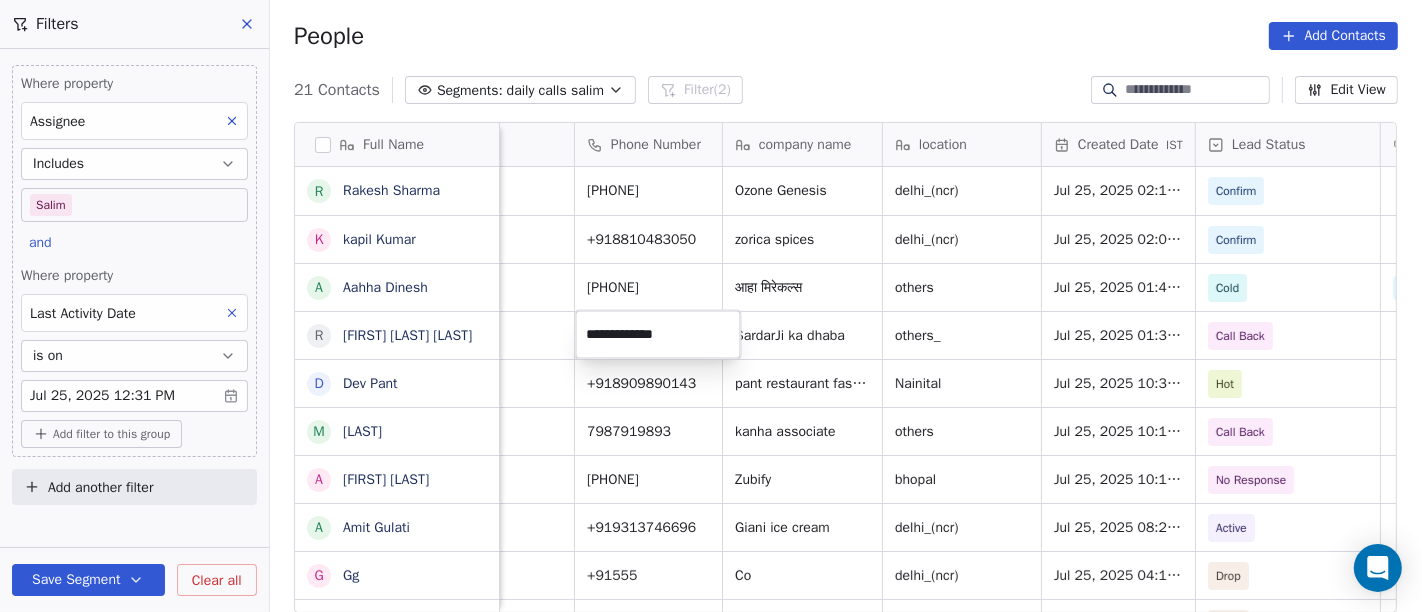 click on "**********" at bounding box center [658, 335] 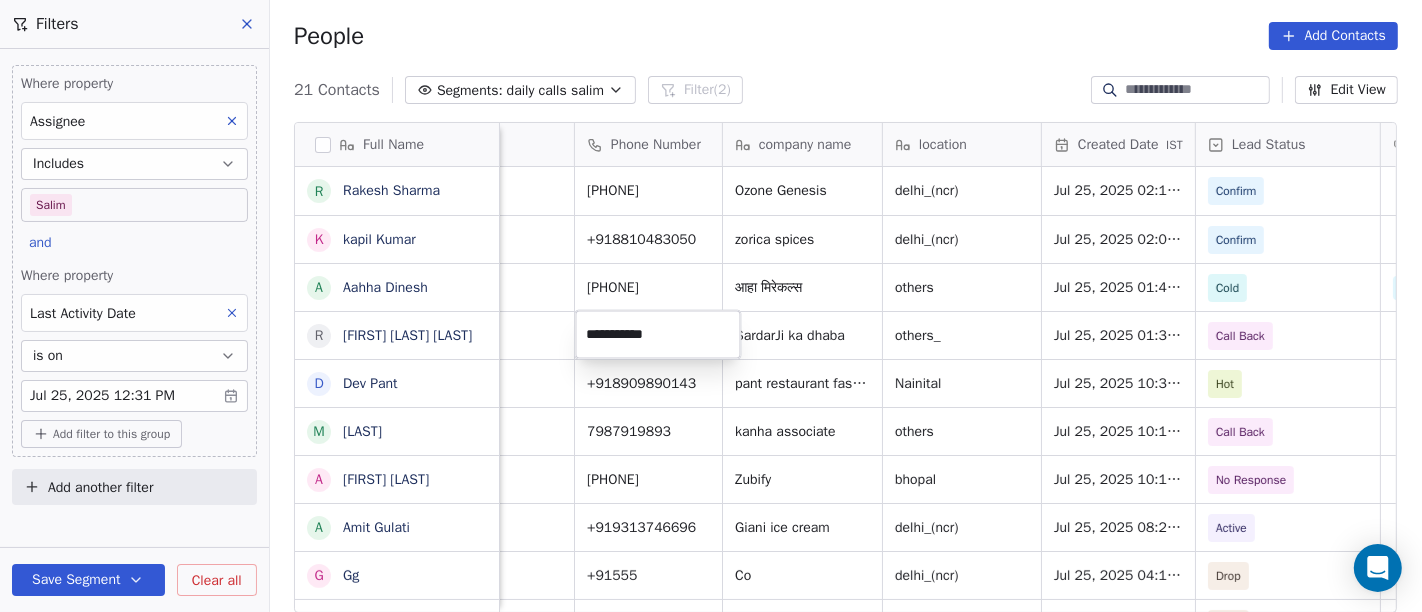 type on "**********" 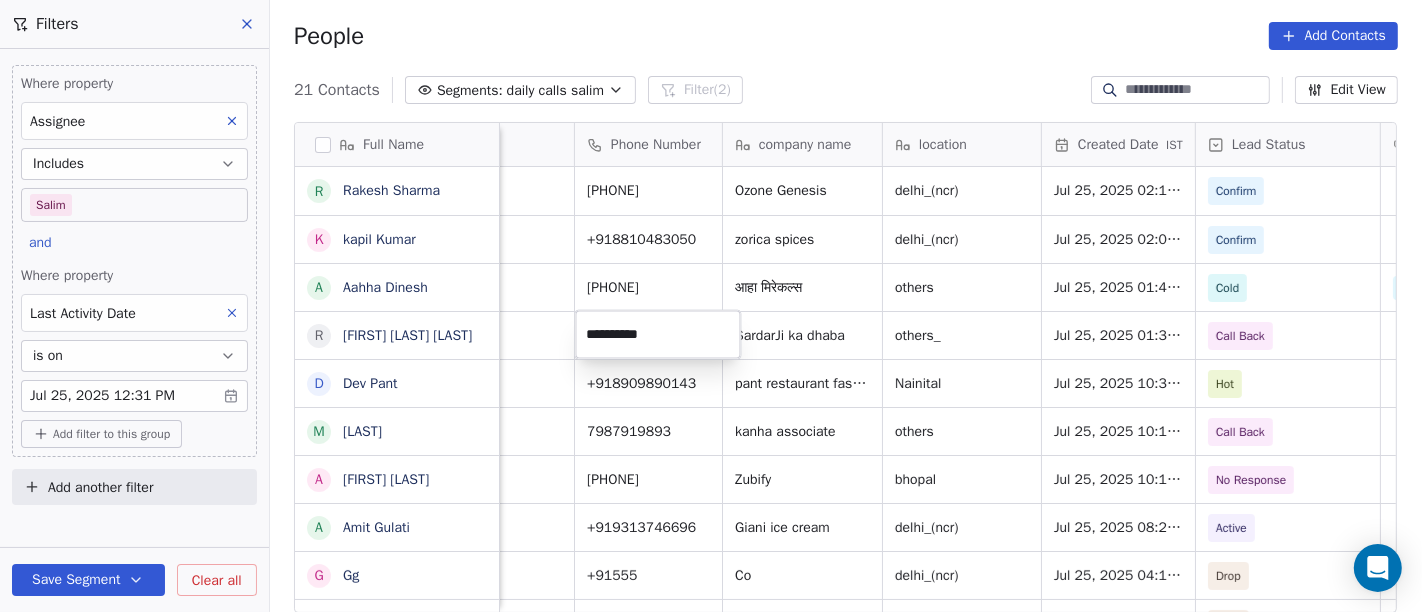 drag, startPoint x: 804, startPoint y: 16, endPoint x: 767, endPoint y: 4, distance: 38.8973 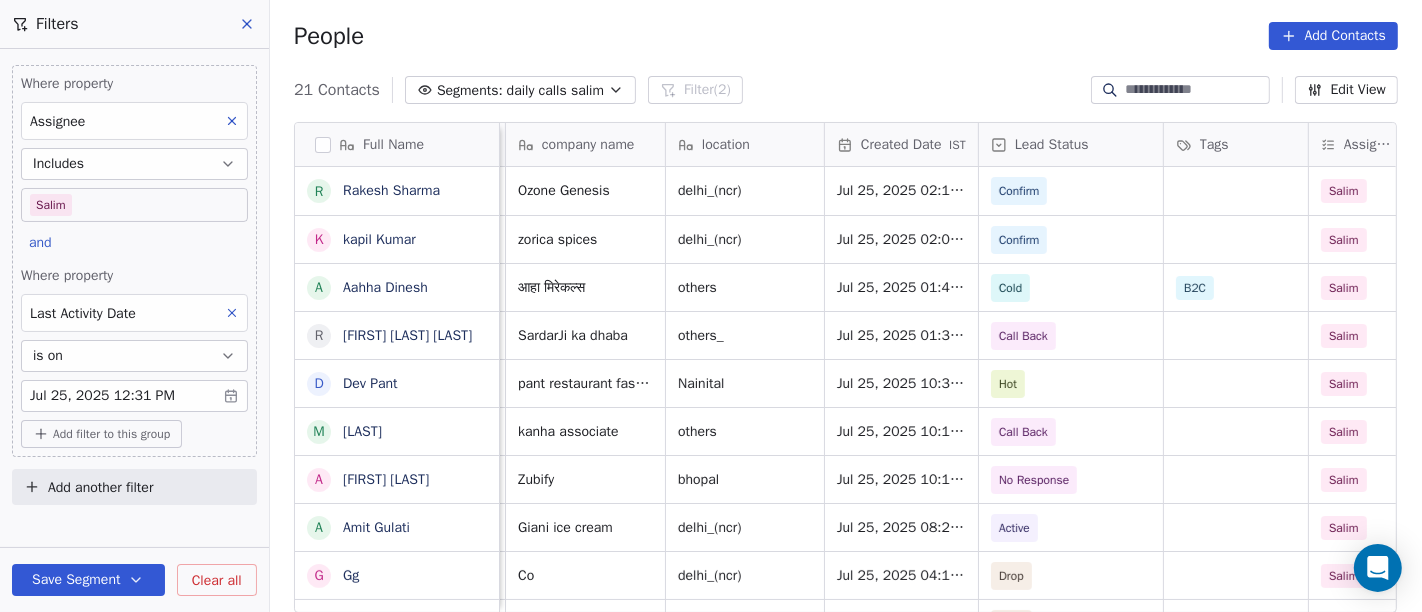 scroll, scrollTop: 0, scrollLeft: 325, axis: horizontal 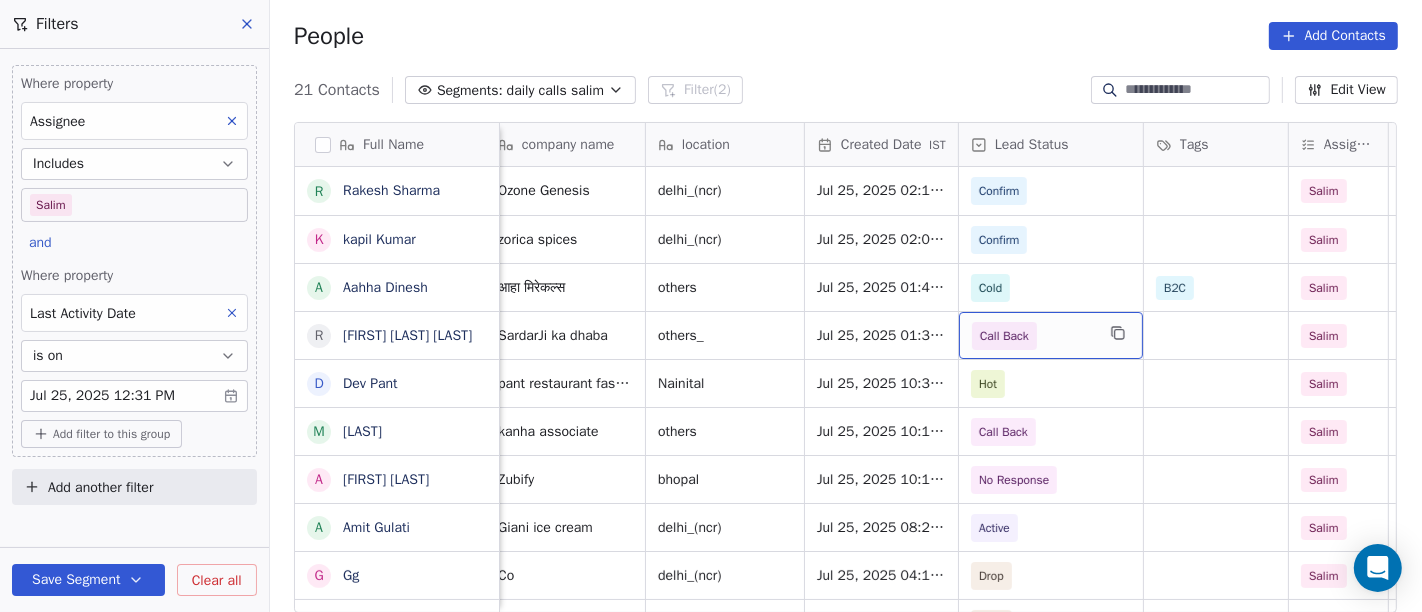 click on "Call Back" at bounding box center (1033, 336) 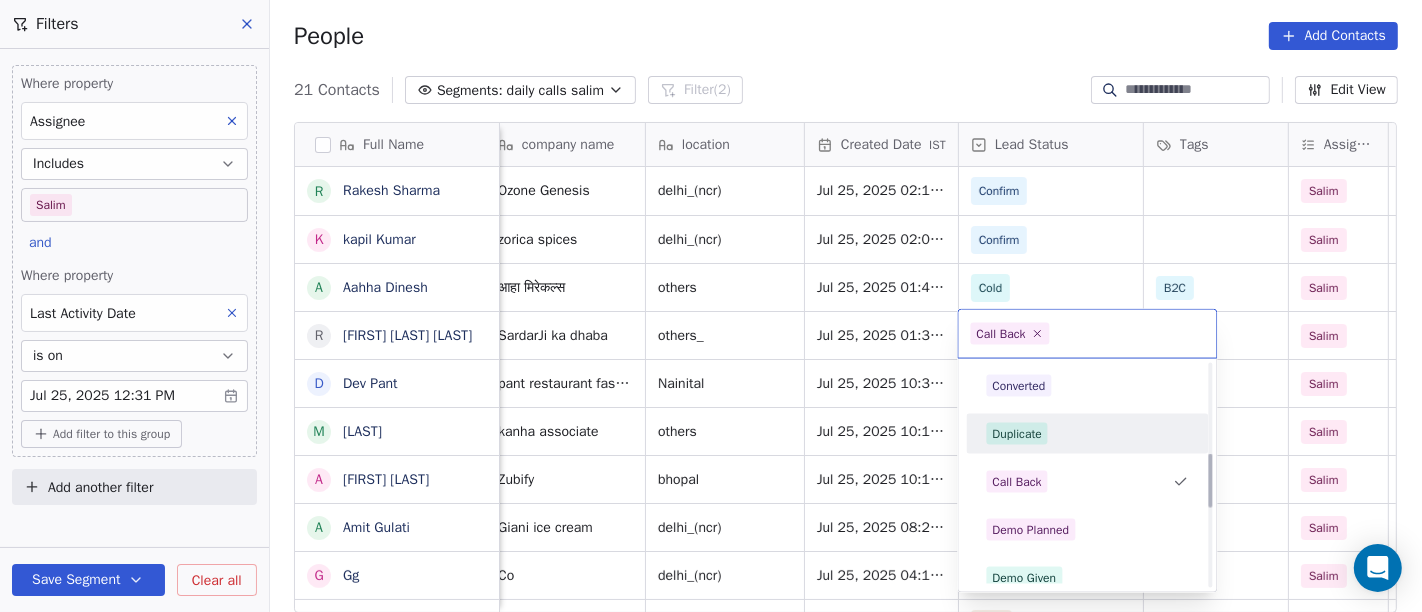 scroll, scrollTop: 365, scrollLeft: 0, axis: vertical 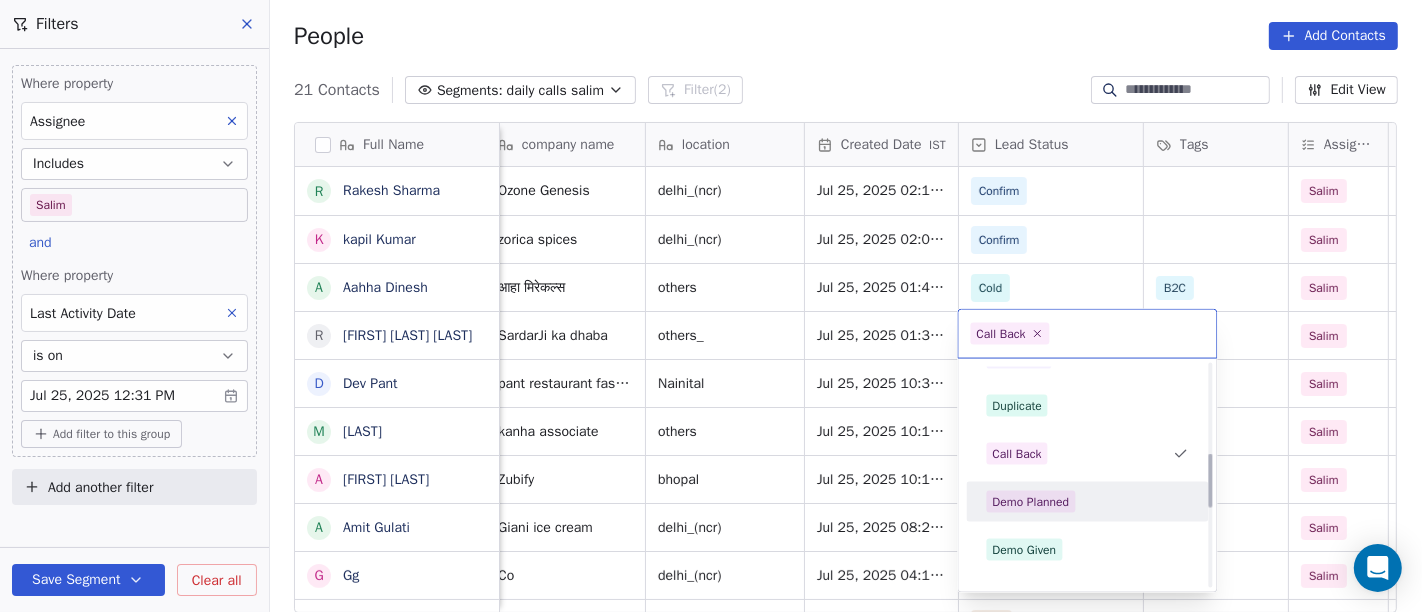 click on "Demo Planned" at bounding box center (1031, 502) 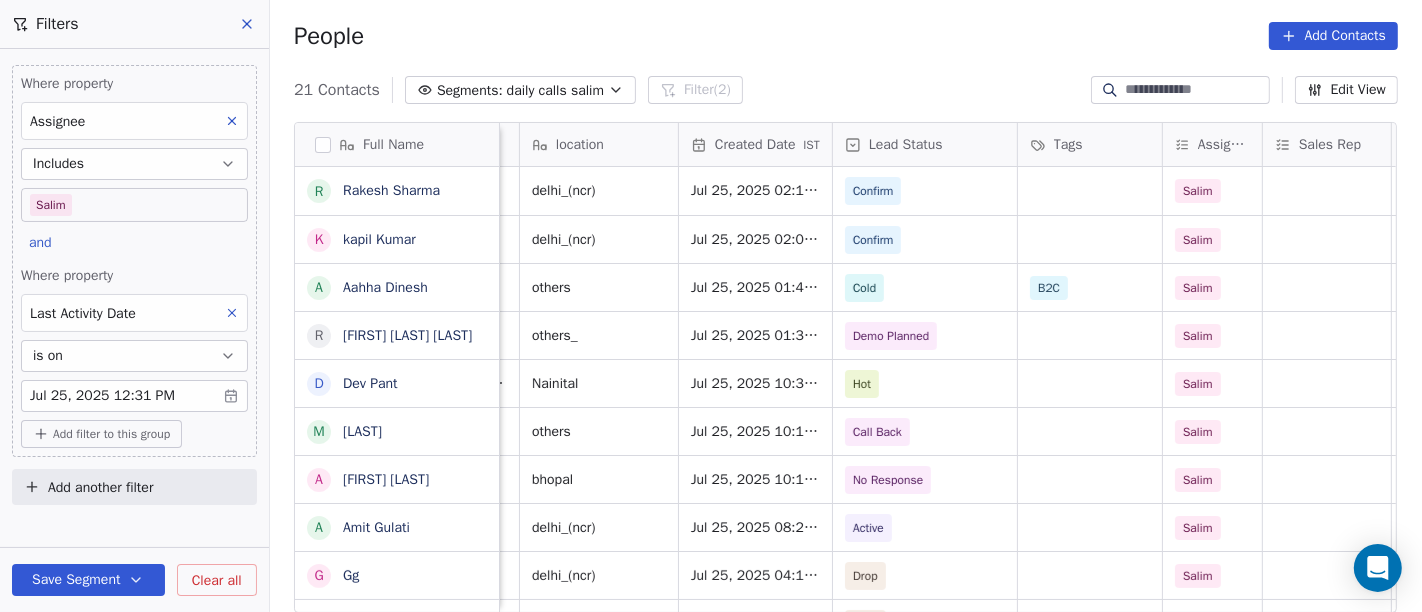 scroll, scrollTop: 0, scrollLeft: 453, axis: horizontal 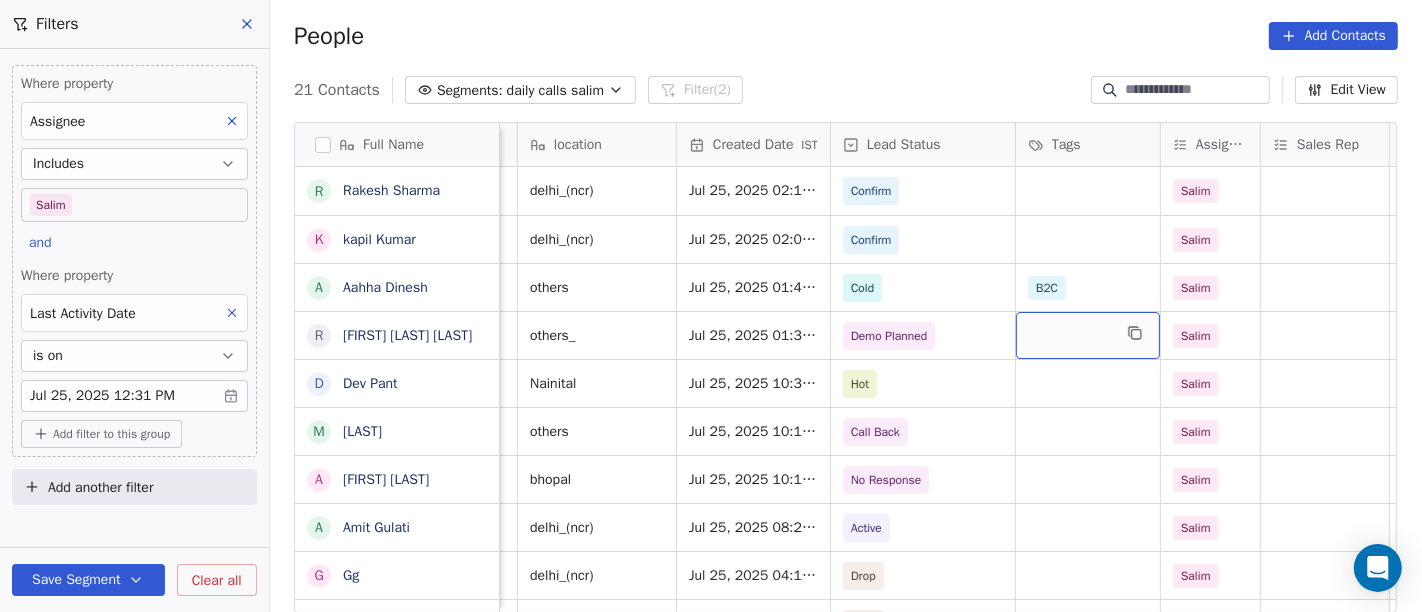 click at bounding box center [1088, 335] 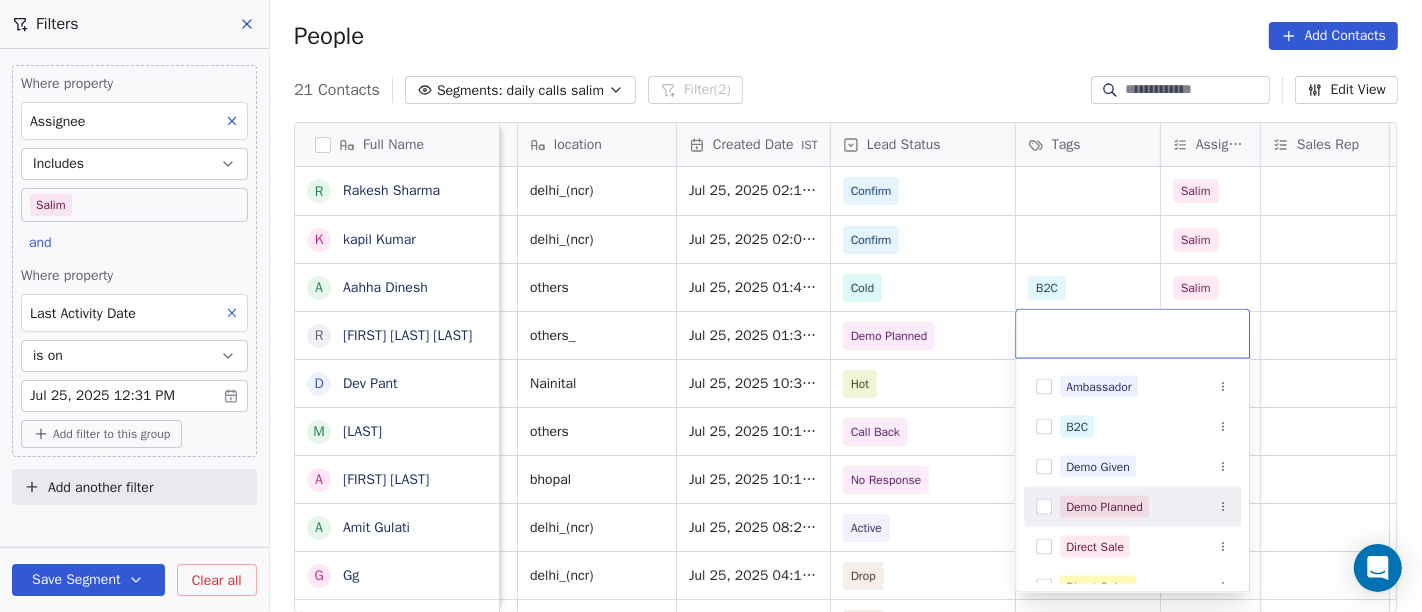 click on "Demo Planned" at bounding box center (1104, 507) 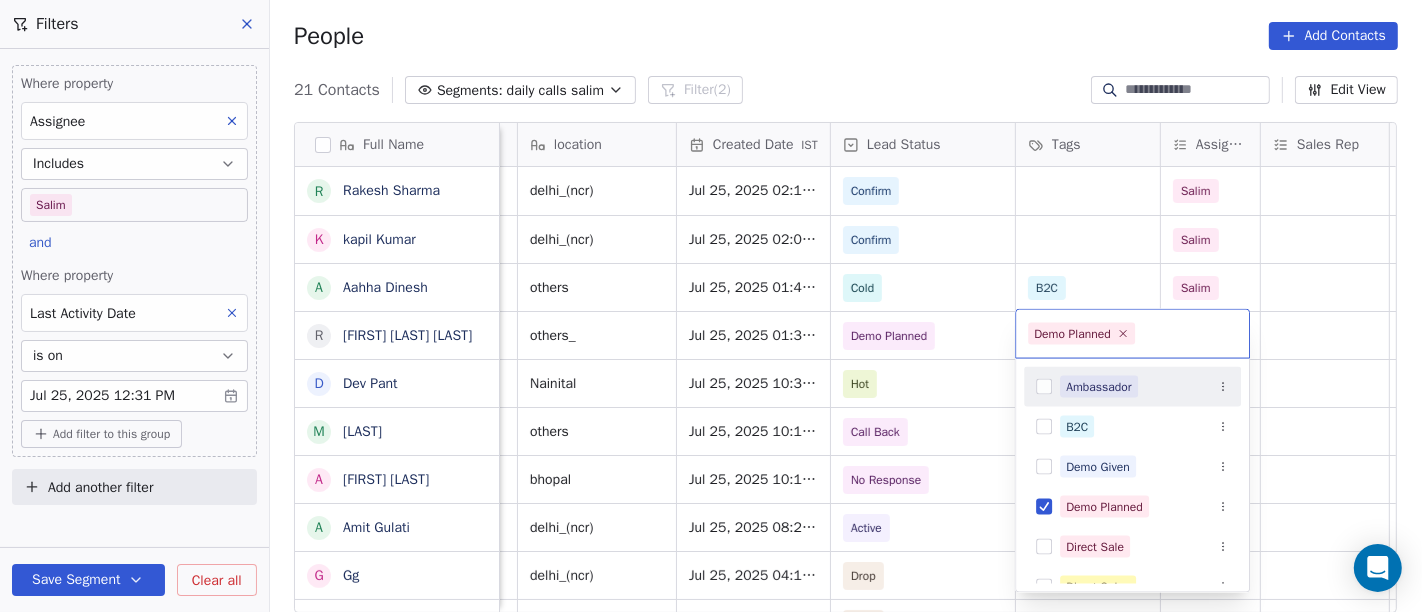 click on "On2Cook India Pvt. Ltd. Contacts People Marketing Workflows Campaigns Sales Pipelines Sequences Beta Tools Apps AI Agents Help & Support Filters Where property   Assignee   Includes Salim and Where property   Last Activity Date   is on Jul 25, 2025 12:31 PM Add filter to this group Add another filter Save Segment Clear all People  Add Contacts 21 Contacts Segments: daily calls salim  Filter  (2) Edit View Tag Add to Sequence Full Name R Rakesh Sharma k kapil Kumar A Aahha Dinesh R Rajender Singh Rajender Singh D Dev Pant M Mirchandani A Azhar Uddin A Amit Gulati G Gg S Shailesh Patel B Bhola Dass P Pankaj rawat K Kiran Darda J Jay Bharde A Anish Prabhakar K Kandula Madhava A Anwar B Bhaskar Pratim Dutta M Mahesh Modi N Navin v Shah A Alvin de Souza Email Phone Number company name location Created Date IST Lead Status Tags Assignee Sales Rep Last Activity Date IST Follow Up Date IST Notes Call Attempts aar.kay.sharma@gmail.com +919891598844 Ozone Genesis delhi_(ncr) Jul 25, 2025 02:16 PM Confirm Salim 1 1 1" at bounding box center (711, 306) 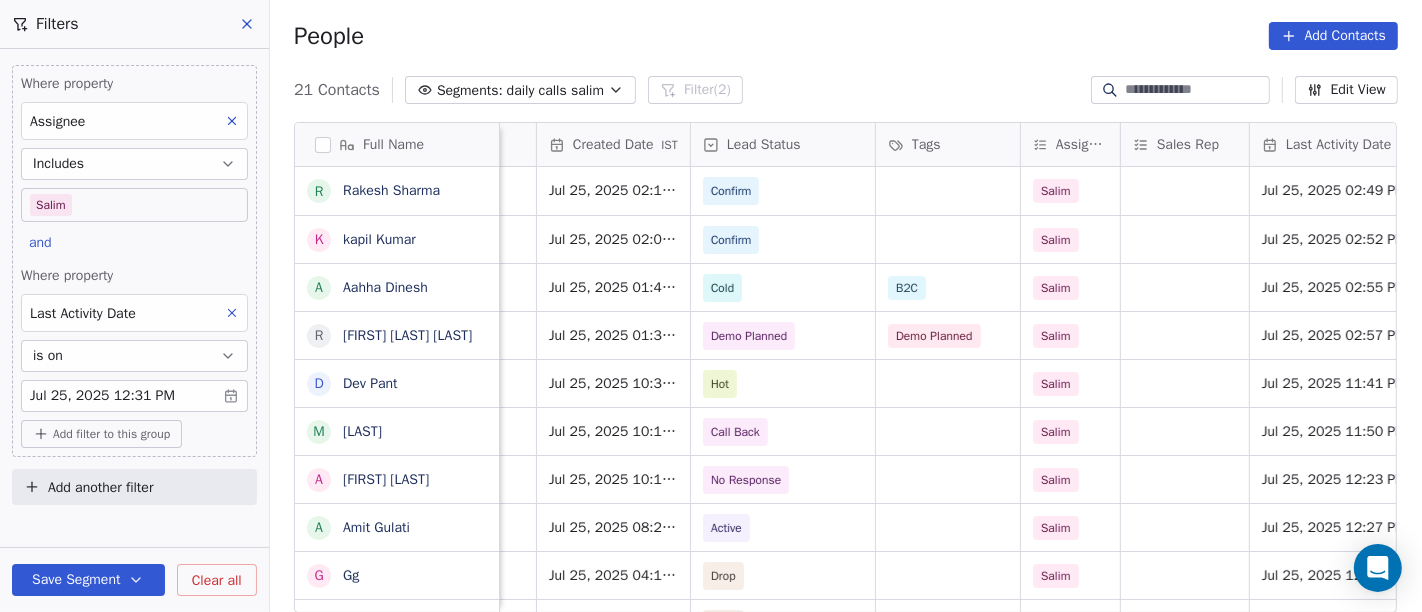 scroll, scrollTop: 0, scrollLeft: 632, axis: horizontal 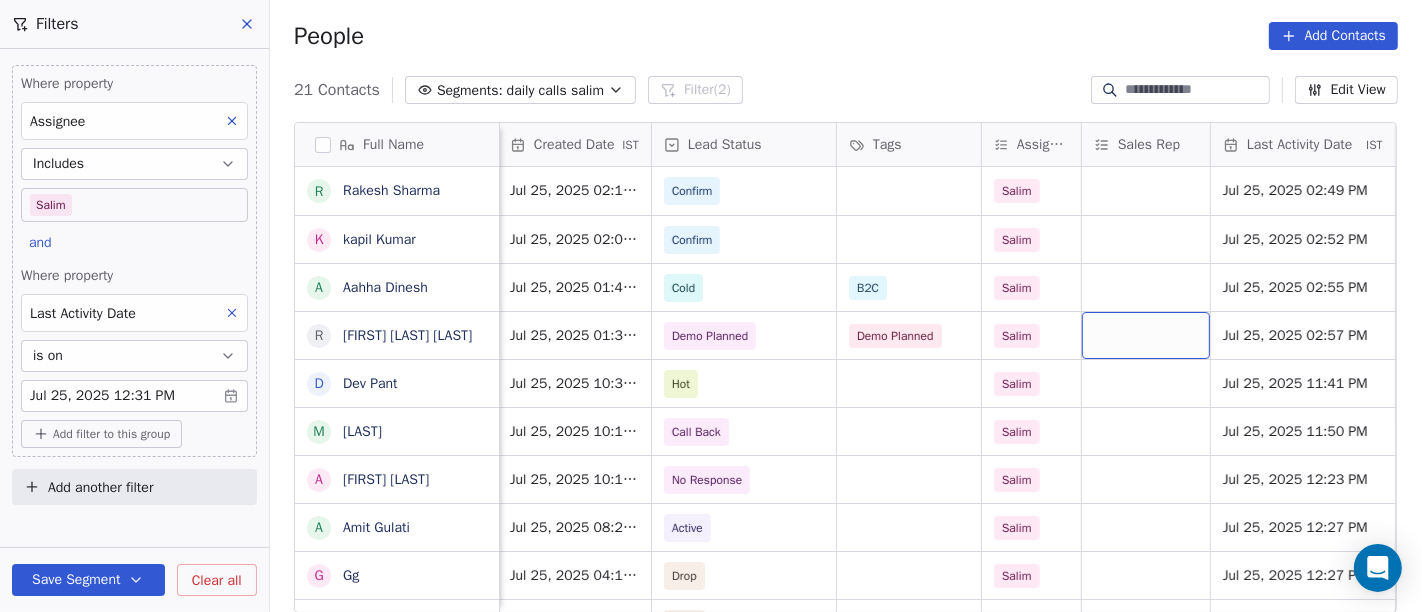 click at bounding box center (1146, 335) 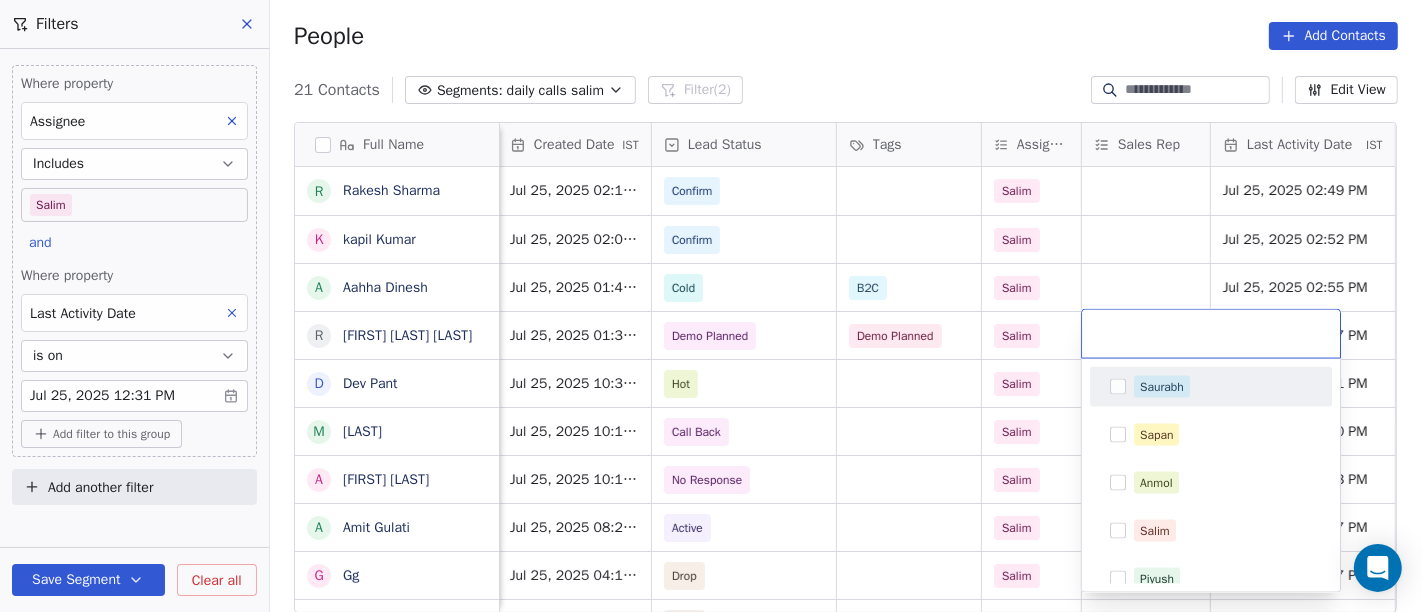 click on "Saurabh" at bounding box center (1223, 387) 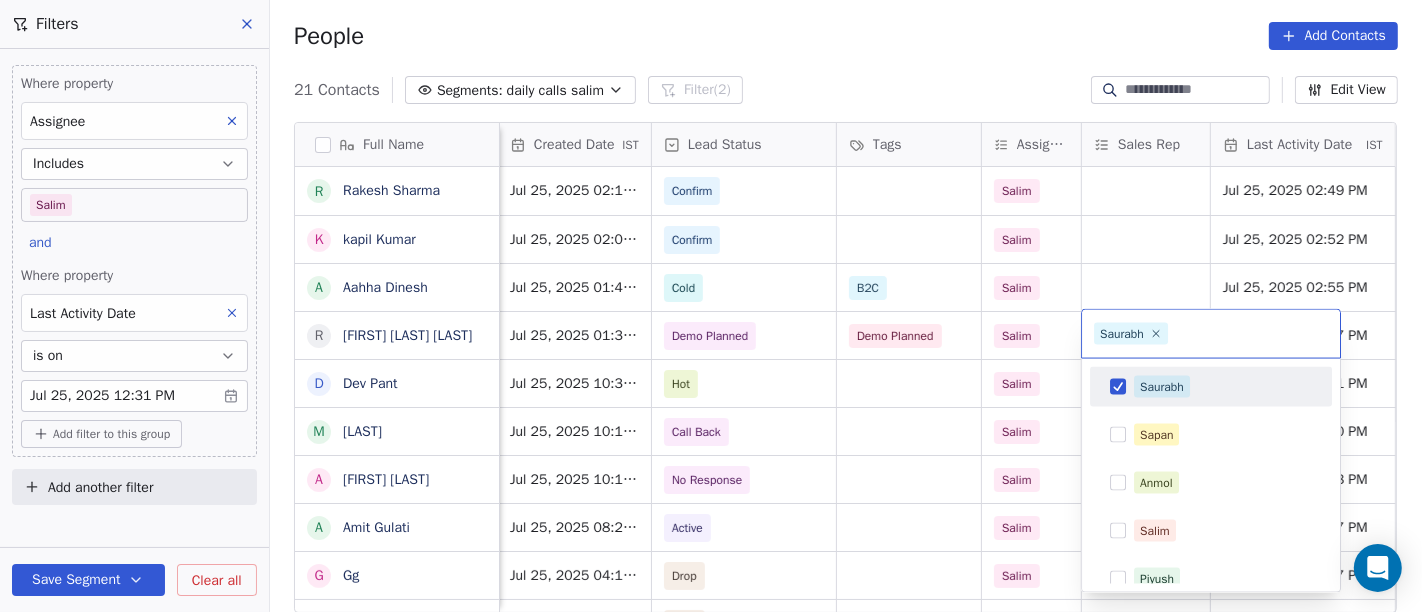 click on "On2Cook India Pvt. Ltd. Contacts People Marketing Workflows Campaigns Sales Pipelines Sequences Beta Tools Apps AI Agents Help & Support Filters Where property   Assignee   Includes Salim and Where property   Last Activity Date   is on Jul 25, 2025 12:31 PM Add filter to this group Add another filter Save Segment Clear all People  Add Contacts 21 Contacts Segments: daily calls salim  Filter  (2) Edit View Tag Add to Sequence Full Name R Rakesh Sharma k kapil Kumar A Aahha Dinesh R Rajender Singh Rajender Singh D Dev Pant M Mirchandani A Azhar Uddin A Amit Gulati G Gg S Shailesh Patel B Bhola Dass P Pankaj rawat K Kiran Darda J Jay Bharde A Anish Prabhakar K Kandula Madhava A Anwar B Bhaskar Pratim Dutta M Mahesh Modi N Navin v Shah A Alvin de Souza Phone Number company name location Created Date IST Lead Status Tags Assignee Sales Rep Last Activity Date IST Follow Up Date IST Notes Call Attempts Website   +919891598844 Ozone Genesis delhi_(ncr) Jul 25, 2025 02:16 PM Confirm Salim Jul 25, 2025 02:49 PM 1   1" at bounding box center [711, 306] 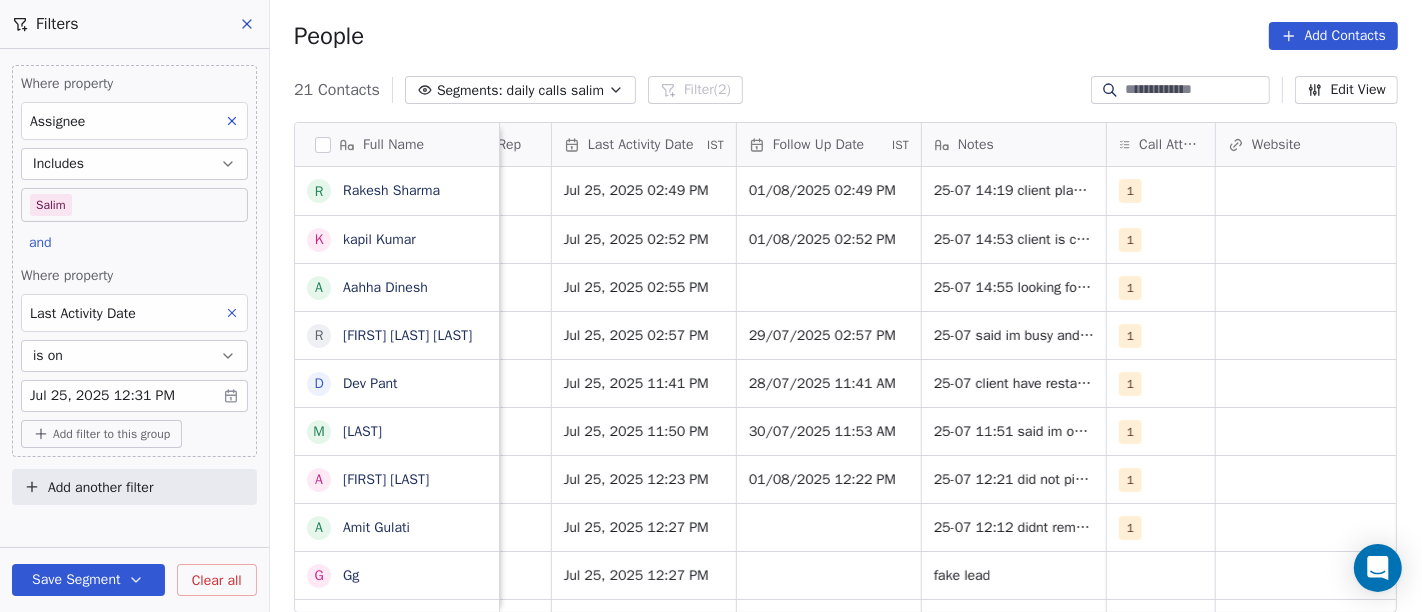 scroll, scrollTop: 0, scrollLeft: 1302, axis: horizontal 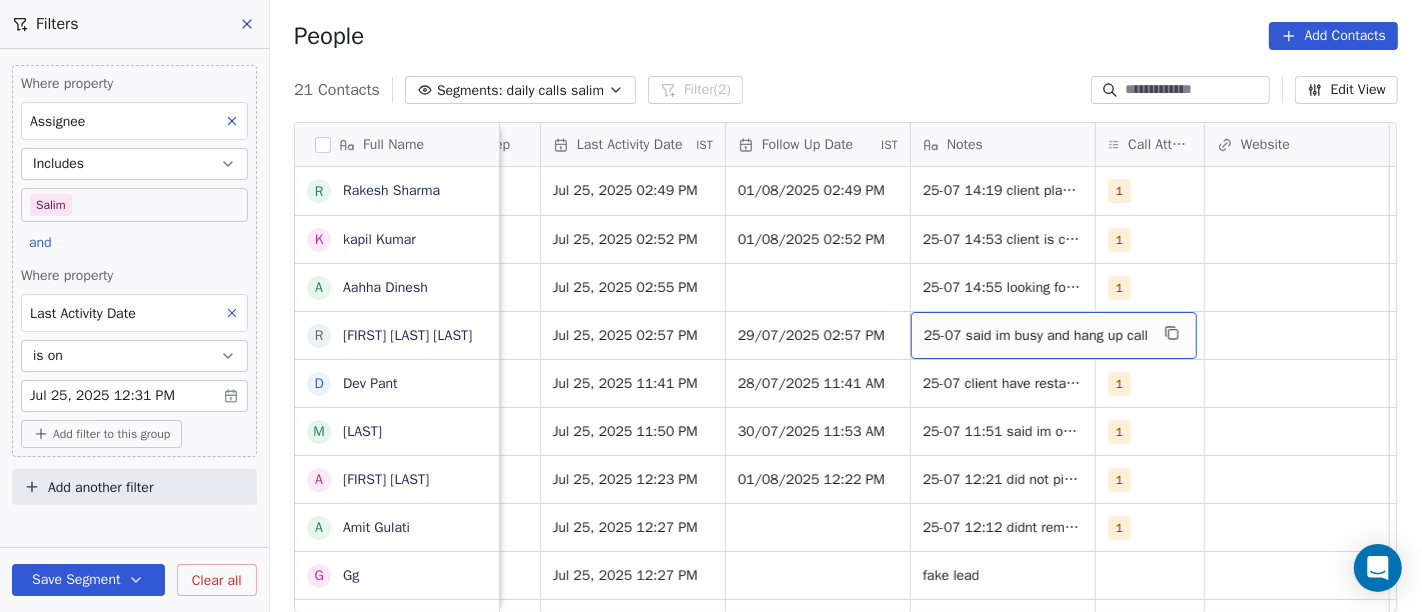 click on "25-07 said im busy and hang up call" at bounding box center (1036, 336) 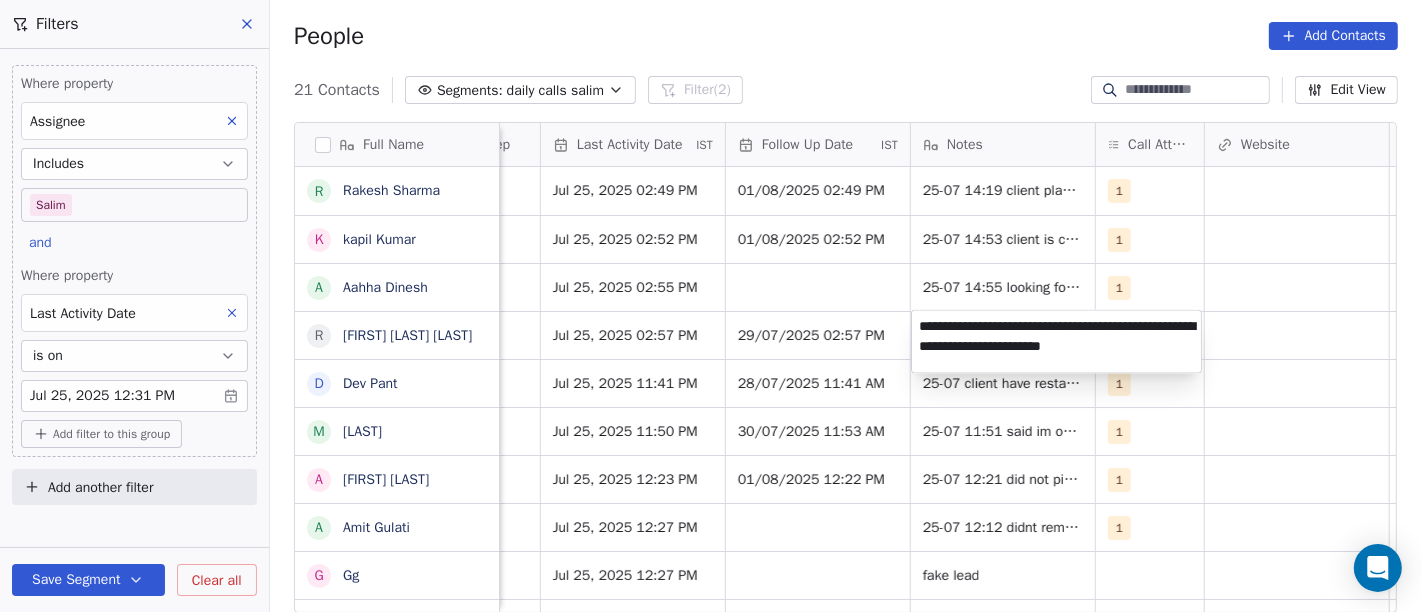 type on "**********" 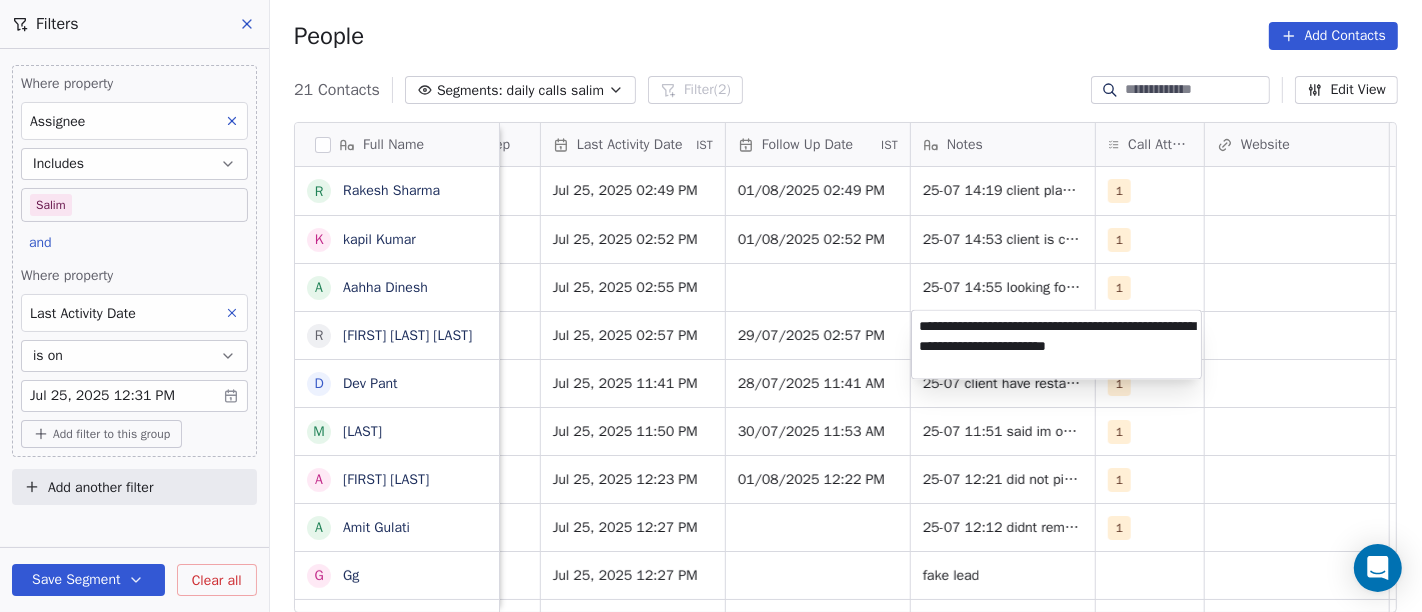 click on "On2Cook India Pvt. Ltd. Contacts People Marketing Workflows Campaigns Sales Pipelines Sequences Beta Tools Apps AI Agents Help & Support Filters Where property   Assignee   Includes Salim and Where property   Last Activity Date   is on Jul 25, 2025 12:31 PM Add filter to this group Add another filter Save Segment Clear all People  Add Contacts 21 Contacts Segments: daily calls salim  Filter  (2) Edit View Tag Add to Sequence Full Name R Rakesh Sharma k kapil Kumar A Aahha Dinesh R Rajender Singh Rajender Singh D Dev Pant M Mirchandani A Azhar Uddin A Amit Gulati G Gg S Shailesh Patel B Bhola Dass P Pankaj rawat K Kiran Darda J Jay Bharde A Anish Prabhakar K Kandula Madhava A Anwar B Bhaskar Pratim Dutta M Mahesh Modi N Navin v Shah A Alvin de Souza Lead Status Tags Assignee Sales Rep Last Activity Date IST Follow Up Date IST Notes Call Attempts Website zomato link outlet type Location Job Title   Confirm Salim Jul 25, 2025 02:49 PM 01/08/2025 02:49 PM 1 cloud_kitchen   Confirm Salim Jul 25, 2025 02:52 PM 1" at bounding box center (711, 306) 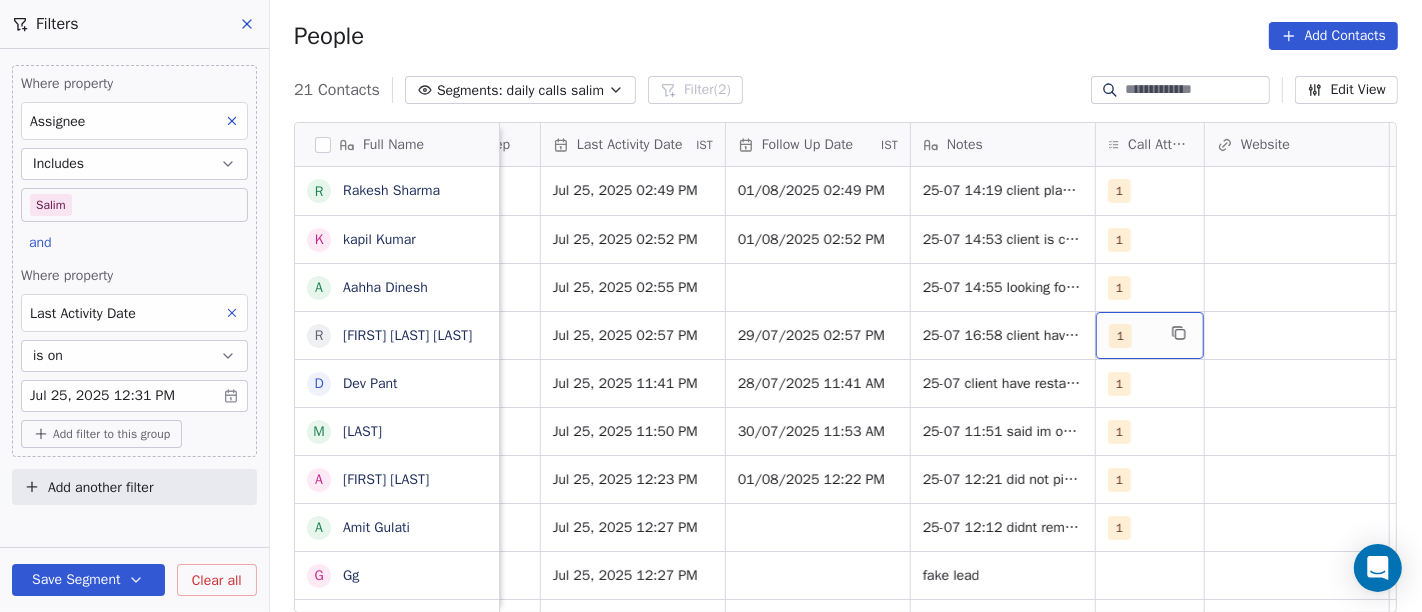 click on "1" at bounding box center (1132, 336) 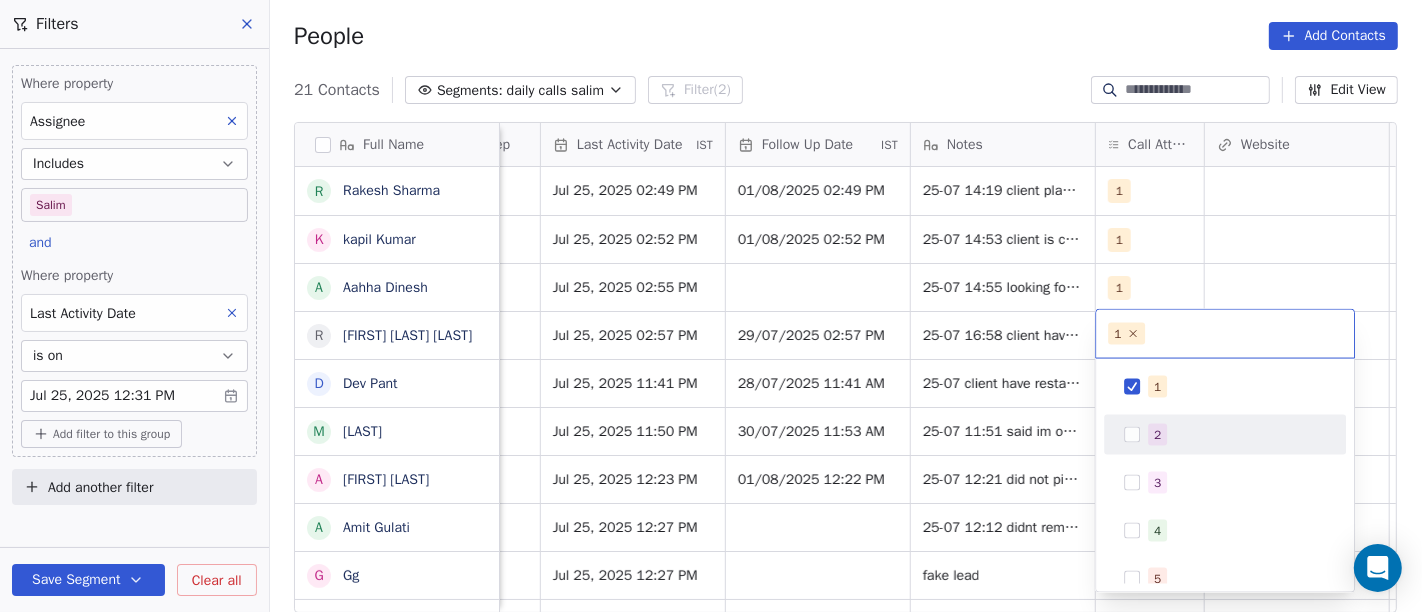 click on "2" at bounding box center [1225, 435] 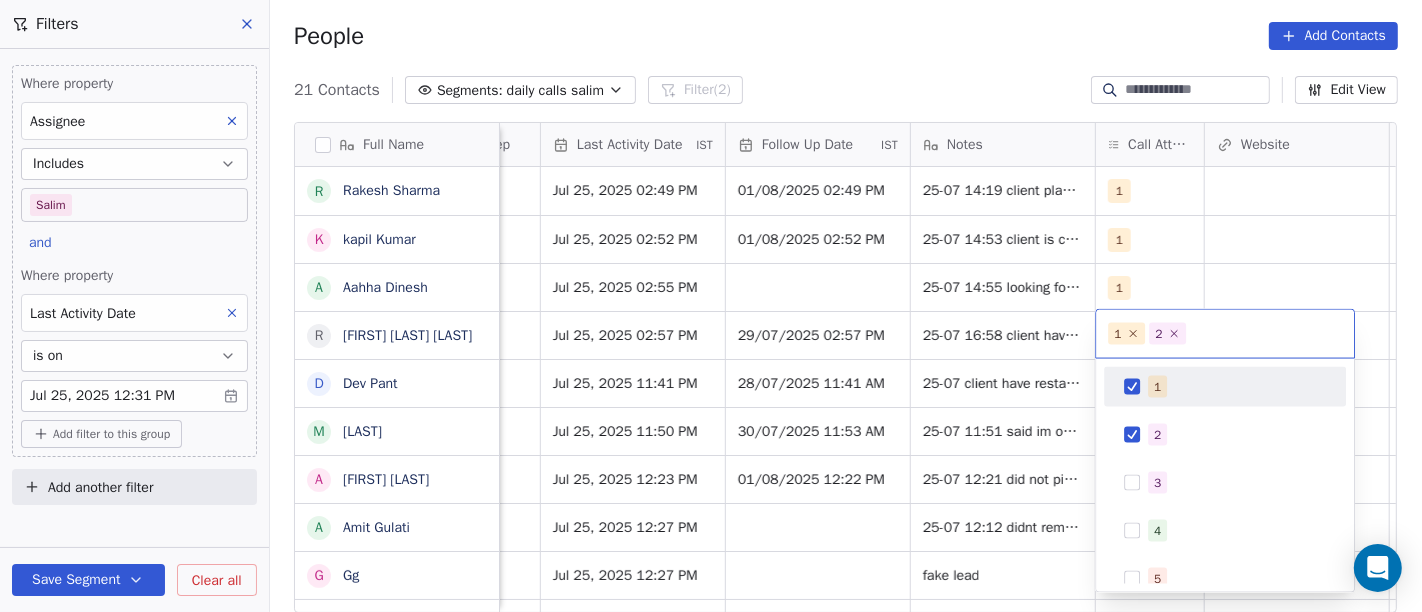 click on "1" at bounding box center (1225, 387) 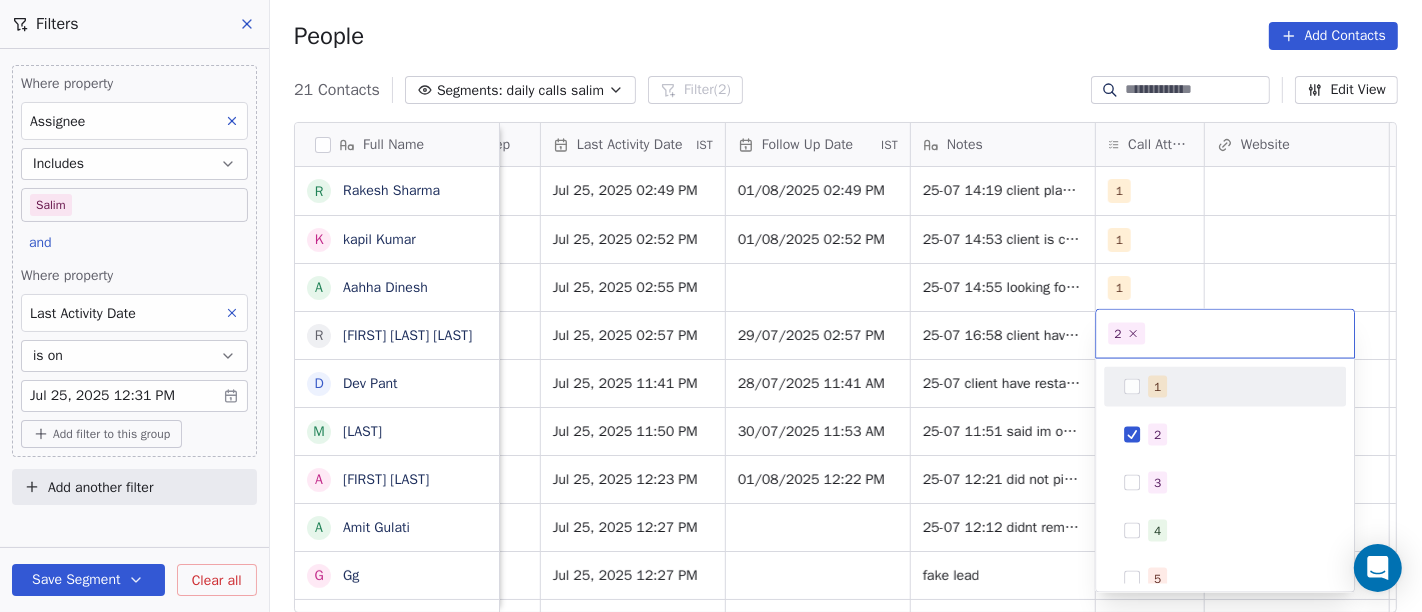 click on "On2Cook India Pvt. Ltd. Contacts People Marketing Workflows Campaigns Sales Pipelines Sequences Beta Tools Apps AI Agents Help & Support Filters Where property   Assignee   Includes Salim and Where property   Last Activity Date   is on Jul 25, 2025 12:31 PM Add filter to this group Add another filter Save Segment Clear all People  Add Contacts 21 Contacts Segments: daily calls salim  Filter  (2) Edit View Tag Add to Sequence Full Name R Rakesh Sharma k kapil Kumar A Aahha Dinesh R Rajender Singh Rajender Singh D Dev Pant M Mirchandani A Azhar Uddin A Amit Gulati G Gg S Shailesh Patel B Bhola Dass P Pankaj rawat K Kiran Darda J Jay Bharde A Anish Prabhakar K Kandula Madhava A Anwar B Bhaskar Pratim Dutta M Mahesh Modi N Navin v Shah A Alvin de Souza Lead Status Tags Assignee Sales Rep Last Activity Date IST Follow Up Date IST Notes Call Attempts Website zomato link outlet type Location Job Title   Confirm Salim Jul 25, 2025 02:49 PM 01/08/2025 02:49 PM 1 cloud_kitchen   Confirm Salim Jul 25, 2025 02:52 PM 1" at bounding box center [711, 306] 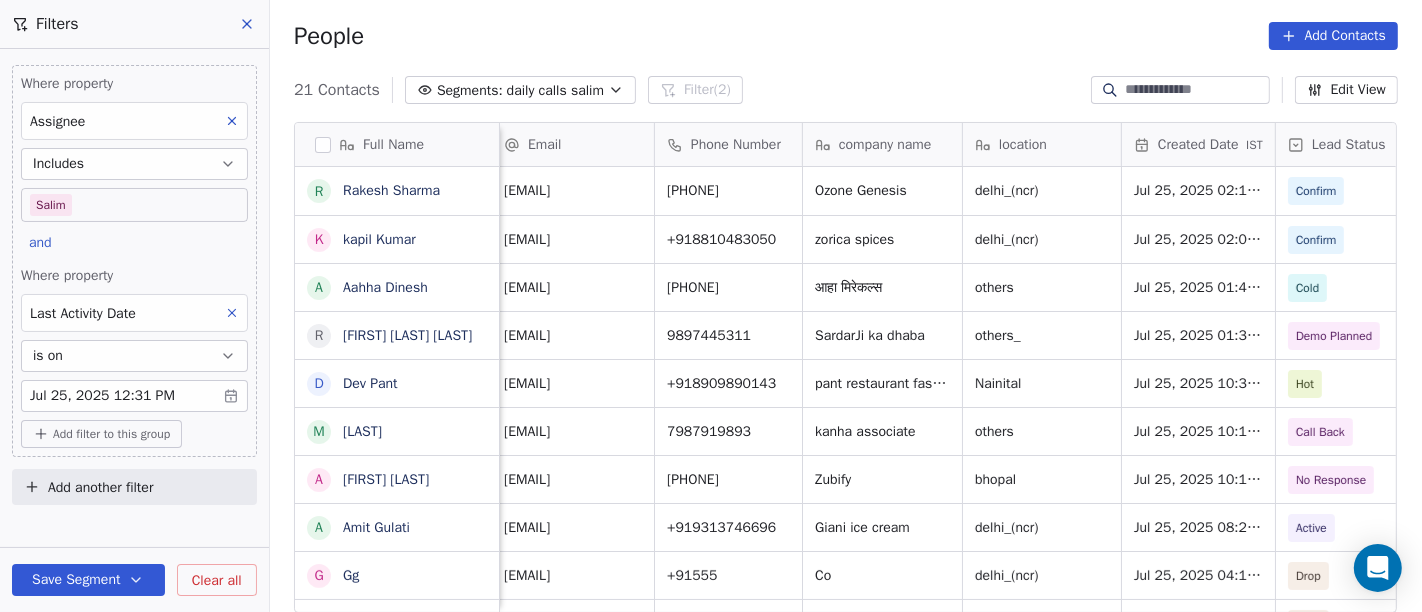 scroll, scrollTop: 0, scrollLeft: 0, axis: both 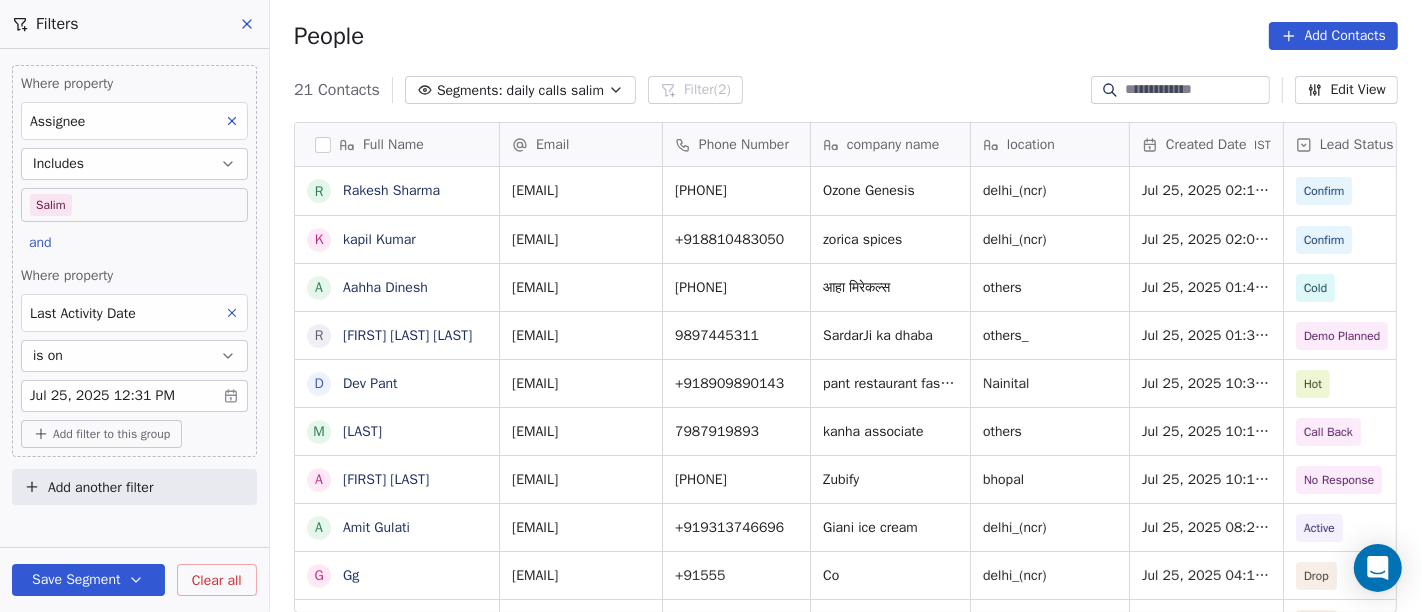 click on "People  Add Contacts" at bounding box center (846, 36) 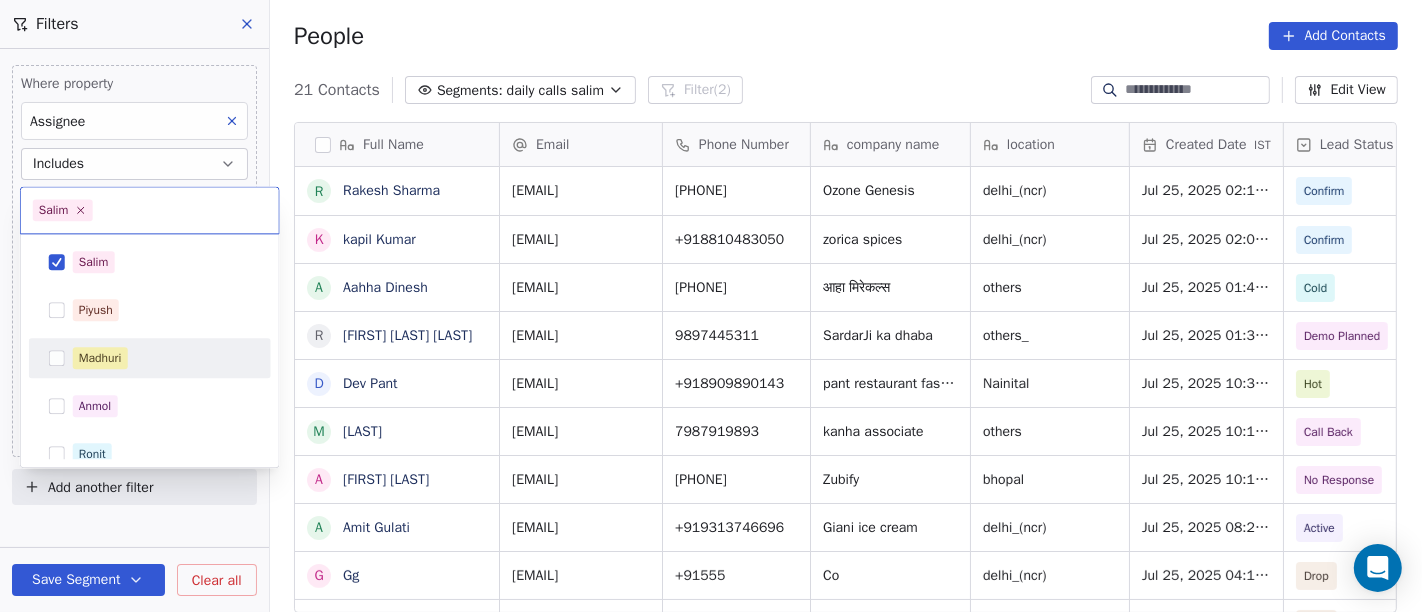 click on "Madhuri" at bounding box center (162, 358) 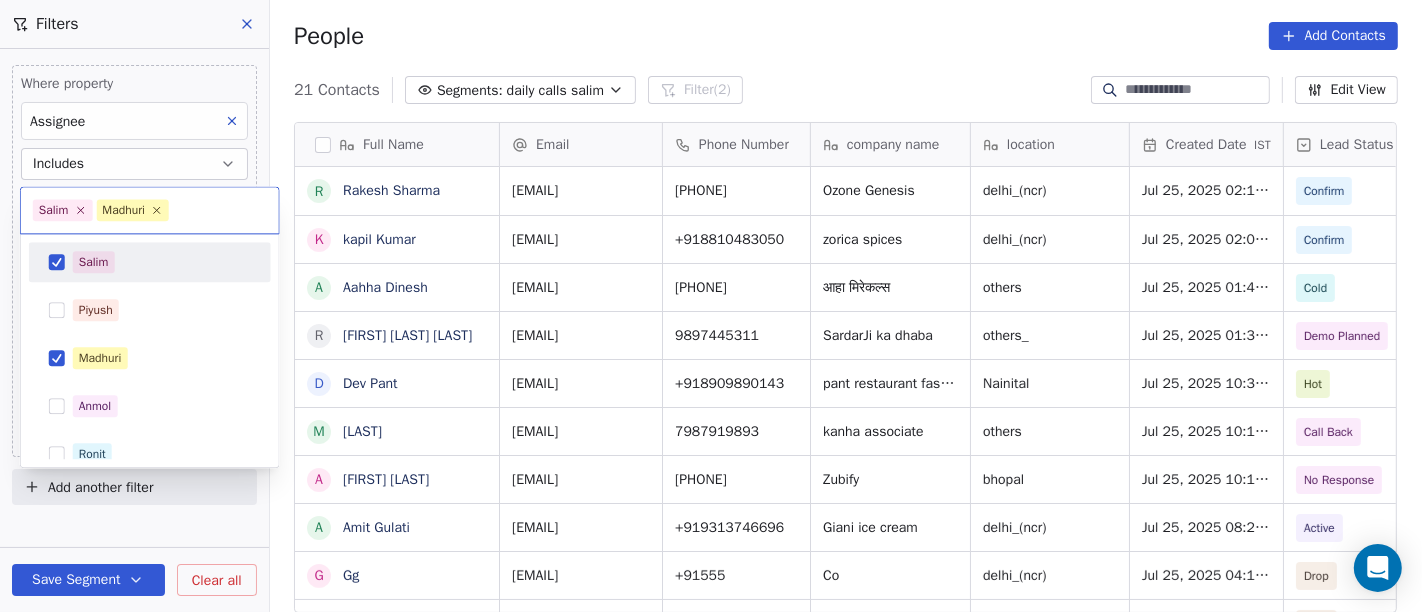 click on "Salim" at bounding box center [162, 262] 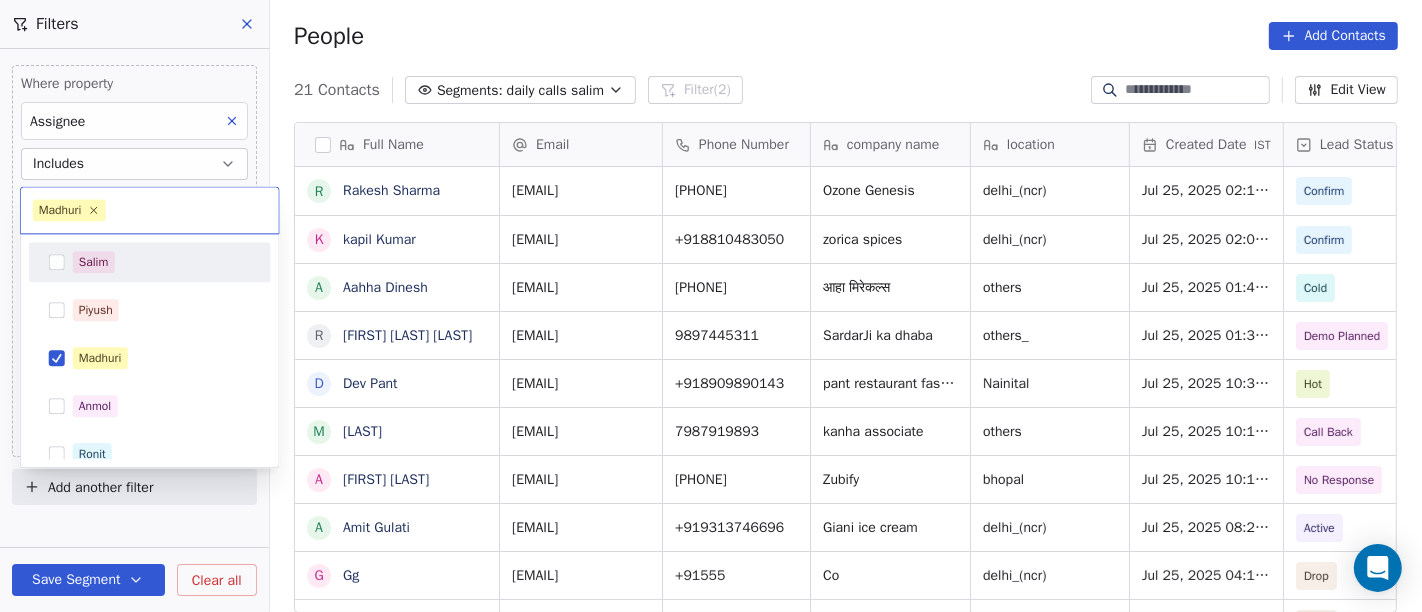click on "On2Cook India Pvt. Ltd. Contacts People Marketing Workflows Campaigns Sales Pipelines Sequences Beta Tools Apps AI Agents Help & Support Filters Where property   Assignee   Includes Salim and Where property   Last Activity Date   is on Jul 25, 2025 12:31 PM Add filter to this group Add another filter Save Segment Clear all People  Add Contacts 21 Contacts Segments: daily calls salim  Filter  (2) Edit View Tag Add to Sequence Full Name R Rakesh Sharma k kapil Kumar A Aahha Dinesh R Rajender Singh Rajender Singh D Dev Pant M Mirchandani A Azhar Uddin A Amit Gulati G Gg S Shailesh Patel B Bhola Dass P Pankaj rawat K Kiran Darda J Jay Bharde A Anish Prabhakar K Kandula Madhava A Anwar B Bhaskar Pratim Dutta M Mahesh Modi N Navin v Shah A Alvin de Souza Email Phone Number company name location Created Date IST Lead Status Tags Assignee Sales Rep aar.kay.sharma@gmail.com +919891598844 Ozone Genesis delhi_(ncr) Jul 25, 2025 02:16 PM Confirm Salim kk3666422@gmail.com +918810483050 zorica spices delhi_(ncr) Confirm" at bounding box center (711, 306) 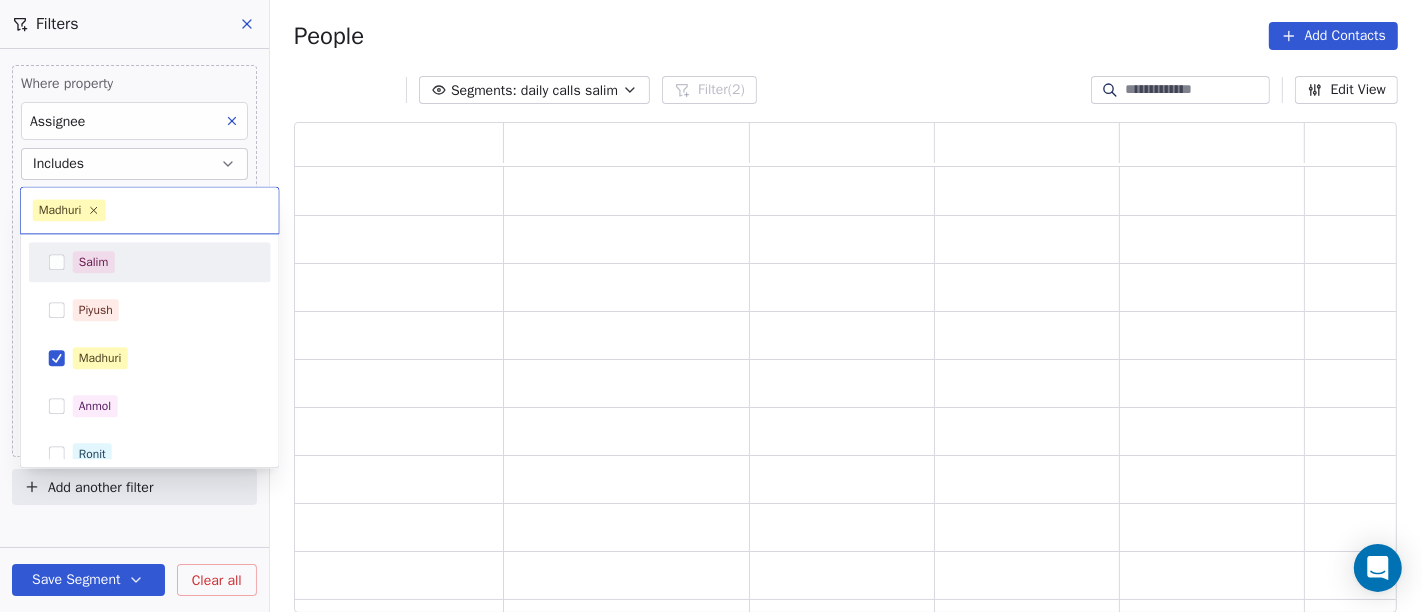 scroll, scrollTop: 17, scrollLeft: 17, axis: both 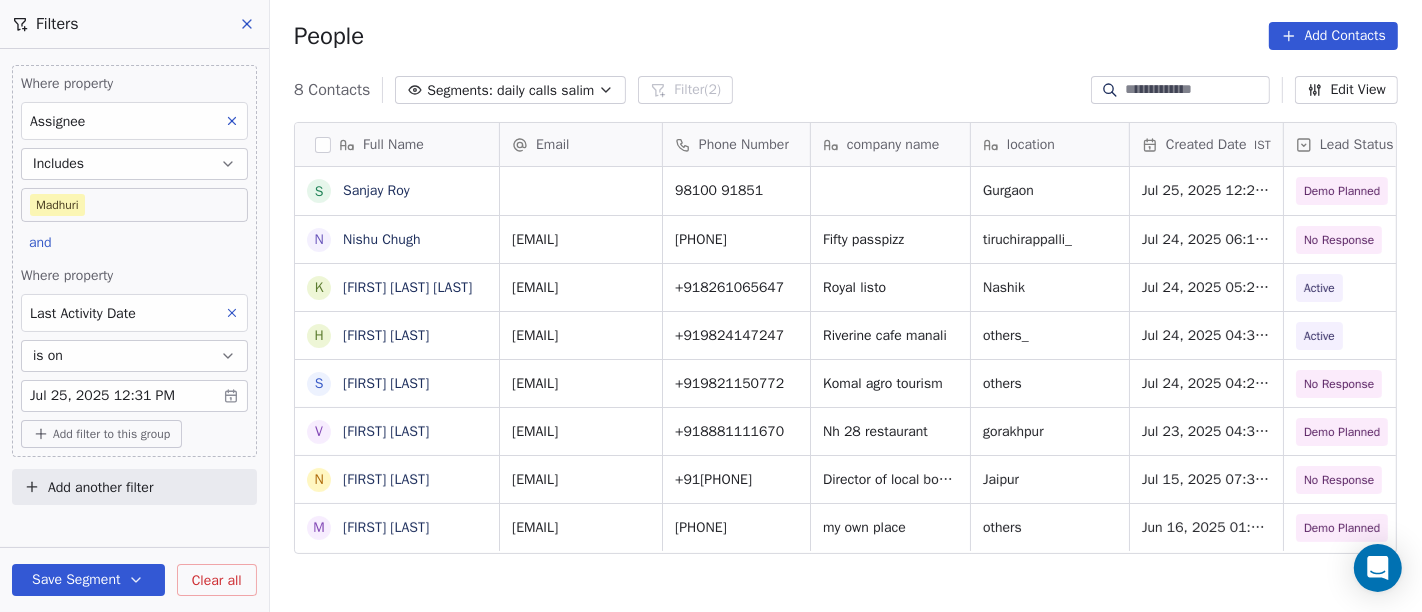 click on "On2Cook India Pvt. Ltd. Contacts People Marketing Workflows Campaigns Sales Pipelines Sequences Beta Tools Apps AI Agents Help & Support Filters Where property   Assignee   Includes Madhuri and Where property   Last Activity Date   is on Jul 25, 2025 12:31 PM Add filter to this group Add another filter Save Segment Clear all People  Add Contacts 8 Contacts Segments: daily calls salim  Filter  (2) Edit View Tag Add to Sequence Full Name S Sanjay Roy N Nishu Chugh K Krishna Ramrao Gadling H Hemant Mandan S Shivaji Dhumal V Vijay Pathak N Nitin Pareek M Manoj Upadhyay Email Phone Number company name location Created Date IST Lead Status Tags Assignee Sales Rep 98100 91851 Gurgaon Jul 25, 2025 12:24 PM Demo Planned Demo Planned Madhuri Saurabh chughnishu7@gmail.com +917696519070 Fifty passpizz tiruchirappalli_ Jul 24, 2025 06:13 PM No Response Madhuri kgadlingjyothsna@gmail.com +918261065647 Royal listo Nashik Jul 24, 2025 05:29 PM Active Madhuri hemant.mandan2001@gmail.com +919824147247 Riverine cafe manali" at bounding box center (711, 306) 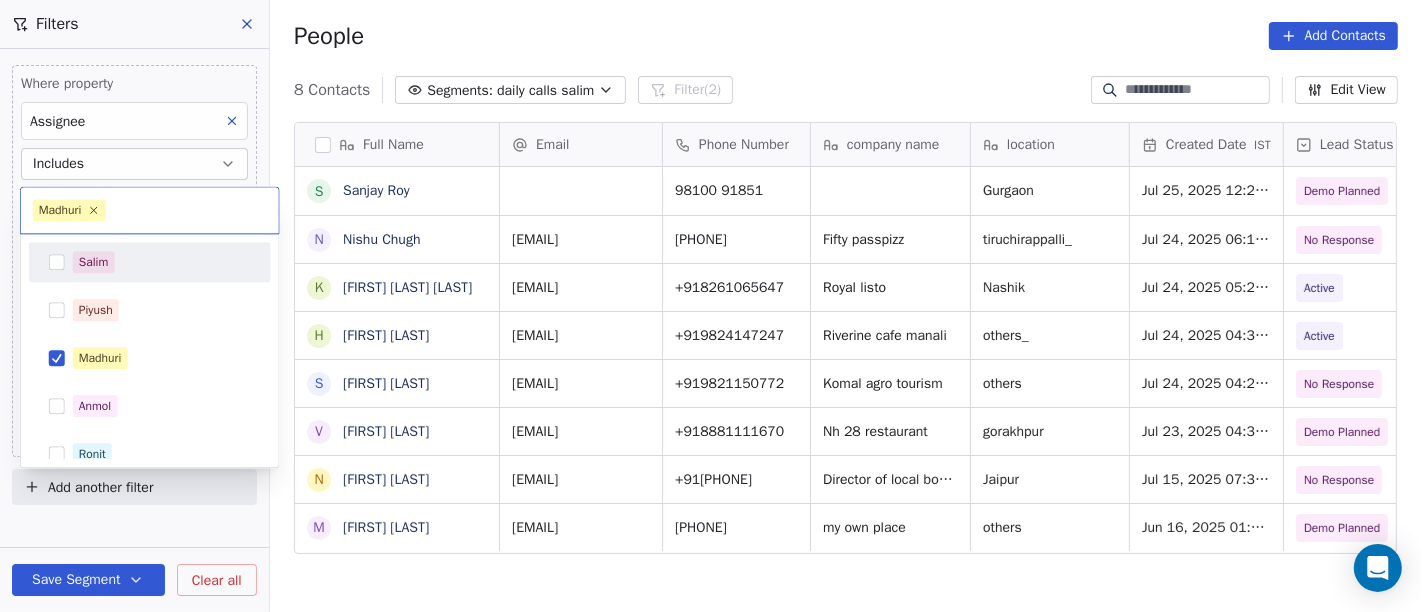 click on "Salim" at bounding box center (162, 262) 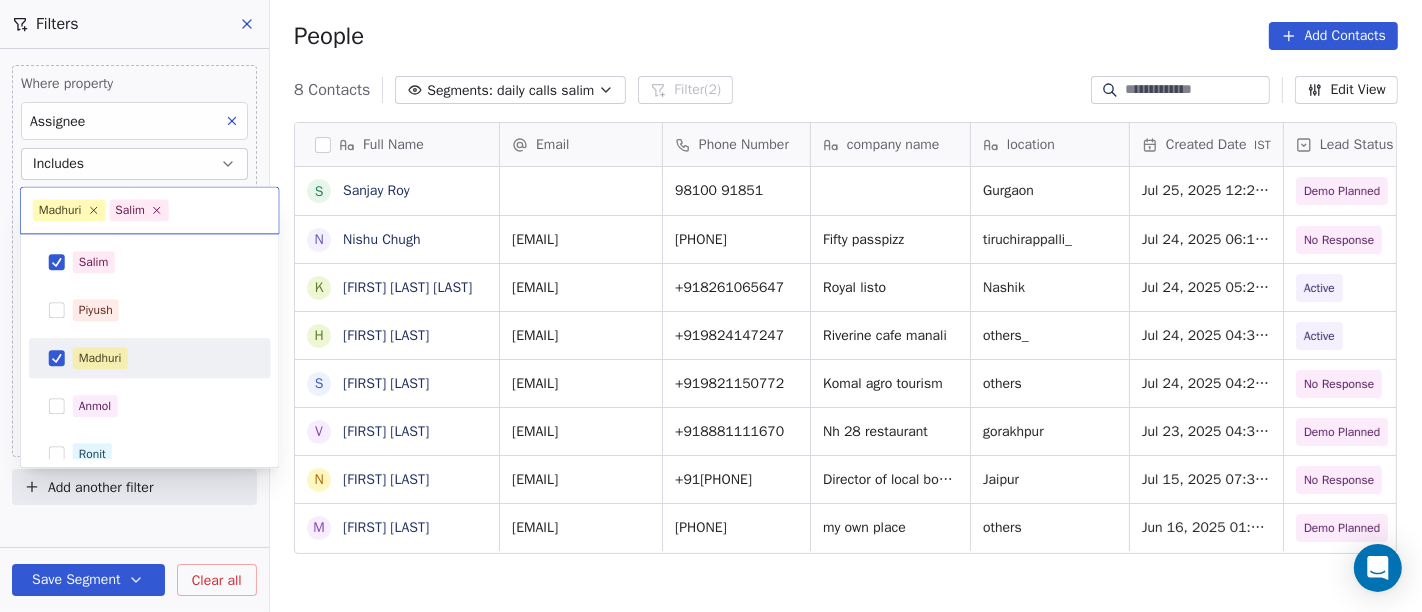 click on "Madhuri" at bounding box center [162, 358] 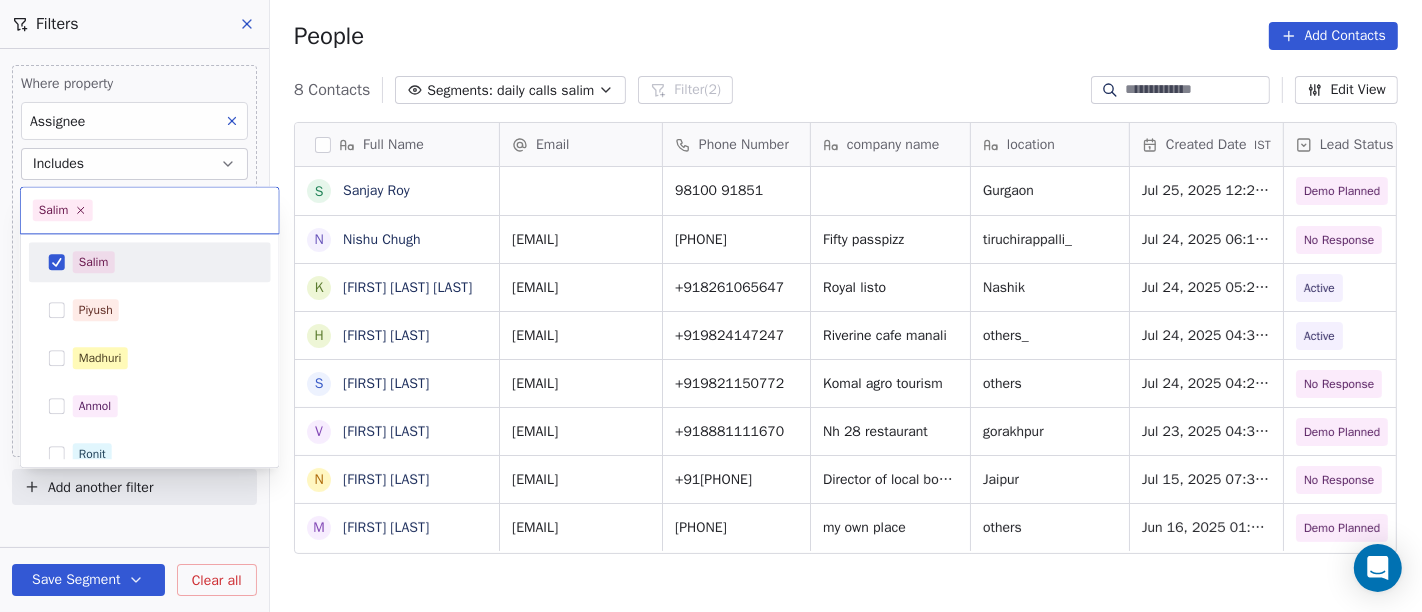 click on "Salim" at bounding box center (162, 262) 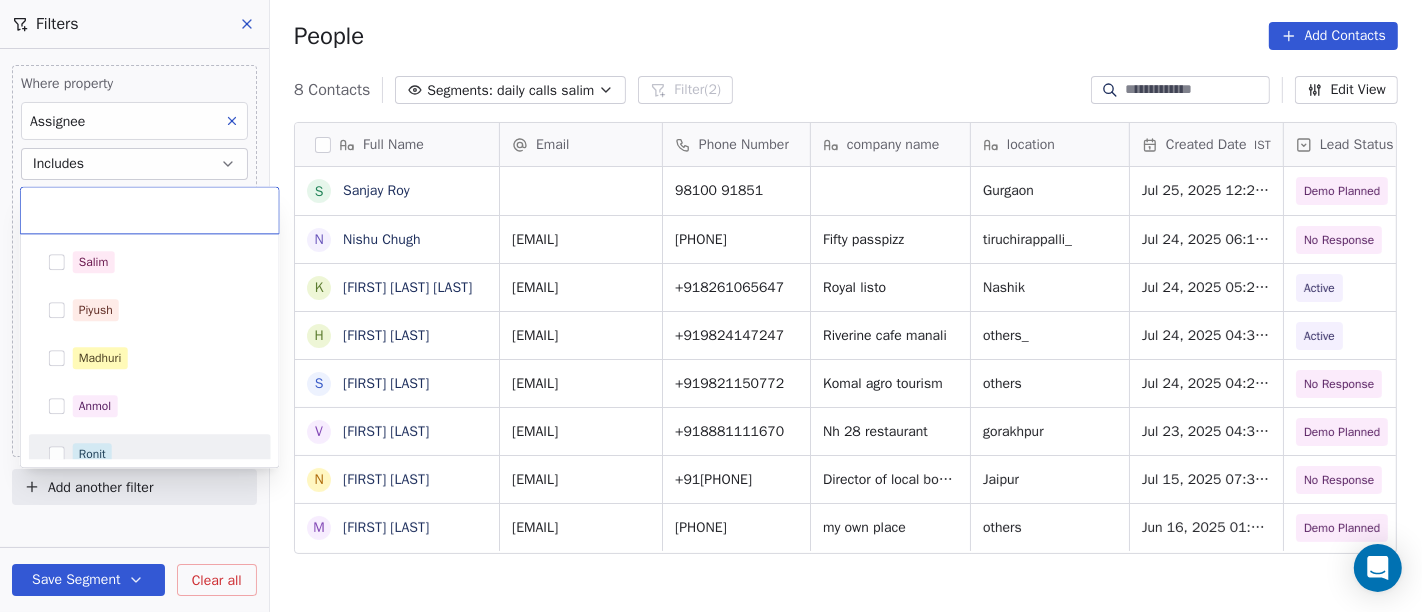 click on "Ronit" at bounding box center [92, 454] 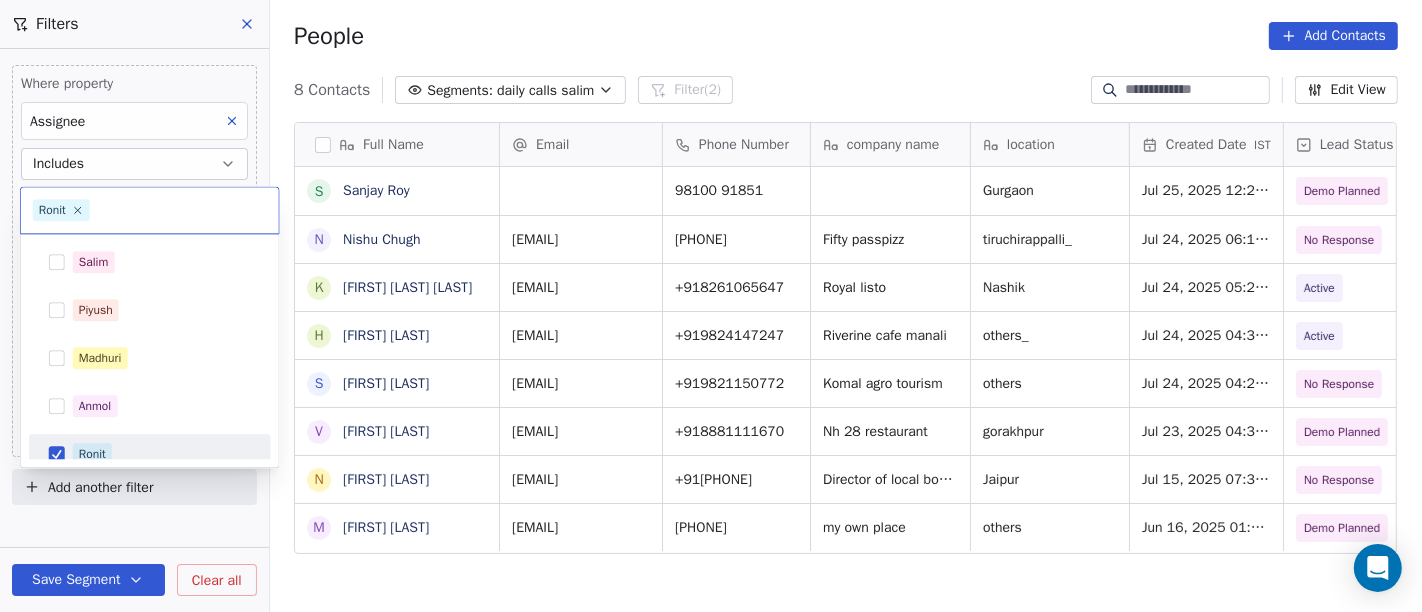 click on "On2Cook India Pvt. Ltd. Contacts People Marketing Workflows Campaigns Sales Pipelines Sequences Beta Tools Apps AI Agents Help & Support Filters Where property   Assignee   Includes Madhuri and Where property   Last Activity Date   is on Jul 25, 2025 12:31 PM Add filter to this group Add another filter Save Segment Clear all People  Add Contacts 8 Contacts Segments: daily calls salim  Filter  (2) Edit View Tag Add to Sequence Full Name S Sanjay Roy N Nishu Chugh K Krishna Ramrao Gadling H Hemant Mandan S Shivaji Dhumal V Vijay Pathak N Nitin Pareek M Manoj Upadhyay Email Phone Number company name location Created Date IST Lead Status Tags Assignee Sales Rep 98100 91851 Gurgaon Jul 25, 2025 12:24 PM Demo Planned Demo Planned Madhuri Saurabh chughnishu7@gmail.com +917696519070 Fifty passpizz tiruchirappalli_ Jul 24, 2025 06:13 PM No Response Madhuri kgadlingjyothsna@gmail.com +918261065647 Royal listo Nashik Jul 24, 2025 05:29 PM Active Madhuri hemant.mandan2001@gmail.com +919824147247 Riverine cafe manali" at bounding box center (711, 306) 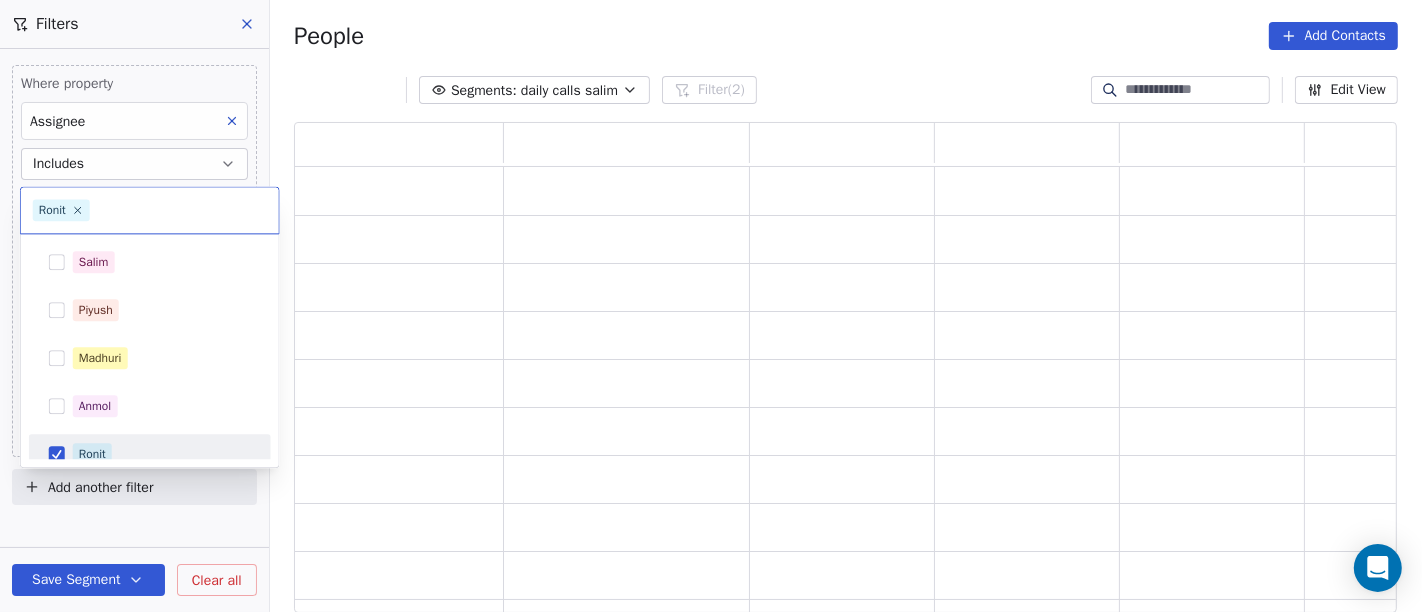 scroll, scrollTop: 17, scrollLeft: 17, axis: both 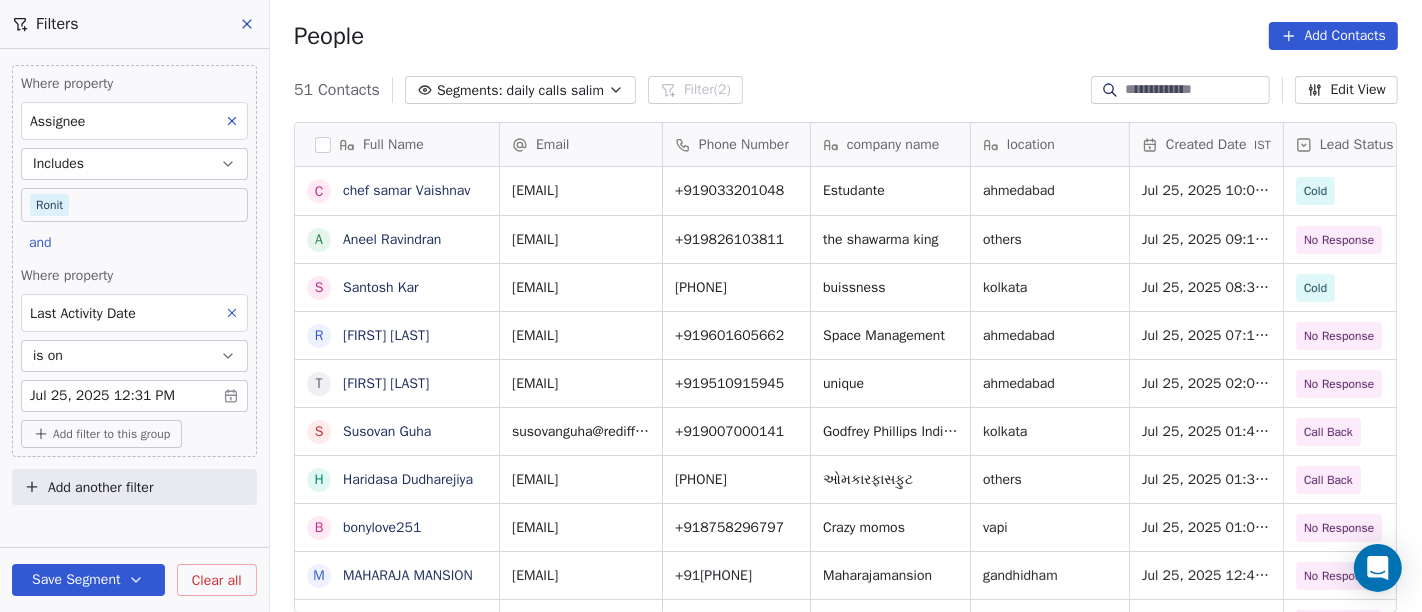 click on "On2Cook India Pvt. Ltd. Contacts People Marketing Workflows Campaigns Sales Pipelines Sequences Beta Tools Apps AI Agents Help & Support Filters Where property   Assignee   Includes Ronit and Where property   Last Activity Date   is on Jul 25, 2025 12:31 PM Add filter to this group Add another filter Save Segment Clear all People  Add Contacts 51 Contacts Segments: daily calls salim  Filter  (2) Edit View Tag Add to Sequence Full Name c chef samar Vaishnav A Aneel Ravindran S Santosh Kar R Rashid  Mansuri t tathagat Kashyap S Susovan Guha H Haridasa Dudharejiya b bonylove251 M MAHARAJA MANSION W Wasiq Shamsi U Utkarsh P Pandit Yogesh Sharma V Vikki Patni Y Yogesh Patel S Suresh Sbt a ajay prajapati R Ravi Bangar A Ahmed Husen Shaikh P Punita Solanki N NageshKumar uragayala S Sujal Roy I Imtiyaz Ahmed Shaikh D Dinesh Mali R Rex Cateraire A Anil Kumar Sahu R Rinku Sidhu N Neeraj Modi V Vinod Daga T The Happy Living - Imperia S Sudhir Singh Email Phone Number company name location Created Date IST Lead Status" at bounding box center [711, 306] 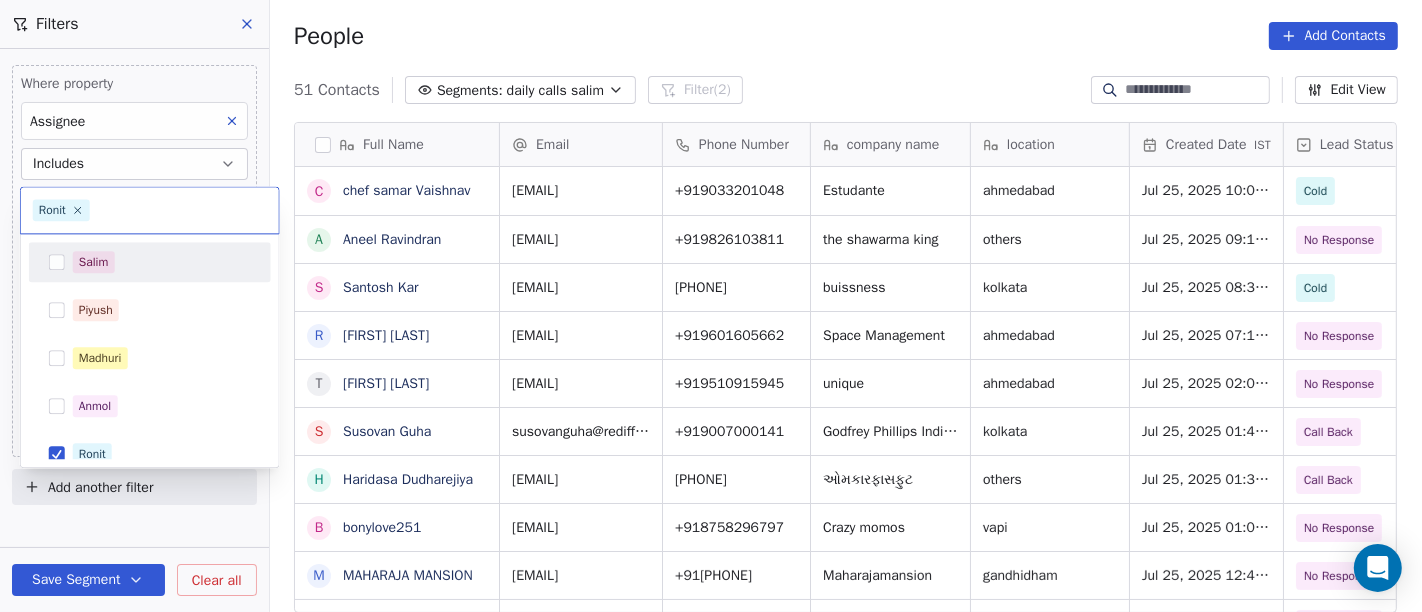 scroll, scrollTop: 14, scrollLeft: 0, axis: vertical 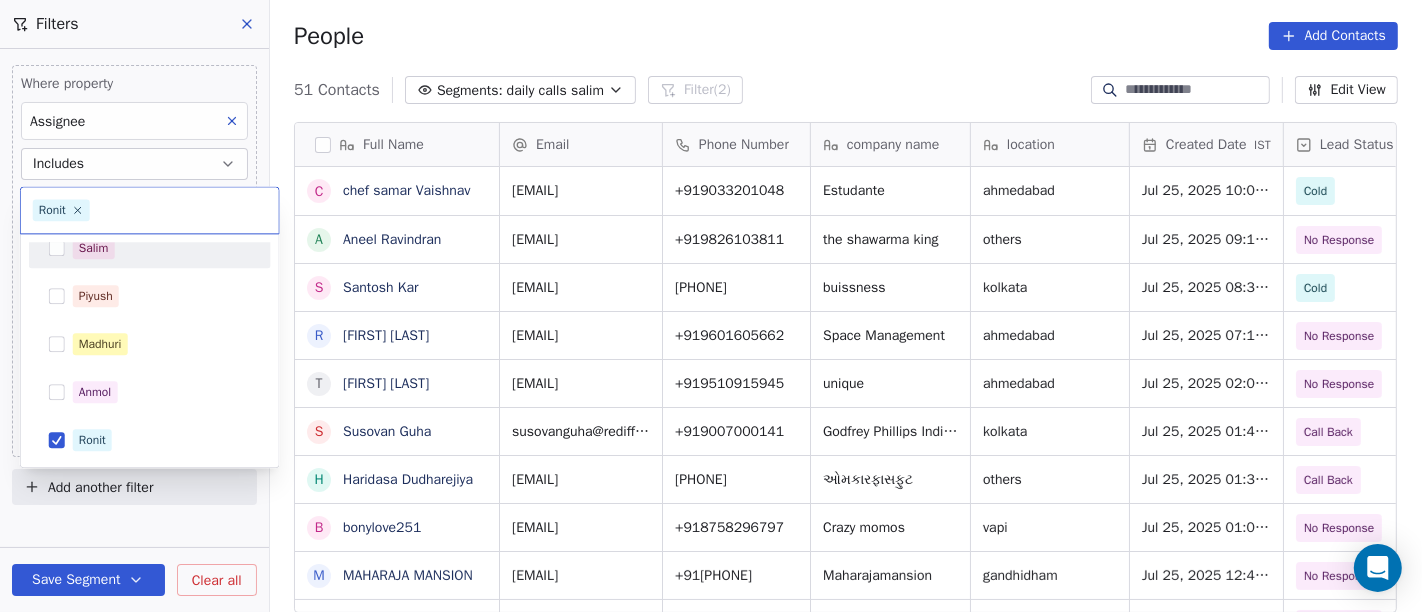 click on "Salim" at bounding box center [150, 248] 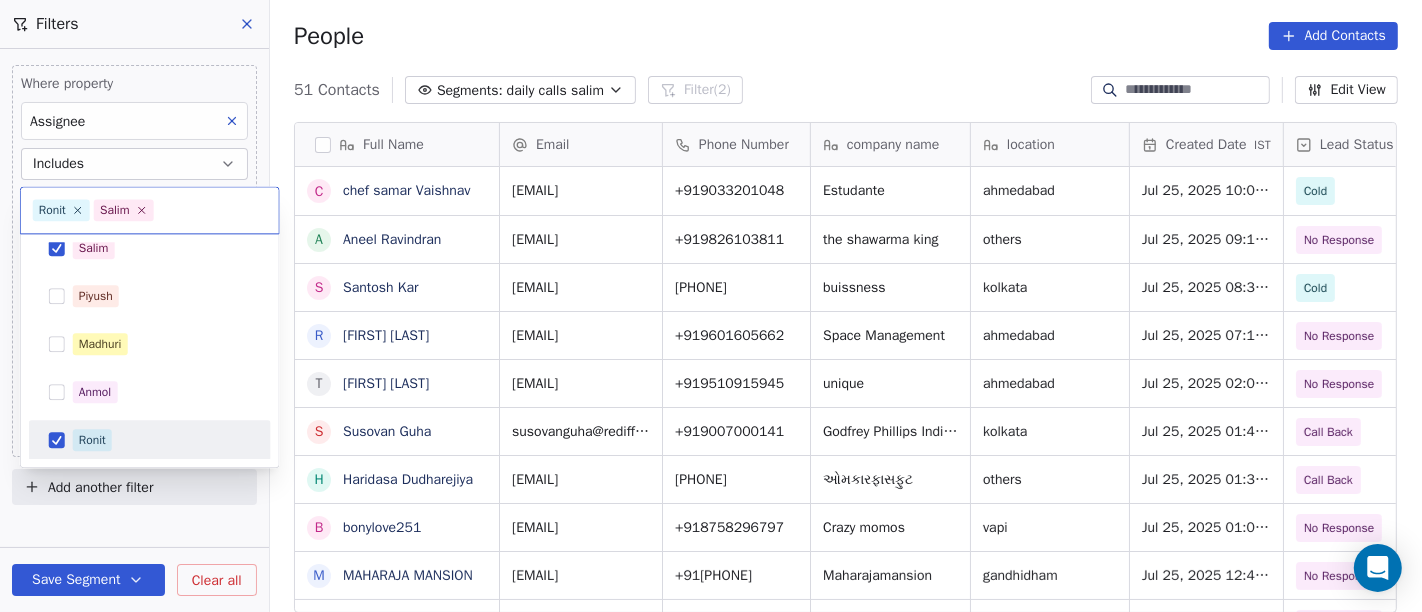 click on "Ronit" at bounding box center [162, 440] 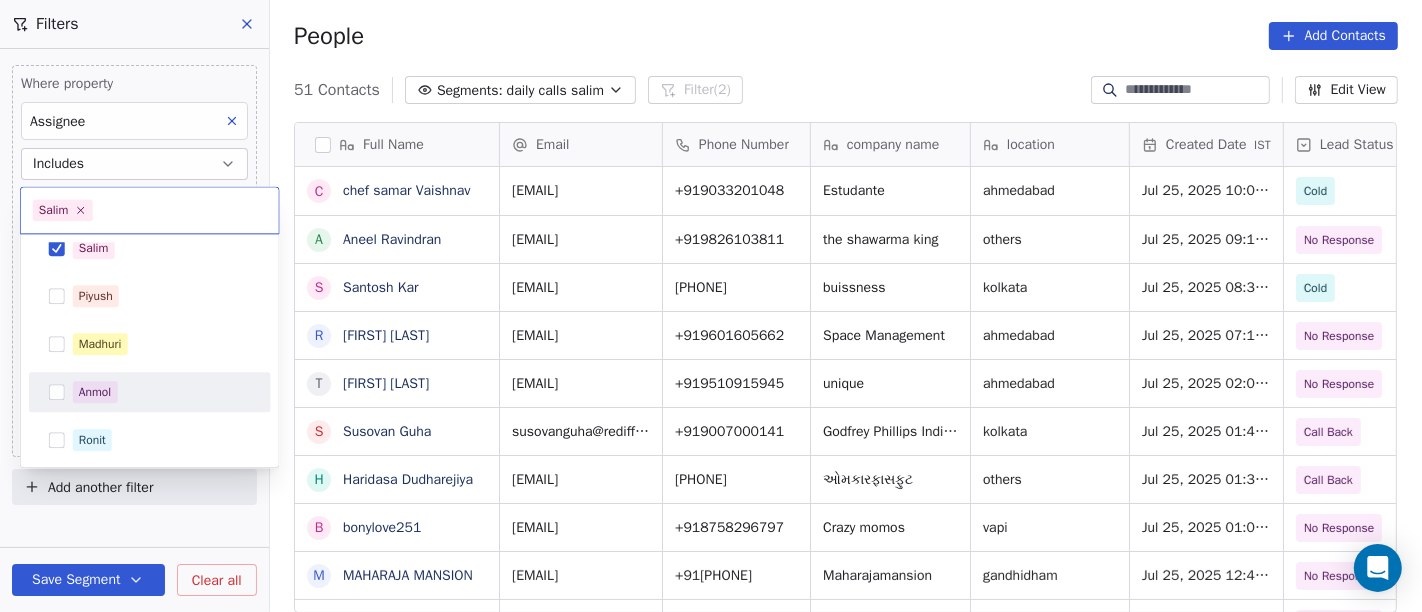 click on "On2Cook India Pvt. Ltd. Contacts People Marketing Workflows Campaigns Sales Pipelines Sequences Beta Tools Apps AI Agents Help & Support Filters Where property   Assignee   Includes Ronit and Where property   Last Activity Date   is on Jul 25, 2025 12:31 PM Add filter to this group Add another filter Save Segment Clear all People  Add Contacts 51 Contacts Segments: daily calls salim  Filter  (2) Edit View Tag Add to Sequence Full Name c chef samar Vaishnav A Aneel Ravindran S Santosh Kar R Rashid  Mansuri t tathagat Kashyap S Susovan Guha H Haridasa Dudharejiya b bonylove251 M MAHARAJA MANSION W Wasiq Shamsi U Utkarsh P Pandit Yogesh Sharma V Vikki Patni Y Yogesh Patel S Suresh Sbt a ajay prajapati R Ravi Bangar A Ahmed Husen Shaikh P Punita Solanki N NageshKumar uragayala S Sujal Roy I Imtiyaz Ahmed Shaikh D Dinesh Mali R Rex Cateraire A Anil Kumar Sahu R Rinku Sidhu N Neeraj Modi V Vinod Daga T The Happy Living - Imperia S Sudhir Singh Email Phone Number company name location Created Date IST Lead Status" at bounding box center (711, 306) 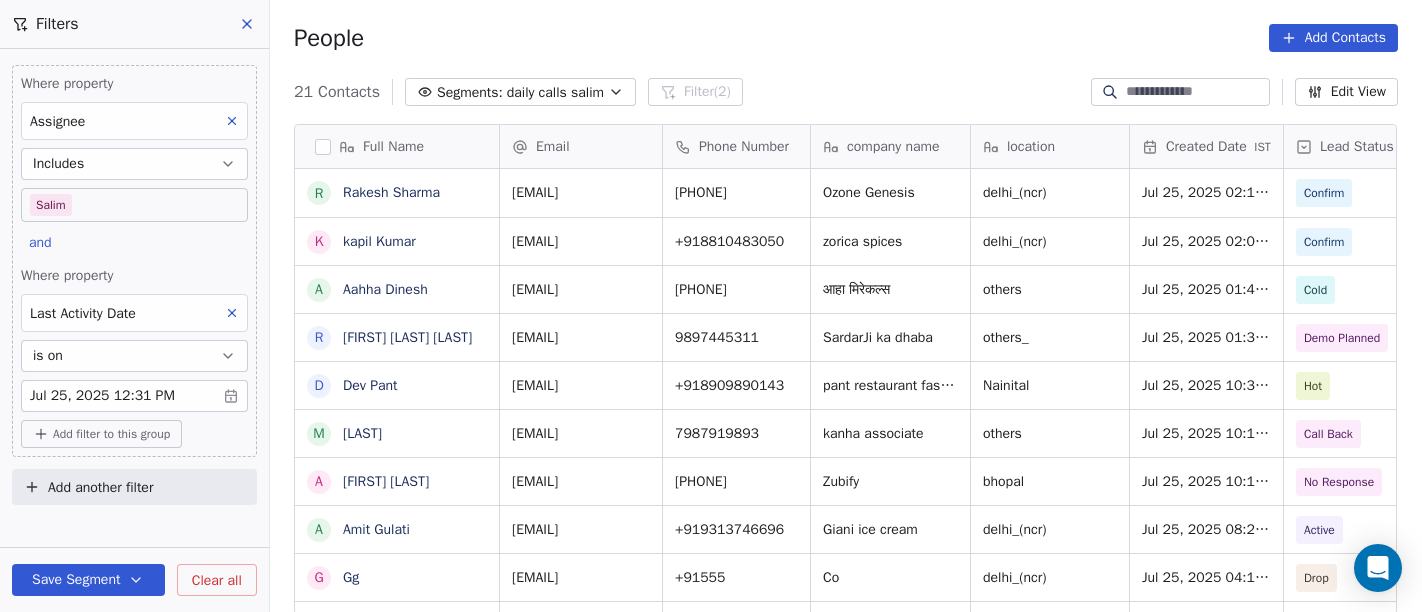 scroll, scrollTop: 0, scrollLeft: 0, axis: both 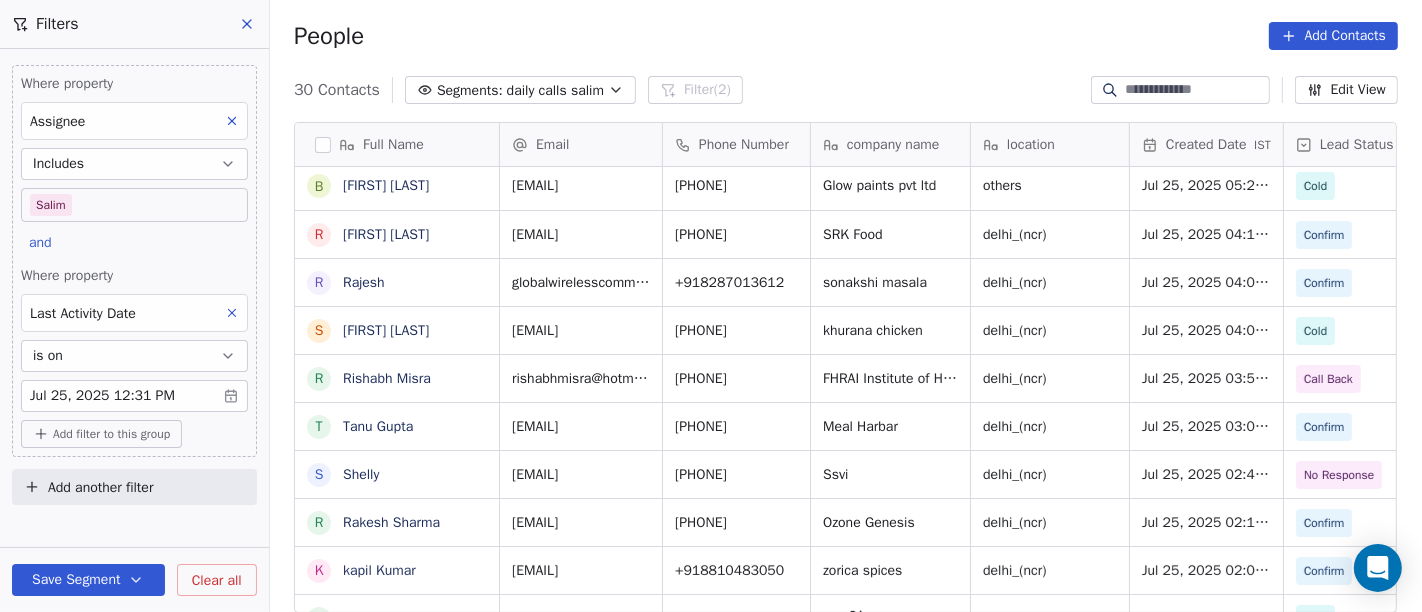 click on "People  Add Contacts" at bounding box center [846, 36] 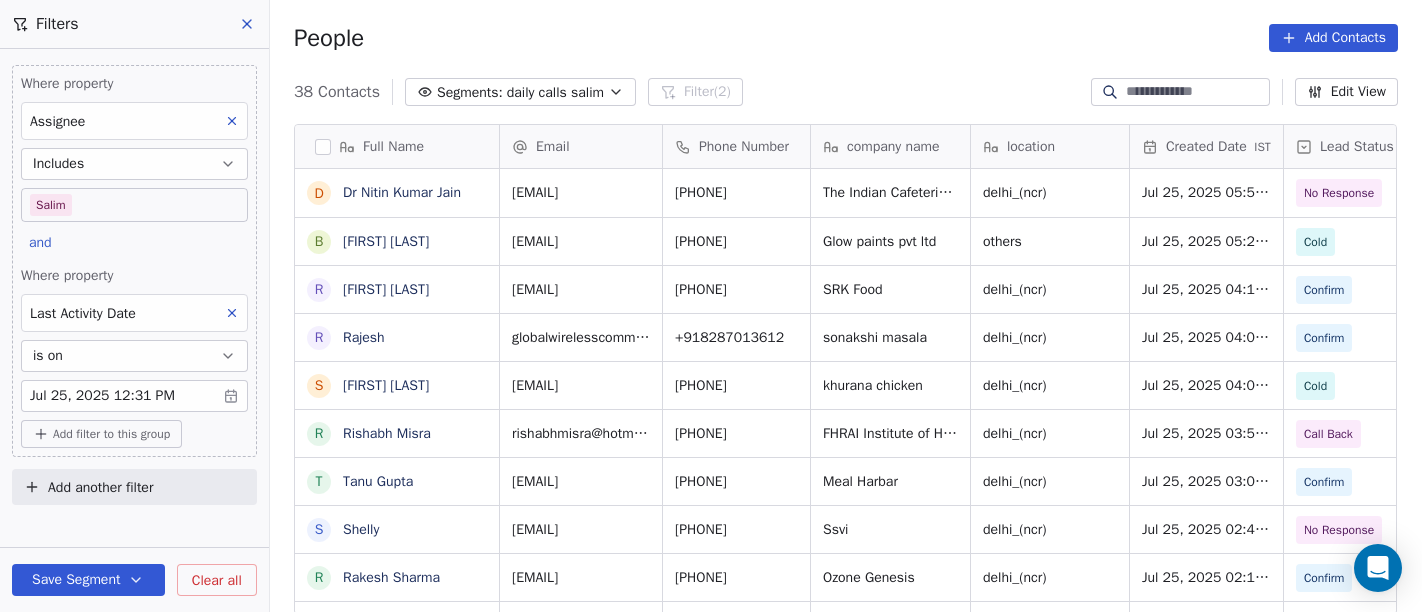 scroll, scrollTop: 0, scrollLeft: 0, axis: both 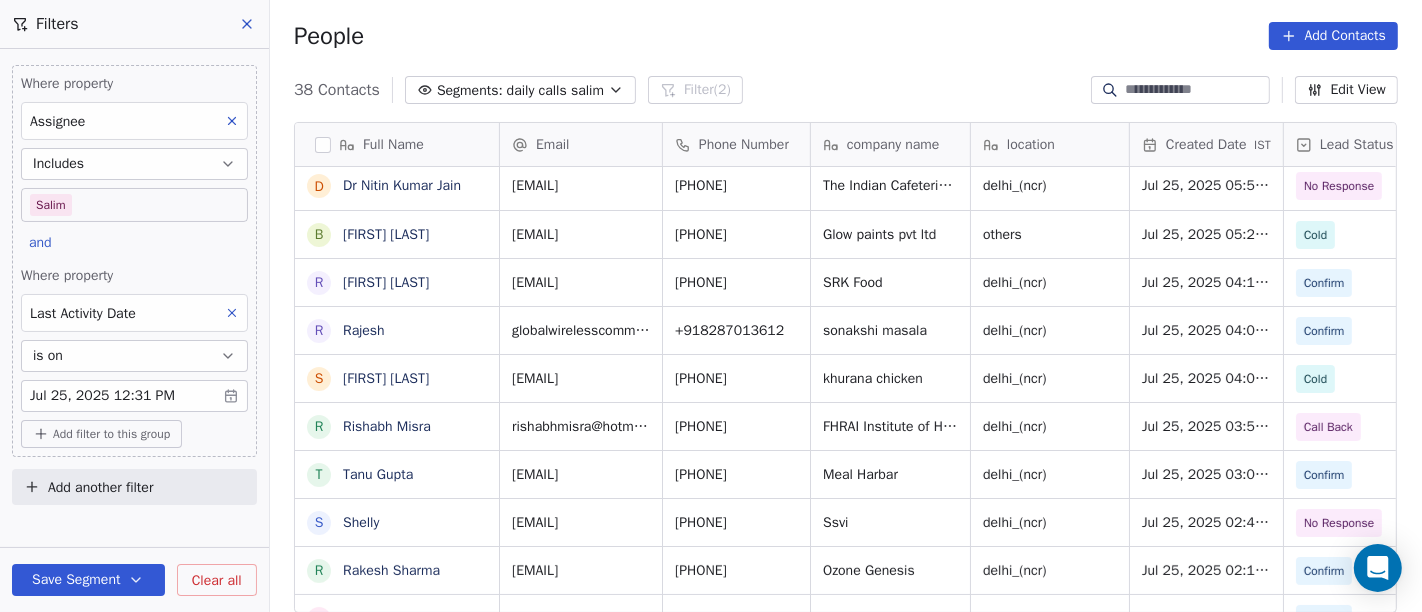 click on "People  Add Contacts" at bounding box center (846, 36) 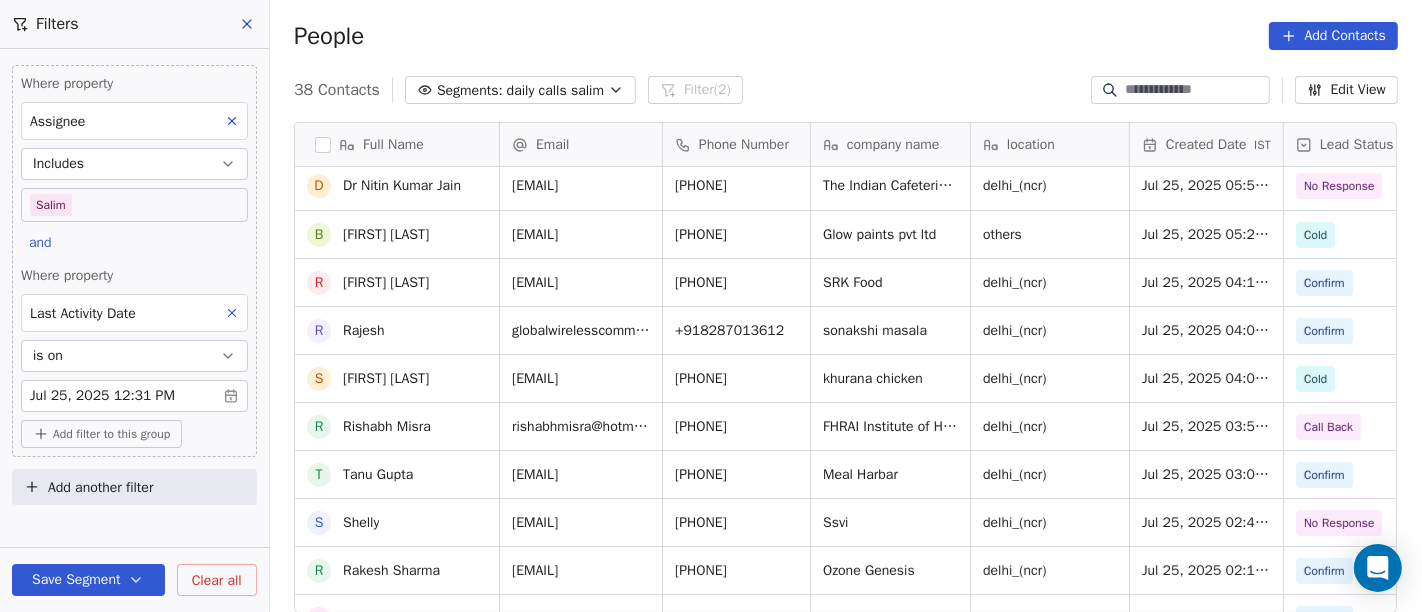 scroll, scrollTop: 450, scrollLeft: 0, axis: vertical 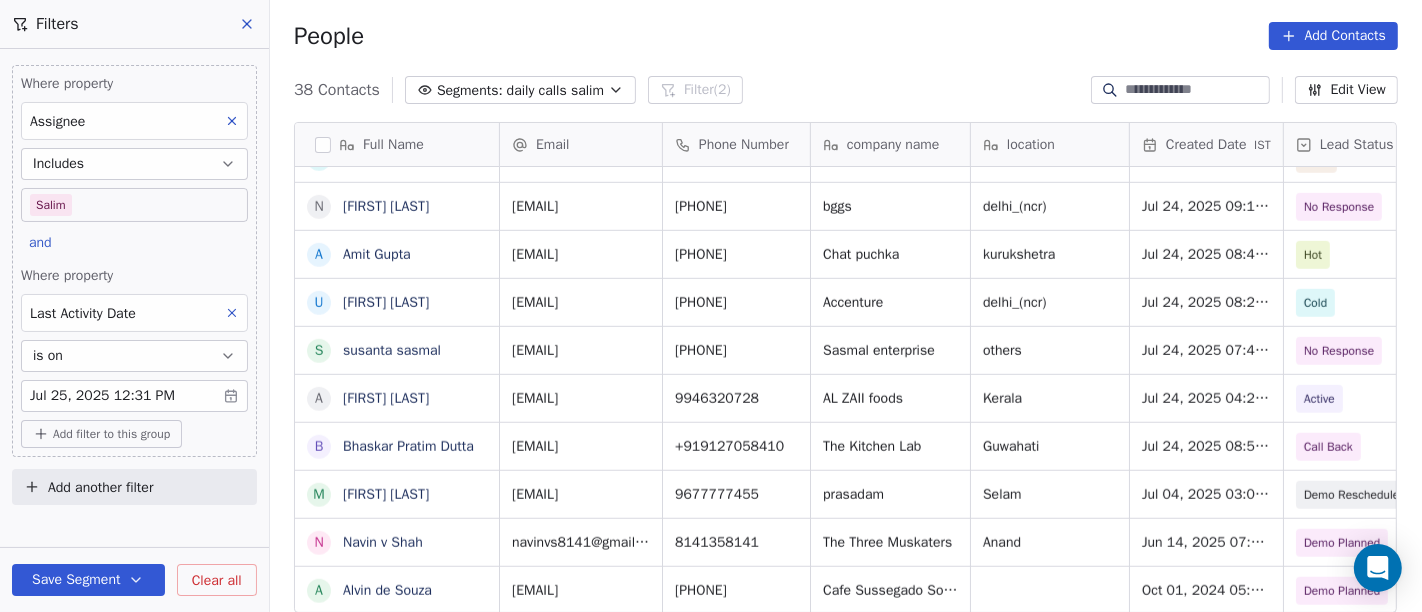 click on "38 Contacts Segments: daily calls salim  Filter  (2) Edit View" at bounding box center [846, 90] 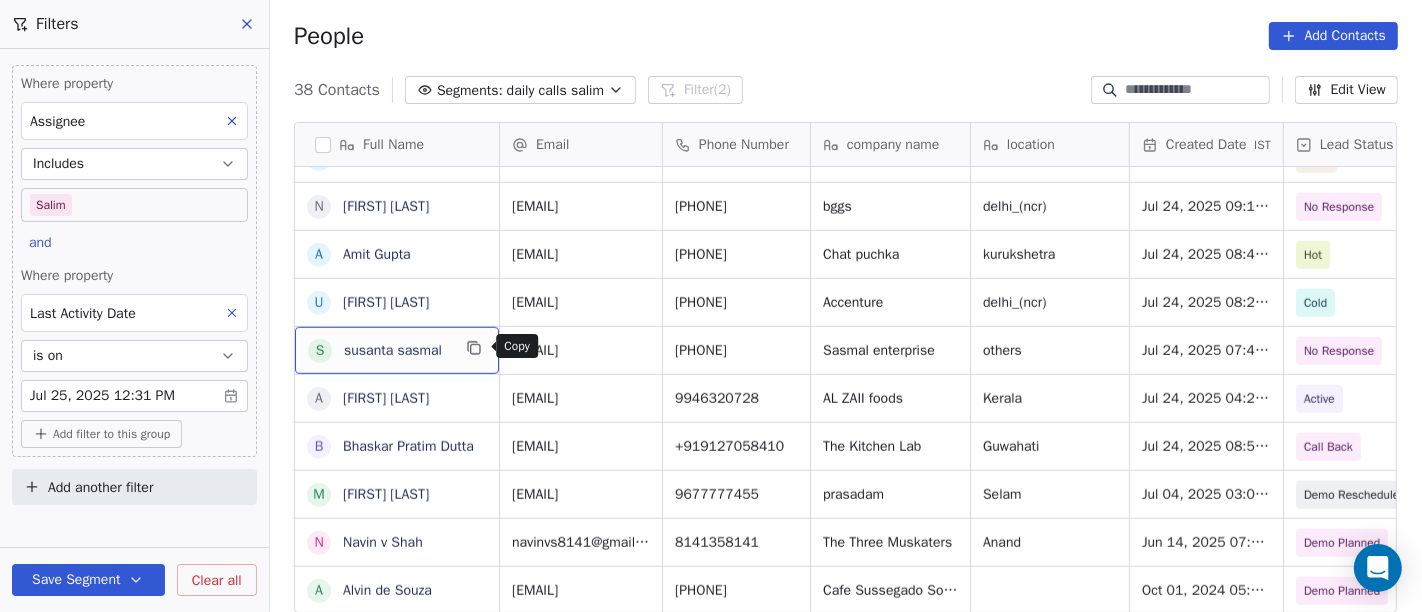 click 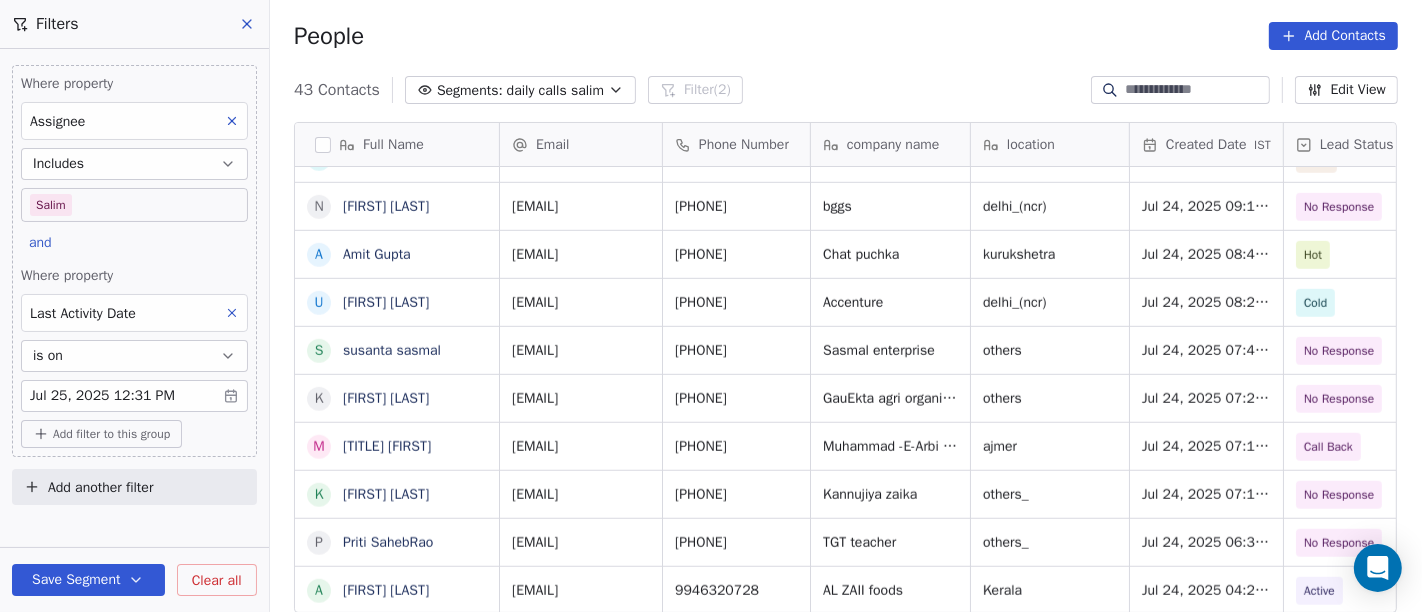 click on "People  Add Contacts" at bounding box center [846, 36] 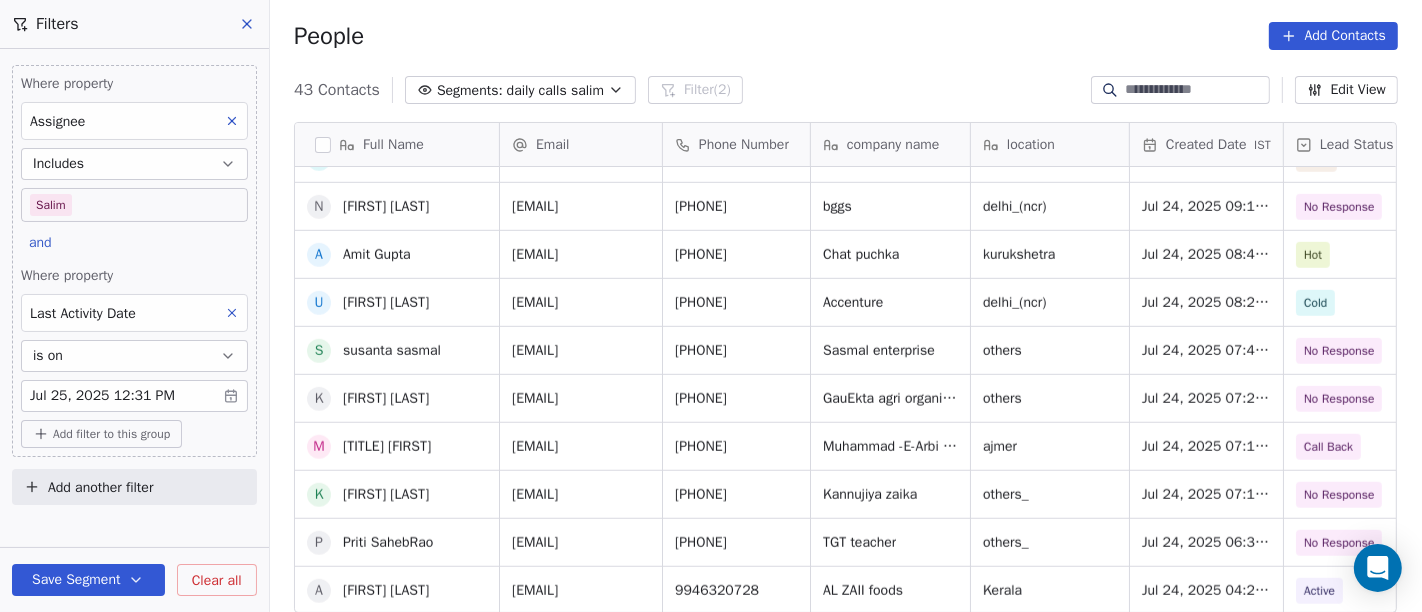 scroll, scrollTop: 1617, scrollLeft: 0, axis: vertical 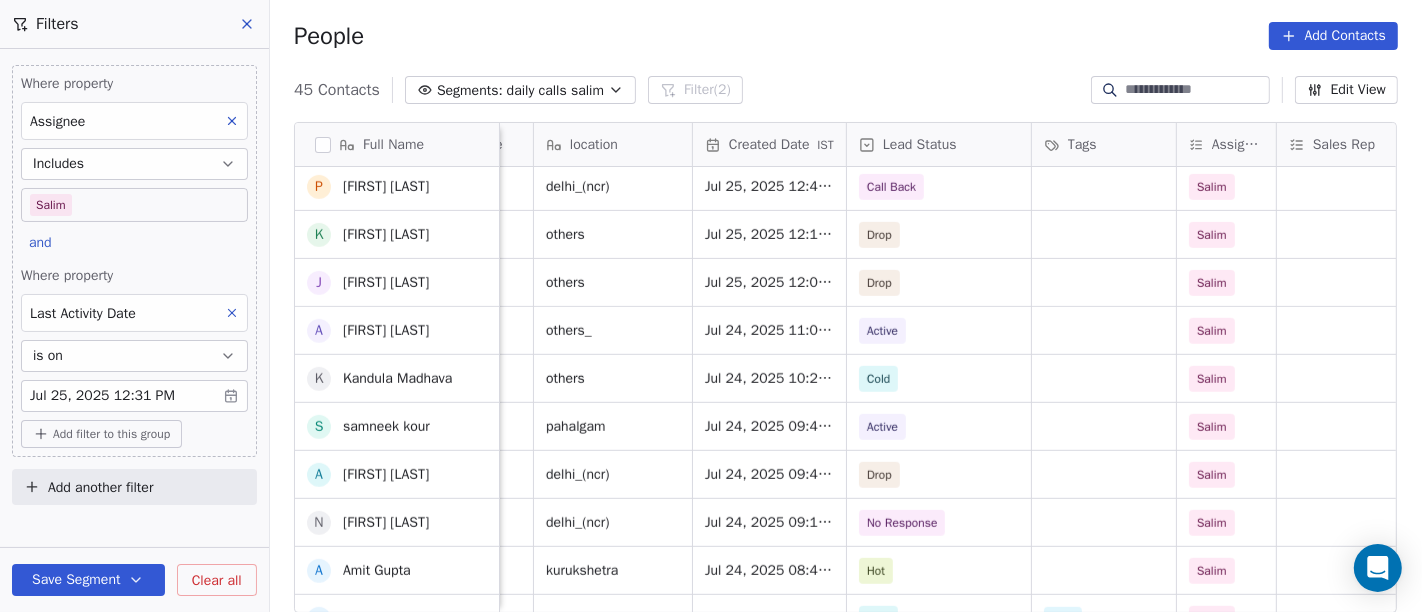 click on "45 Contacts Segments: daily calls salim  Filter  (2) Edit View" at bounding box center (846, 90) 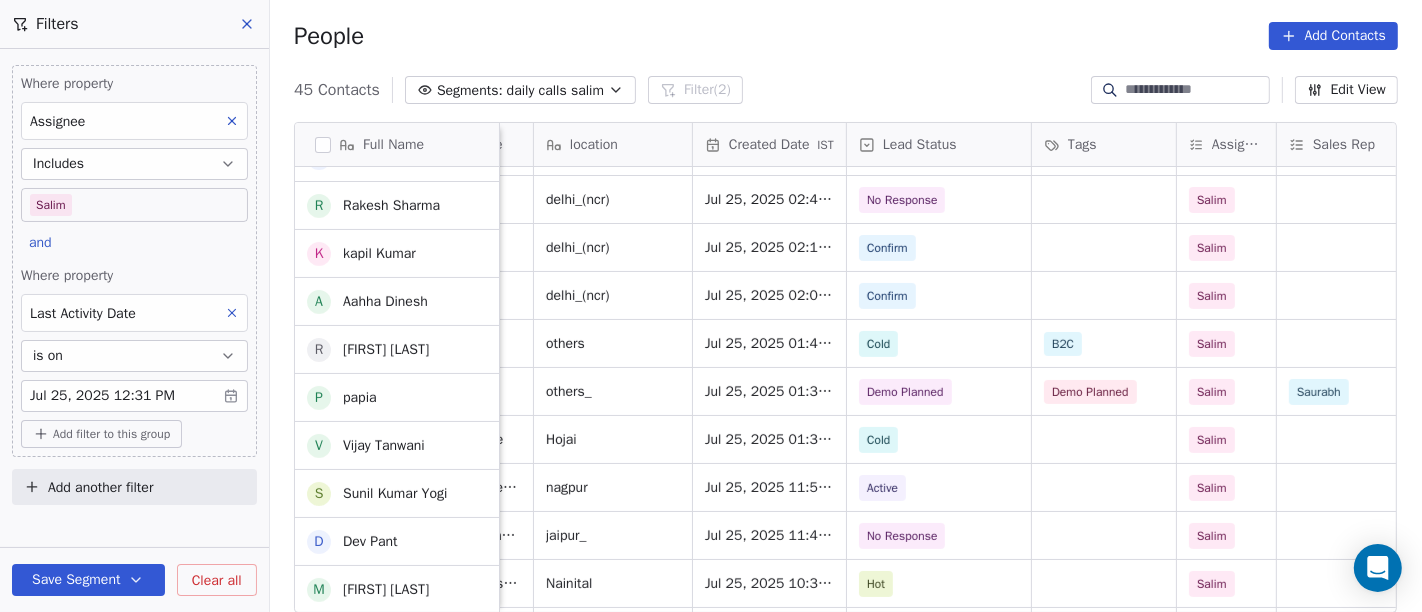 scroll, scrollTop: 283, scrollLeft: 0, axis: vertical 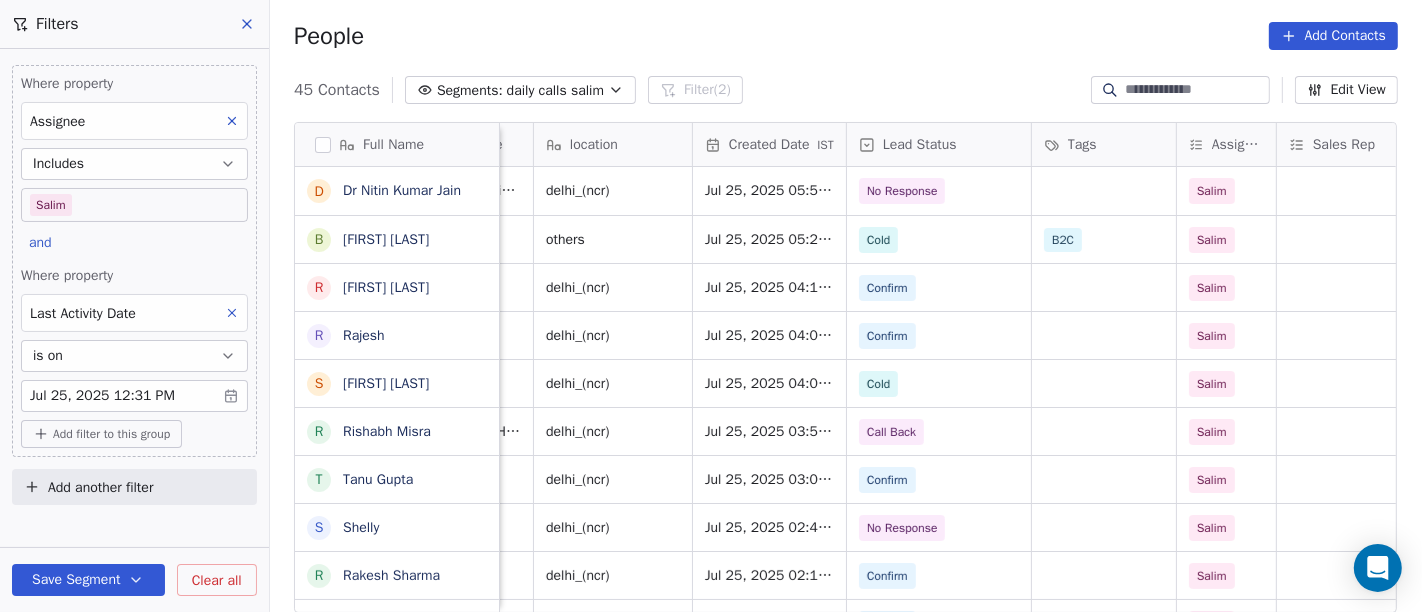 click on "Add another filter" at bounding box center [100, 487] 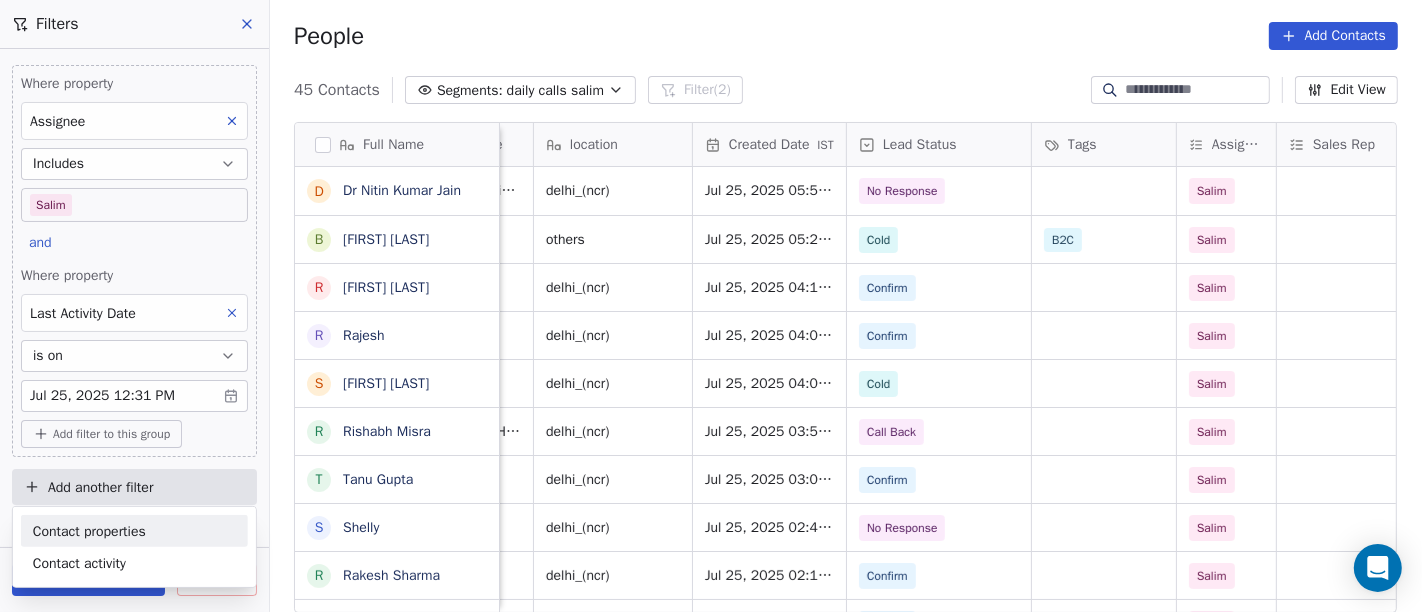 click on "On2Cook India Pvt. Ltd. Contacts People Marketing Workflows Campaigns Sales Pipelines Sequences Beta Tools Apps AI Agents Help & Support Filters Where property   Assignee   Includes Salim and Where property   Last Activity Date   is on Jul 25, 2025 12:31 PM Add filter to this group Add another filter Save Segment Clear all People  Add Contacts 45 Contacts Segments: daily calls salim  Filter  (2) Edit View Tag Add to Sequence Full Name D Dr Nitin Kumar Jain b balalkrishna Shirsat R Rohit Kakkar R Rajesh S Sandeepp Khuuranaa R Rishabh Misra T Tanu Gupta S Shelly R Rakesh Sharma k kapil Kumar A Aahha Dinesh R Rajender Singh Rajender Singh p papia V Vijay Tanwani S Sunil Kumar Yogi D Dev Pant M Mirchandani A Azhar Uddin A Amit Gulati G Gg S Shailesh Patel B Bhola Dass P Pankaj rawat K Kiran Darda J Jay Bharde A Anish Prabhakar K Kandula Madhava s samneek kour A Alka Verma N Naseer Ahmad Email Phone Number company name location Created Date IST Lead Status Tags Assignee Sales Rep Last Activity Date IST IST Notes" at bounding box center (711, 306) 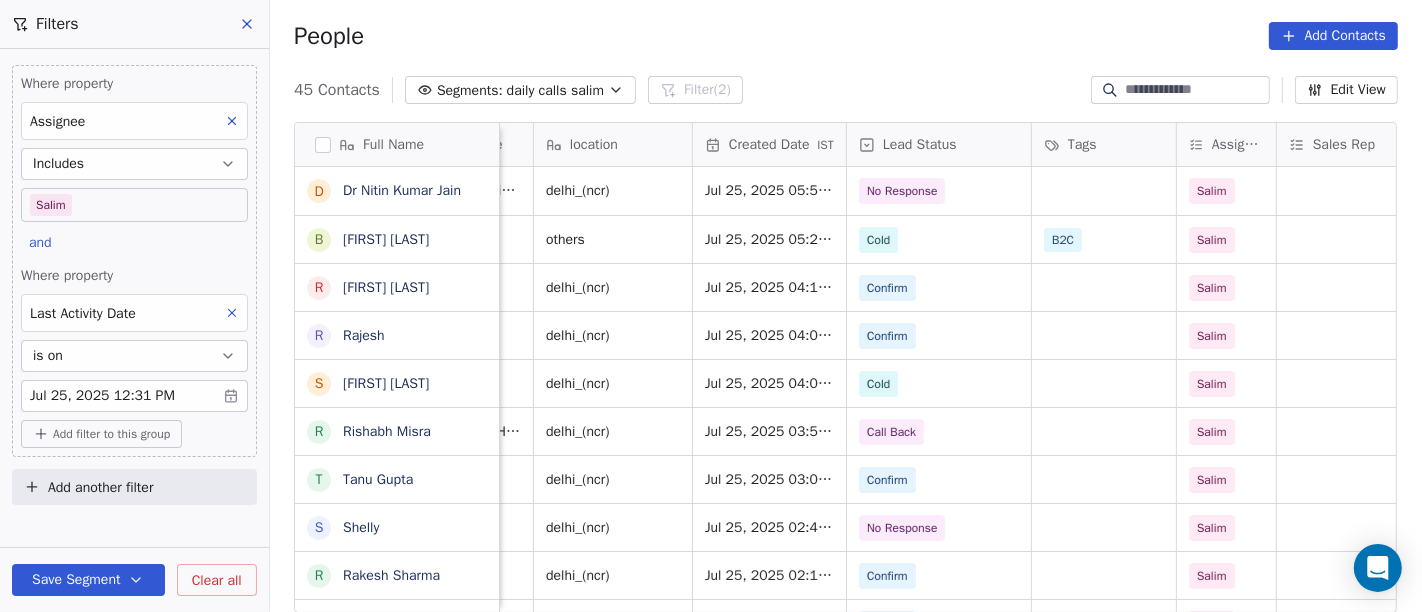 click on "Add filter to this group" at bounding box center (111, 434) 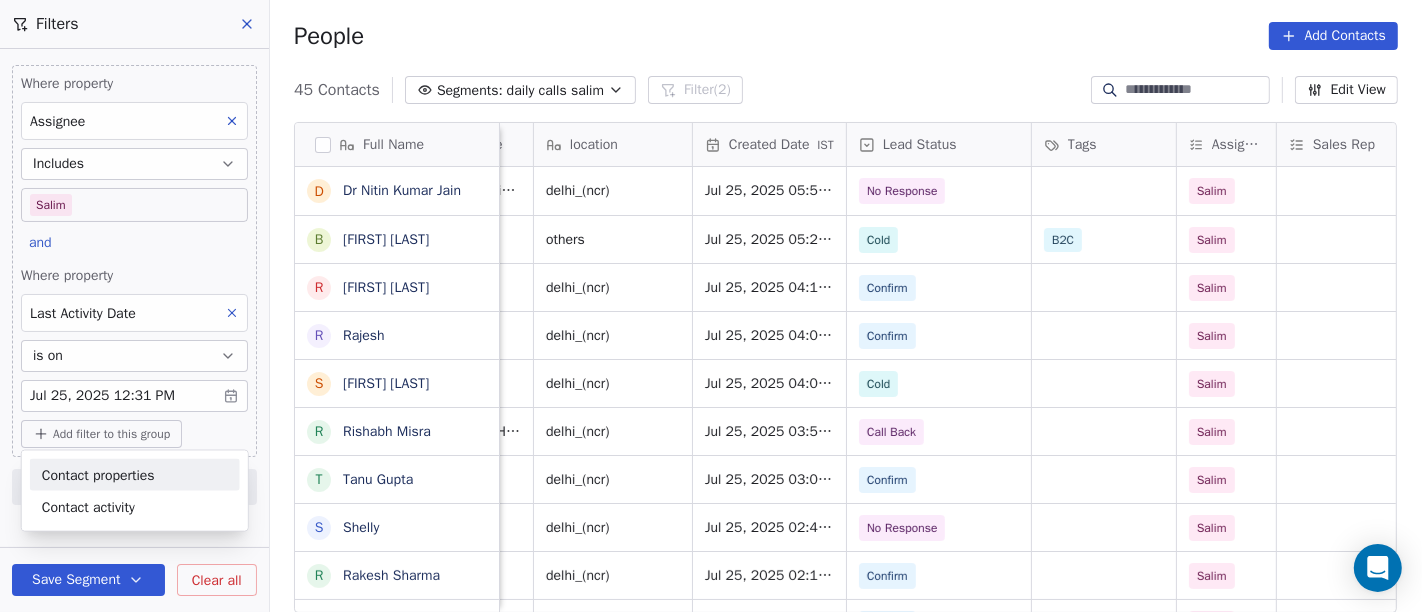 click on "Contact properties" at bounding box center [98, 474] 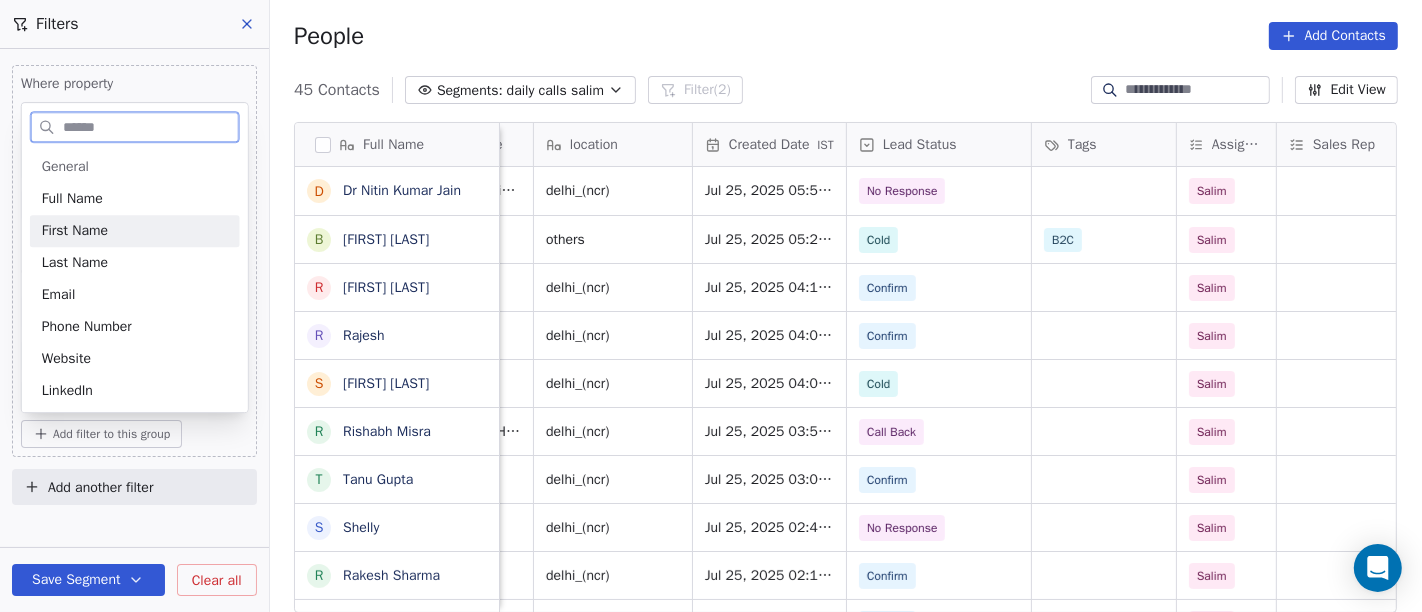 click at bounding box center [135, 123] 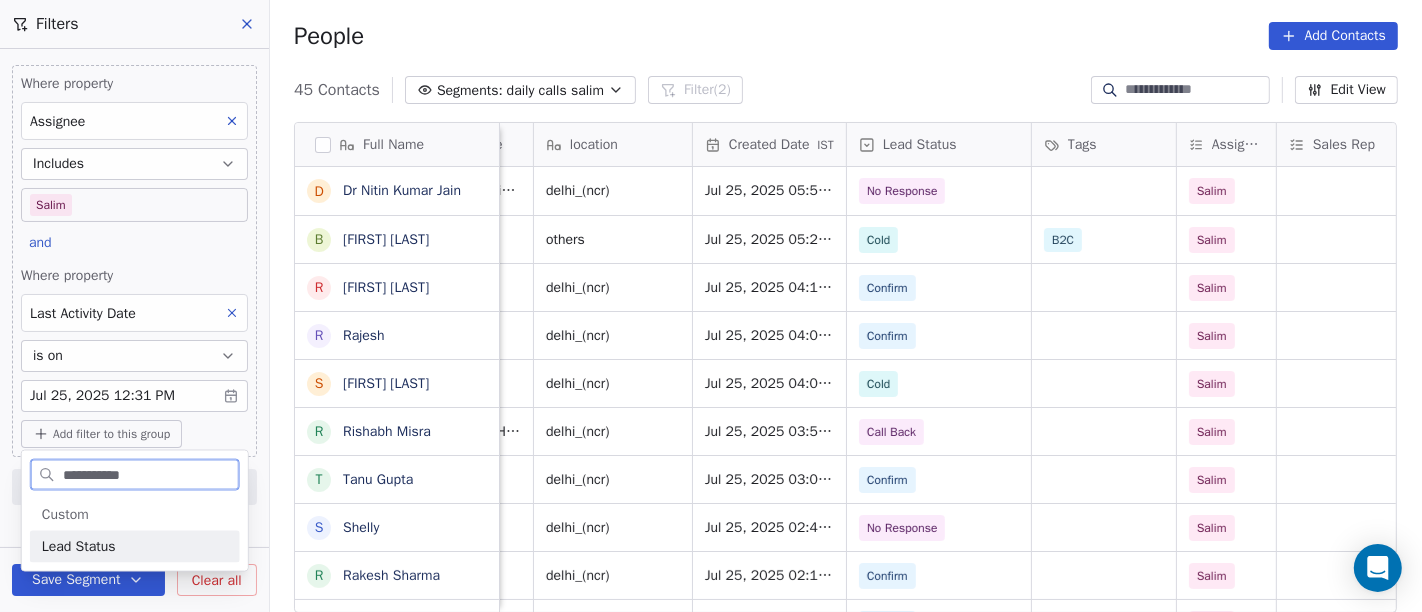 type on "**********" 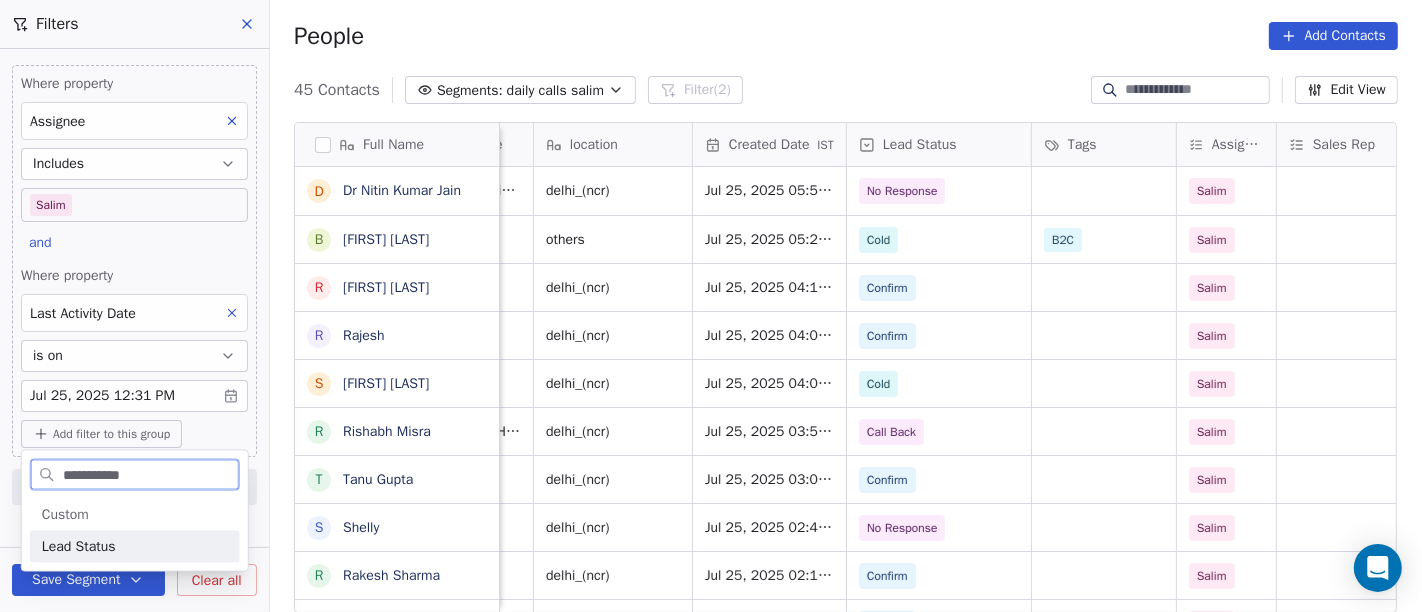 click on "Lead Status" at bounding box center (79, 547) 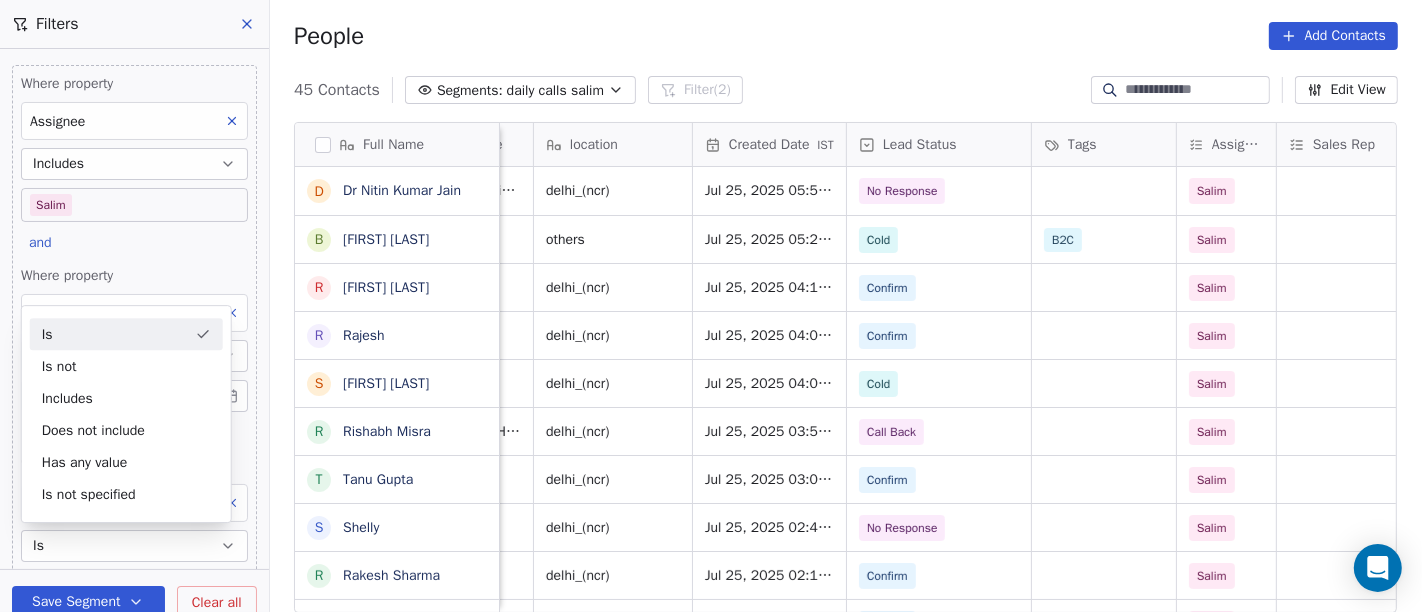 click on "Is" at bounding box center (126, 334) 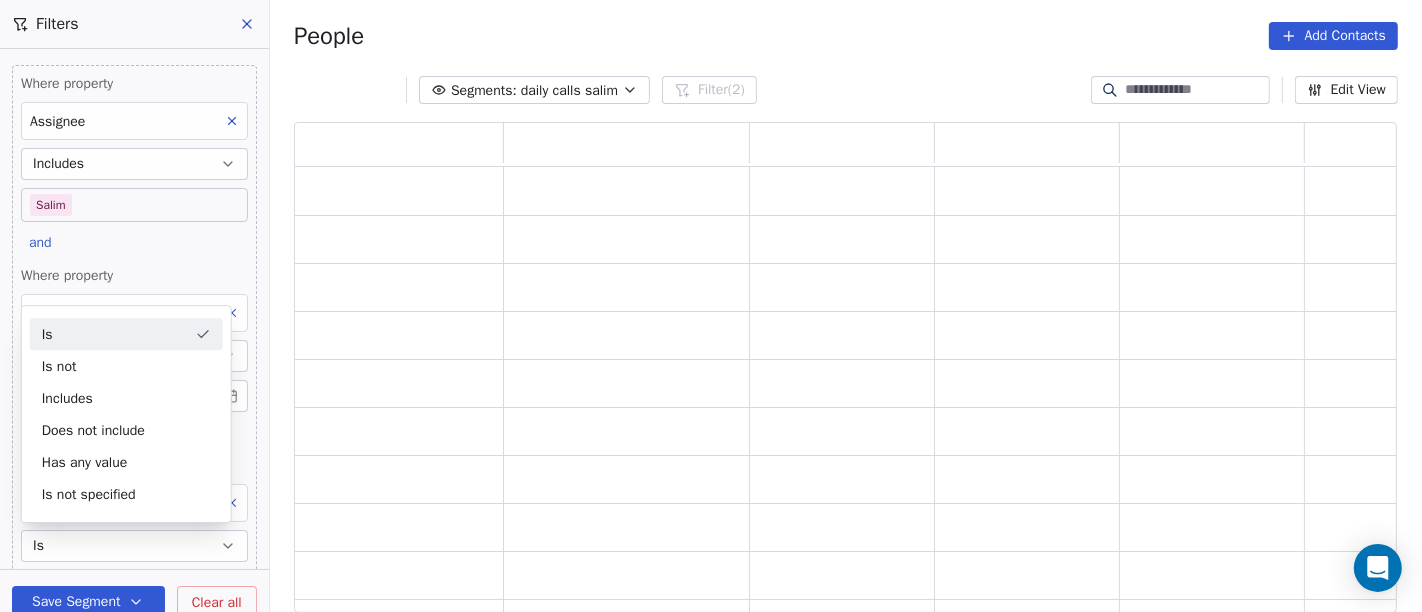 scroll, scrollTop: 17, scrollLeft: 17, axis: both 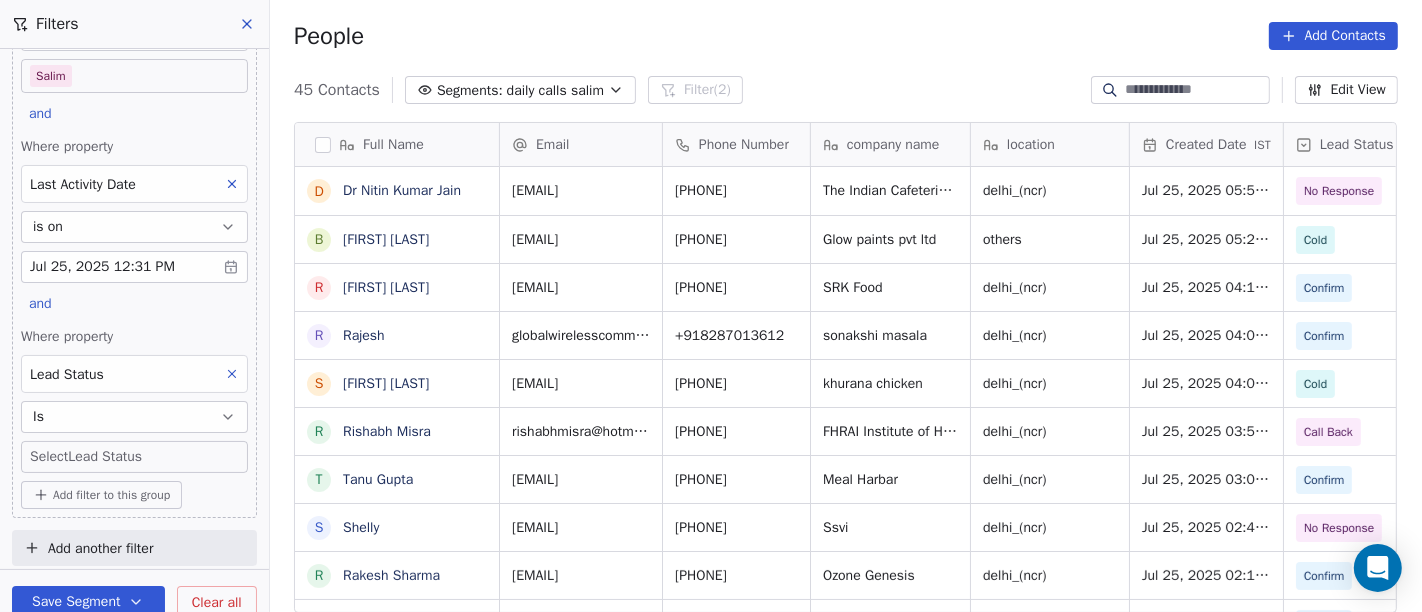 click on "On2Cook India Pvt. Ltd. Contacts People Marketing Workflows Campaigns Sales Pipelines Sequences Beta Tools Apps AI Agents Help & Support Filters Where property   Assignee   Includes Salim and Where property   Last Activity Date   is on Jul 25, 2025 12:31 PM and Where property   Lead Status   Is Select  Lead Status Add filter to this group Add another filter Save Segment Clear all People  Add Contacts 45 Contacts Segments: daily calls salim  Filter  (2) Edit View Tag Add to Sequence Full Name D Dr Nitin Kumar Jain b balalkrishna Shirsat R Rohit Kakkar R Rajesh S Sandeepp Khuuranaa R Rishabh Misra T Tanu Gupta S Shelly R Rakesh Sharma k kapil Kumar A Aahha Dinesh R Rajender Singh Rajender Singh p papia V Vijay Tanwani S Sunil Kumar Yogi D Dev Pant M Mirchandani A Azhar Uddin A Amit Gulati G Gg S Shailesh Patel B Bhola Dass P Pankaj rawat K Kiran Darda J Jay Bharde A Anish Prabhakar K Kandula Madhava s samneek kour A Alka Verma N Naseer Ahmad Email Phone Number company name location Created Date IST Tags Salim" at bounding box center (711, 306) 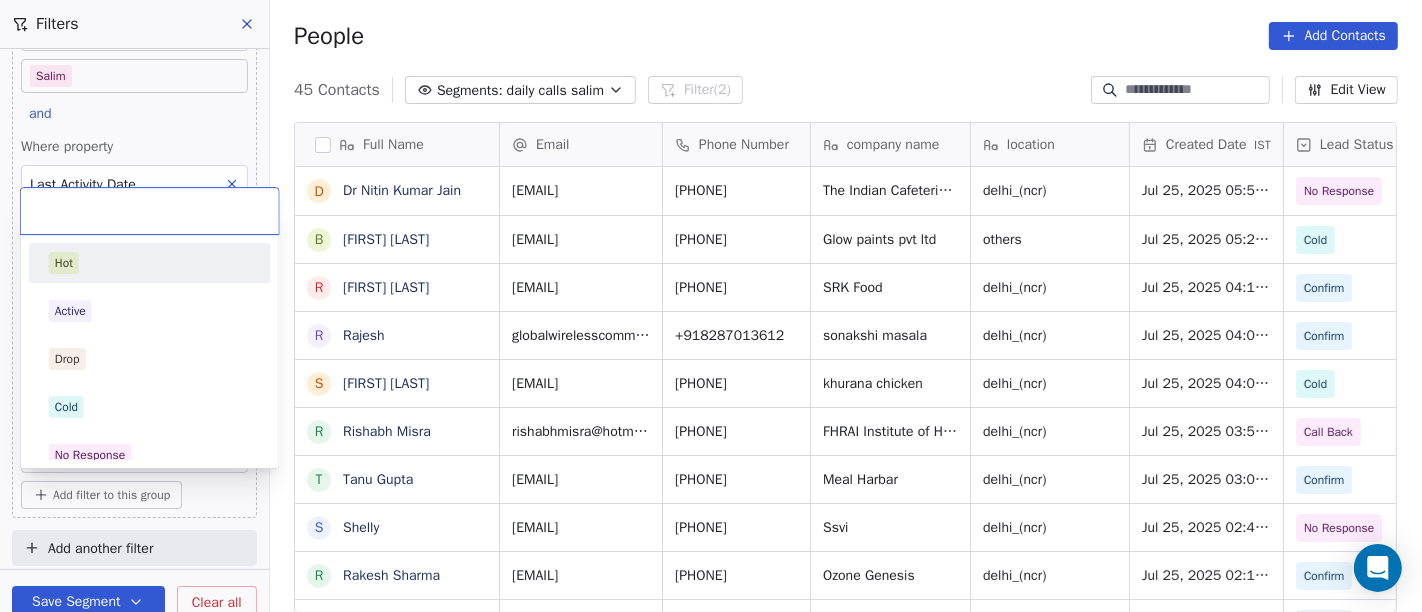 click on "Hot" at bounding box center [150, 263] 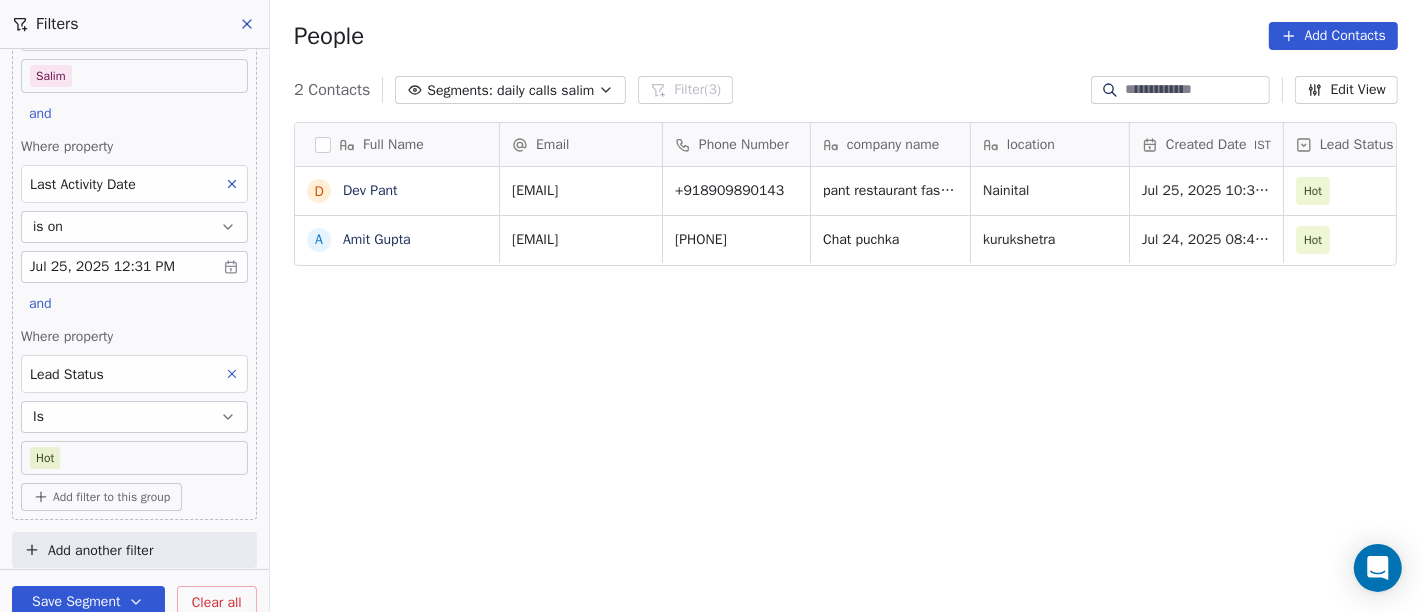 click on "On2Cook India Pvt. Ltd. Contacts People Marketing Workflows Campaigns Sales Pipelines Sequences Beta Tools Apps AI Agents Help & Support Filters Where property   Assignee   Includes Salim and Where property   Last Activity Date   is on Jul 25, 2025 12:31 PM and Where property   Lead Status   Is Hot Add filter to this group Add another filter Save Segment Clear all People  Add Contacts 2 Contacts Segments: daily calls salim  Filter  (3) Edit View Tag Add to Sequence Full Name D Dev Pant A Amit Gupta Email Phone Number company name location Created Date IST Lead Status Tags Assignee Sales Rep gpant430@gmail.com +918909890143 pant restaurant fast food Nainital Jul 25, 2025 10:36 AM Hot Salim amitgupta291072@gmail.com +919466320873 Chat puchka kurukshetra Jul 24, 2025 08:41 PM Hot Salim
To pick up a draggable item, press the space bar.
While dragging, use the arrow keys to move the item.
Press space again to drop the item in its new position, or press escape to cancel." at bounding box center [711, 306] 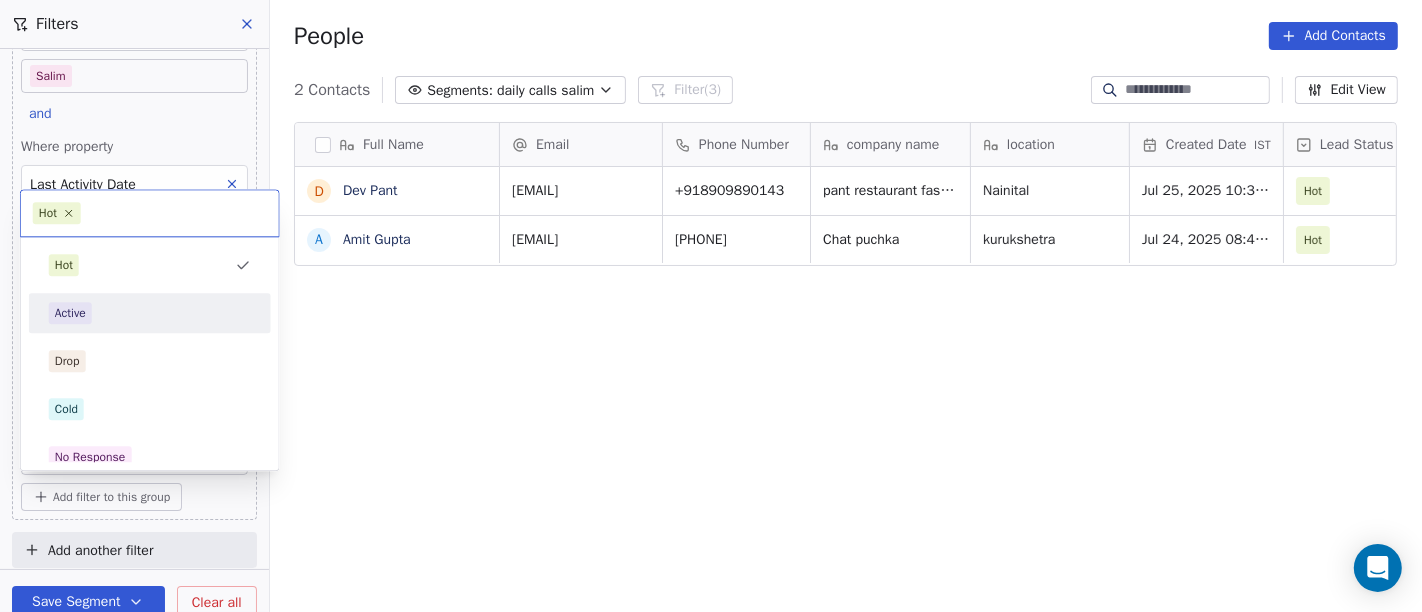 click on "Active" at bounding box center [150, 313] 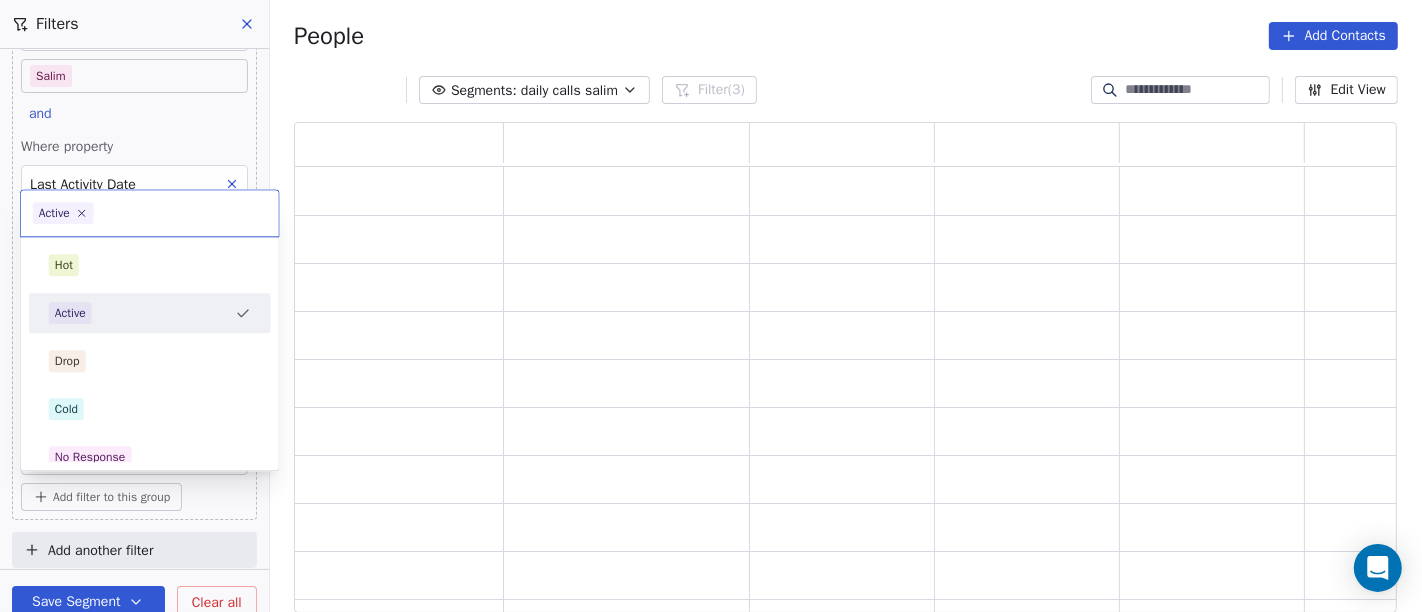 scroll, scrollTop: 0, scrollLeft: 0, axis: both 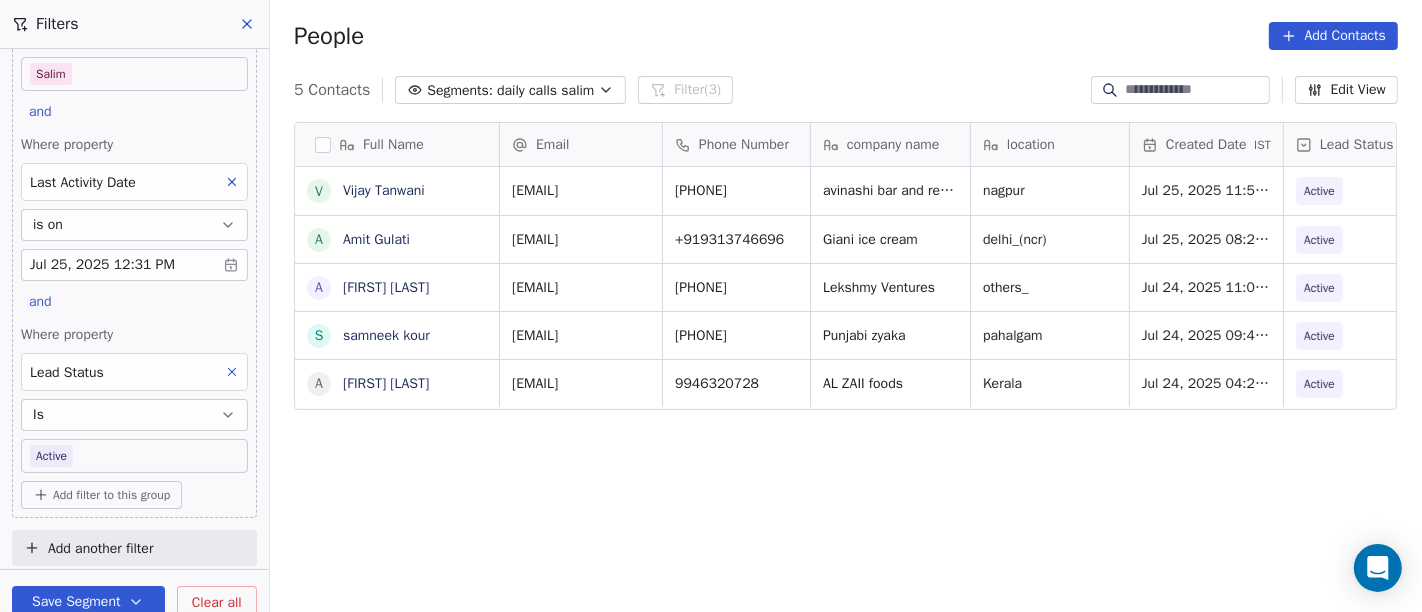 click on "On2Cook India Pvt. Ltd. Contacts People Marketing Workflows Campaigns Sales Pipelines Sequences Beta Tools Apps AI Agents Help & Support Filters Where property   Assignee   Includes Salim and Where property   Last Activity Date   is on Jul 25, 2025 12:31 PM and Where property   Lead Status   Is Active Add filter to this group Add another filter Save Segment Clear all People  Add Contacts 5 Contacts Segments: daily calls salim  Filter  (3) Edit View Tag Add to Sequence Full Name V Vijay Tanwani A Amit Gulati A Anish Prabhakar s samneek kour A Anwar Email Phone Number company name location Created Date IST Lead Status Tags Assignee Sales Rep dr.vijaytanwani@gmail.com +919529222653 avinashi bar and restaurant nagpur Jul 25, 2025 11:59 AM Active Salim giani.amit@gmail.com +919313746696 Giani ice cream delhi_(ncr) Jul 25, 2025 08:25 AM Active Salim psanish20@gmail.com +918891640046 Lekshmy Ventures others_ Jul 24, 2025 11:01 PM Active Salim pushpsr@gmail.com +919419078554 Punjabi zyaka pahalgam Active Salim" at bounding box center (711, 306) 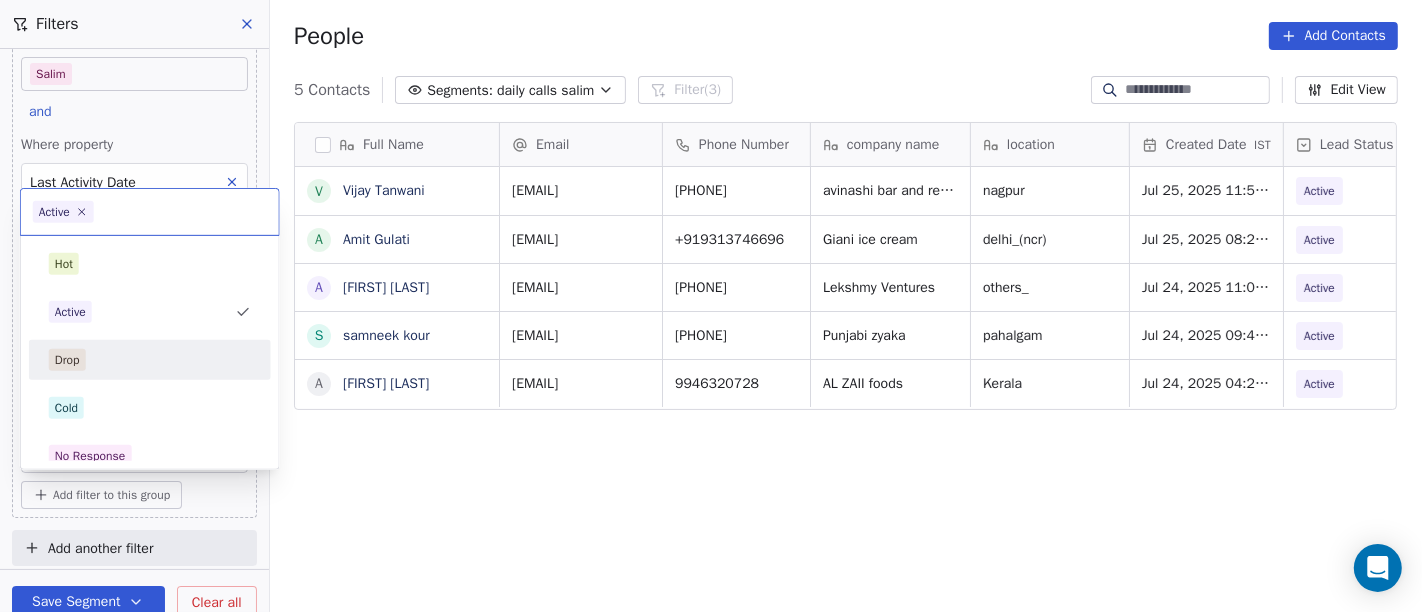 click on "Drop" at bounding box center [150, 360] 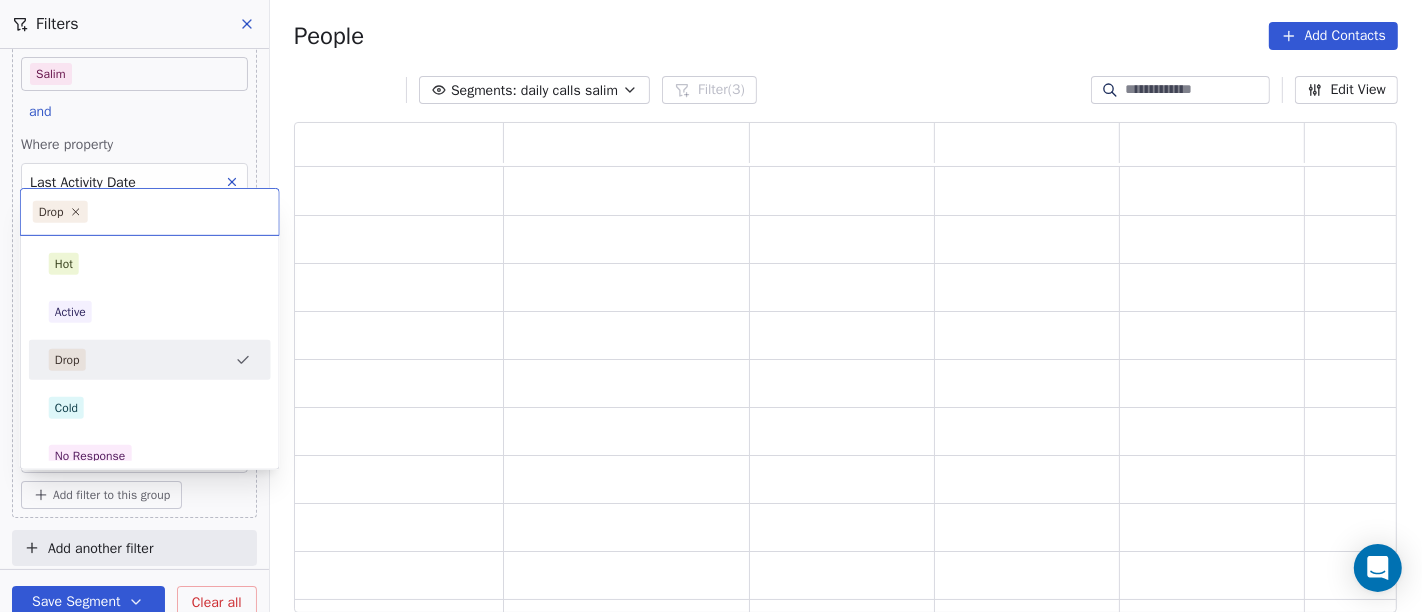 scroll, scrollTop: 17, scrollLeft: 17, axis: both 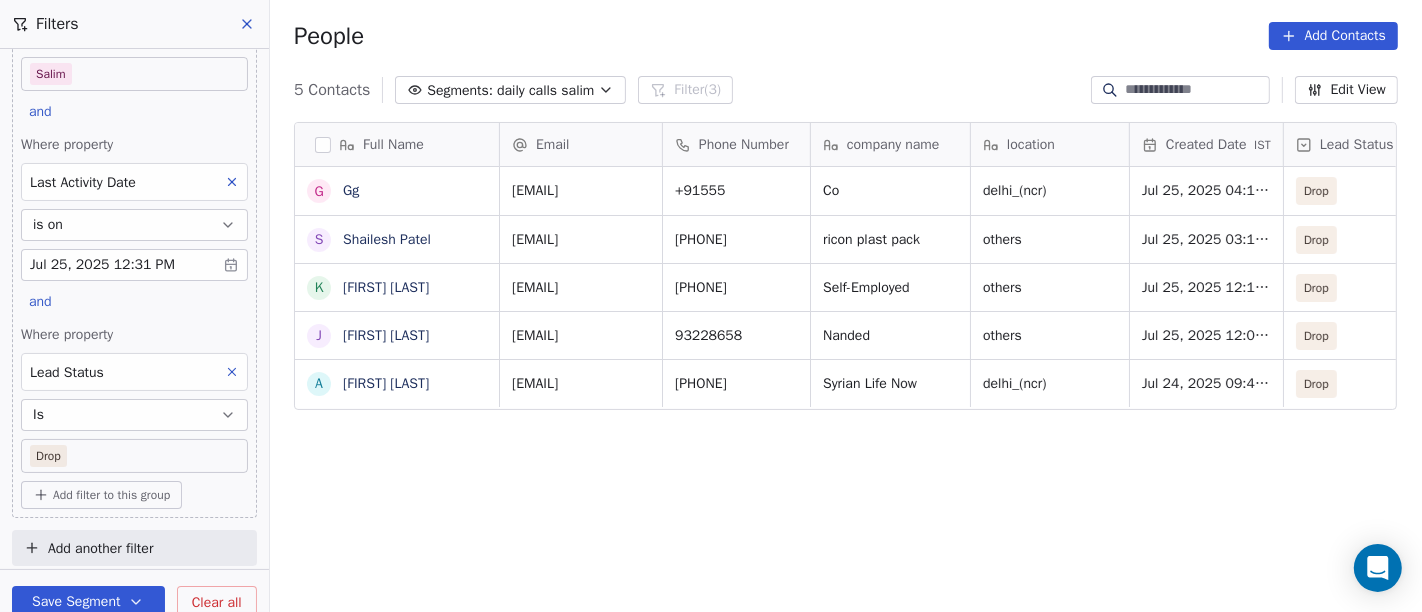 click on "On2Cook India Pvt. Ltd. Contacts People Marketing Workflows Campaigns Sales Pipelines Sequences Beta Tools Apps AI Agents Help & Support Filters Where property   Assignee   Includes Salim and Where property   Last Activity Date   is on Jul 25, 2025 12:31 PM and Where property   Lead Status   Is Drop Add filter to this group Add another filter Save Segment Clear all People  Add Contacts 5 Contacts Segments: daily calls salim  Filter  (3) Edit View Tag Add to Sequence Full Name G Gg S Shailesh Patel K Kiran Darda J Jay Bharde A Alka Verma Email Phone Number company name location Created Date IST Lead Status Tags Assignee Sales Rep bhor@gmail.com +91555 Co delhi_(ncr) Jul 25, 2025 04:10 AM Drop Salim riconplast@yahoo.com +447466911796 ricon plast pack others Jul 25, 2025 03:12 AM Drop Salim kirandarda02@gmail.com +917972025042 Self-Employed others Jul 25, 2025 12:17 AM Drop Salim jaybharde05@gmail.com 93228658 Nanded others Jul 25, 2025 12:03 AM Drop Salim securevishal69@gmail.com +917505325045 Syrian Life Now" at bounding box center [711, 306] 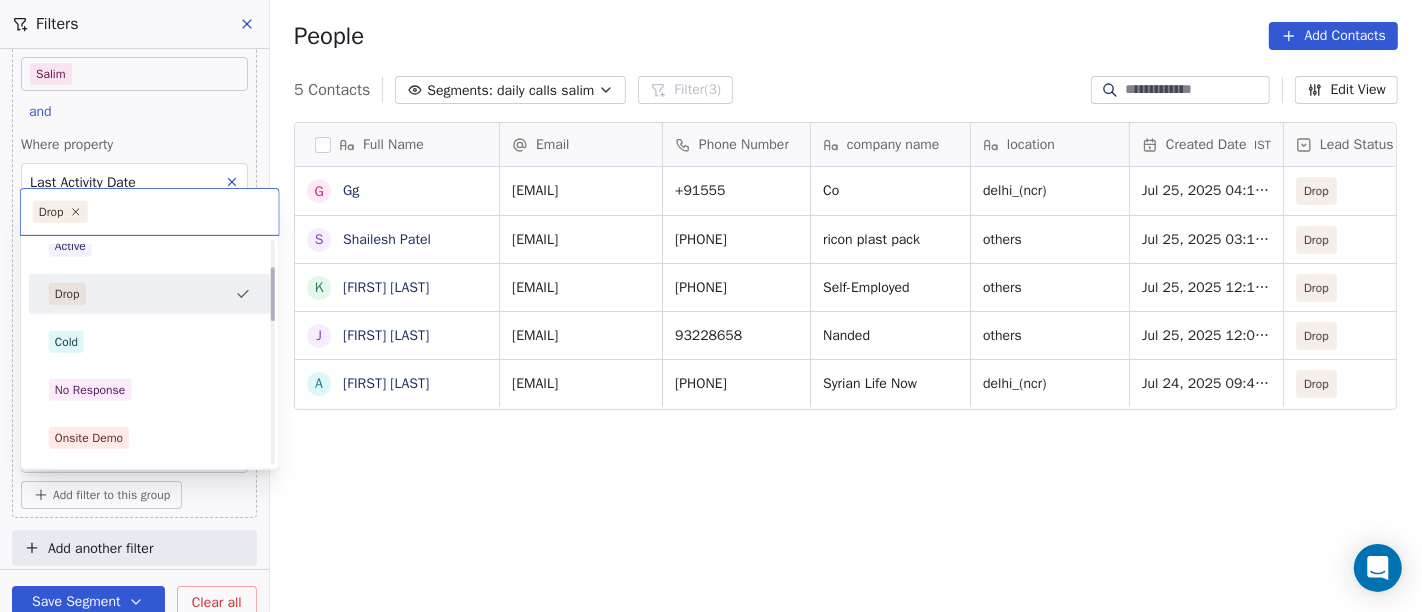 scroll, scrollTop: 111, scrollLeft: 0, axis: vertical 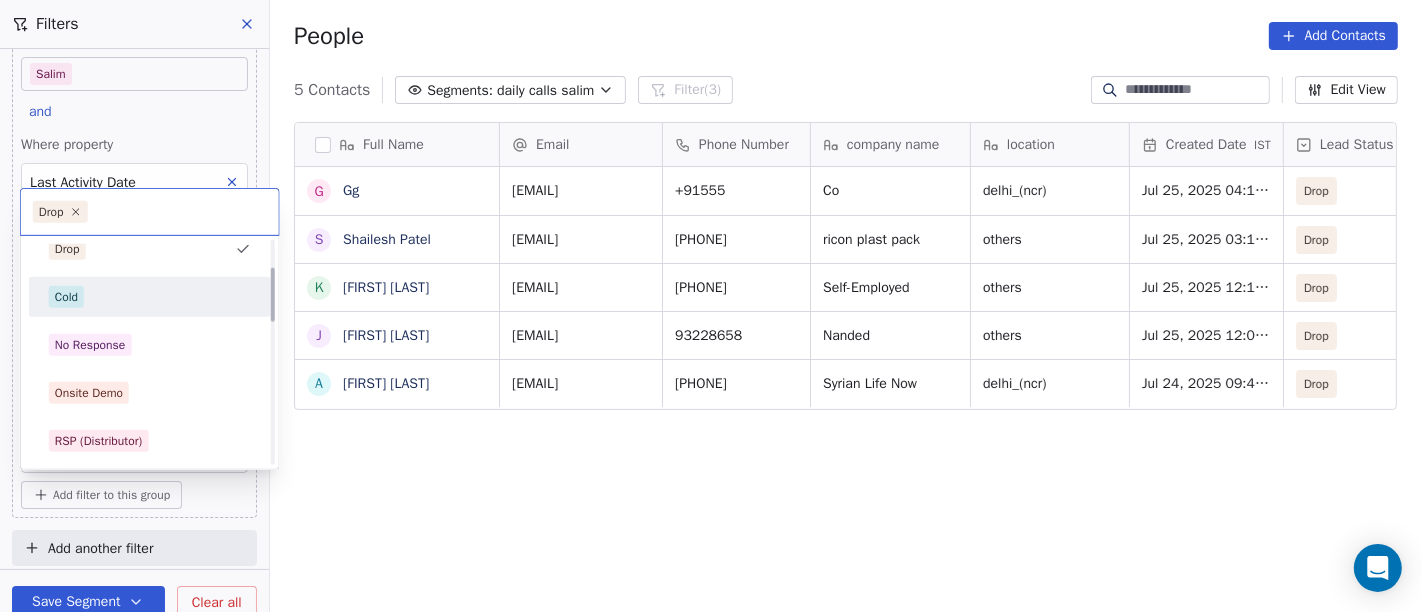 click on "Hot Active Drop Cold No Response Onsite Demo RSP (Distributor) Converted Duplicate Call Back Demo Planned Demo Given Auto Response Demo Rescheduled Demo Cancelled Confirm High Medium Low" at bounding box center (150, 585) 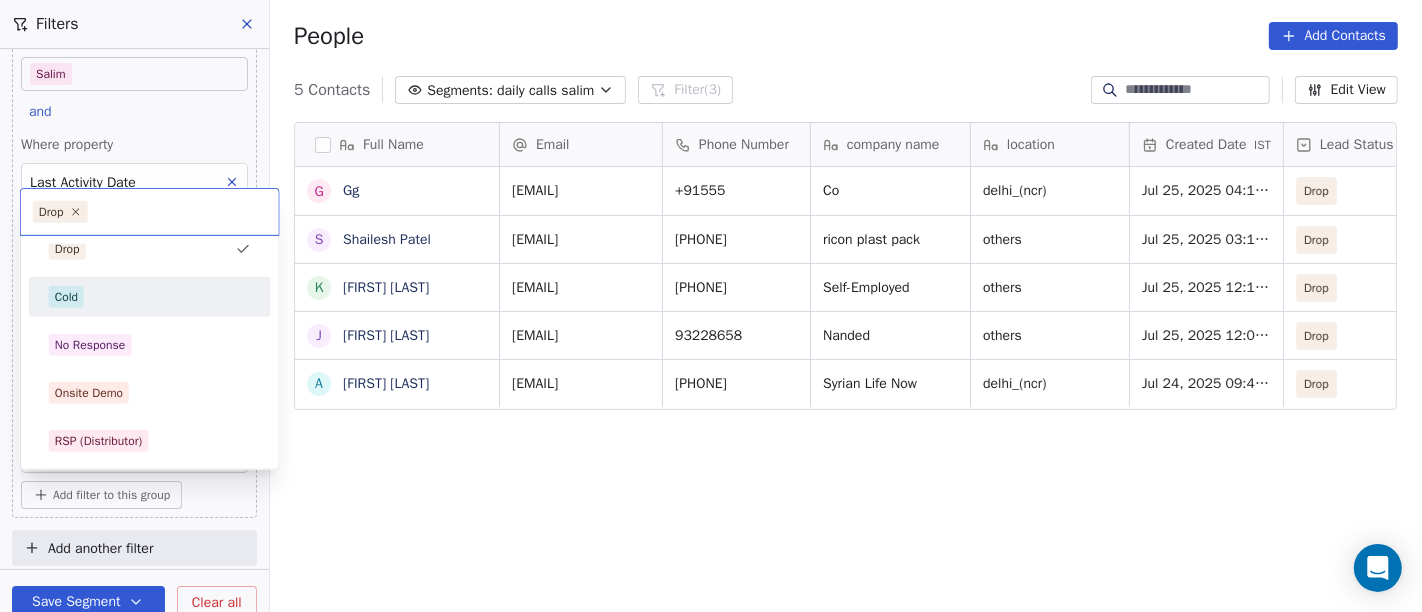 click on "Cold" at bounding box center [150, 297] 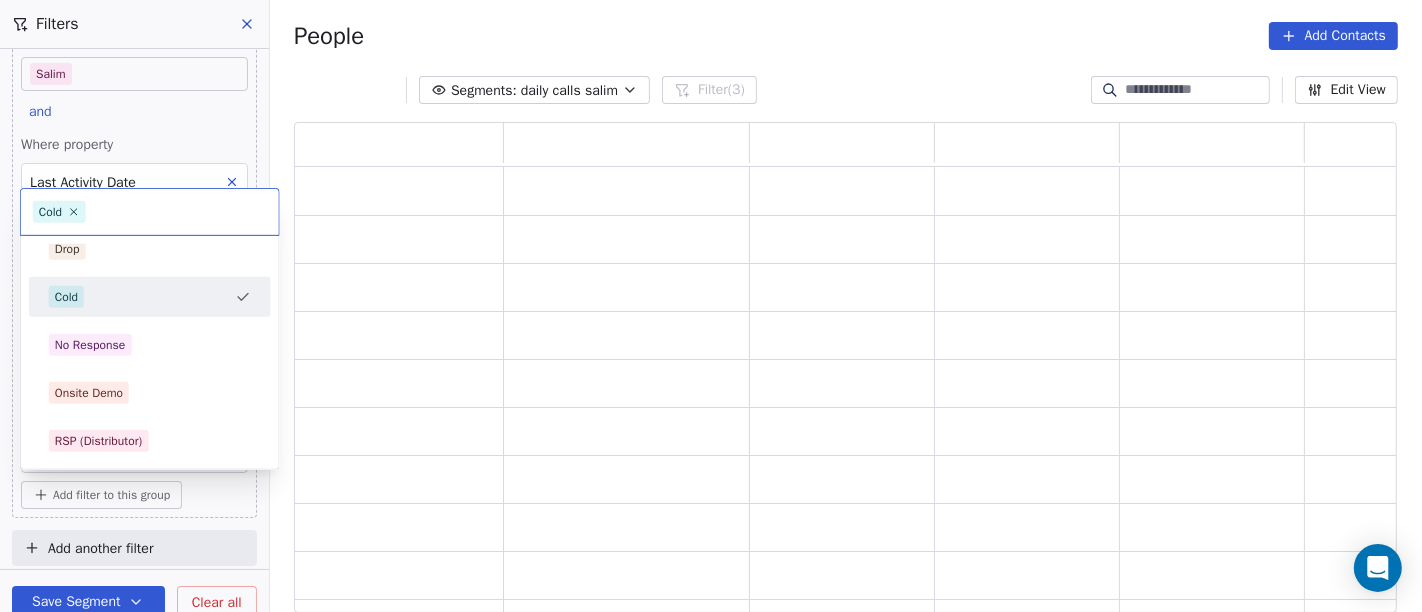 scroll, scrollTop: 17, scrollLeft: 17, axis: both 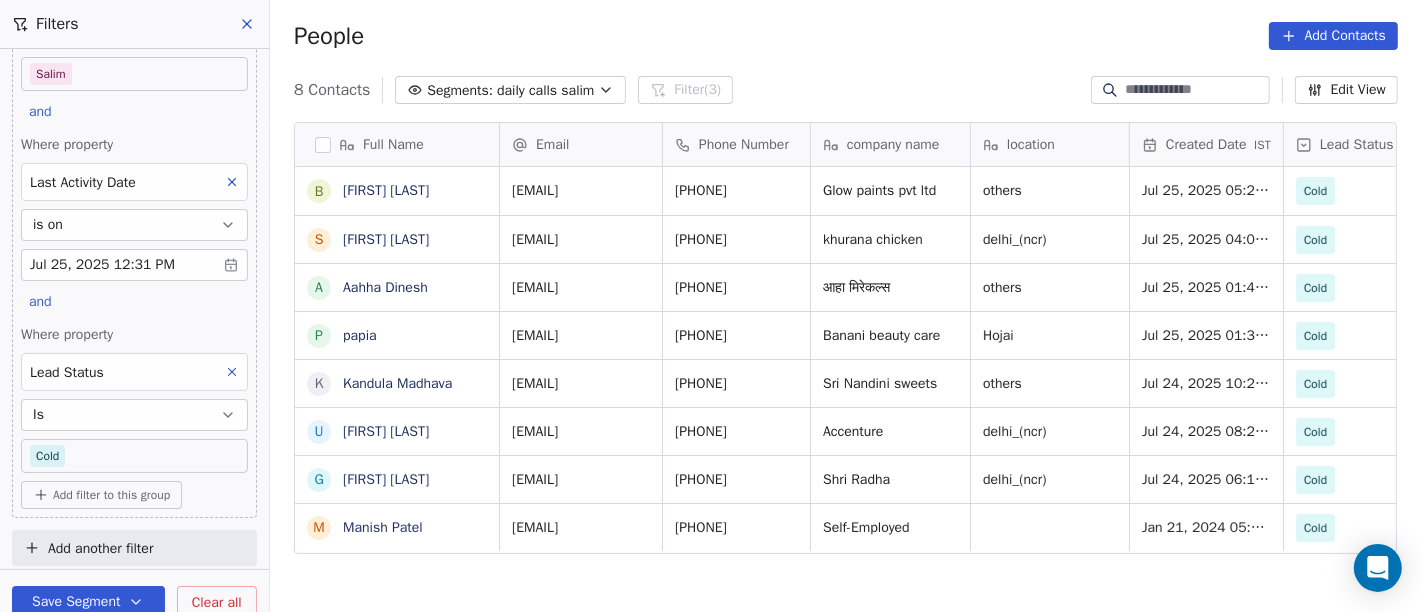 click on "On2Cook India Pvt. Ltd. Contacts People Marketing Workflows Campaigns Sales Pipelines Sequences Beta Tools Apps AI Agents Help & Support Filters Where property   Assignee   Includes Salim and Where property   Last Activity Date   is on Jul 25, 2025 12:31 PM and Where property   Lead Status   Is Cold Add filter to this group Add another filter Save Segment Clear all People  Add Contacts 8 Contacts Segments: daily calls salim  Filter  (3) Edit View Tag Add to Sequence Full Name b balalkrishna Shirsat S Sandeepp Khuuranaa A Aahha Dinesh p papia K Kandula Madhava U Usha Prasad G Geeta bhatia M Manish Patel Email Phone Number company name location Created Date IST Lead Status Tags Assignee Sales Rep marketing@sbshirsatgroup.in +919822121855 Glow paints pvt ltd others Jul 25, 2025 05:22 PM Cold B2C Salim sandeepkhurana2017@gmail.comsa +919311950809 khurana chicken delhi_(ncr) Jul 25, 2025 04:03 PM Cold Salim aahhadinesh49@gmail.com +918528723966 आहा मिरेकल्स others Jul 25, 2025 01:43 PM Cold" at bounding box center (711, 306) 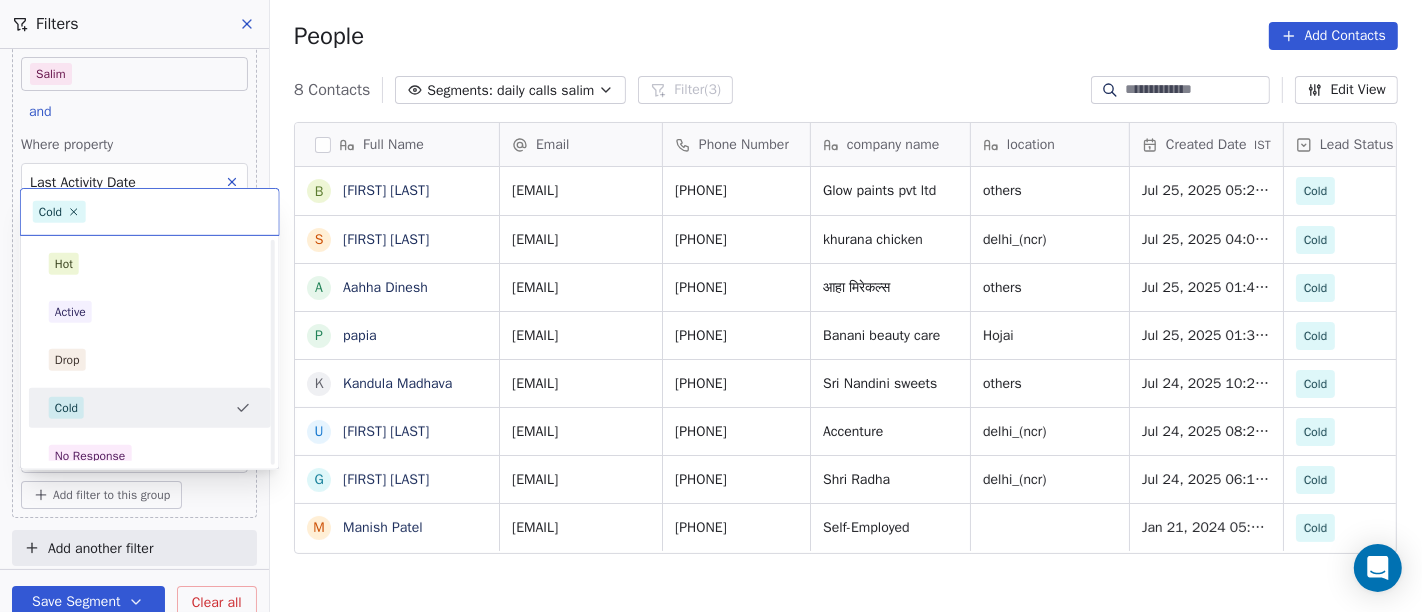 scroll, scrollTop: 111, scrollLeft: 0, axis: vertical 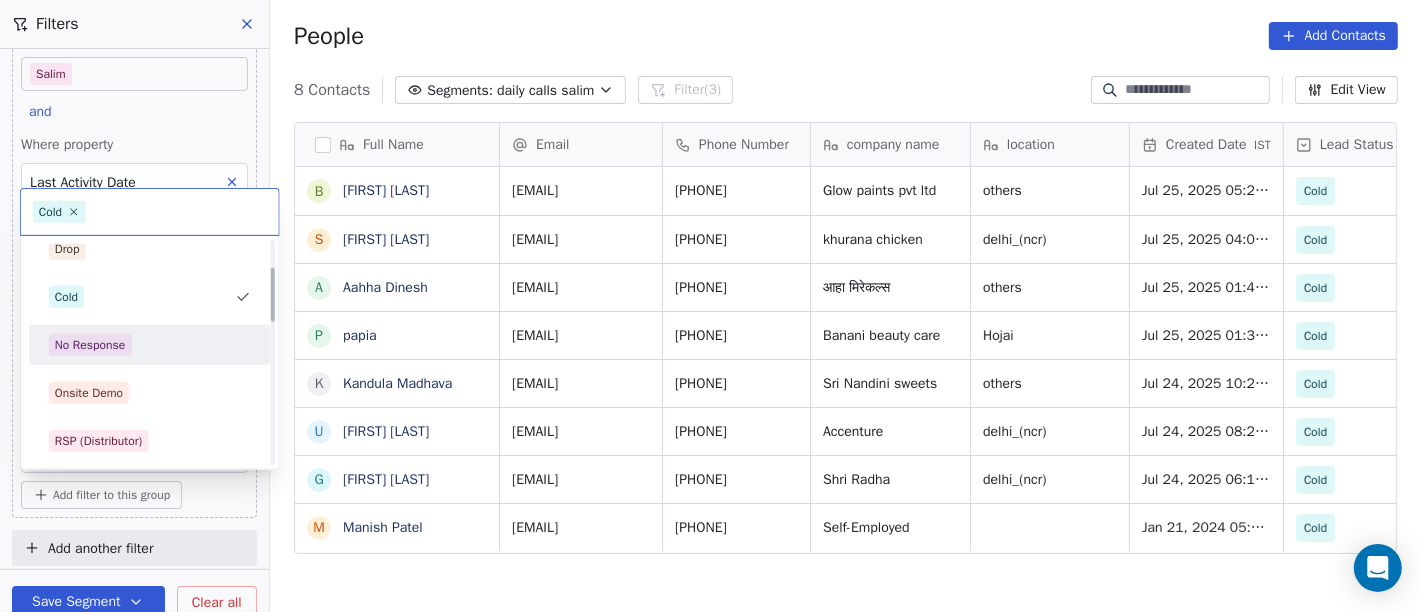 click on "No Response" at bounding box center [150, 345] 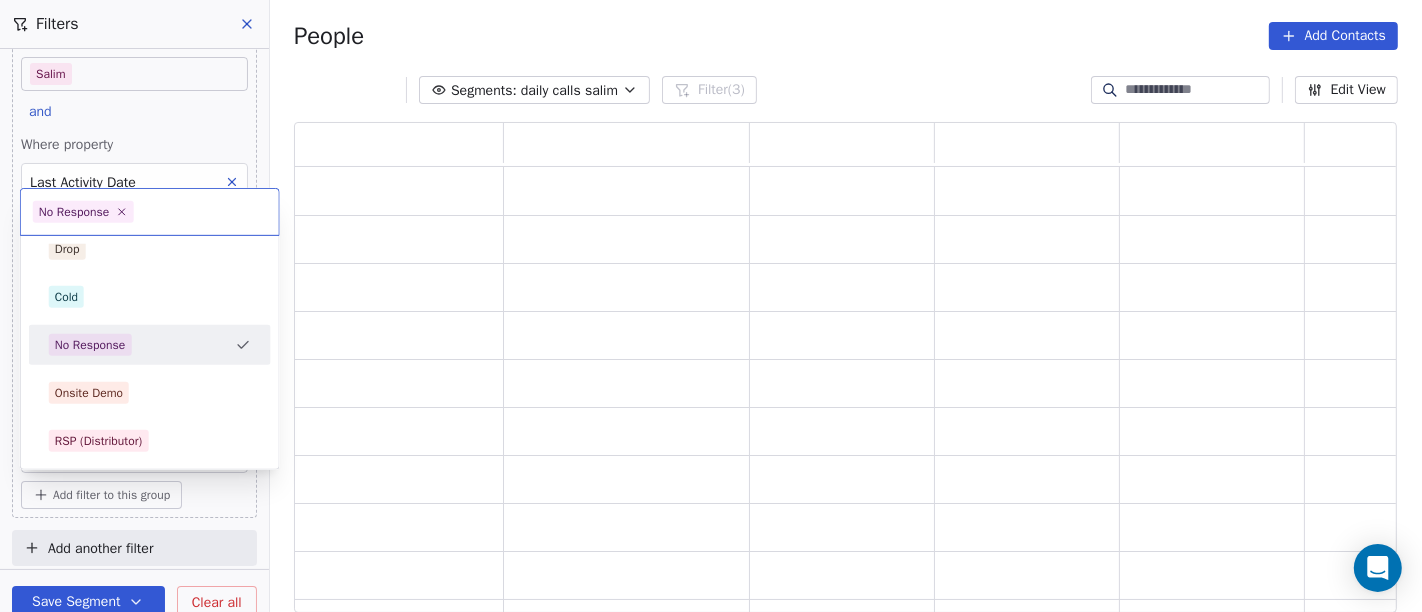 scroll, scrollTop: 17, scrollLeft: 17, axis: both 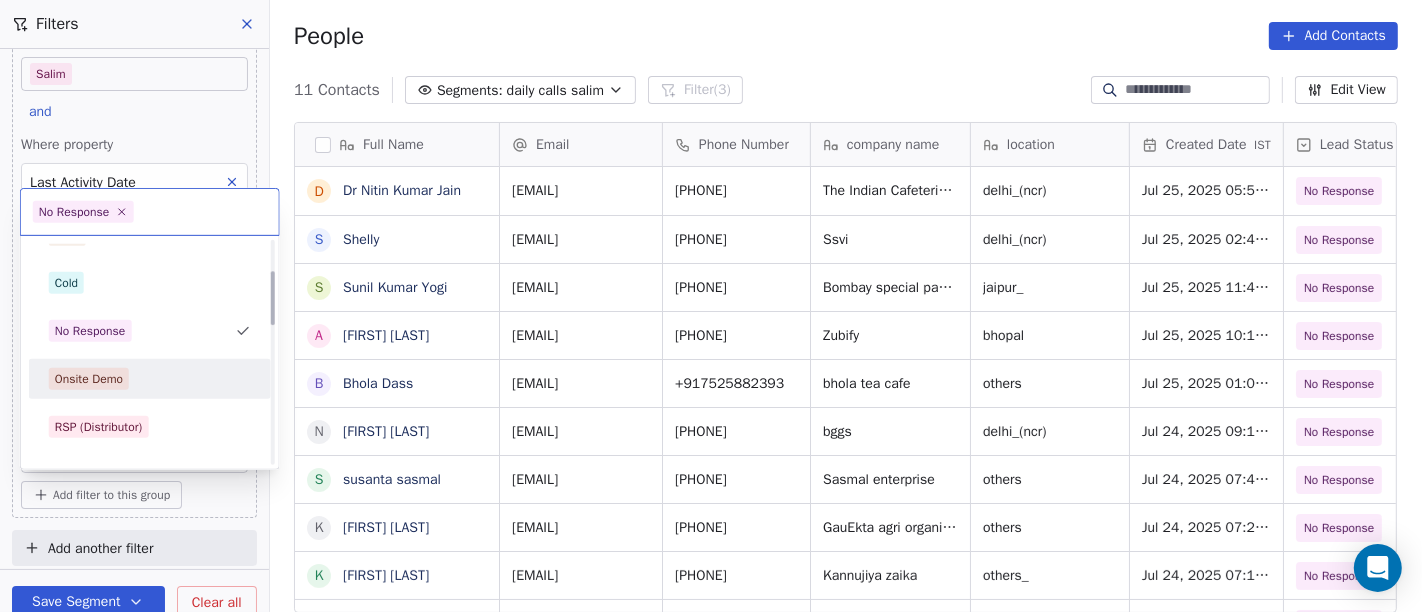 click on "Onsite Demo" at bounding box center (150, 379) 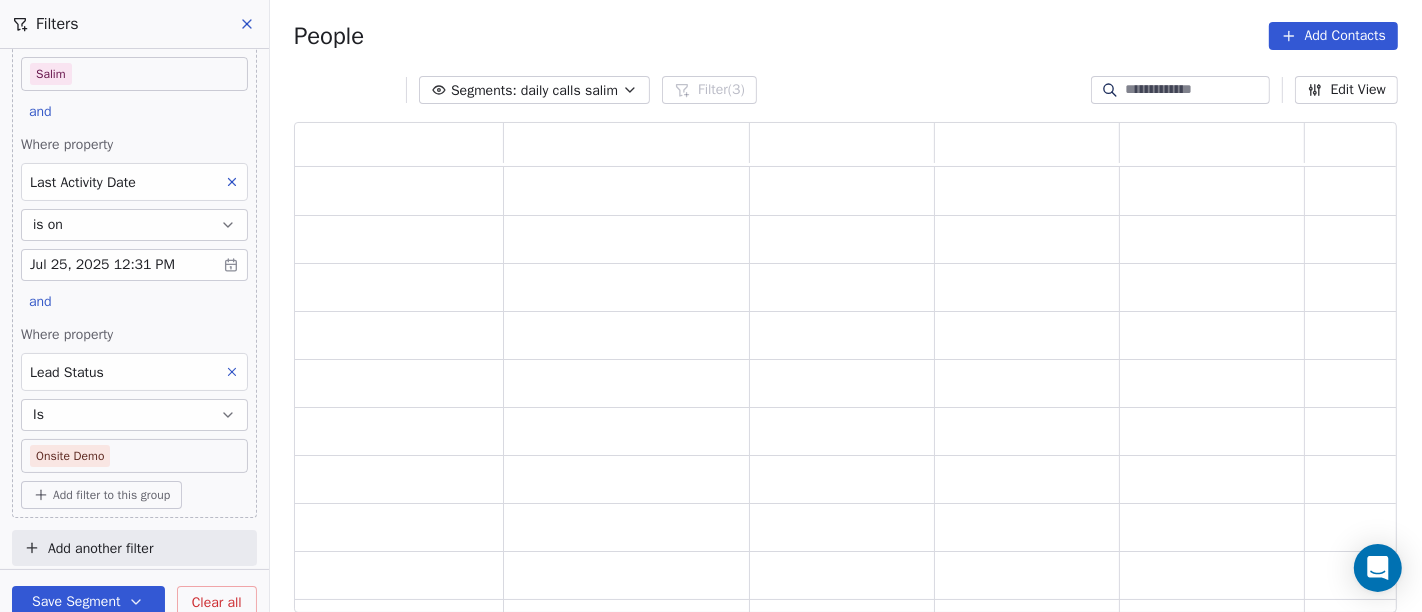 scroll, scrollTop: 0, scrollLeft: 0, axis: both 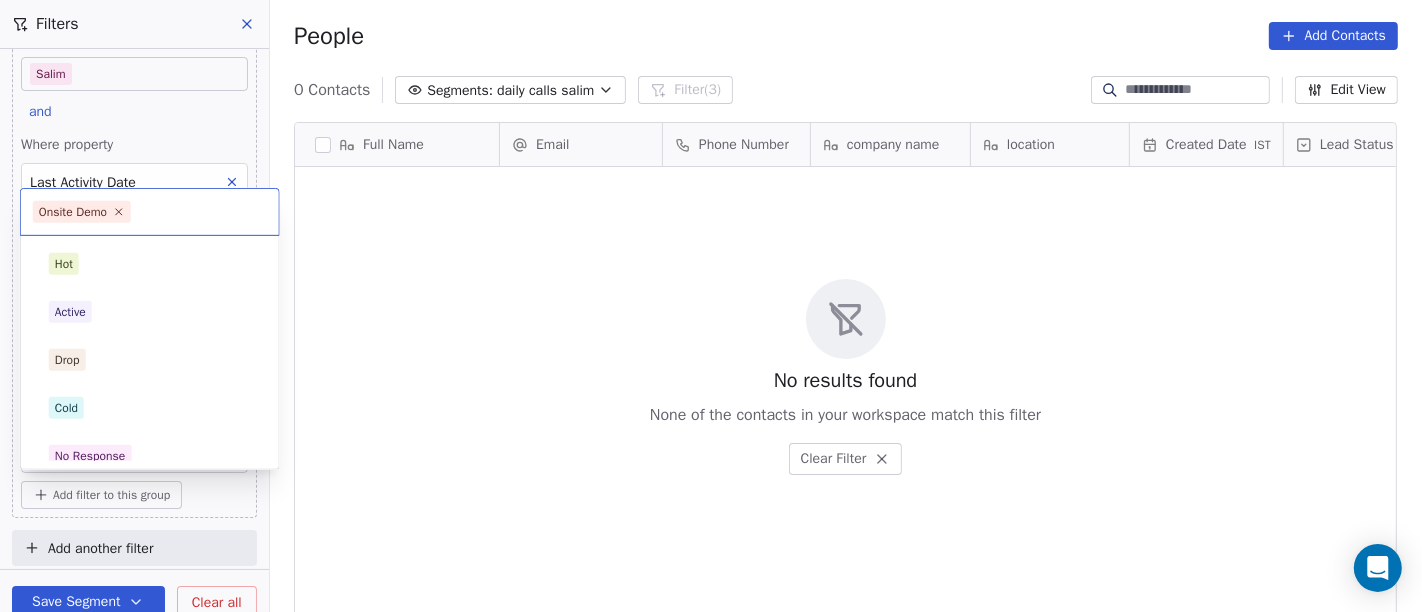 click on "On2Cook India Pvt. Ltd. Contacts People Marketing Workflows Campaigns Sales Pipelines Sequences Beta Tools Apps AI Agents Help & Support Filters Where property   Assignee   Includes Salim and Where property   Last Activity Date   is on Jul 25, 2025 12:31 PM and Where property   Lead Status   Is Onsite Demo Add filter to this group Add another filter Save Segment Clear all People  Add Contacts 0 Contacts Segments: daily calls salim  Filter  (3) Edit View Tag Add to Sequence Full Name Email Phone Number company name location Created Date IST Lead Status Tags Assignee Sales Rep
To pick up a draggable item, press the space bar.
While dragging, use the arrow keys to move the item.
Press space again to drop the item in its new position, or press escape to cancel.
No results found None of the contacts in your workspace match this filter Clear Filter
Onsite Demo Hot Active Drop Cold No Response Onsite Demo RSP (Distributor) Converted Duplicate Call Back Demo Planned Demo Given Confirm" at bounding box center (711, 306) 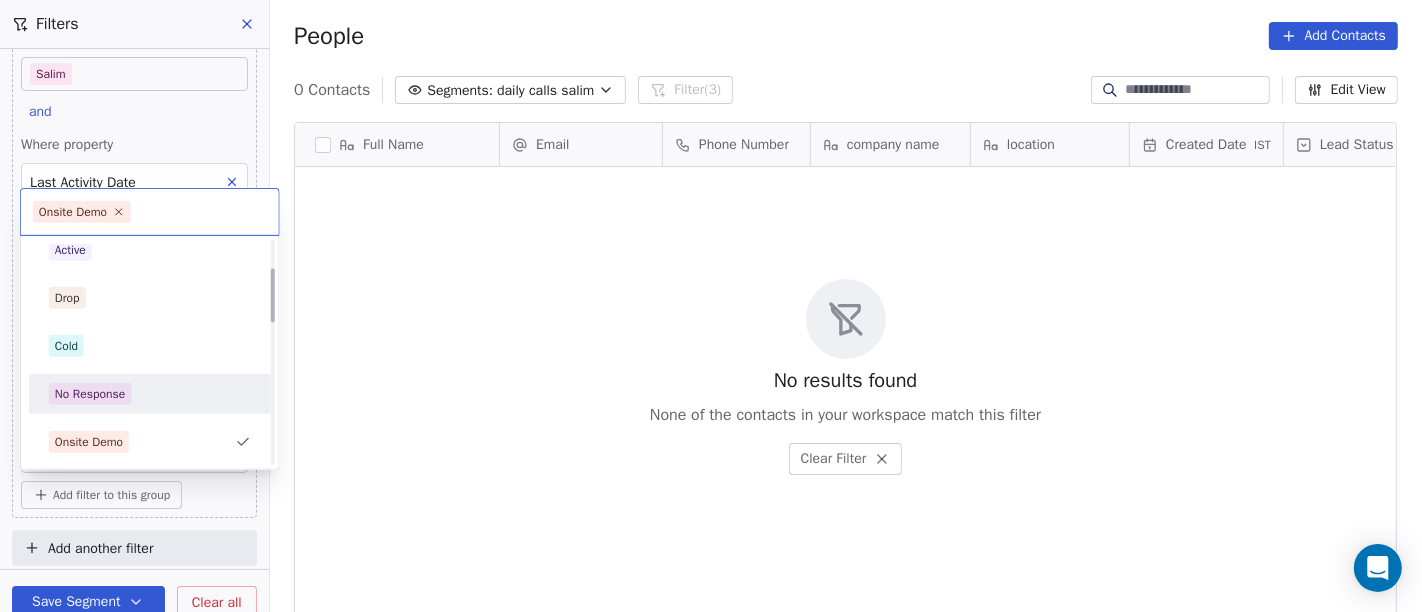 scroll, scrollTop: 174, scrollLeft: 0, axis: vertical 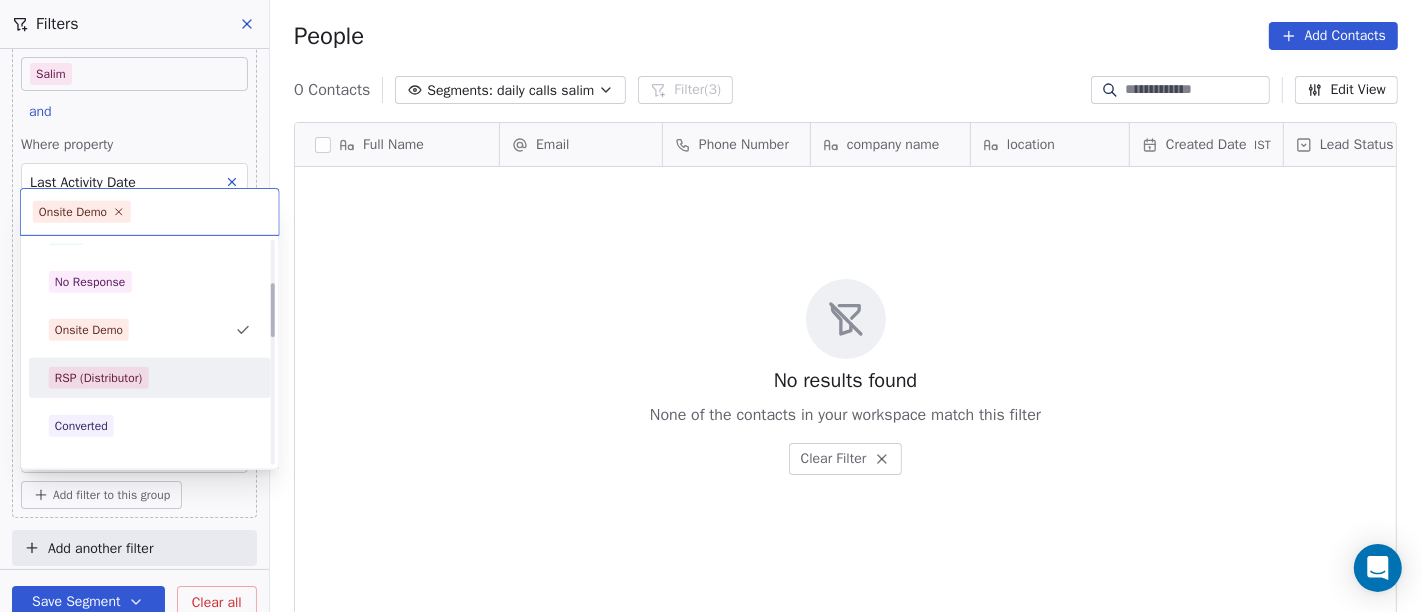 click on "RSP (Distributor)" at bounding box center [98, 378] 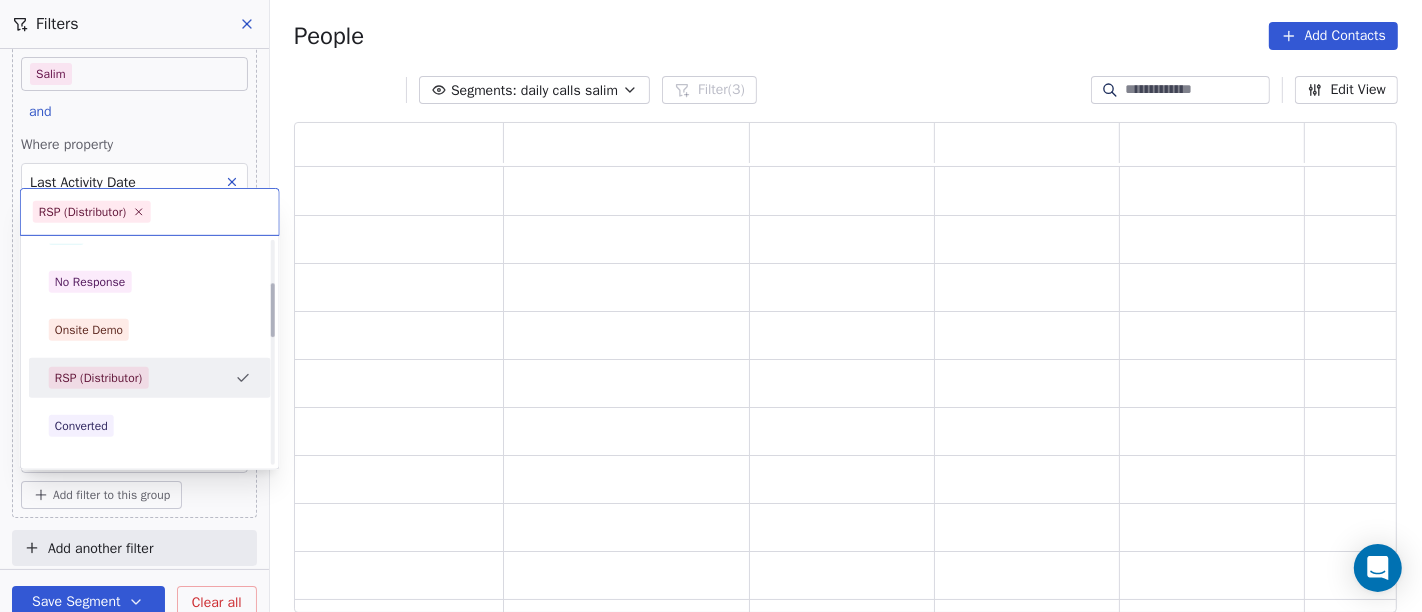 scroll, scrollTop: 0, scrollLeft: 0, axis: both 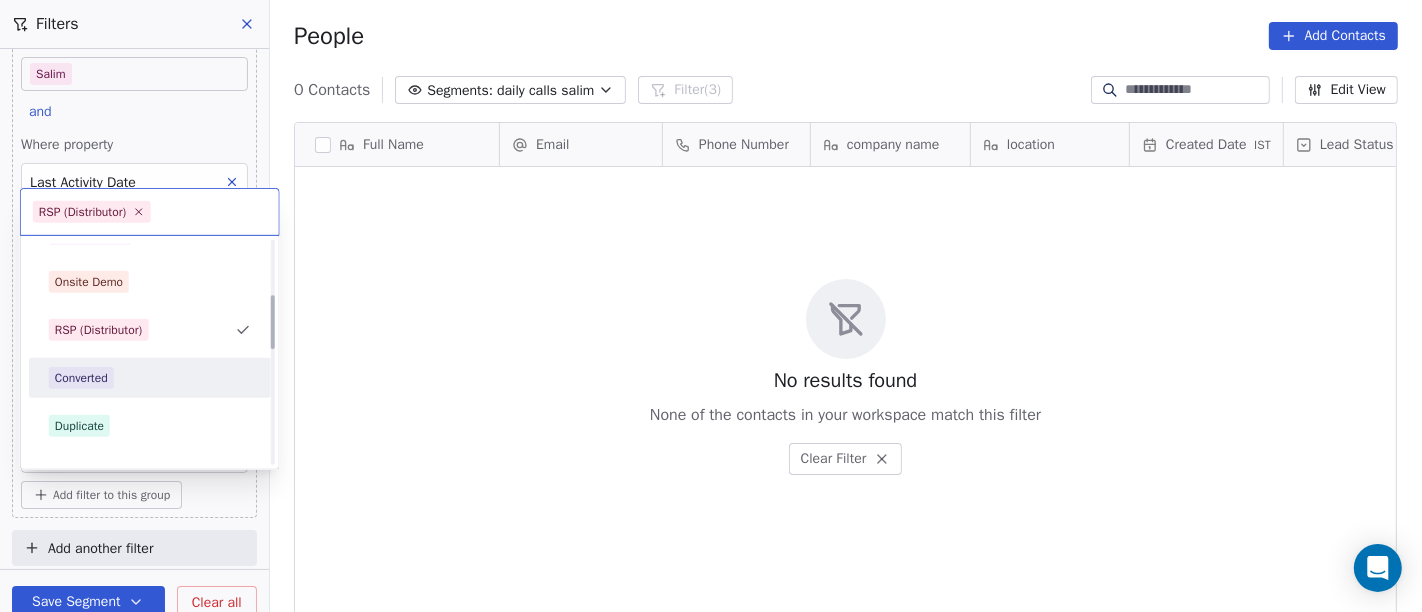 click on "Converted" at bounding box center [150, 378] 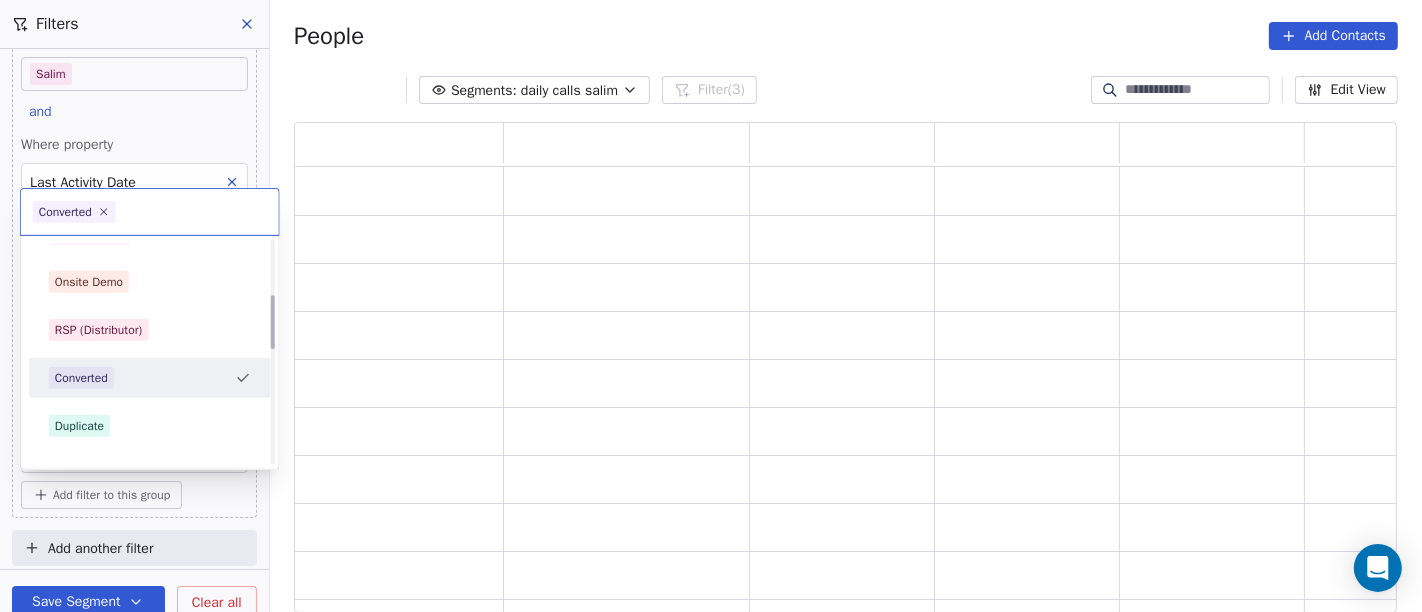 scroll, scrollTop: 17, scrollLeft: 17, axis: both 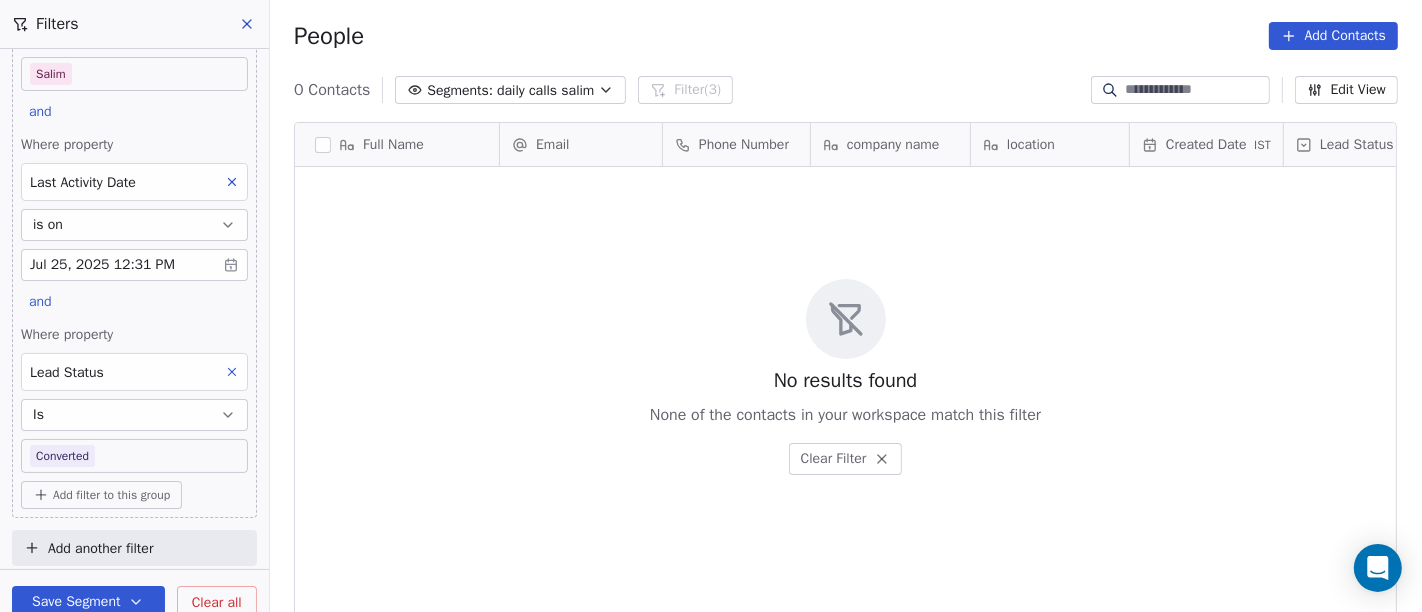click on "On2Cook India Pvt. Ltd. Contacts People Marketing Workflows Campaigns Sales Pipelines Sequences Beta Tools Apps AI Agents Help & Support Filters Where property   Assignee   Includes Salim and Where property   Last Activity Date   is on Jul 25, 2025 12:31 PM and Where property   Lead Status   Is Converted Add filter to this group Add another filter Save Segment Clear all People  Add Contacts 0 Contacts Segments: daily calls salim  Filter  (3) Edit View Tag Add to Sequence Full Name Email Phone Number company name location Created Date IST Lead Status Tags Assignee Sales Rep
To pick up a draggable item, press the space bar.
While dragging, use the arrow keys to move the item.
Press space again to drop the item in its new position, or press escape to cancel.
No results found None of the contacts in your workspace match this filter Clear Filter" at bounding box center [711, 306] 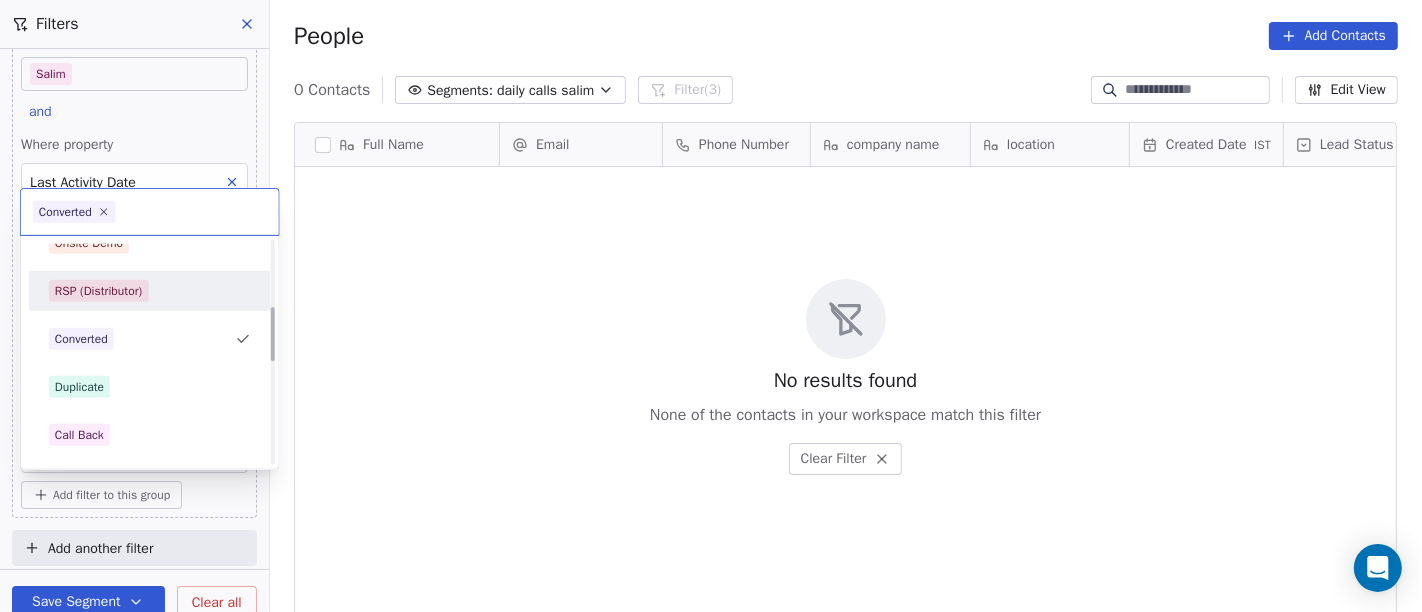 scroll, scrollTop: 270, scrollLeft: 0, axis: vertical 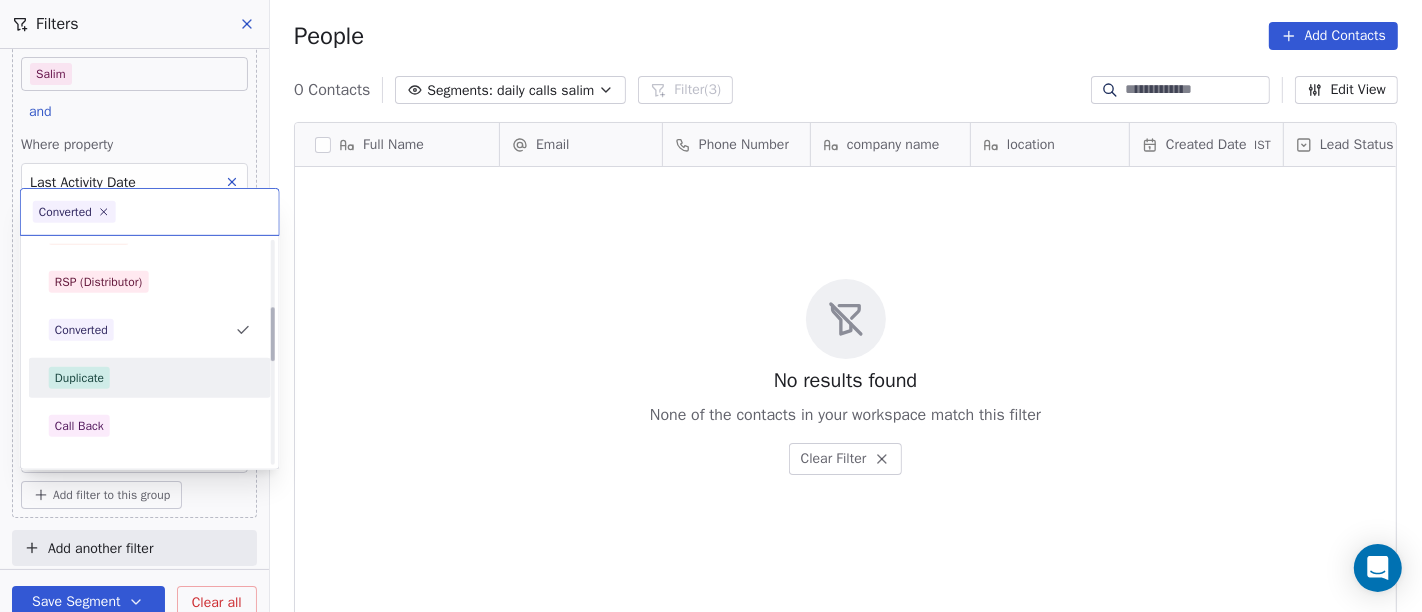 click on "Duplicate" at bounding box center (150, 378) 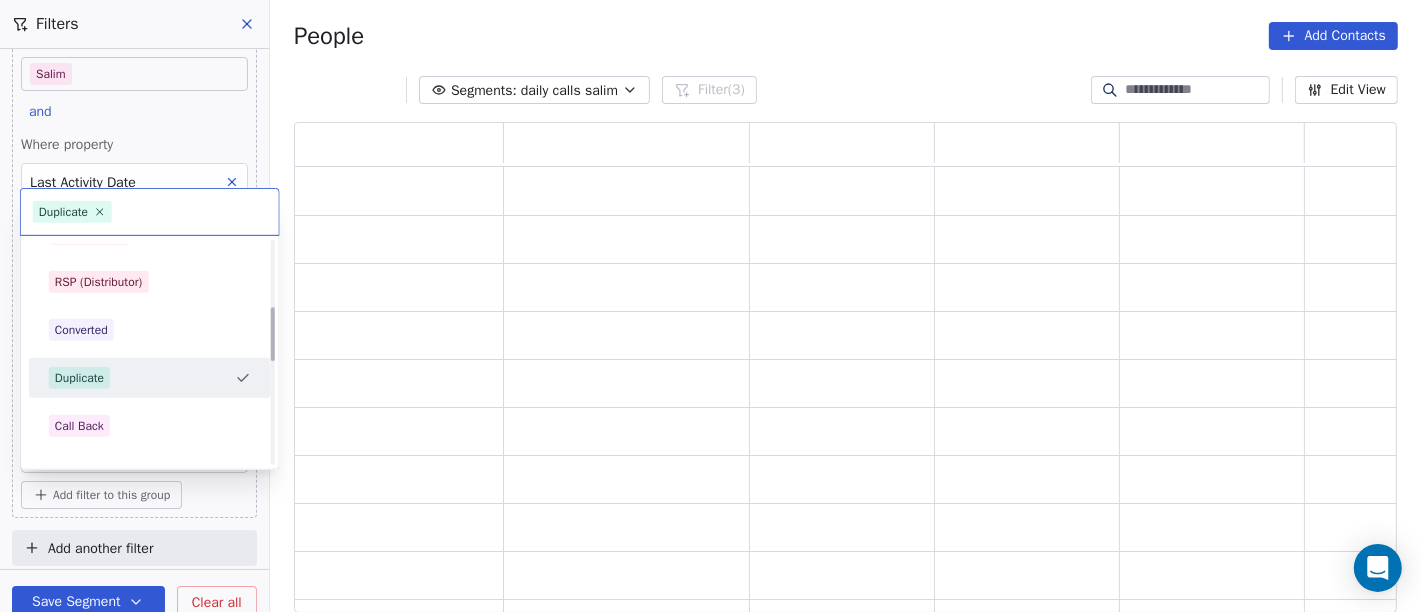 scroll, scrollTop: 17, scrollLeft: 17, axis: both 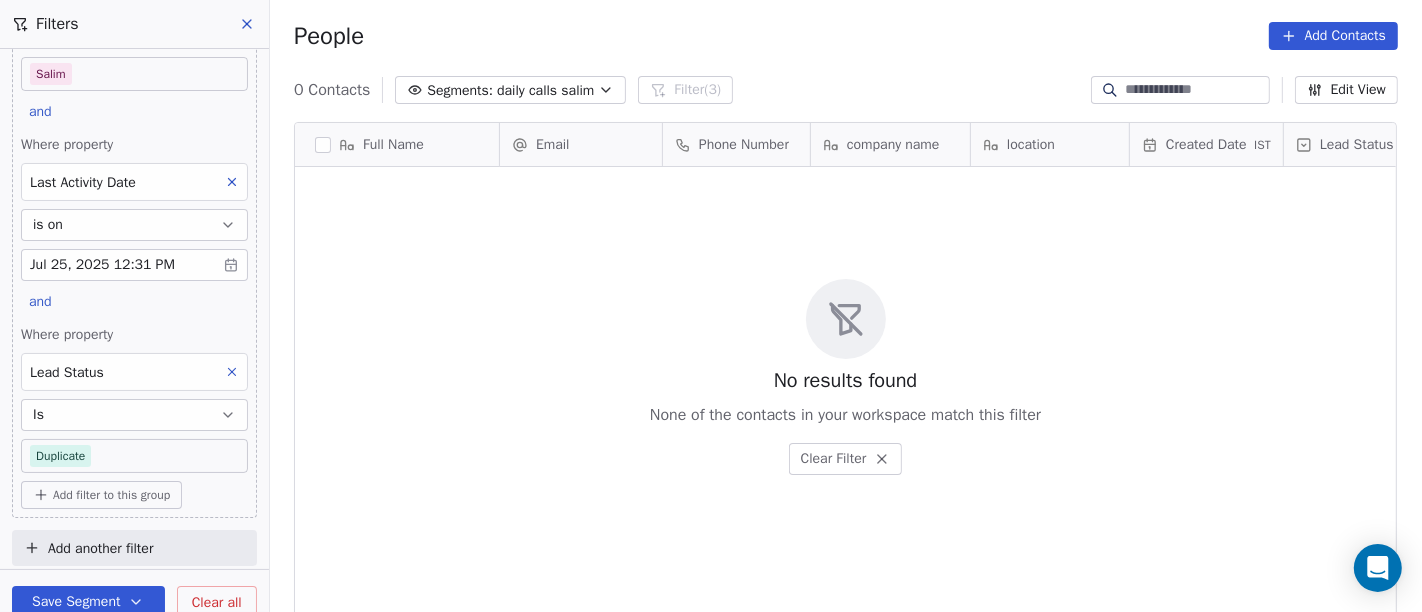 click on "On2Cook India Pvt. Ltd. Contacts People Marketing Workflows Campaigns Sales Pipelines Sequences Beta Tools Apps AI Agents Help & Support Filters Where property   Assignee   Includes Salim and Where property   Last Activity Date   is on Jul 25, 2025 12:31 PM and Where property   Lead Status   Is Duplicate Add filter to this group Add another filter Save Segment Clear all People  Add Contacts 0 Contacts Segments: daily calls salim  Filter  (3) Edit View Tag Add to Sequence Full Name Email Phone Number company name location Created Date IST Lead Status Tags Assignee Sales Rep
To pick up a draggable item, press the space bar.
While dragging, use the arrow keys to move the item.
Press space again to drop the item in its new position, or press escape to cancel.
No results found None of the contacts in your workspace match this filter Clear Filter" at bounding box center (711, 306) 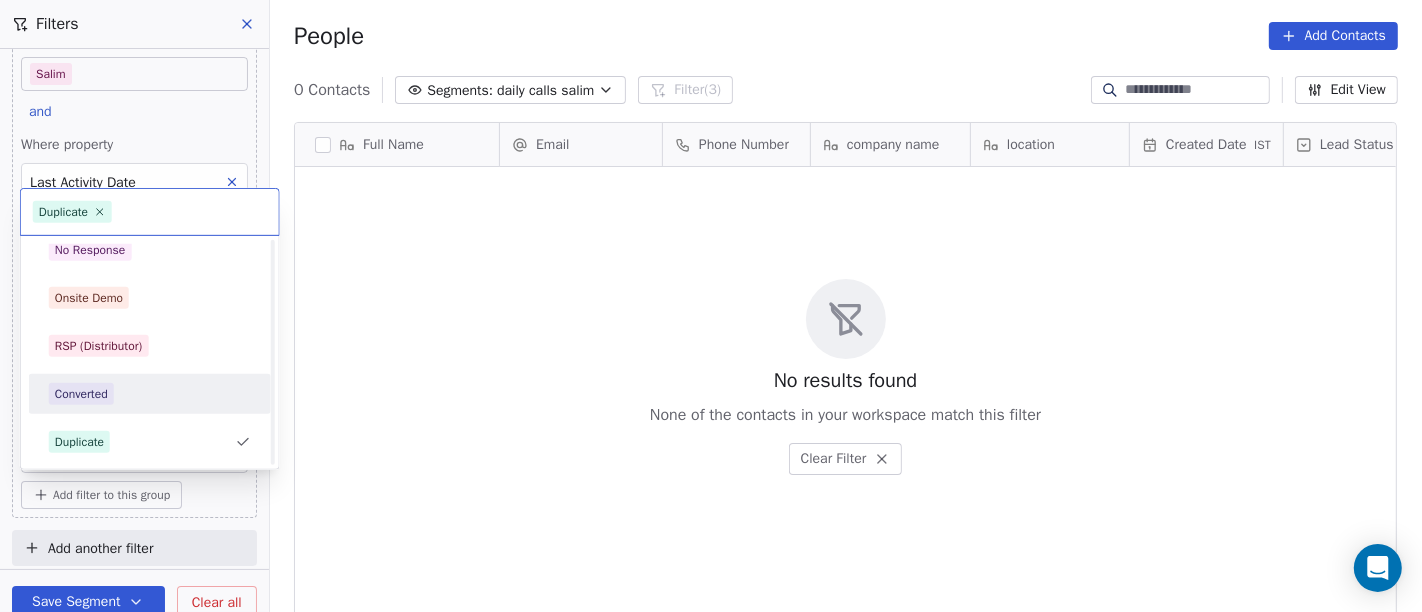 scroll, scrollTop: 317, scrollLeft: 0, axis: vertical 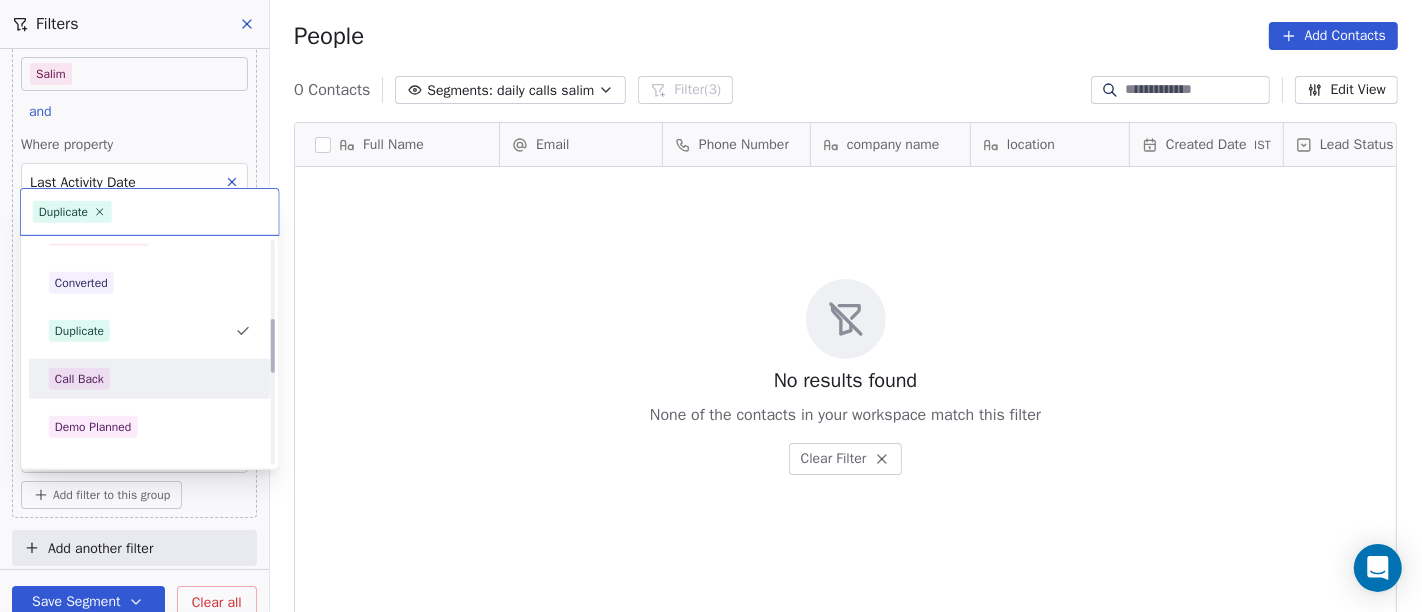 click on "Call Back" at bounding box center [150, 379] 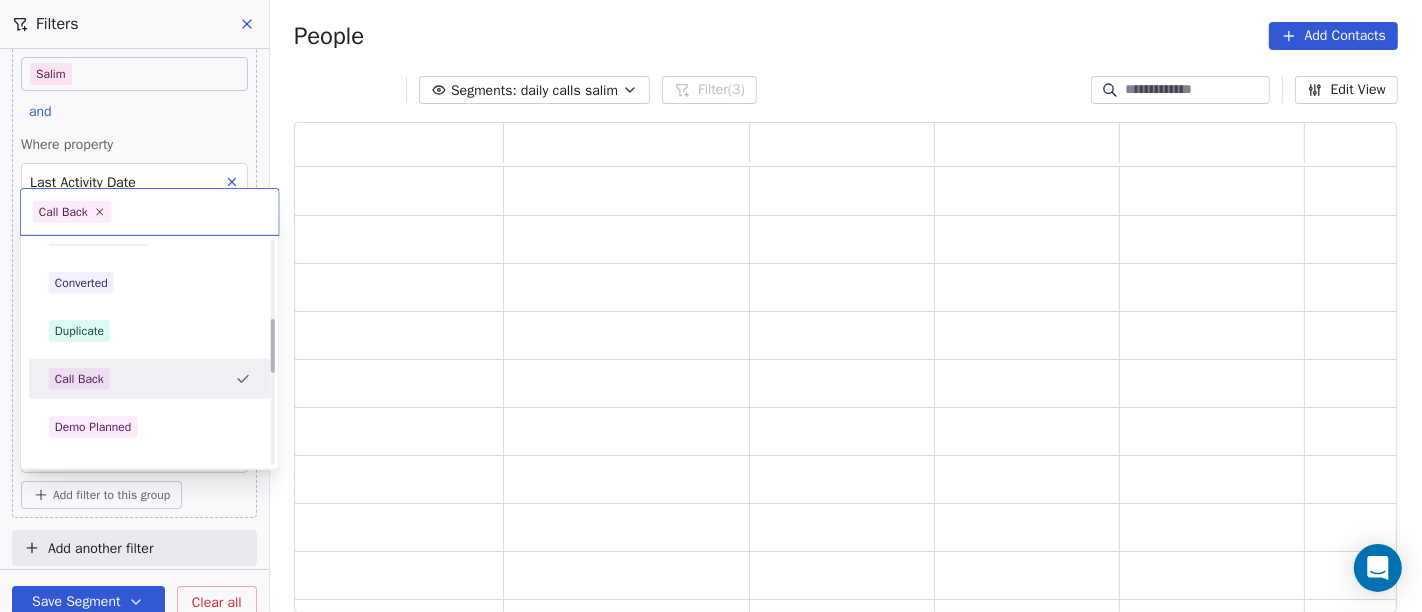 scroll, scrollTop: 17, scrollLeft: 17, axis: both 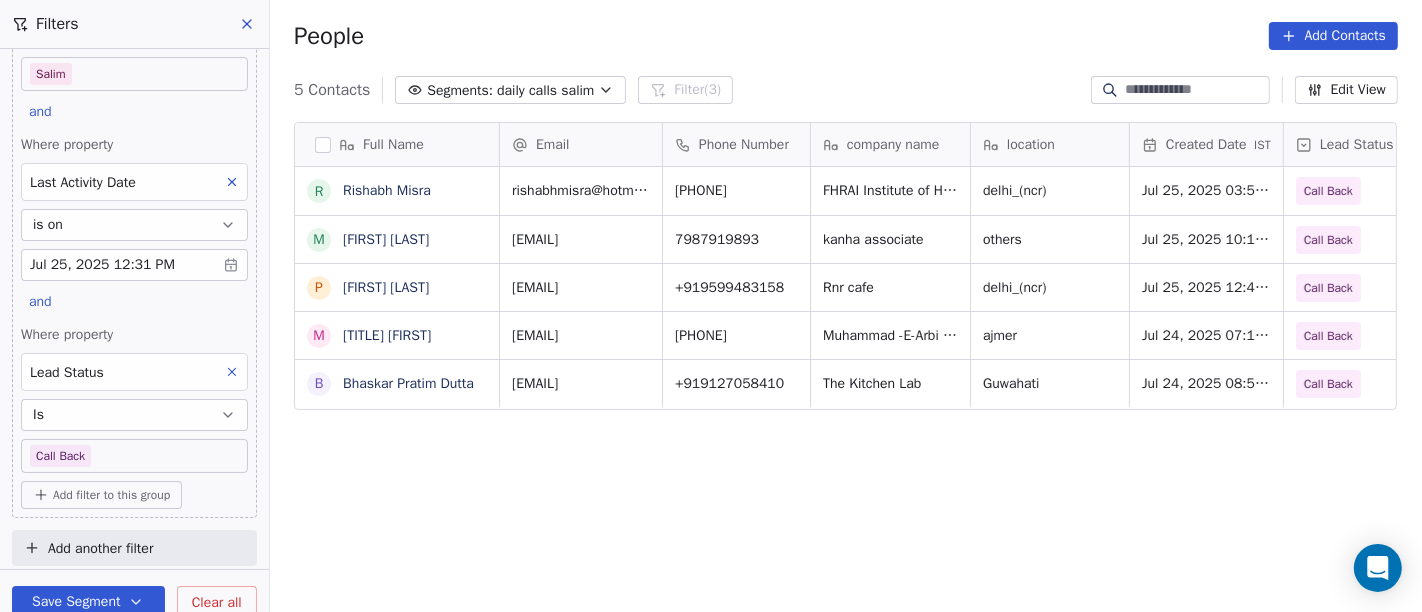 click on "On2Cook India Pvt. Ltd. Contacts People Marketing Workflows Campaigns Sales Pipelines Sequences Beta Tools Apps AI Agents Help & Support Filters Where property   Assignee   Includes Salim and Where property   Last Activity Date   is on Jul 25, 2025 12:31 PM and Where property   Lead Status   Is Call Back Add filter to this group Add another filter Save Segment Clear all People  Add Contacts 5 Contacts Segments: daily calls salim  Filter  (3) Edit View Tag Add to Sequence Full Name R Rishabh Misra M Mirchandani P Pankaj rawat M Mr.Adnan B Bhaskar Pratim Dutta Email Phone Number company name location Created Date IST Lead Status Tags Assignee Sales Rep rishabhmisra@hotmail.com +919871622188 FHRAI Institute of Hospitality Management & Catering Technology delhi_(ncr) Jul 25, 2025 03:57 PM Call Back Salim amirchandani@gmail.com 7987919893 kanha associate others Jul 25, 2025 10:17 AM Call Back Salim pankaj1981_4u@yahoo.co.in +919599483158 Rnr cafe delhi_(ncr) Jul 25, 2025 12:45 AM Call Back Salim +919828289859" at bounding box center (711, 306) 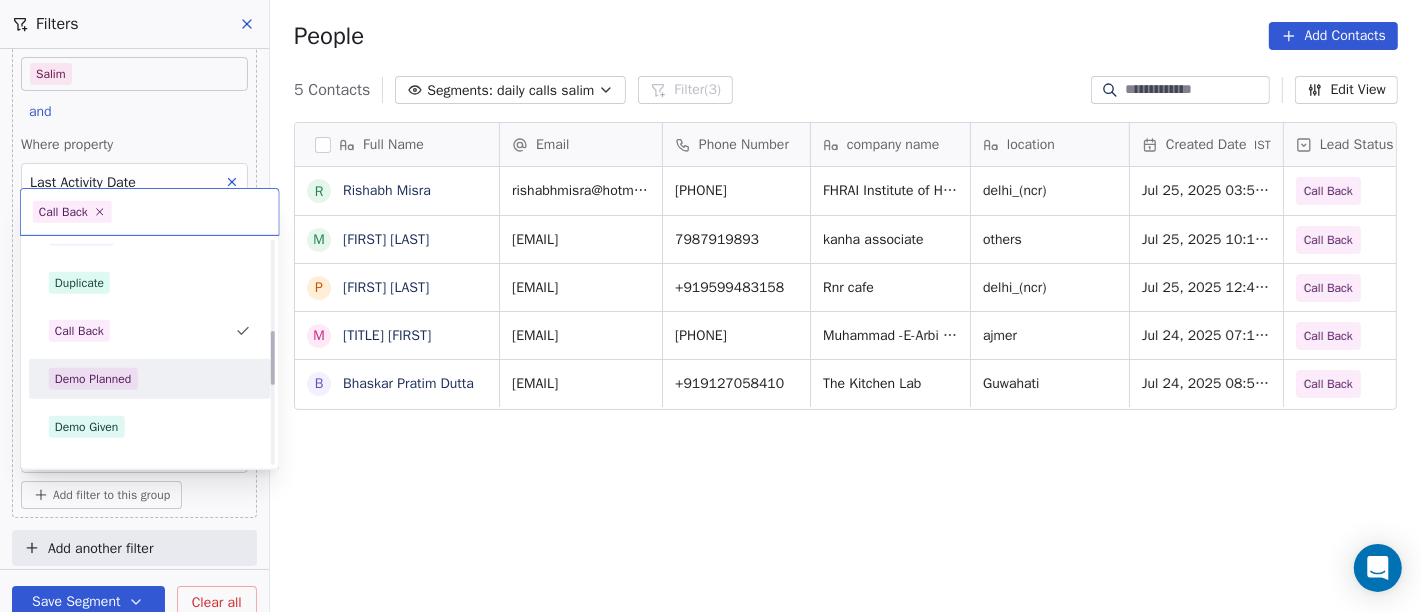 click on "Demo Planned" at bounding box center (150, 379) 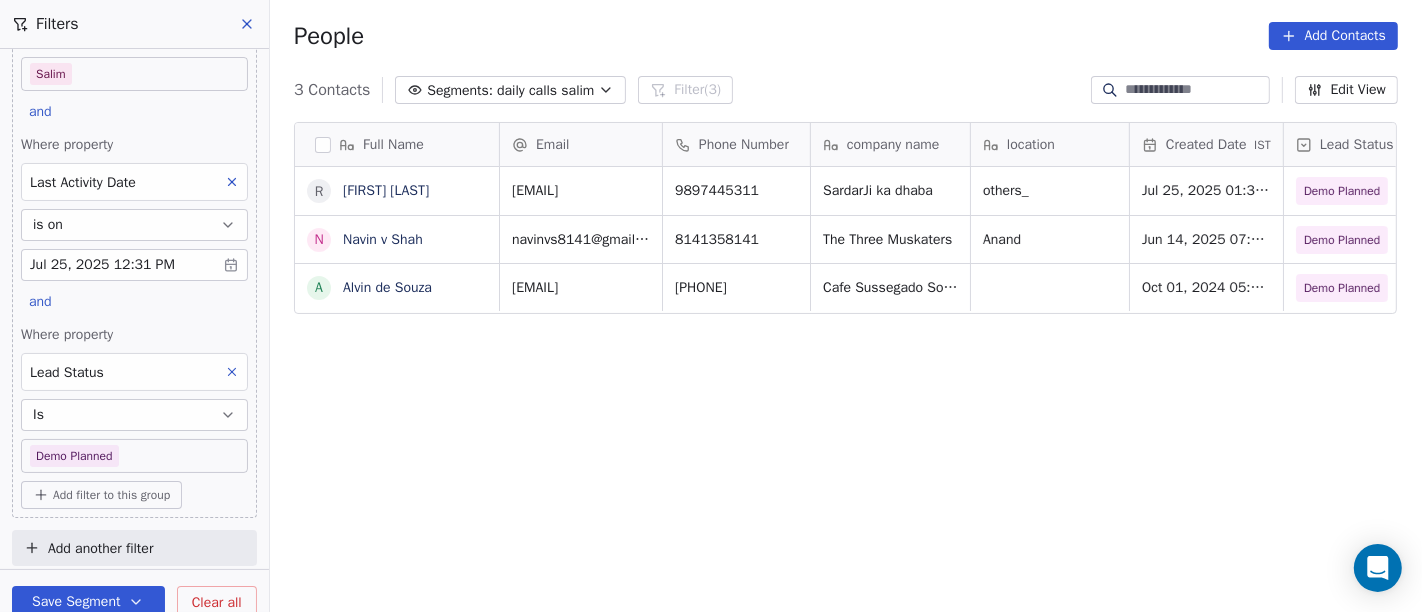click on "On2Cook India Pvt. Ltd. Contacts People Marketing Workflows Campaigns Sales Pipelines Sequences Beta Tools Apps AI Agents Help & Support Filters Where property   Assignee   Includes Salim and Where property   Last Activity Date   is on Jul 25, 2025 12:31 PM and Where property   Lead Status   Is Demo Planned Add filter to this group Add another filter Save Segment Clear all People  Add Contacts 3 Contacts Segments: daily calls salim  Filter  (3) Edit View Tag Add to Sequence Full Name R Rajender Singh Rajender Singh N Navin v Shah A Alvin de Souza Email Phone Number company name location Created Date IST Lead Status Tags Assignee Sales Rep rajendersinghprince885@gmail.com 9897445311 SardarJi ka dhaba others_ Jul 25, 2025 01:38 PM Demo Planned Demo Planned Salim Saurabh navinvs8141@gmail.com 8141358141 The Three Muskaters Anand Jun 14, 2025 07:38 AM Demo Planned Demo Planned Salim Sapan alvin.desouza@gmail.com 9850141007 Cafe Sussegado Souza Oct 01, 2024 05:30 AM Demo Planned Demo Planned Salim Saurabh" at bounding box center (711, 306) 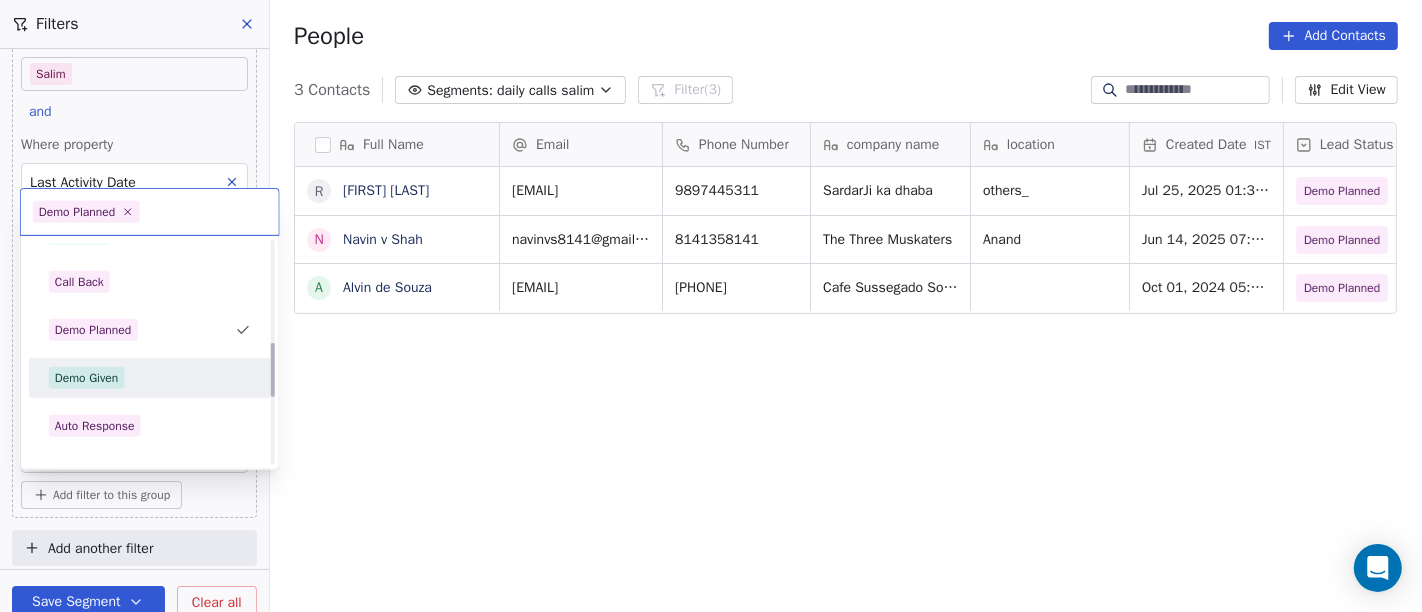 click on "Demo Given" at bounding box center (150, 378) 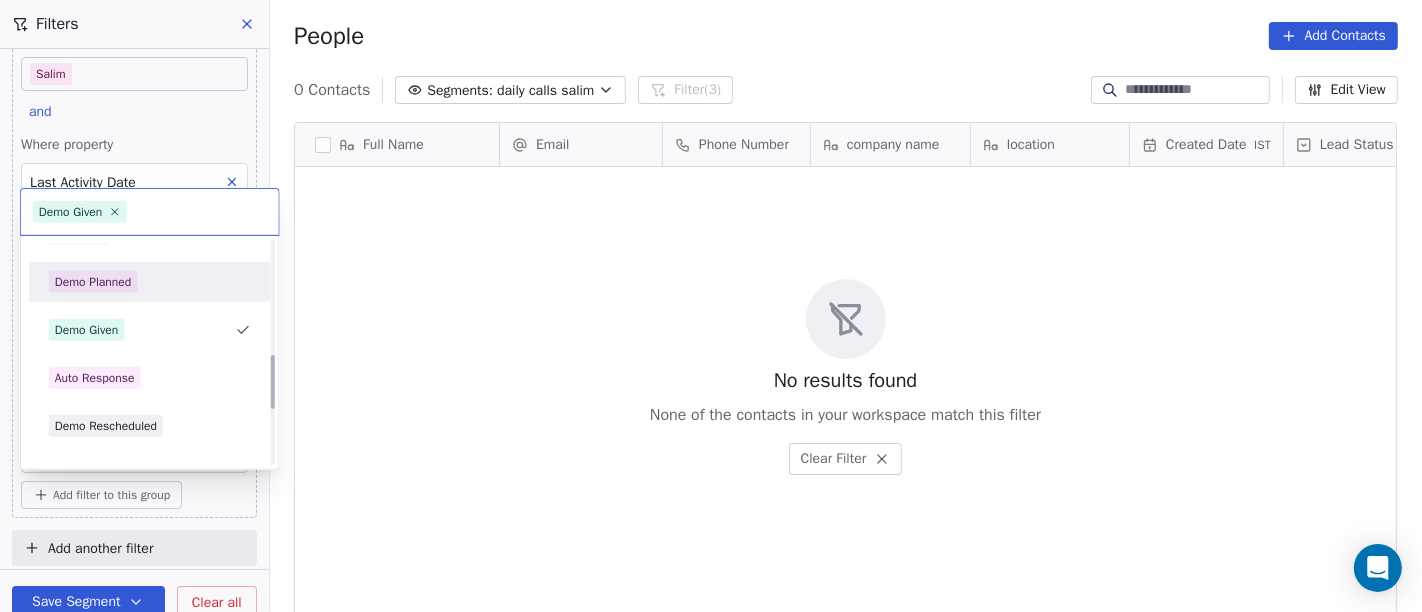 click on "Auto Response" at bounding box center (95, 378) 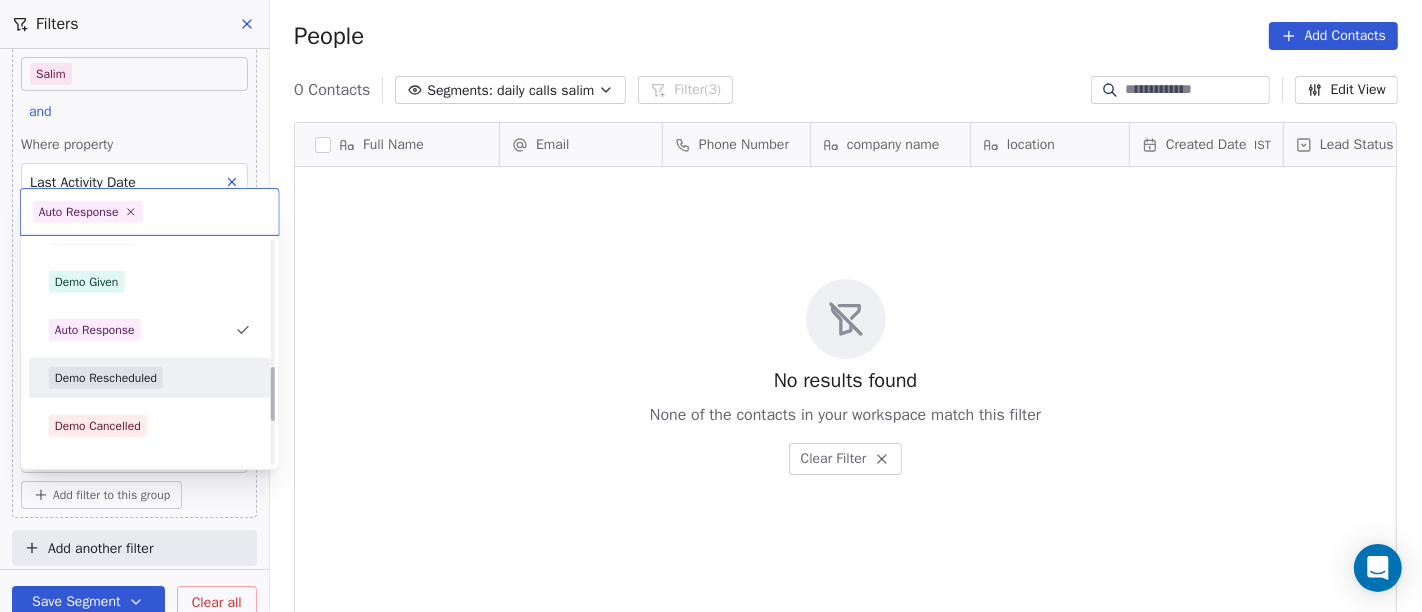 click on "Demo Rescheduled" at bounding box center (150, 378) 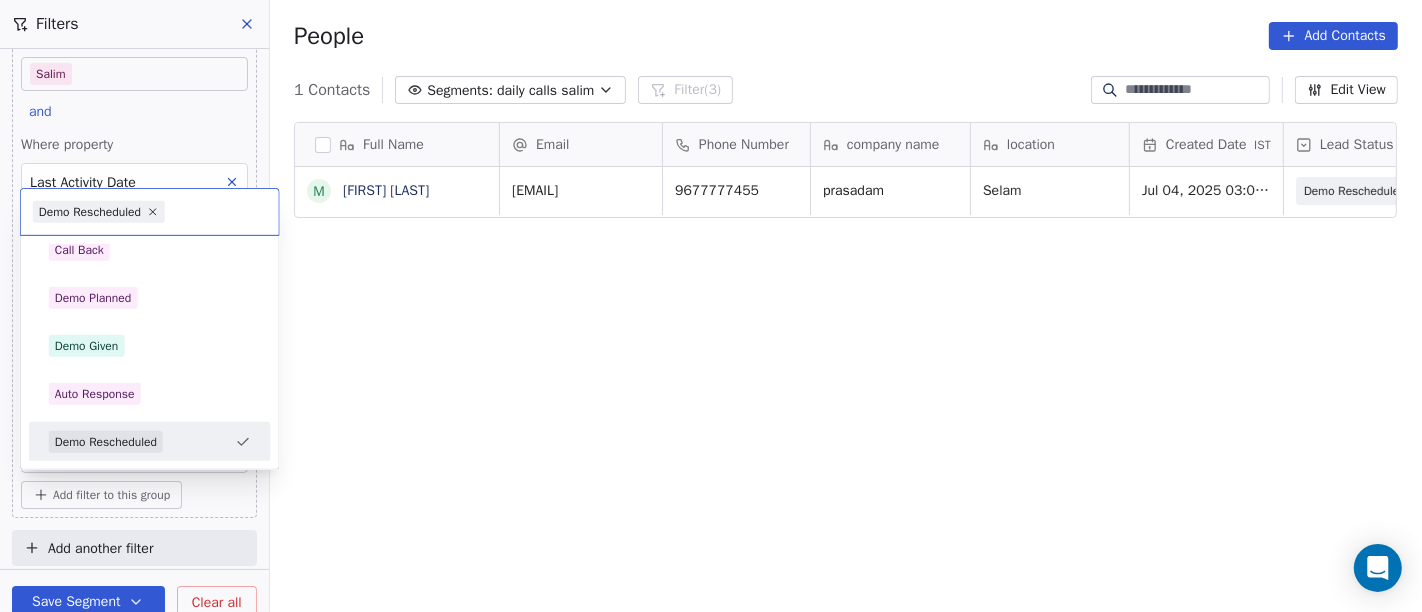 click on "On2Cook India Pvt. Ltd. Contacts People Marketing Workflows Campaigns Sales Pipelines Sequences Beta Tools Apps AI Agents Help & Support Filters Where property   Assignee   Includes Salim and Where property   Last Activity Date   is on Jul 25, 2025 12:31 PM and Where property   Lead Status   Is Demo Rescheduled Add filter to this group Add another filter Save Segment Clear all People  Add Contacts 1 Contacts Segments: daily calls salim  Filter  (3) Edit View Tag Add to Sequence Full Name M Mahesh Modi Email Phone Number company name location Created Date IST Lead Status Tags Assignee Sales Rep treeasia@gmail.com 9677777455 prasadam Selam Jul 04, 2025 03:09 AM Demo Rescheduled Demo Planned Salim Saurabh
To pick up a draggable item, press the space bar.
While dragging, use the arrow keys to move the item.
Press space again to drop the item in its new position, or press escape to cancel.
Demo Rescheduled Hot Active Drop Cold No Response Onsite Demo RSP (Distributor) Converted Confirm" at bounding box center (711, 306) 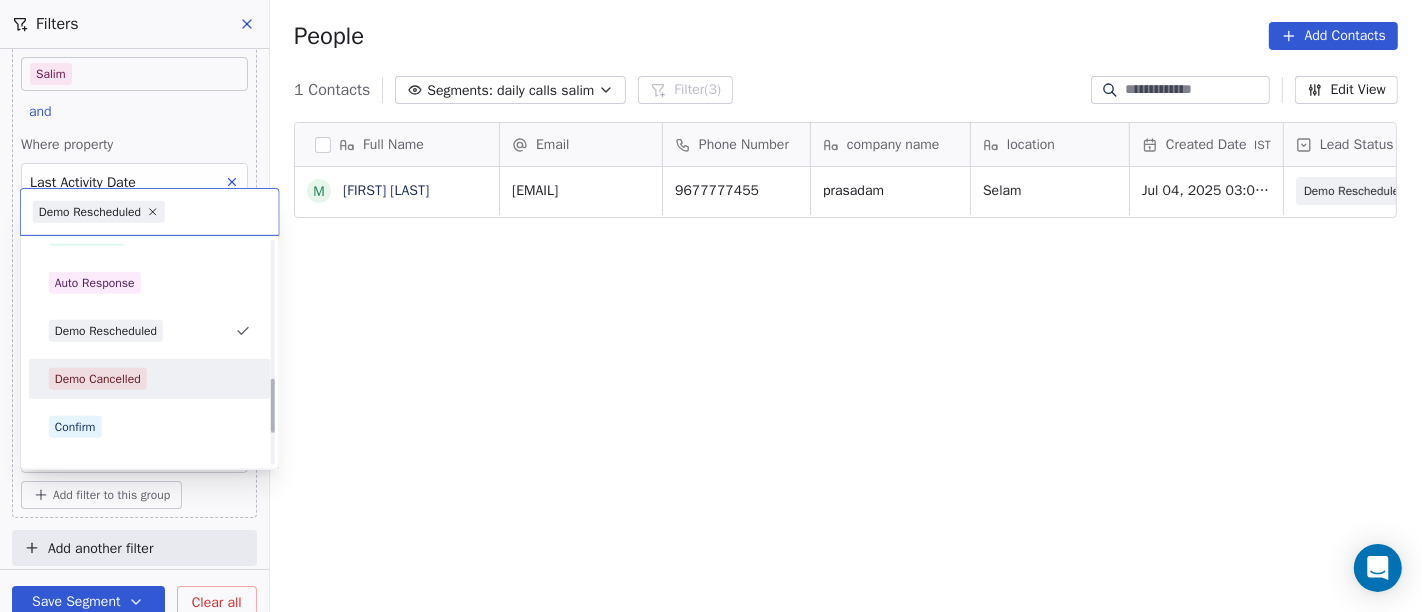 click on "Demo Cancelled" at bounding box center (150, 379) 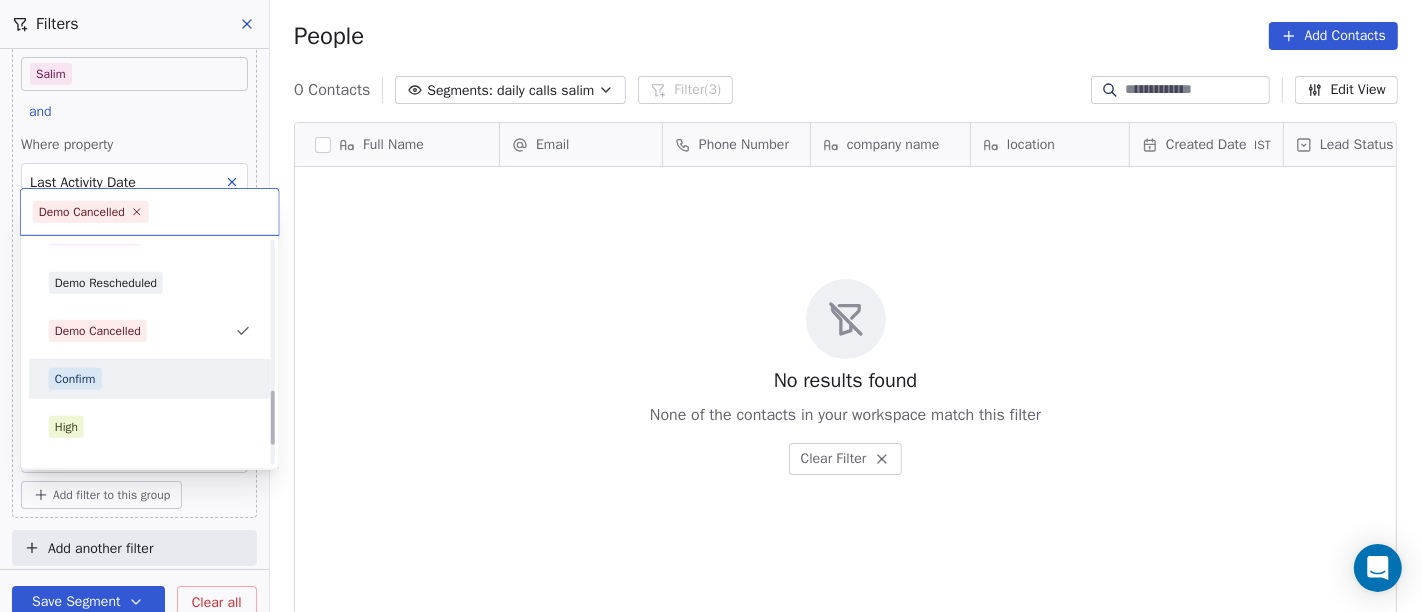 click on "Confirm" at bounding box center (150, 379) 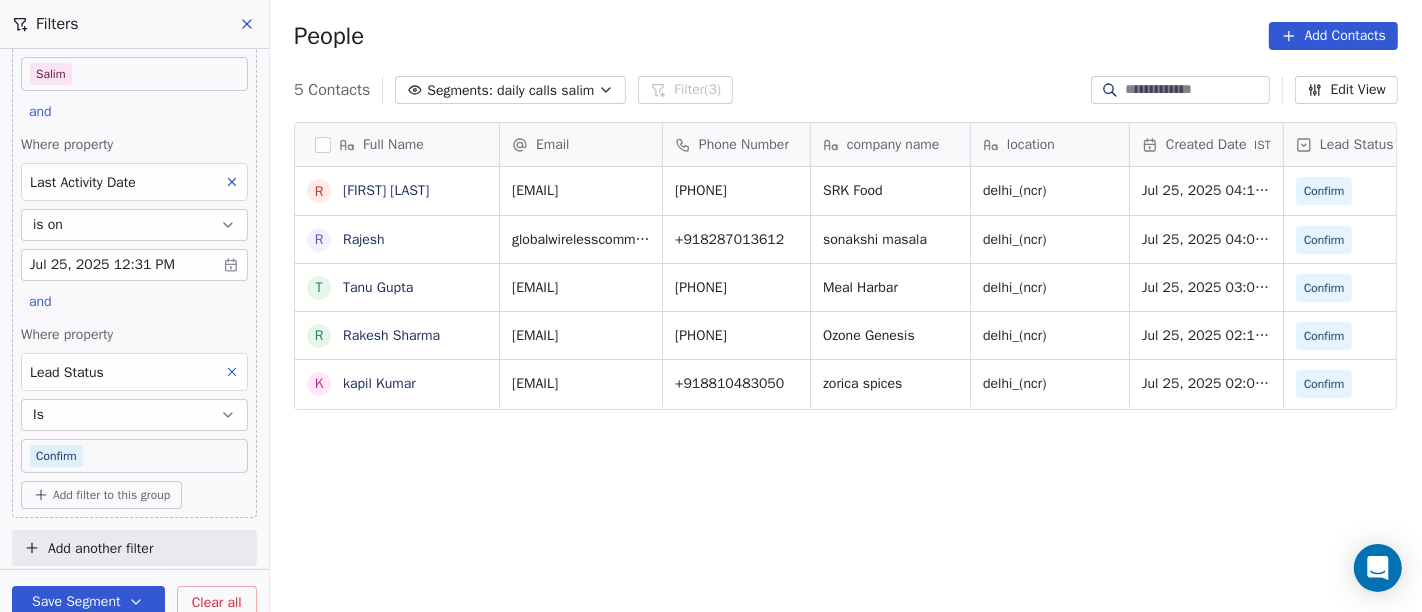 click on "On2Cook India Pvt. Ltd. Contacts People Marketing Workflows Campaigns Sales Pipelines Sequences Beta Tools Apps AI Agents Help & Support Filters Where property   Assignee   Includes Salim and Where property   Last Activity Date   is on Jul 25, 2025 12:31 PM and Where property   Lead Status   Is Confirm Add filter to this group Add another filter Save Segment Clear all People  Add Contacts 5 Contacts Segments: daily calls salim  Filter  (3) Edit View Tag Add to Sequence Full Name R Rohit Kakkar R Rajesh T Tanu Gupta R Rakesh Sharma k kapil Kumar Email Phone Number company name location Created Date IST Lead Status Tags Assignee Sales Rep shreeglobalgroup@gmail.com +918882169769 SRK Food delhi_(ncr) Jul 25, 2025 04:13 PM Confirm Salim globalwirelesscomm@mail.com +918287013612 sonakshi masala delhi_(ncr) Jul 25, 2025 04:06 PM Confirm Salim tanualg@gmail.com +919717437934 Meal Harbar delhi_(ncr) Jul 25, 2025 03:09 PM Confirm Salim aar.kay.sharma@gmail.com +919891598844 Ozone Genesis delhi_(ncr) Confirm Salim" at bounding box center [711, 306] 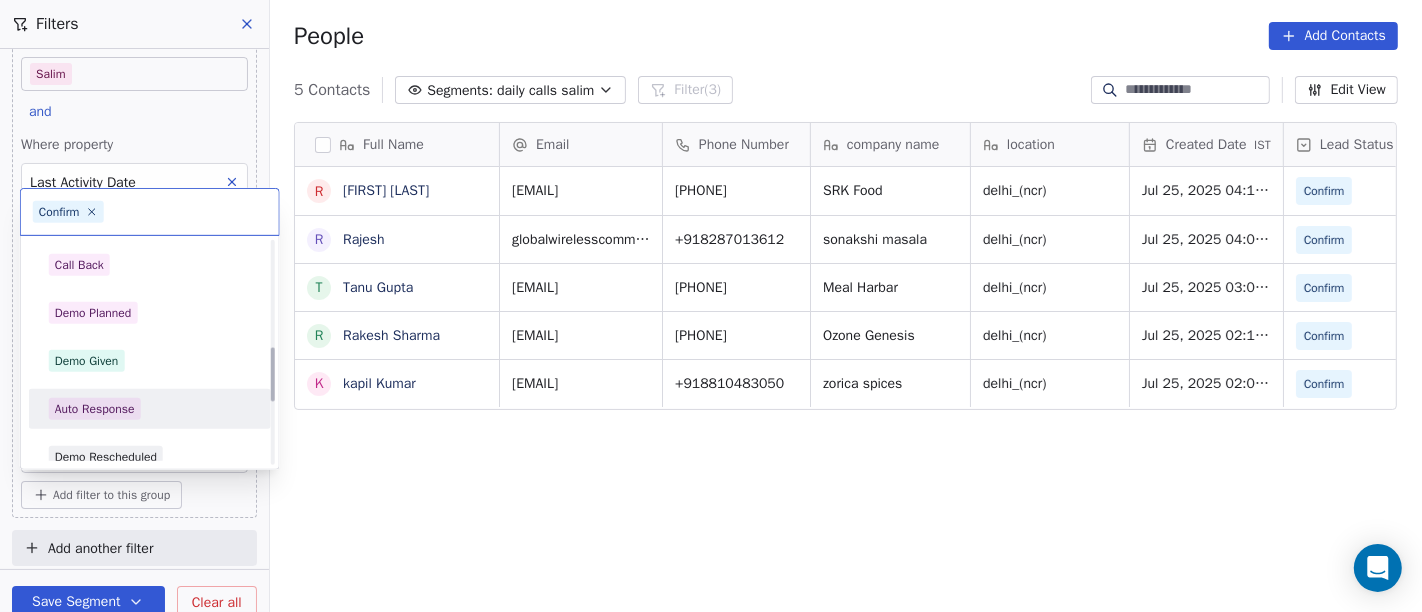 click on "Demo Planned" at bounding box center [93, 313] 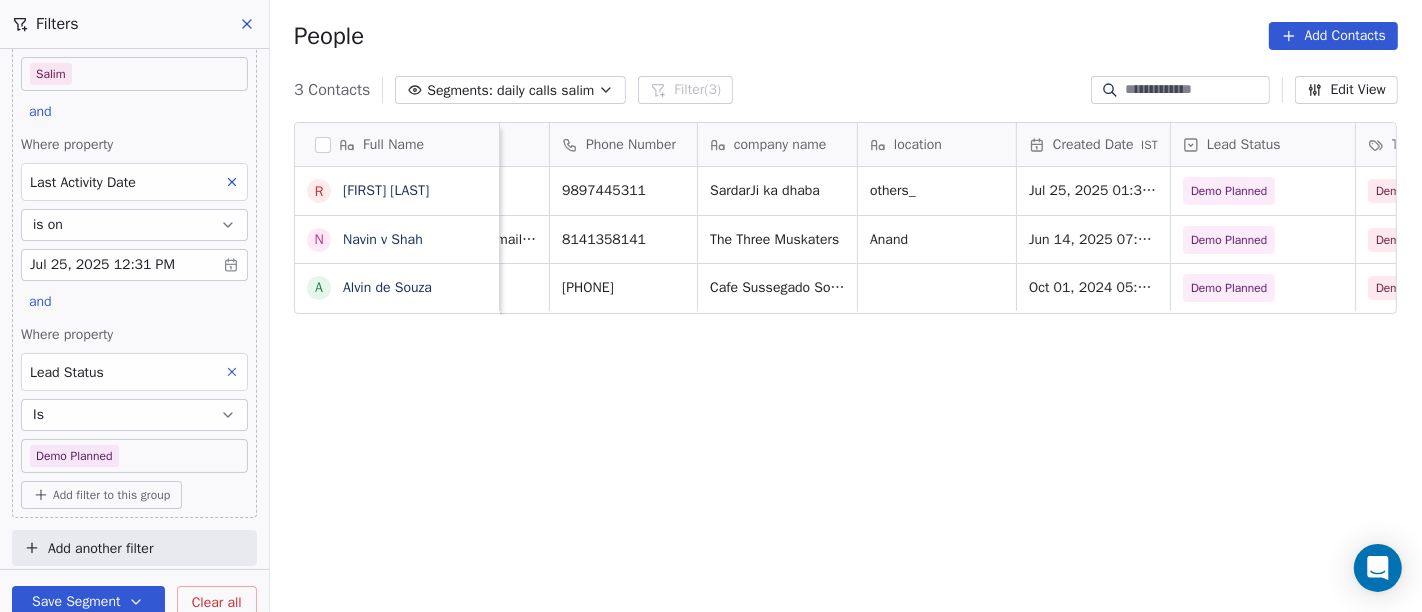 scroll, scrollTop: 0, scrollLeft: 132, axis: horizontal 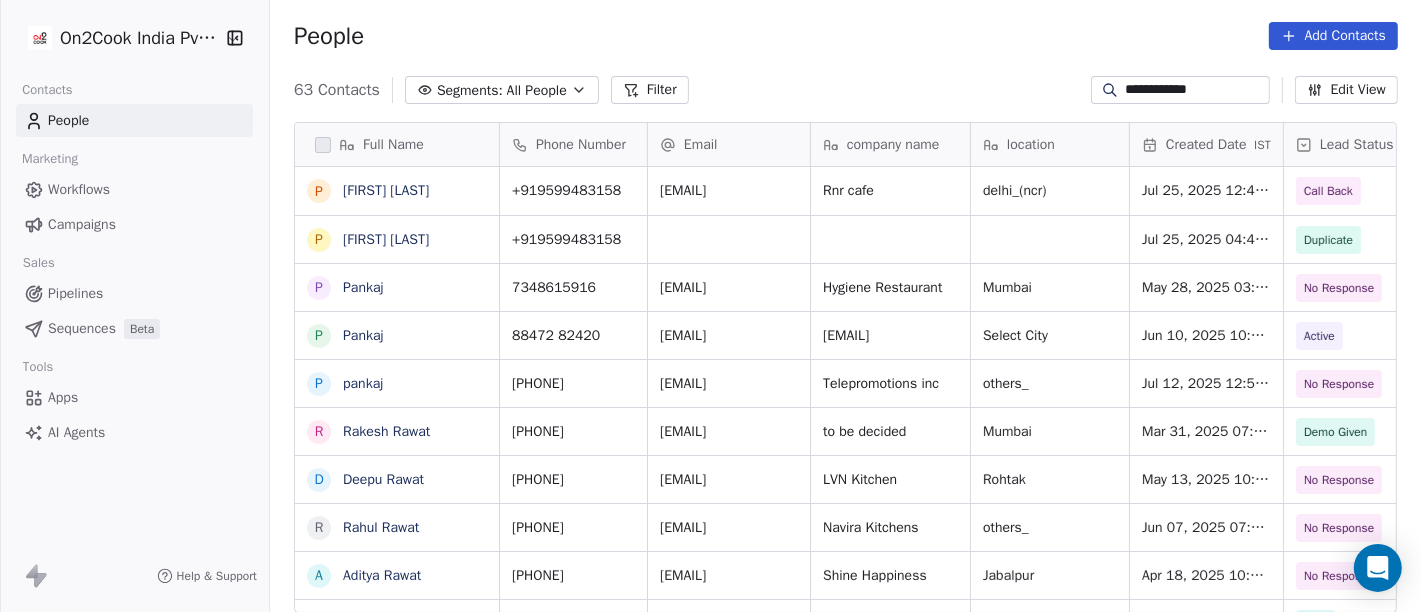 click on "**********" at bounding box center [1196, 90] 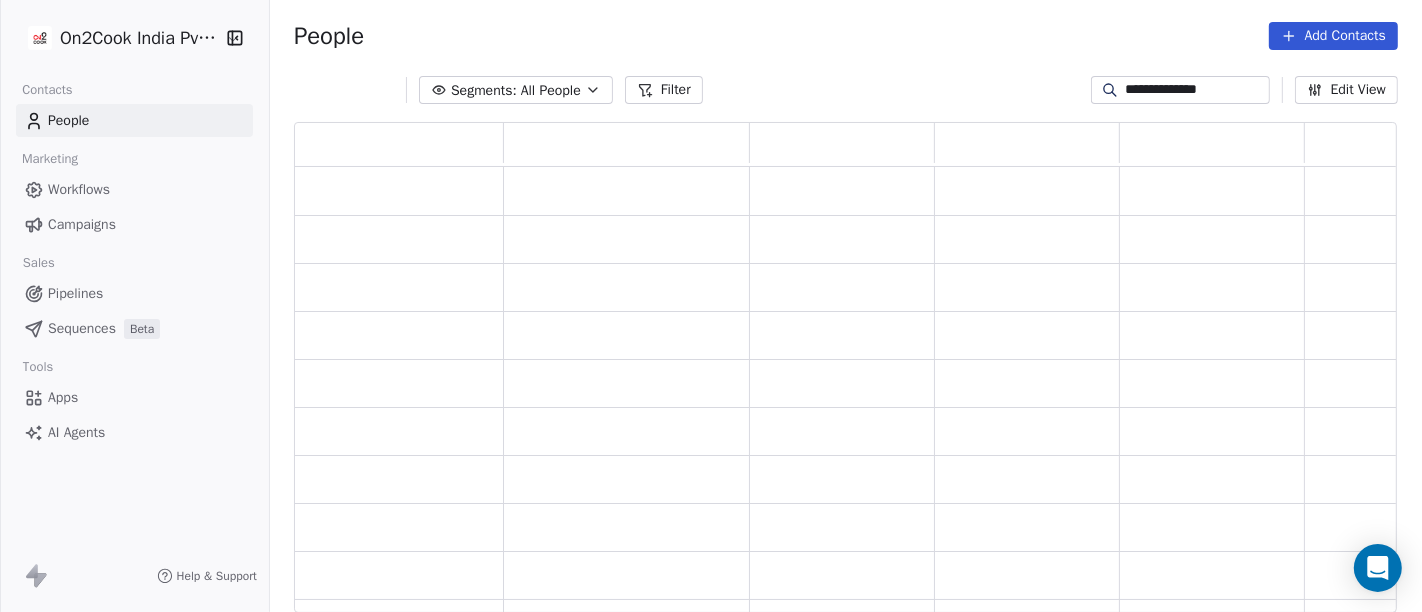 scroll, scrollTop: 17, scrollLeft: 17, axis: both 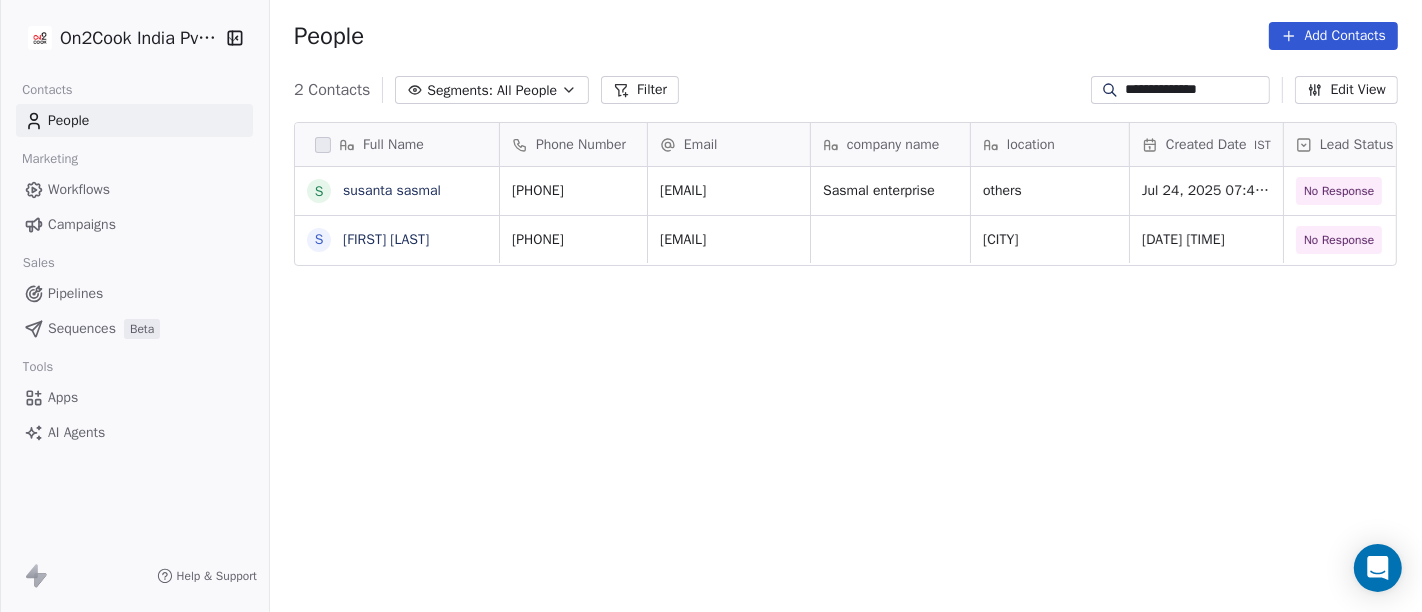 type on "**********" 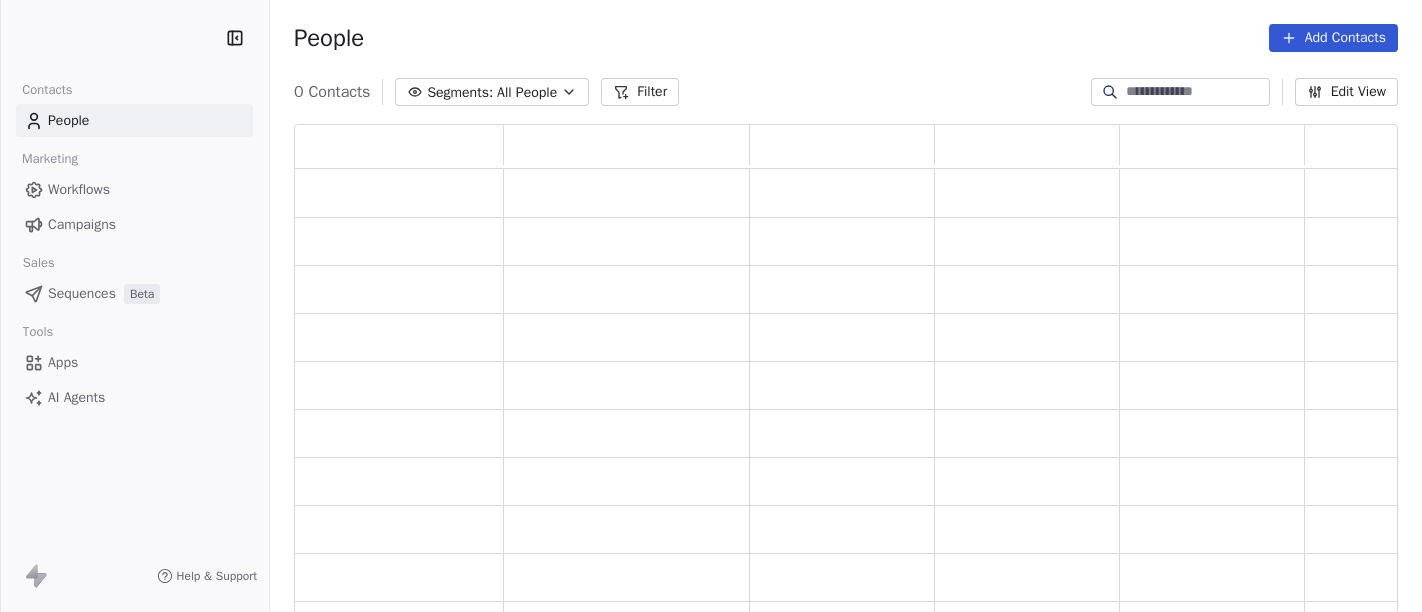 scroll, scrollTop: 0, scrollLeft: 0, axis: both 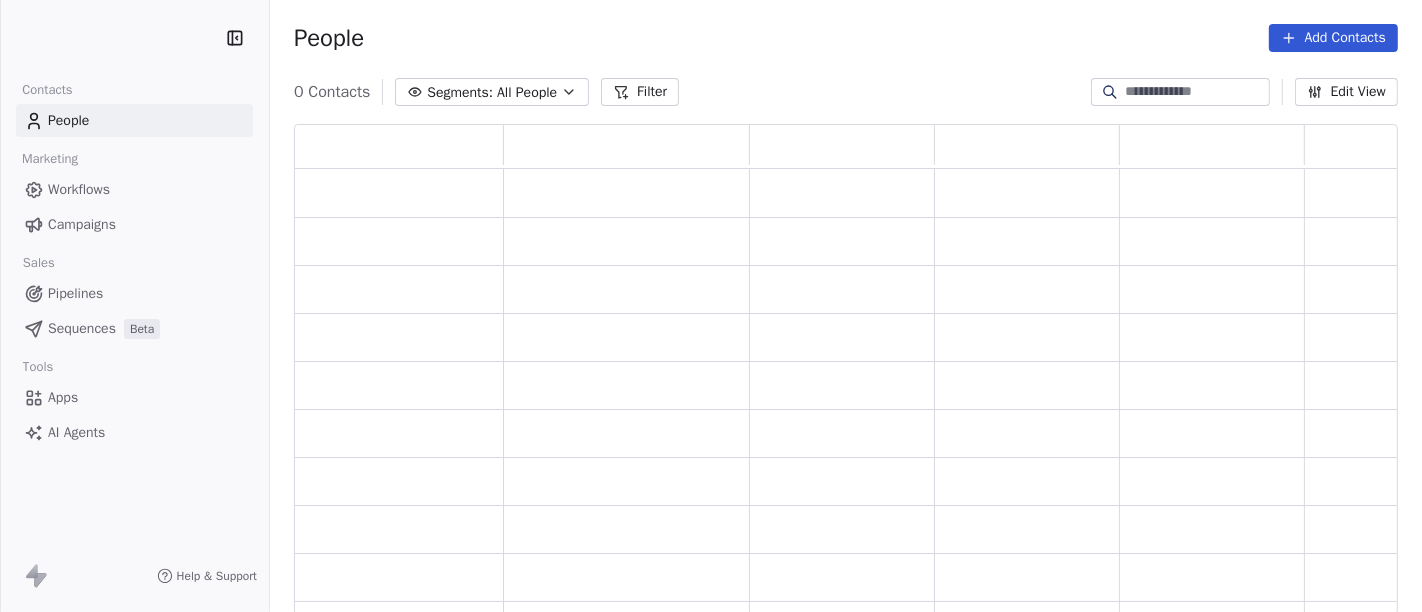 click 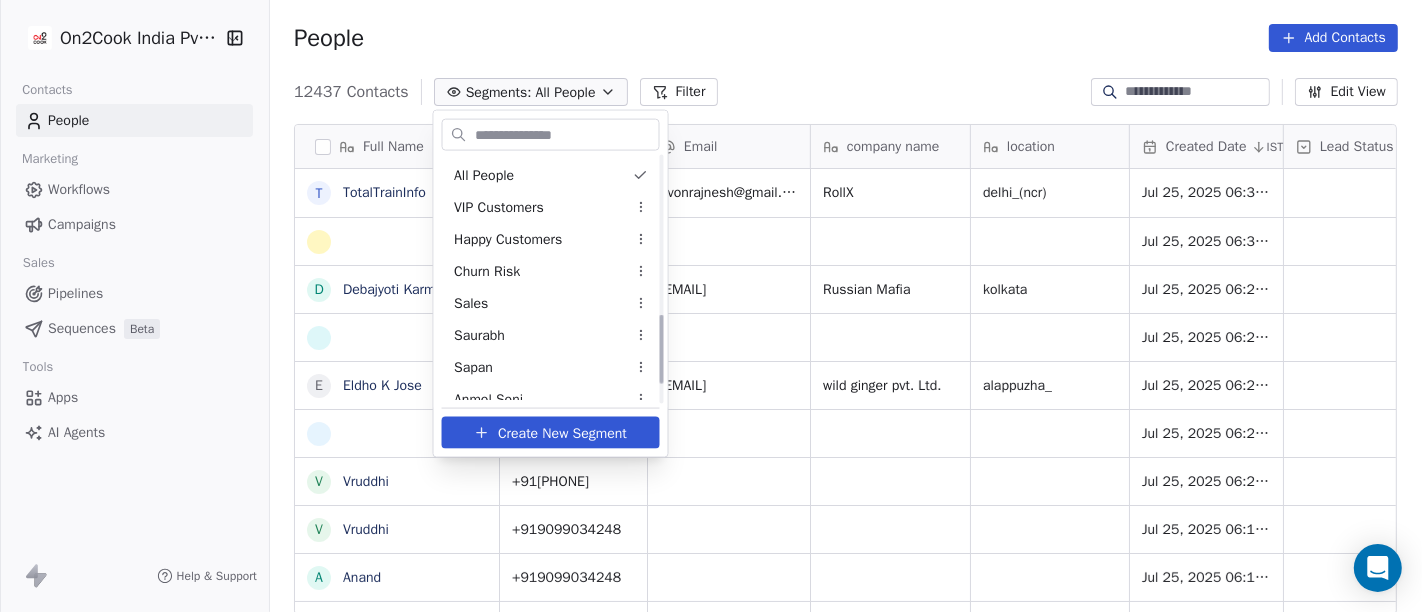 scroll, scrollTop: 555, scrollLeft: 0, axis: vertical 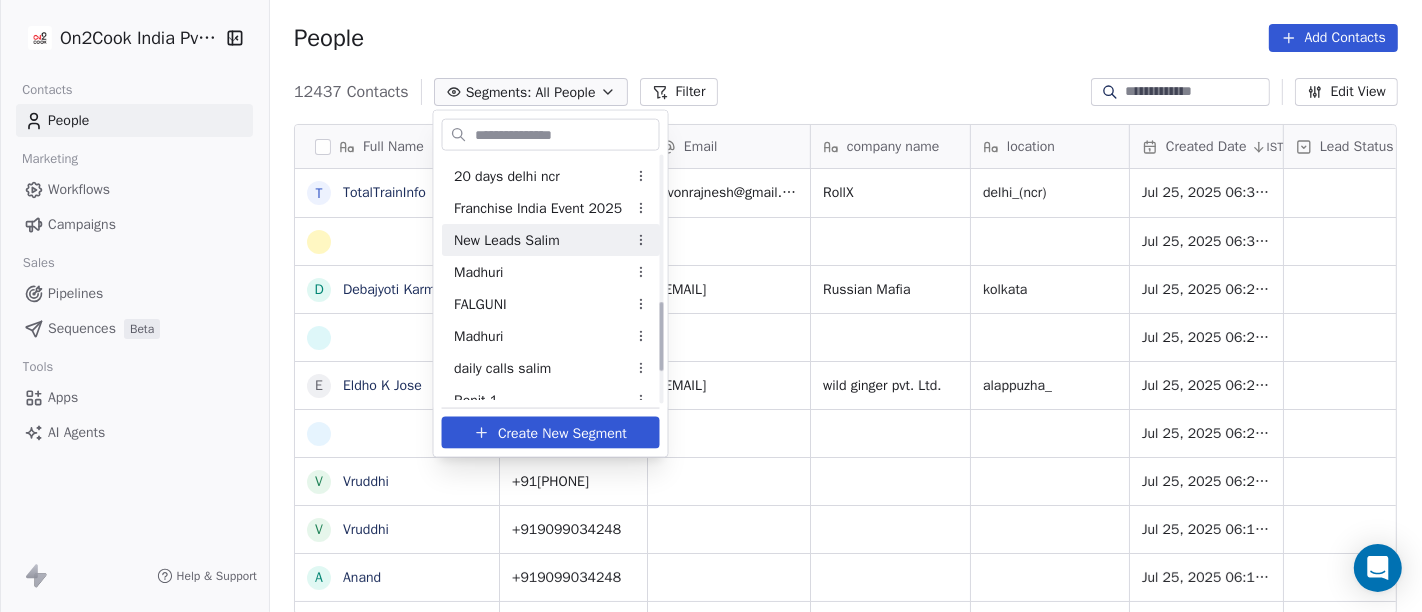 click on "New Leads Salim" at bounding box center [507, 239] 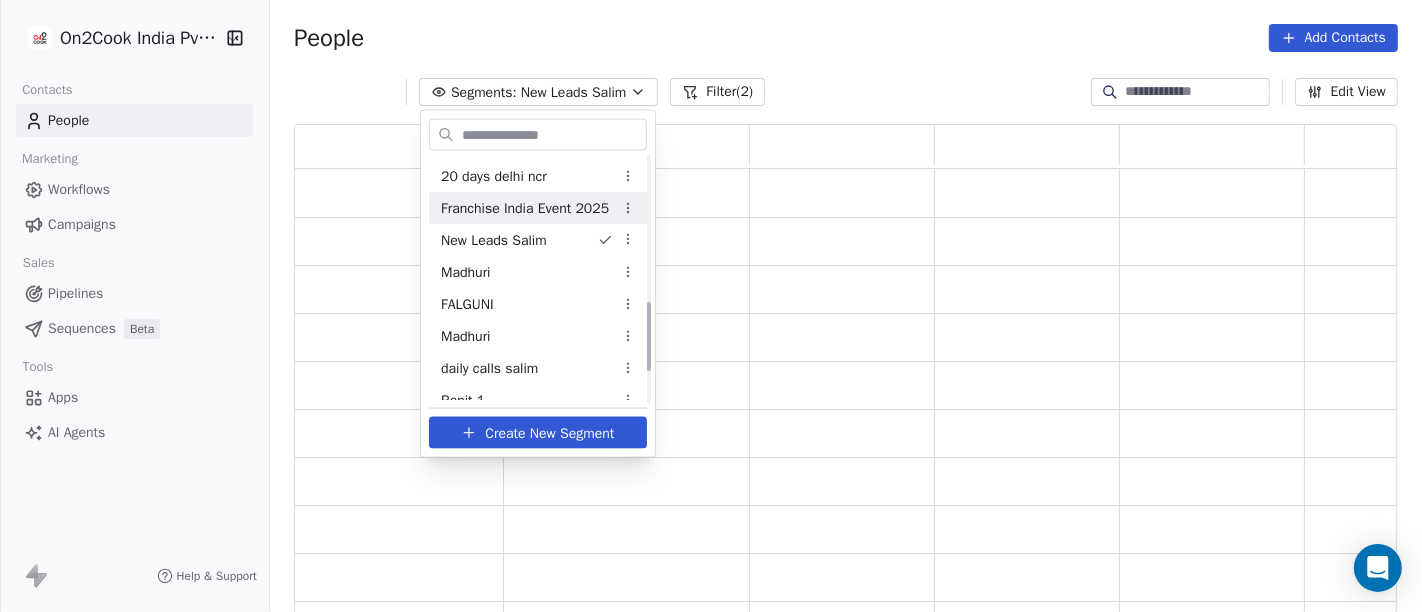 scroll, scrollTop: 17, scrollLeft: 17, axis: both 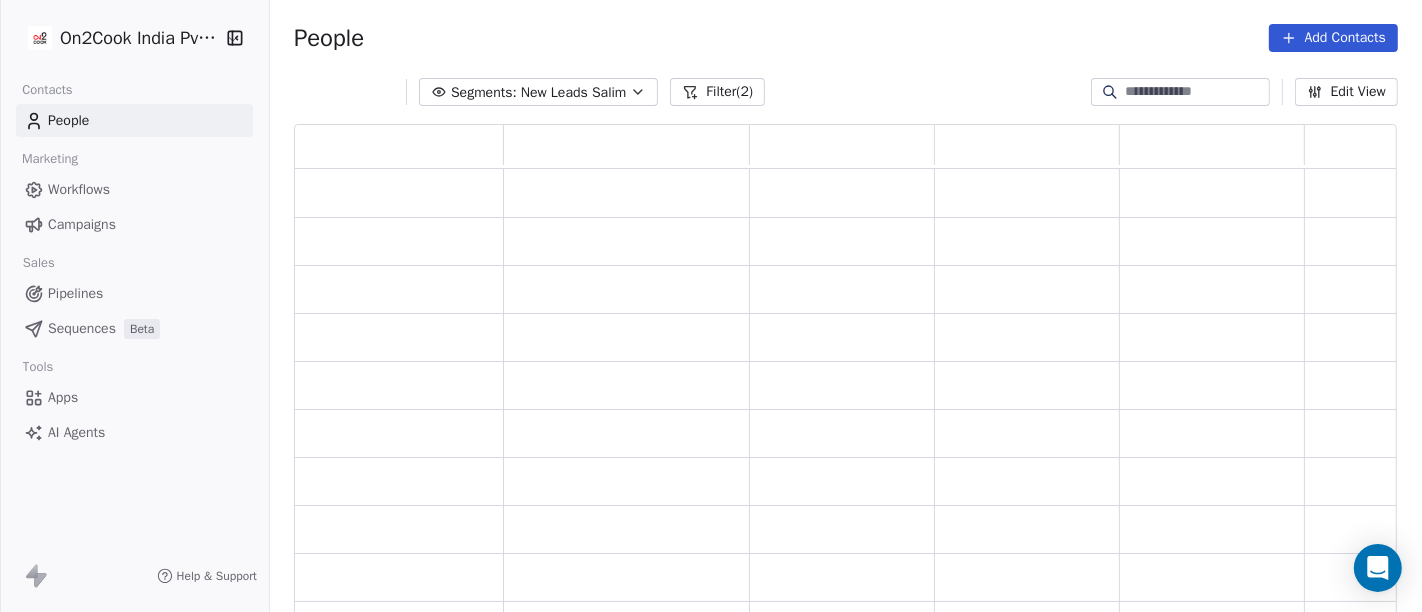 click on "People  Add Contacts" at bounding box center (846, 38) 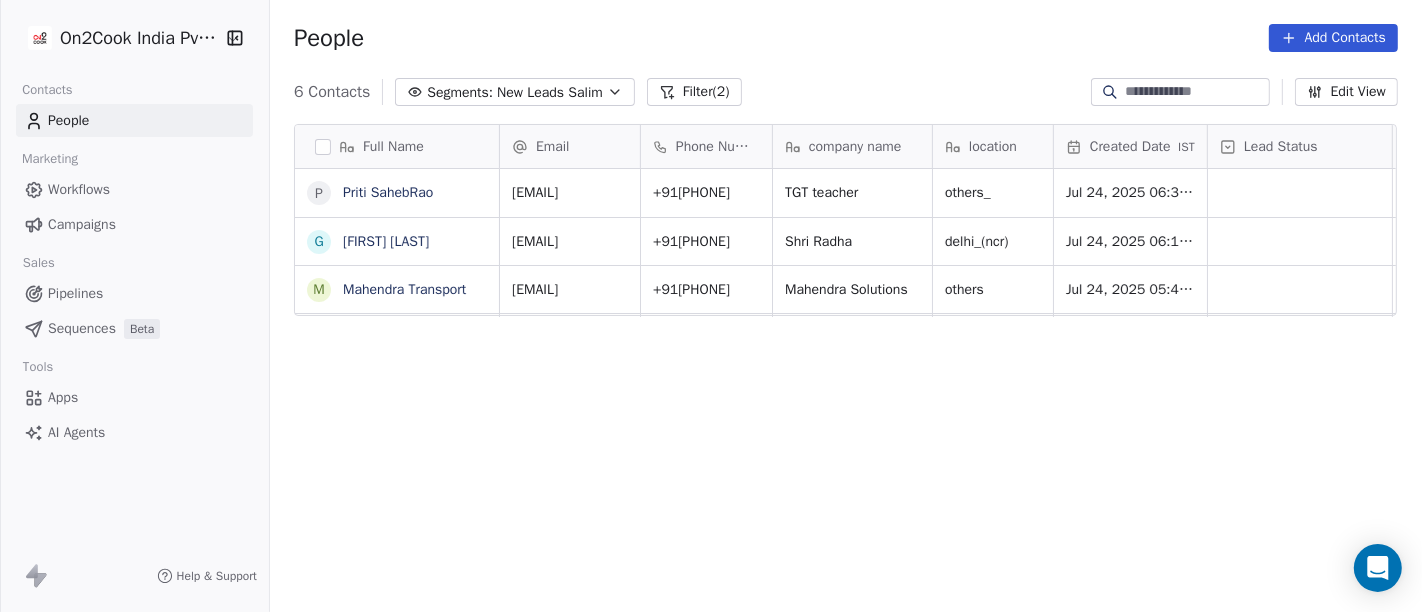 scroll, scrollTop: 17, scrollLeft: 17, axis: both 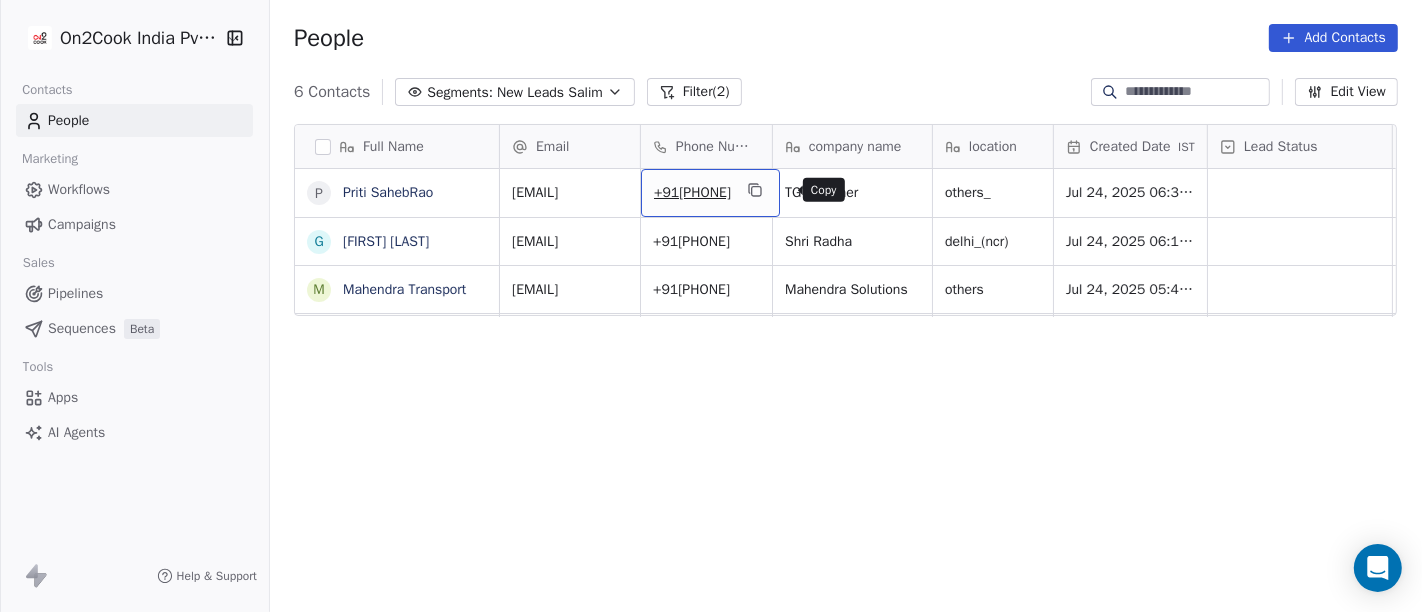 click 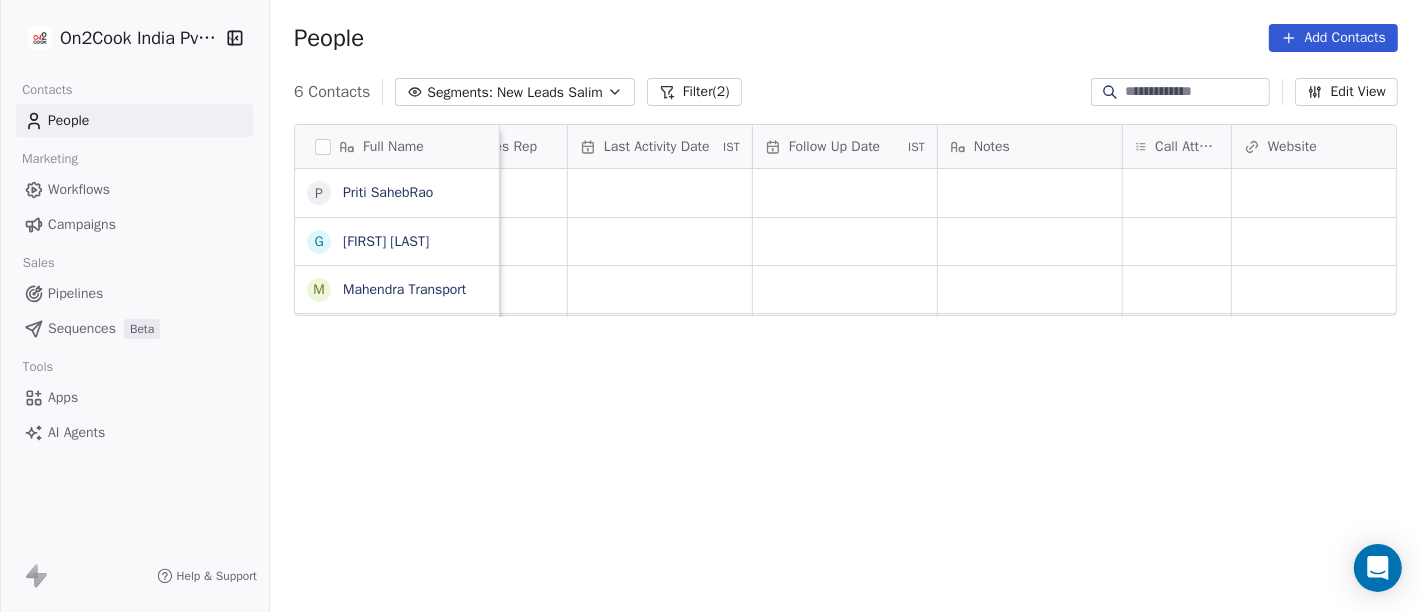 scroll, scrollTop: 0, scrollLeft: 1266, axis: horizontal 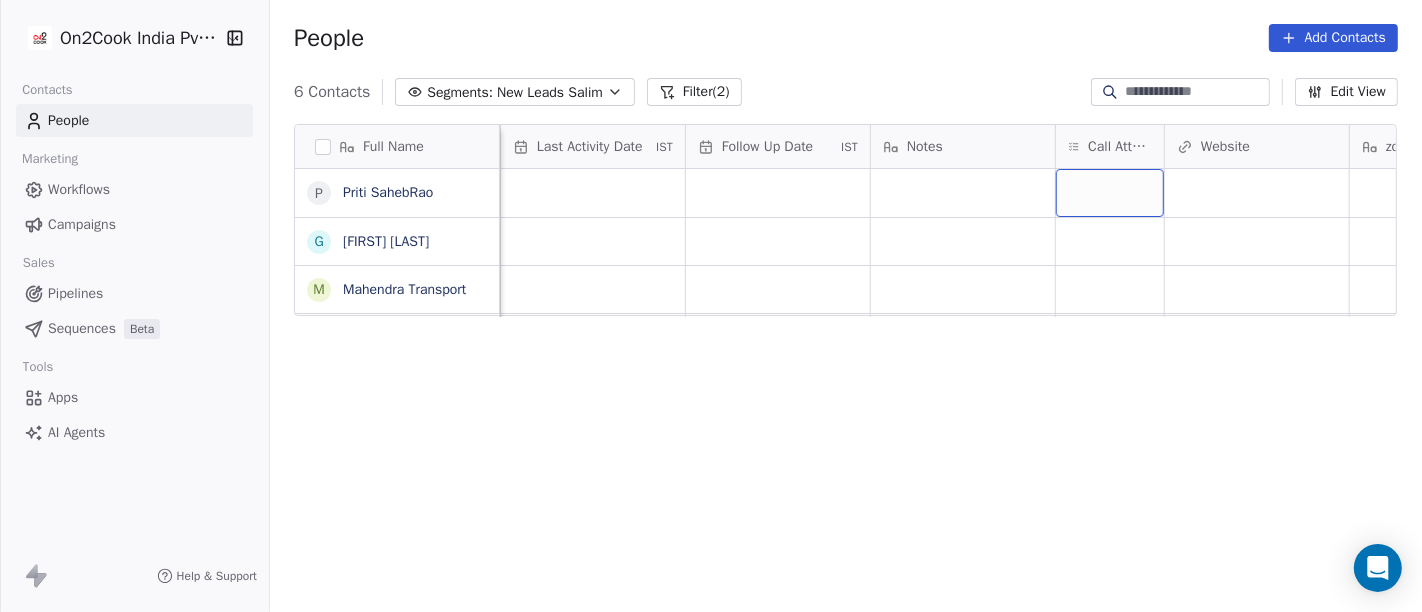 click at bounding box center (1110, 193) 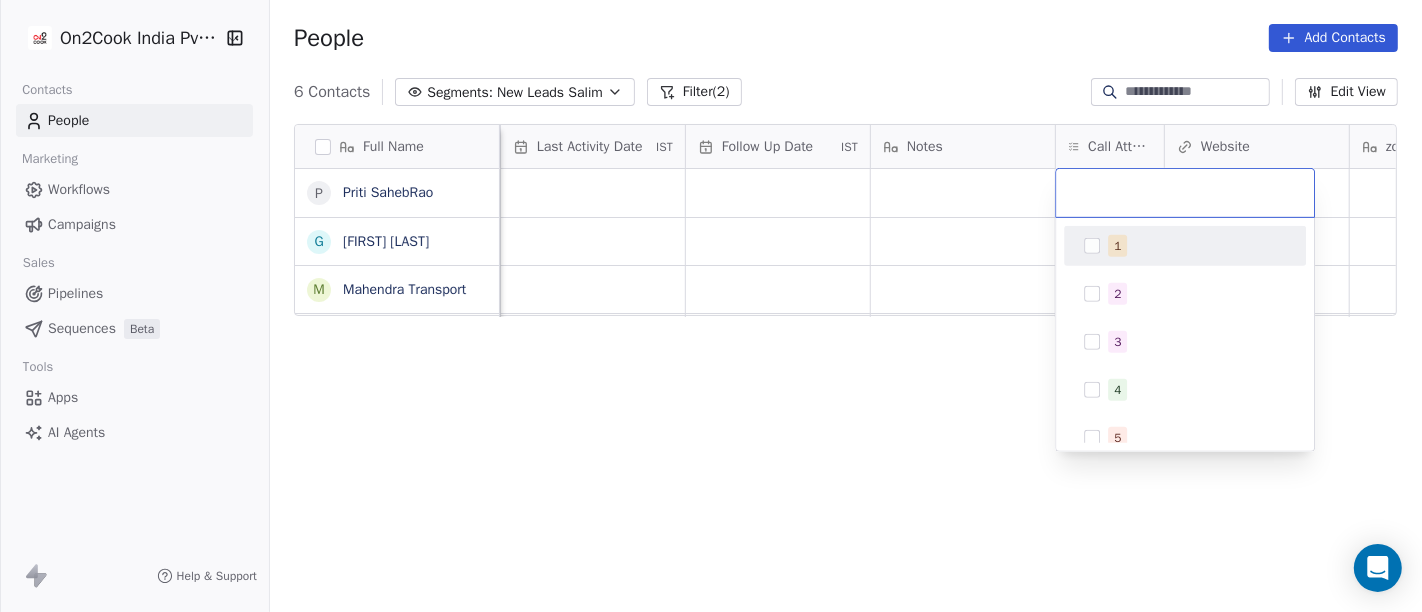 click on "1" at bounding box center [1185, 246] 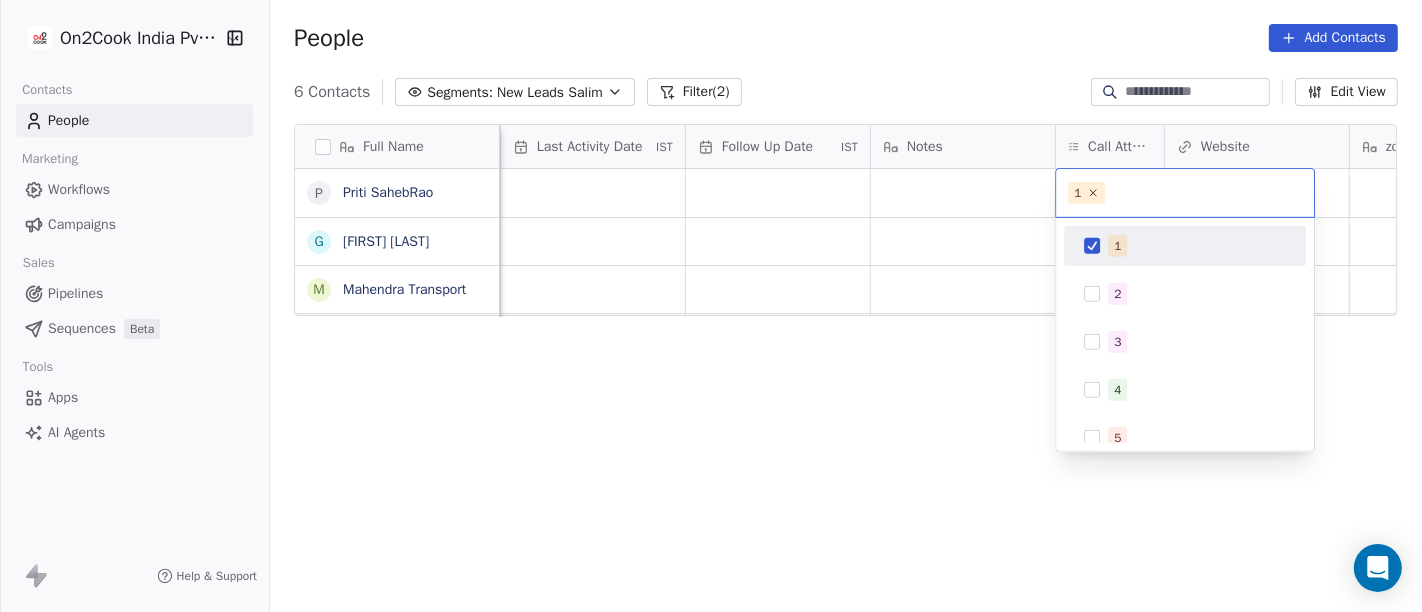 click on "On2Cook India Pvt. Ltd. Contacts People Marketing Workflows Campaigns Sales Pipelines Sequences Beta Tools Apps AI Agents Help & Support People  Add Contacts 6 Contacts Segments: New Leads Salim Filter  (2) Edit View Tag Add to Sequence Full Name P Priti SahebRao G Geeta bhatia M Mahendra Transport Lead Status Tags Assignee Sales Rep Last Activity Date IST Follow Up Date IST Notes Call Attempts Website zomato link outlet type Location Job Title   Salim cloud_kitchen   Salim cloud_kitchen   Salim resort/hotels
To pick up a draggable item, press the space bar.
While dragging, use the arrow keys to move the item.
Press space again to drop the item in its new position, or press escape to cancel.
1 1 2 3 4 5 6 7 8 9 10" at bounding box center [711, 306] 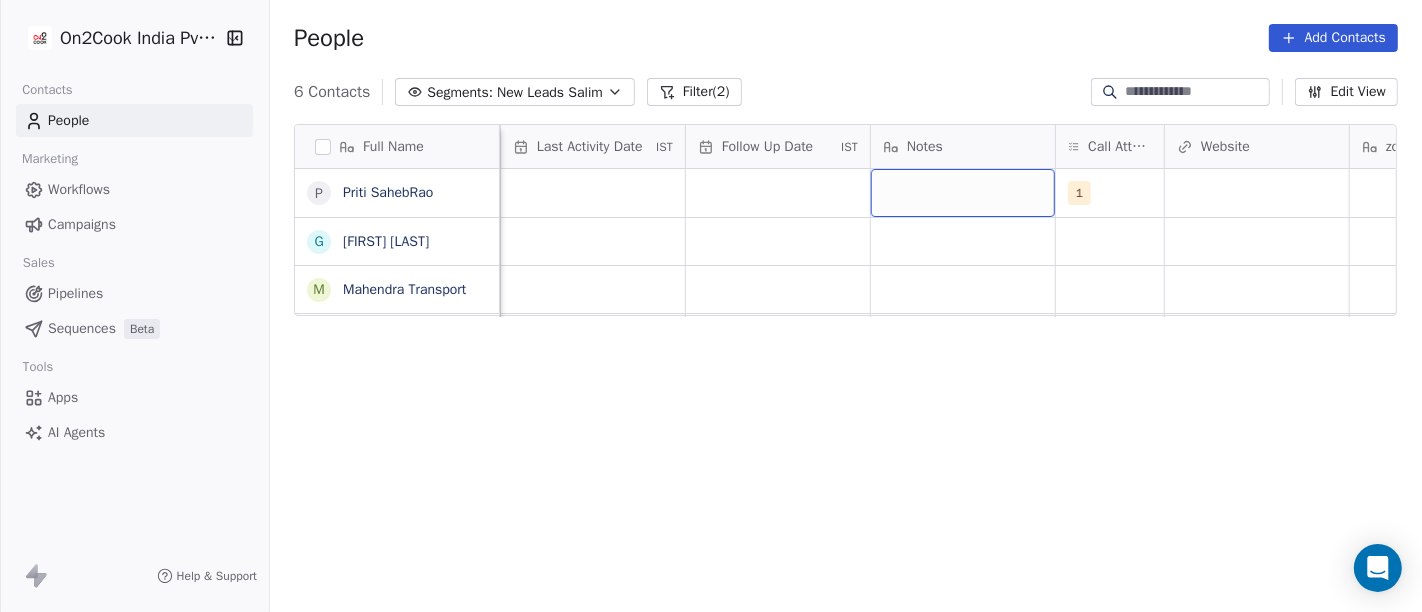 click at bounding box center (963, 193) 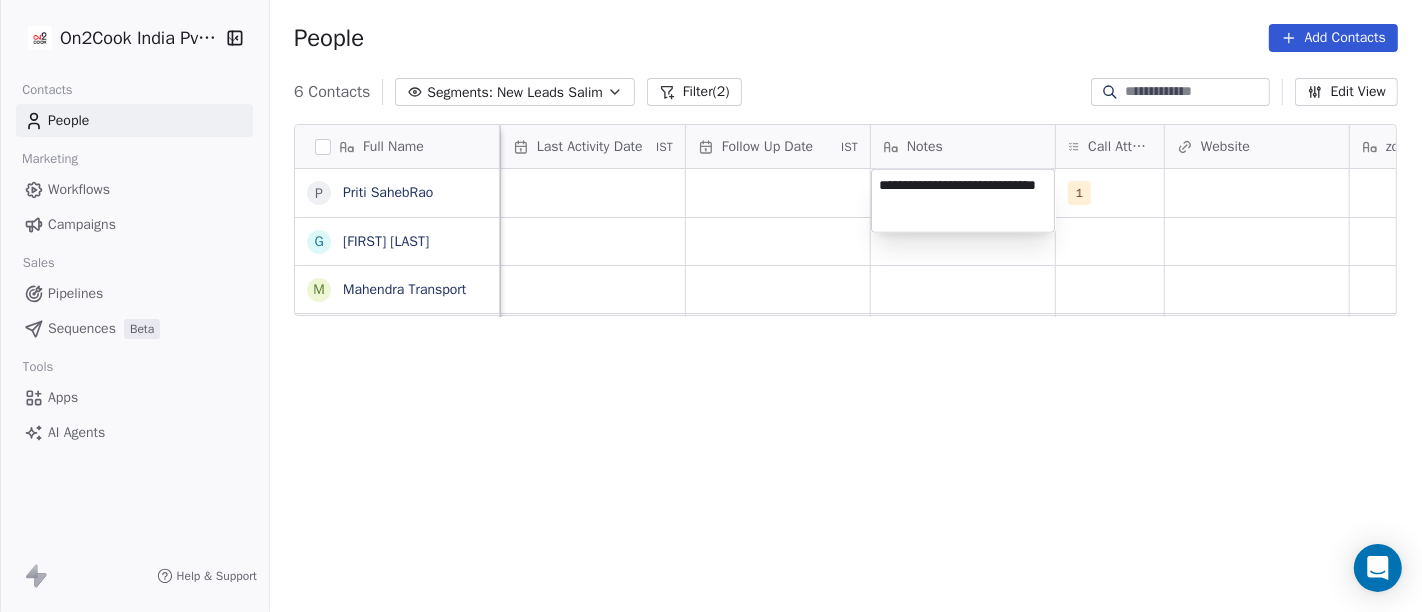 type on "**********" 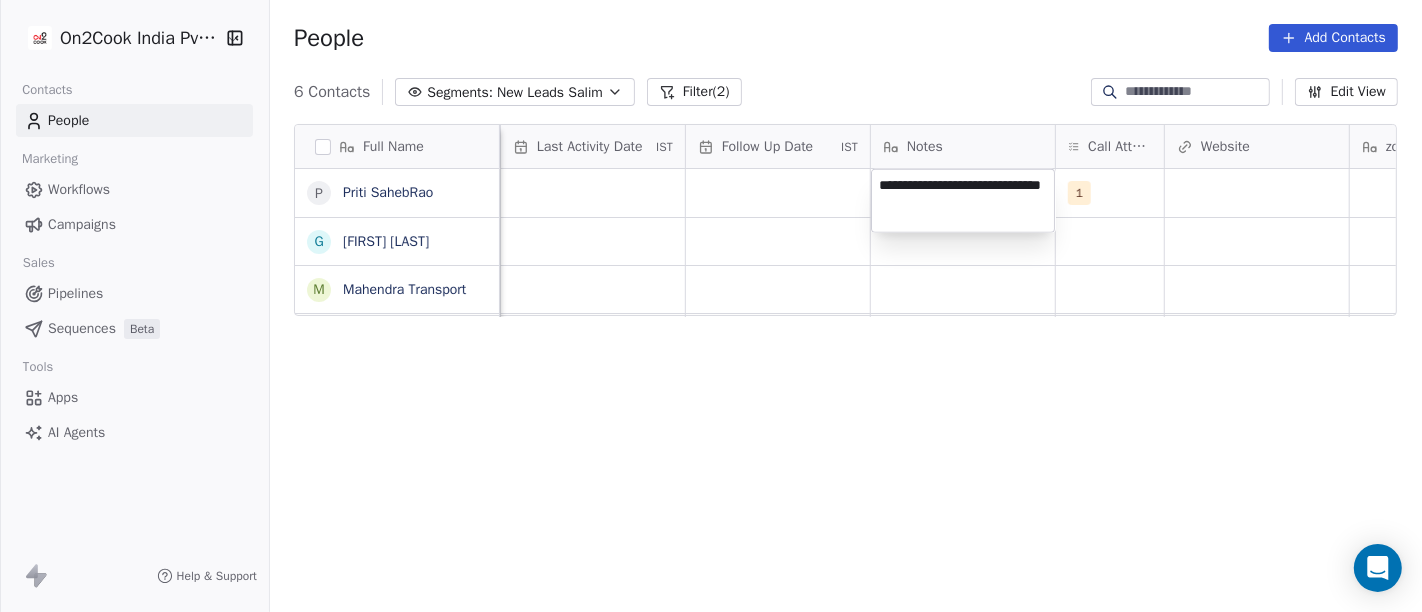 click on "**********" at bounding box center [711, 306] 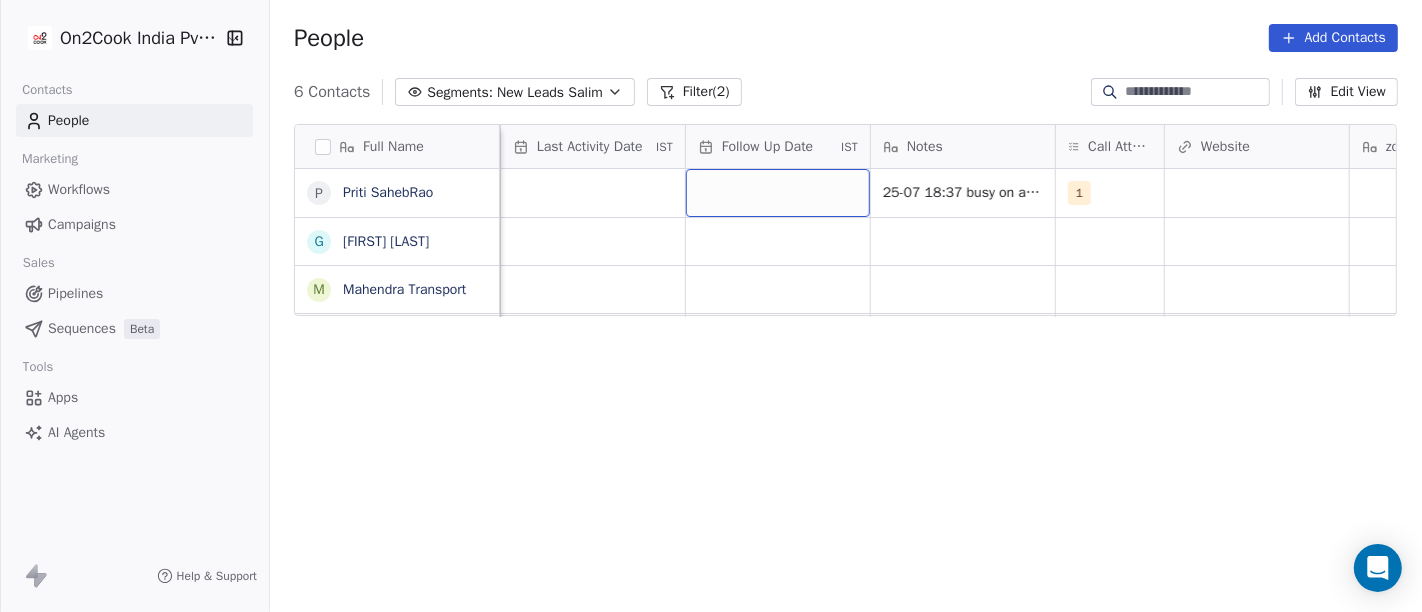 click at bounding box center [778, 193] 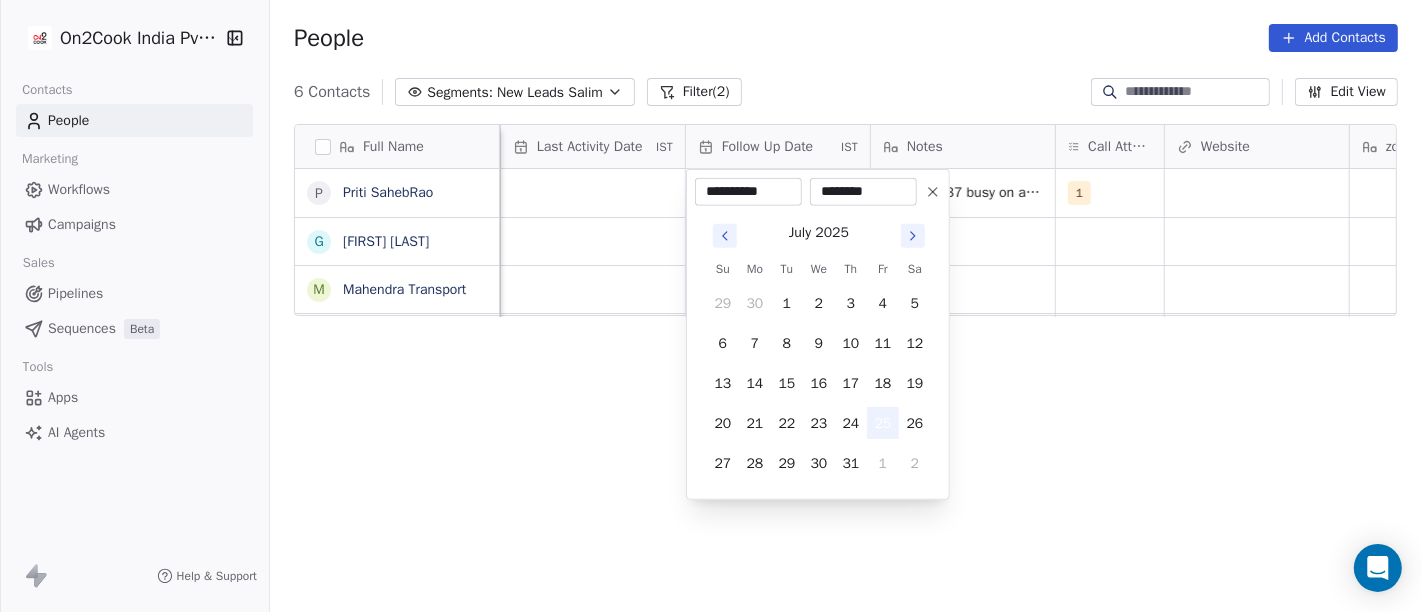 click on "25" at bounding box center [883, 423] 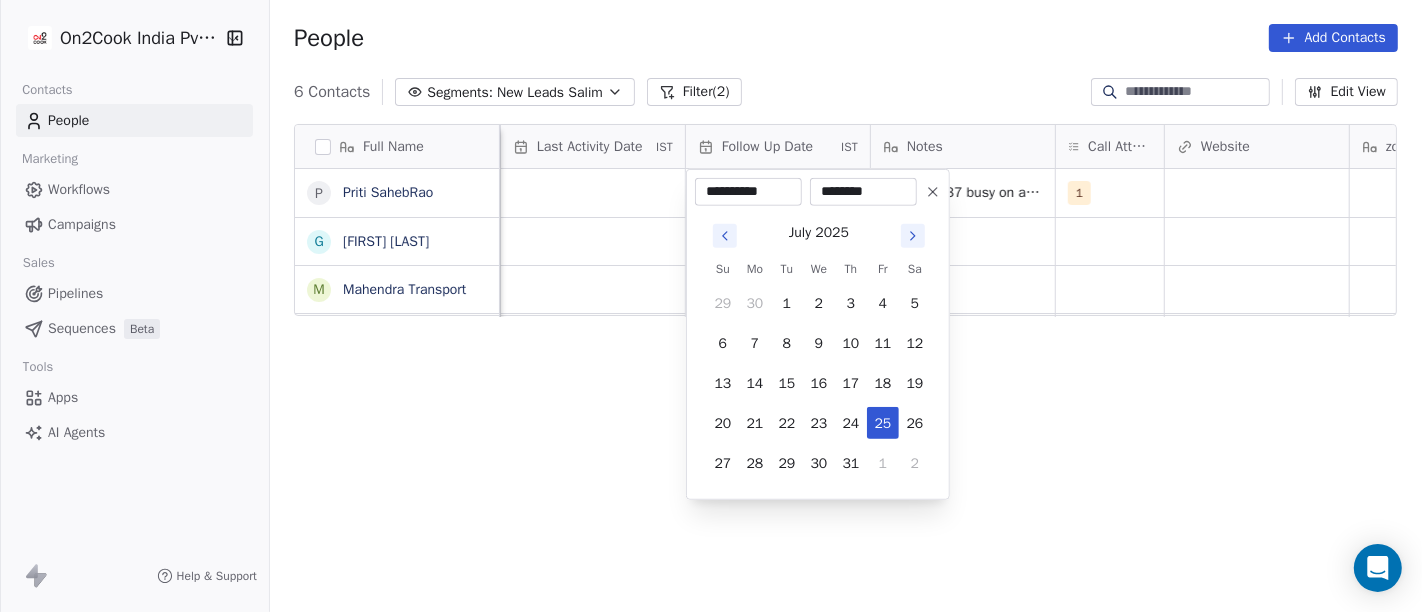 click on "**********" at bounding box center [711, 306] 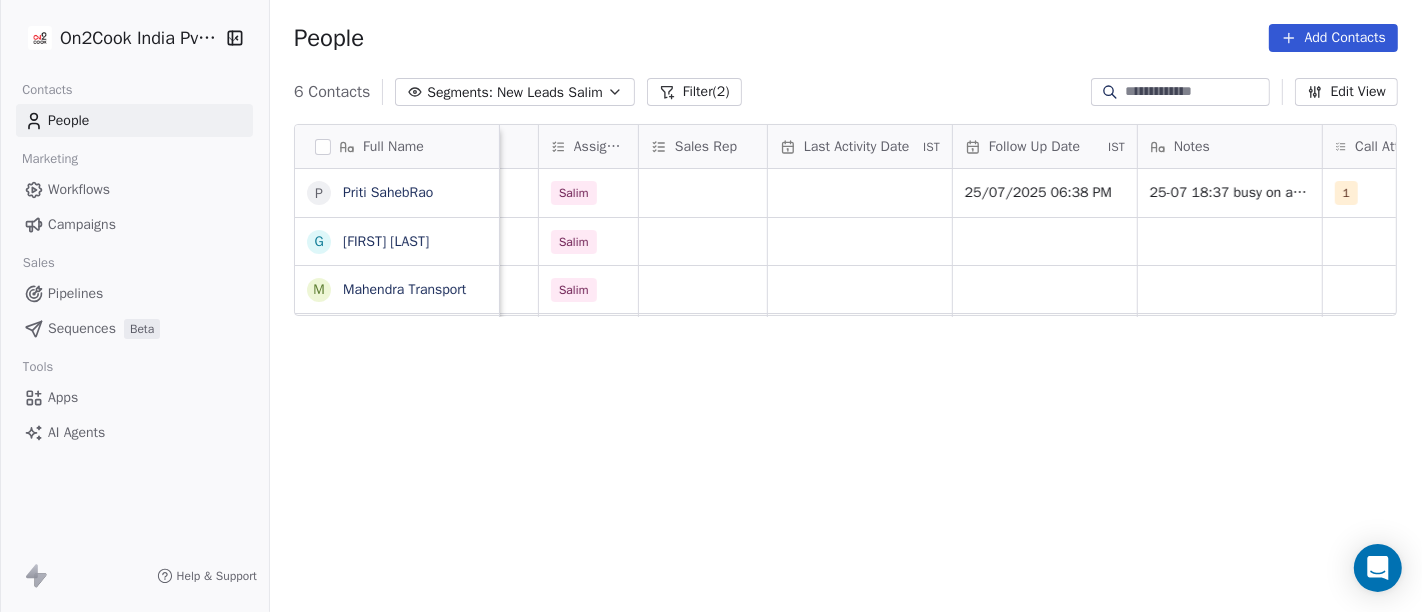 scroll, scrollTop: 0, scrollLeft: 997, axis: horizontal 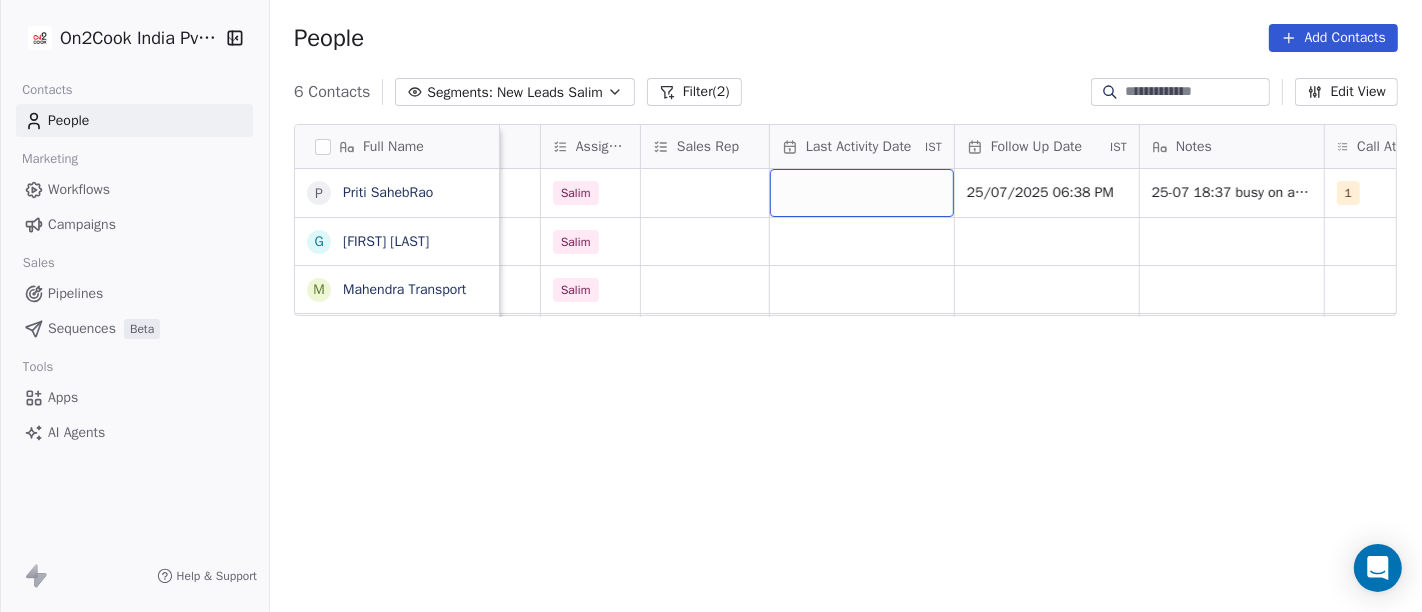 click at bounding box center [862, 193] 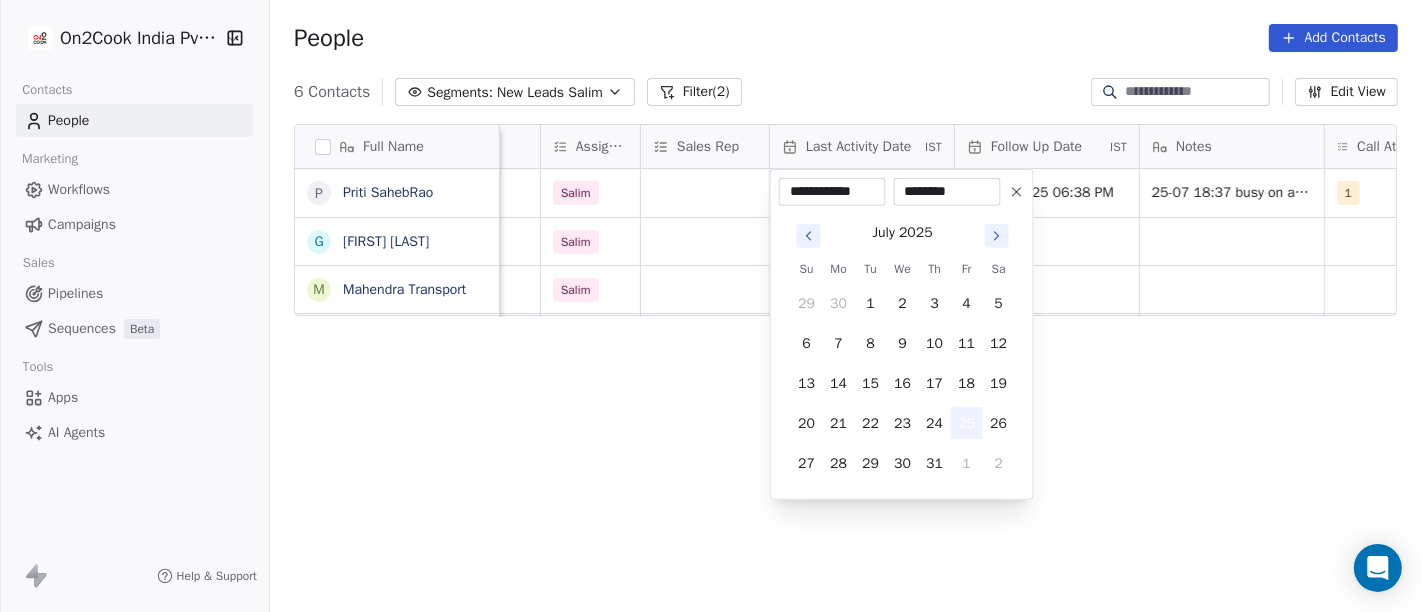 click on "25" at bounding box center [967, 423] 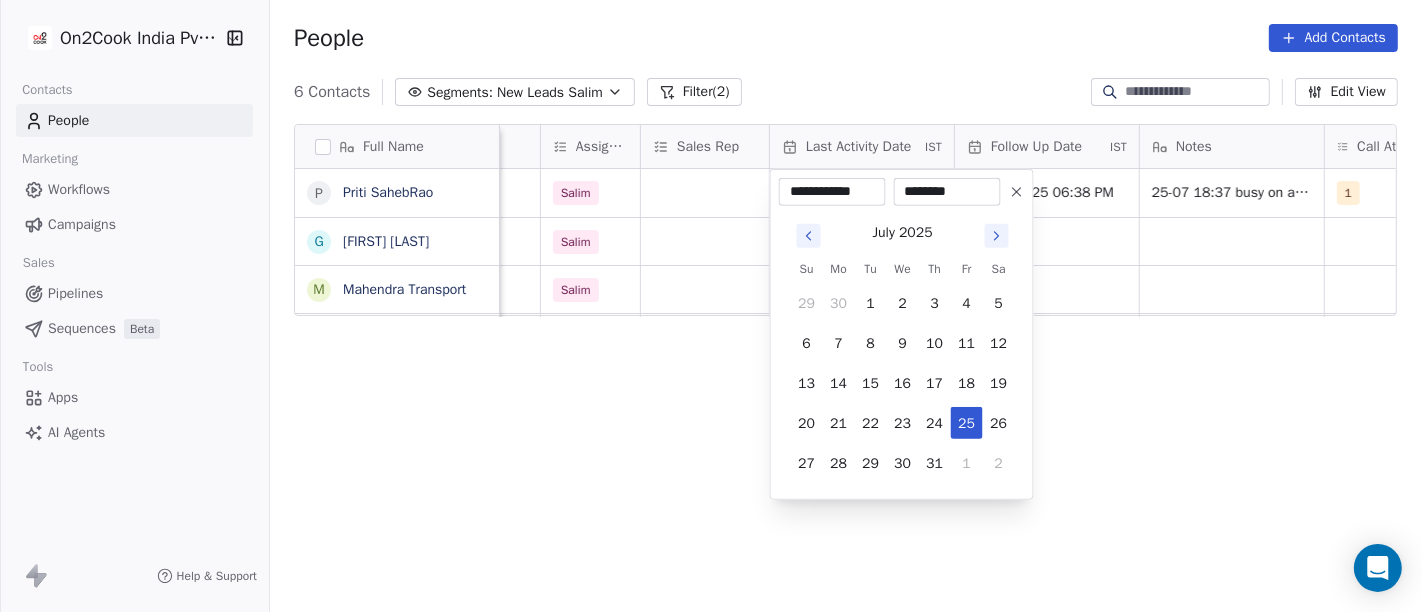 click on "**********" at bounding box center [711, 306] 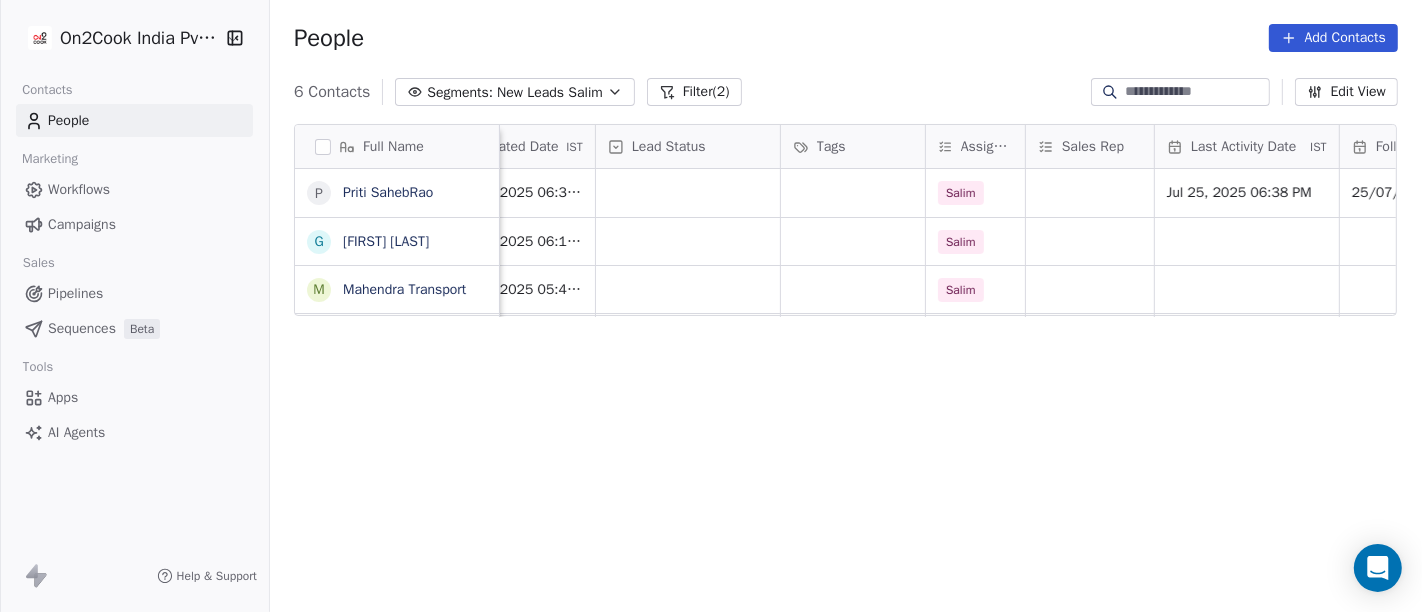 scroll, scrollTop: 0, scrollLeft: 610, axis: horizontal 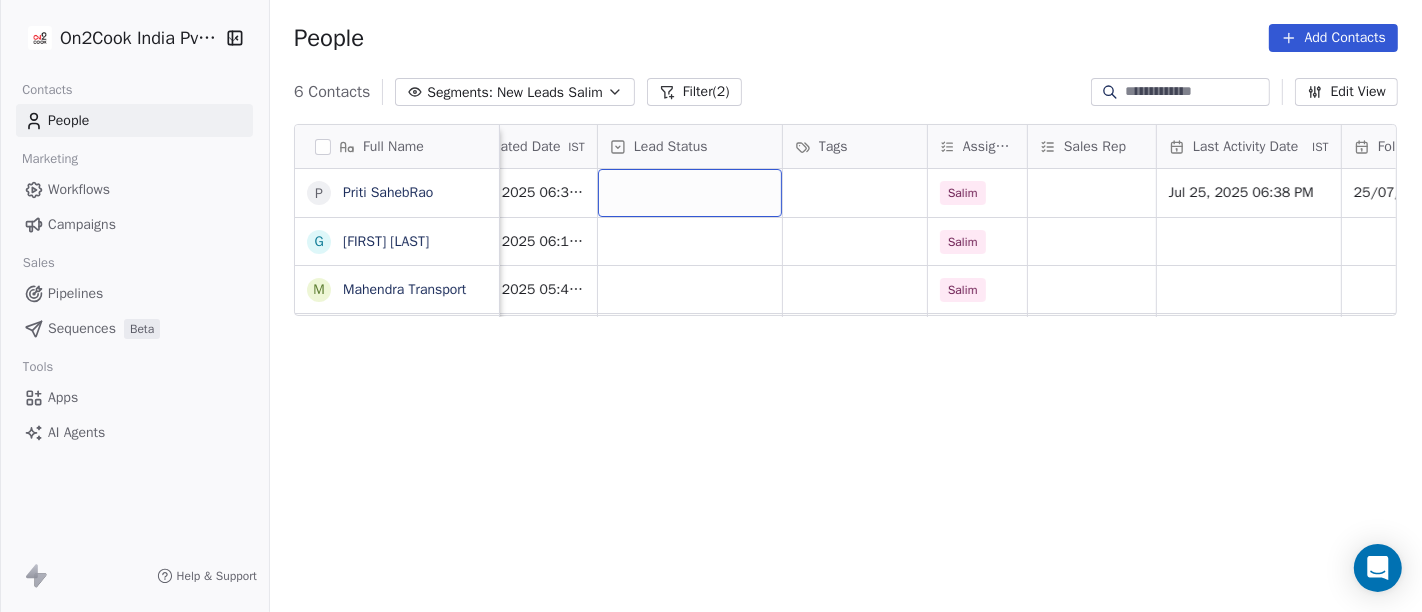 click at bounding box center [690, 193] 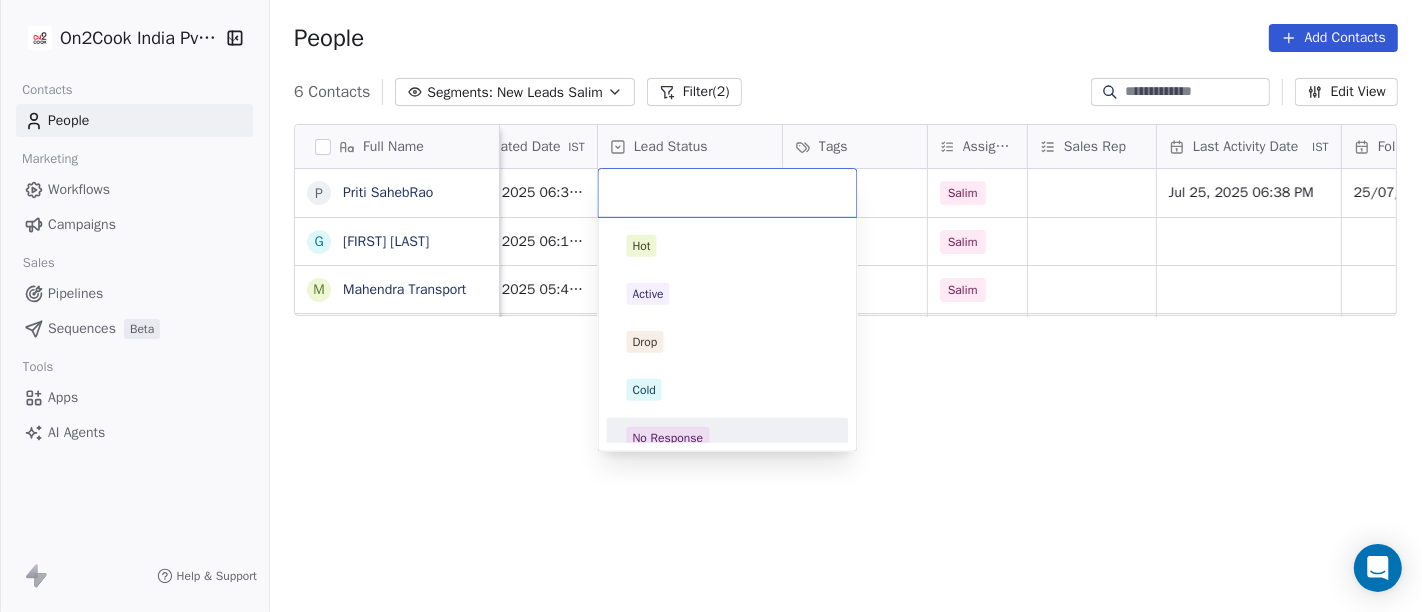click on "No Response" at bounding box center [728, 438] 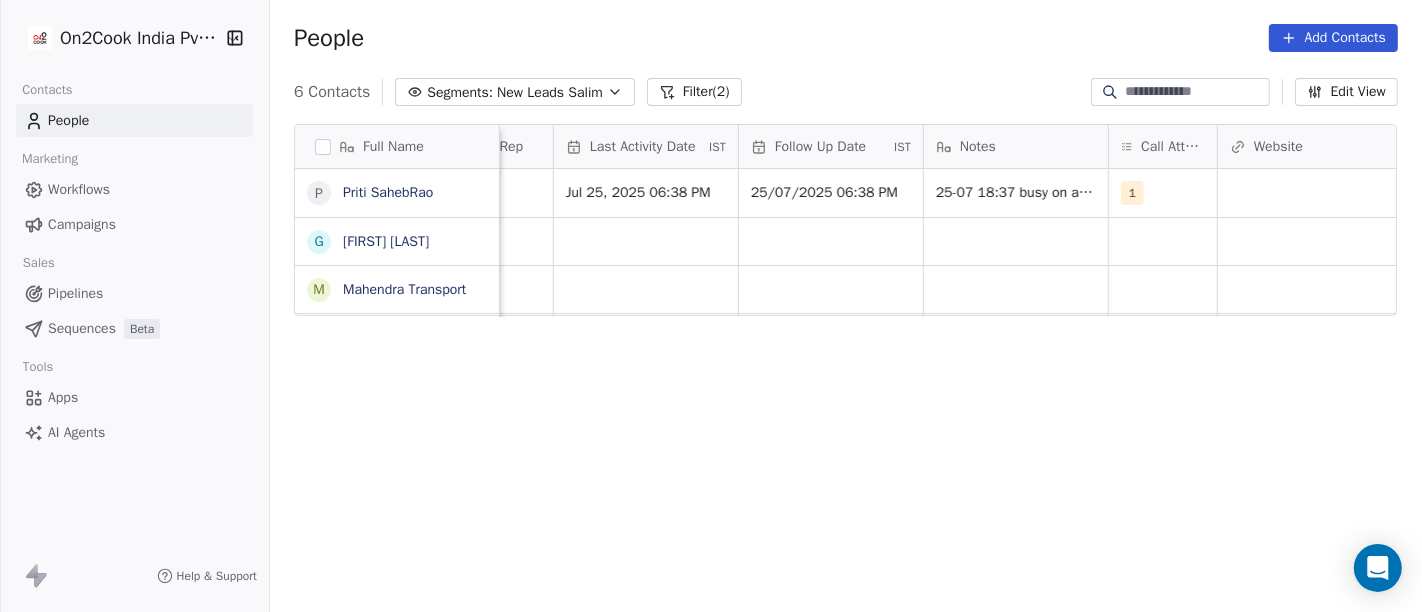 scroll, scrollTop: 0, scrollLeft: 1212, axis: horizontal 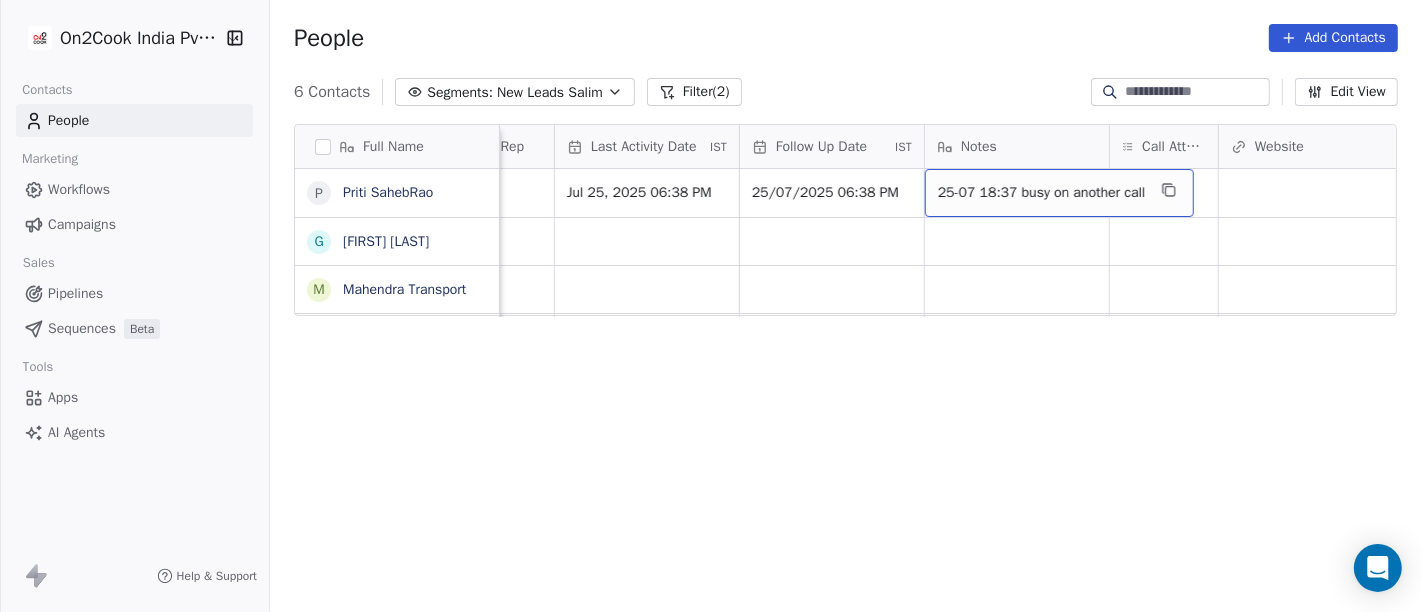 click on "25-07 18:37 busy on another call" at bounding box center [1042, 193] 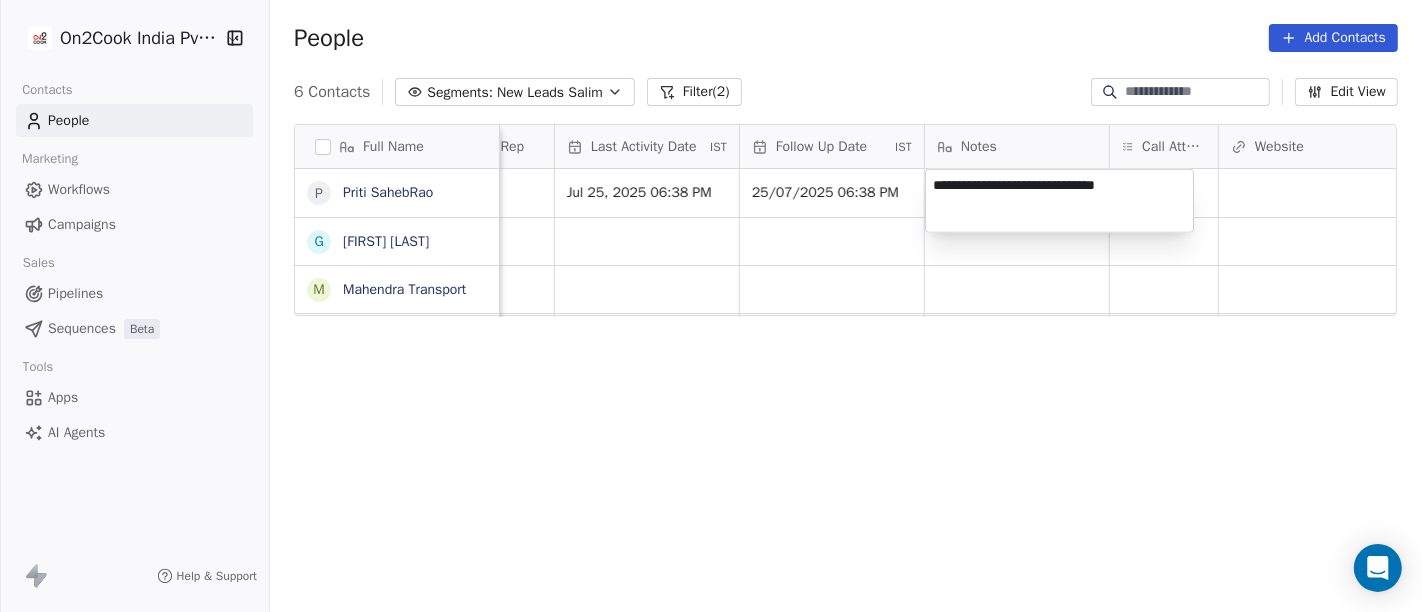 click on "**********" at bounding box center [1059, 201] 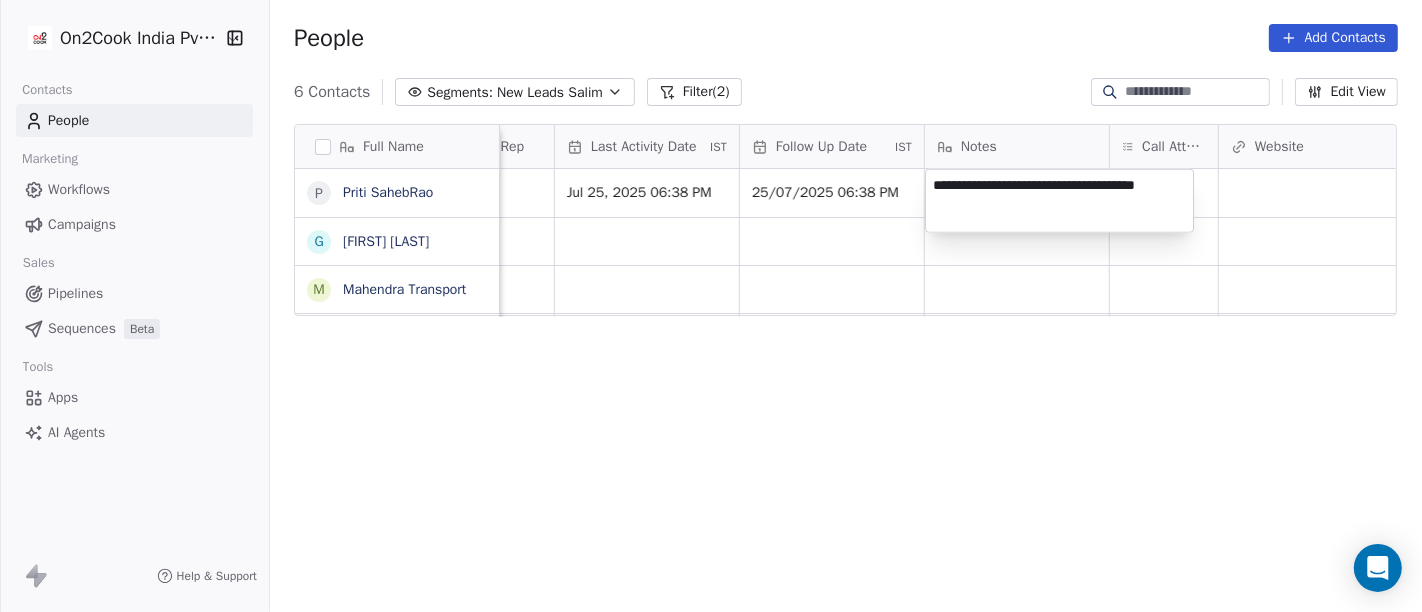 type on "**********" 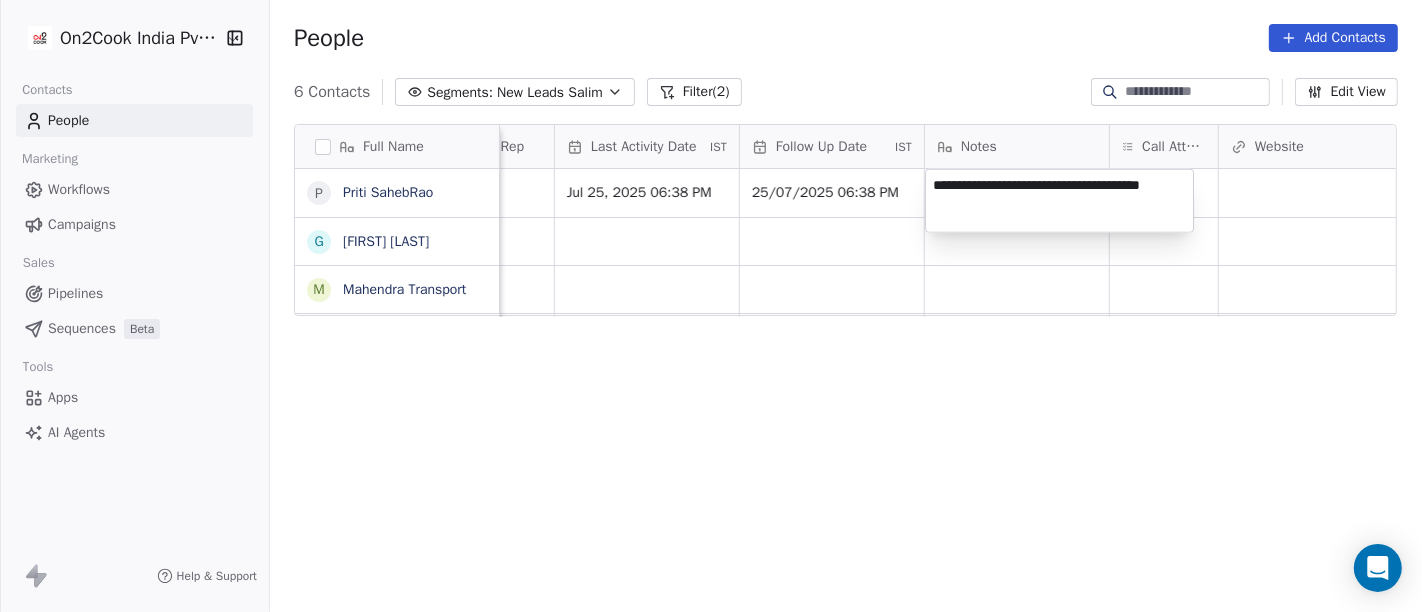 click on "**********" at bounding box center (711, 306) 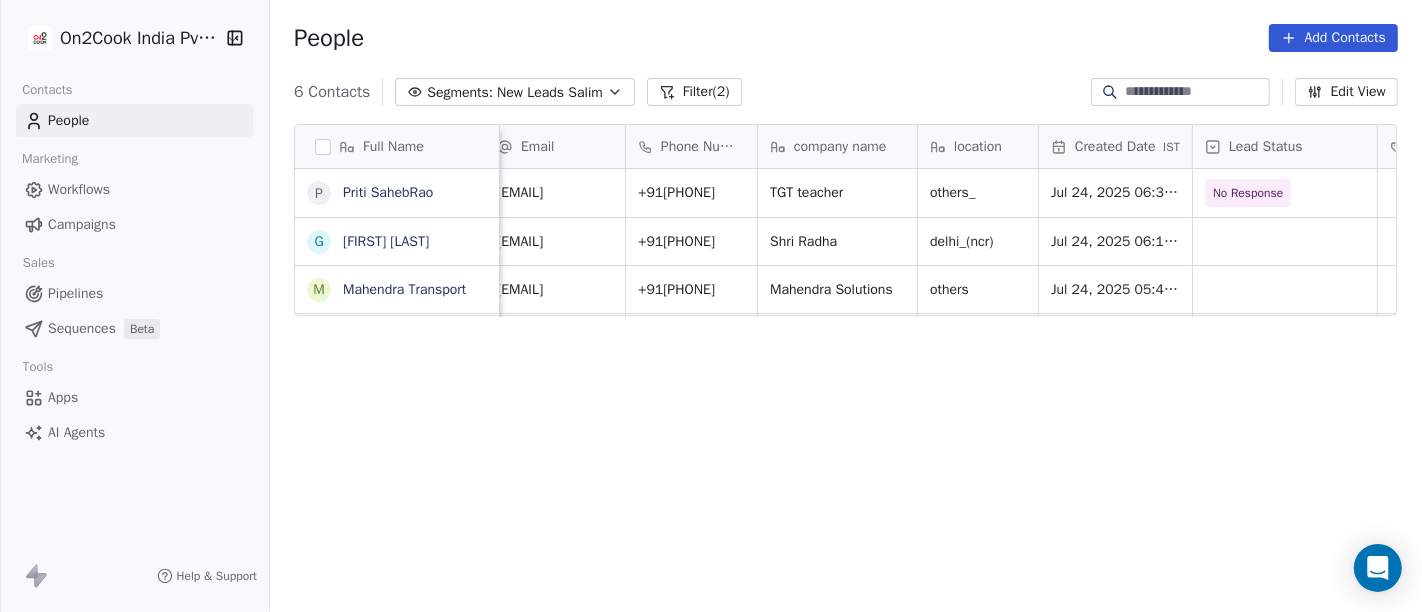 scroll, scrollTop: 0, scrollLeft: 0, axis: both 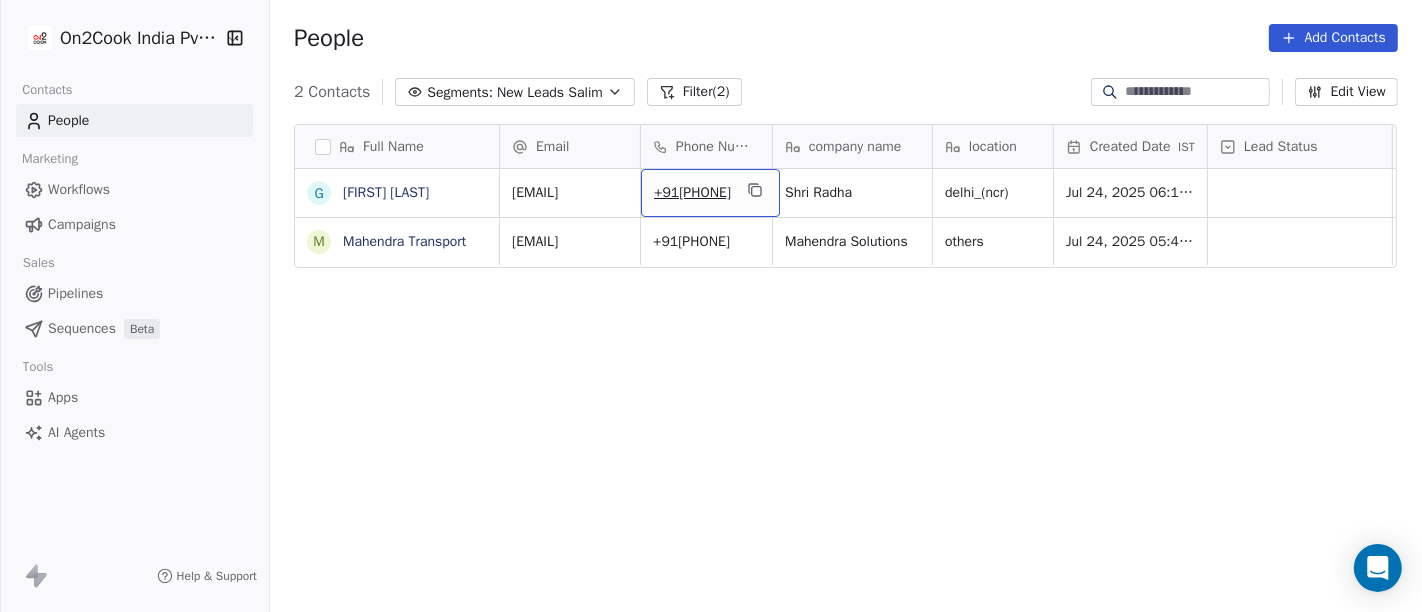 click on "Full Name G Geeta bhatia M Mahendra Transport Email Phone Number company name location Created Date IST Lead Status Tags Assignee Sales Rep Last Activity Date IST geetabhatia62622@gmail.com +918700044684 Shri Radha delhi_(ncr) Jul 24, 2025 06:15 PM Salim mahendra.transport.198@gmail.com +917894563598 Mahendra Solutions others Jul 24, 2025 05:44 PM Salim
To pick up a draggable item, press the space bar.
While dragging, use the arrow keys to move the item.
Press space again to drop the item in its new position, or press escape to cancel." at bounding box center (846, 377) 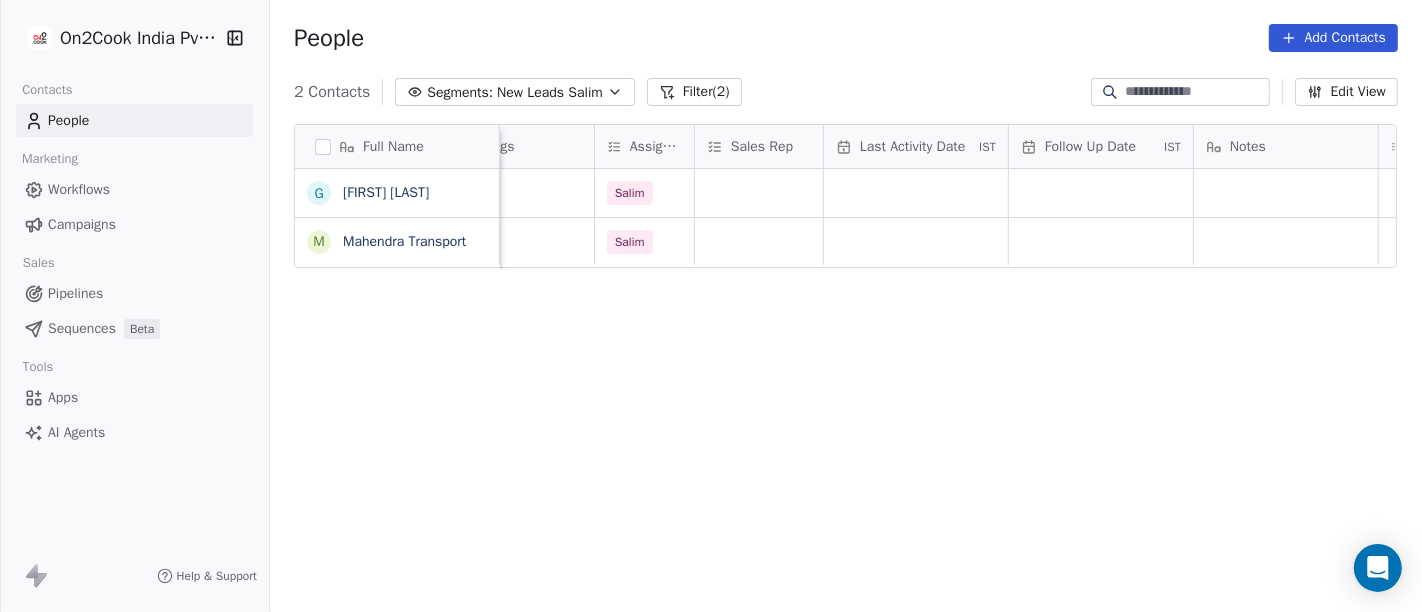 scroll, scrollTop: 0, scrollLeft: 950, axis: horizontal 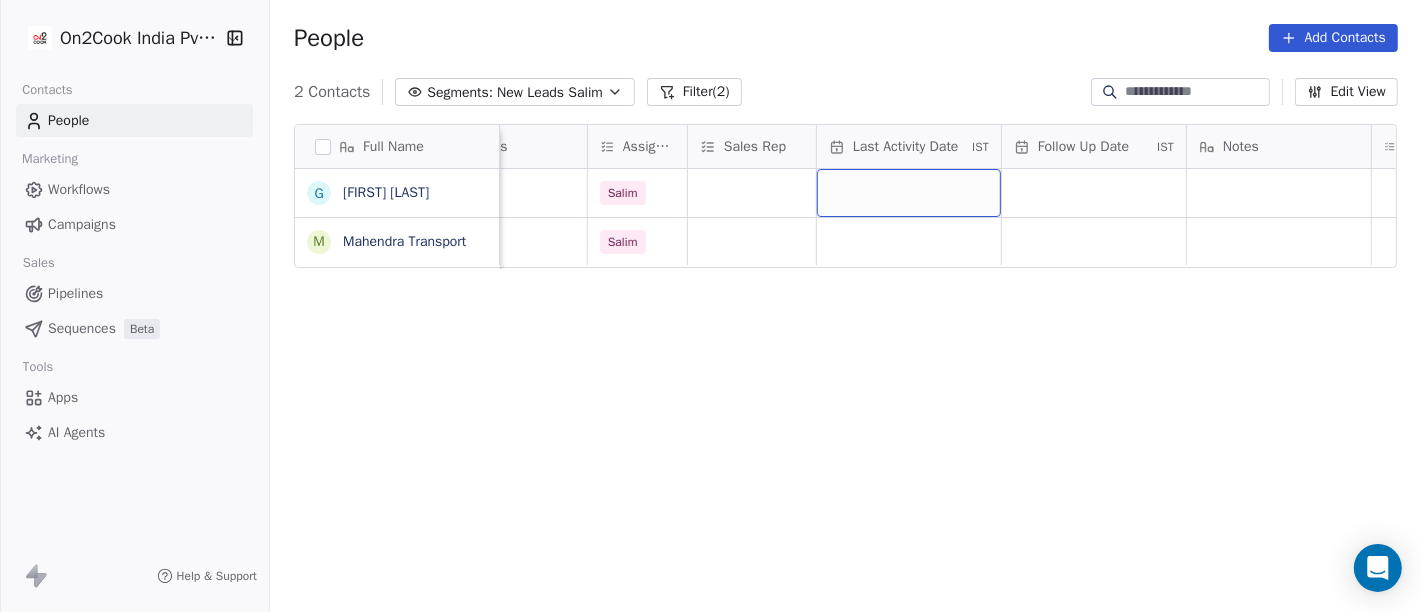 click at bounding box center (909, 193) 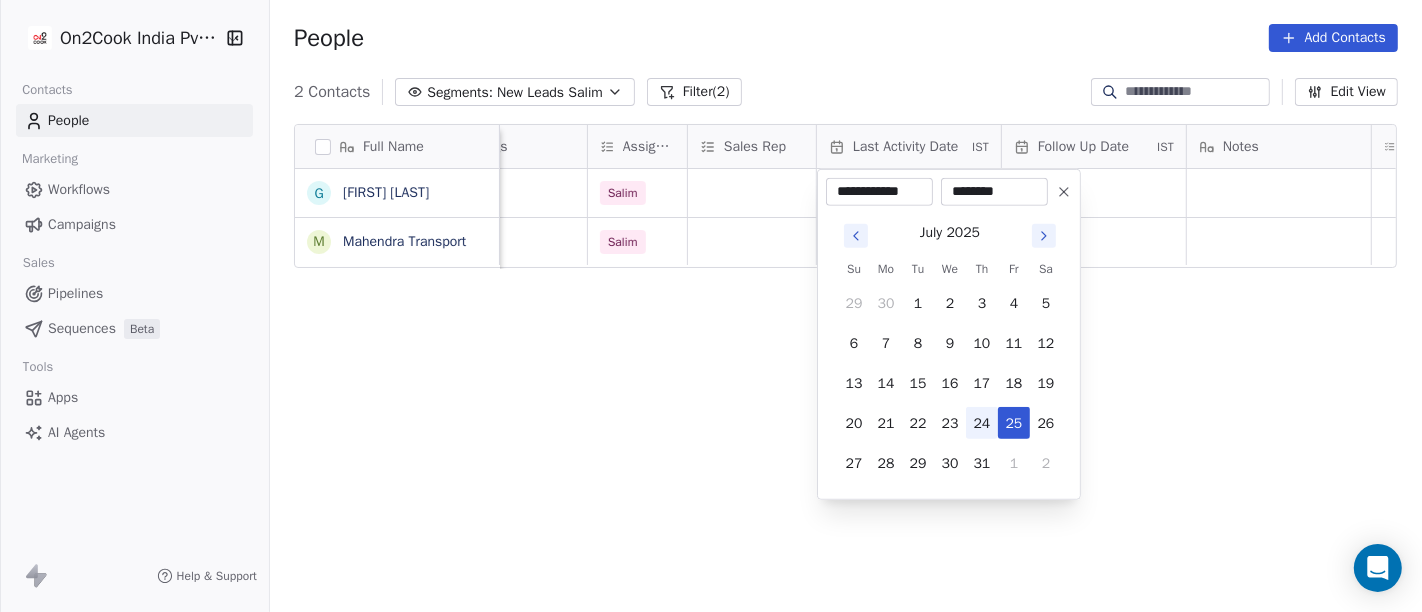 click on "24" at bounding box center (982, 423) 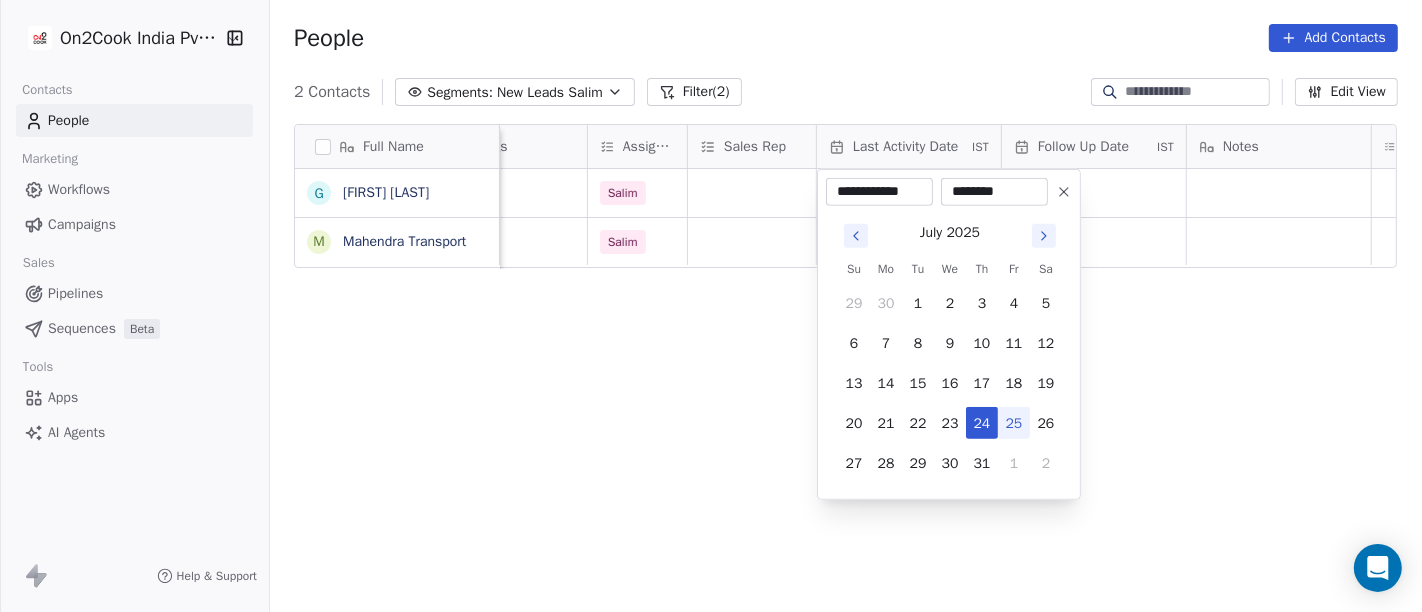click on "25" at bounding box center [1014, 423] 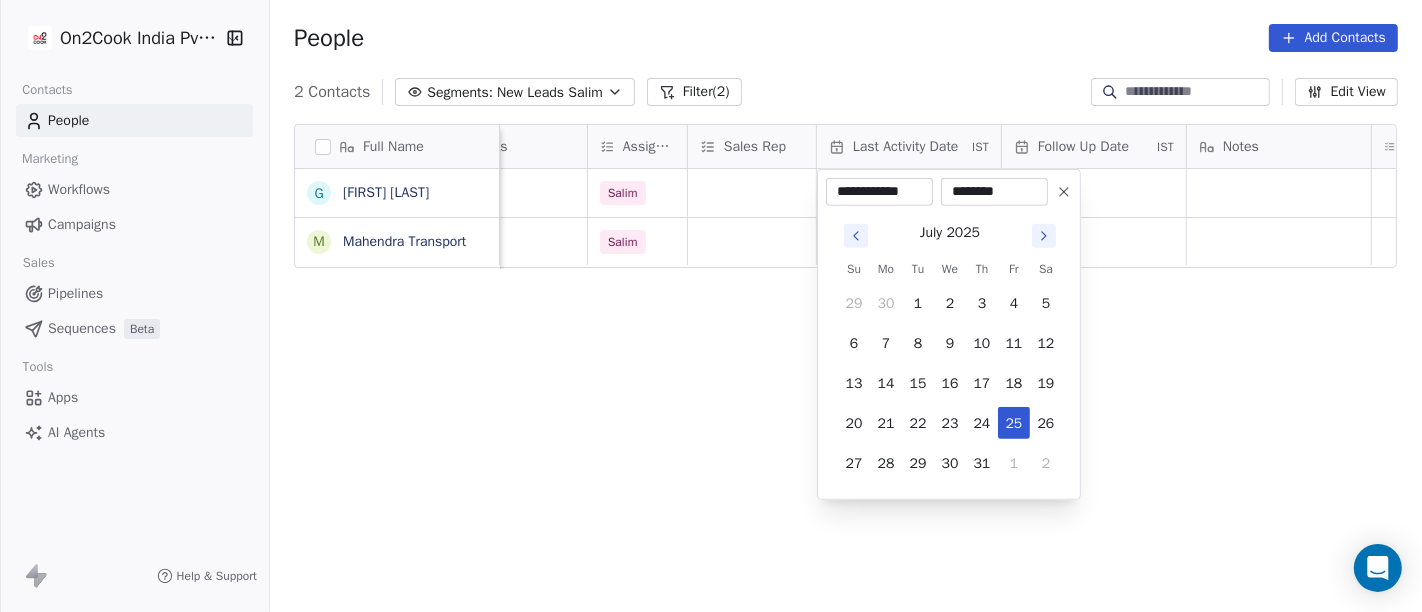 click on "**********" at bounding box center [711, 306] 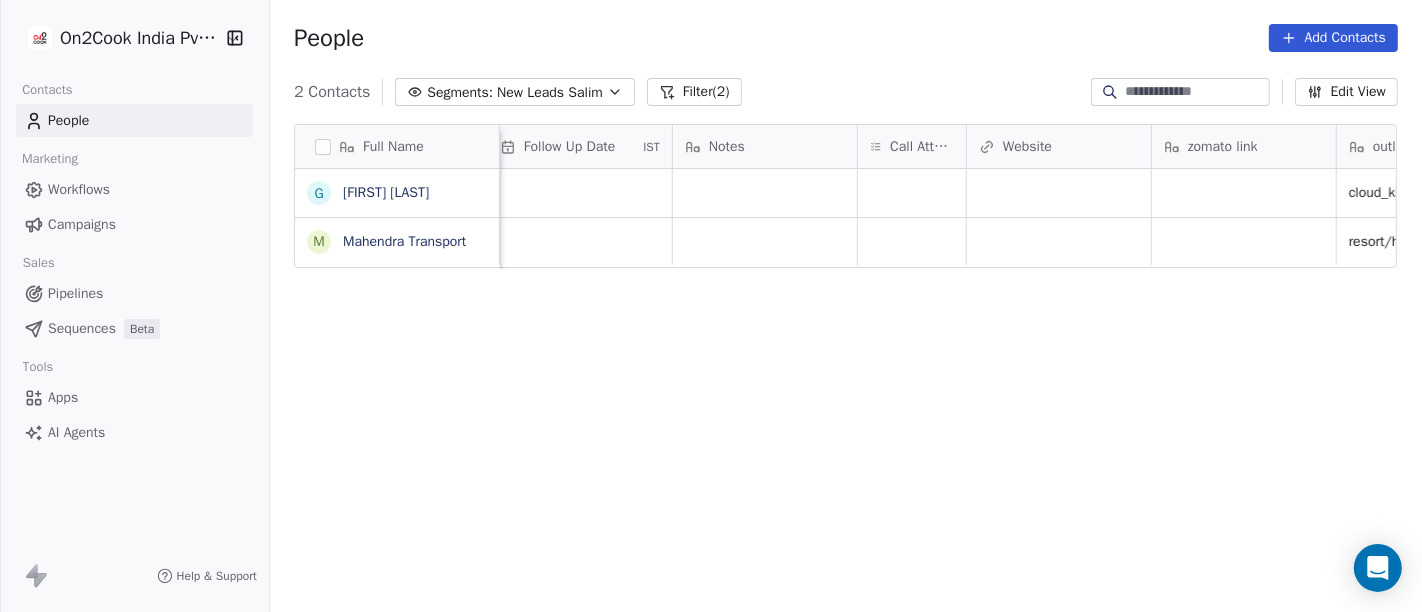 scroll, scrollTop: 0, scrollLeft: 1465, axis: horizontal 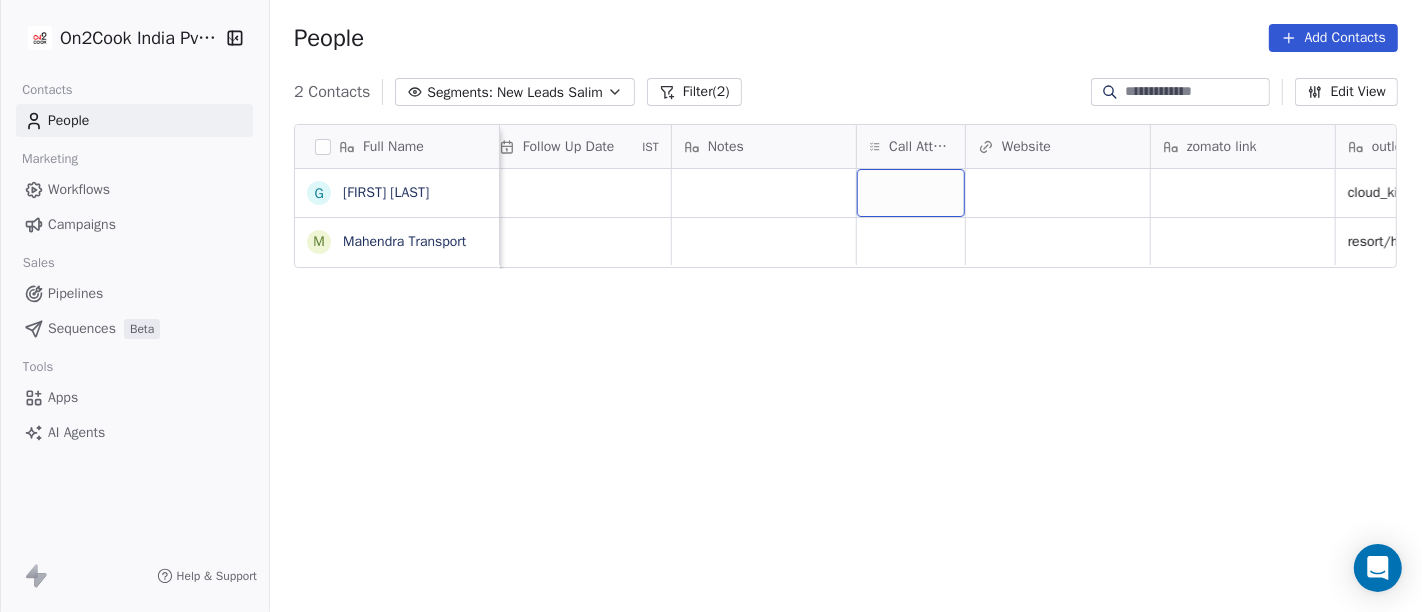 click at bounding box center (911, 193) 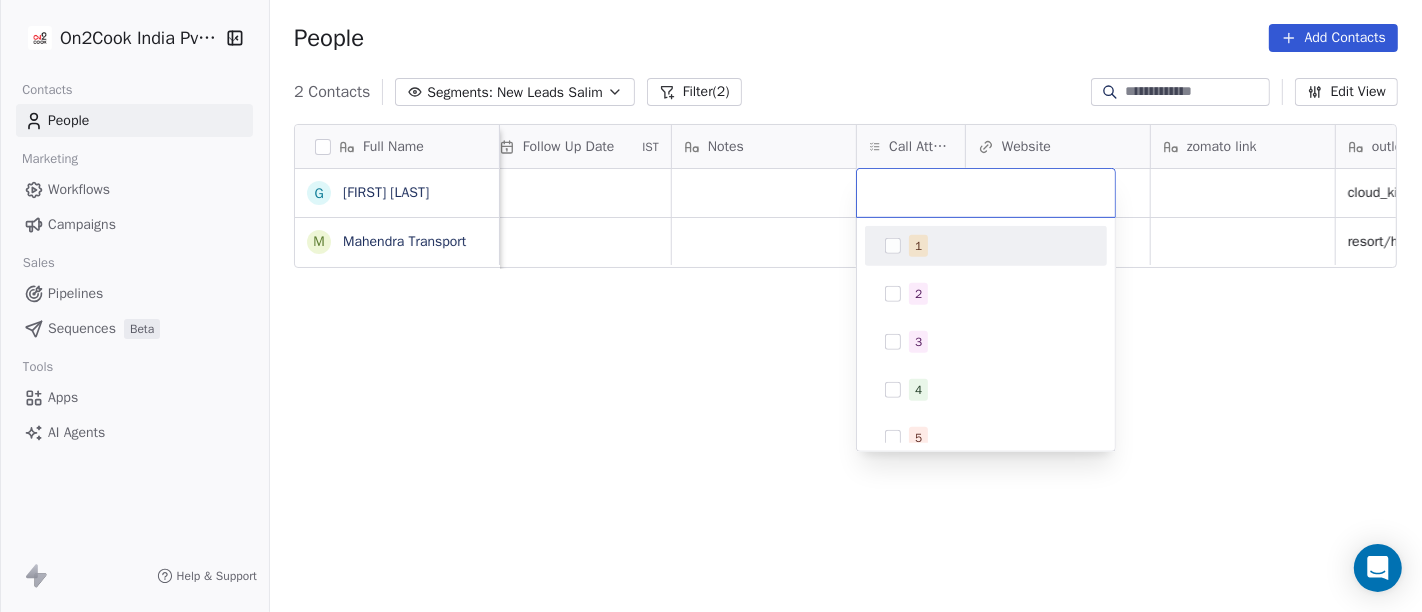 click on "1" at bounding box center [998, 246] 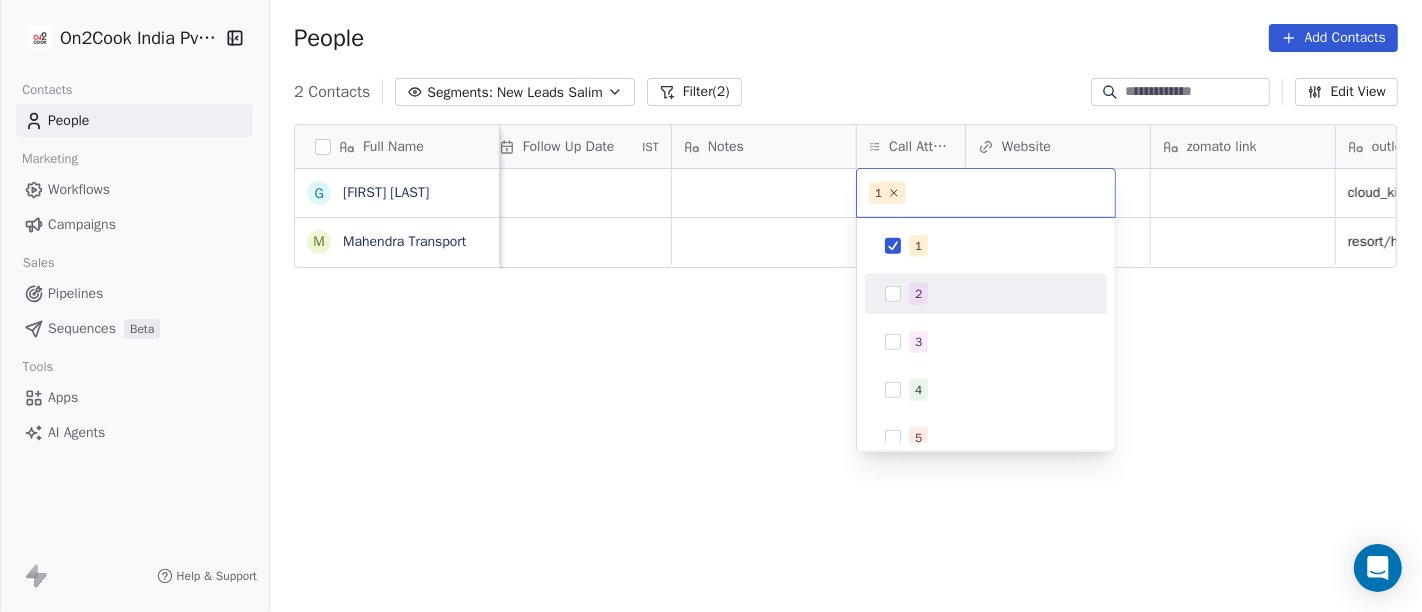 click on "On2Cook India Pvt. Ltd. Contacts People Marketing Workflows Campaigns Sales Pipelines Sequences Beta Tools Apps AI Agents Help & Support People  Add Contacts 2 Contacts Segments: New Leads Salim Filter  (2) Edit View Tag Add to Sequence Full Name G Geeta bhatia M Mahendra Transport Assignee Sales Rep Last Activity Date IST Follow Up Date IST Notes Call Attempts Website zomato link outlet type Location Job Title Whastapp Message    Salim Jul 25, 2025 06:40 PM cloud_kitchen   Salim resort/hotels
To pick up a draggable item, press the space bar.
While dragging, use the arrow keys to move the item.
Press space again to drop the item in its new position, or press escape to cancel.
1 1 2 3 4 5 6 7 8 9 10" at bounding box center (711, 306) 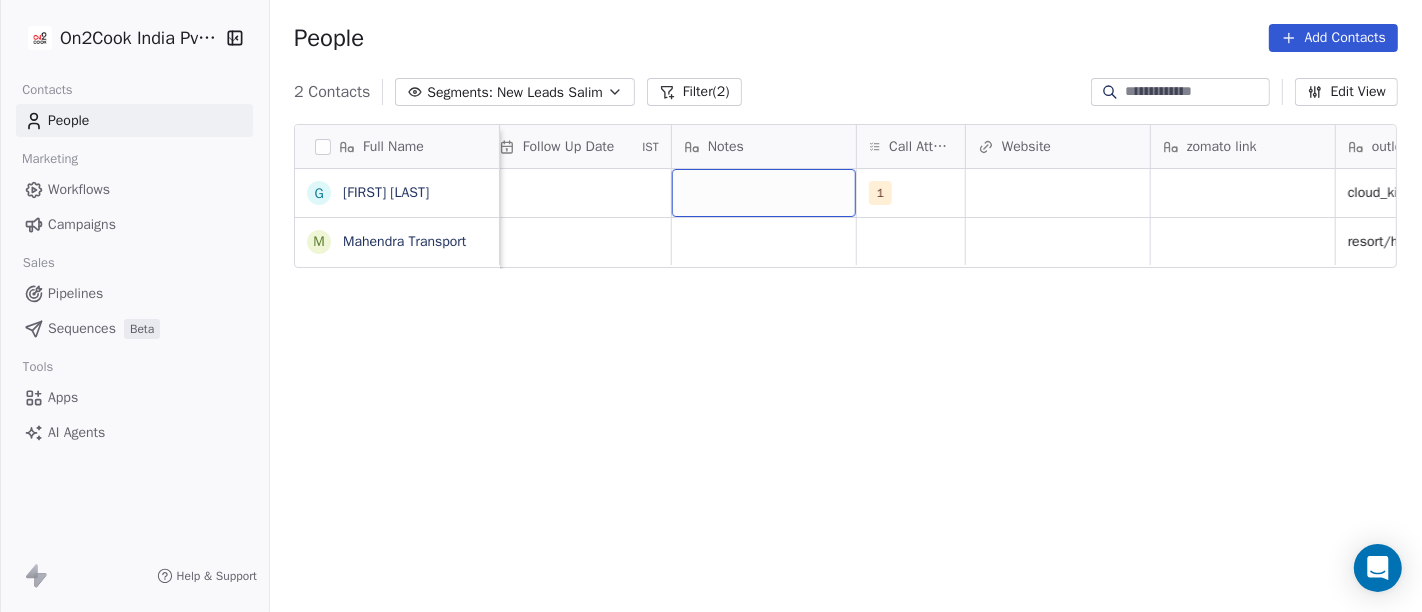 click at bounding box center [764, 193] 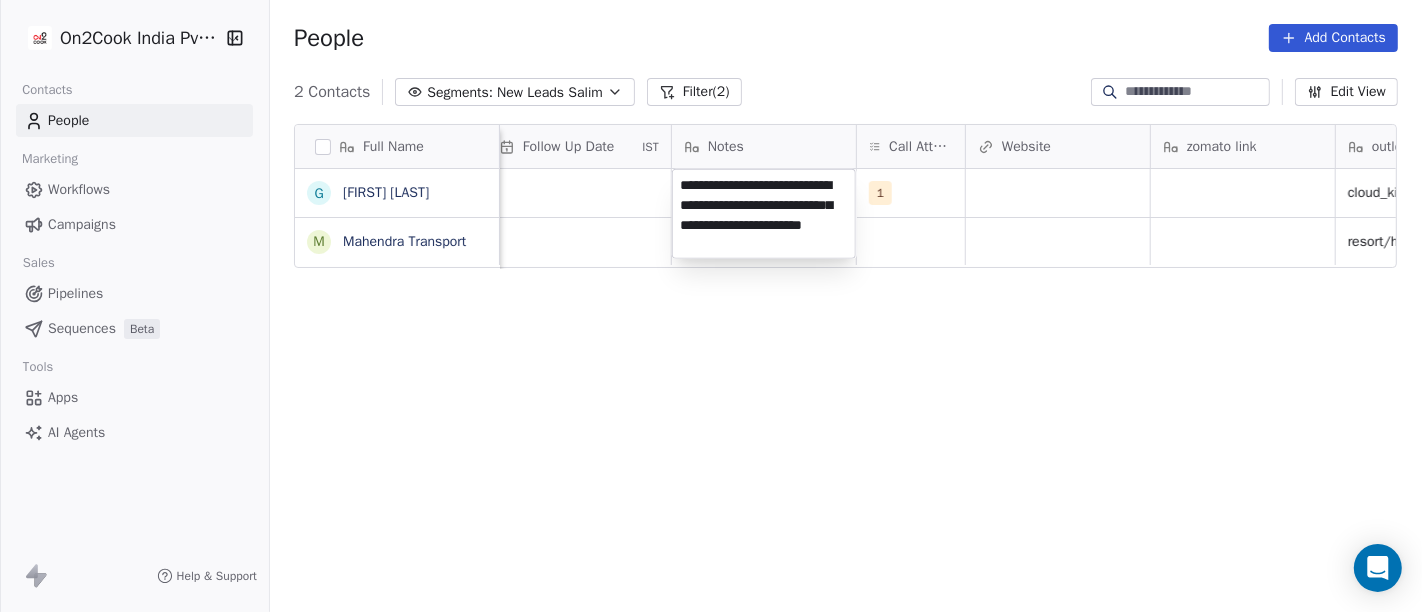 type on "**********" 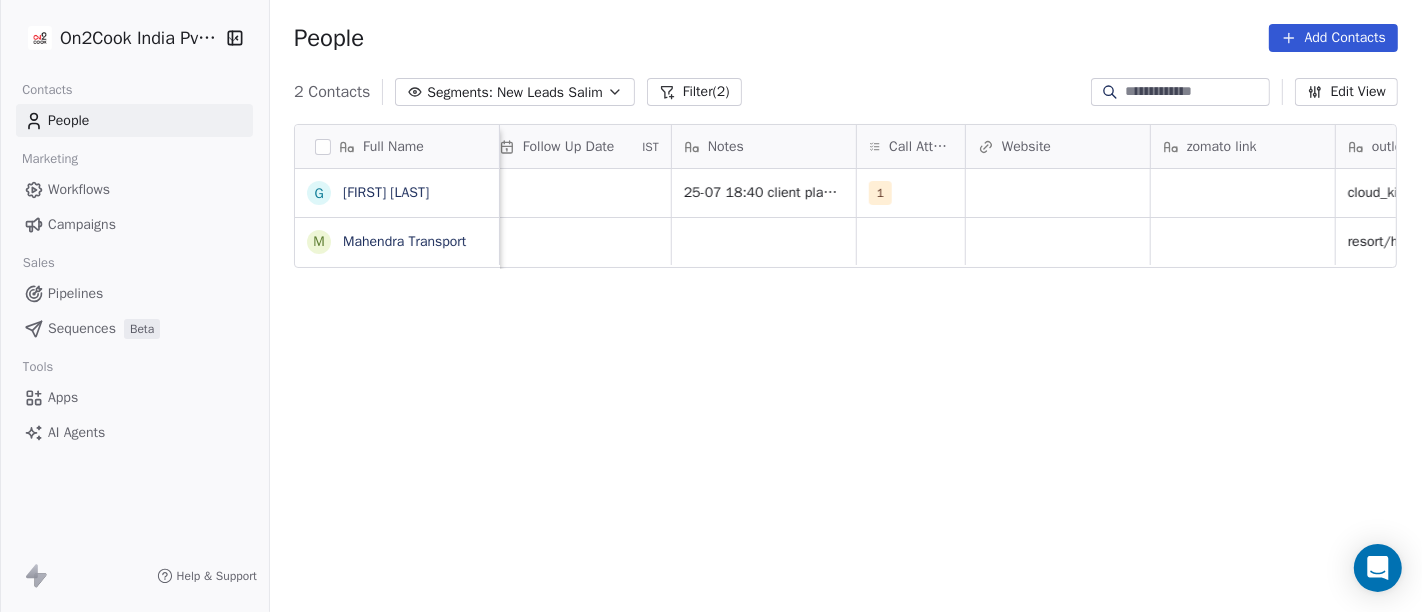 click on "Full Name G Geeta bhatia M Mahendra Transport Assignee Sales Rep Last Activity Date IST Follow Up Date IST Notes Call Attempts Website zomato link outlet type Location Job Title Whastapp Message    Salim Jul 25, 2025 06:40 PM 25-07 18:40 client planning for cloud kitchen but said i dont have that much budget 1 cloud_kitchen   Salim resort/hotels
To pick up a draggable item, press the space bar.
While dragging, use the arrow keys to move the item.
Press space again to drop the item in its new position, or press escape to cancel." at bounding box center (846, 377) 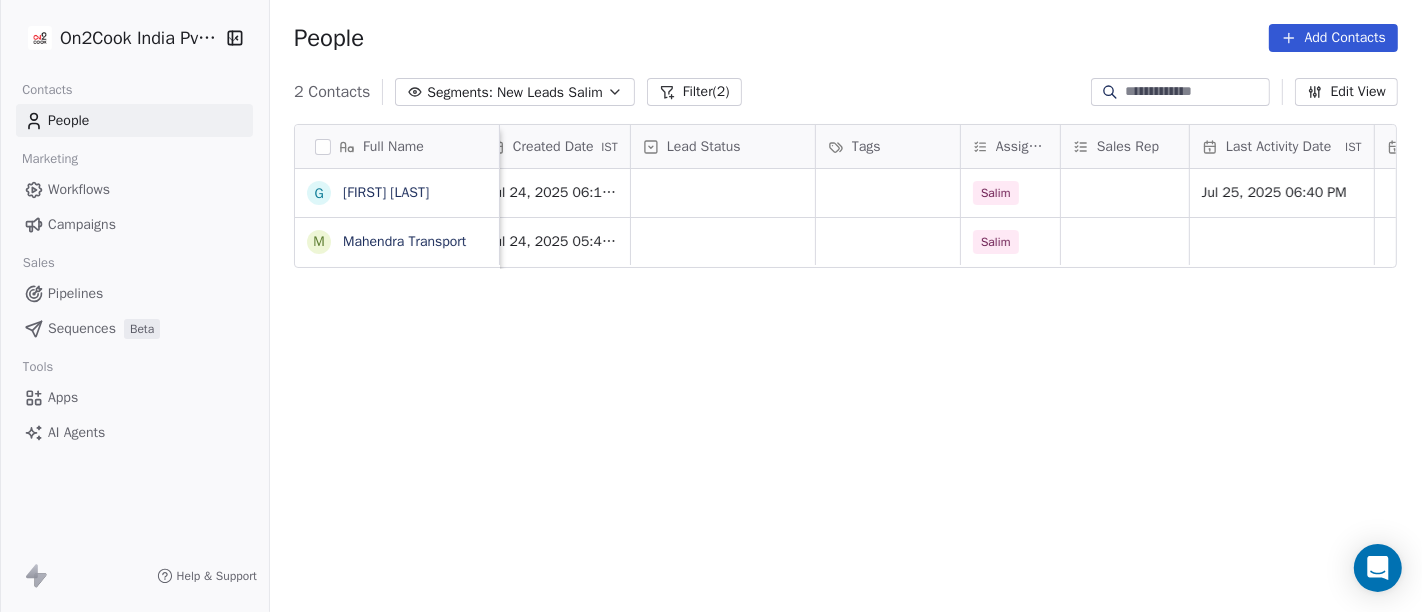 scroll, scrollTop: 0, scrollLeft: 568, axis: horizontal 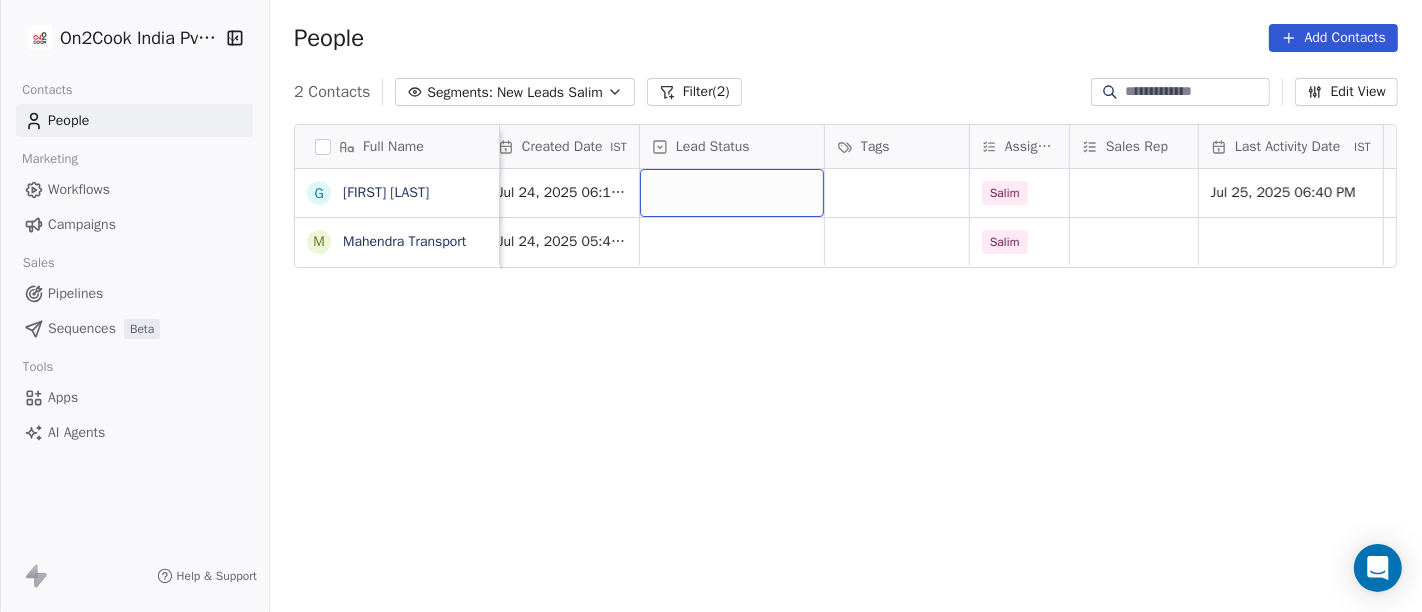 click at bounding box center [732, 193] 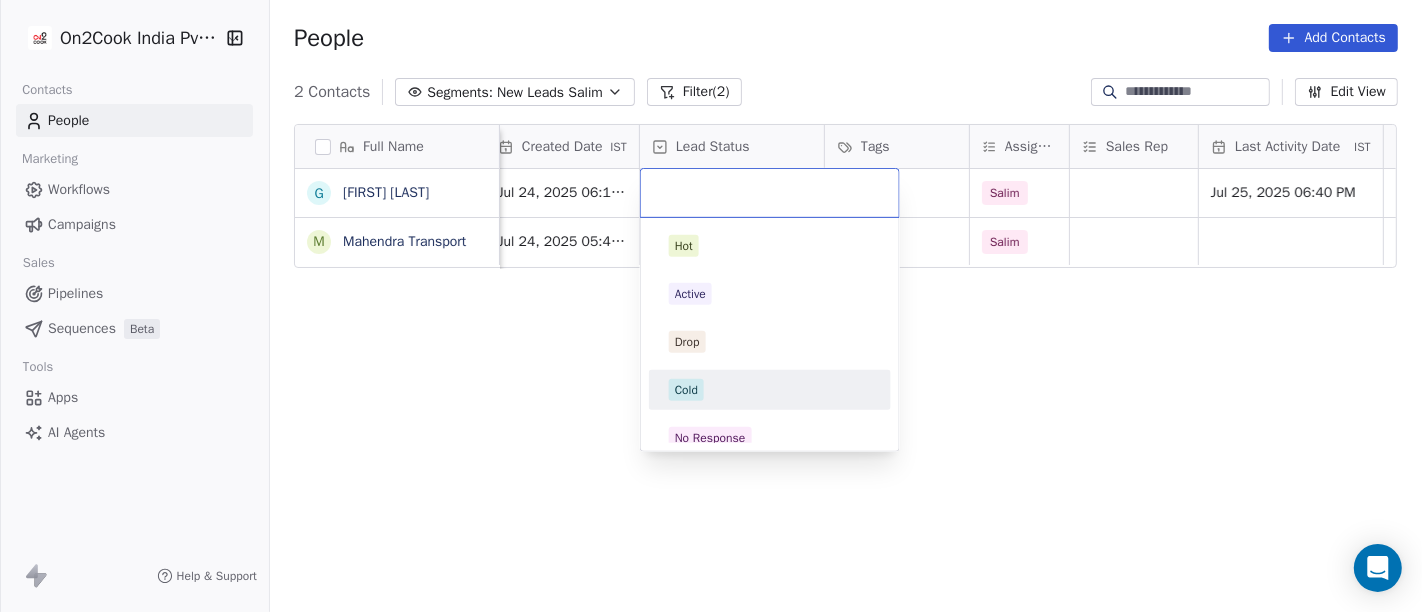 click on "Cold" at bounding box center [770, 390] 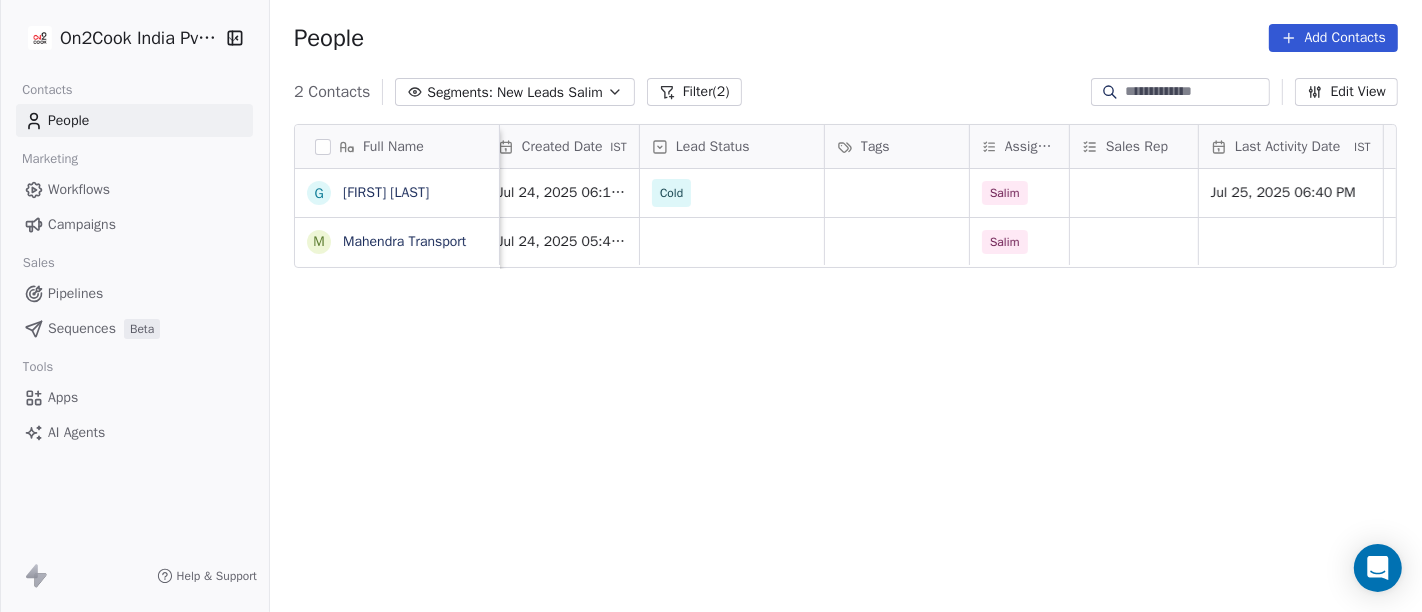 click on "Full Name G Geeta bhatia M Mahendra Transport Phone Number company name location Created Date IST Lead Status Tags Assignee Sales Rep Last Activity Date IST Follow Up Date IST Notes Call Attempts Website   +918700044684 Shri Radha delhi_(ncr) Jul 24, 2025 06:15 PM Cold Salim Jul 25, 2025 06:40 PM 25-07 18:40 client planning for cloud kitchen but said i dont have that much budget 1   +917894563598 Mahendra Solutions others Jul 24, 2025 05:44 PM Salim
To pick up a draggable item, press the space bar.
While dragging, use the arrow keys to move the item.
Press space again to drop the item in its new position, or press escape to cancel." at bounding box center (846, 377) 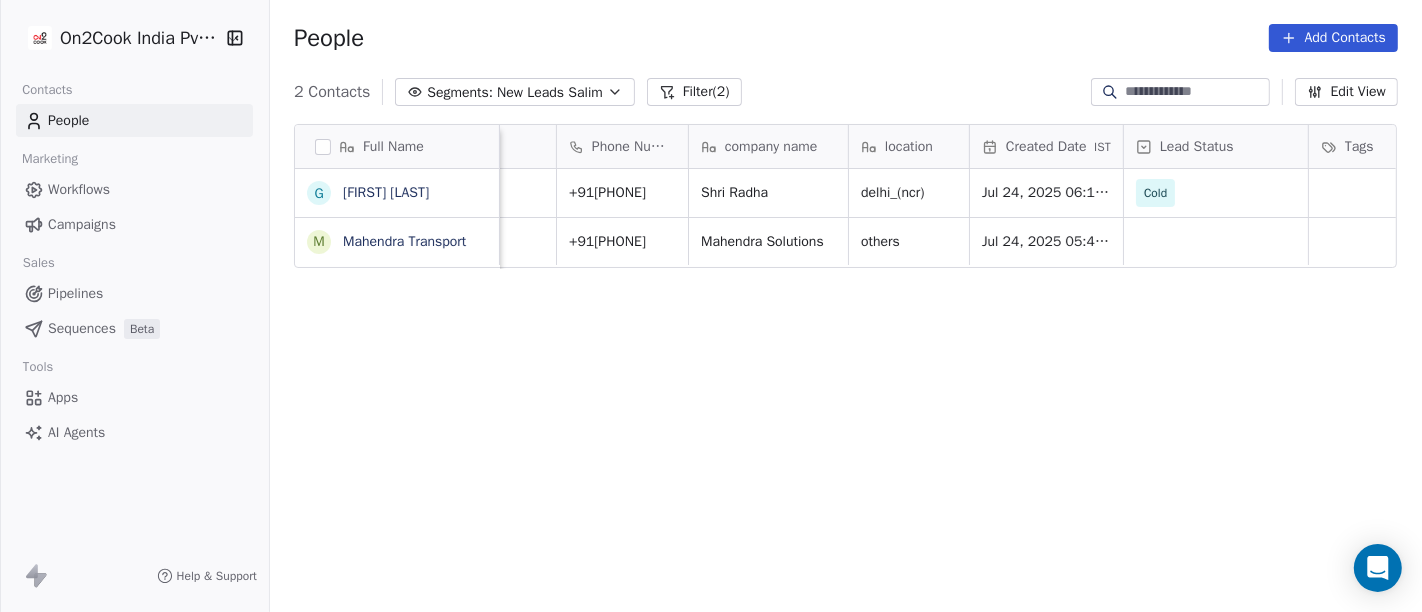 scroll, scrollTop: 0, scrollLeft: 0, axis: both 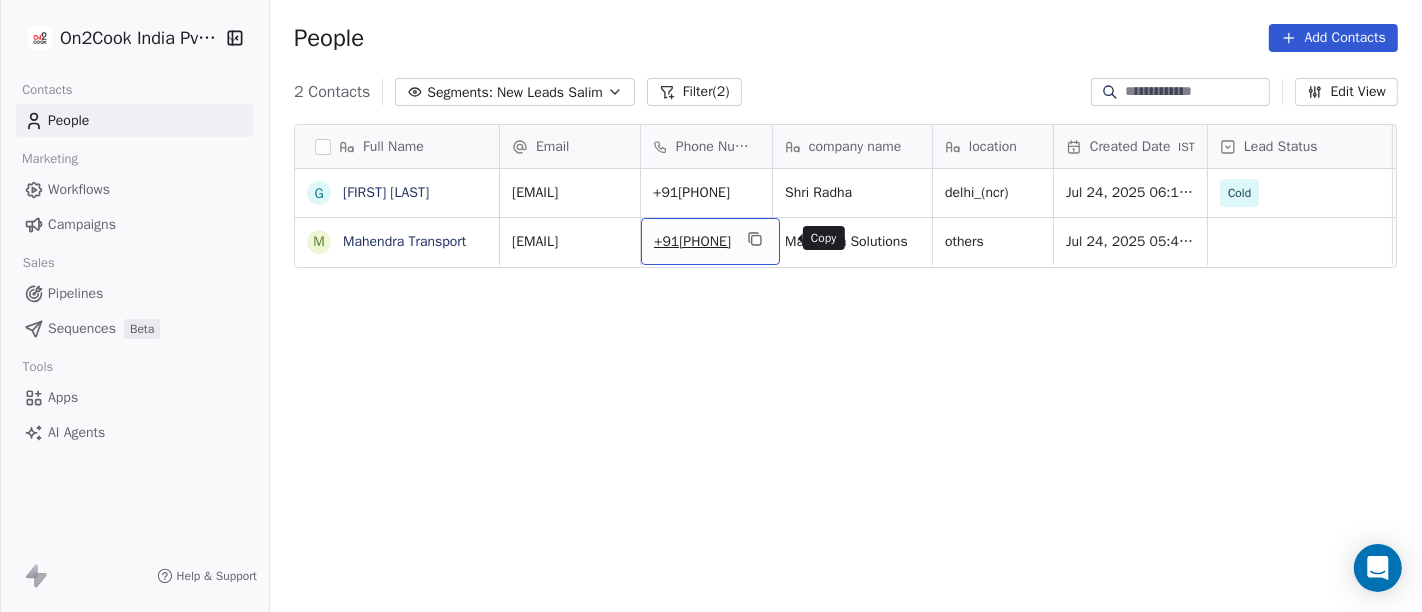 click 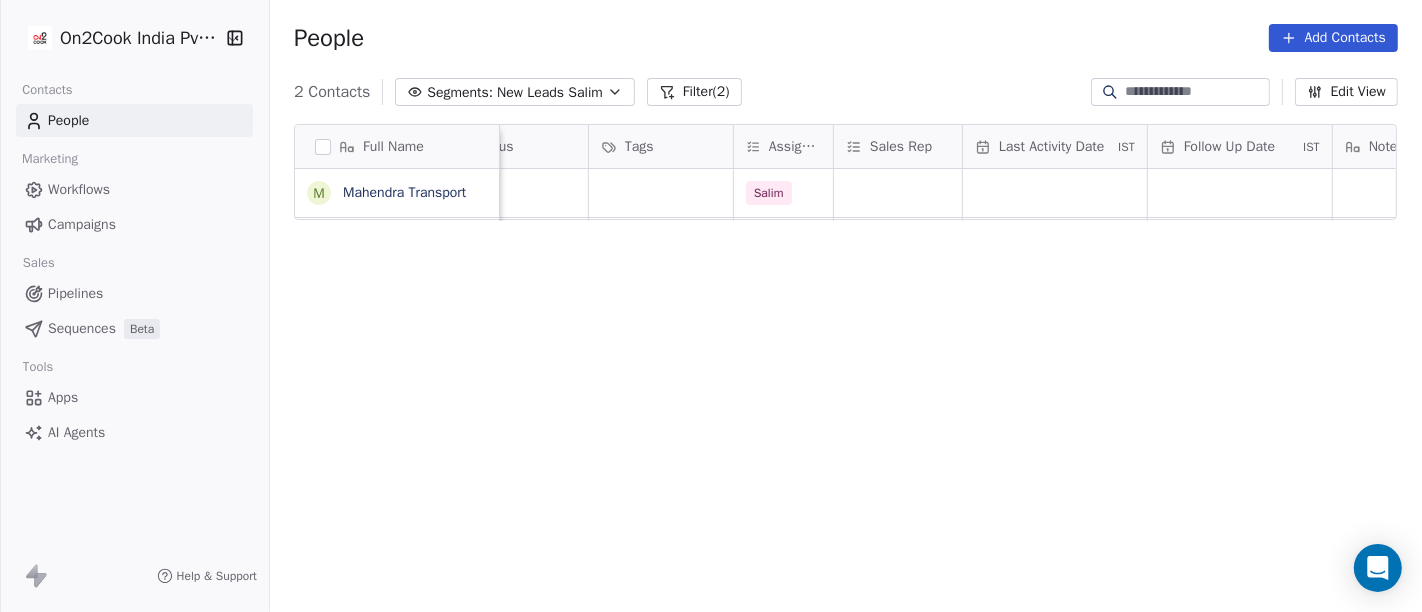 scroll, scrollTop: 0, scrollLeft: 995, axis: horizontal 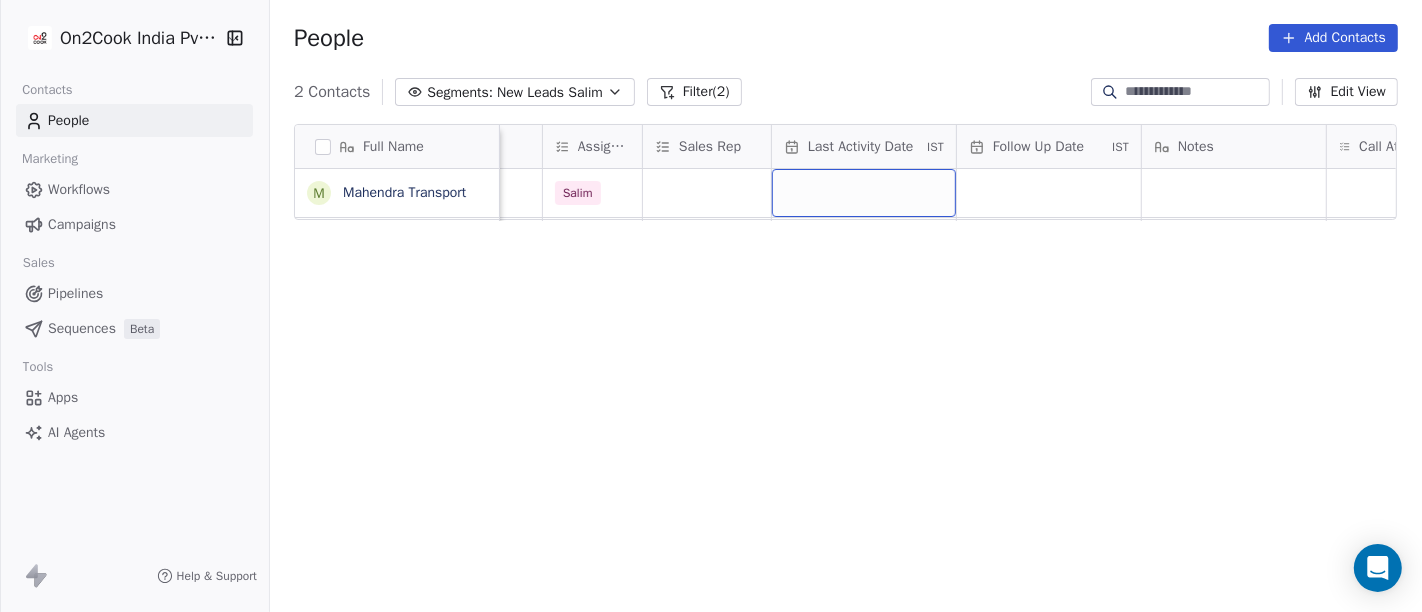 click at bounding box center [864, 193] 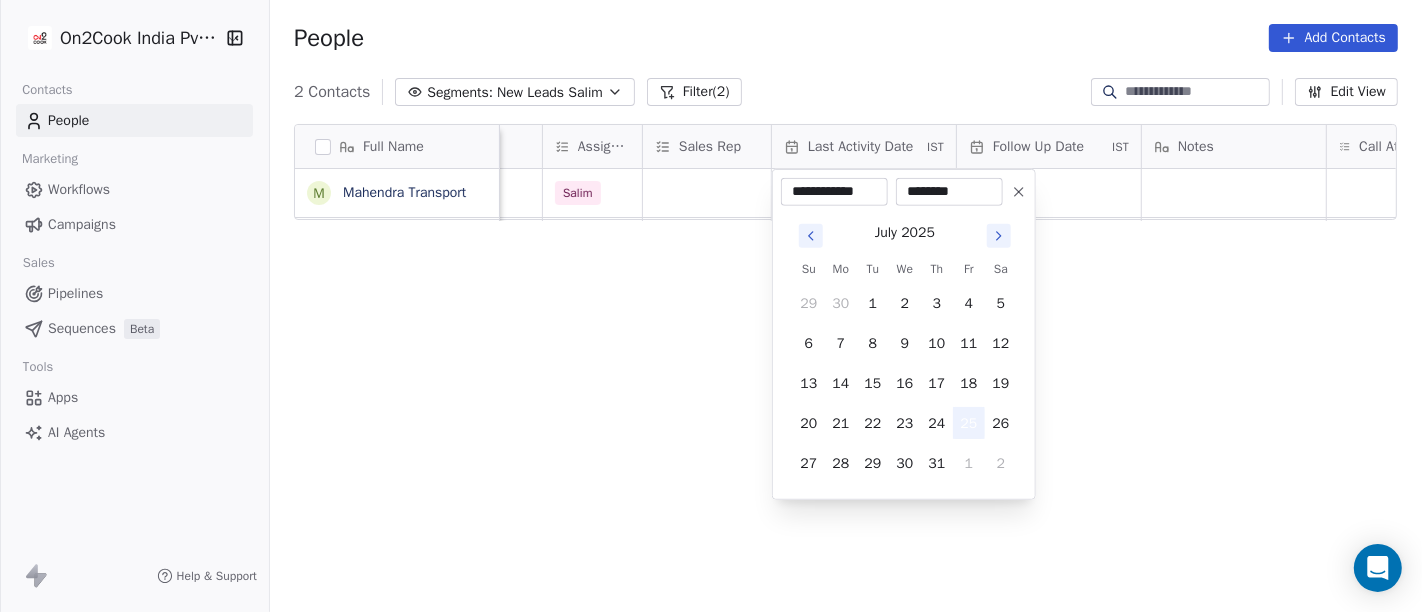 click on "25" at bounding box center [969, 423] 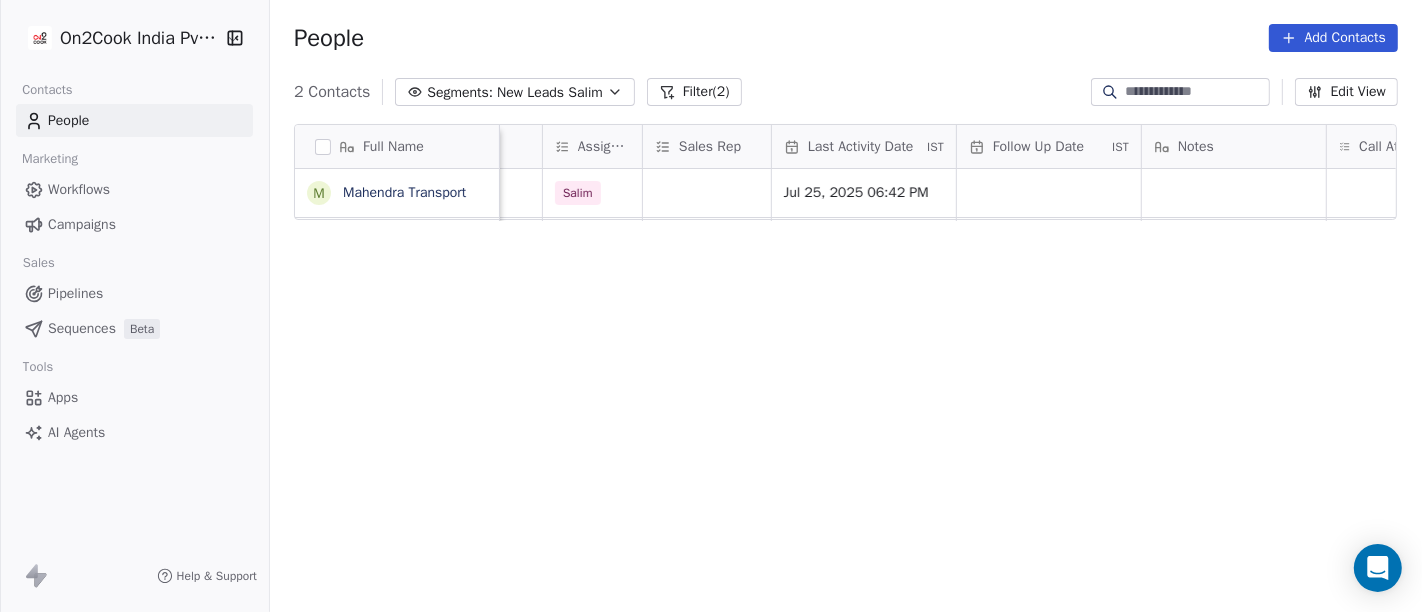 click on "On2Cook India Pvt. Ltd. Contacts People Marketing Workflows Campaigns Sales Pipelines Sequences Beta Tools Apps AI Agents Help & Support People  Add Contacts 2 Contacts Segments: New Leads Salim Filter  (2) Edit View Tag Add to Sequence Full Name M Mahendra Transport location Created Date IST Lead Status Tags Assignee Sales Rep Last Activity Date IST Follow Up Date IST Notes Call Attempts Website zomato link outlet type   others Jul 24, 2025 05:44 PM Salim Jul 25, 2025 06:42 PM resort/hotels
To pick up a draggable item, press the space bar.
While dragging, use the arrow keys to move the item.
Press space again to drop the item in its new position, or press escape to cancel." at bounding box center (711, 306) 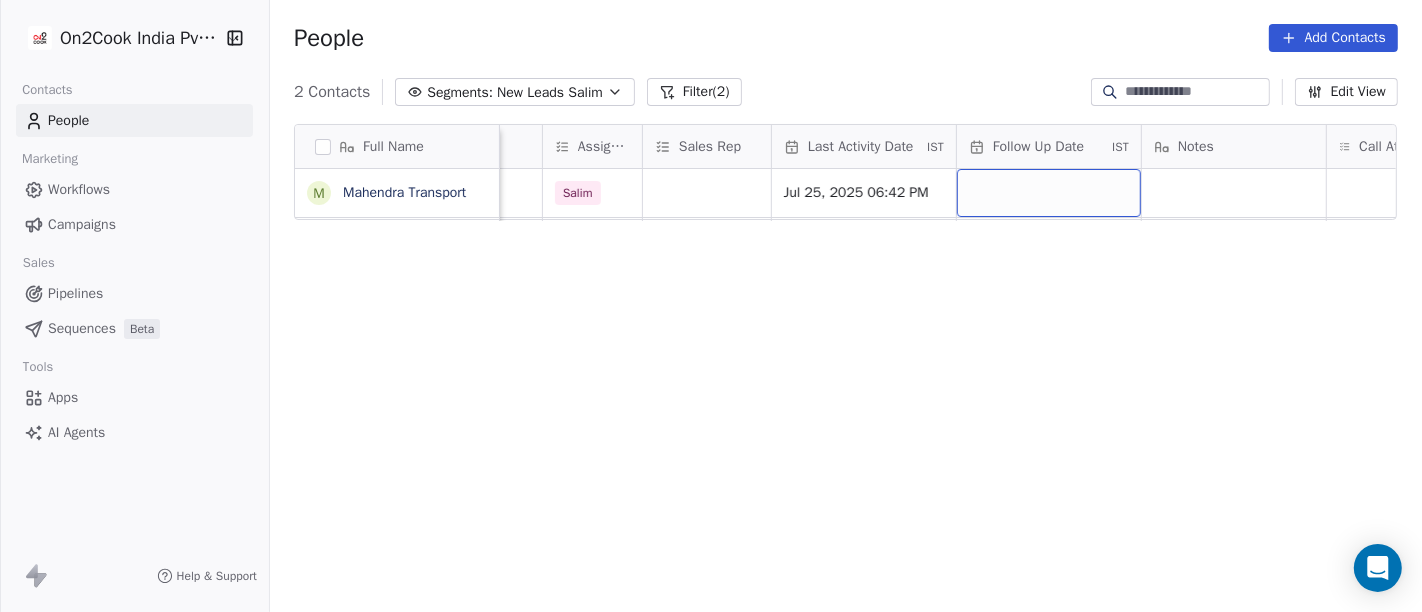 click at bounding box center (1049, 193) 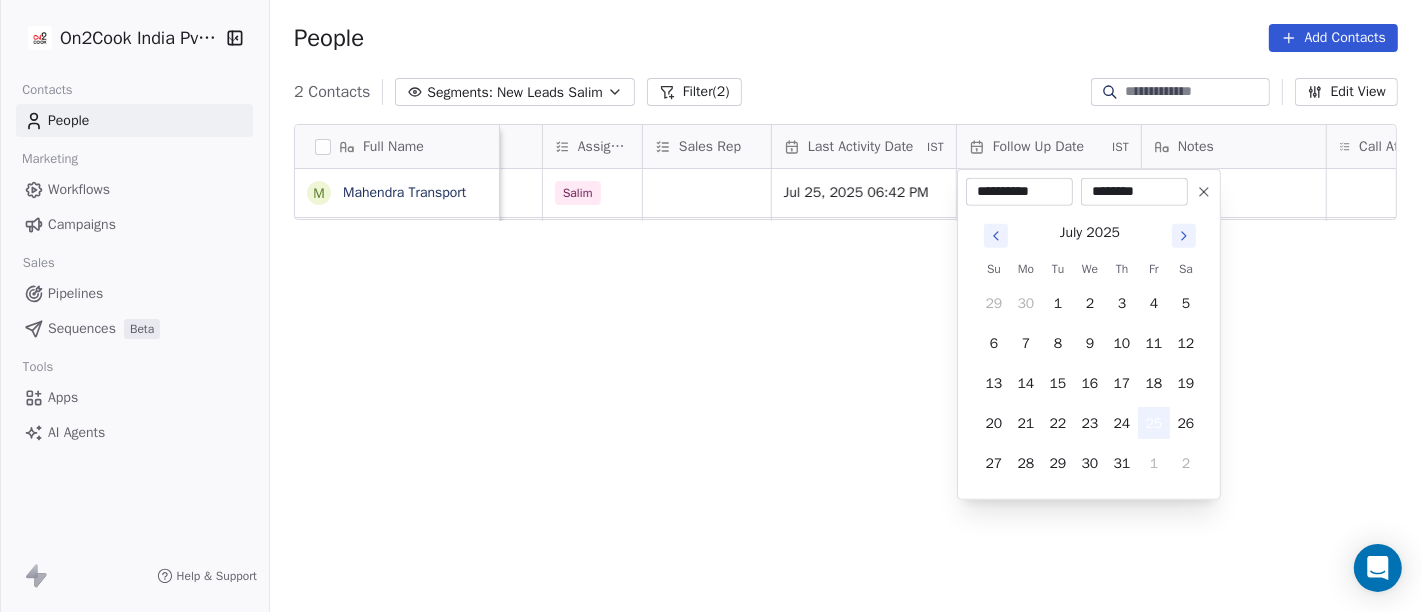 click on "25" at bounding box center [1154, 423] 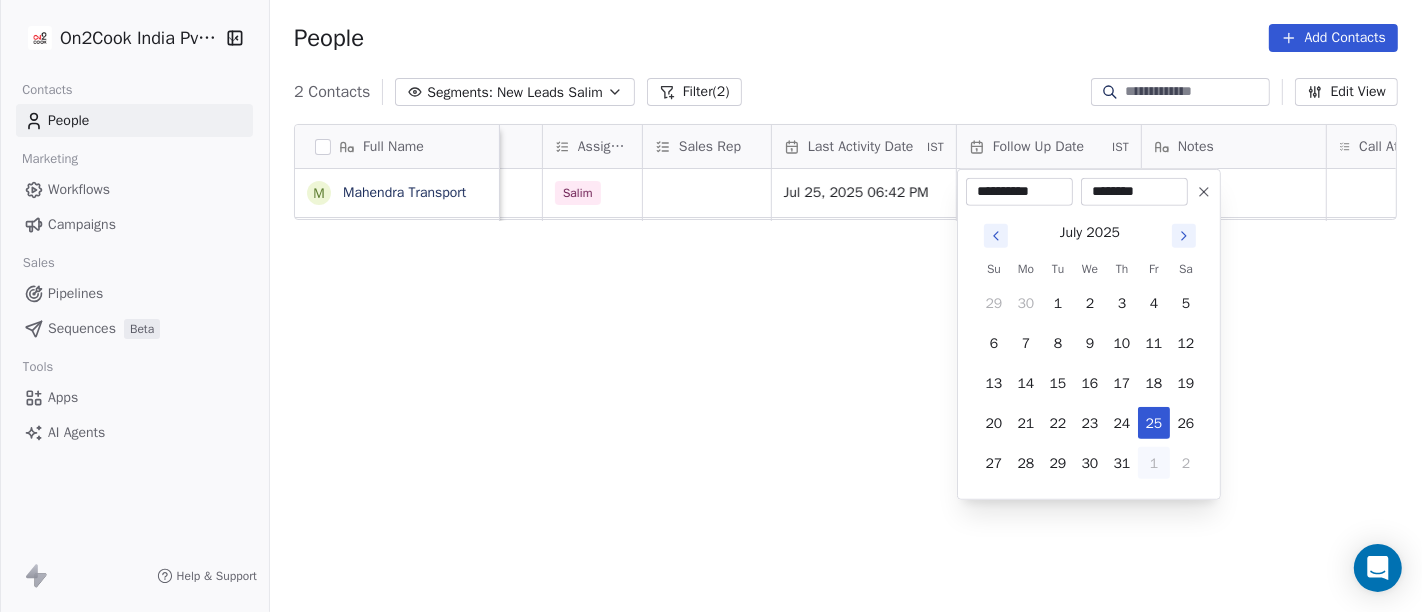 click on "1" at bounding box center (1154, 463) 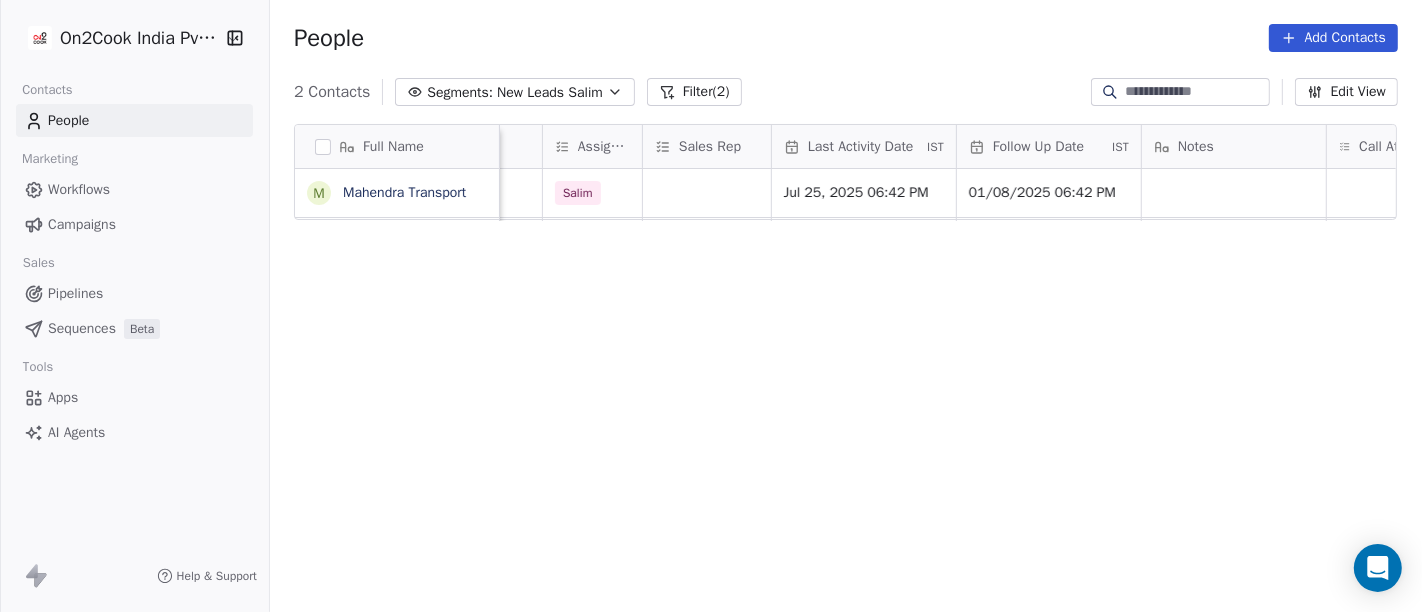 click on "On2Cook India Pvt. Ltd. Contacts People Marketing Workflows Campaigns Sales Pipelines Sequences Beta Tools Apps AI Agents Help & Support People  Add Contacts 2 Contacts Segments: New Leads Salim Filter  (2) Edit View Tag Add to Sequence Full Name M Mahendra Transport location Created Date IST Lead Status Tags Assignee Sales Rep Last Activity Date IST Follow Up Date IST Notes Call Attempts Website zomato link outlet type   others Jul 24, 2025 05:44 PM Salim Jul 25, 2025 06:42 PM 01/08/2025 06:42 PM resort/hotels
To pick up a draggable item, press the space bar.
While dragging, use the arrow keys to move the item.
Press space again to drop the item in its new position, or press escape to cancel." at bounding box center (711, 306) 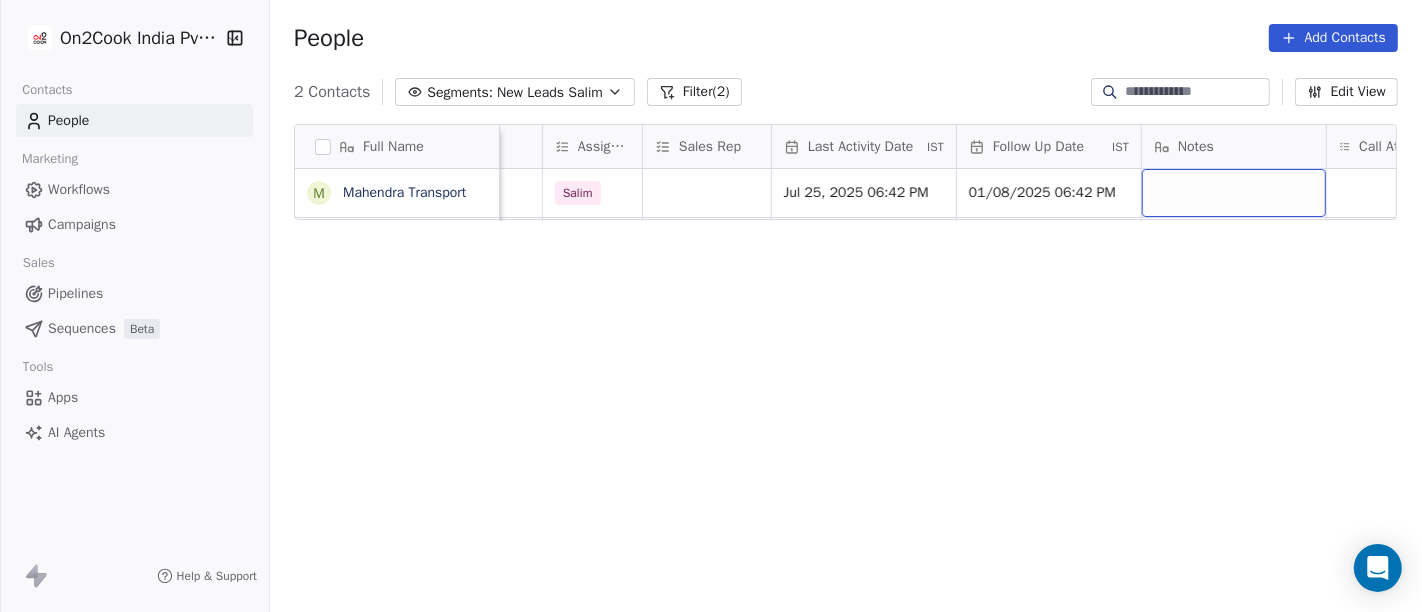 click at bounding box center [1234, 193] 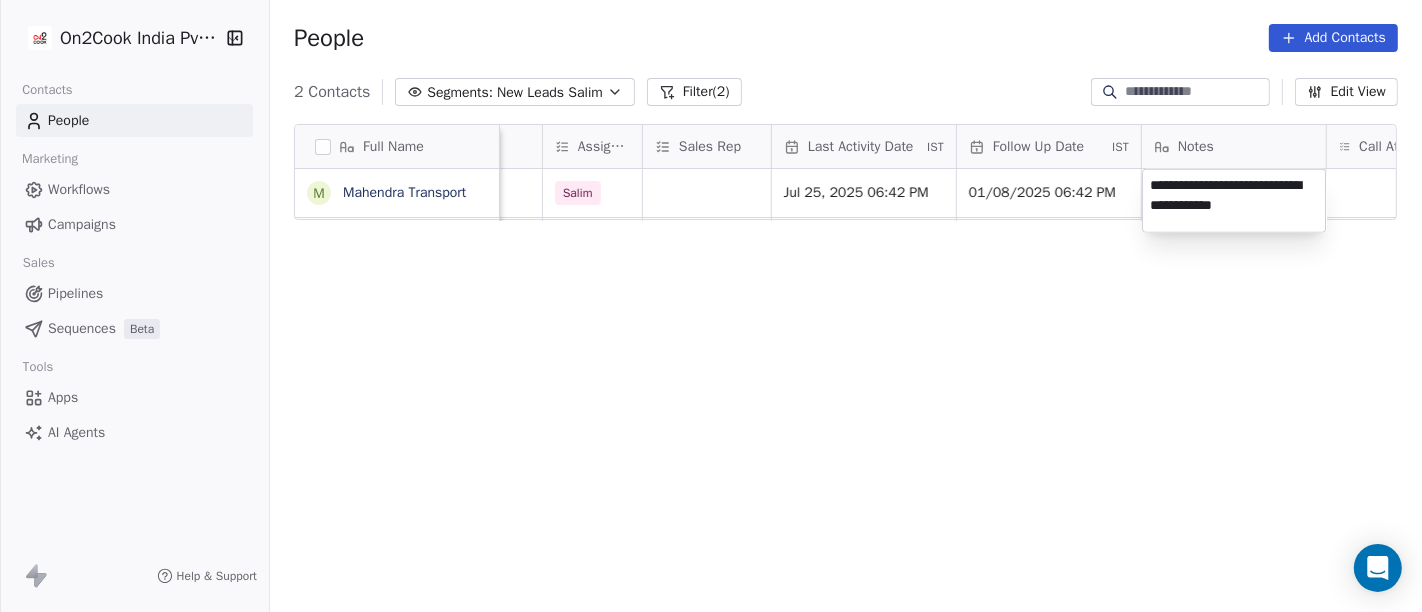 type on "**********" 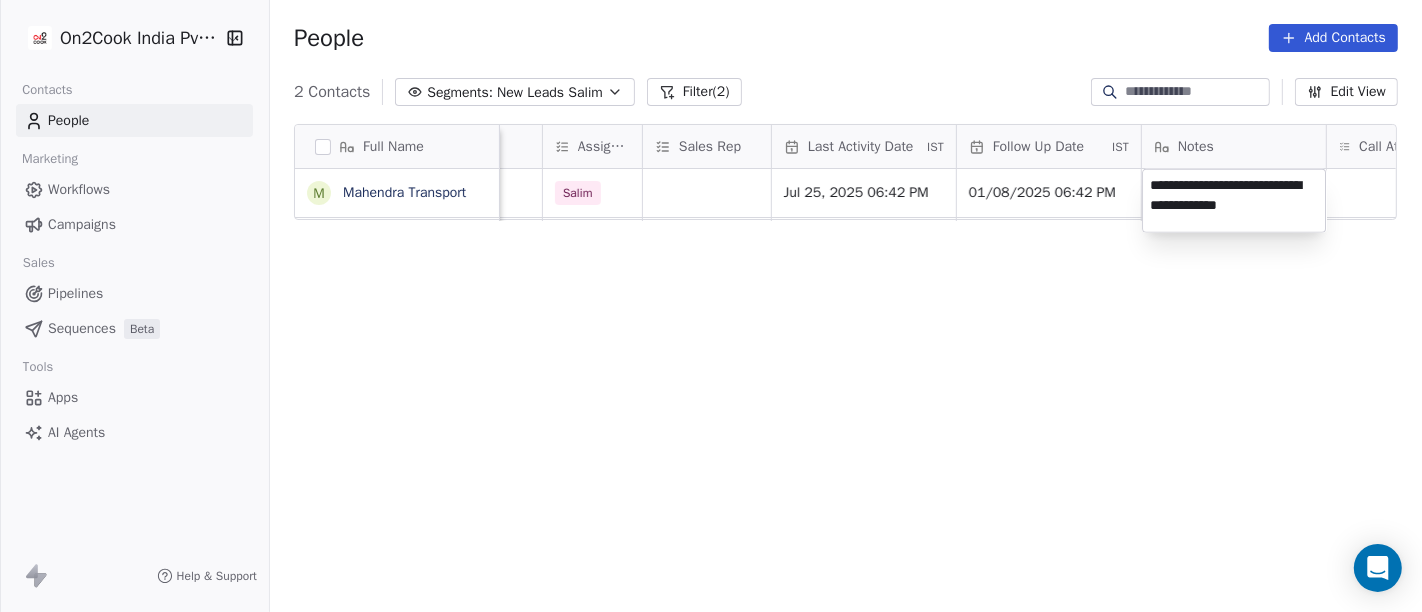 click on "**********" at bounding box center [711, 306] 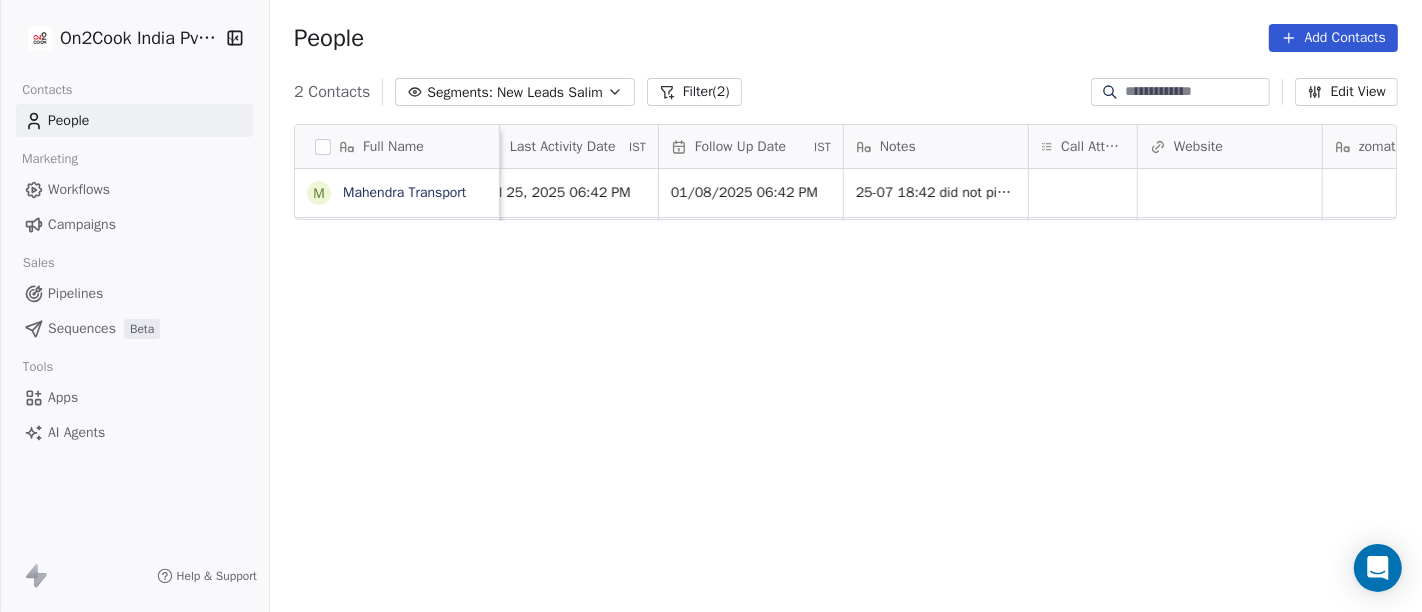 scroll, scrollTop: 0, scrollLeft: 1295, axis: horizontal 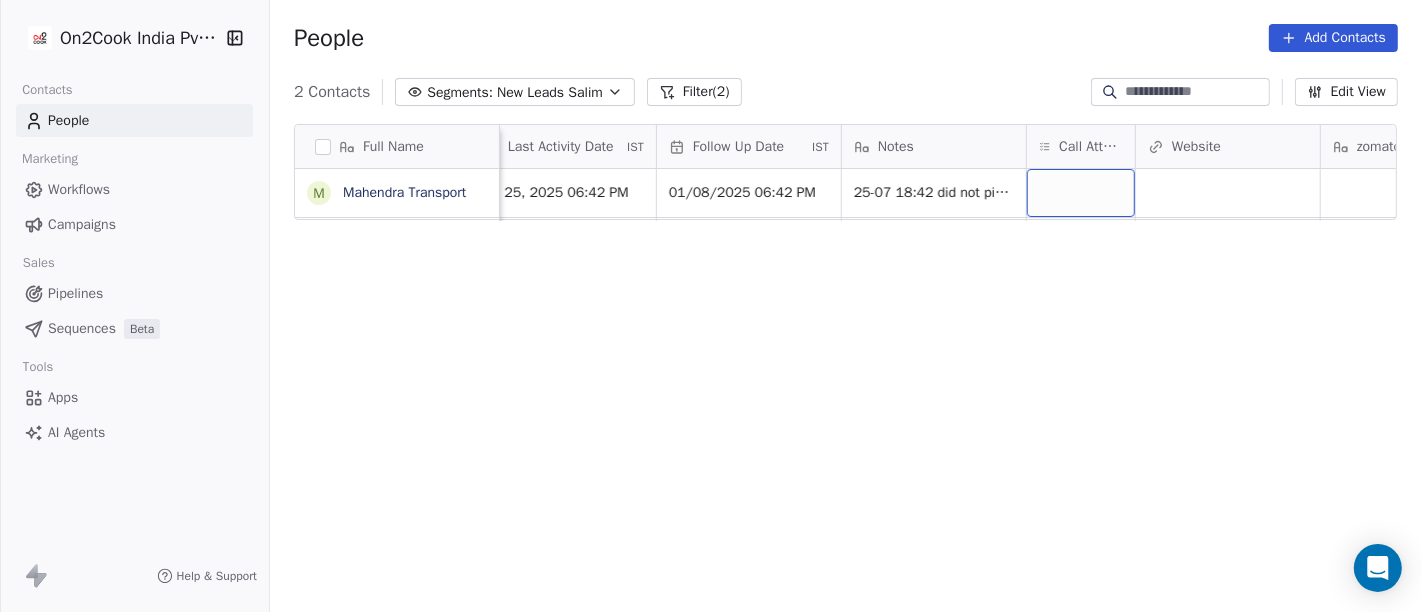 click at bounding box center (1081, 193) 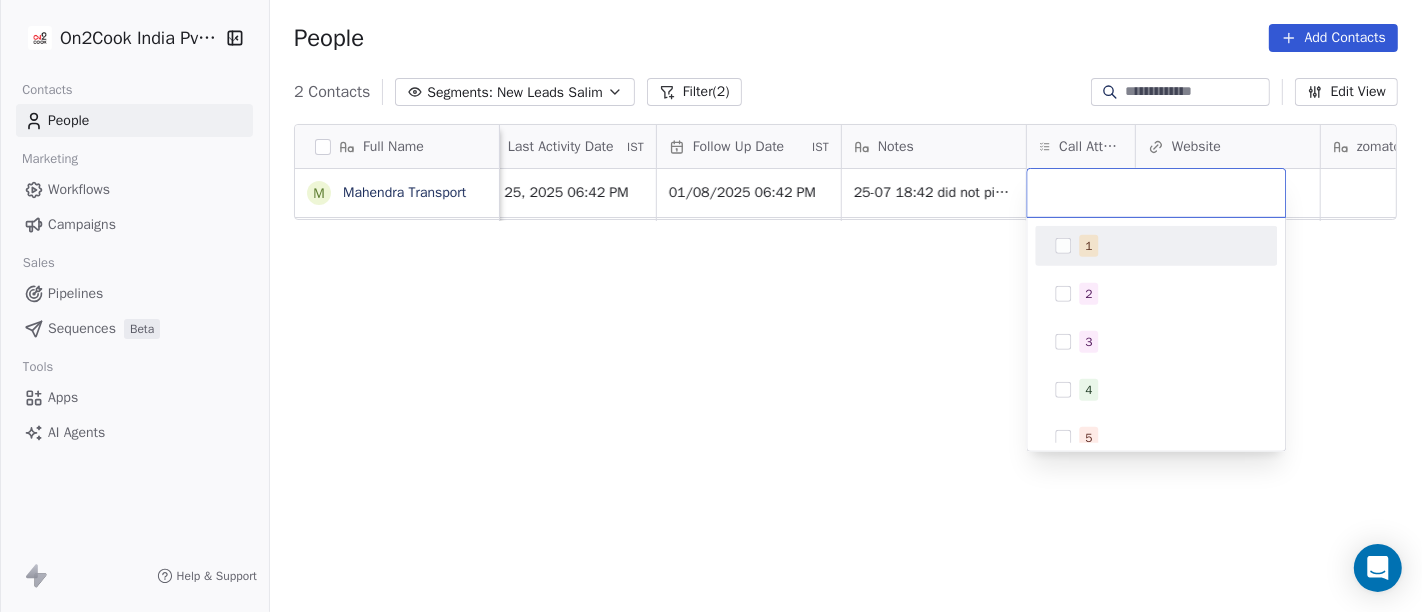click on "1" at bounding box center (1088, 246) 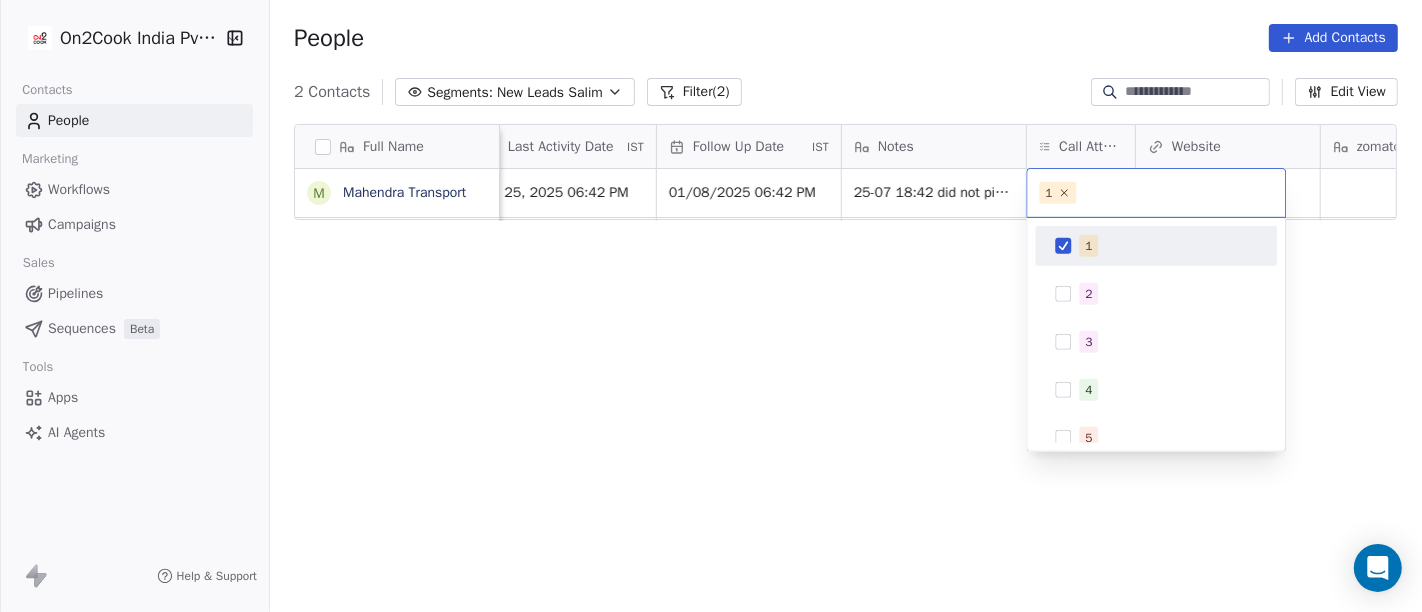 click on "On2Cook India Pvt. Ltd. Contacts People Marketing Workflows Campaigns Sales Pipelines Sequences Beta Tools Apps AI Agents Help & Support People  Add Contacts 2 Contacts Segments: New Leads Salim Filter  (2) Edit View Tag Add to Sequence Full Name M Mahendra Transport Tags Assignee Sales Rep Last Activity Date IST Follow Up Date IST Notes Call Attempts Website zomato link outlet type Location Job Title   Salim Jul 25, 2025 06:42 PM 01/08/2025 06:42 PM 25-07 18:42 did not pick up call not in WA resort/hotels
To pick up a draggable item, press the space bar.
While dragging, use the arrow keys to move the item.
Press space again to drop the item in its new position, or press escape to cancel.
1 1 2 3 4 5 6 7 8 9 10" at bounding box center (711, 306) 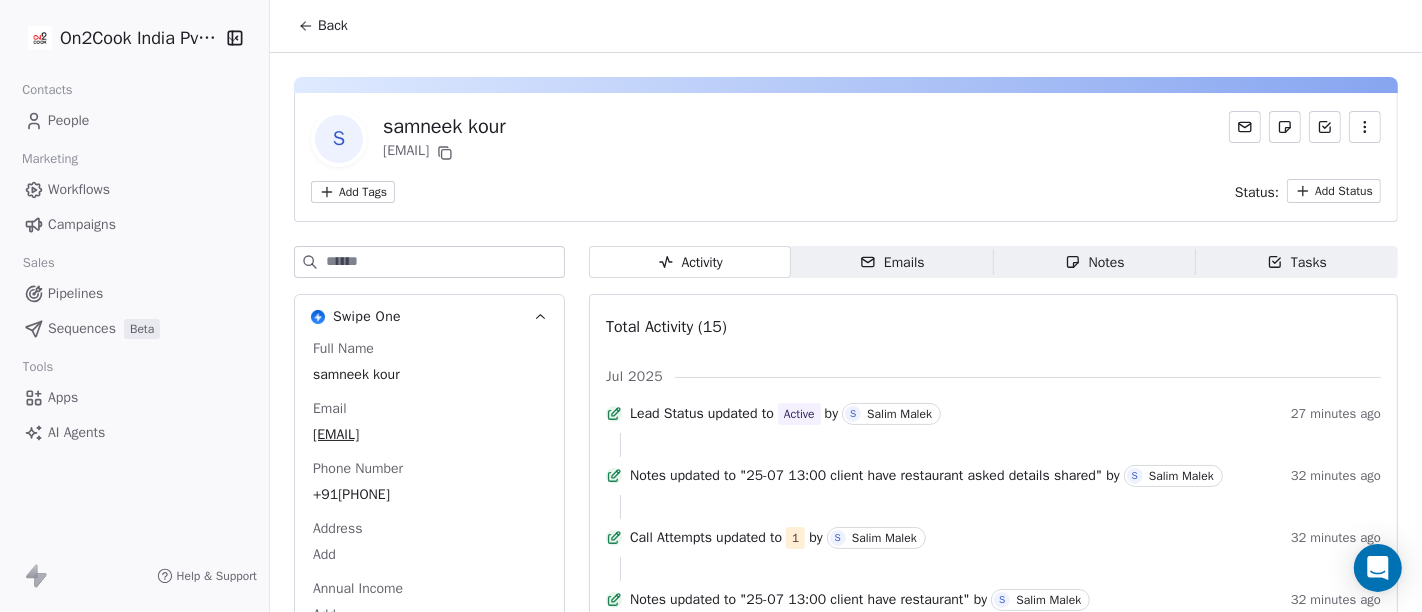 click on "Back" at bounding box center (323, 26) 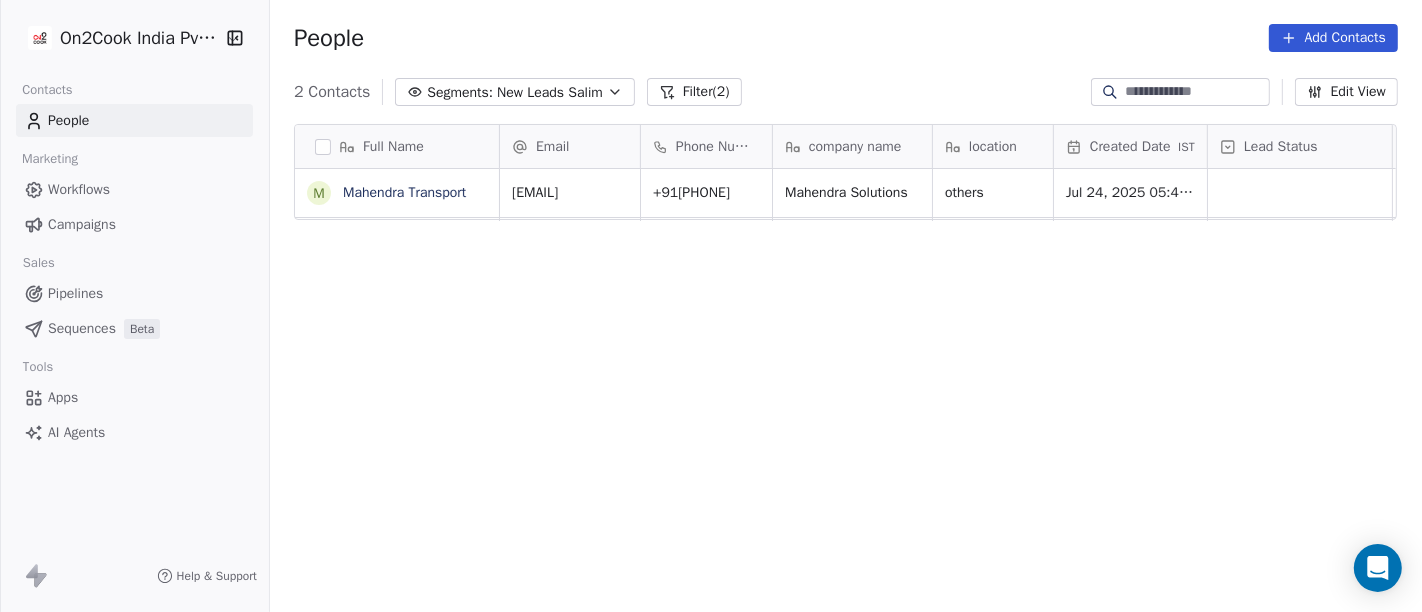scroll, scrollTop: 17, scrollLeft: 17, axis: both 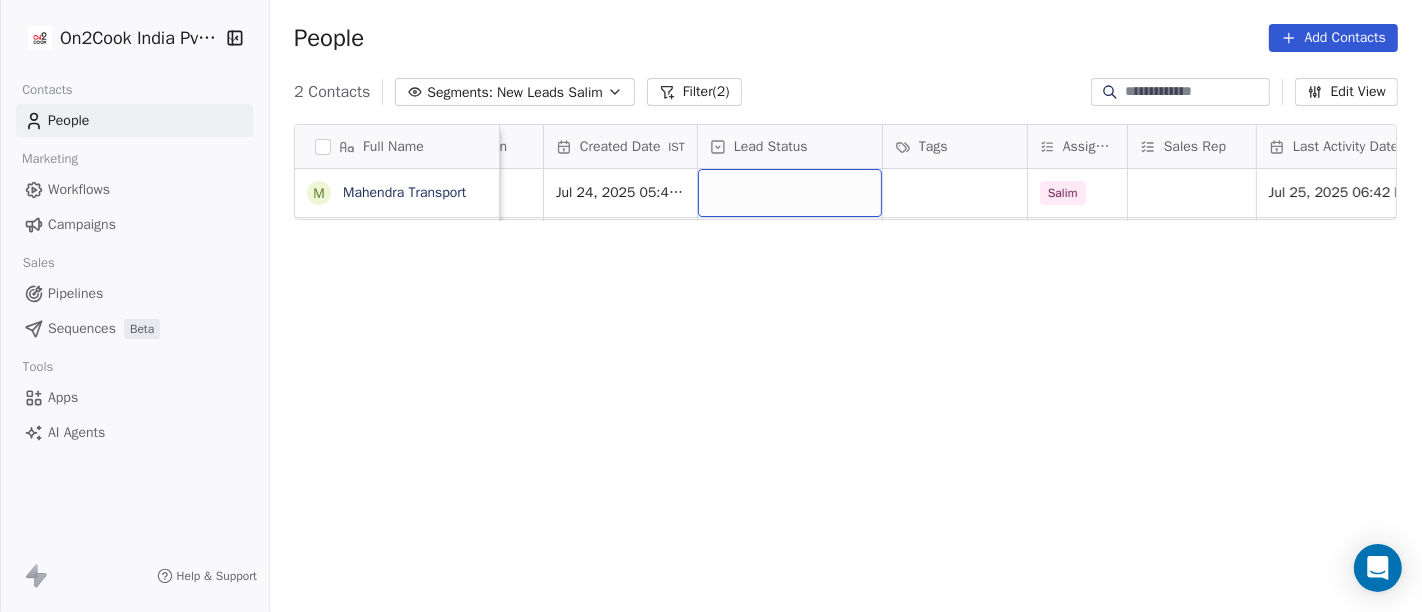 click at bounding box center (790, 193) 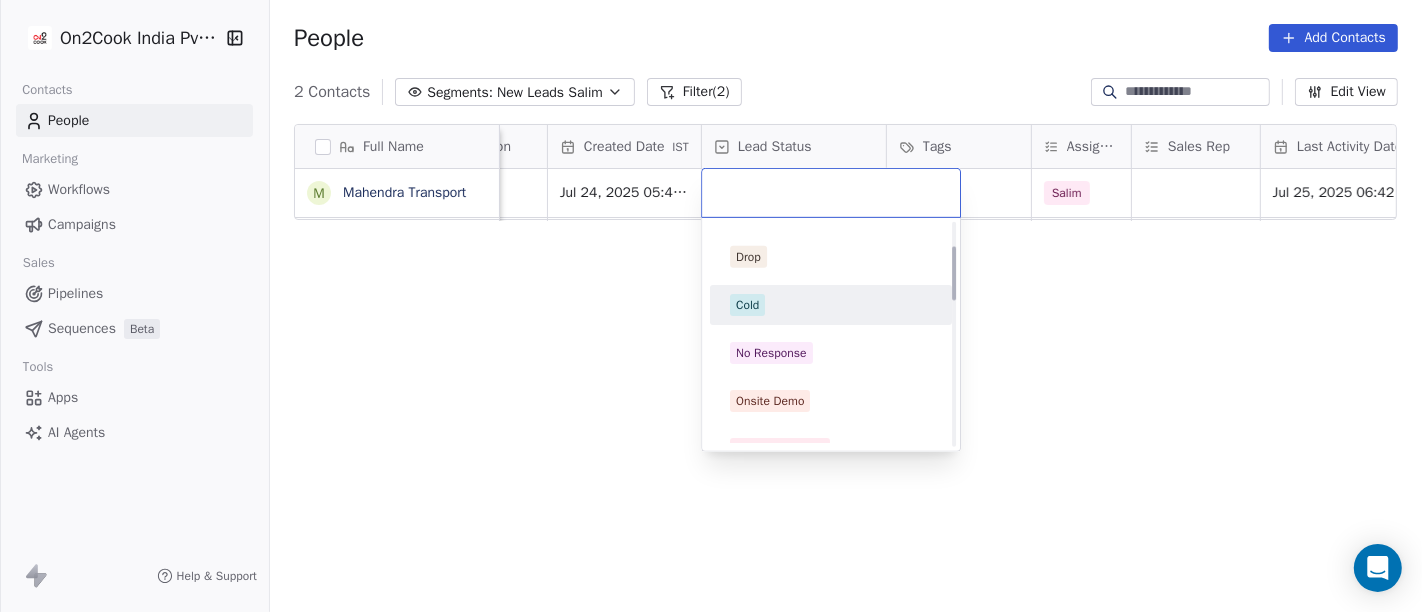 scroll, scrollTop: 111, scrollLeft: 0, axis: vertical 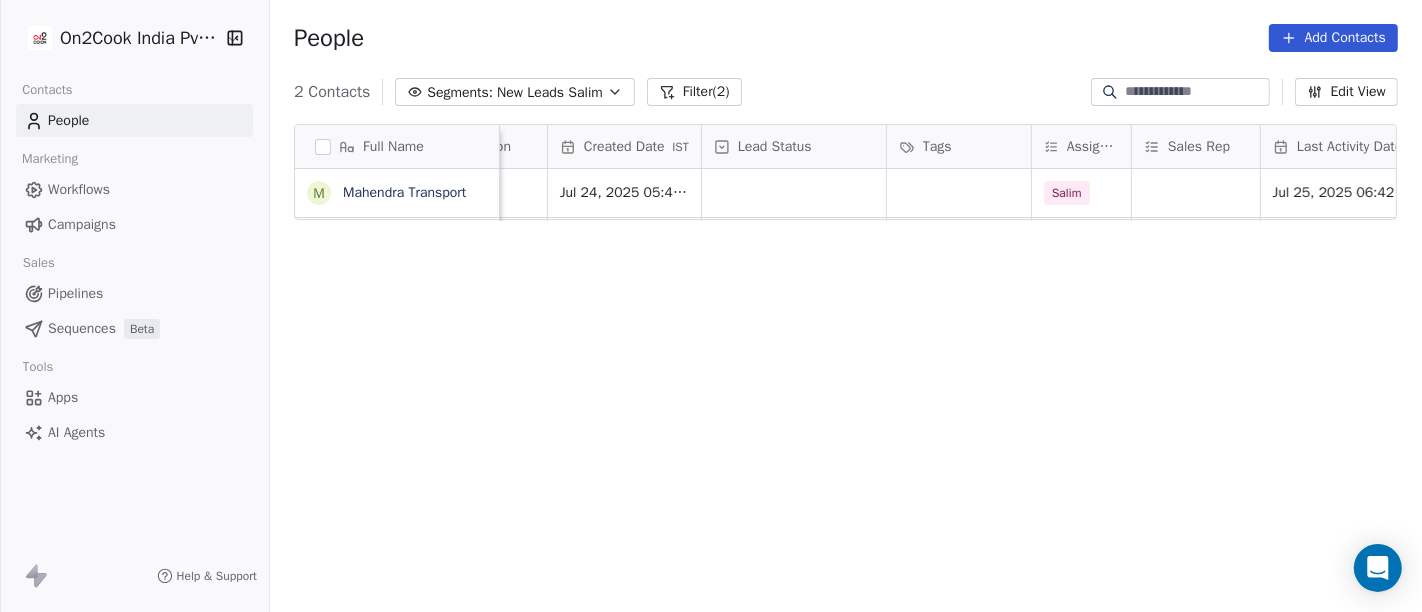 click on "On2Cook India Pvt. Ltd. Contacts People Marketing Workflows Campaigns Sales Pipelines Sequences Beta Tools Apps AI Agents Help & Support People  Add Contacts 2 Contacts Segments: New Leads Salim Filter  (2) Edit View Tag Add to Sequence Full Name M Mahendra Transport Email Phone Number company name location Created Date IST Lead Status Tags Assignee Sales Rep Last Activity Date IST Follow Up Date IST Notes Call Attempts mahendra.transport.198@gmail.com +917894563598 Mahendra Solutions others Jul 24, 2025 05:44 PM Salim Jul 25, 2025 06:42 PM 01/08/2025 06:42 PM 25-07 18:42 did not pick up call not in WA 1
To pick up a draggable item, press the space bar.
While dragging, use the arrow keys to move the item.
Press space again to drop the item in its new position, or press escape to cancel." at bounding box center (711, 306) 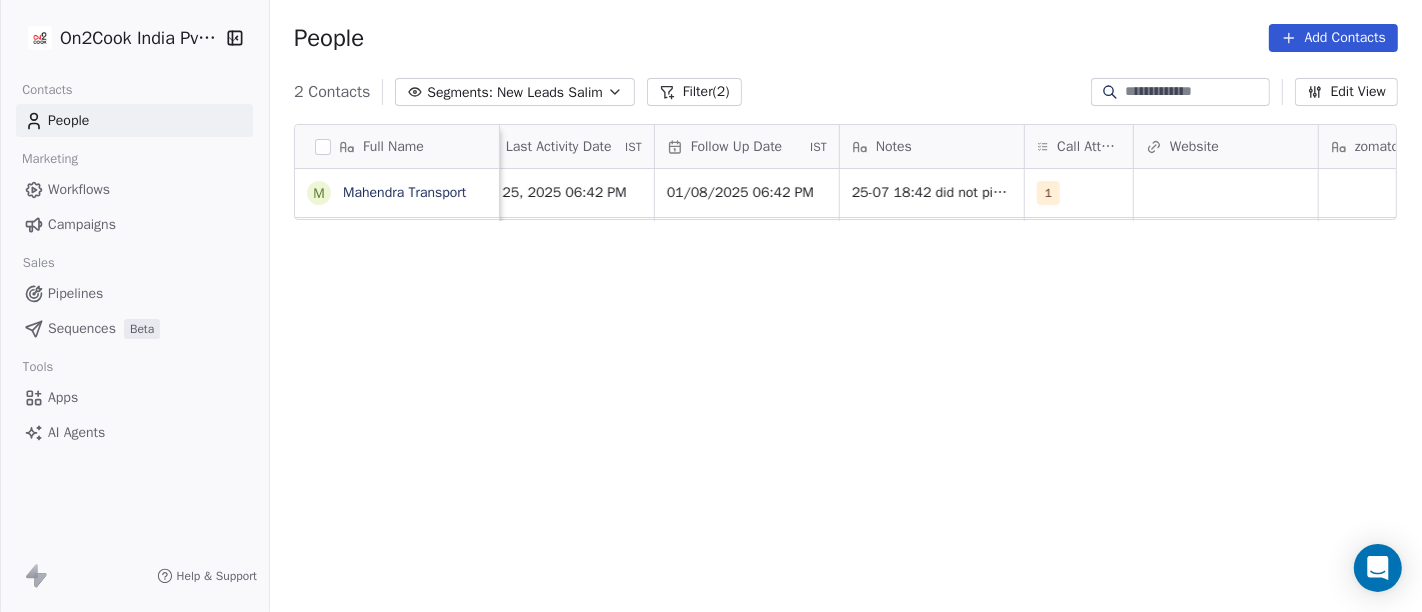 scroll, scrollTop: 0, scrollLeft: 1315, axis: horizontal 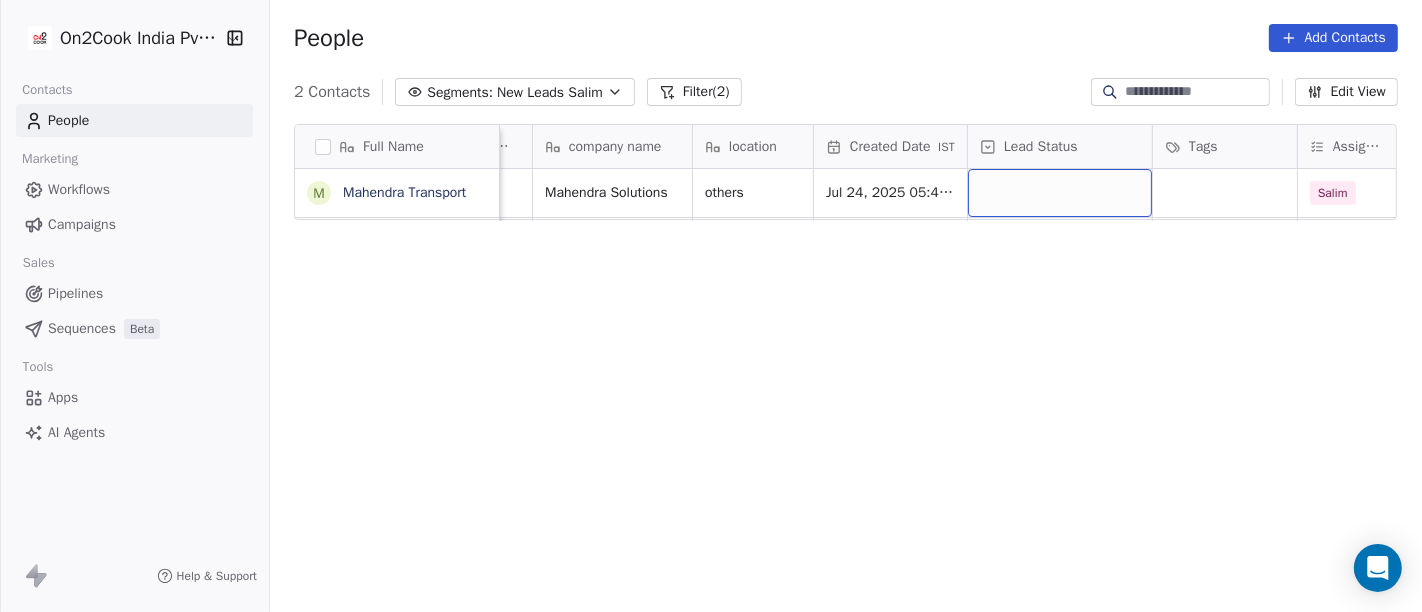 click at bounding box center (1060, 193) 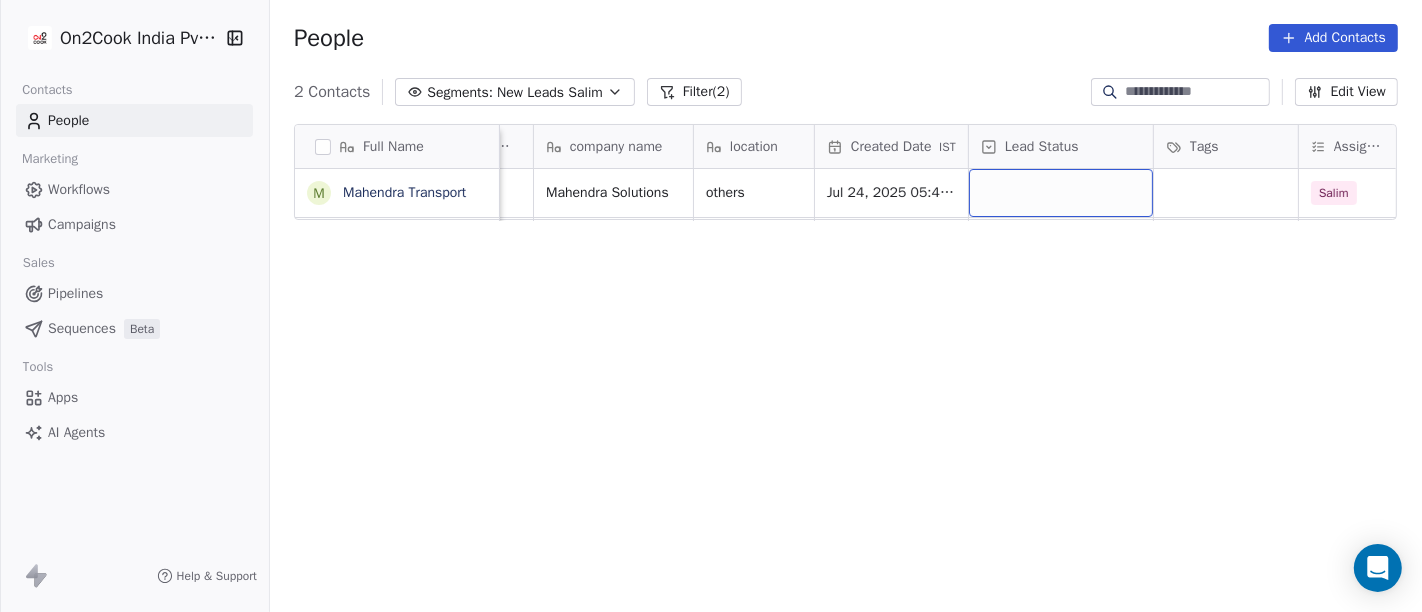 click at bounding box center (1061, 193) 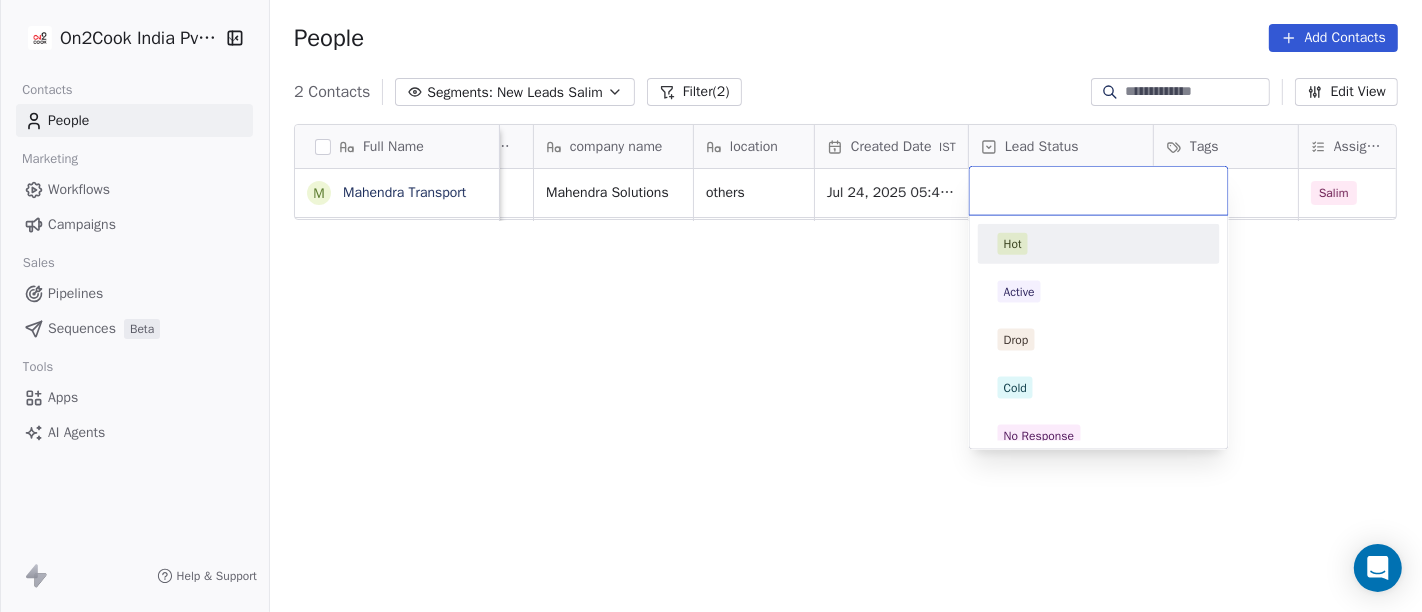 scroll, scrollTop: 2, scrollLeft: 237, axis: both 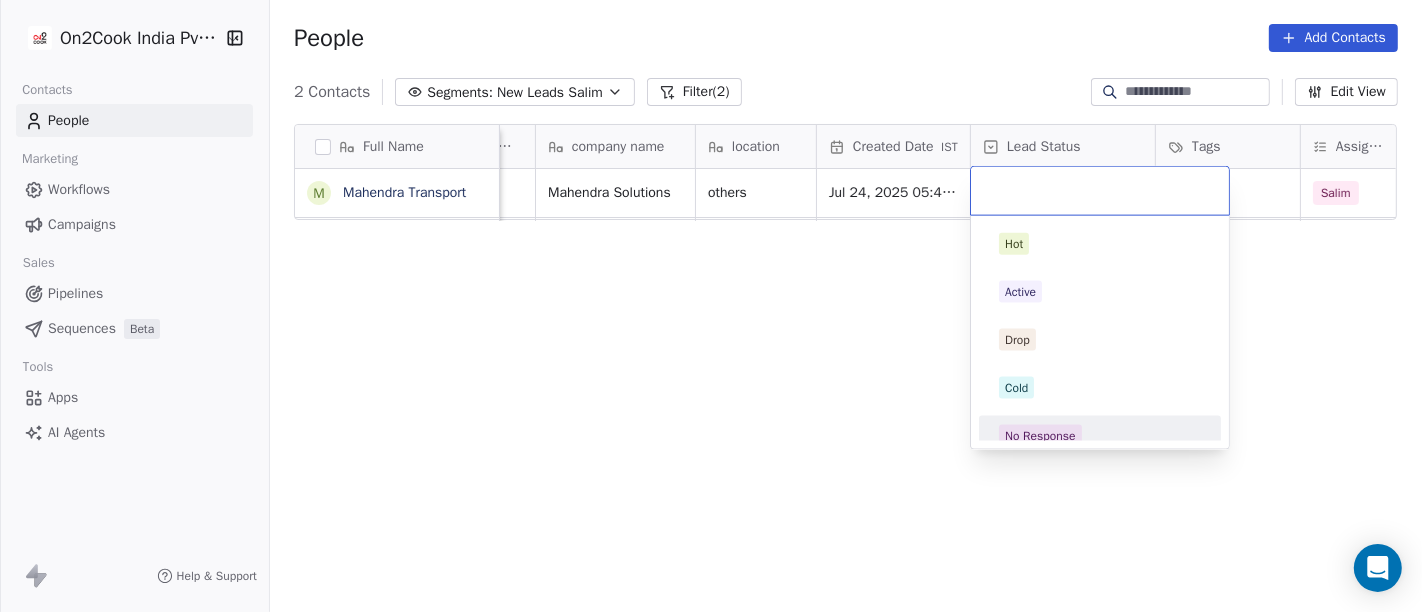 click on "No Response" at bounding box center (1040, 436) 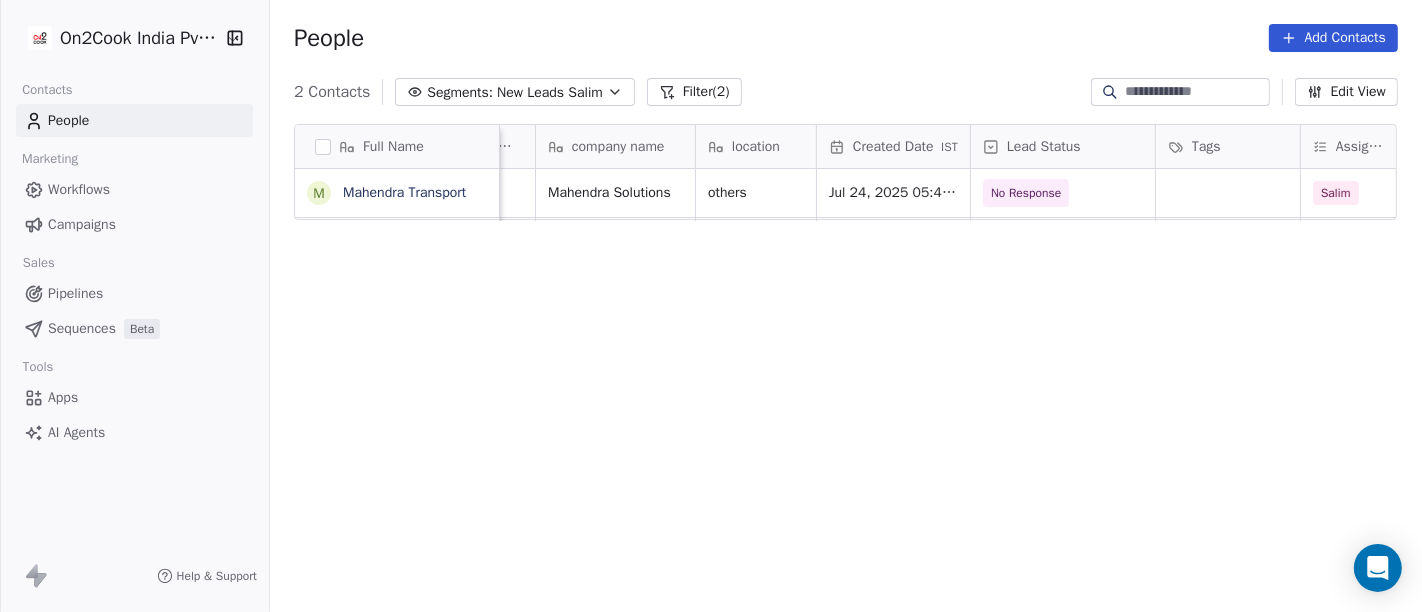 click on "Full Name M Mahendra Transport Email Phone Number company name location Created Date IST Lead Status Tags Assignee Sales Rep Last Activity Date IST Follow Up Date IST mahendra.transport.198@gmail.com +917894563598 Mahendra Solutions others Jul 24, 2025 05:44 PM No Response Salim Jul 25, 2025 06:42 PM 01/08/2025 06:42 PM
To pick up a draggable item, press the space bar.
While dragging, use the arrow keys to move the item.
Press space again to drop the item in its new position, or press escape to cancel." at bounding box center [846, 377] 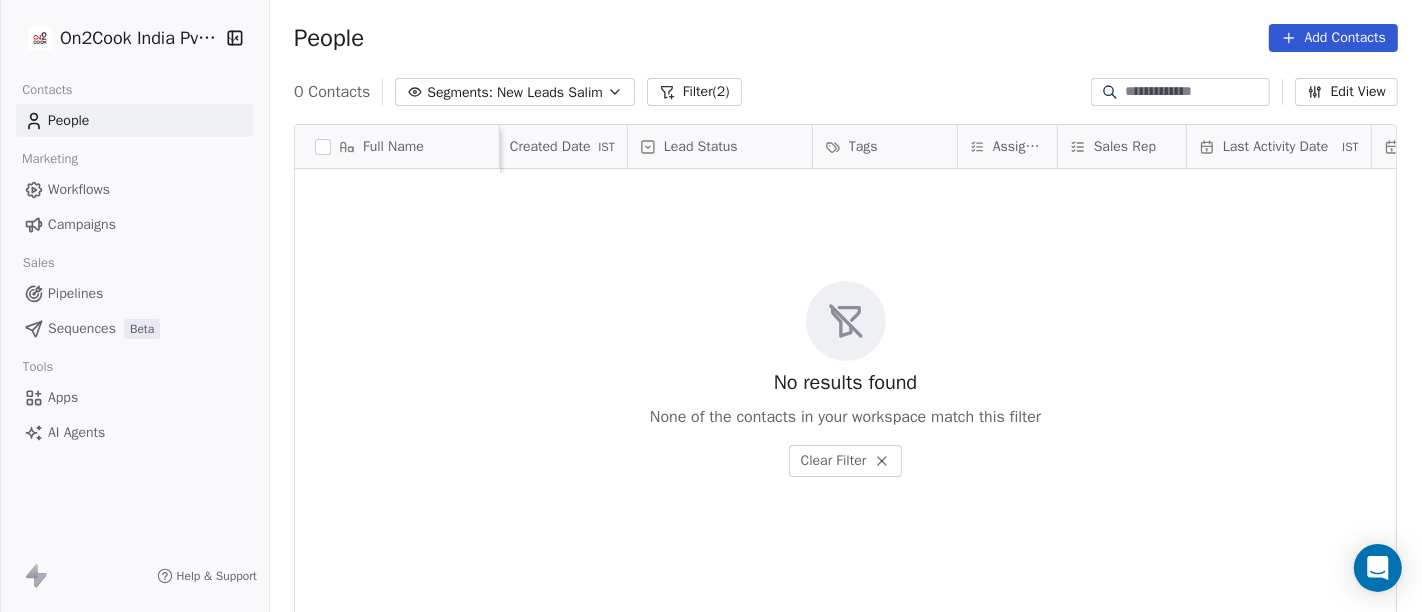 scroll, scrollTop: 0, scrollLeft: 580, axis: horizontal 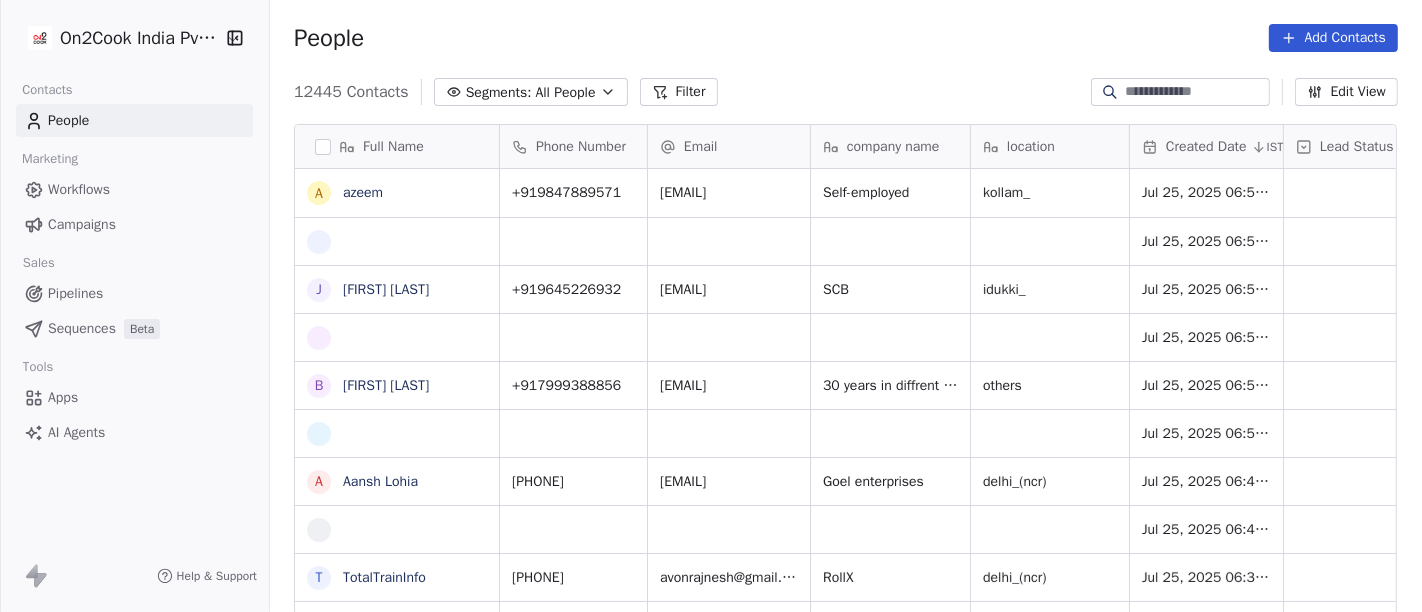 click at bounding box center [1196, 92] 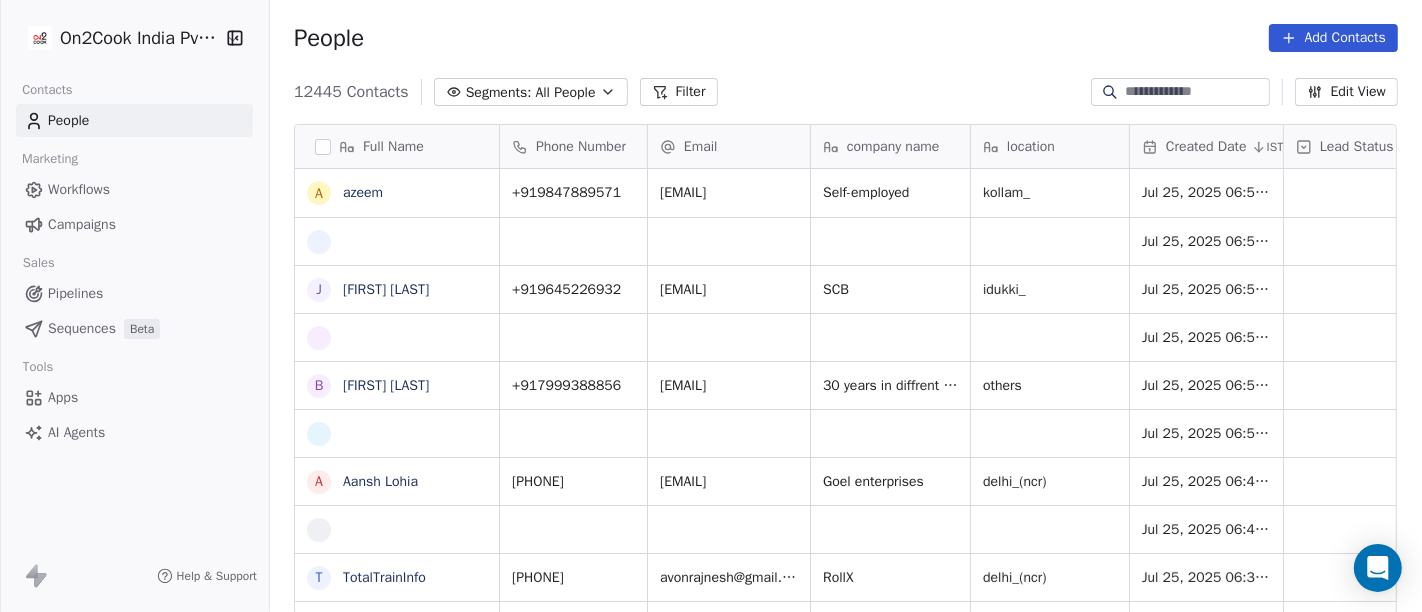scroll, scrollTop: 17, scrollLeft: 17, axis: both 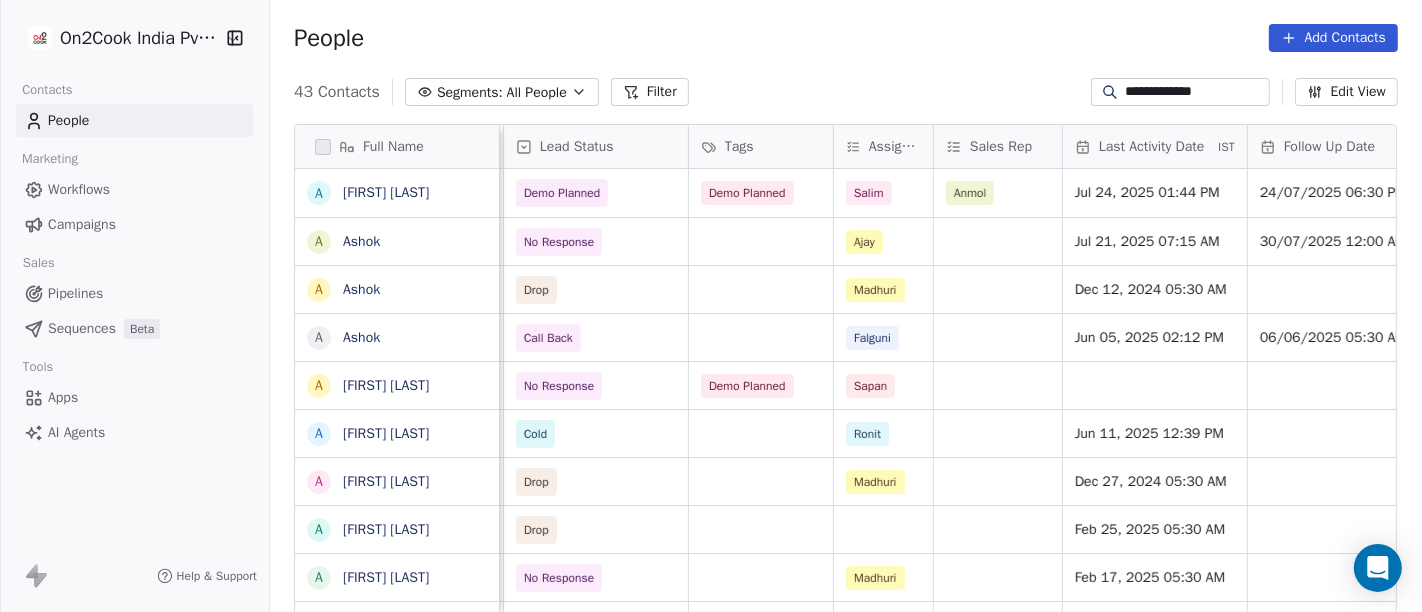 type on "**********" 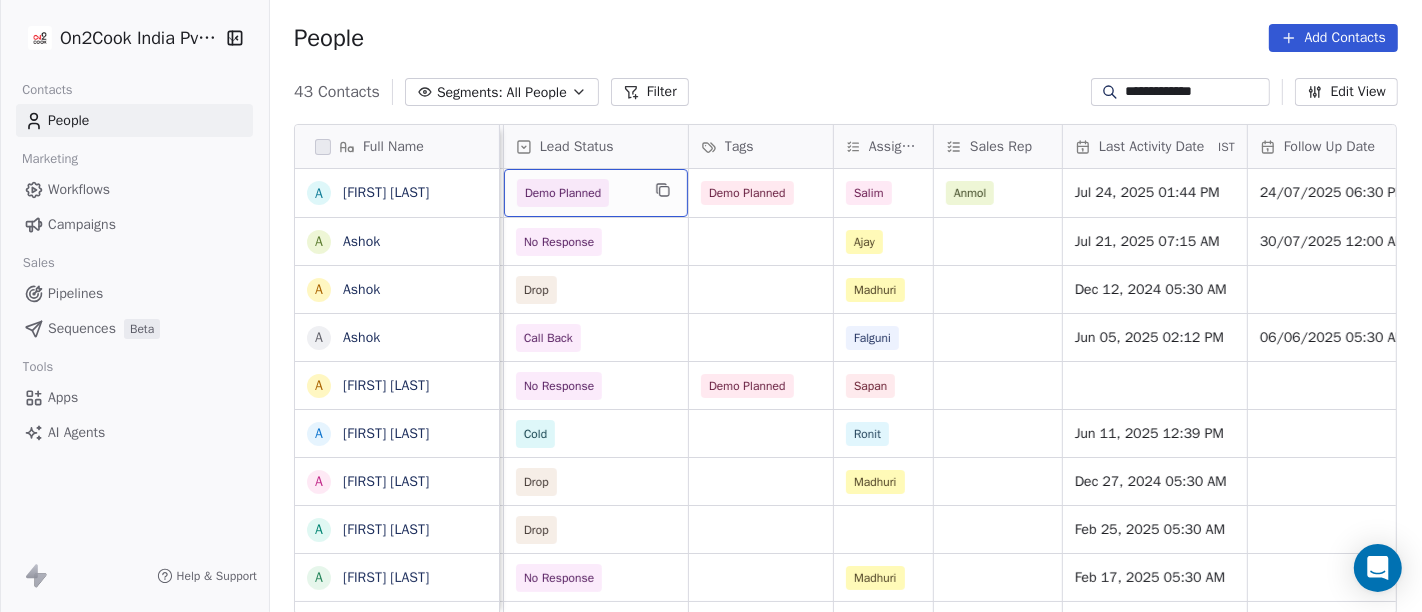 click on "Demo Planned" at bounding box center (563, 193) 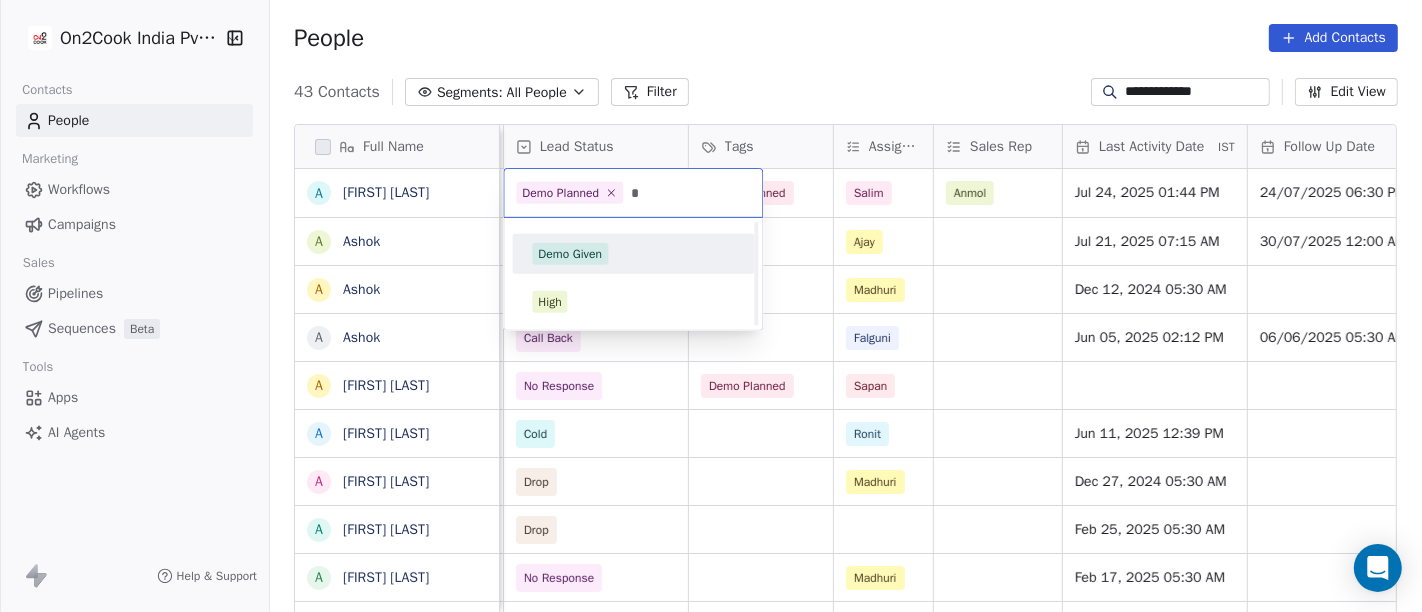 scroll, scrollTop: 0, scrollLeft: 0, axis: both 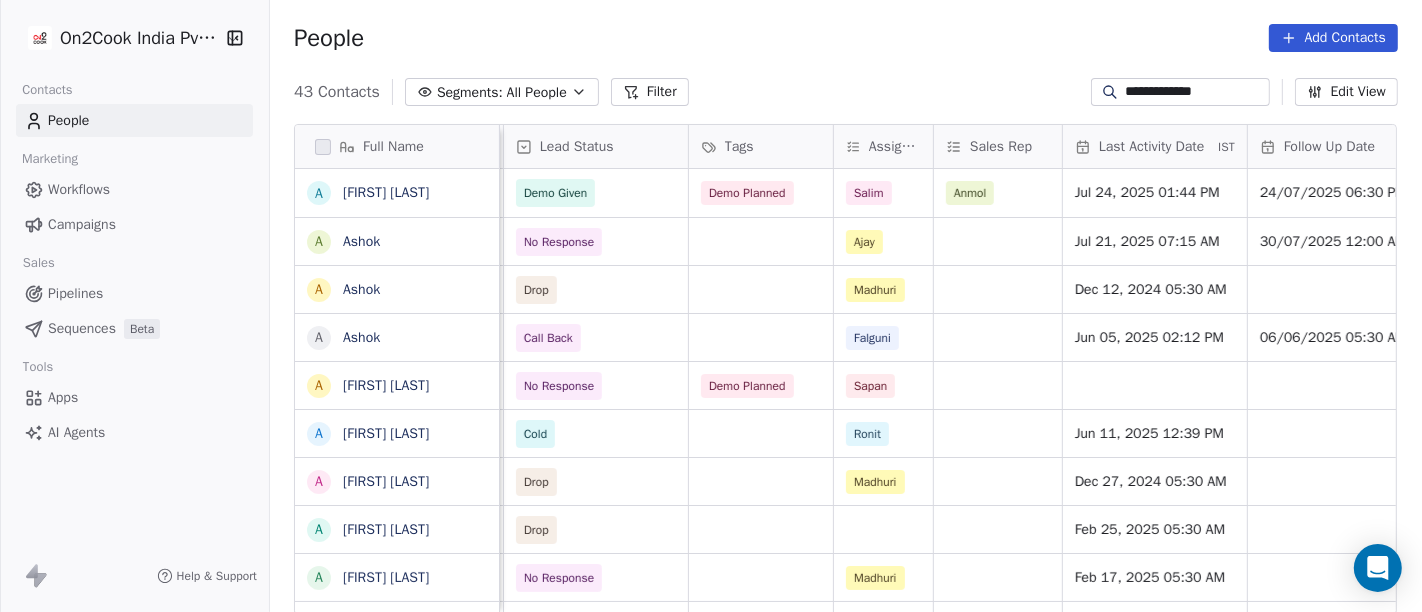 click on "**********" at bounding box center [846, 92] 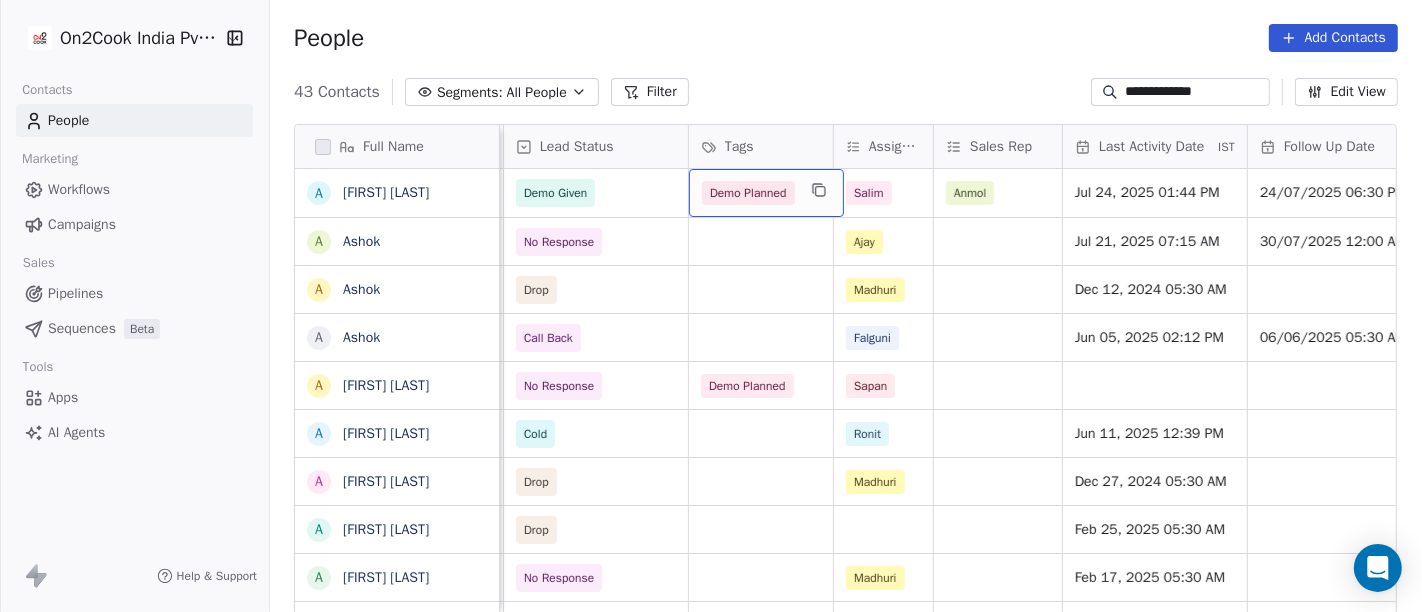 click on "Demo Planned" at bounding box center [766, 193] 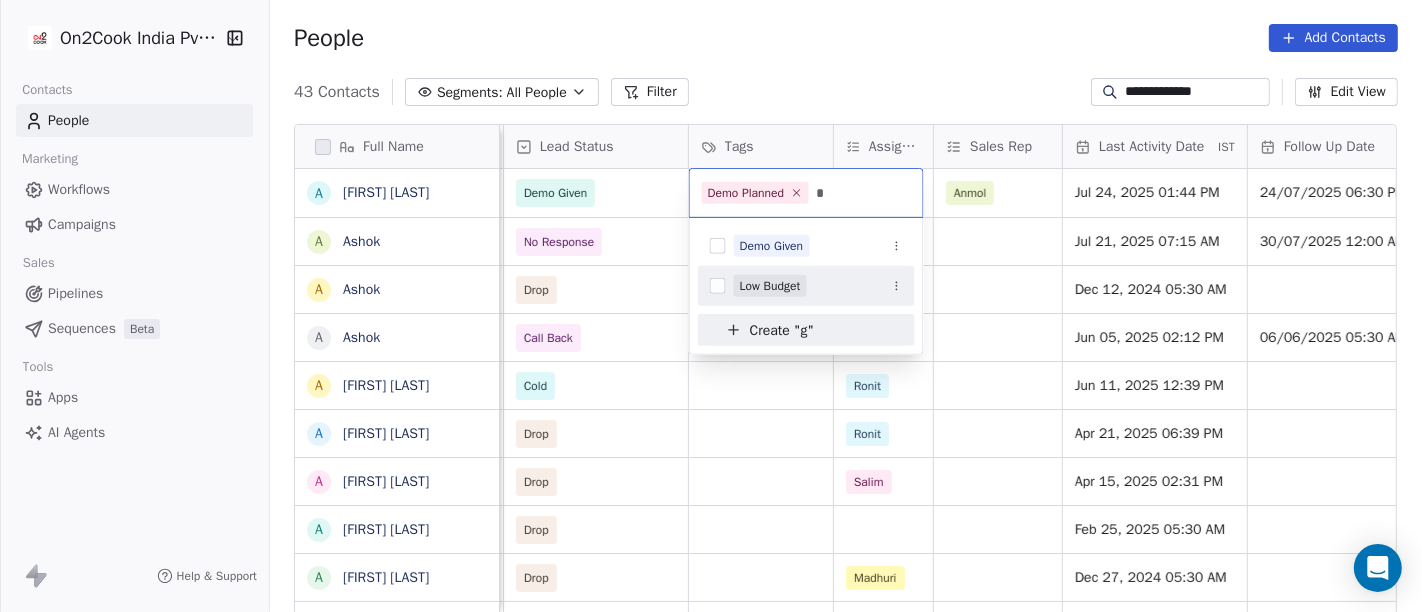 type on "*" 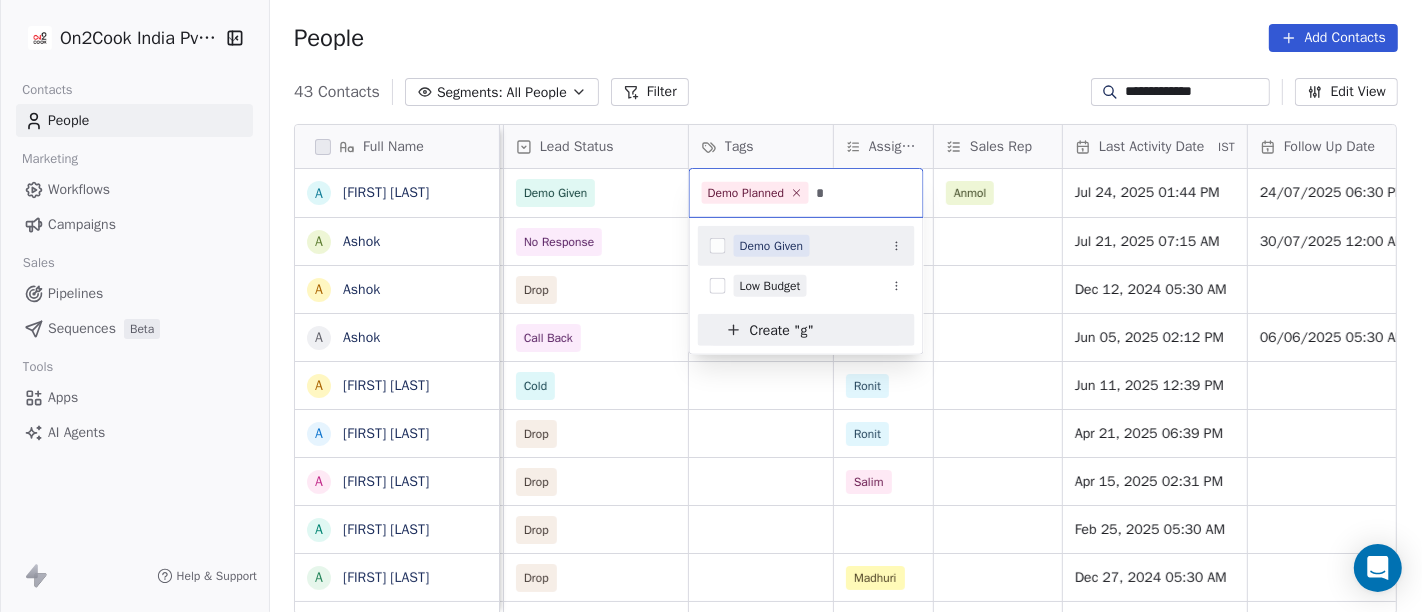 click on "Demo Given" at bounding box center (772, 246) 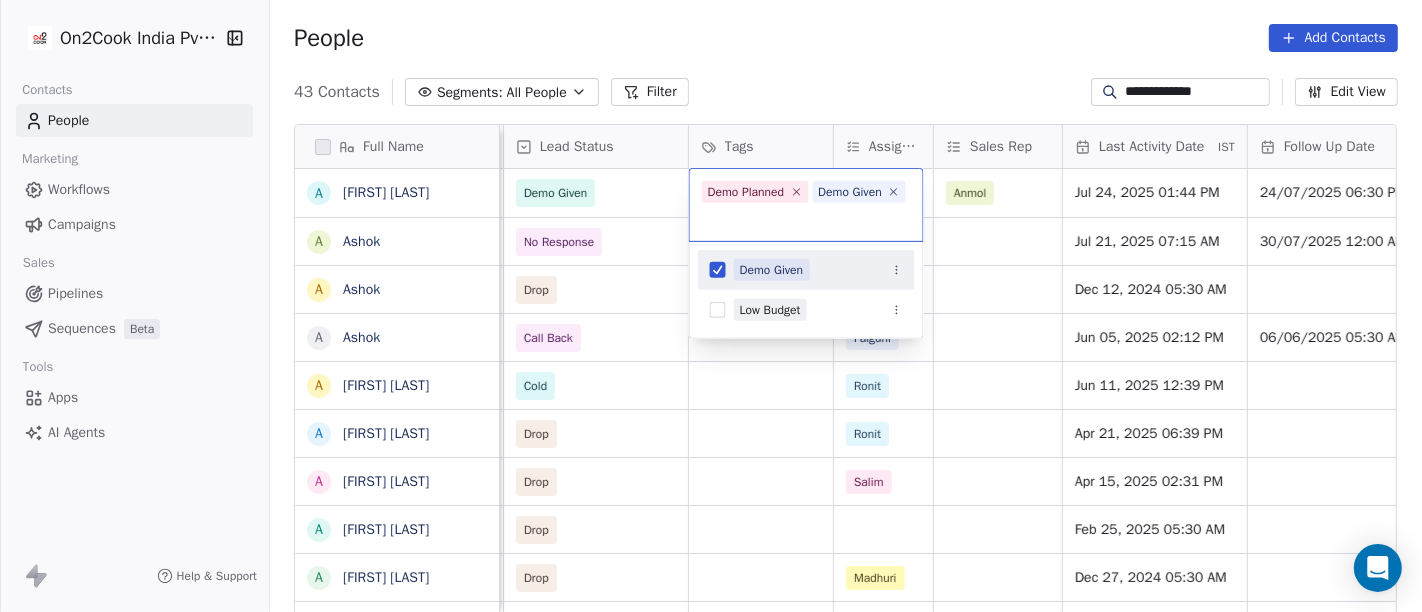 click on "**********" at bounding box center [711, 306] 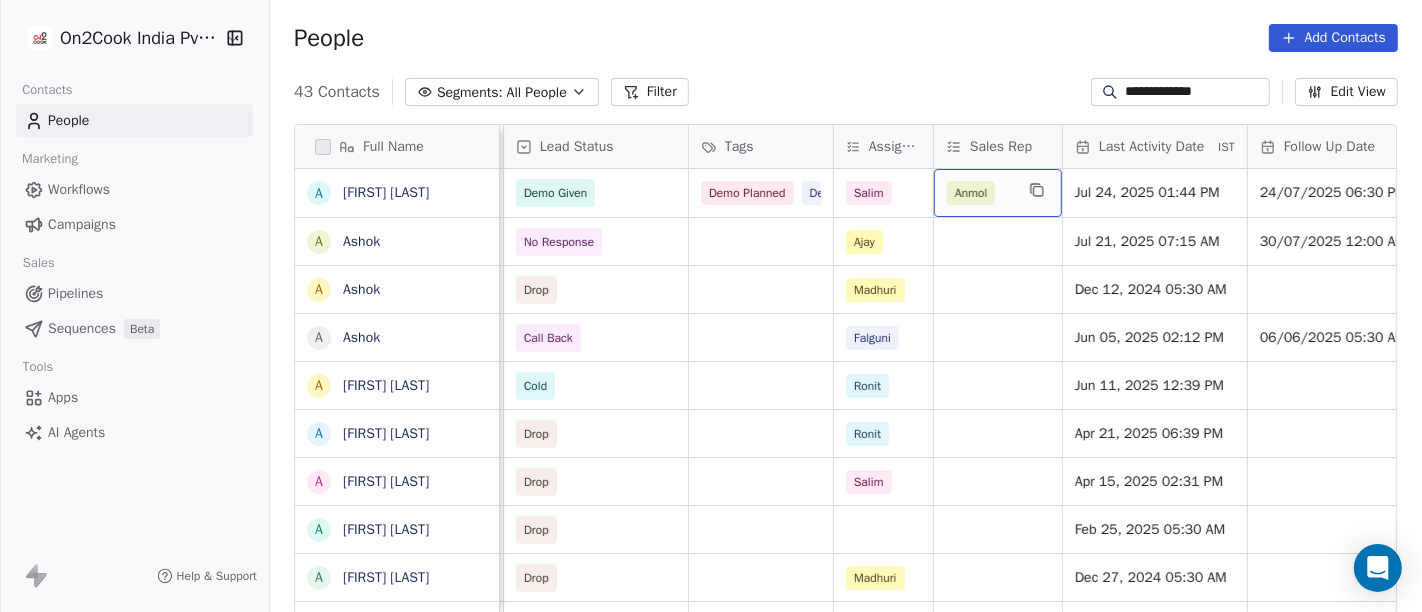 click on "Anmol" at bounding box center (971, 193) 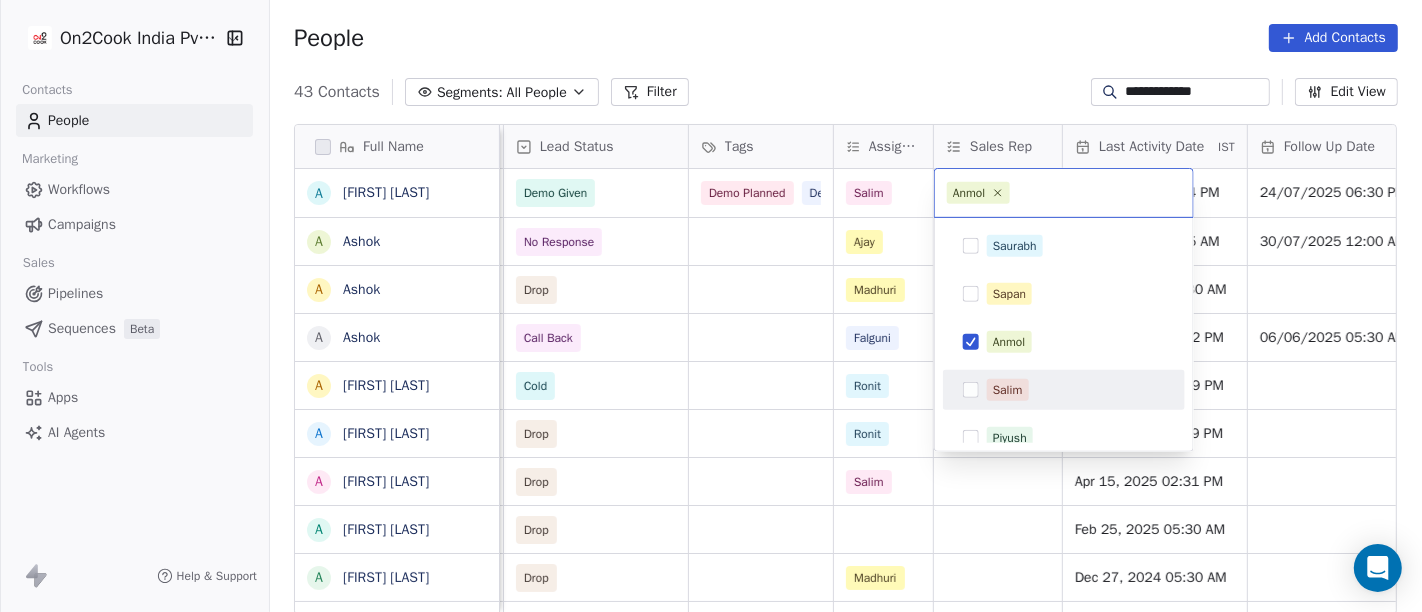 click on "Salim" at bounding box center [1008, 390] 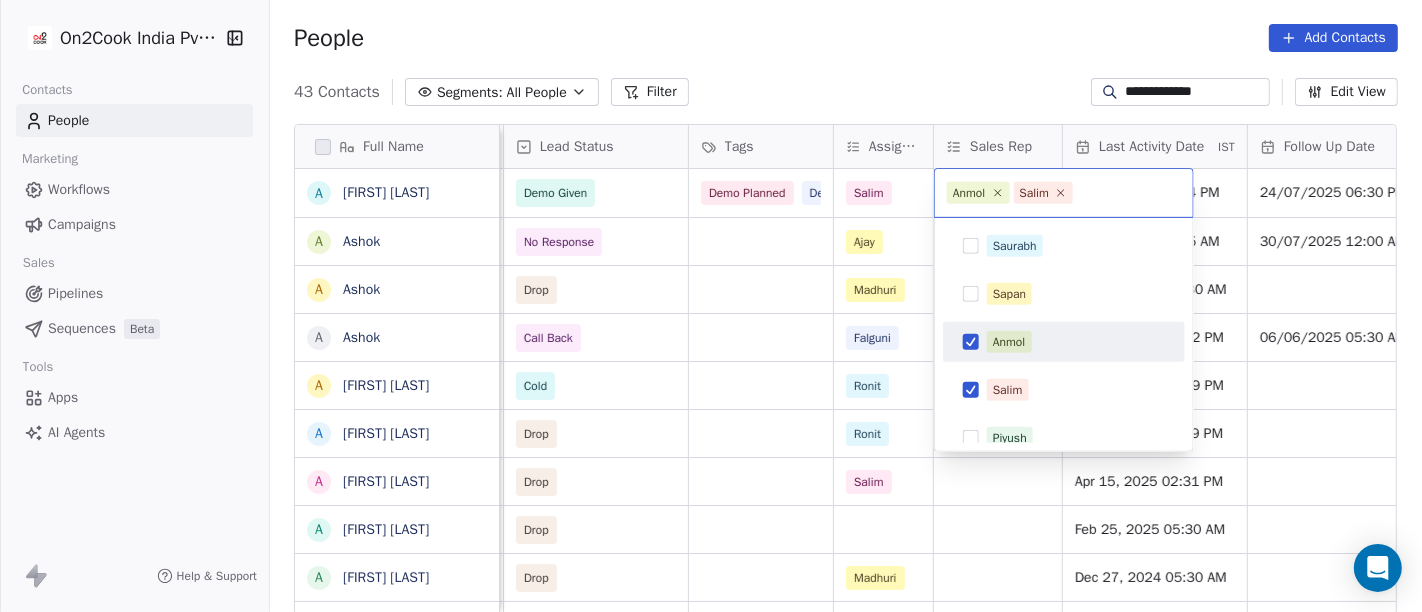 click on "Anmol" at bounding box center [1009, 342] 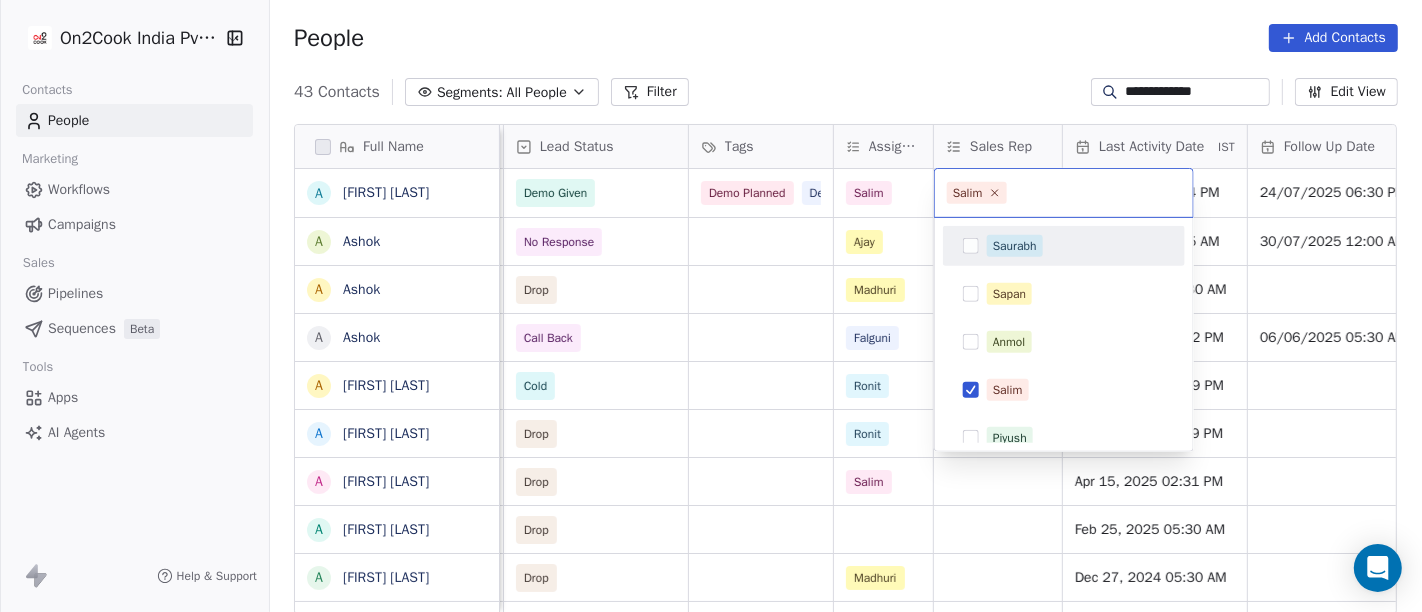 click on "**********" at bounding box center [711, 306] 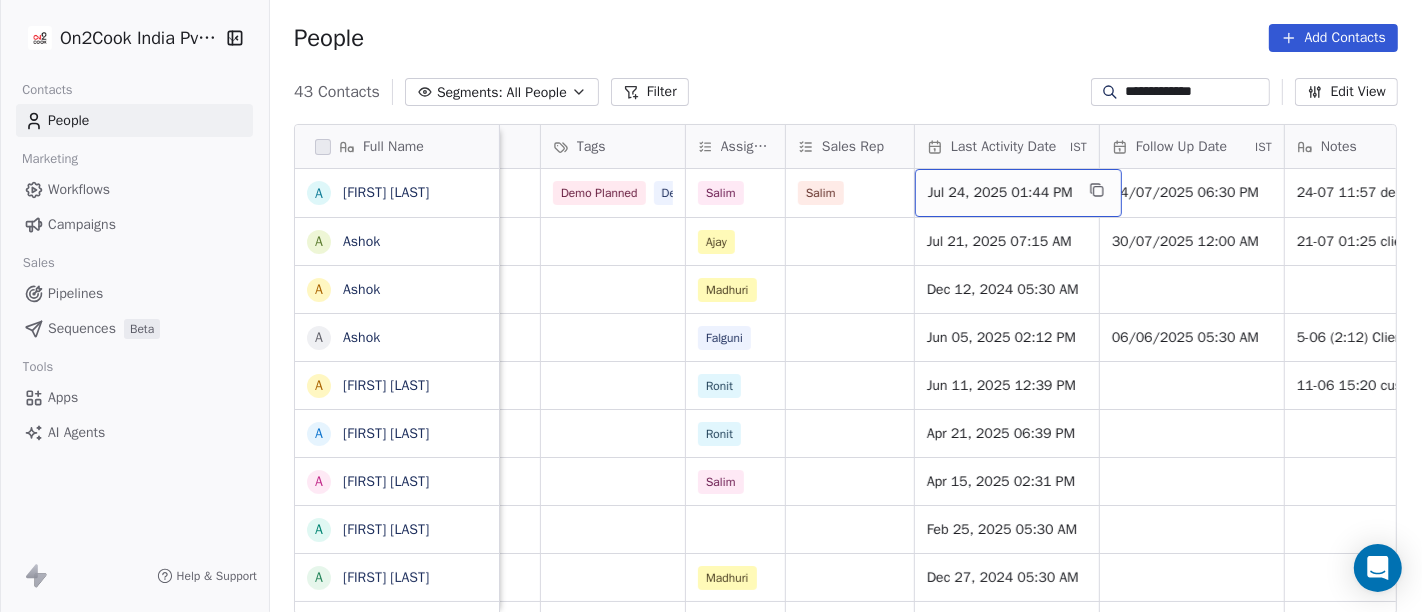 scroll, scrollTop: 0, scrollLeft: 928, axis: horizontal 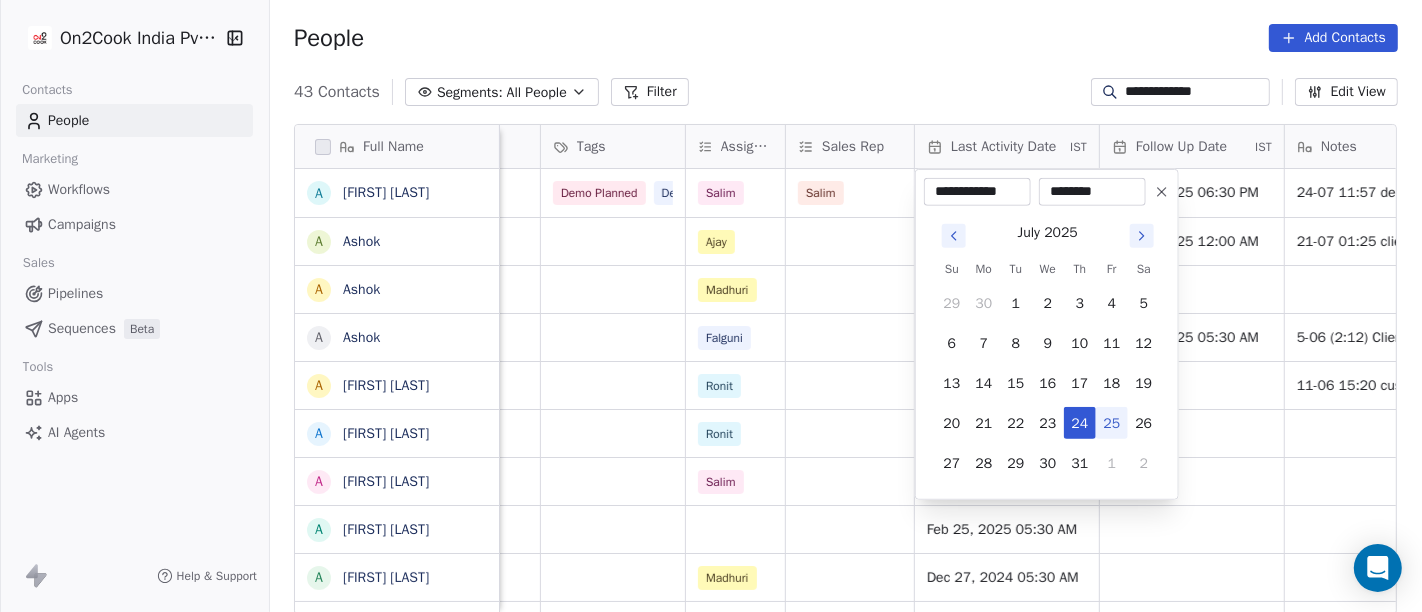 click on "25" at bounding box center [1112, 423] 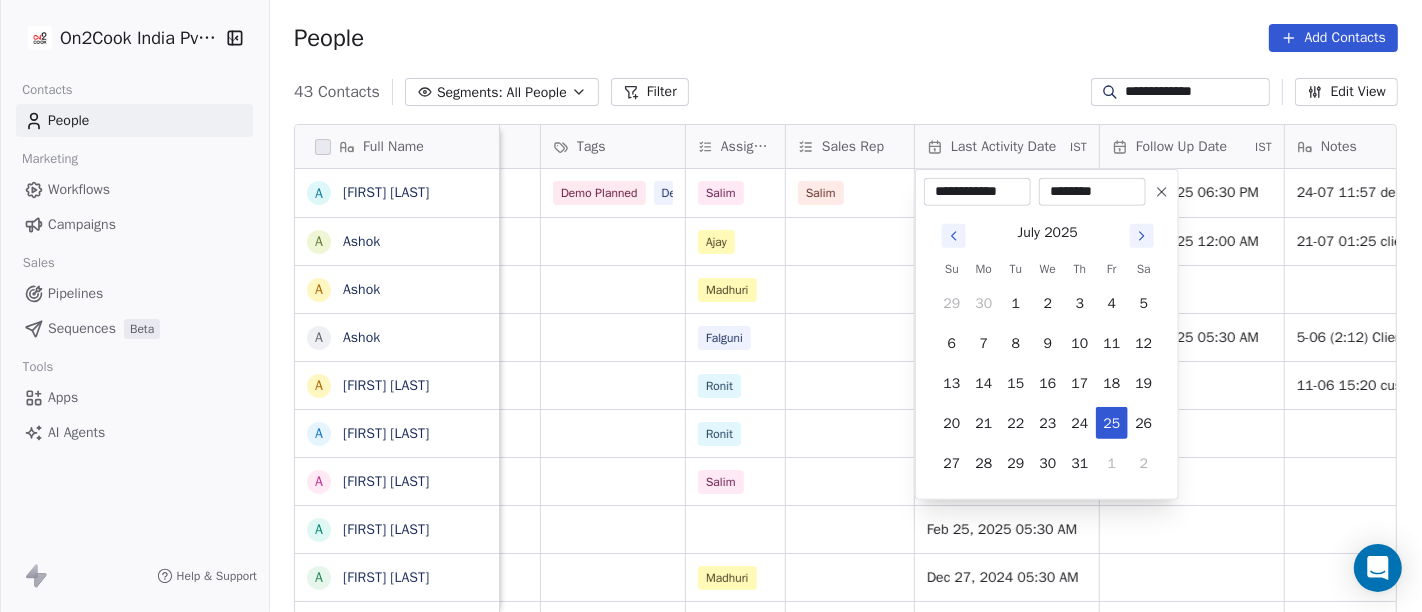 click on "**********" at bounding box center (711, 306) 